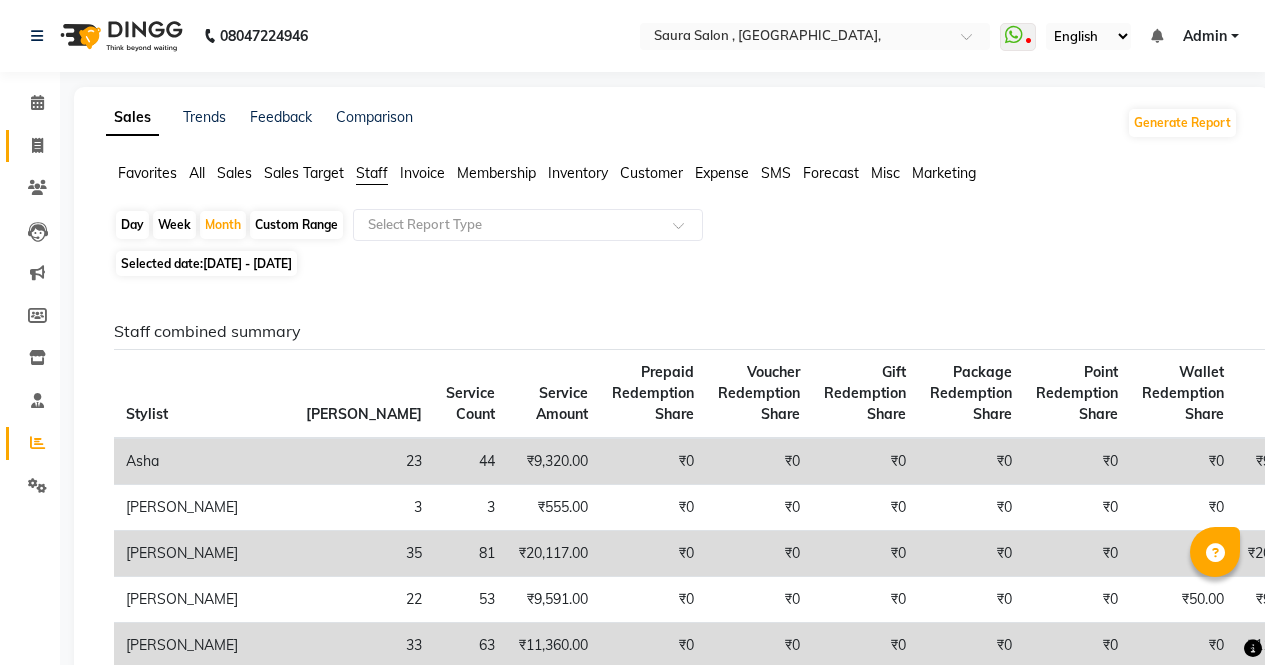 scroll, scrollTop: 0, scrollLeft: 0, axis: both 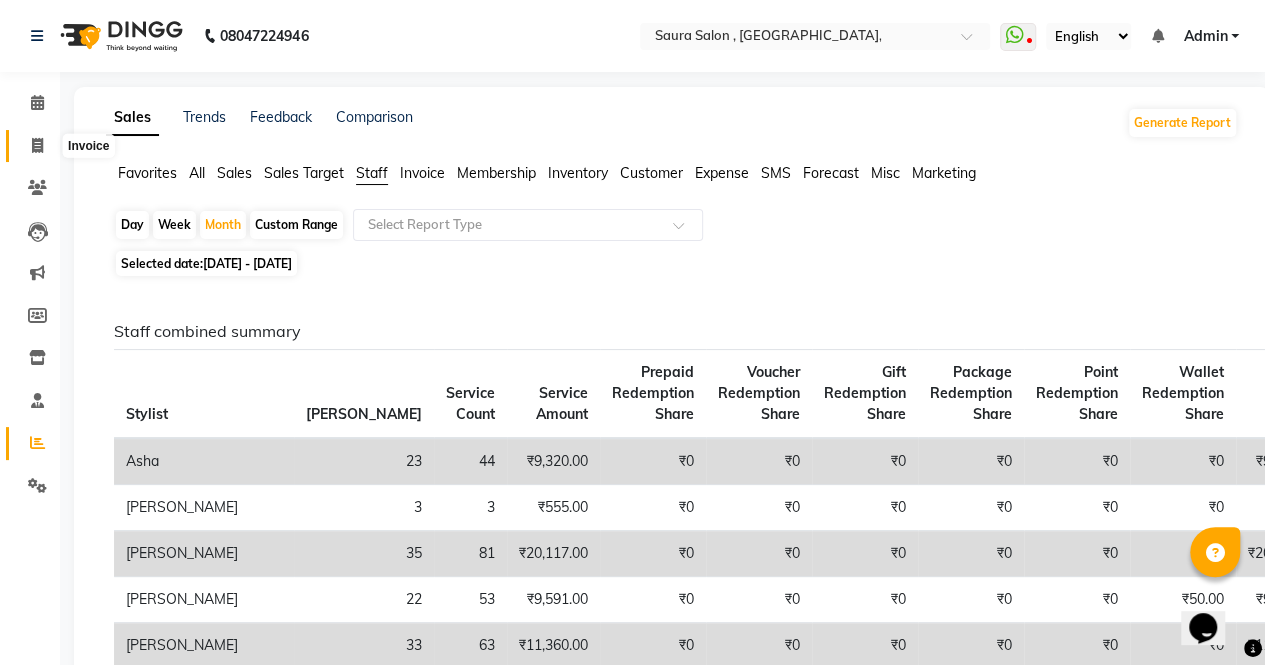 click 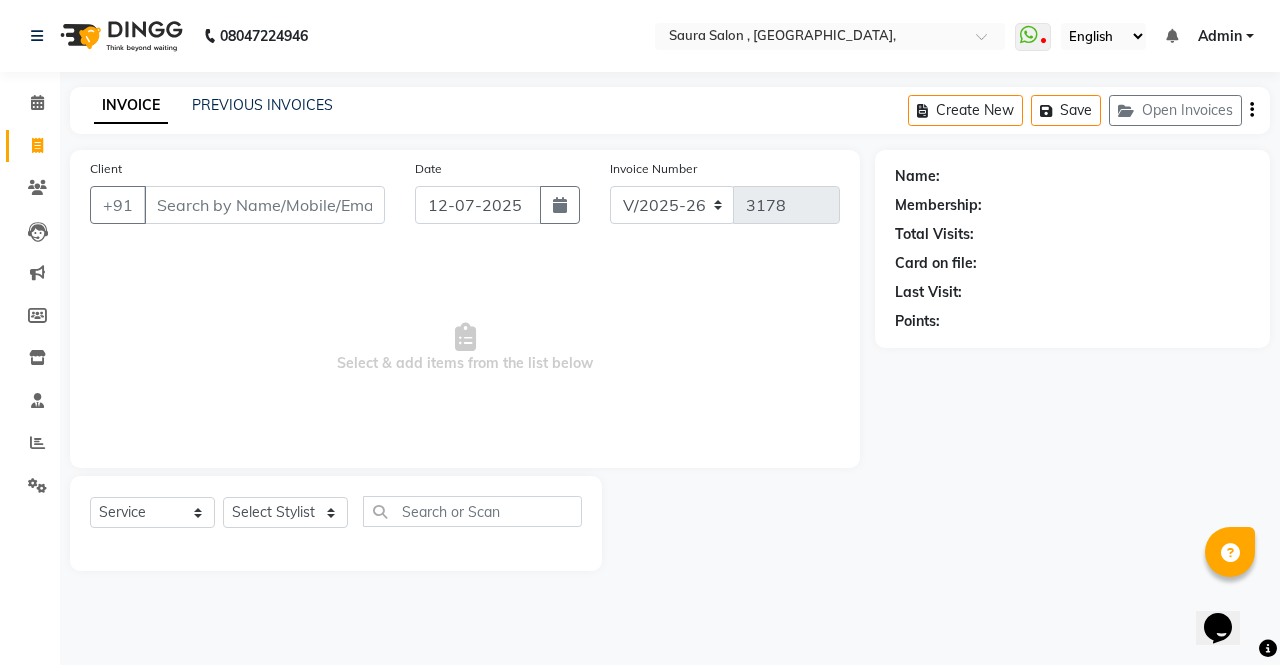 select on "57428" 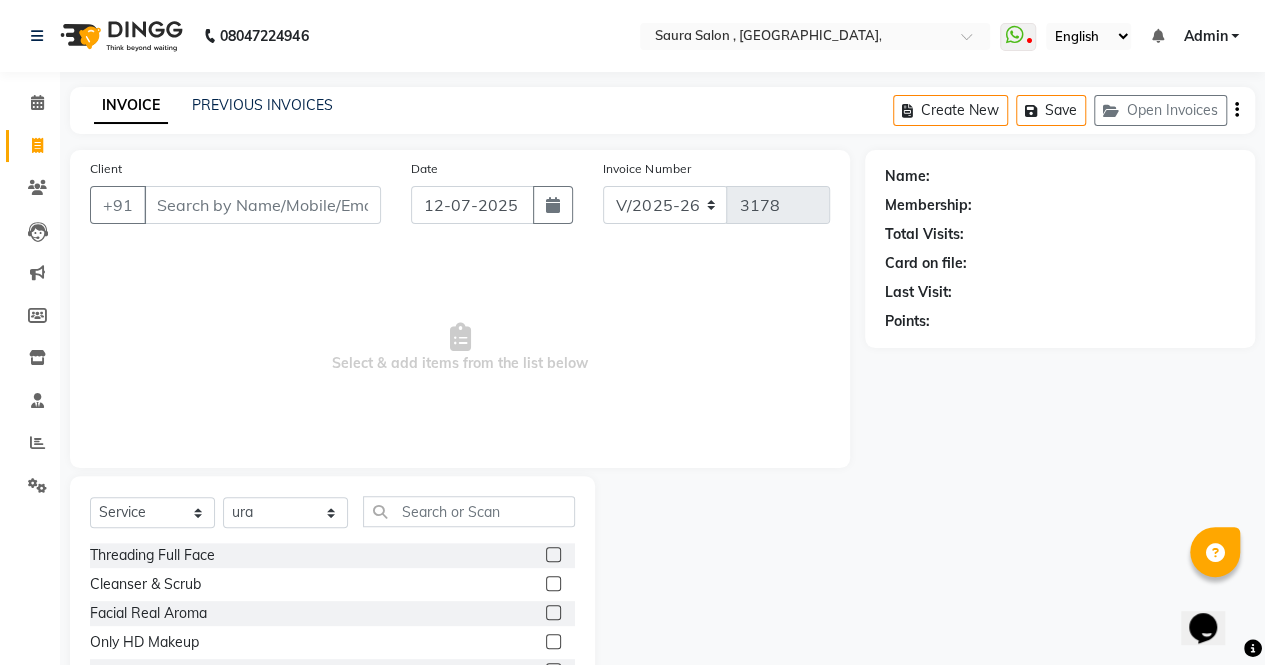 click on "08047224946 Select Location × Saura Salon , Jodhpur Village,  WhatsApp Status  ✕ Status:  Disconnected Most Recent Message: 09-07-2025     06:58 PM Recent Service Activity: 09-07-2025     07:21 PM  08047224946 Whatsapp Settings English ENGLISH Español العربية मराठी हिंदी ગુજરાતી தமிழ் 中文 Notifications nothing to show Admin Manage Profile Change Password Sign out  Version:3.15.4" 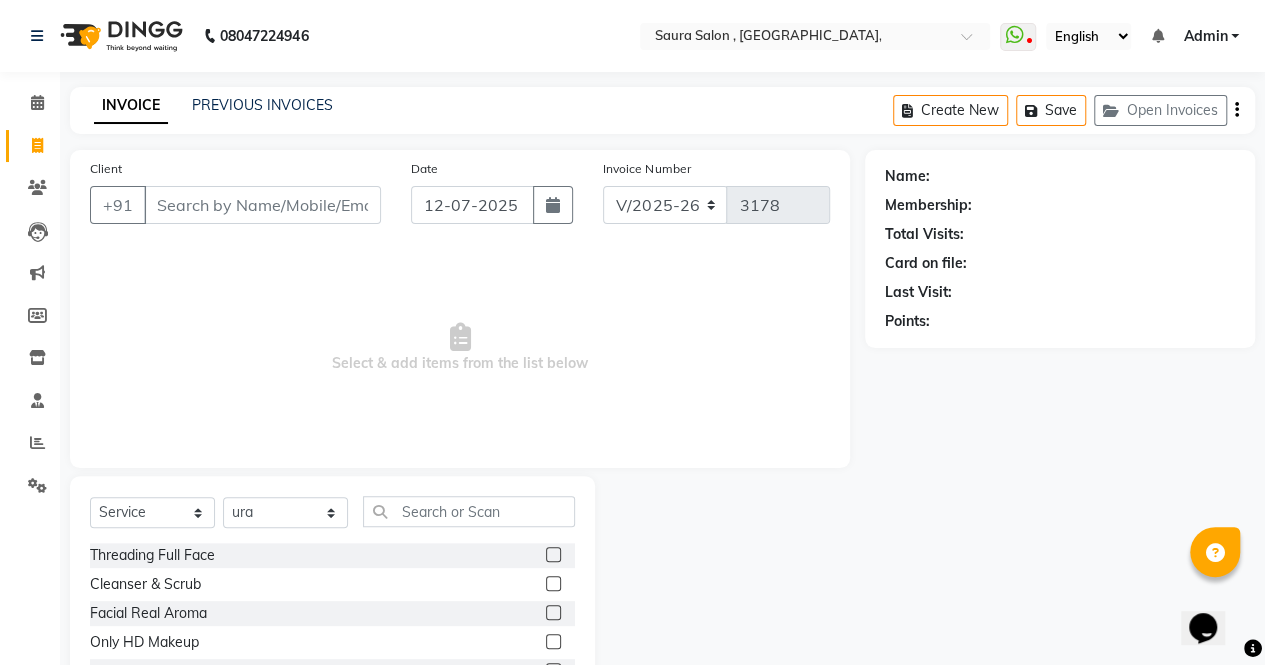 click on "Invoice" 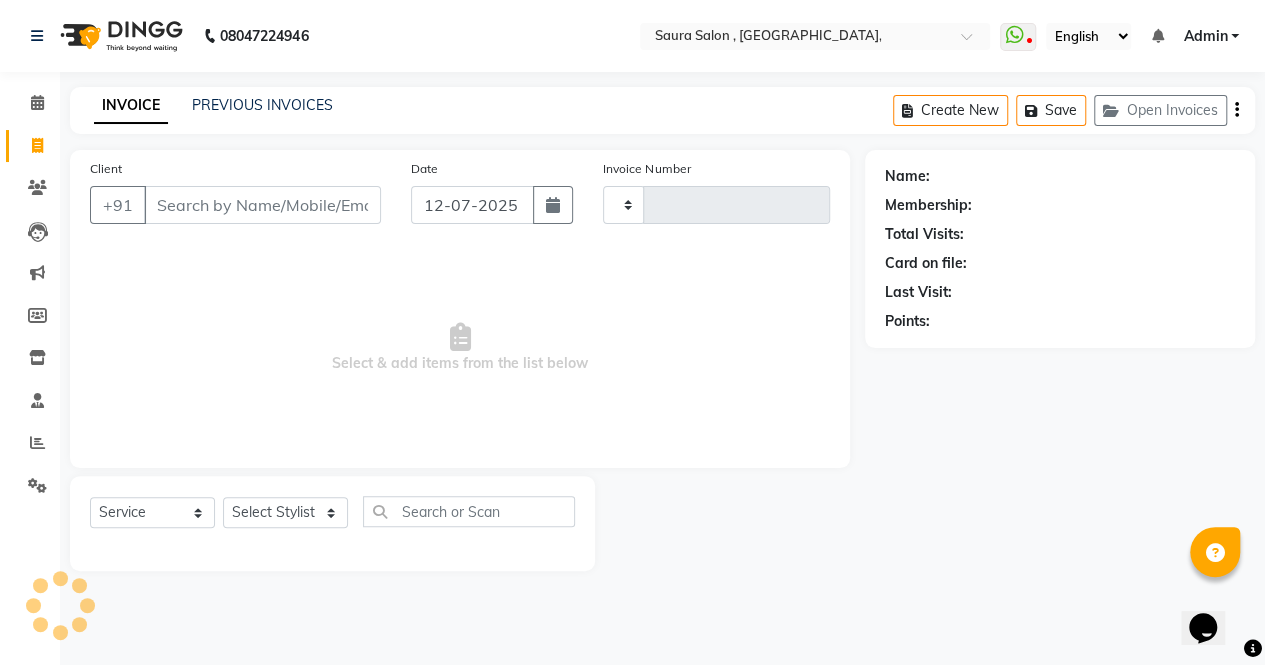 type on "3178" 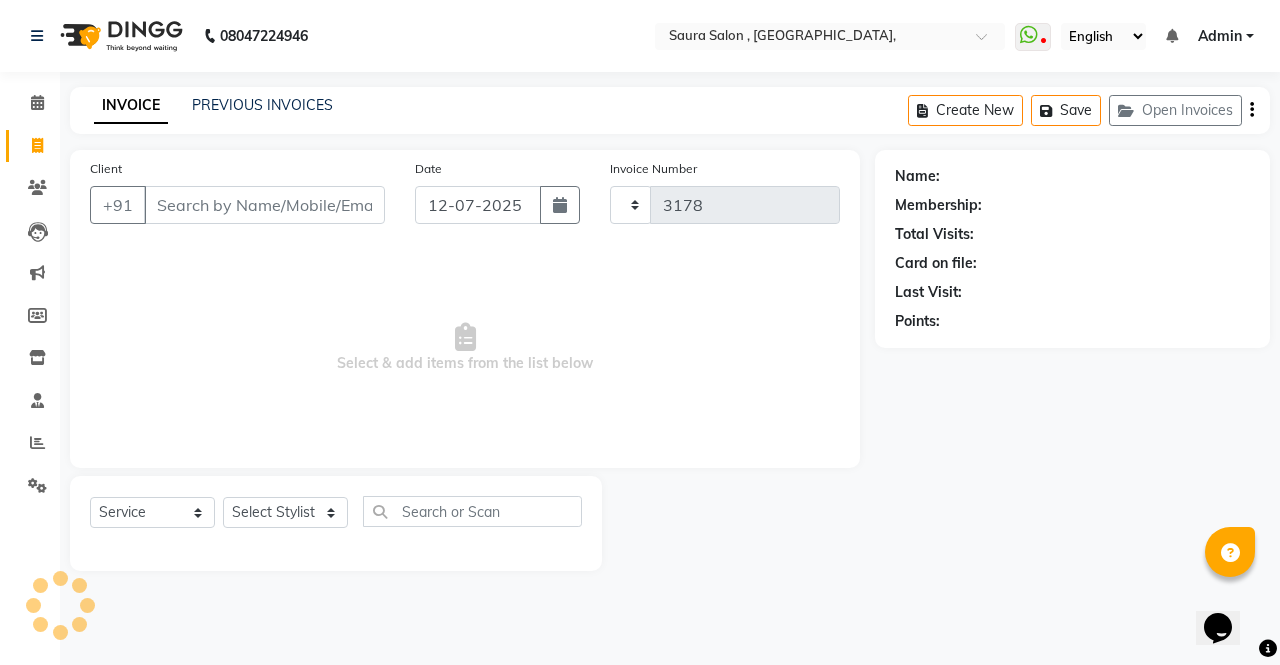 select on "6963" 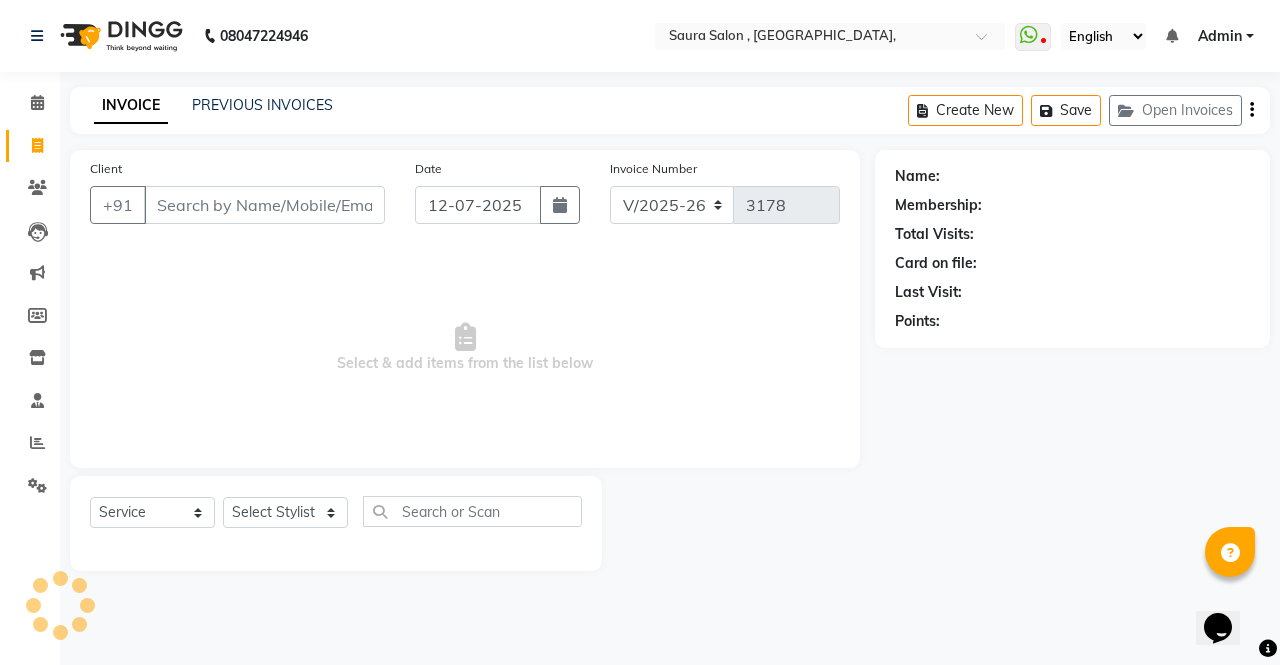 select on "57428" 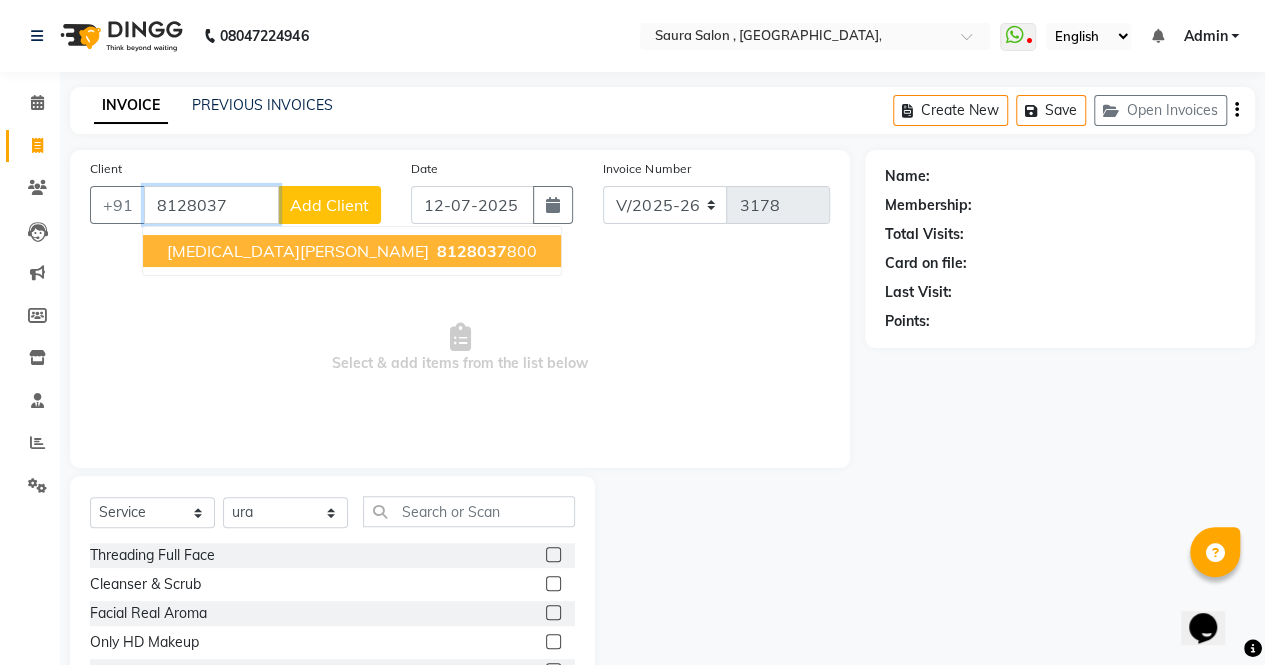 click on "nikita shah   8128037 800" at bounding box center [352, 251] 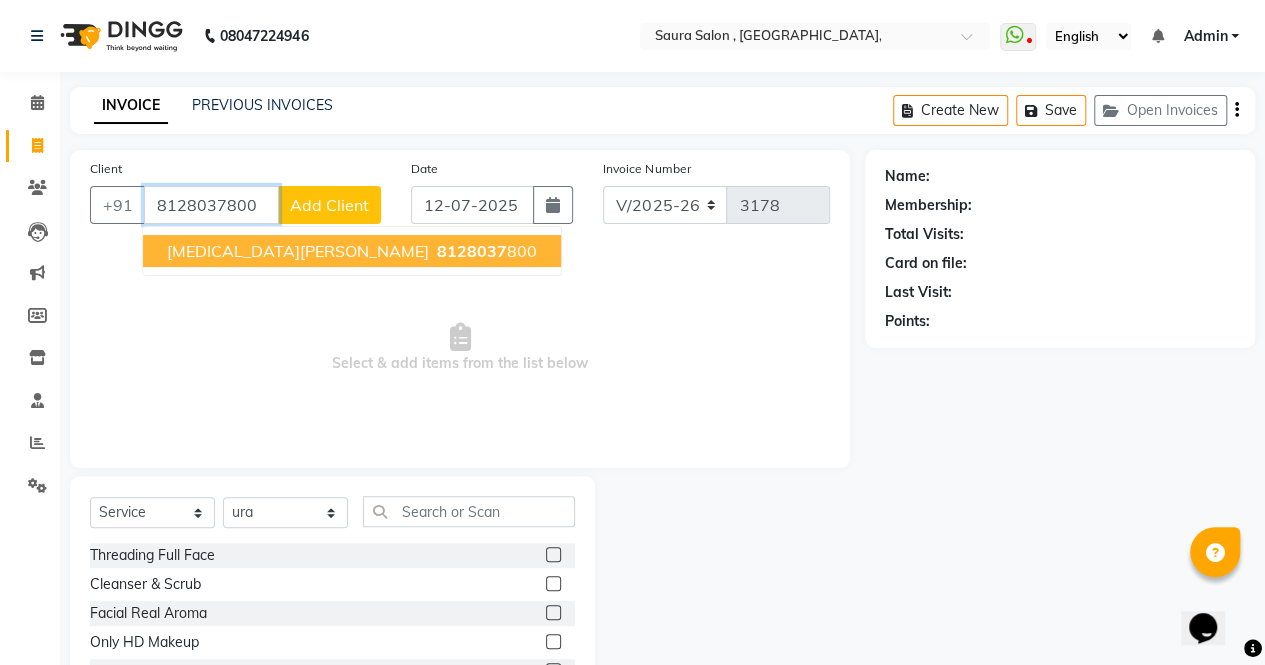 type on "8128037800" 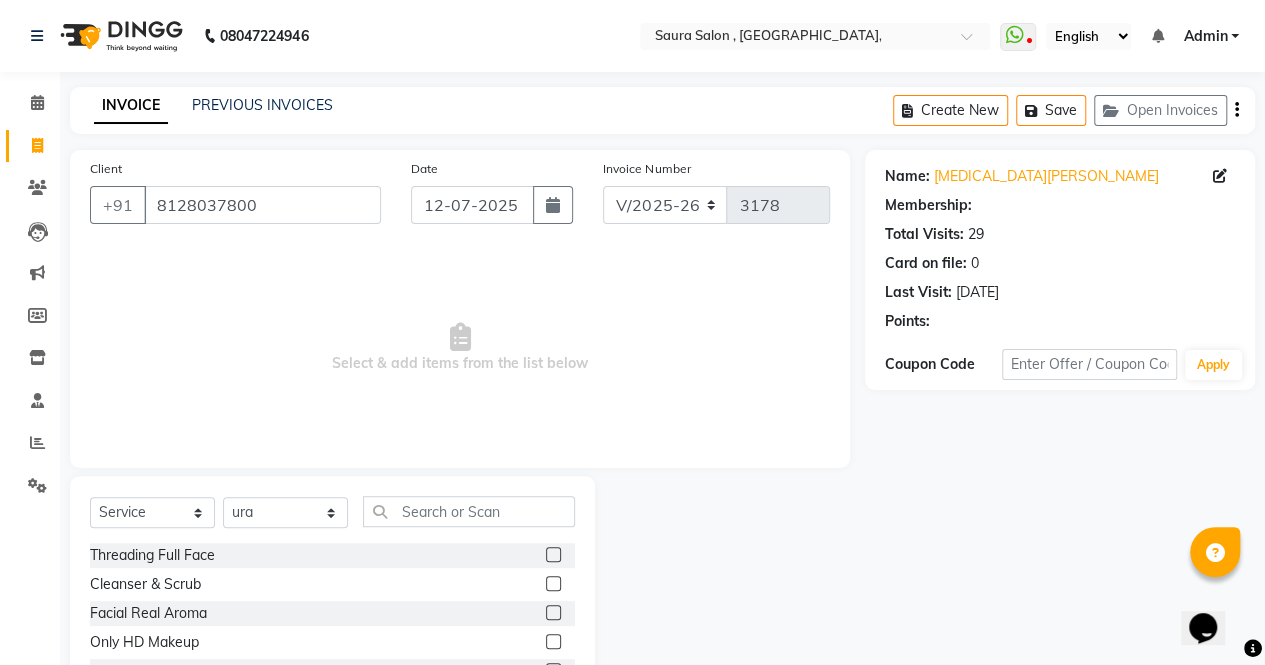 select on "1: Object" 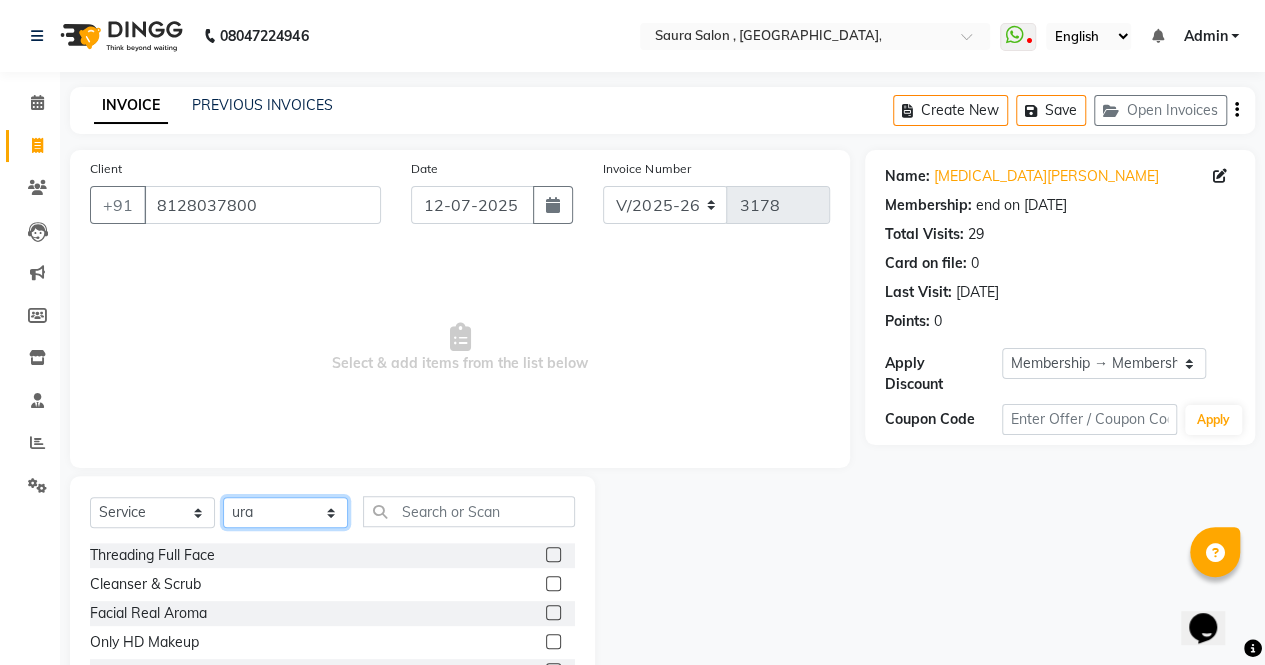 click on "Select Stylist archana  asha  chetna  deepika prajapati jagruti payal riddhi khandala shanti  sona  ura usha di vaishali vaishnavi  vidhi" 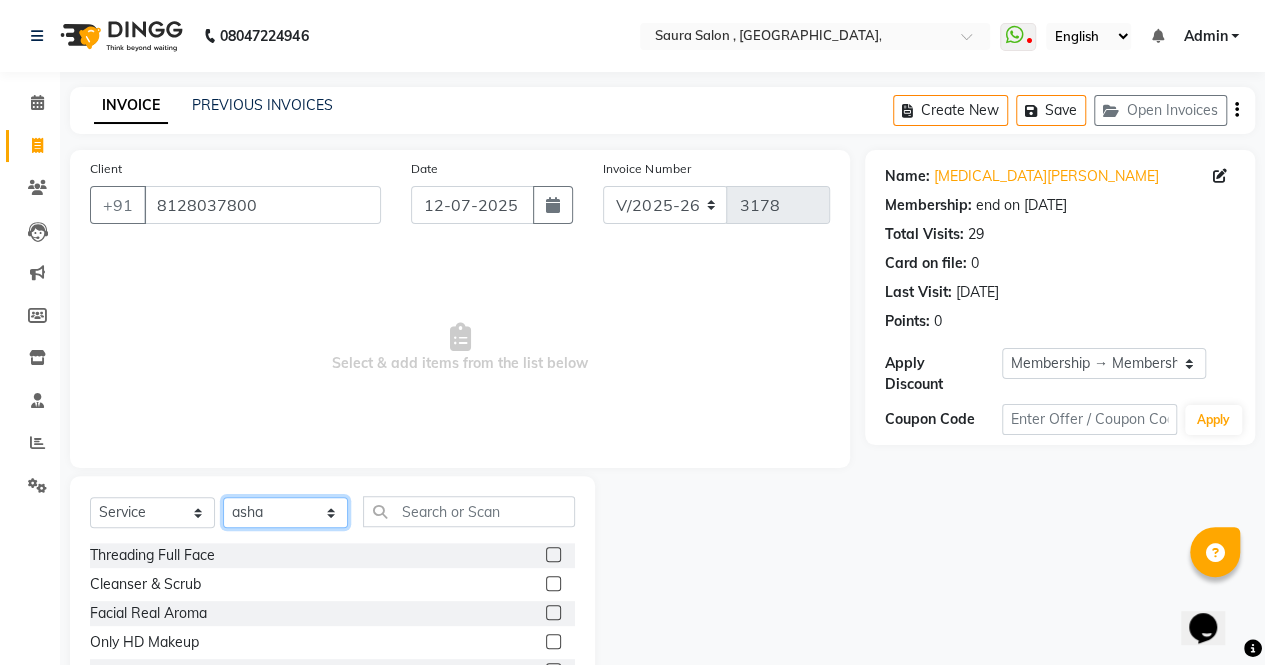 click on "Select Stylist archana  asha  chetna  deepika prajapati jagruti payal riddhi khandala shanti  sona  ura usha di vaishali vaishnavi  vidhi" 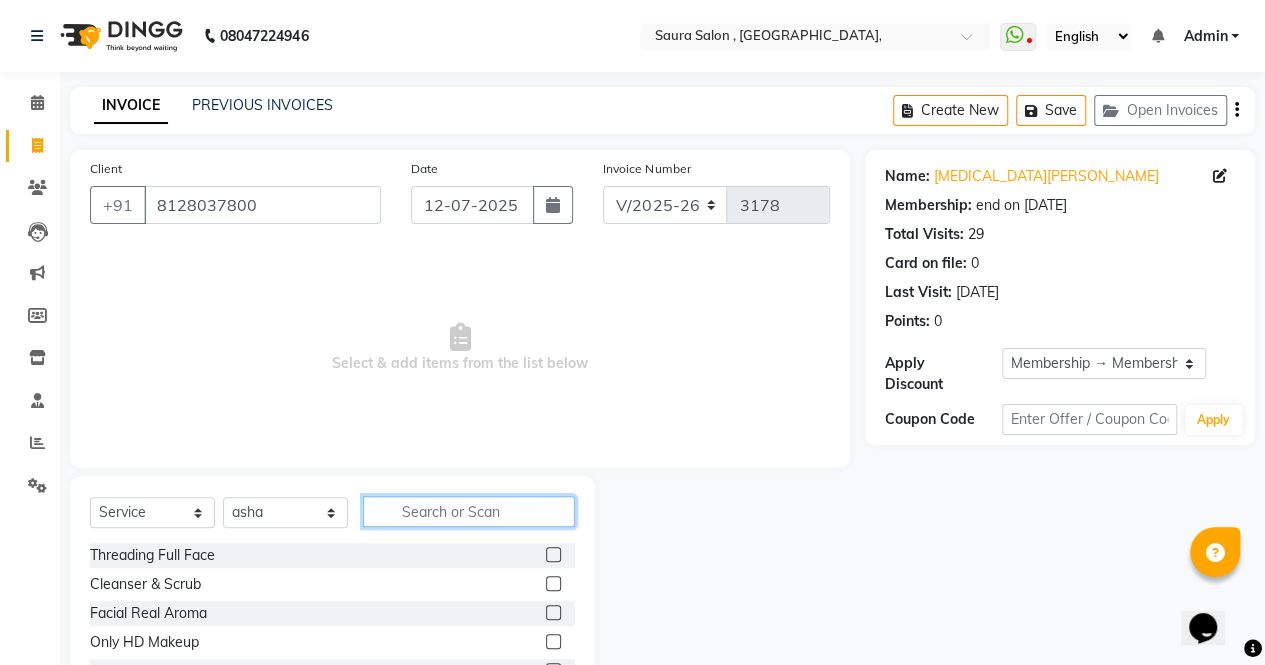 click 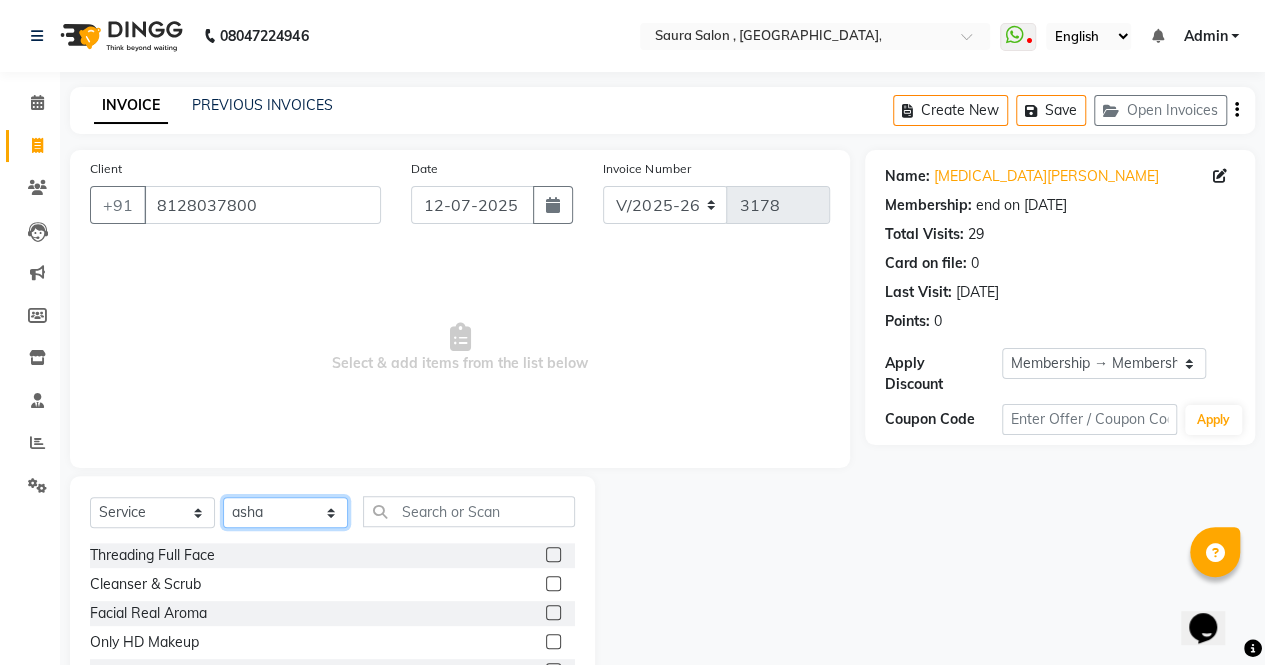 click on "Select Stylist archana  asha  chetna  deepika prajapati jagruti payal riddhi khandala shanti  sona  ura usha di vaishali vaishnavi  vidhi" 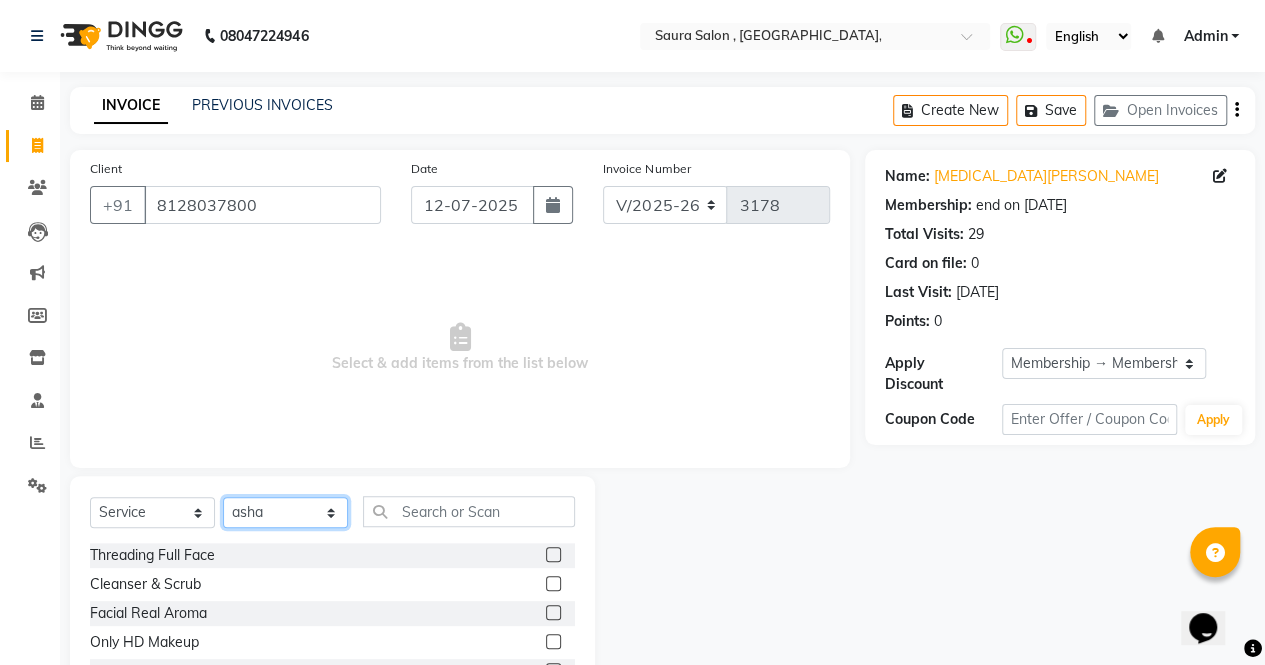 select on "72512" 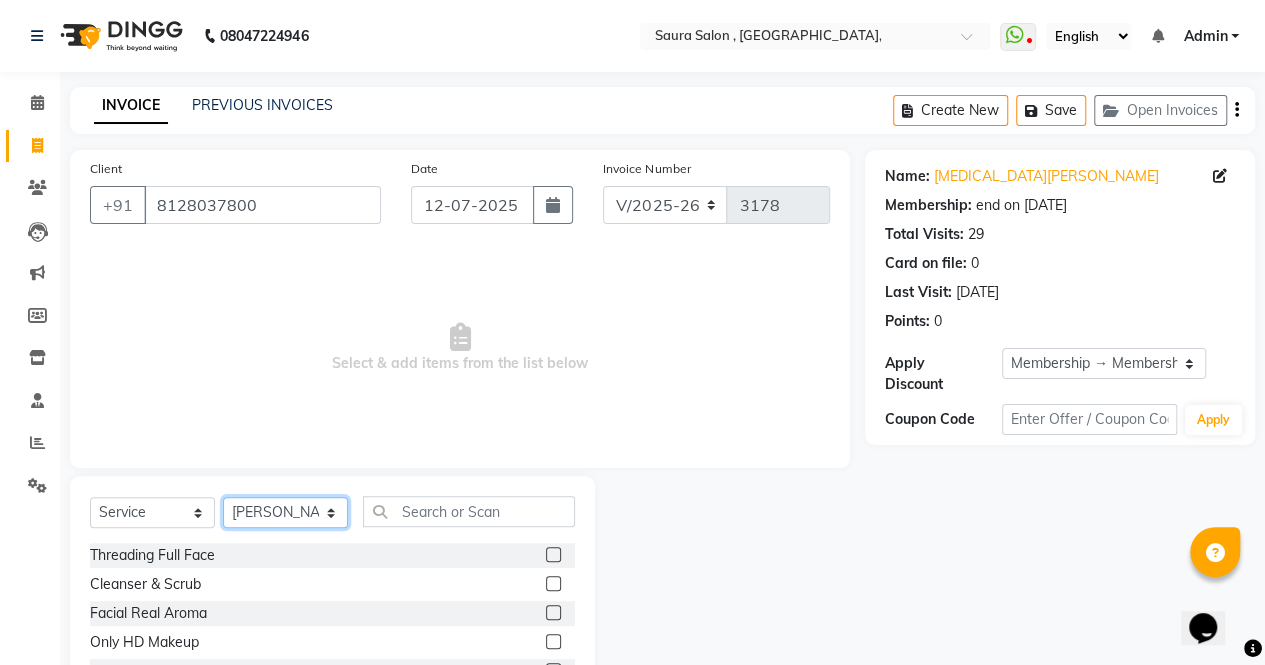 click on "Select Stylist archana  asha  chetna  deepika prajapati jagruti payal riddhi khandala shanti  sona  ura usha di vaishali vaishnavi  vidhi" 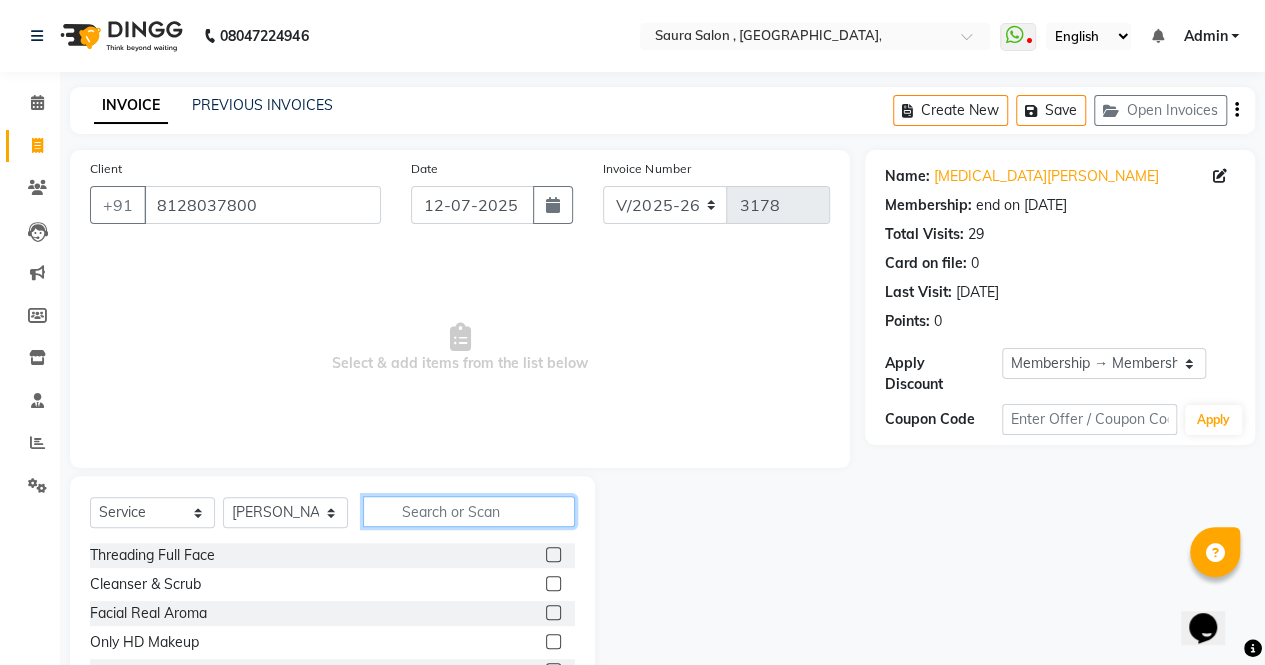 click 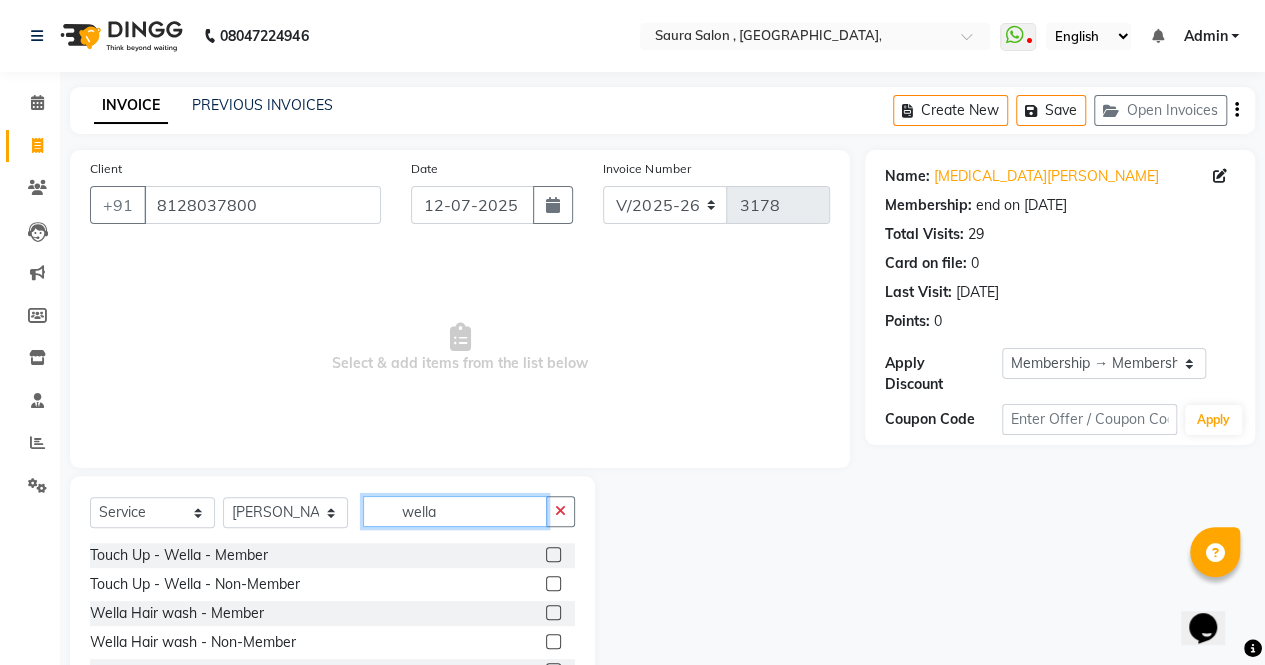 type on "wella" 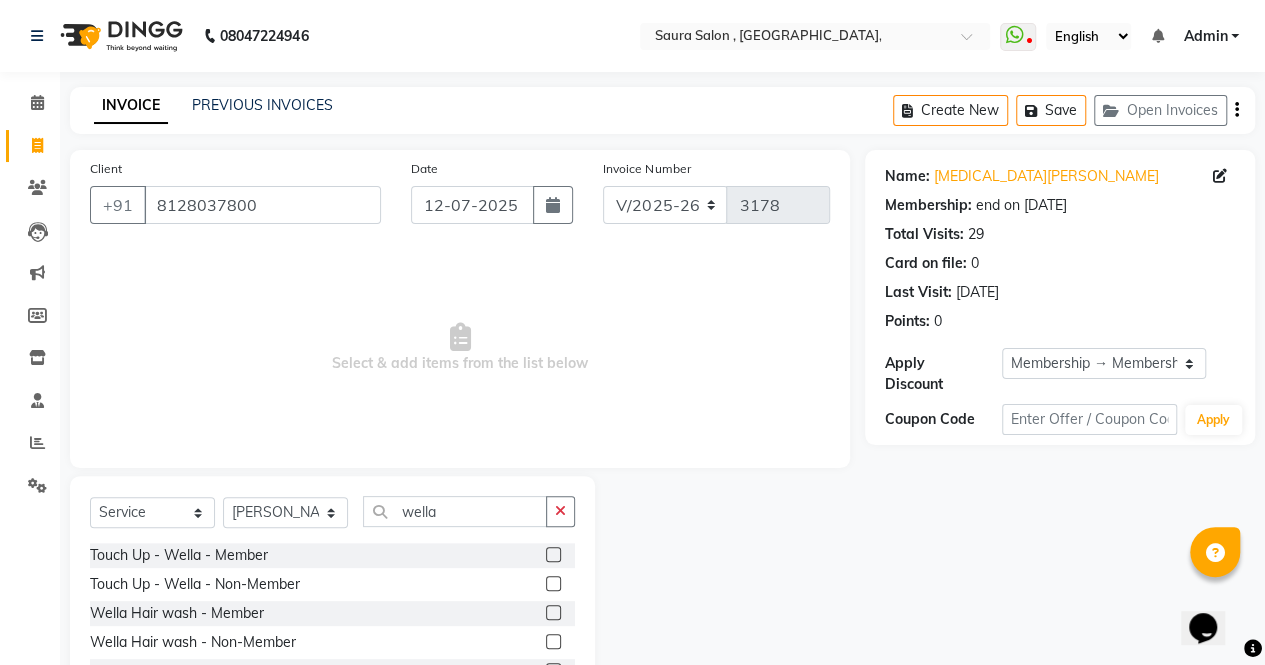 click 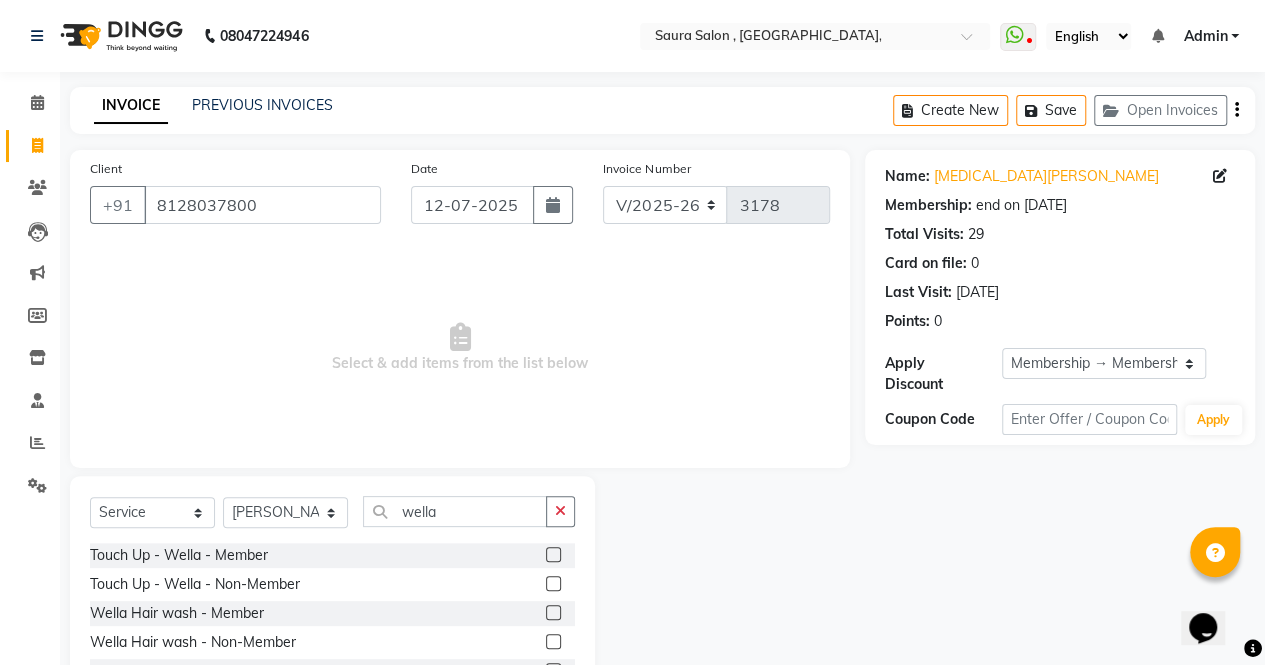 click 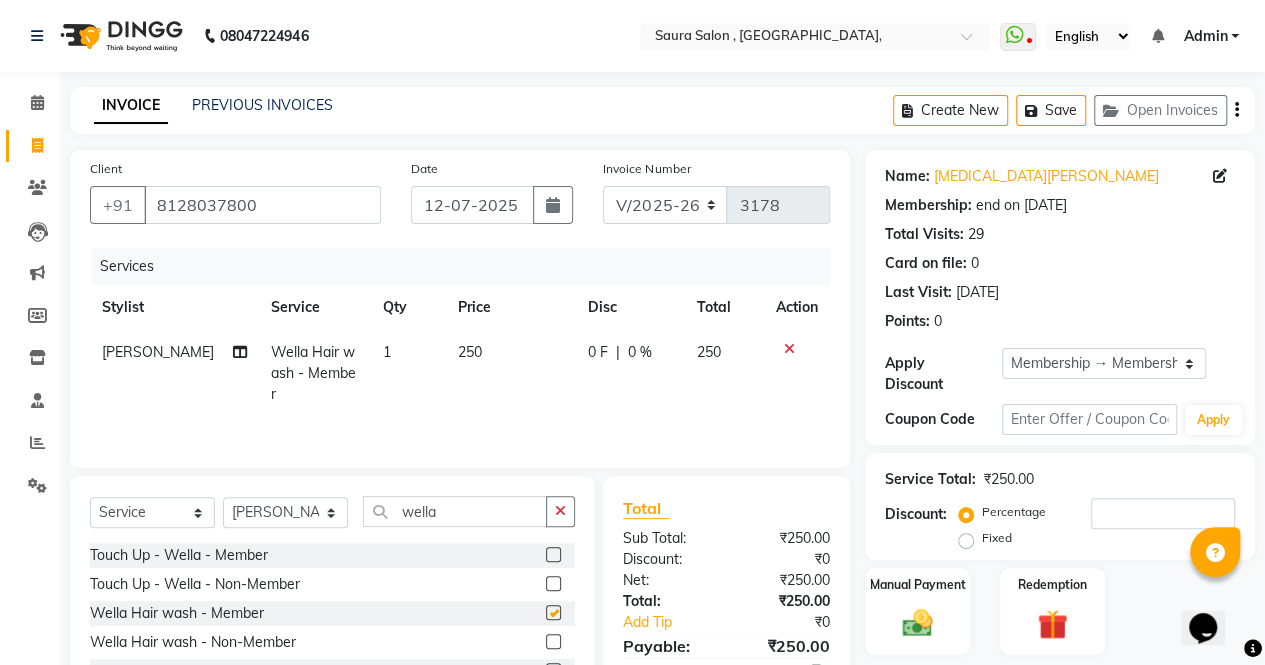 checkbox on "false" 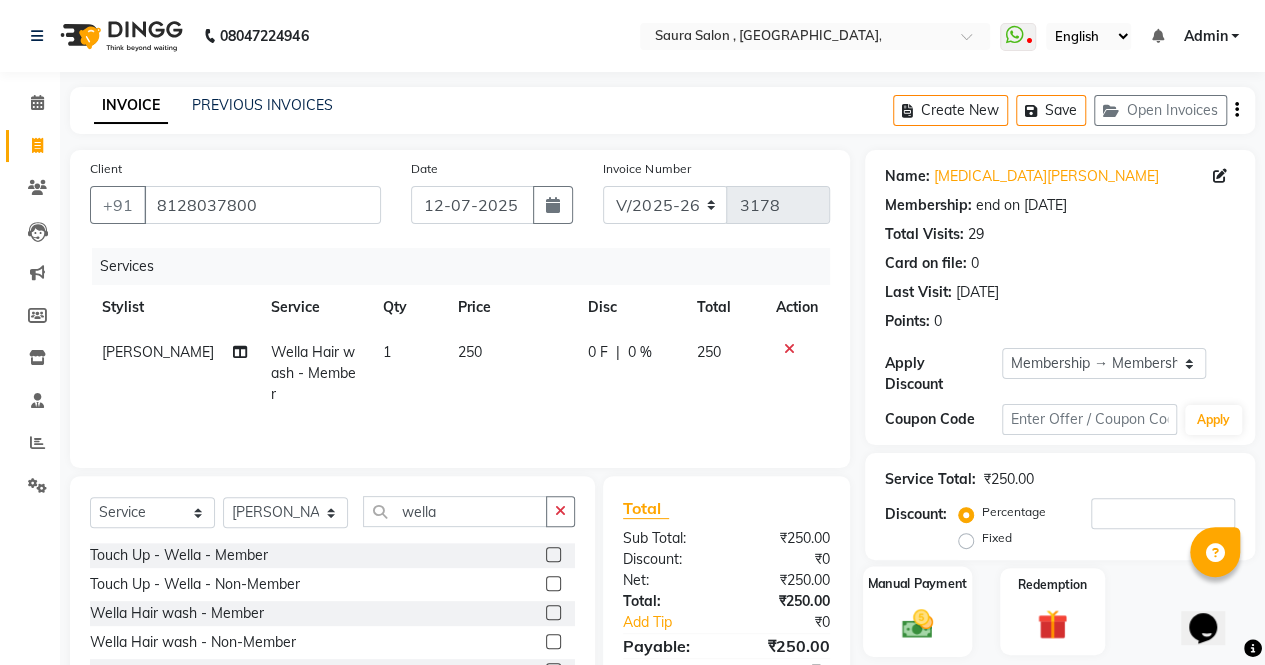 click on "Manual Payment" 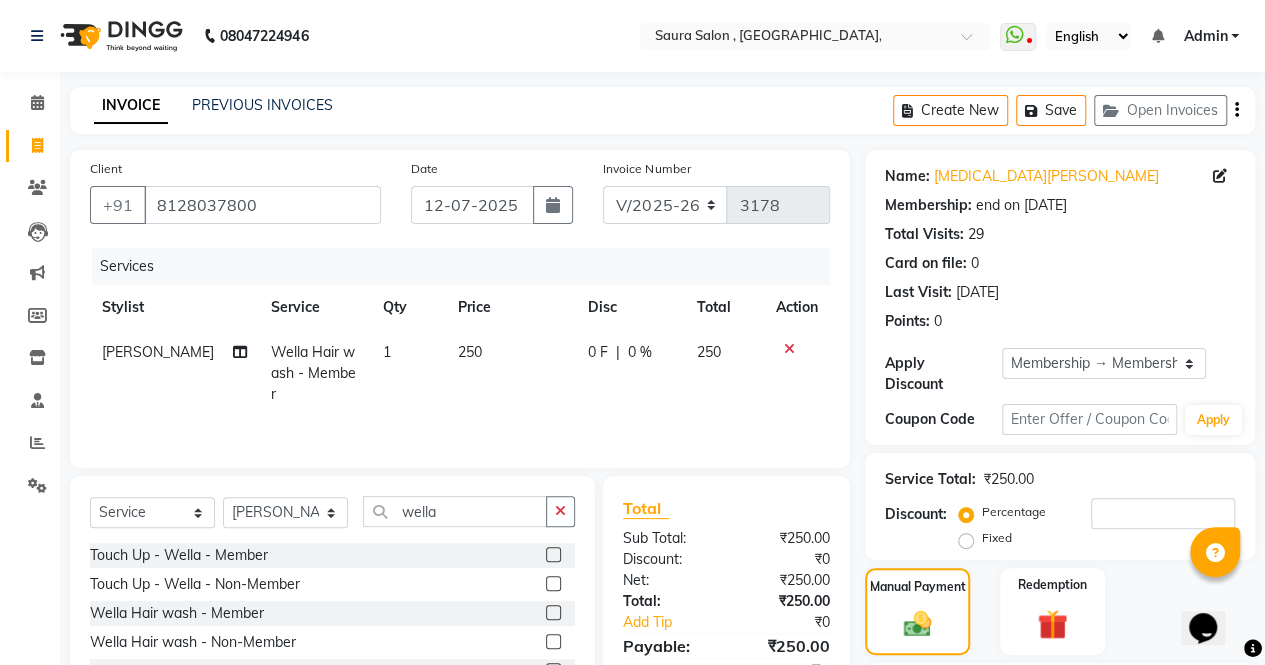 scroll, scrollTop: 188, scrollLeft: 0, axis: vertical 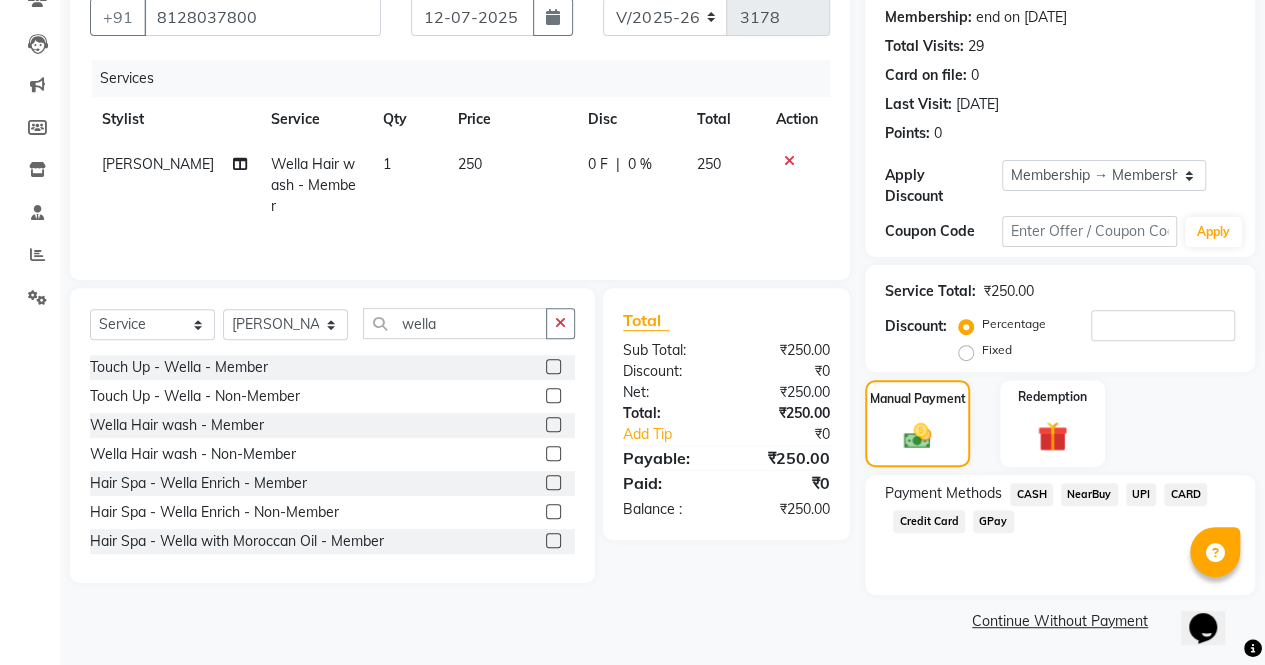 click on "UPI" 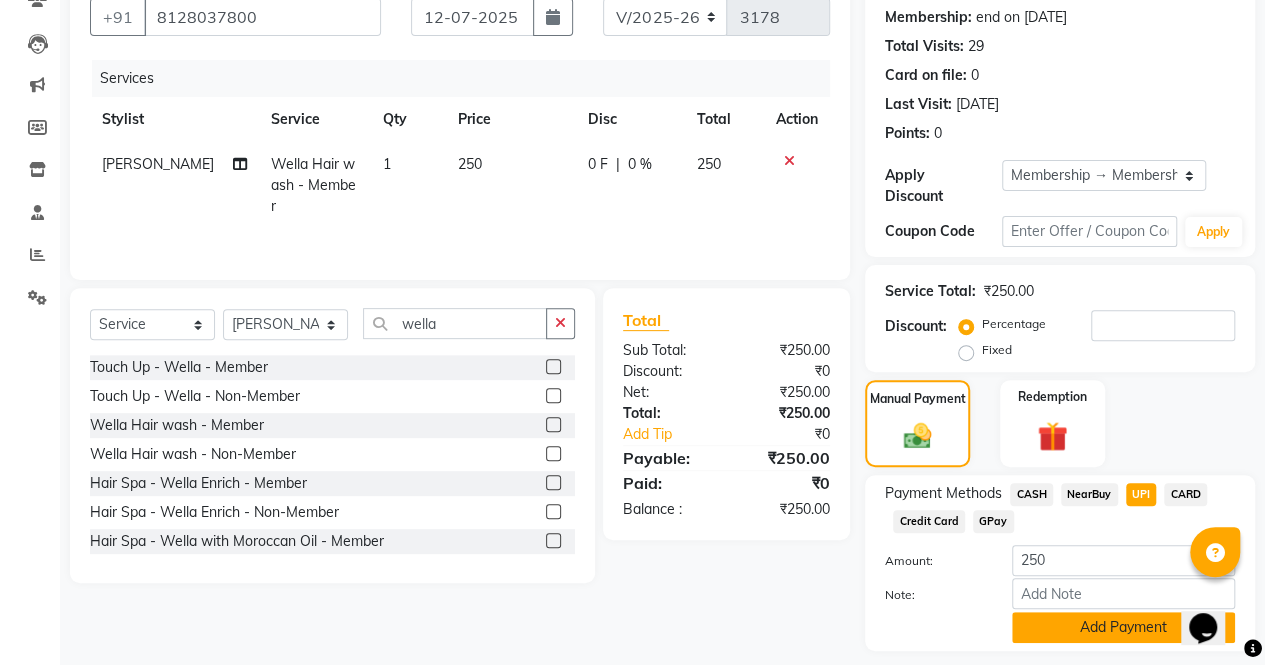 click on "Add Payment" 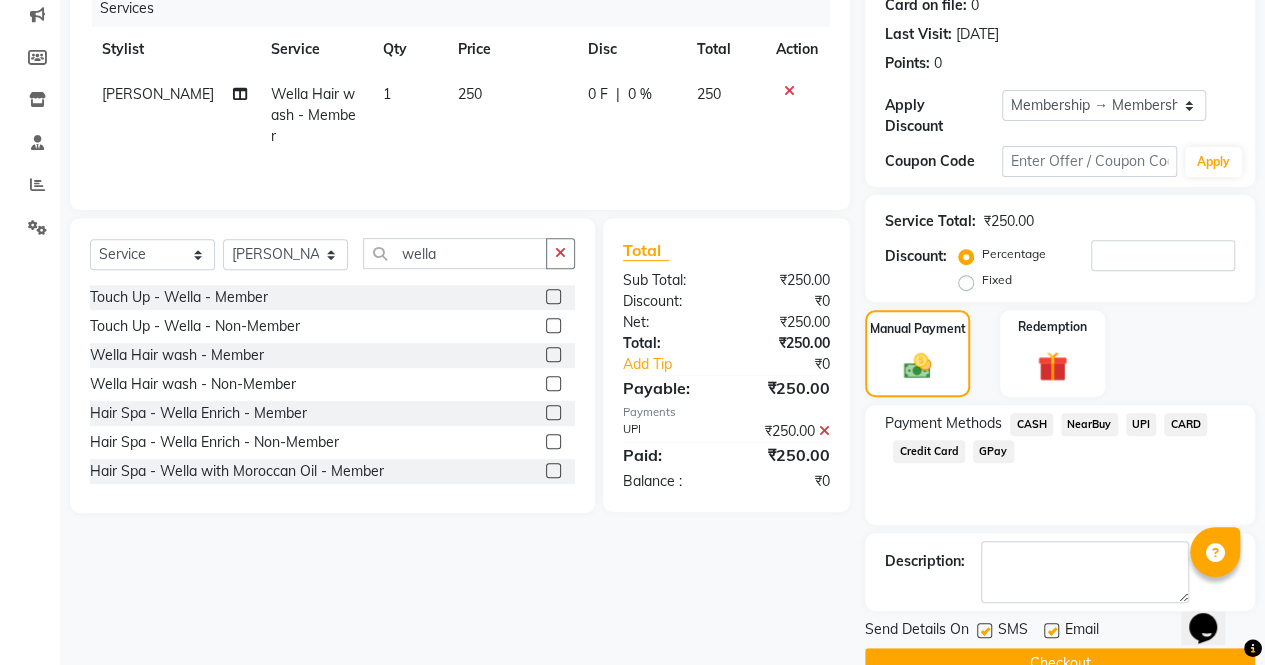 scroll, scrollTop: 300, scrollLeft: 0, axis: vertical 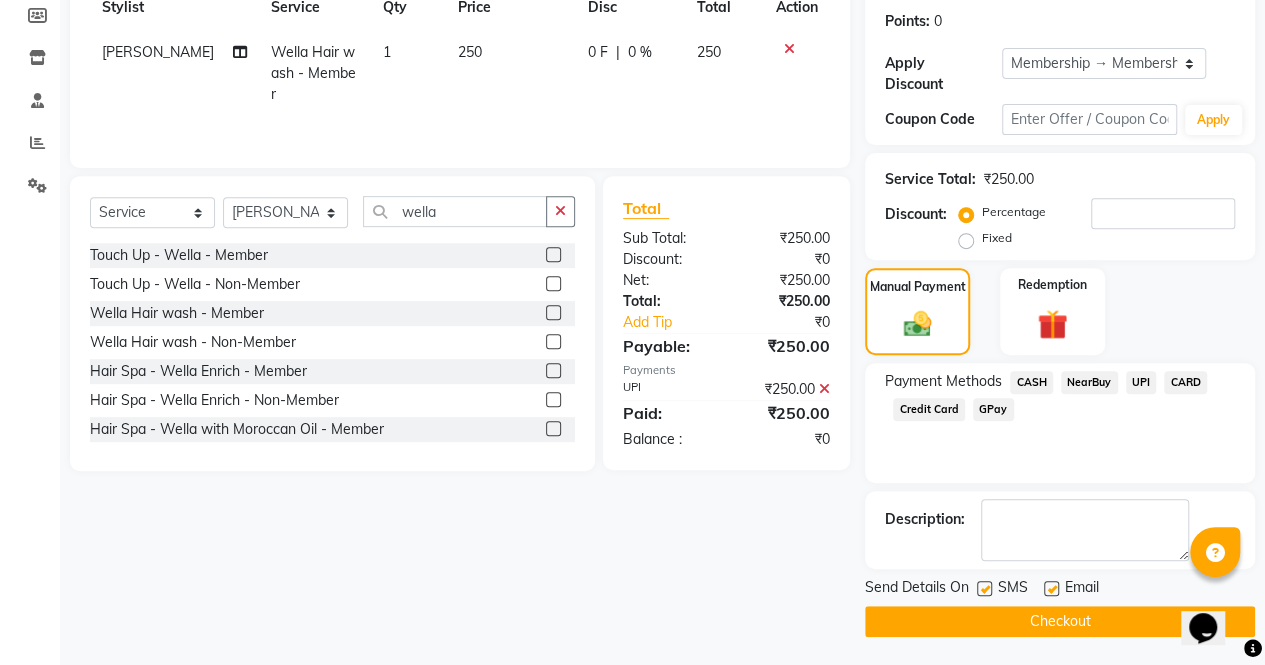 click on "Checkout" 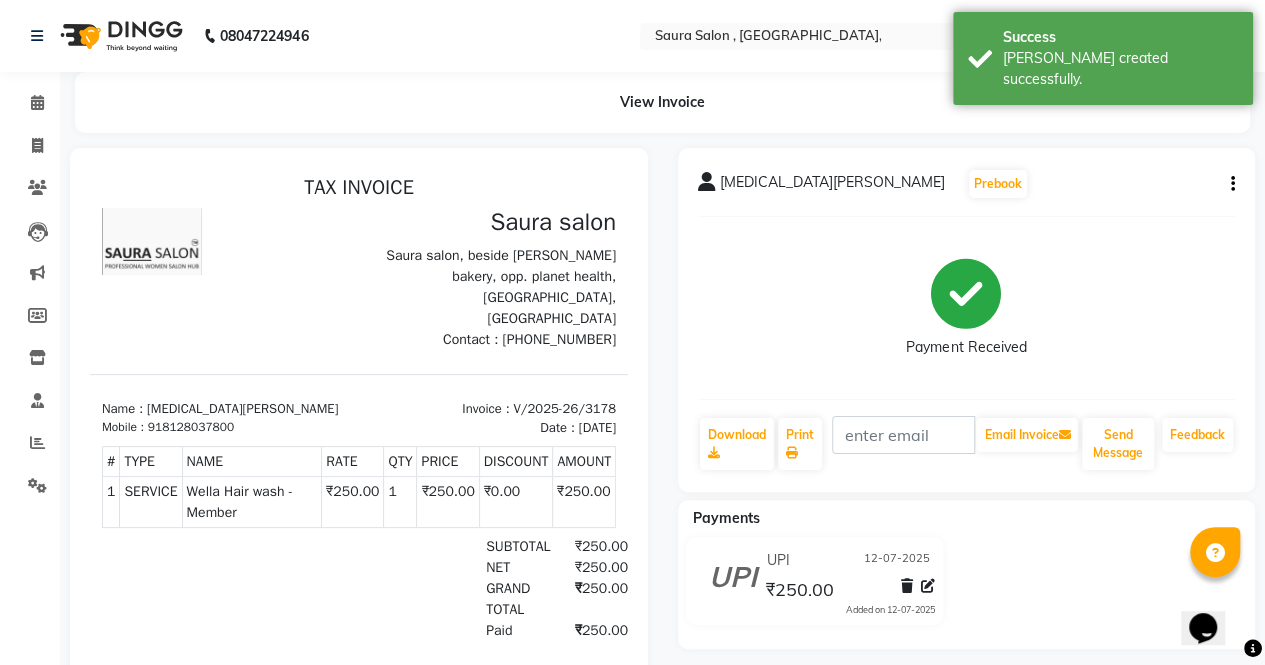 scroll, scrollTop: 0, scrollLeft: 0, axis: both 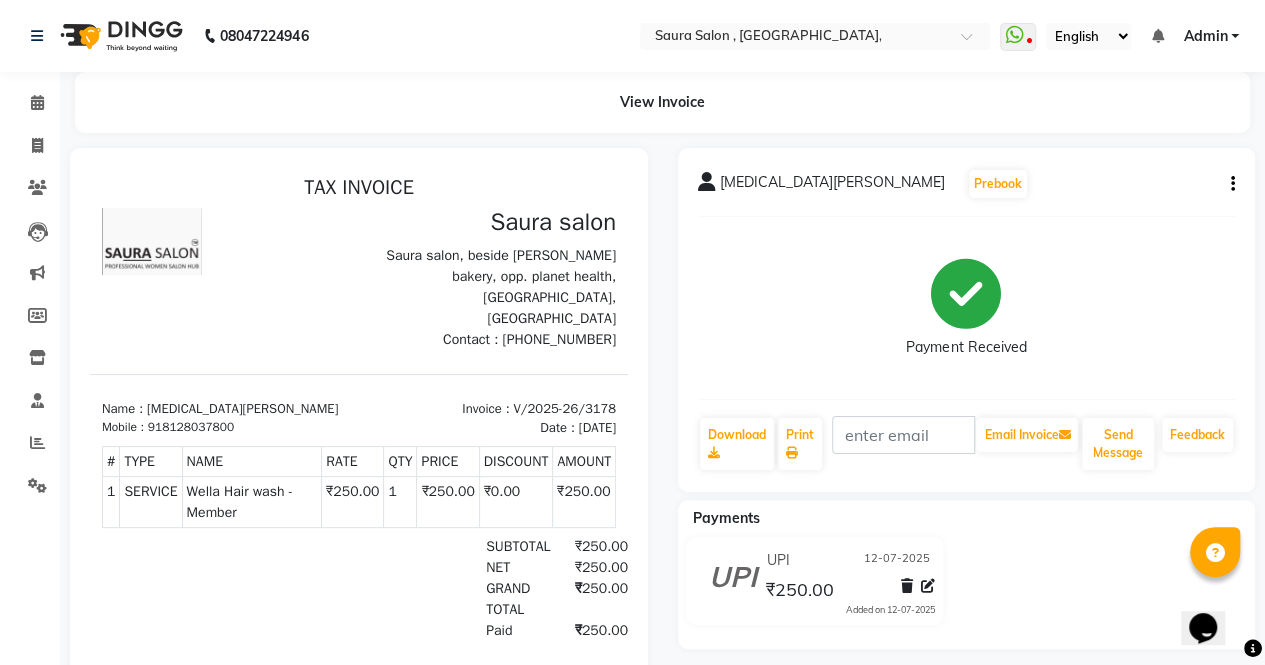 click on "UPI 12-07-2025 ₹250.00  Added on 12-07-2025" 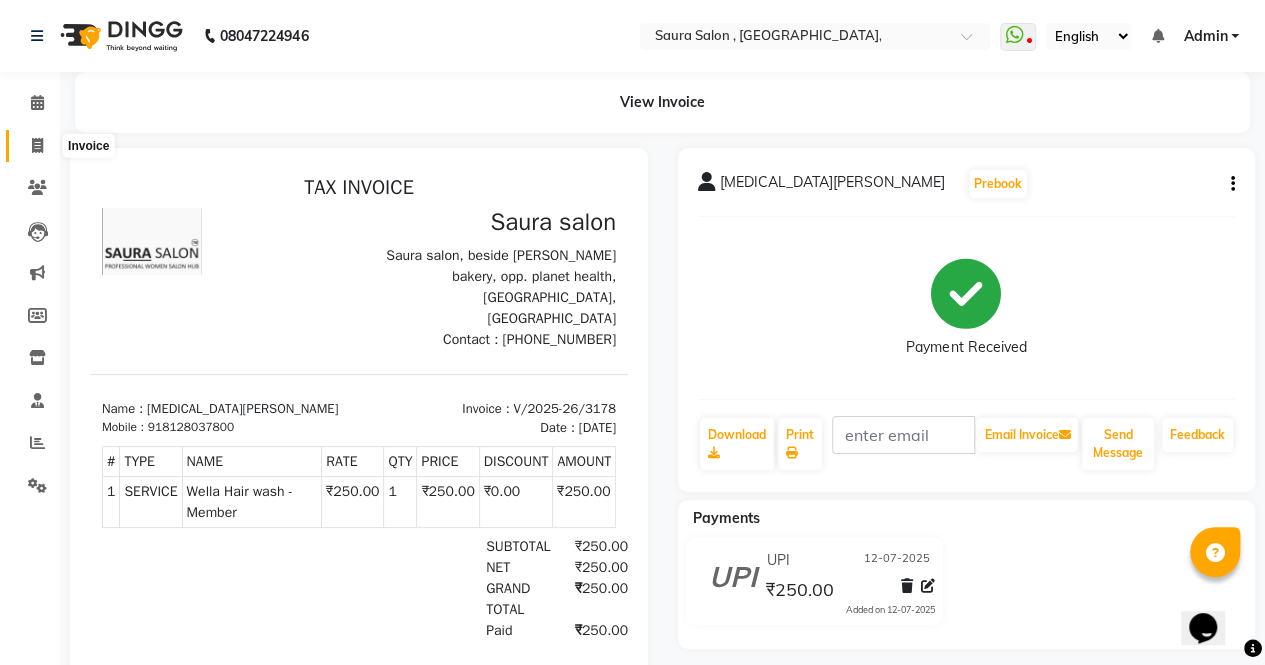 click 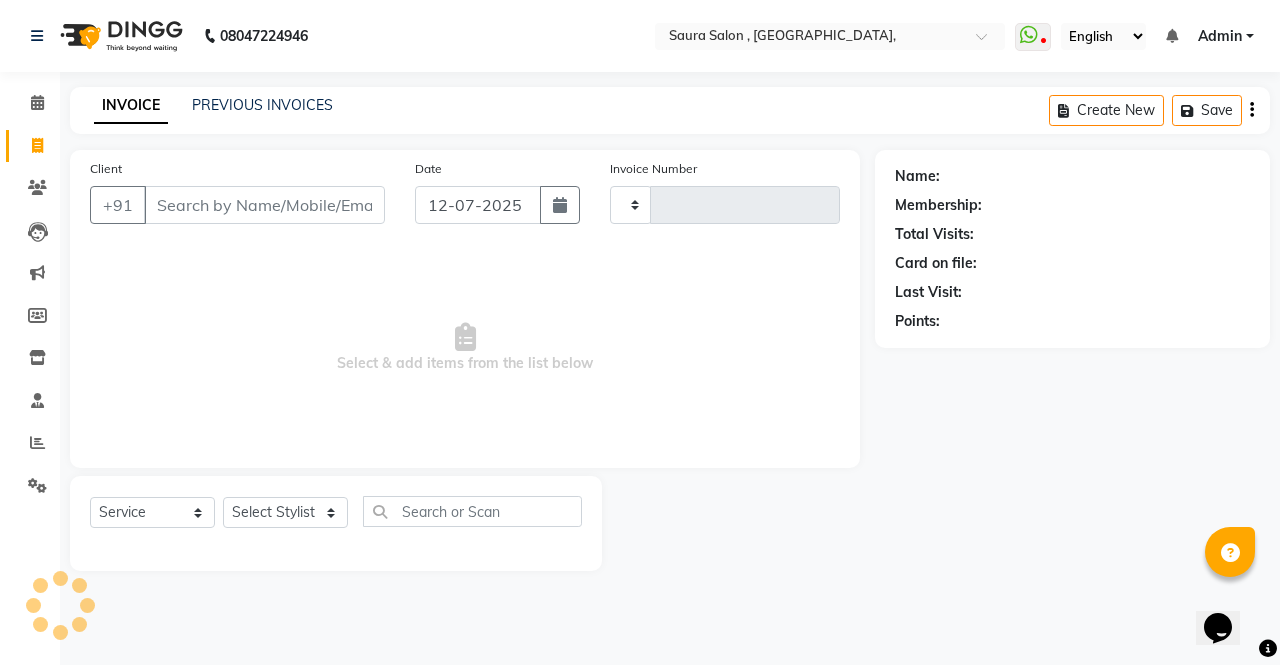 type on "3179" 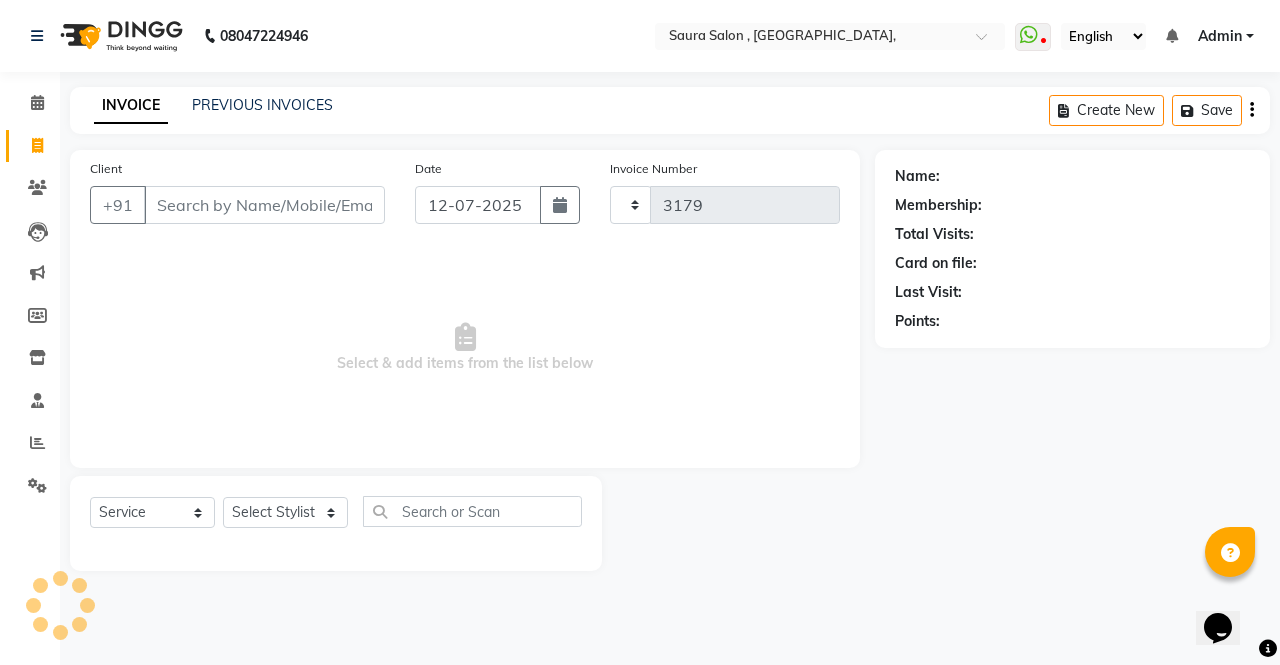 select on "6963" 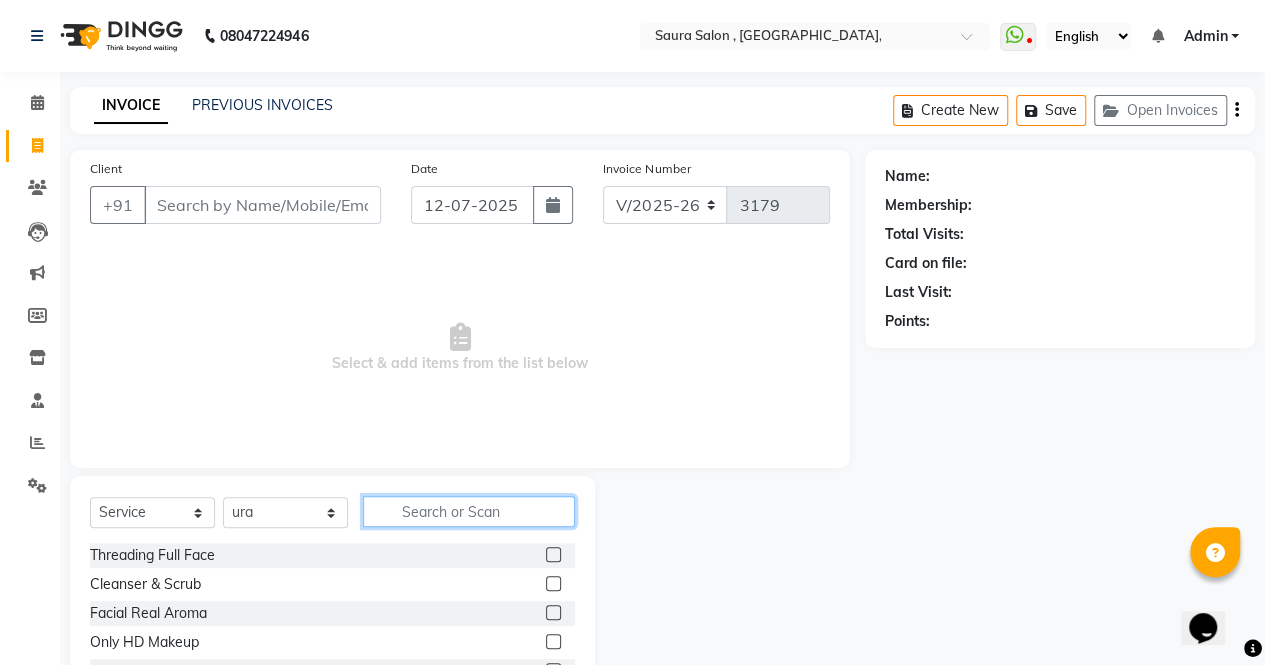 click 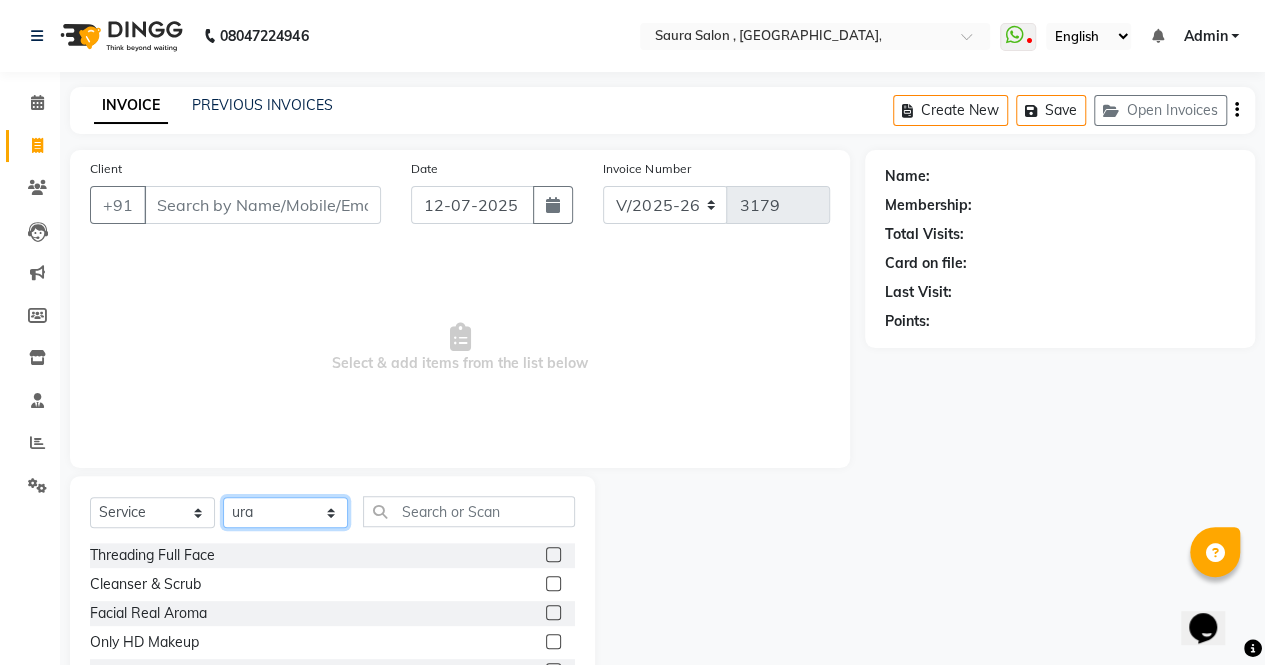 click on "Select Stylist archana  asha  chetna  deepika prajapati jagruti payal riddhi khandala shanti  sona  ura usha di vaishali vaishnavi  vidhi" 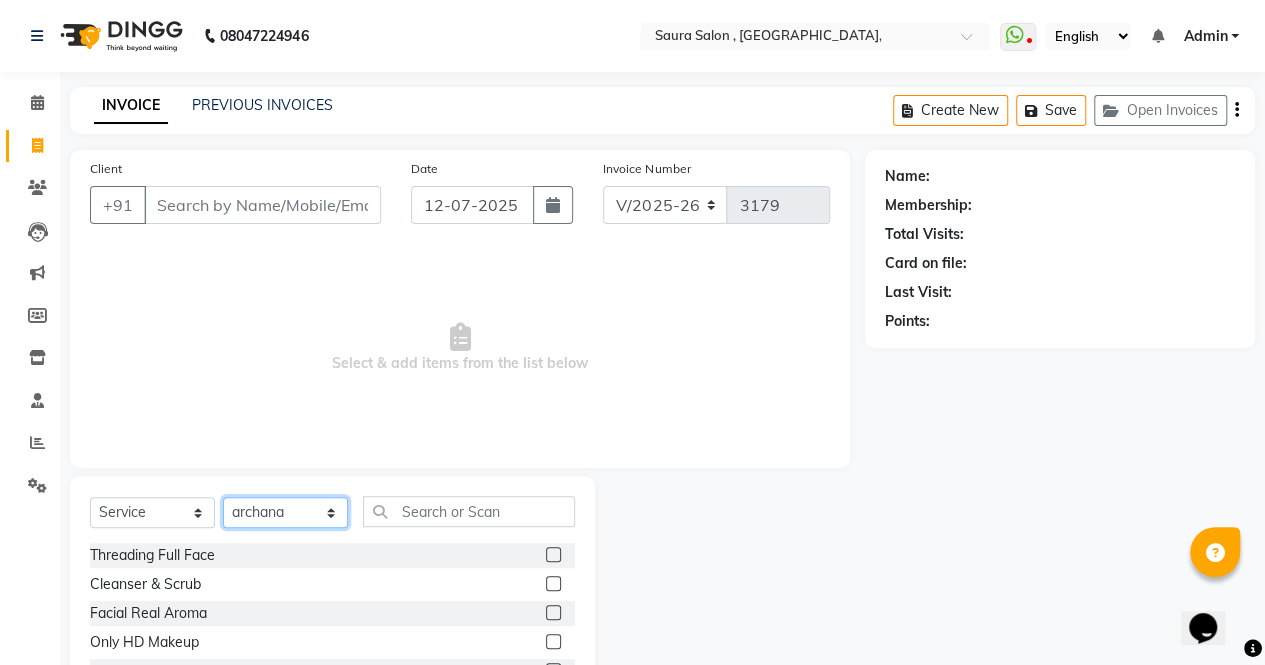 click on "Select Stylist archana  asha  chetna  deepika prajapati jagruti payal riddhi khandala shanti  sona  ura usha di vaishali vaishnavi  vidhi" 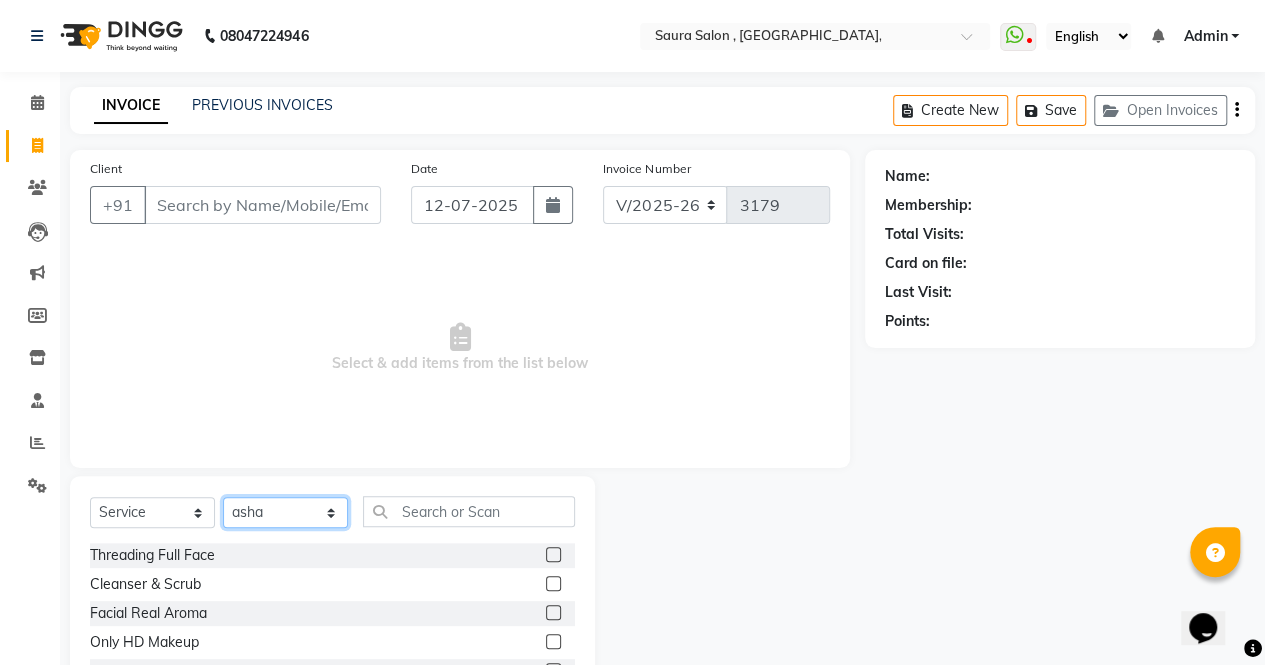 click on "Select Stylist archana  asha  chetna  deepika prajapati jagruti payal riddhi khandala shanti  sona  ura usha di vaishali vaishnavi  vidhi" 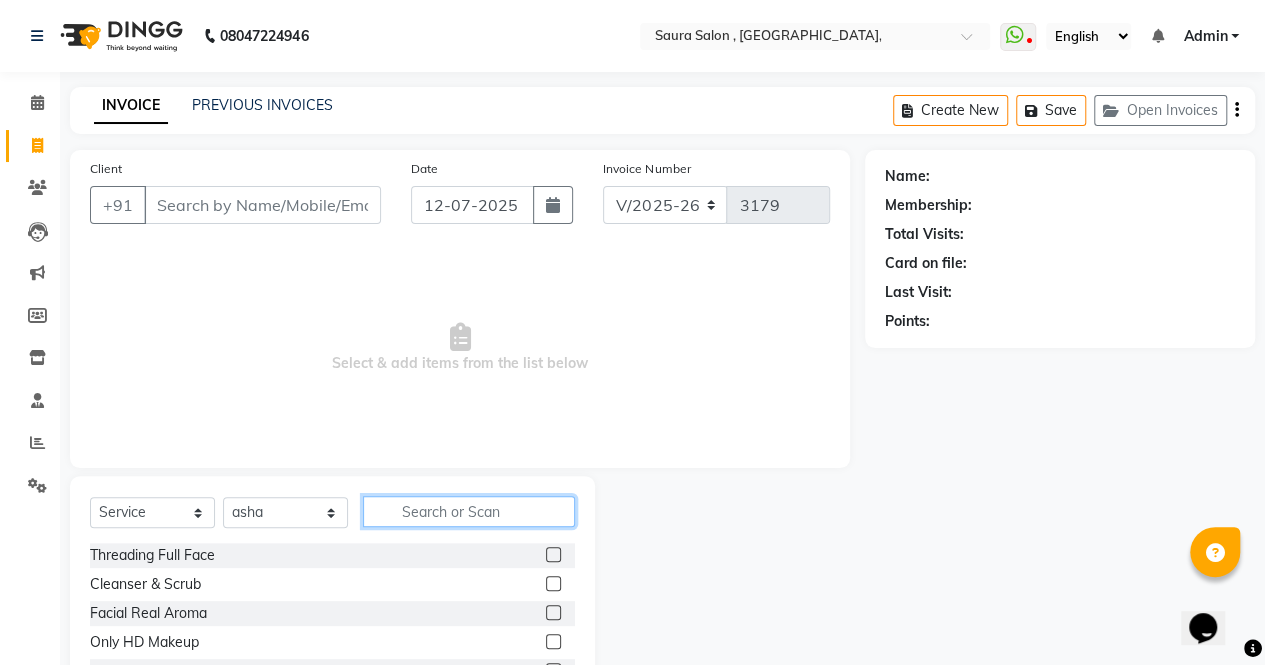 click 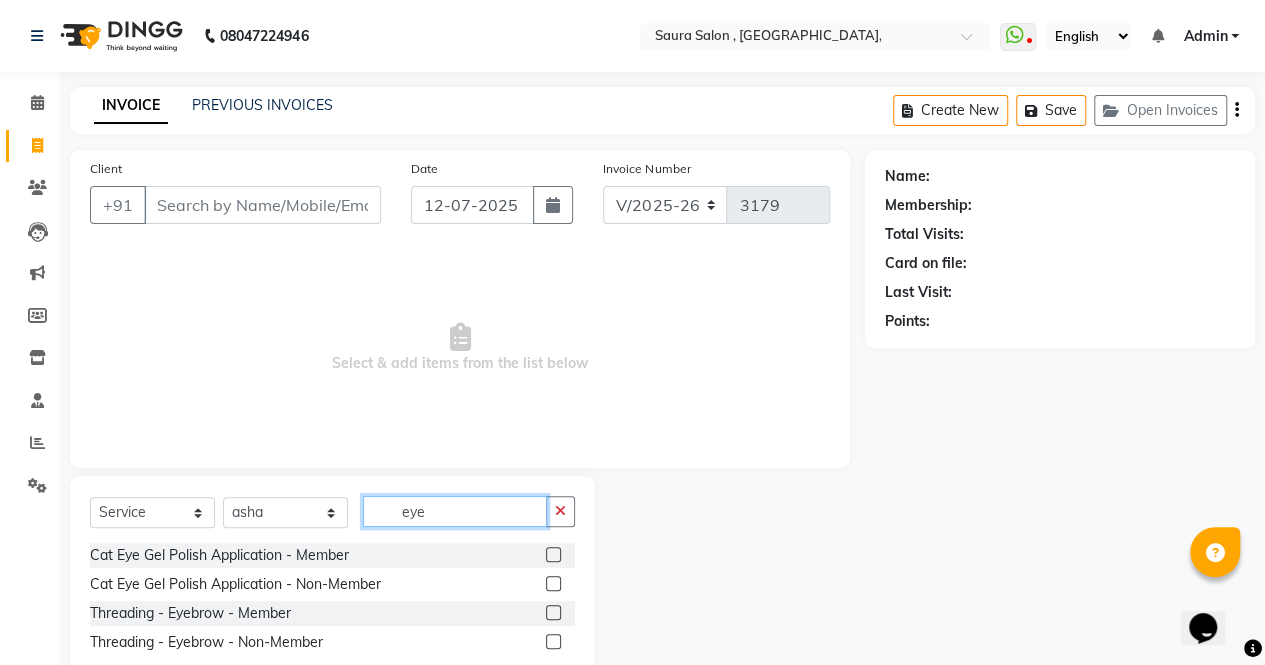 type on "eye" 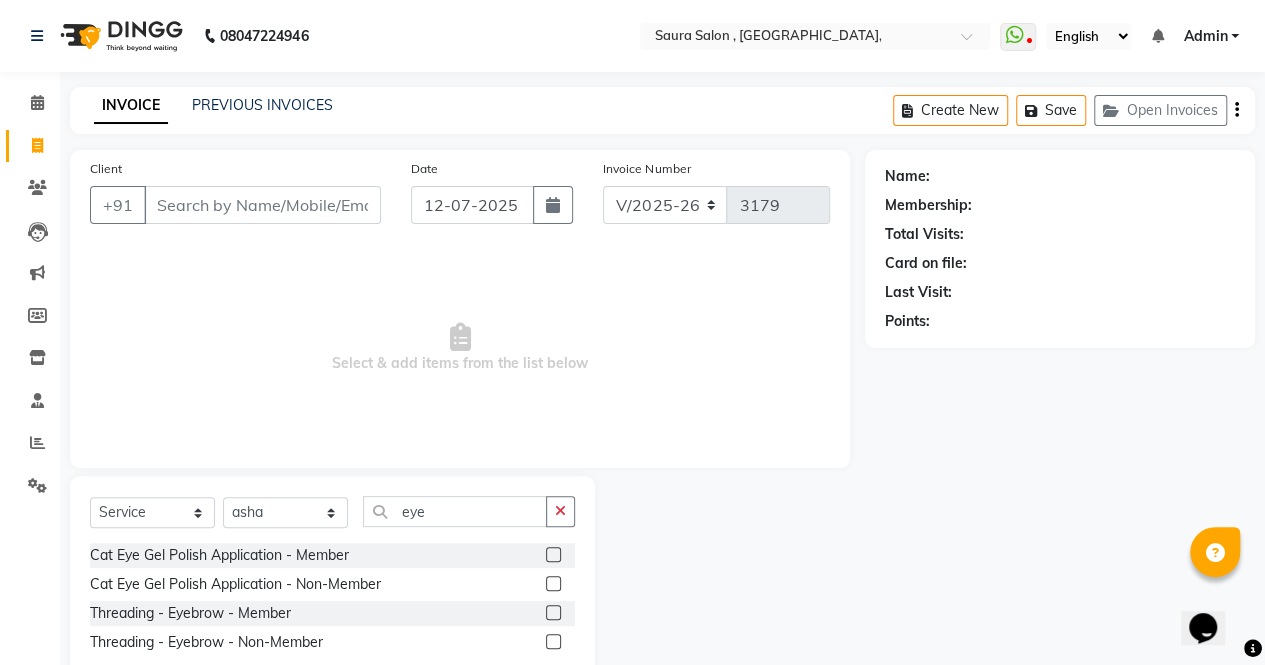 click 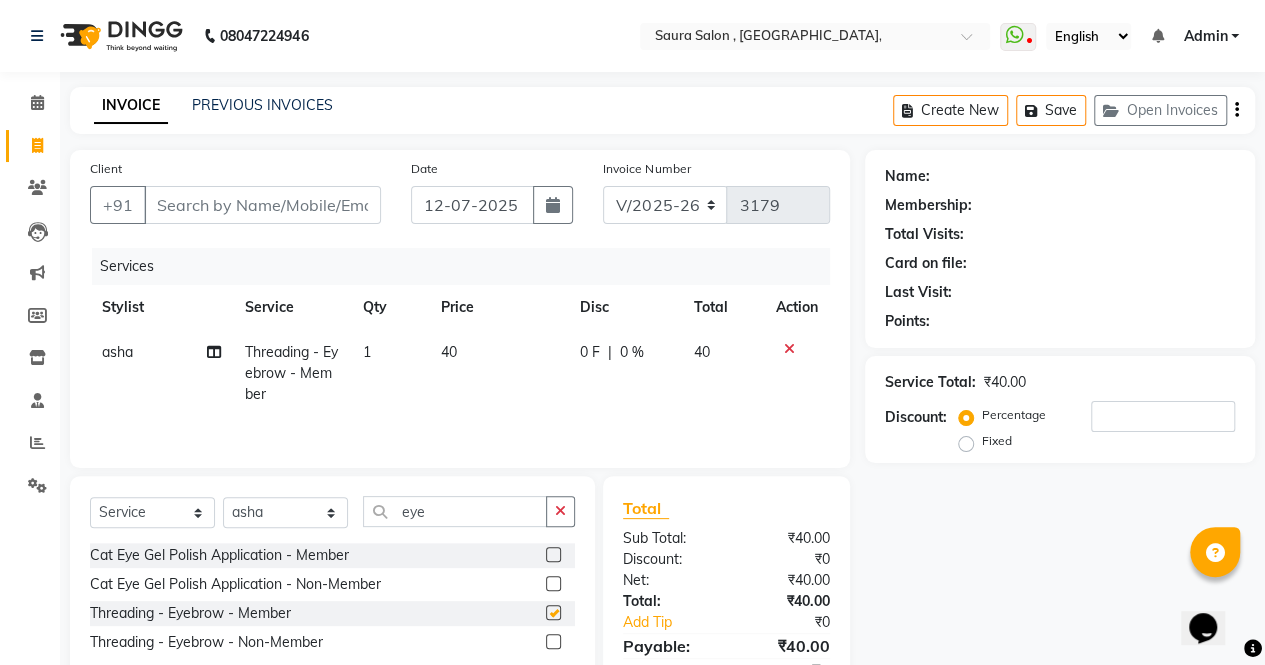 checkbox on "false" 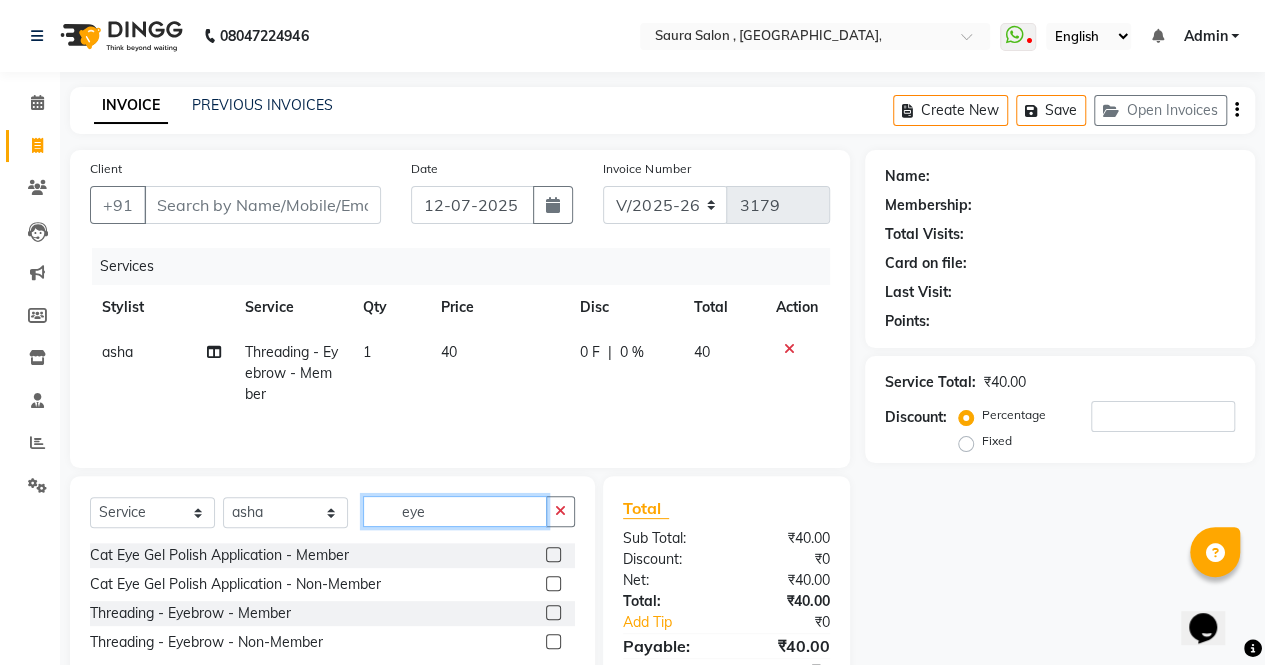 click on "eye" 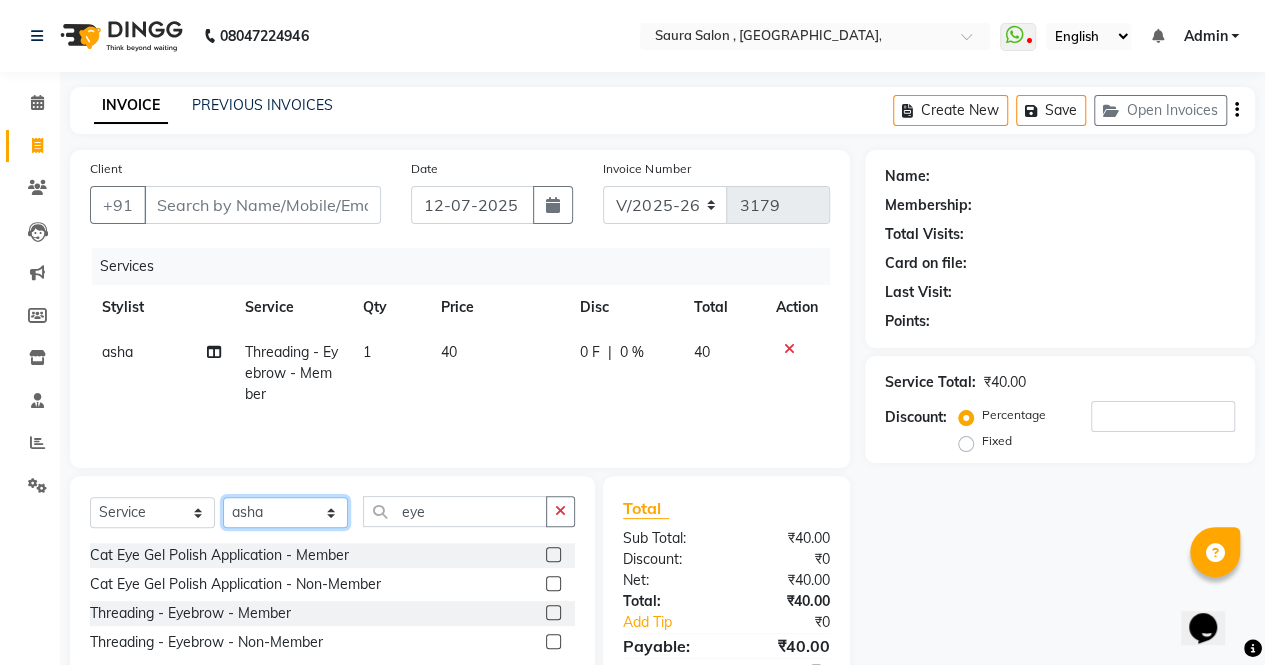 click on "Select Stylist archana  asha  chetna  deepika prajapati jagruti payal riddhi khandala shanti  sona  ura usha di vaishali vaishnavi  vidhi" 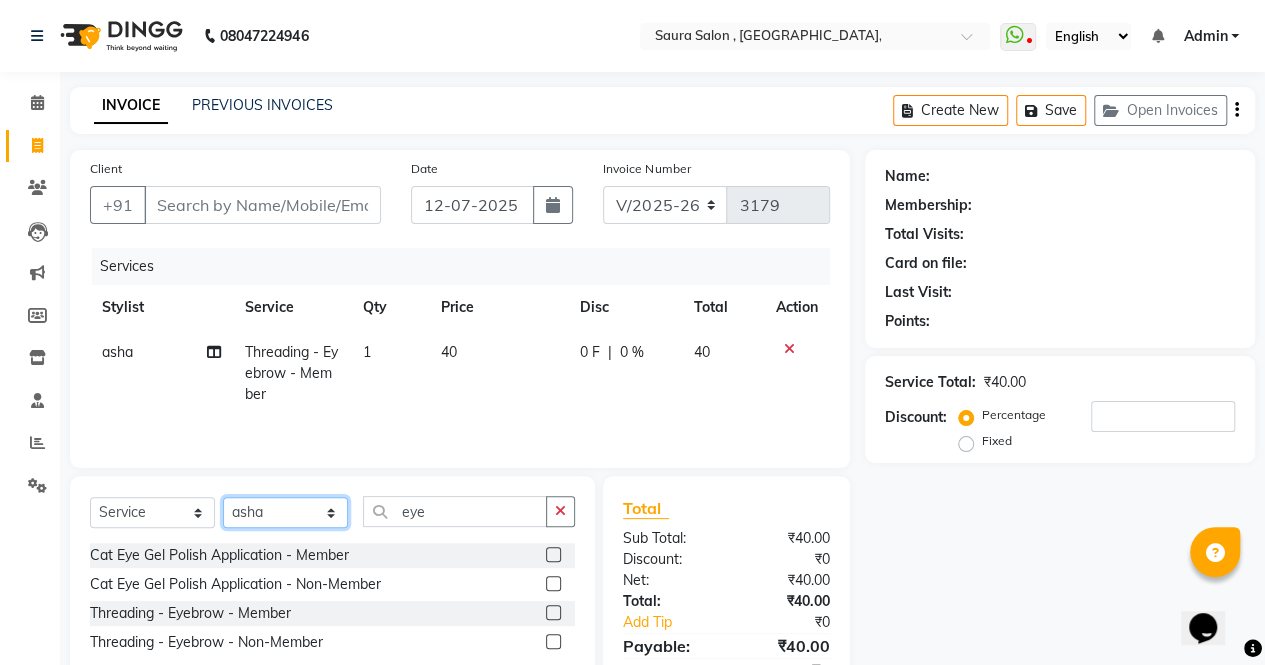 select on "56810" 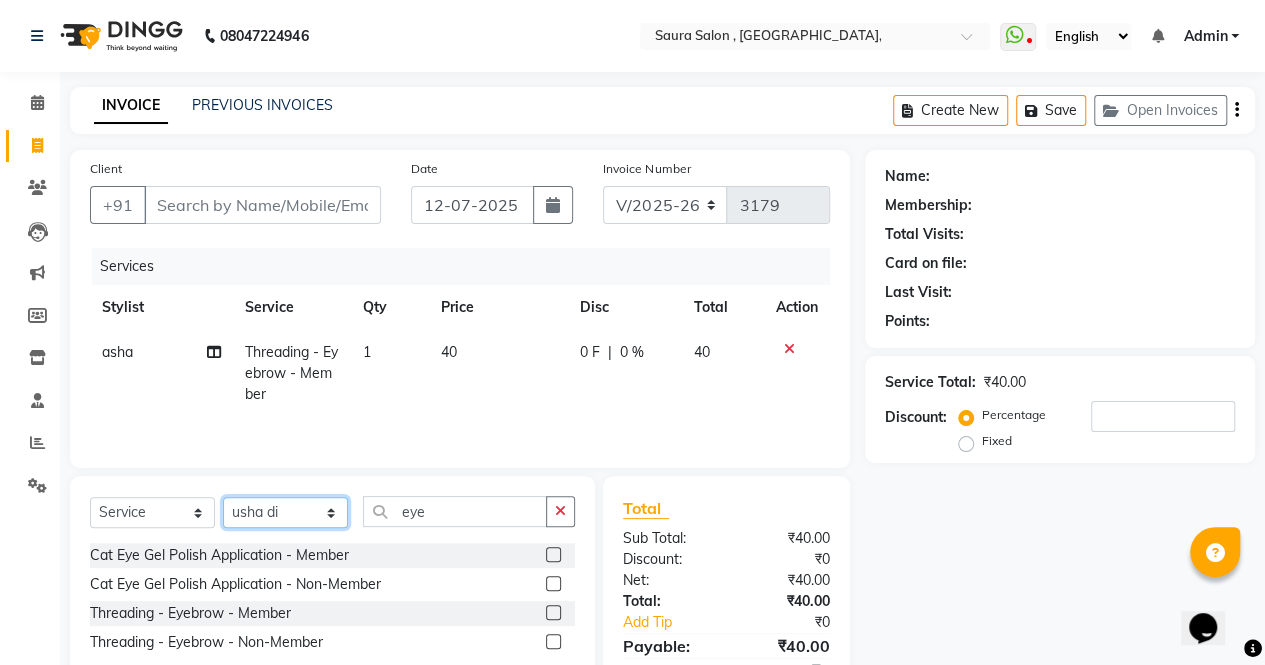 click on "Select Stylist archana  asha  chetna  deepika prajapati jagruti payal riddhi khandala shanti  sona  ura usha di vaishali vaishnavi  vidhi" 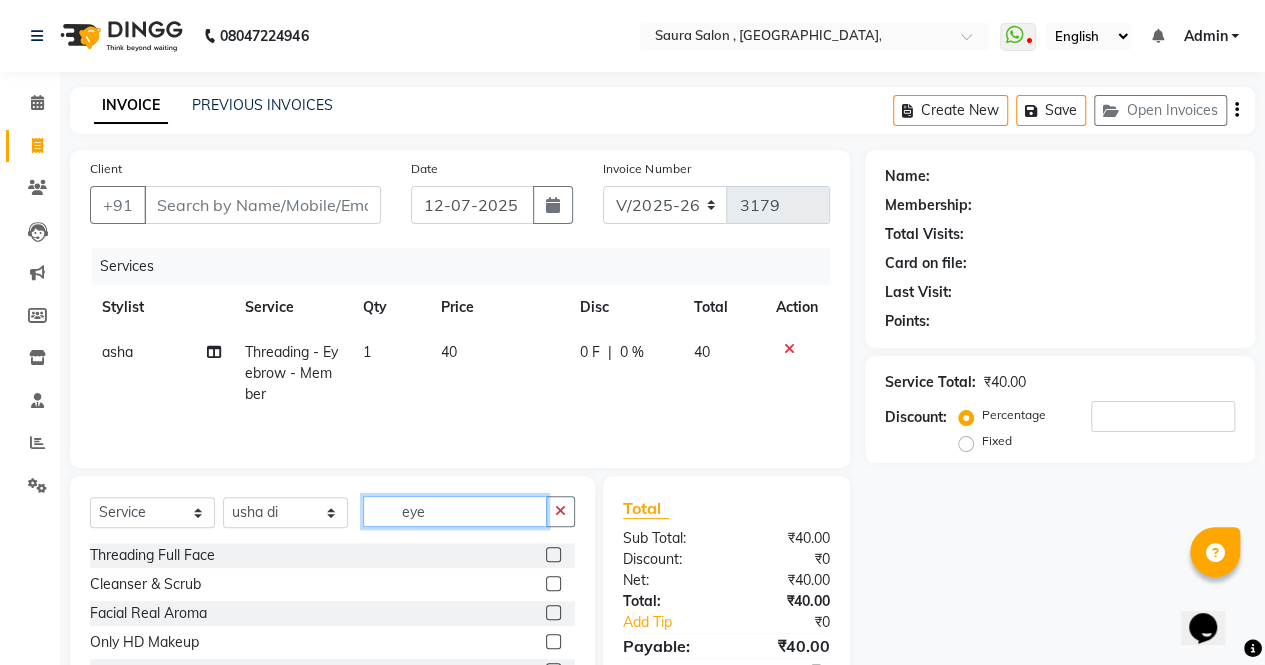 click on "eye" 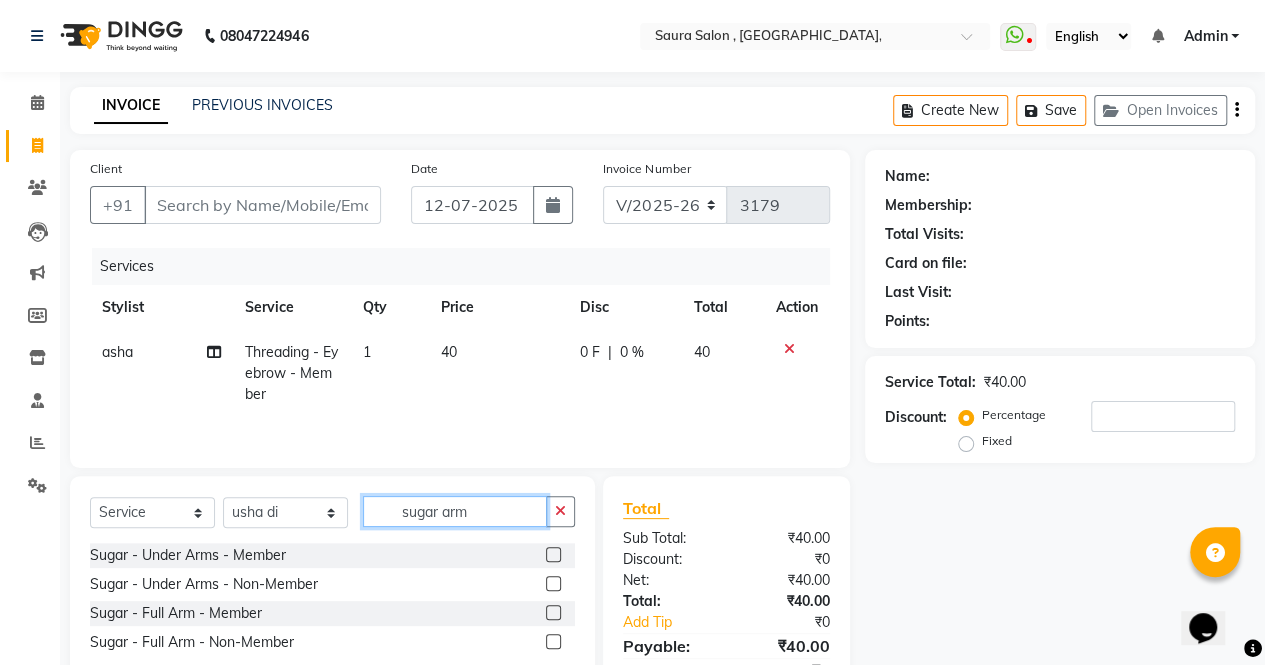 type on "sugar arm" 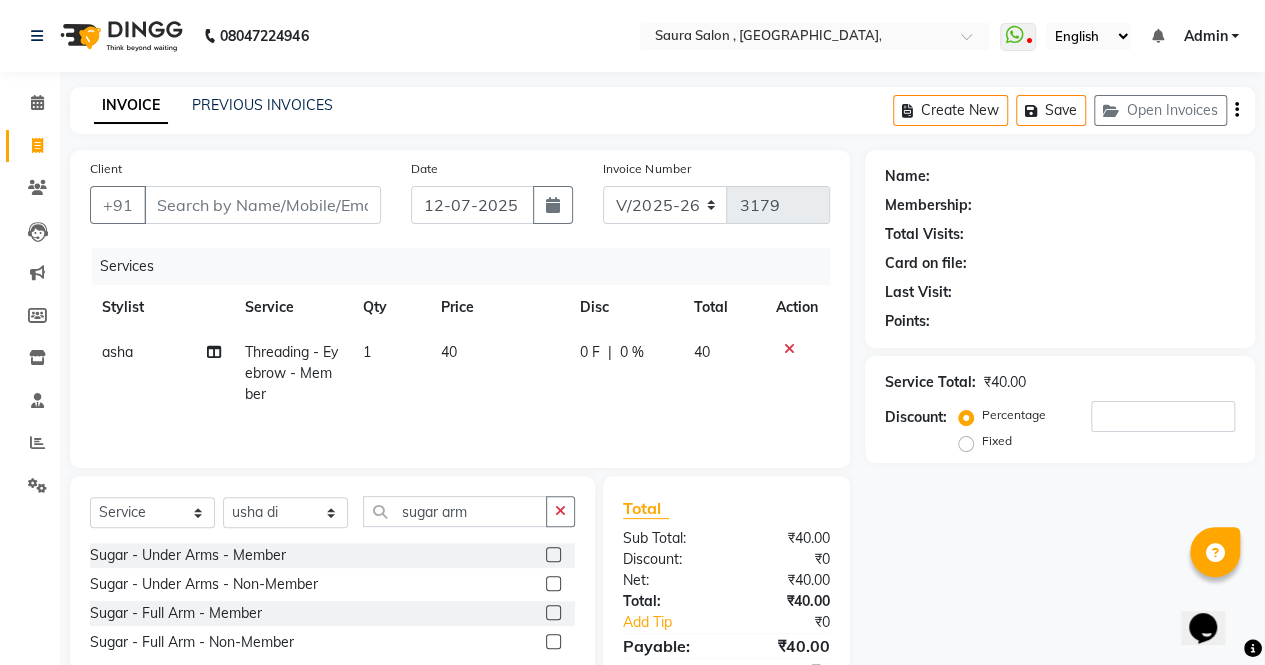 click 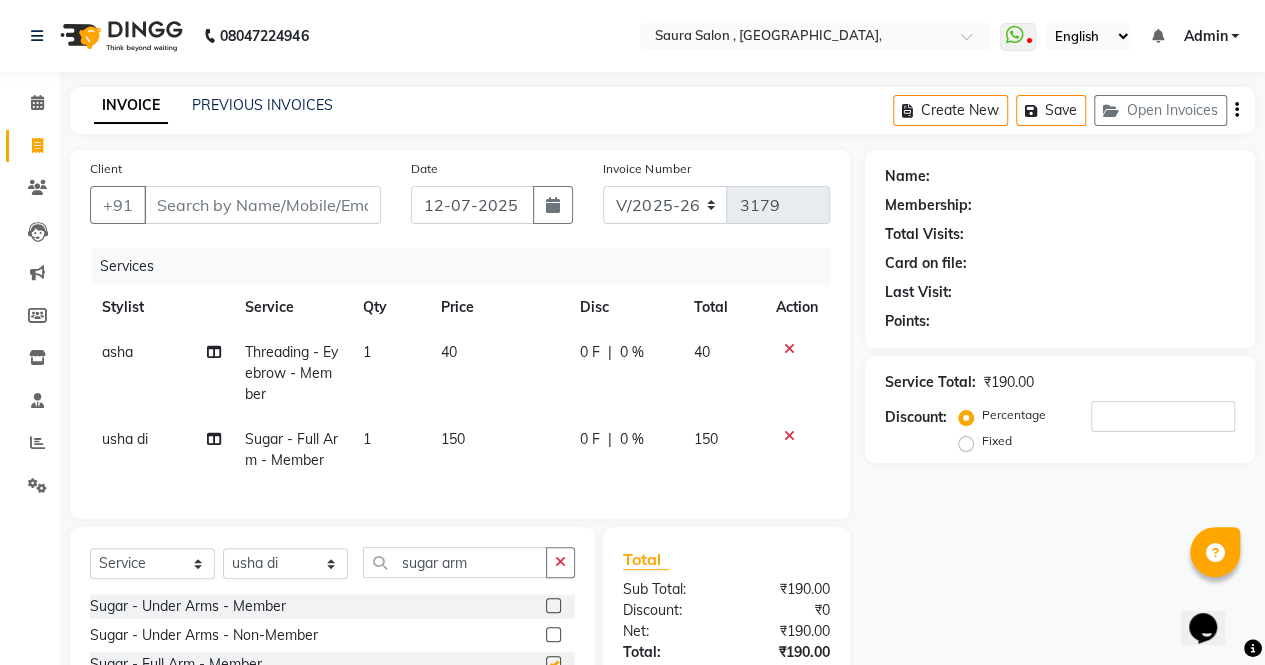 checkbox on "false" 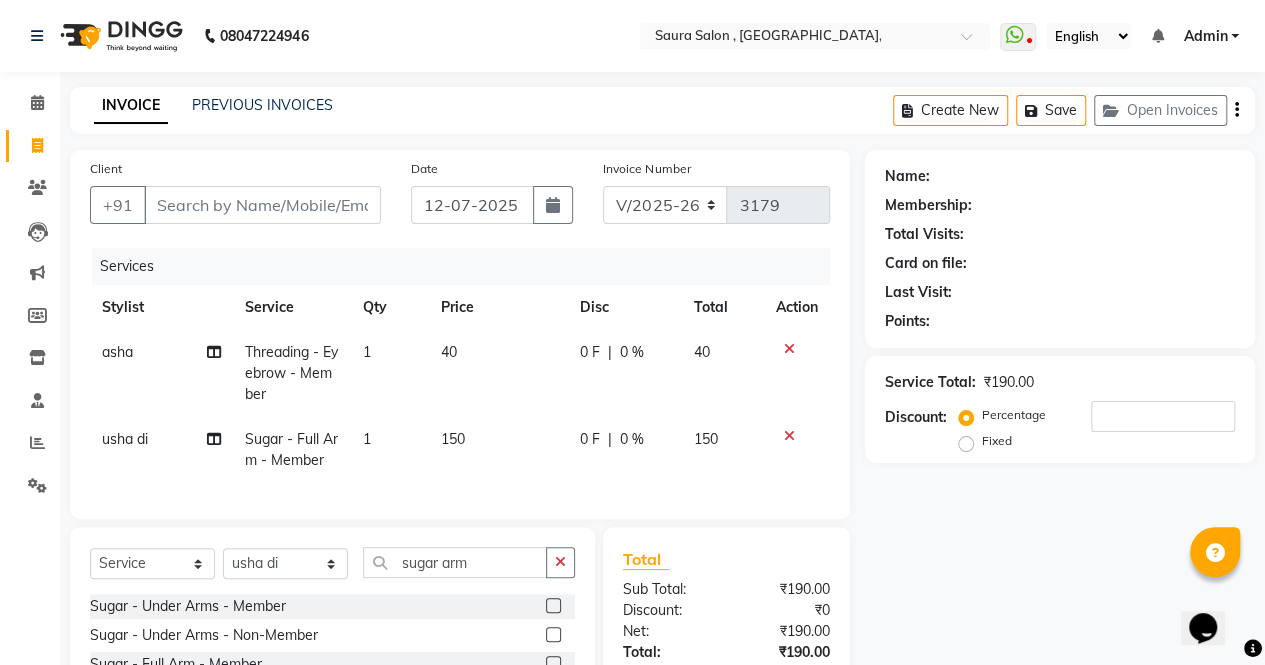 click on "150" 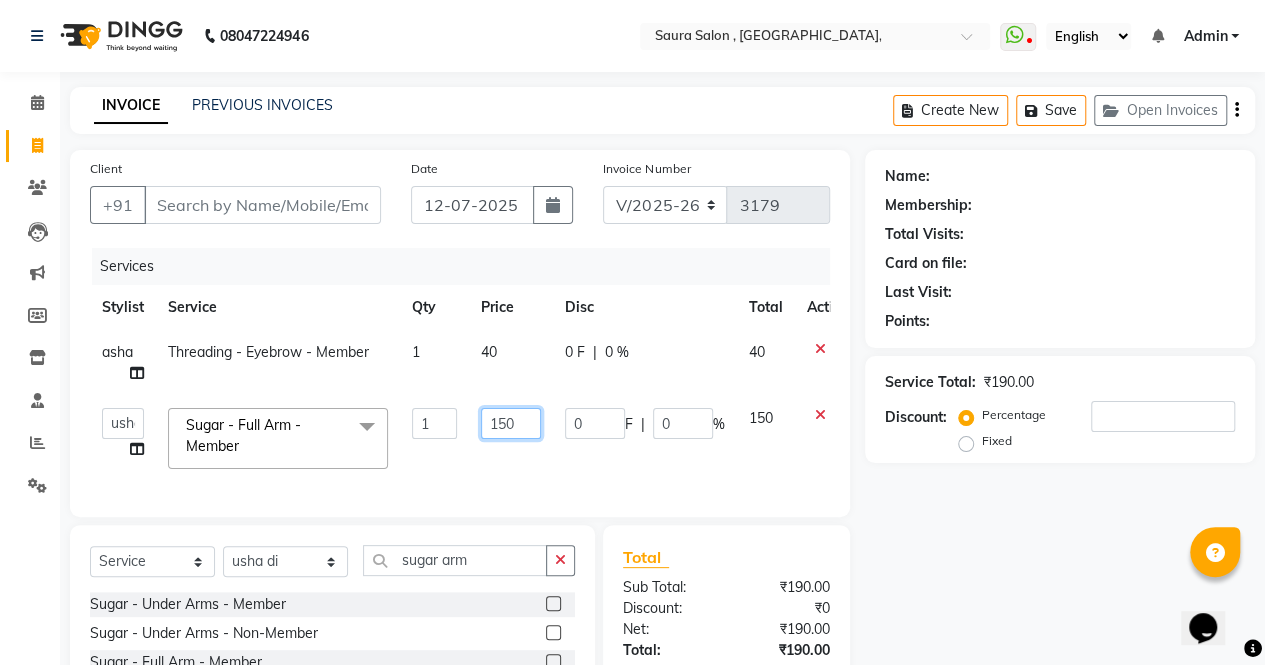 click on "150" 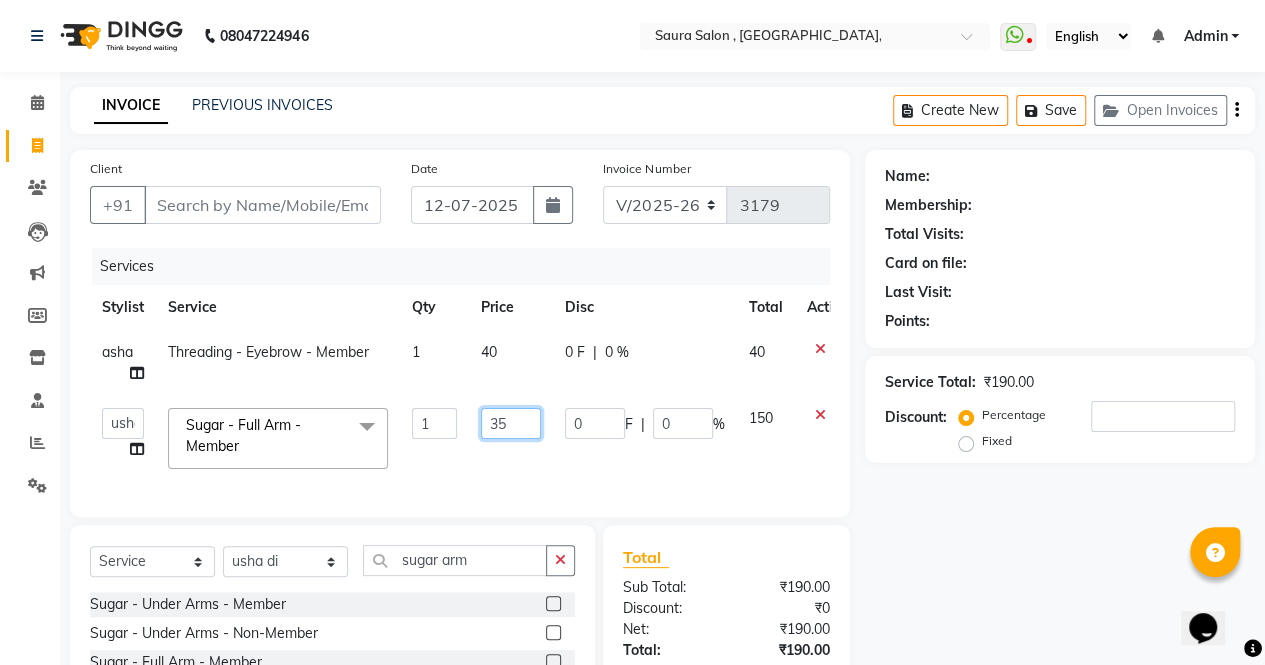 type on "350" 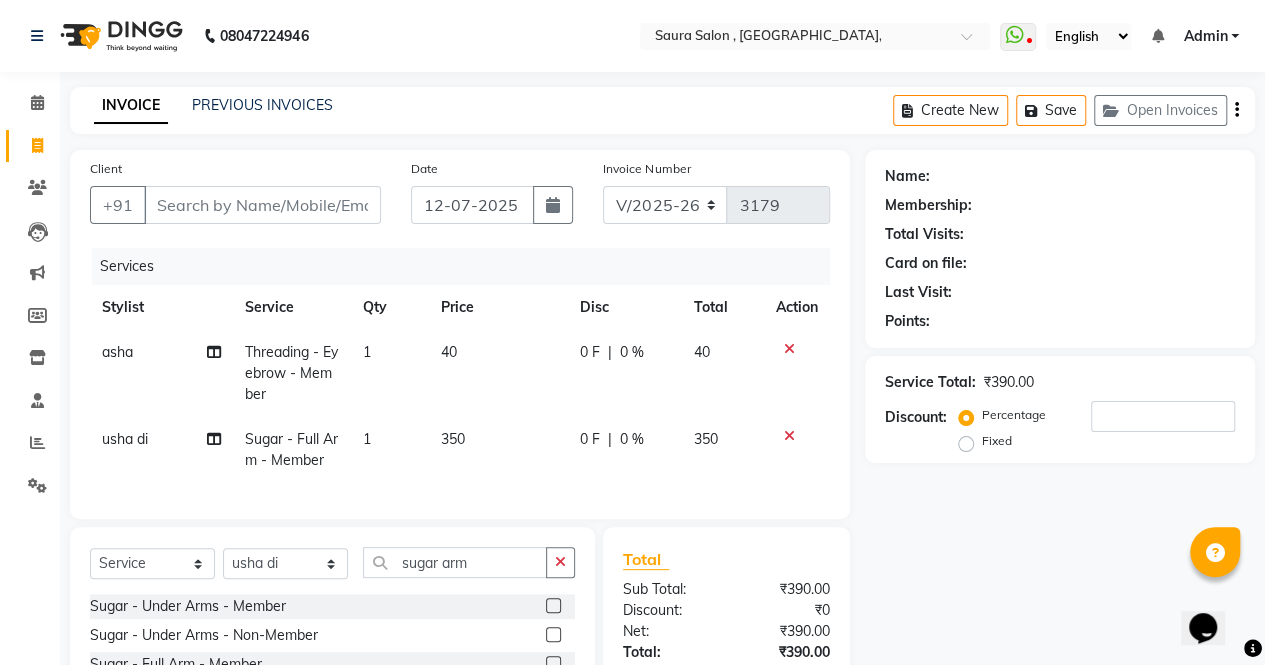 click on "0 F | 0 %" 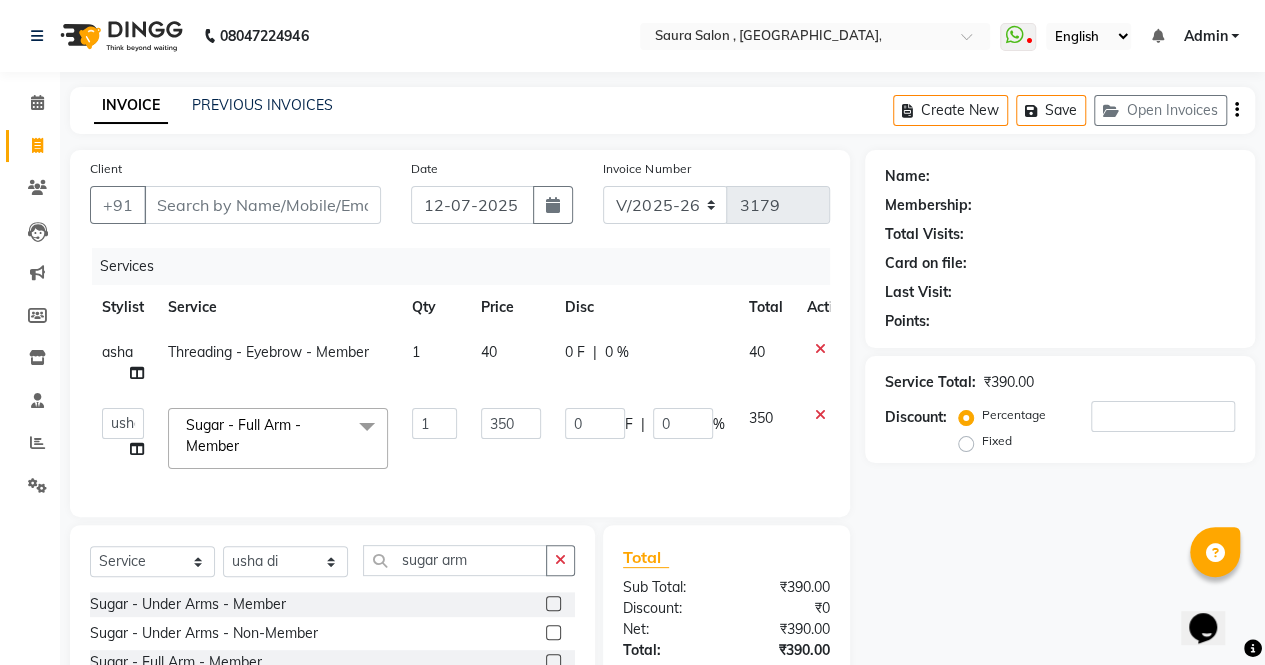 click on "Name: Membership: Total Visits: Card on file: Last Visit:  Points:  Service Total:  ₹390.00  Discount:  Percentage   Fixed" 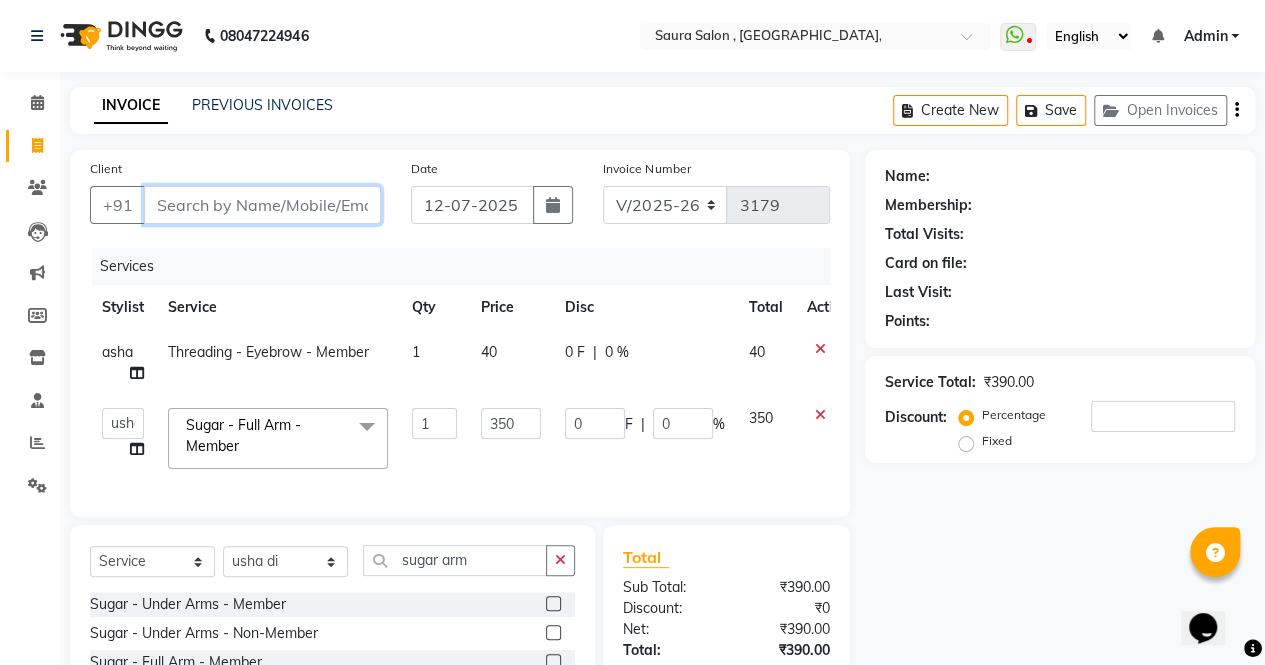 click on "Client" at bounding box center (262, 205) 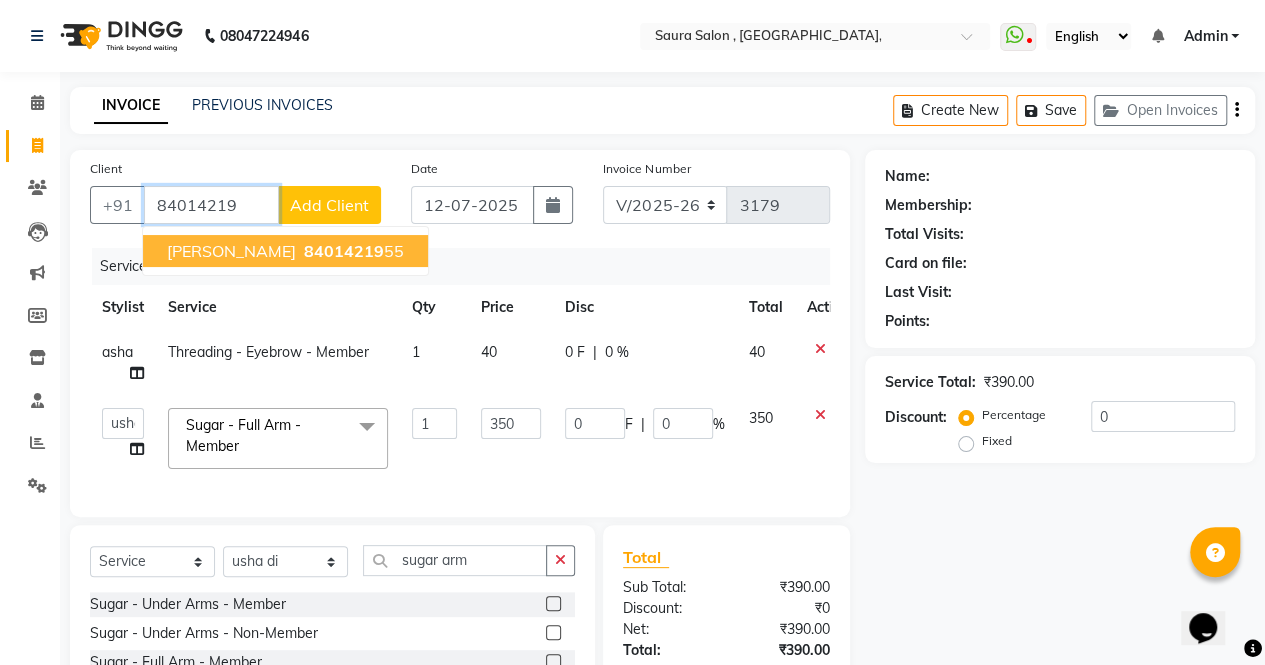 type on "84014219" 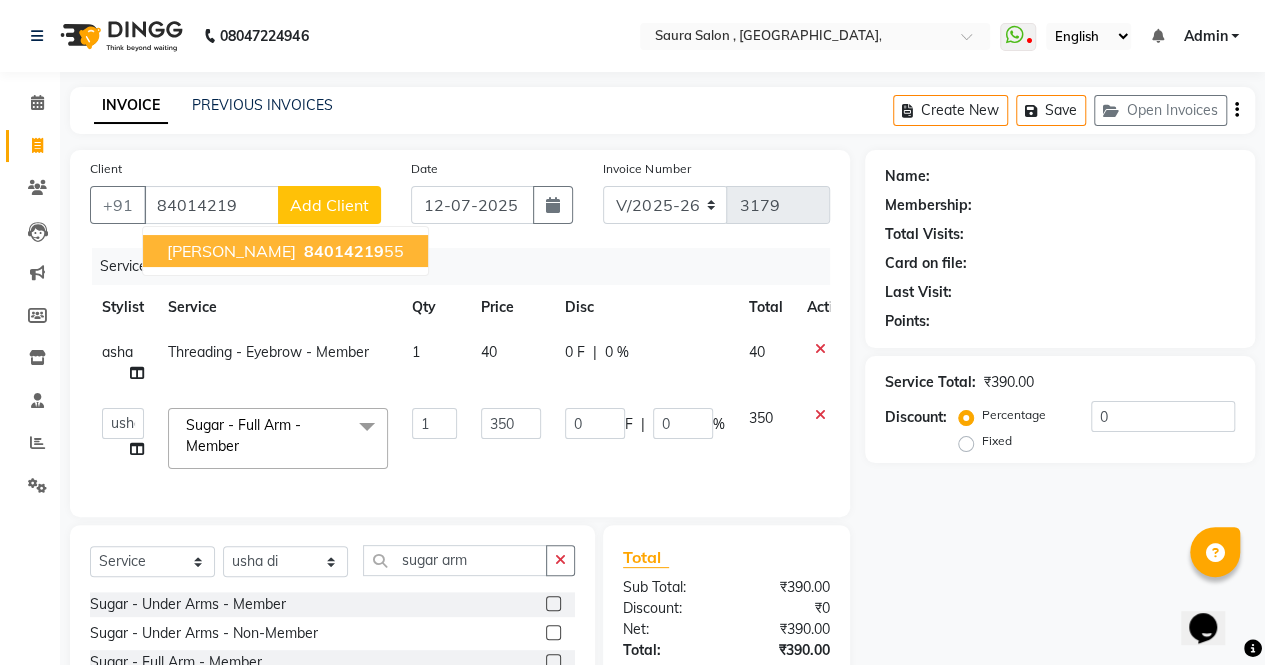 click on "40" 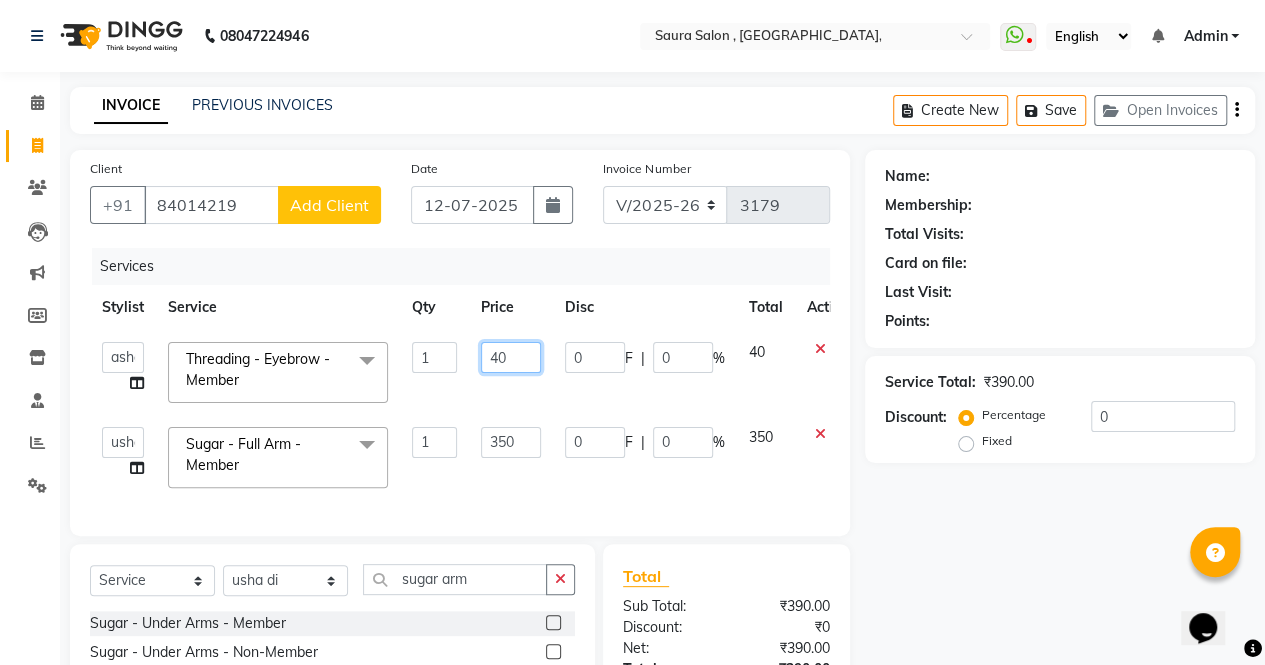 click on "40" 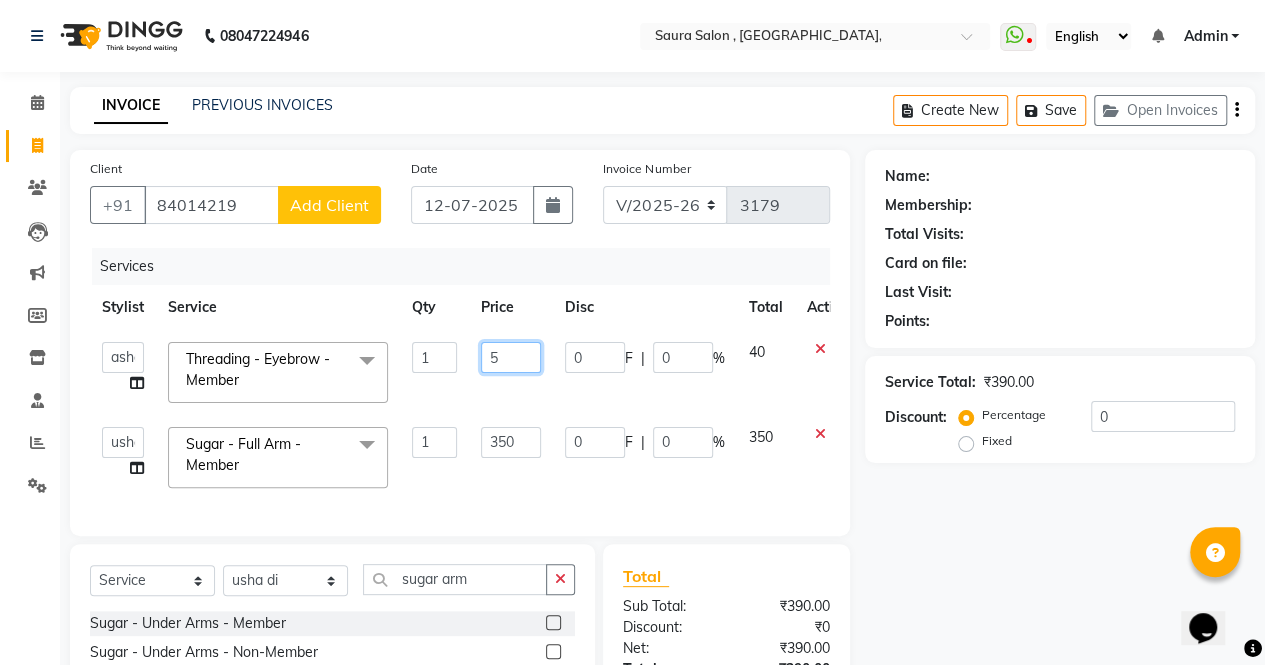 type on "50" 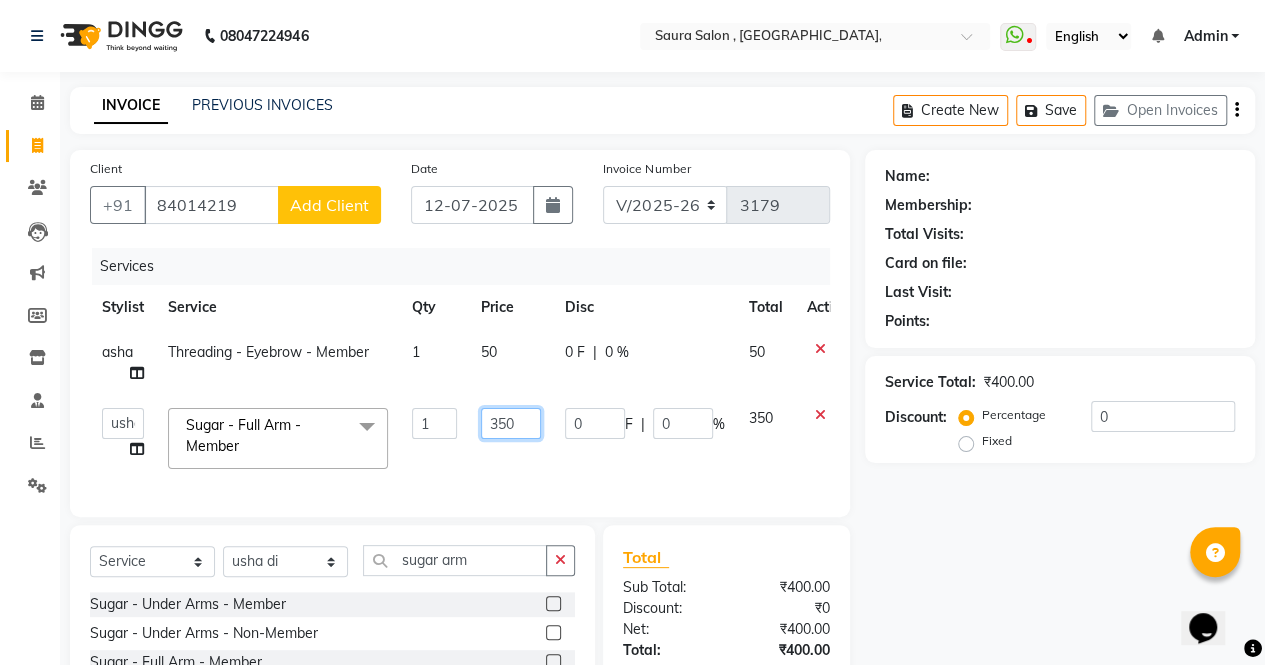 click on "350" 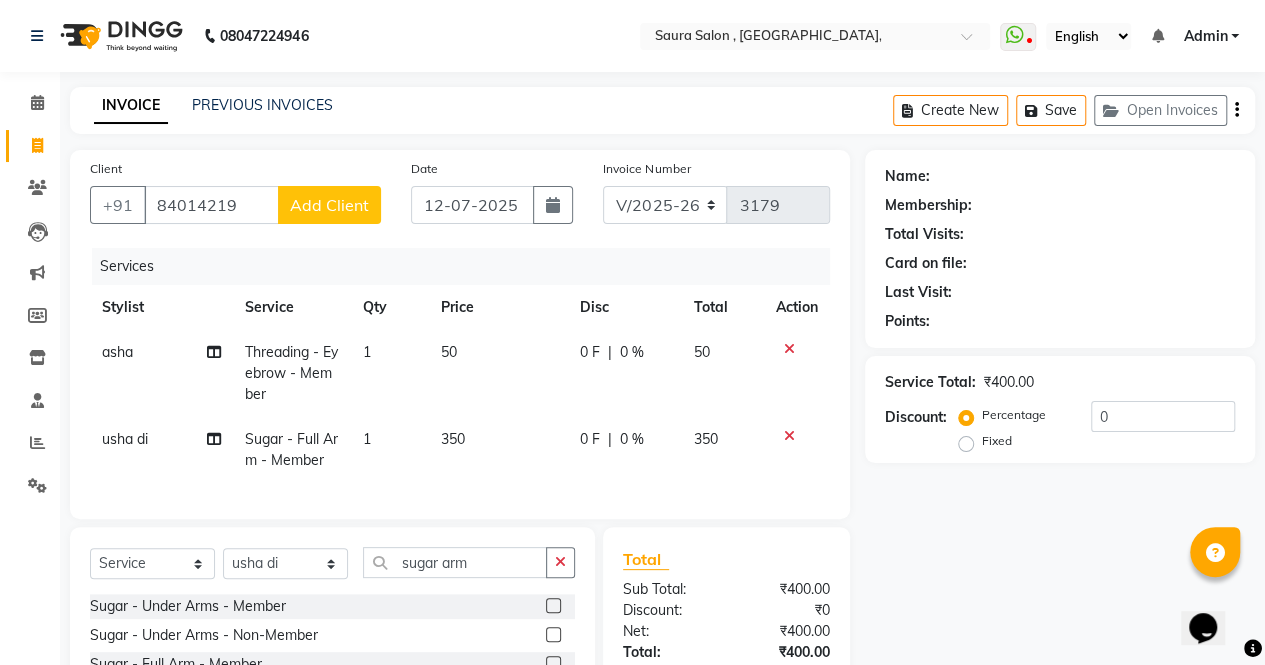 click on "Sugar - Full Arm - Member" 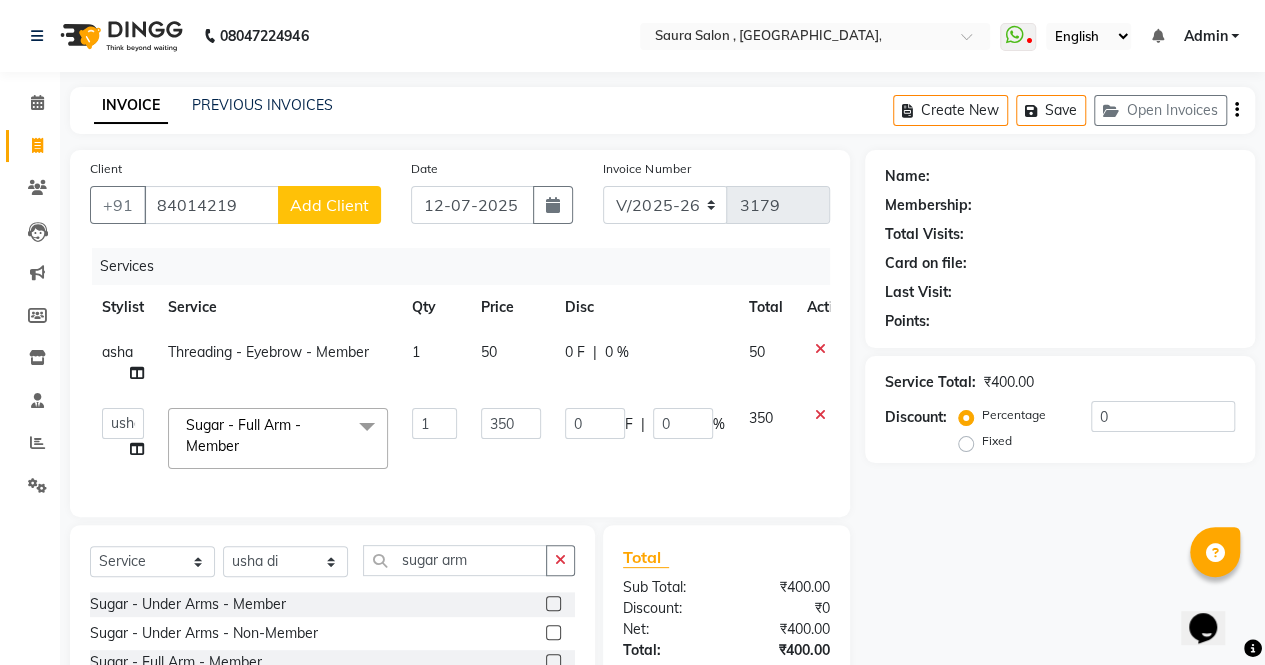 click on "Sugar - Full Arm - Member  x" 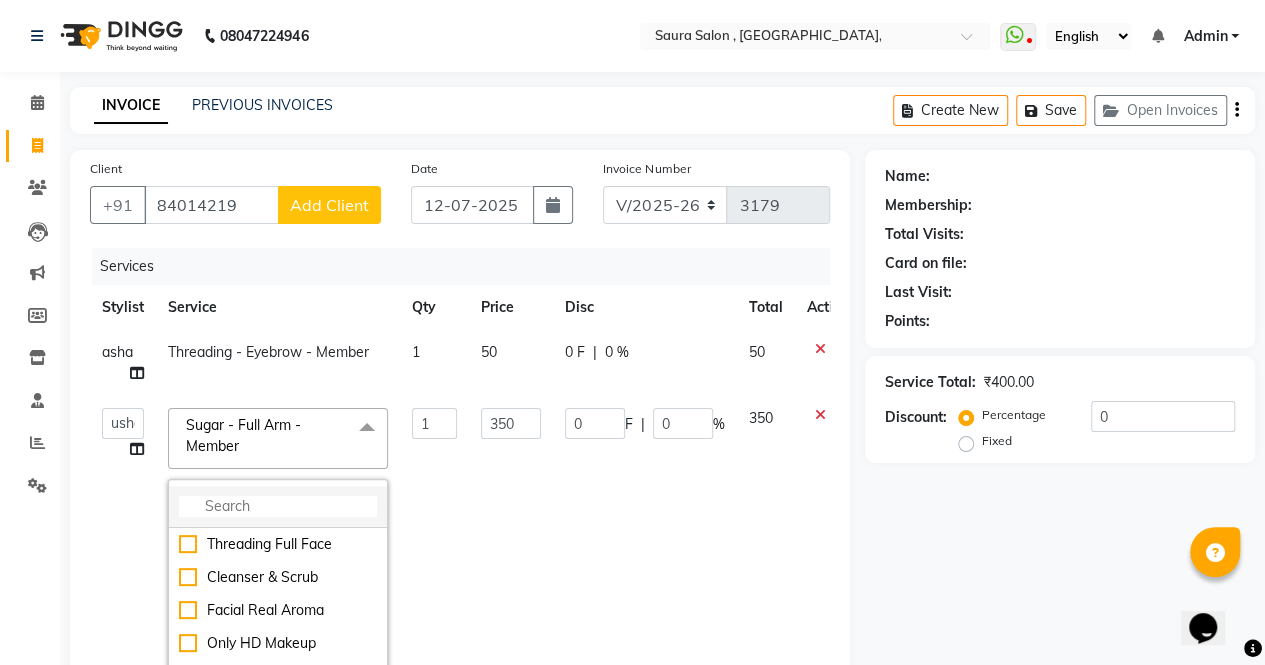 click 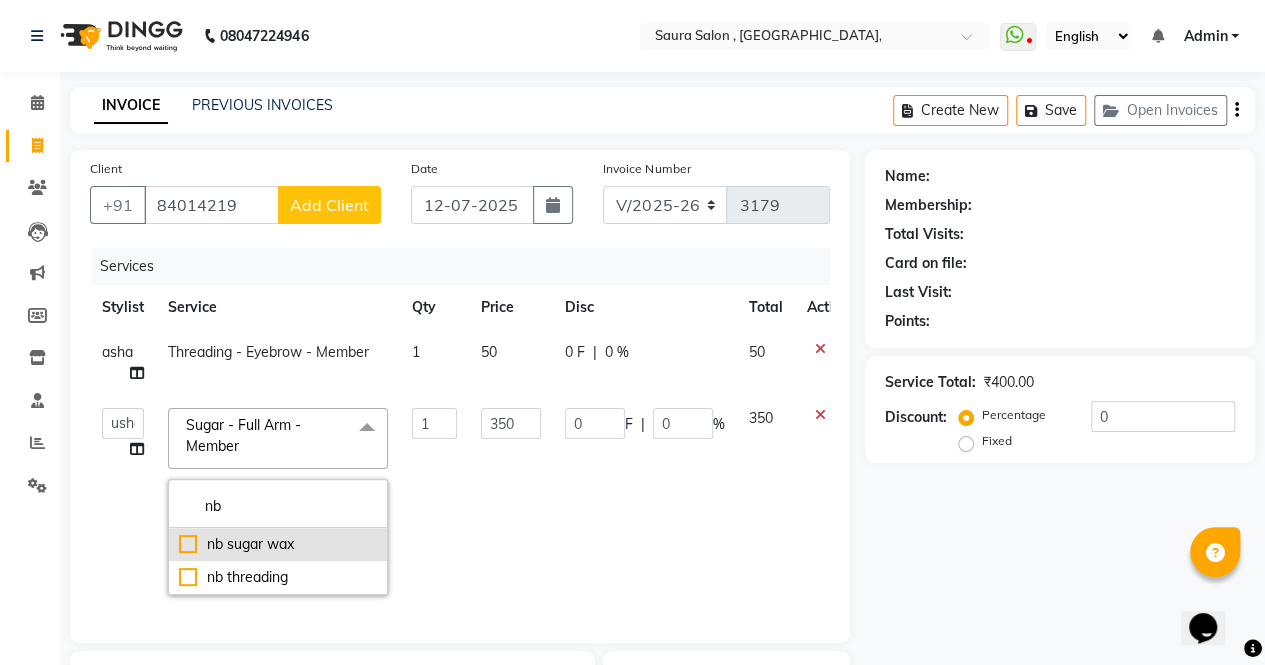 type on "nb" 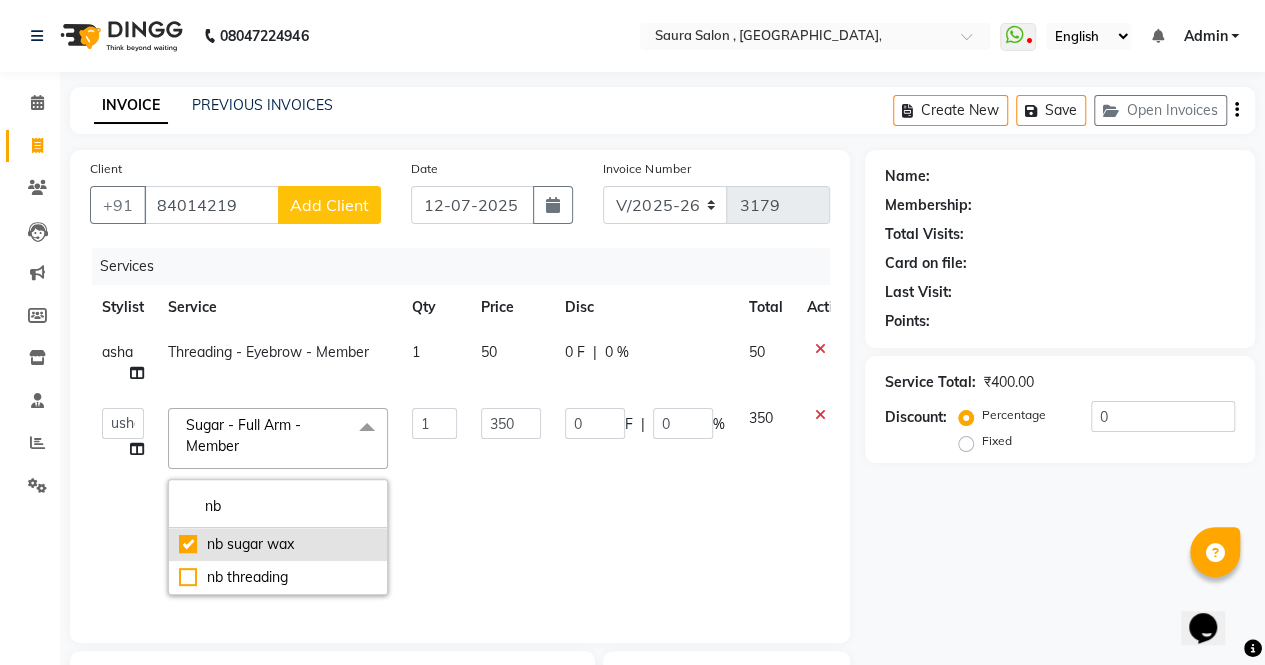checkbox on "true" 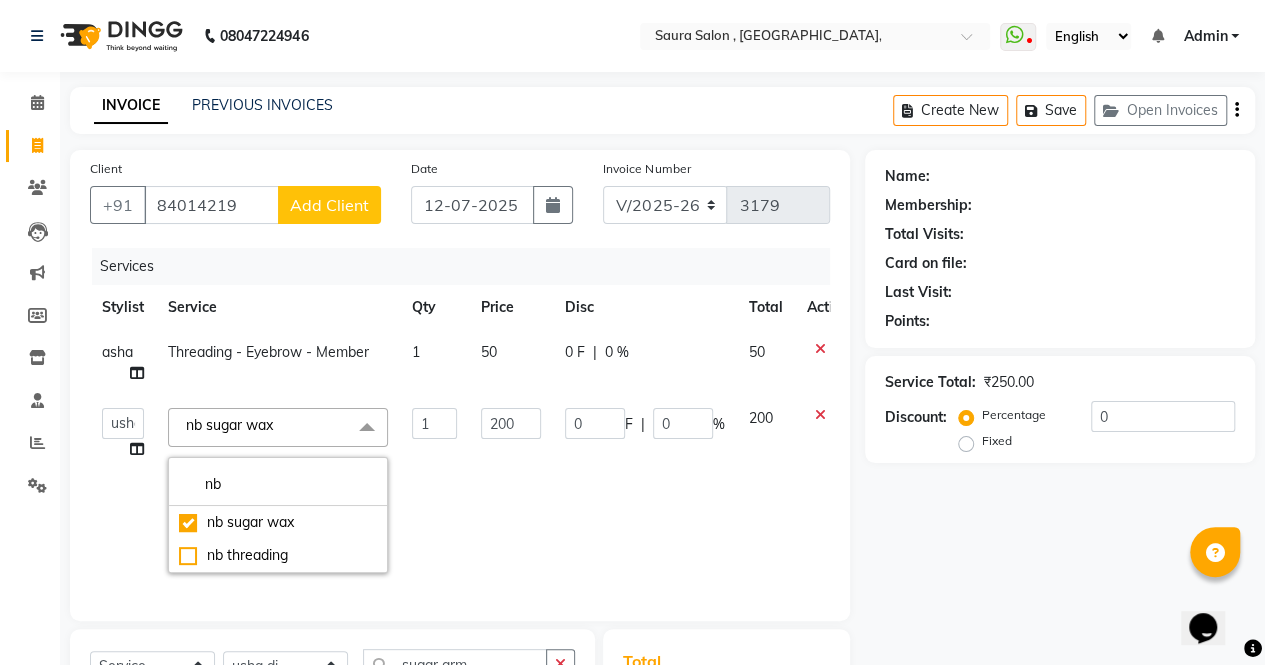 scroll, scrollTop: 258, scrollLeft: 0, axis: vertical 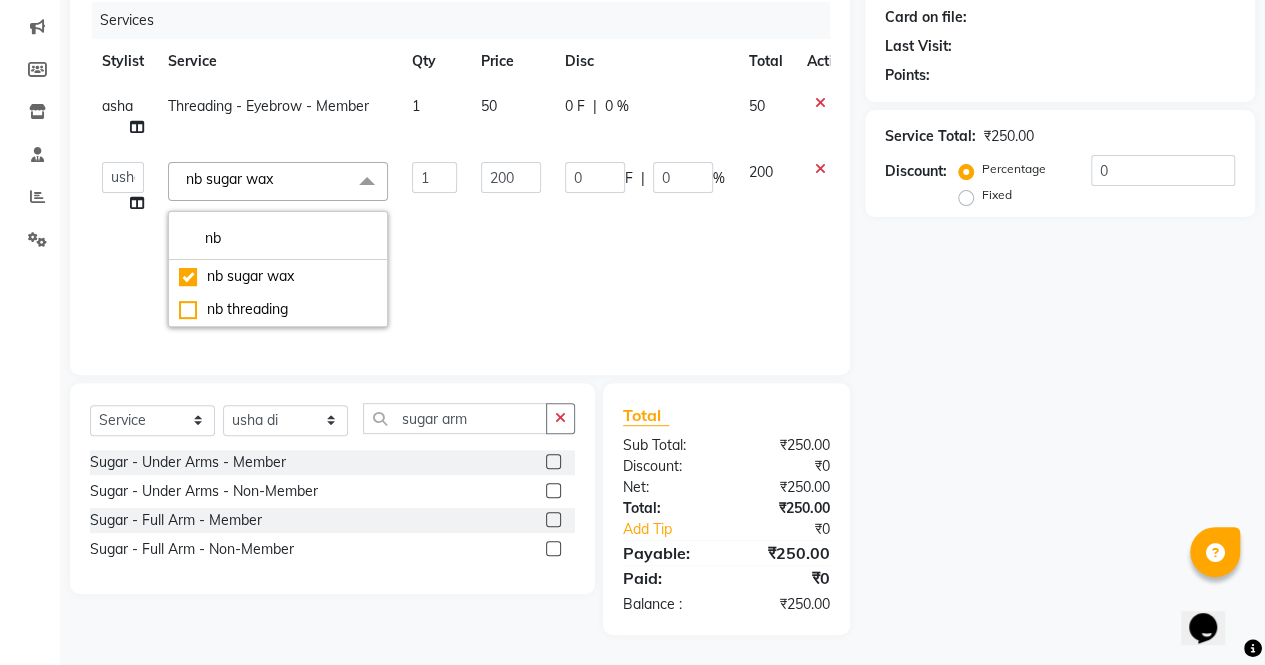 click on "₹250.00" 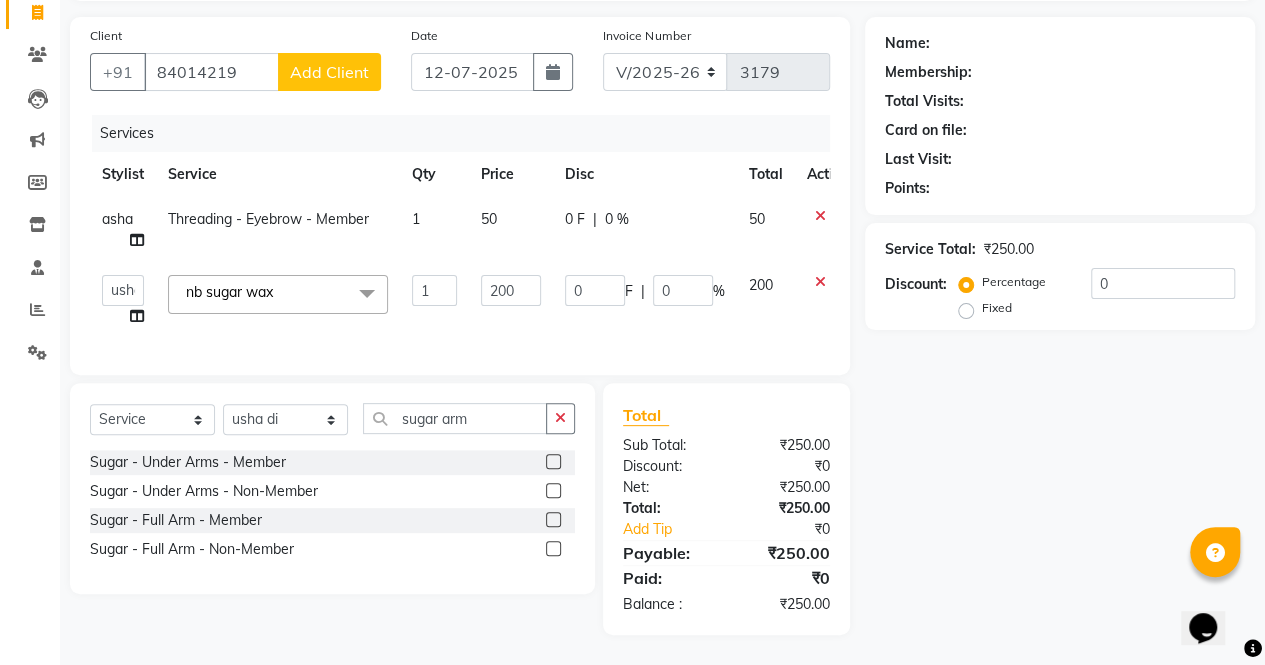 scroll, scrollTop: 146, scrollLeft: 0, axis: vertical 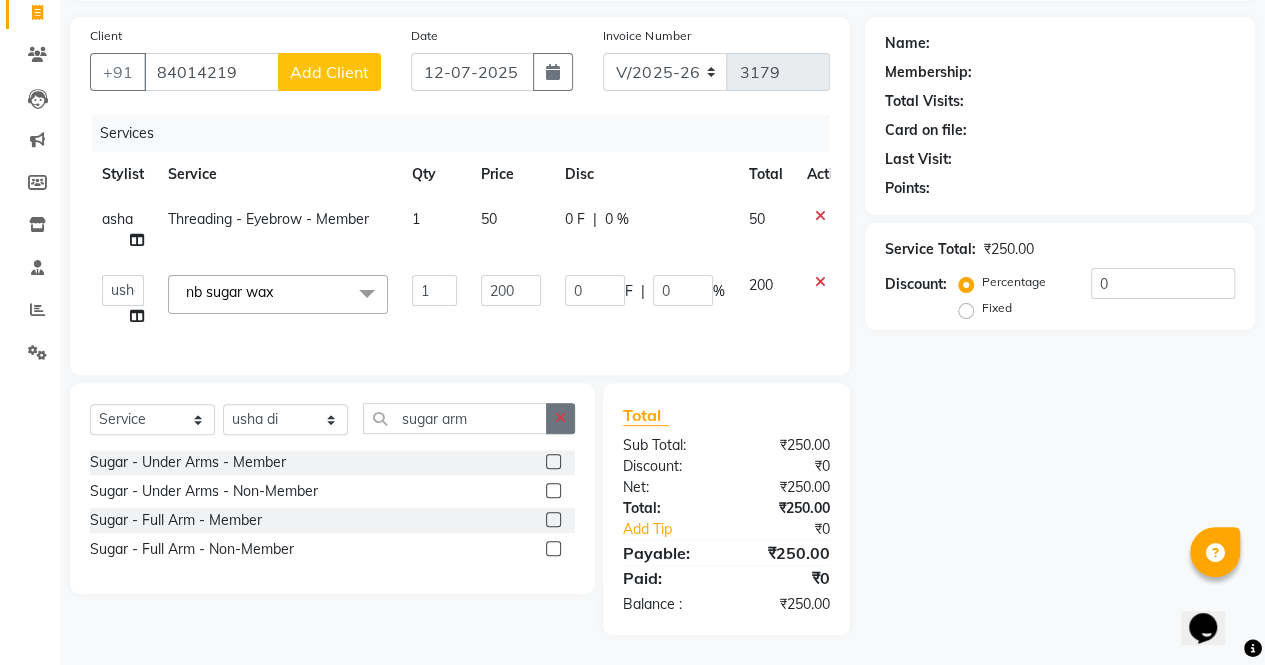 click 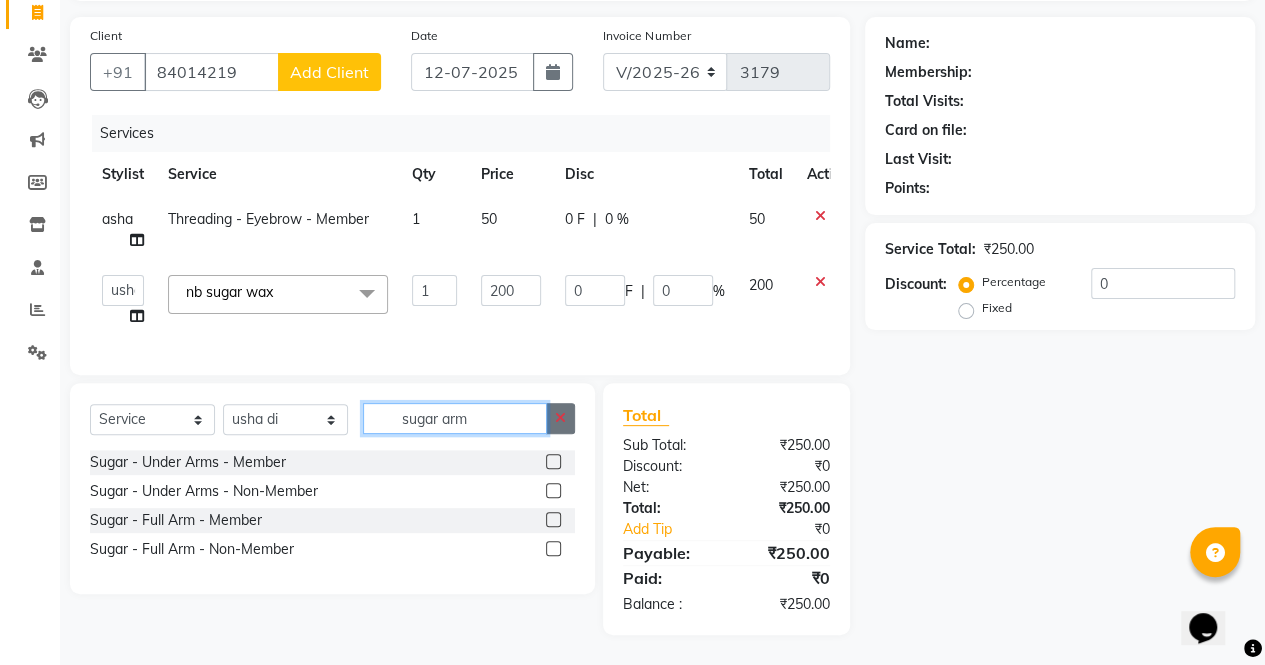 type 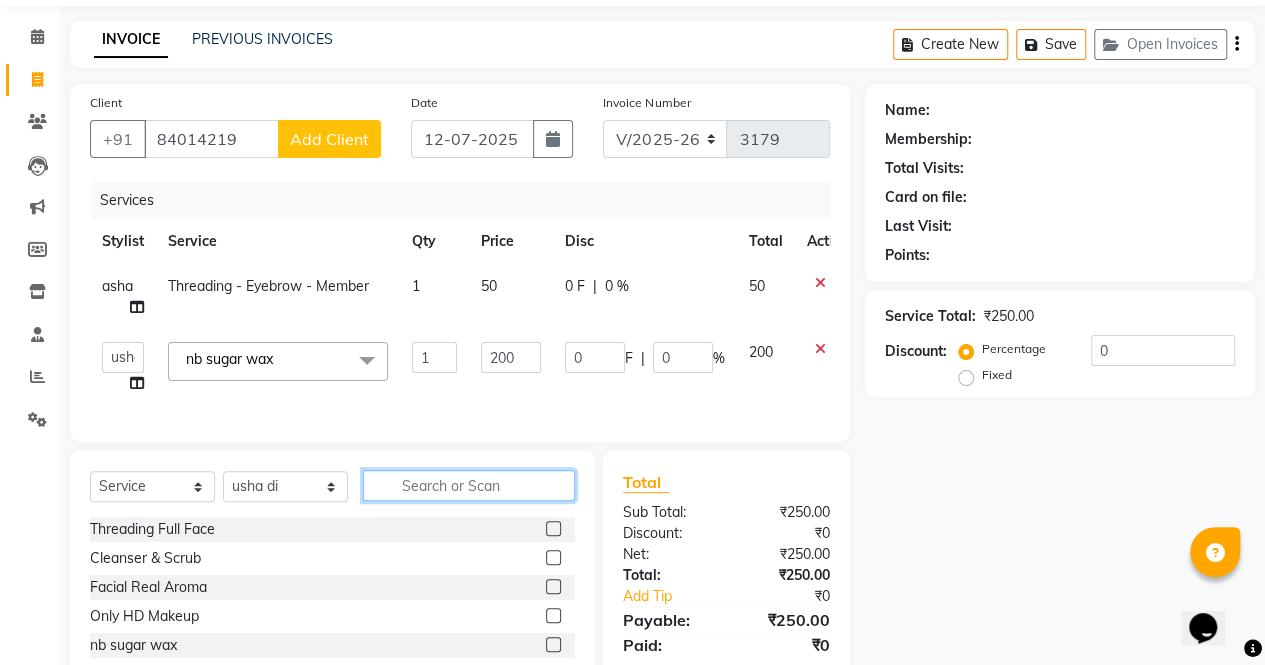 scroll, scrollTop: 0, scrollLeft: 0, axis: both 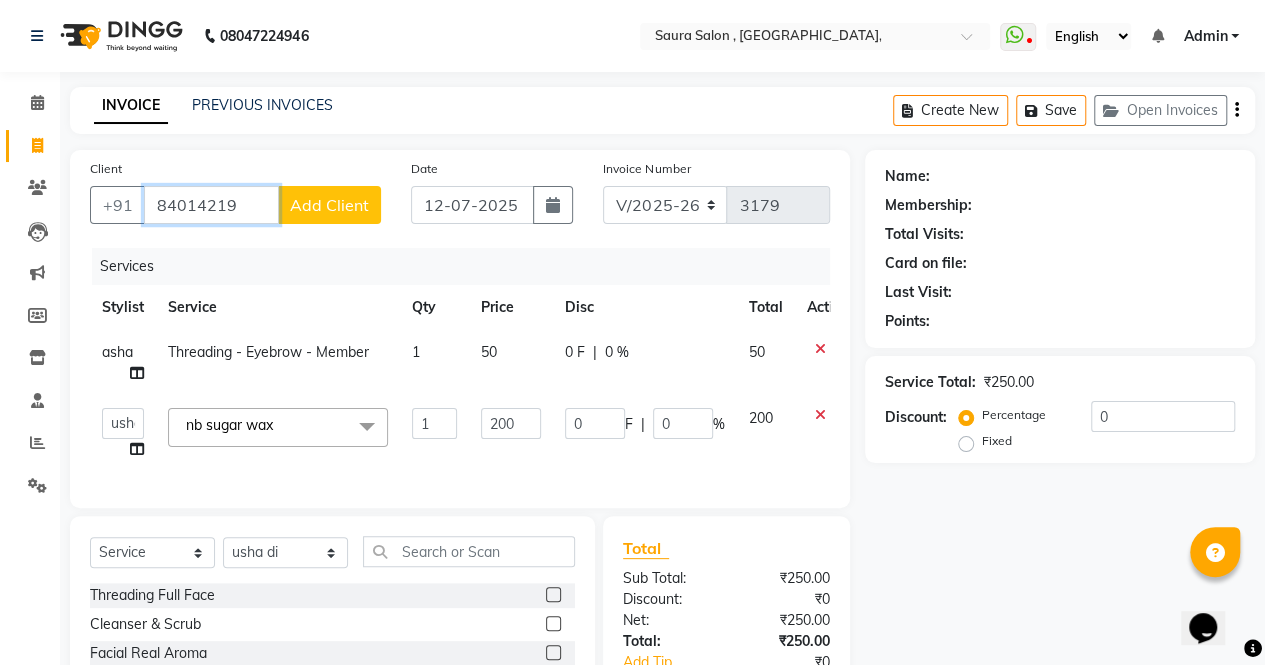 click on "84014219" at bounding box center [211, 205] 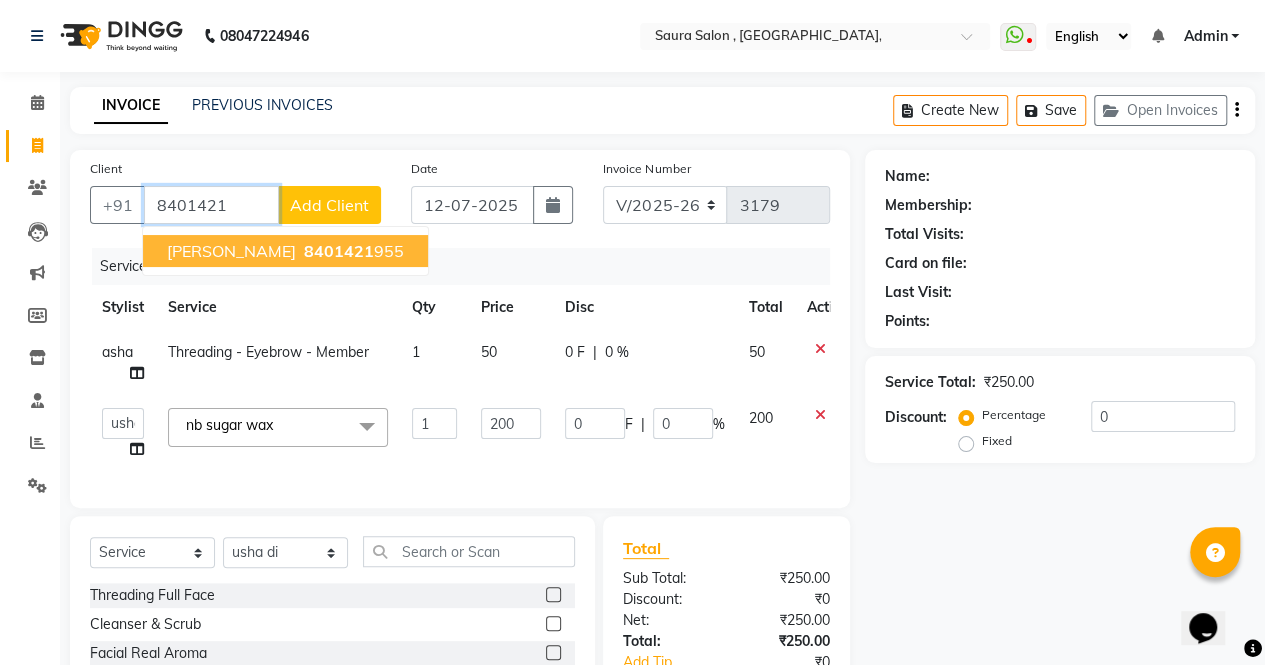 click on "8401421 955" at bounding box center (352, 251) 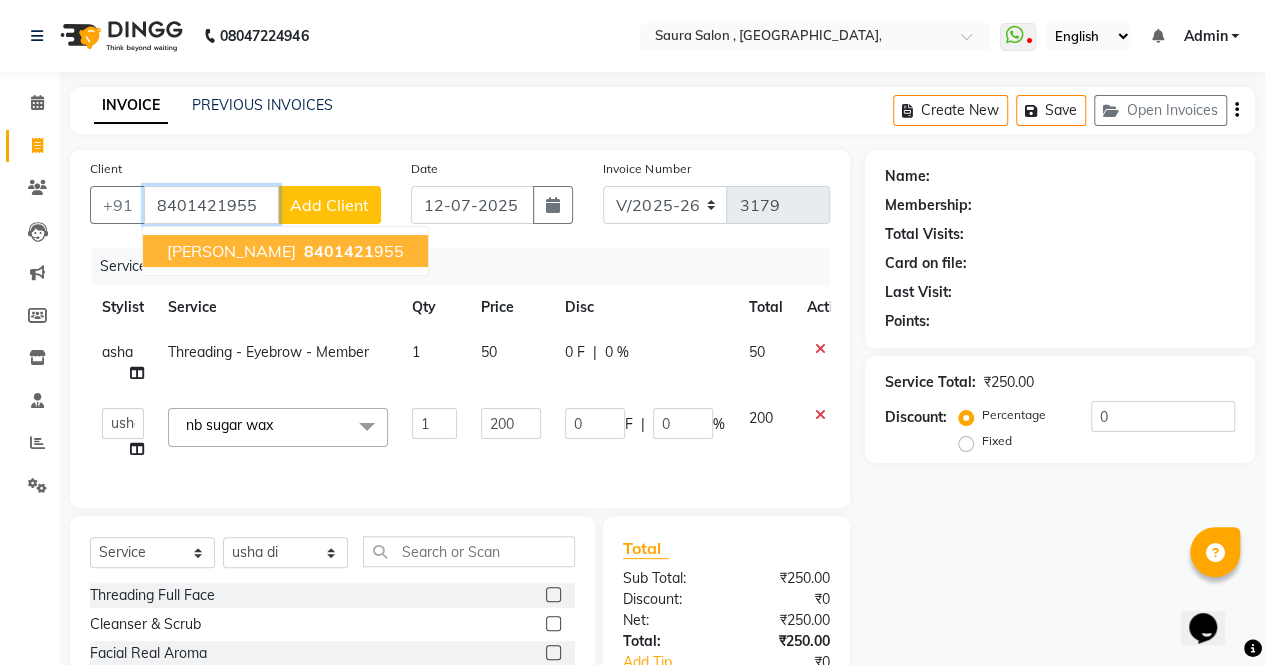 type on "8401421955" 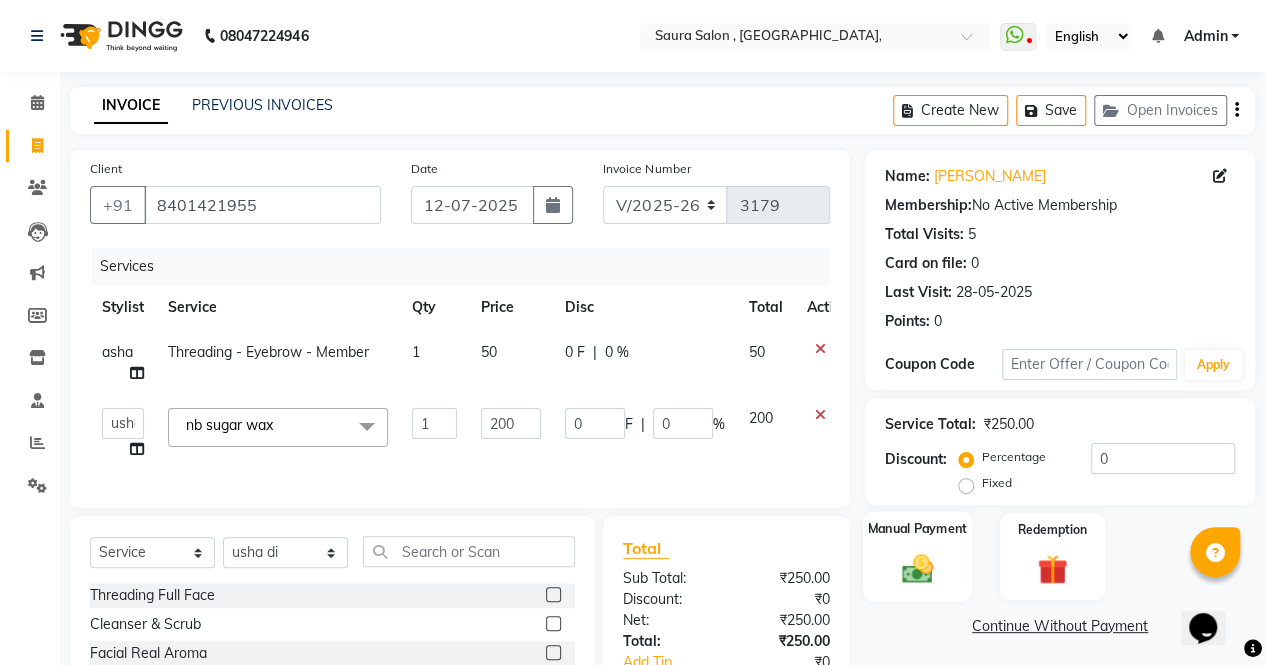 click on "Manual Payment" 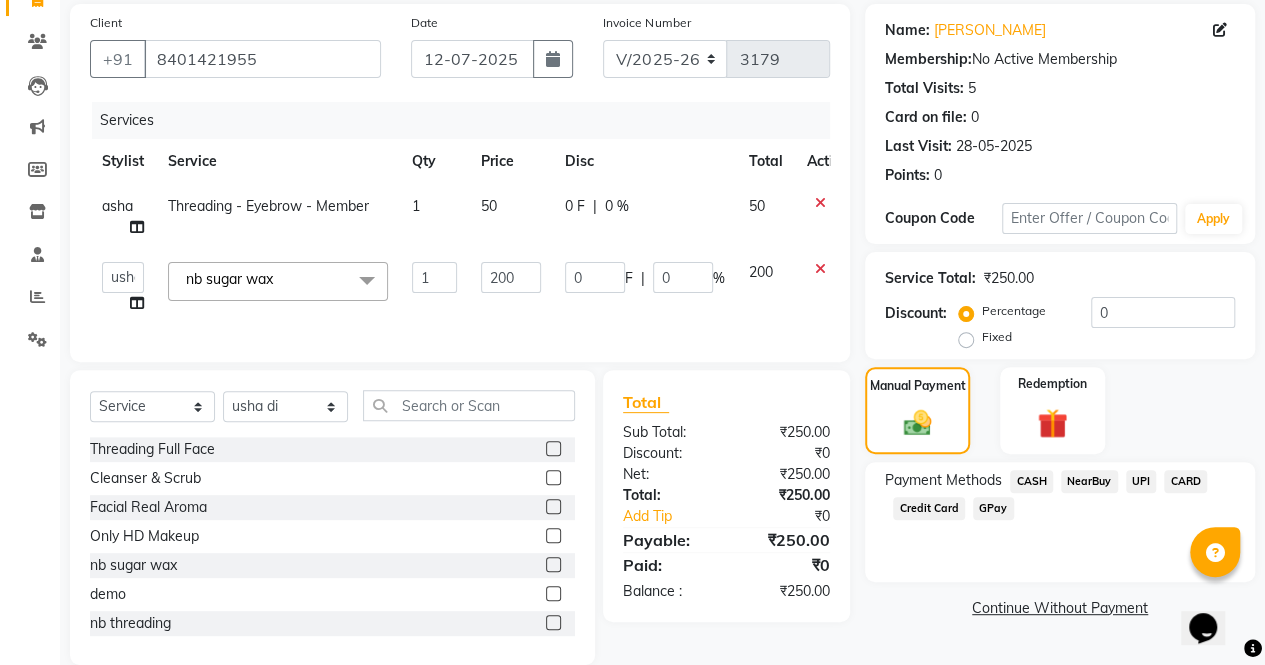 scroll, scrollTop: 190, scrollLeft: 0, axis: vertical 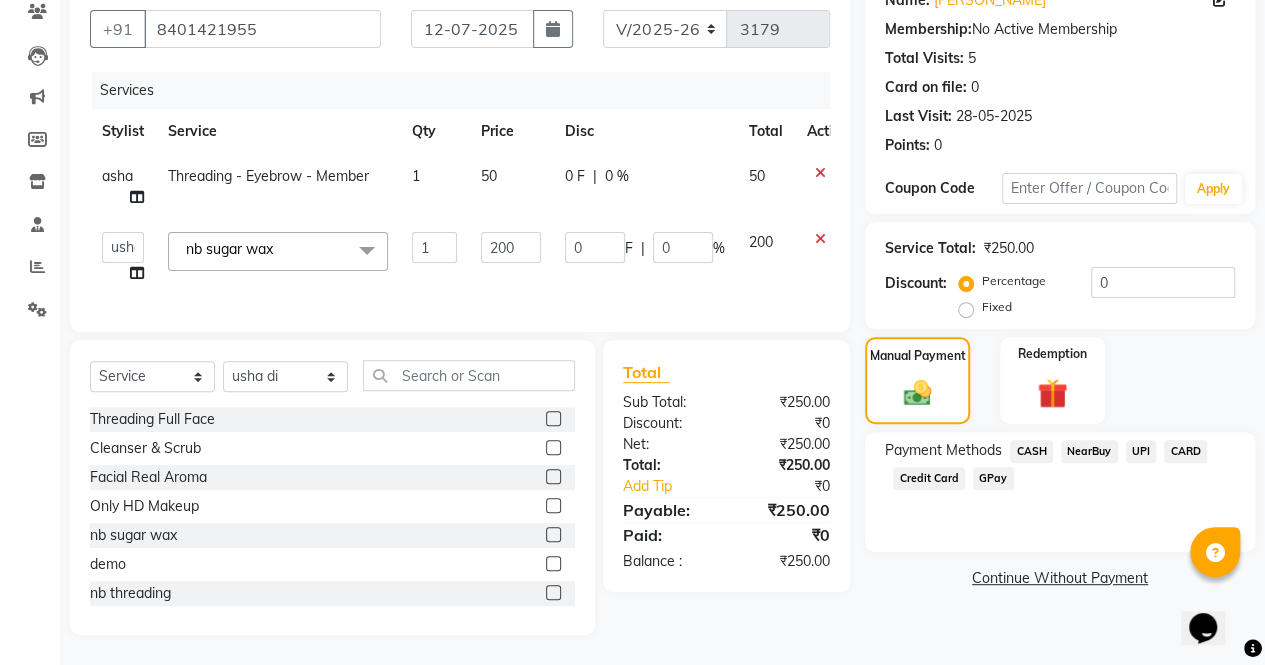 click on "NearBuy" 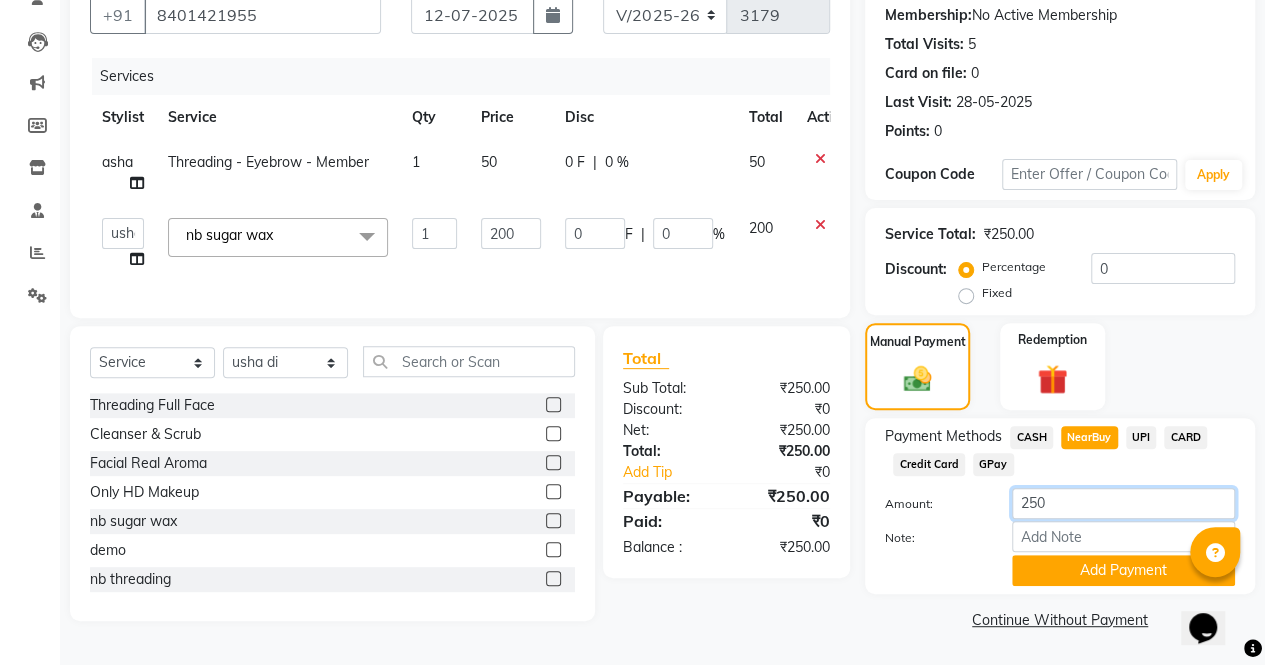 click on "250" 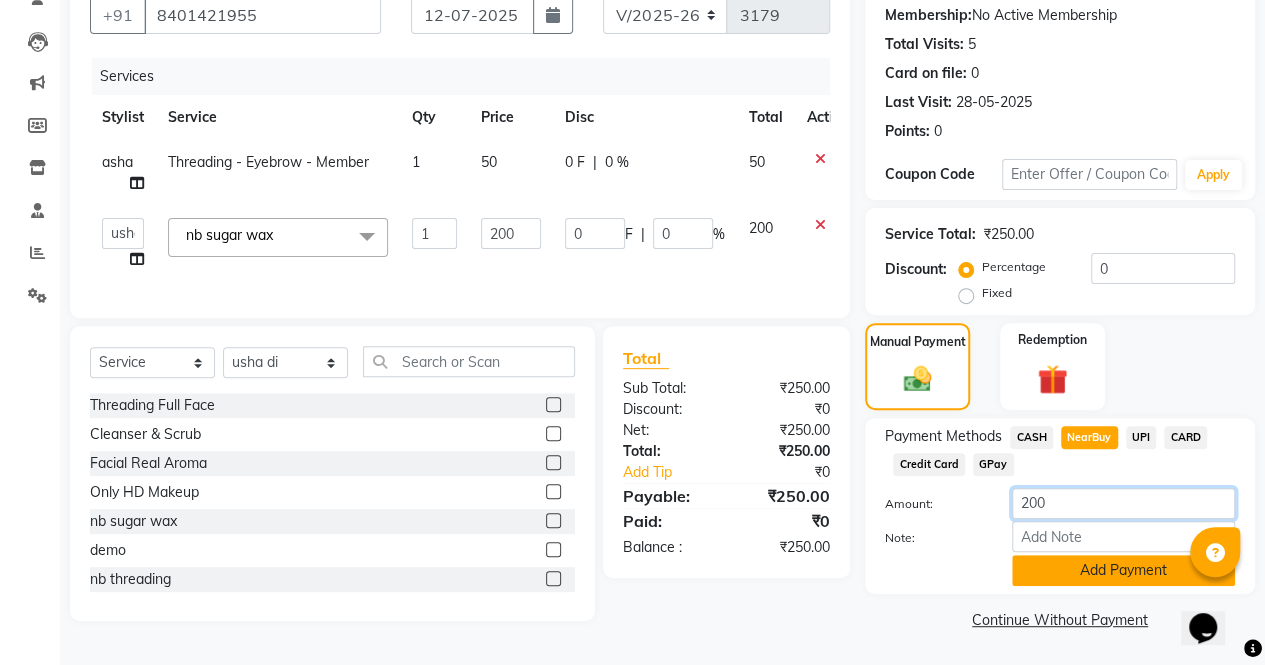 type on "200" 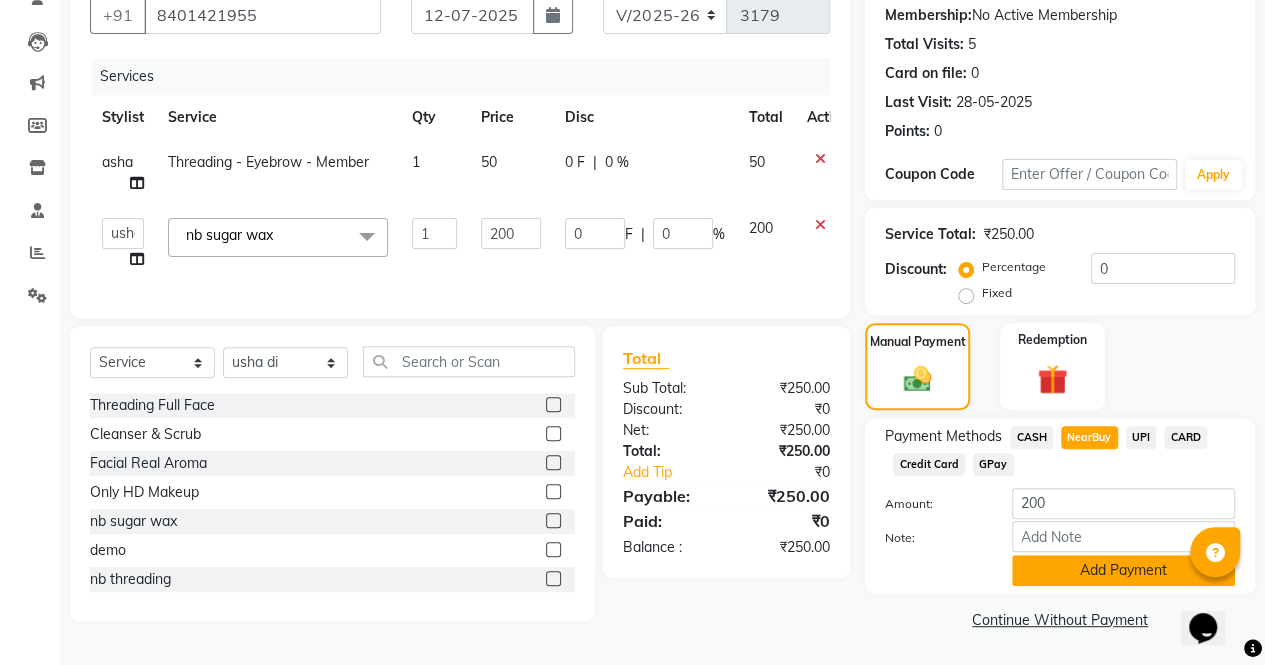 click on "Add Payment" 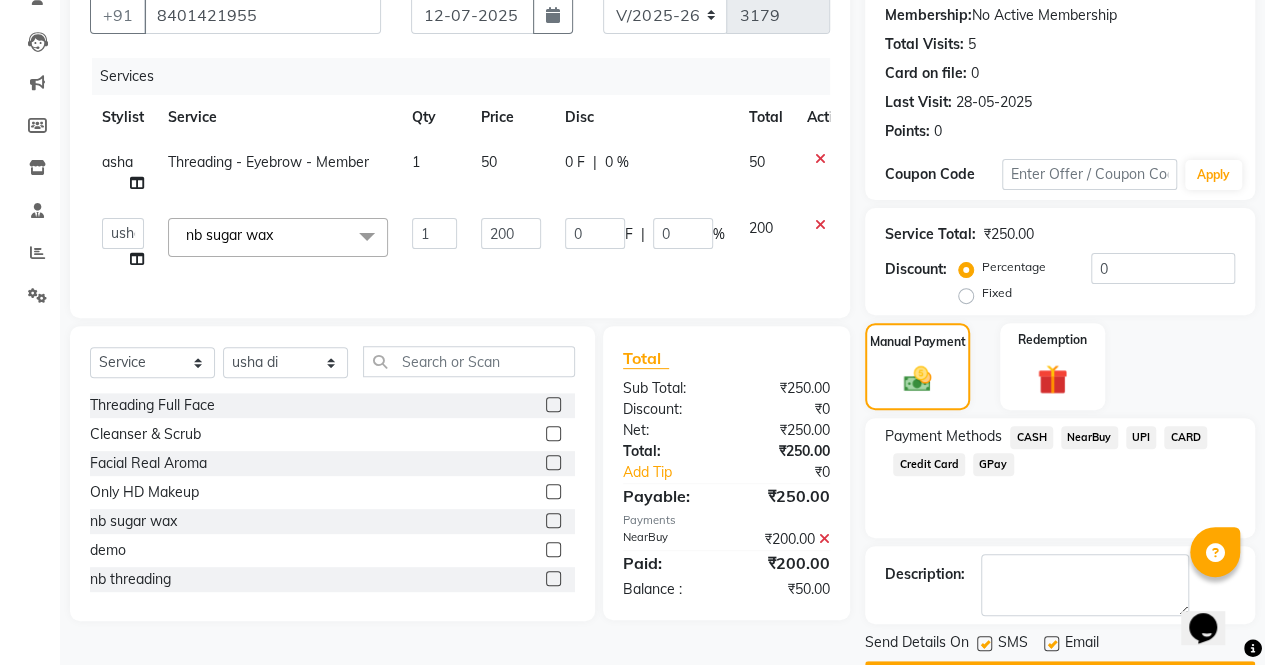 click on "CASH" 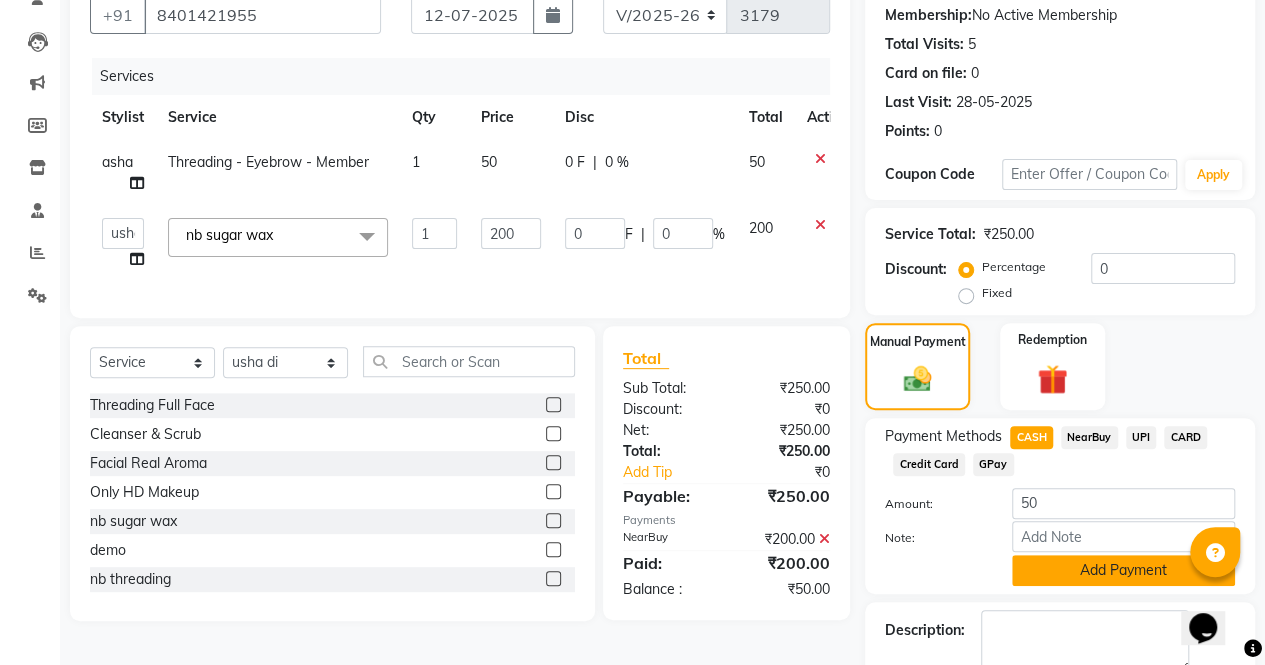 click on "Add Payment" 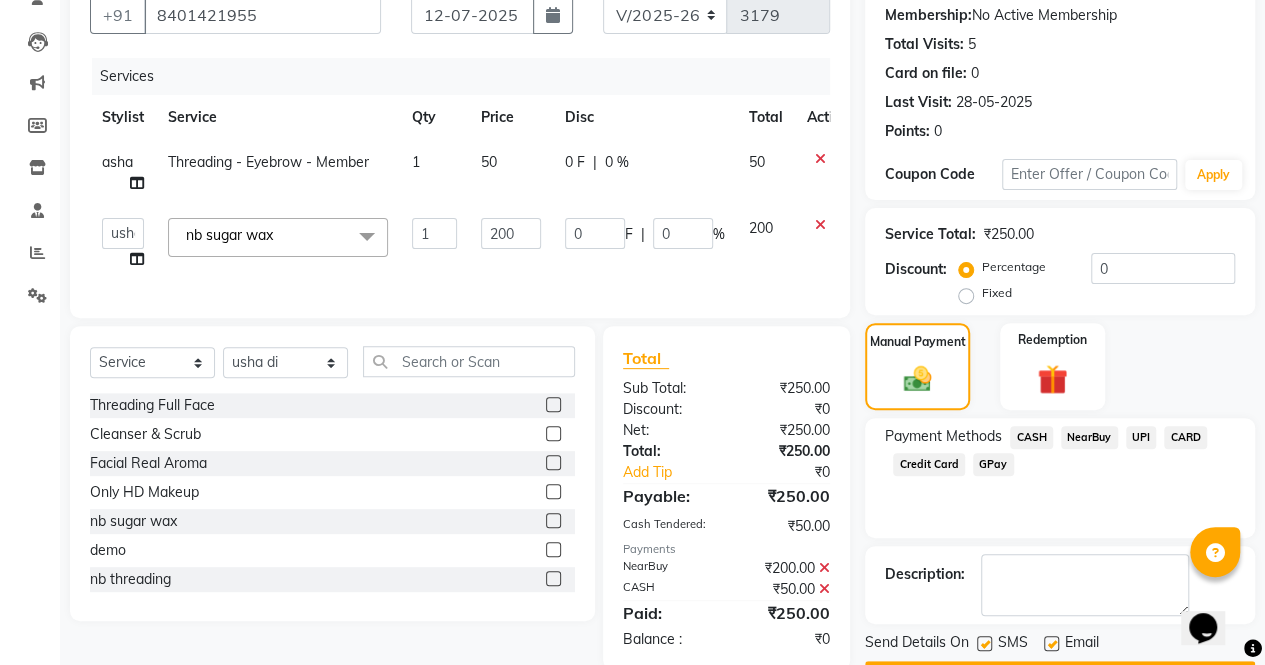 scroll, scrollTop: 244, scrollLeft: 0, axis: vertical 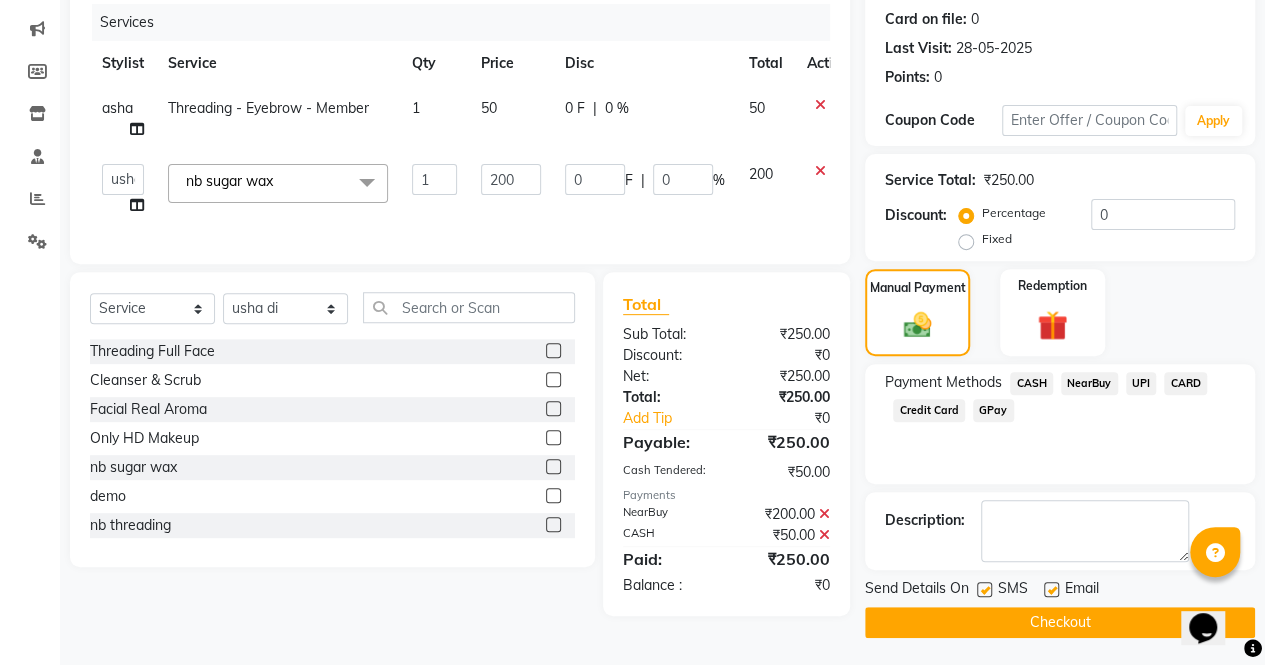 click on "Checkout" 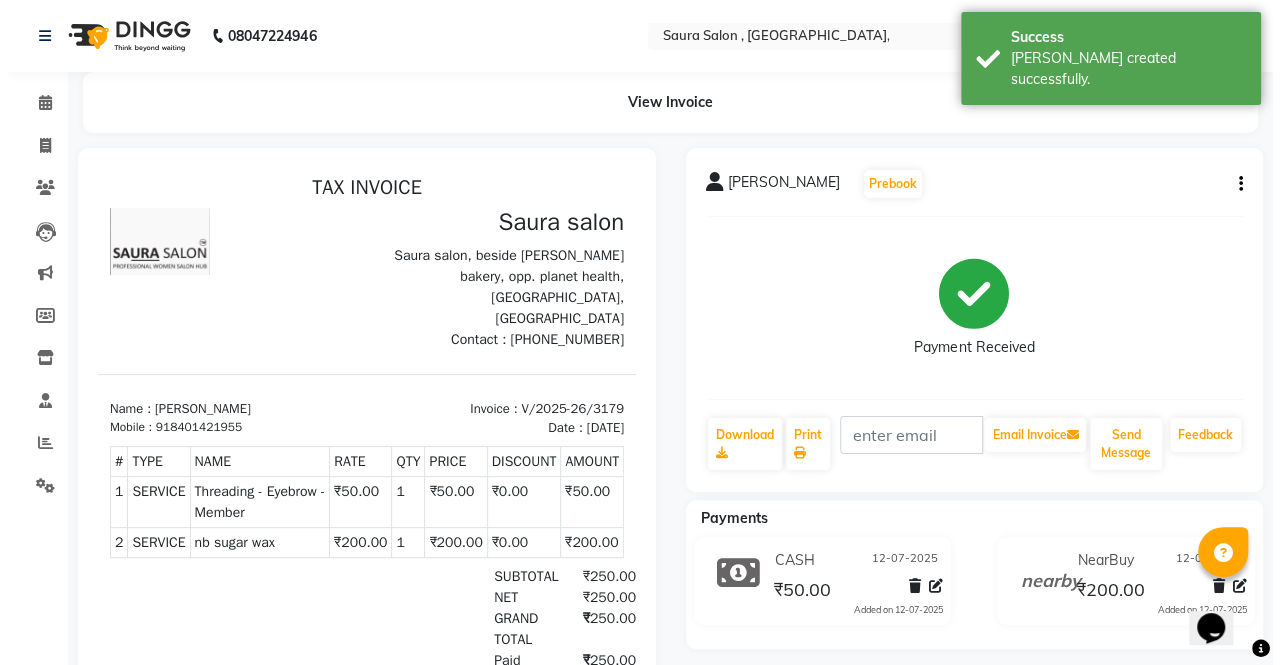 scroll, scrollTop: 0, scrollLeft: 0, axis: both 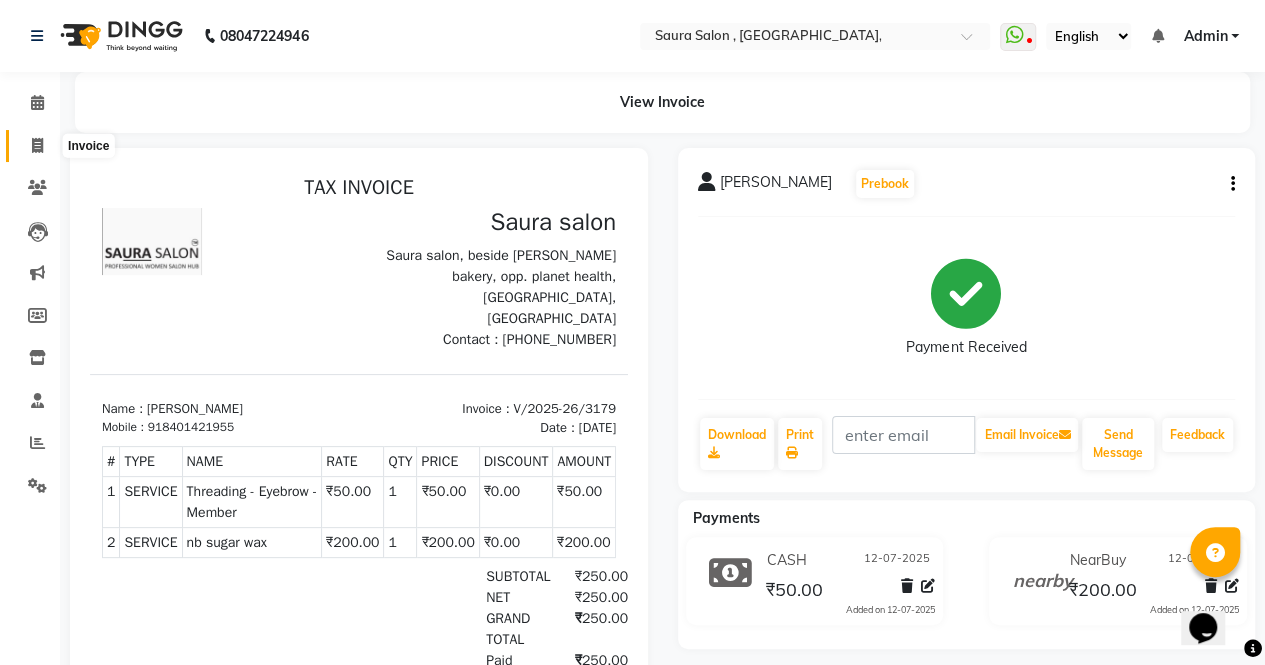 click 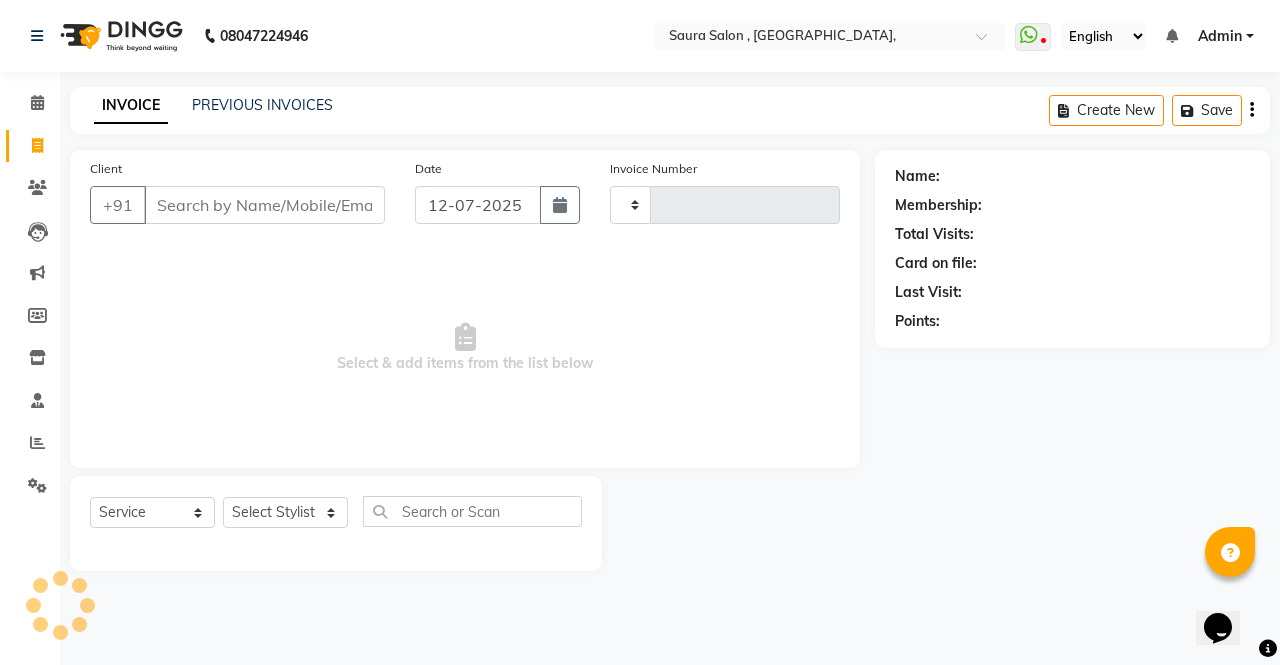 type on "3181" 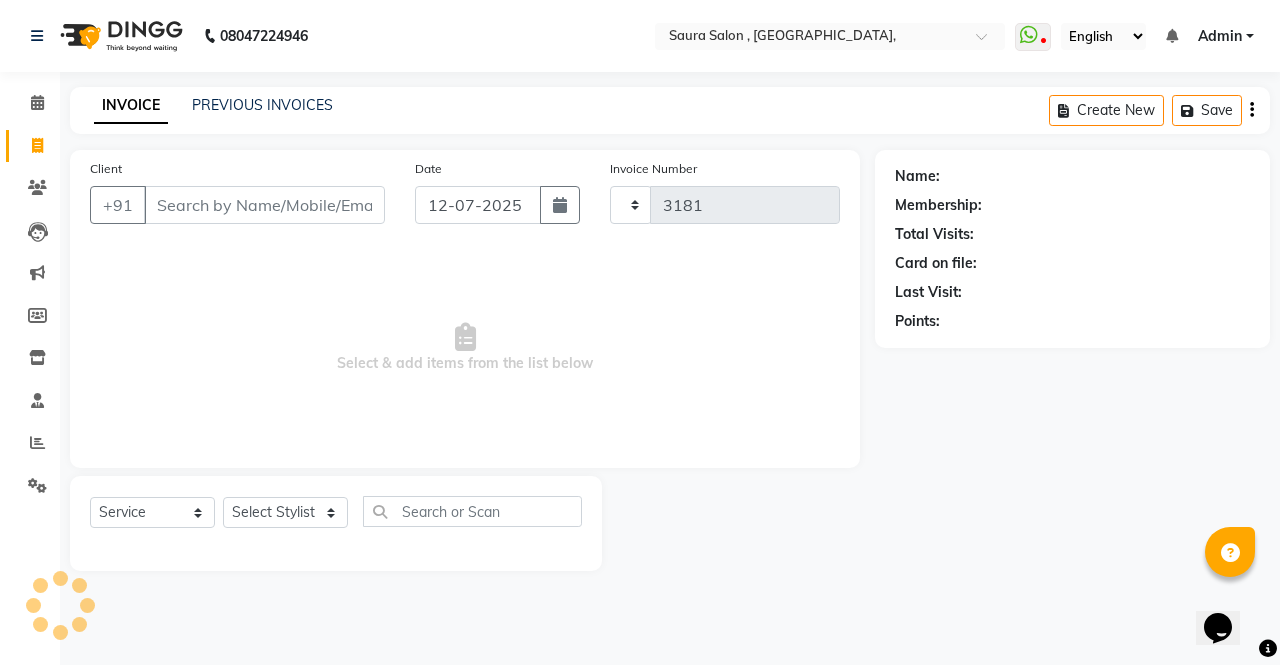 select on "6963" 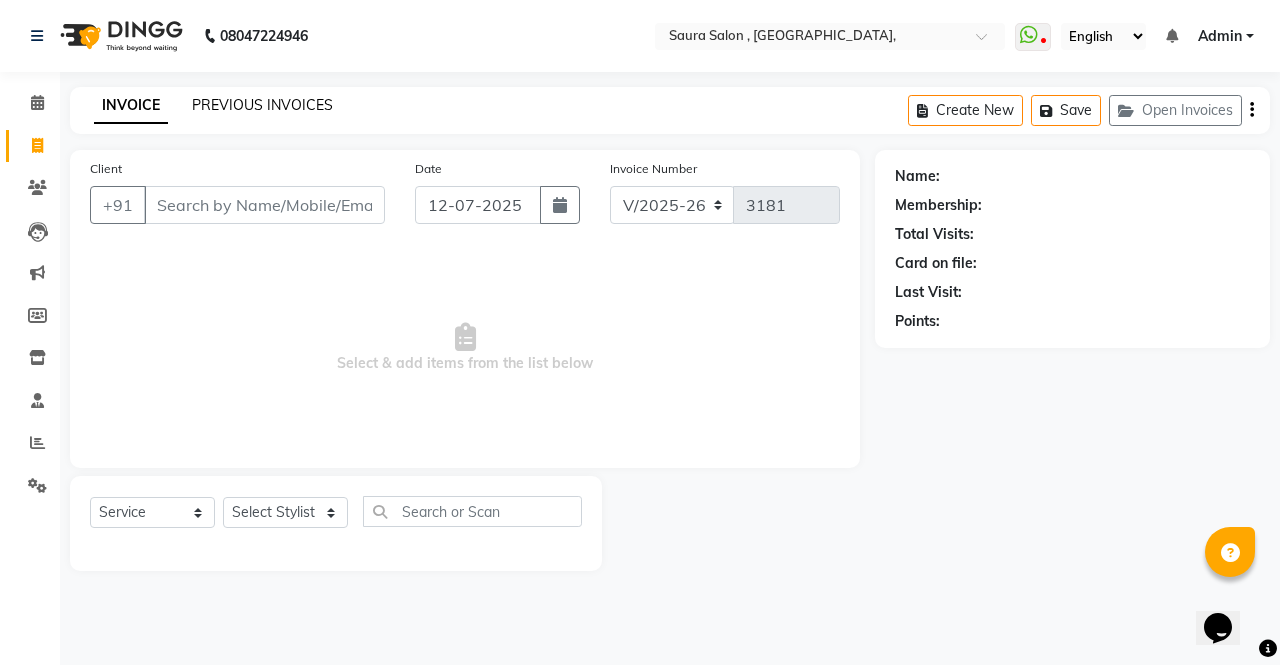 select on "57428" 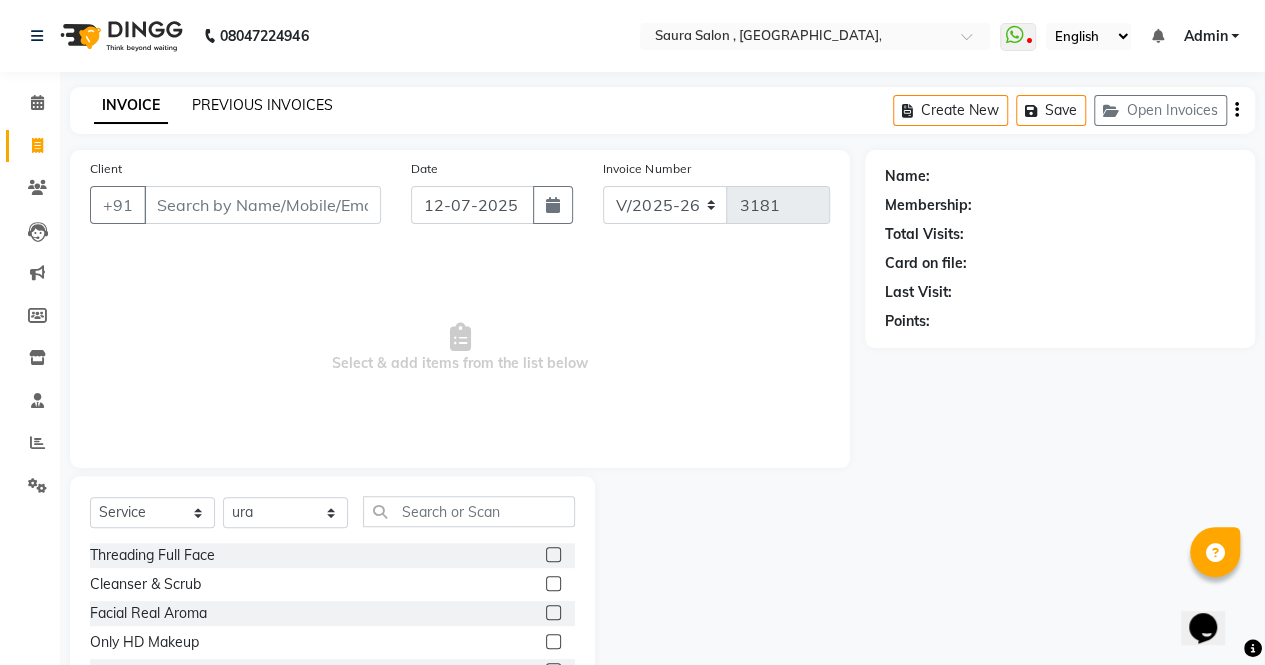 click on "PREVIOUS INVOICES" 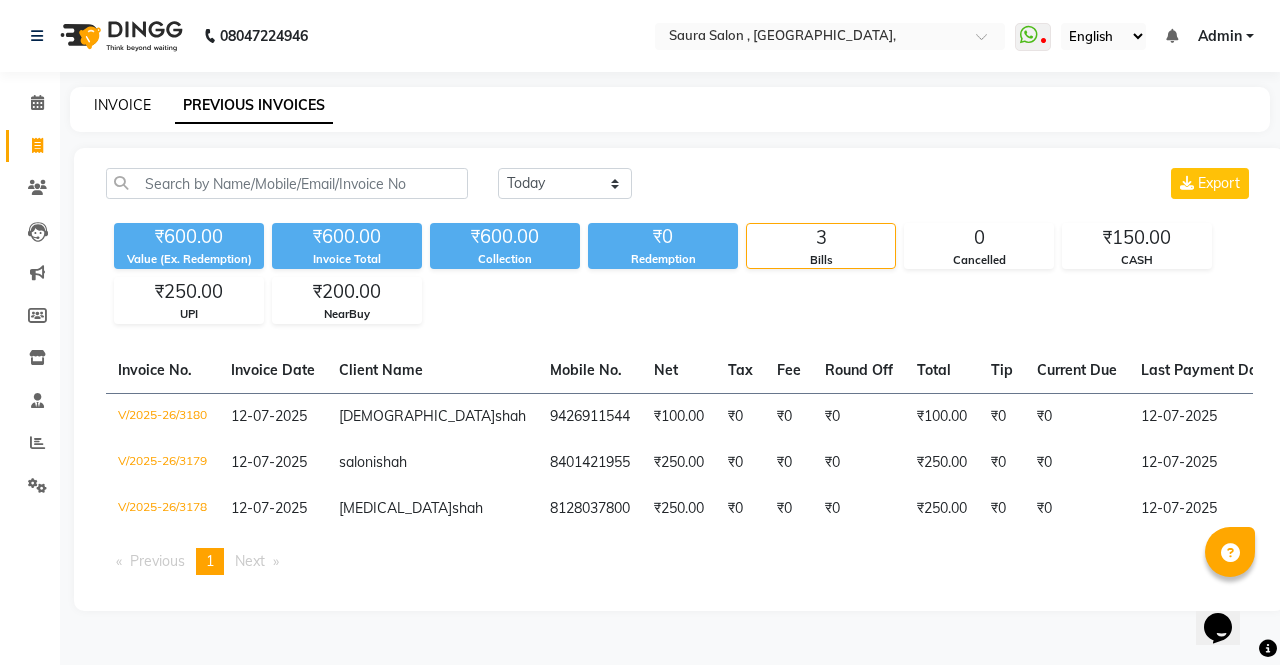 click on "INVOICE" 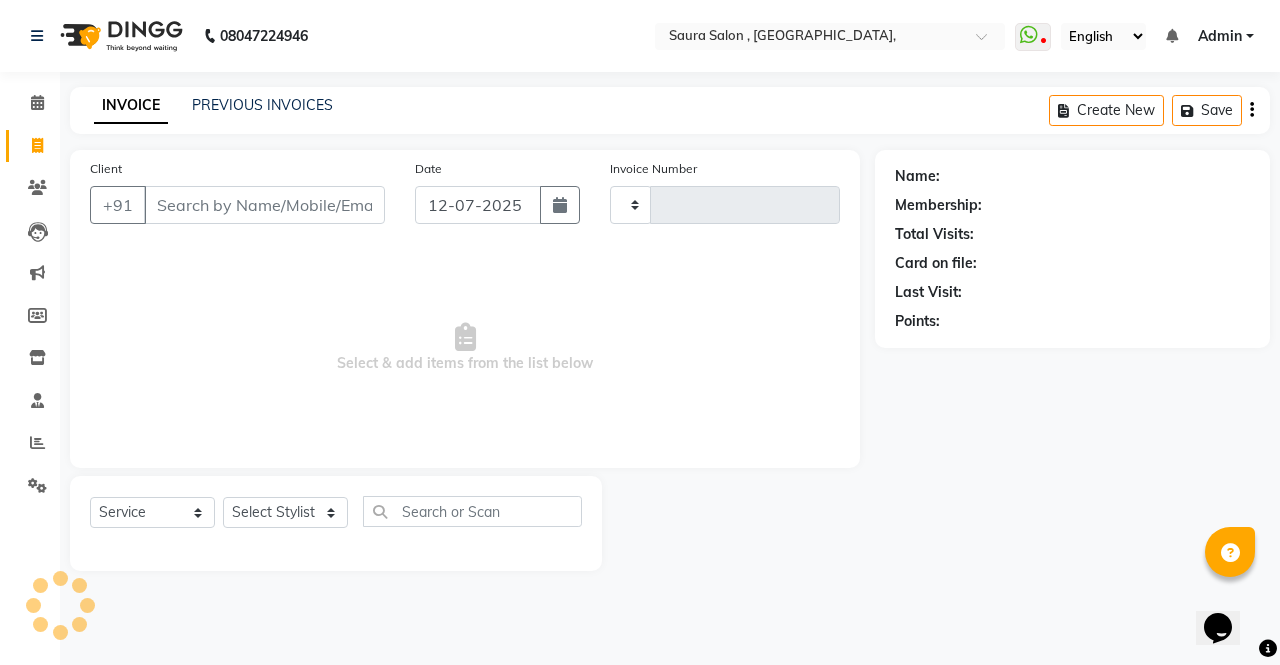 type on "3181" 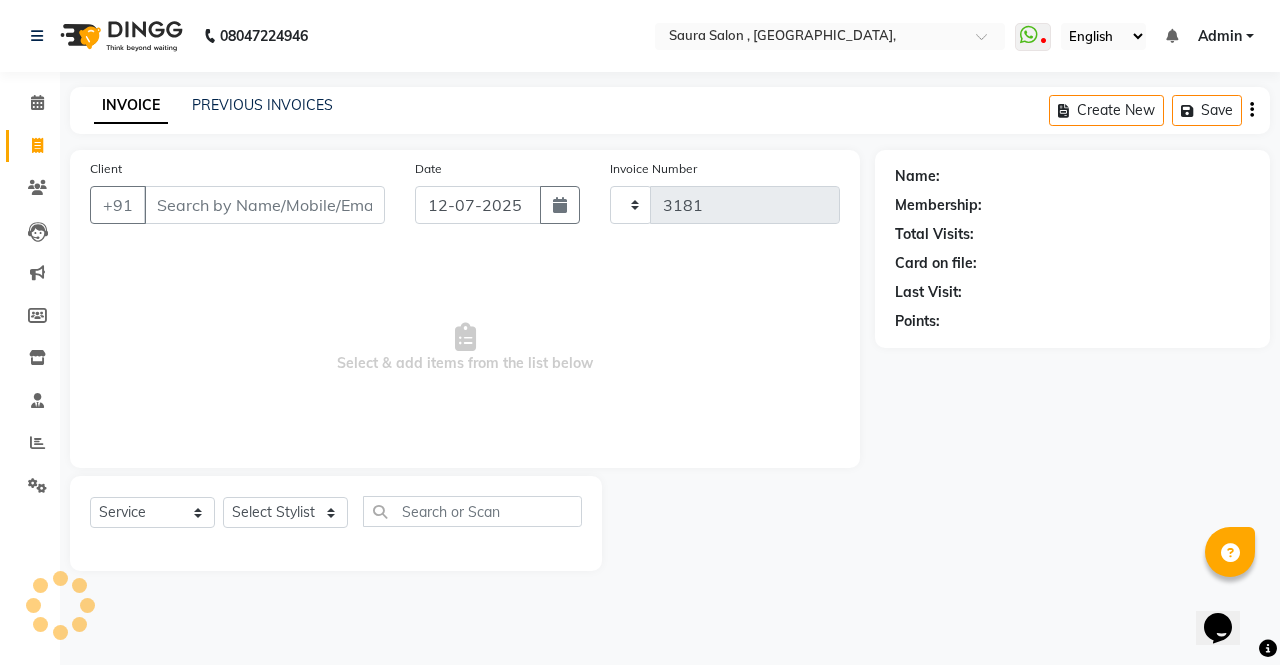 select on "6963" 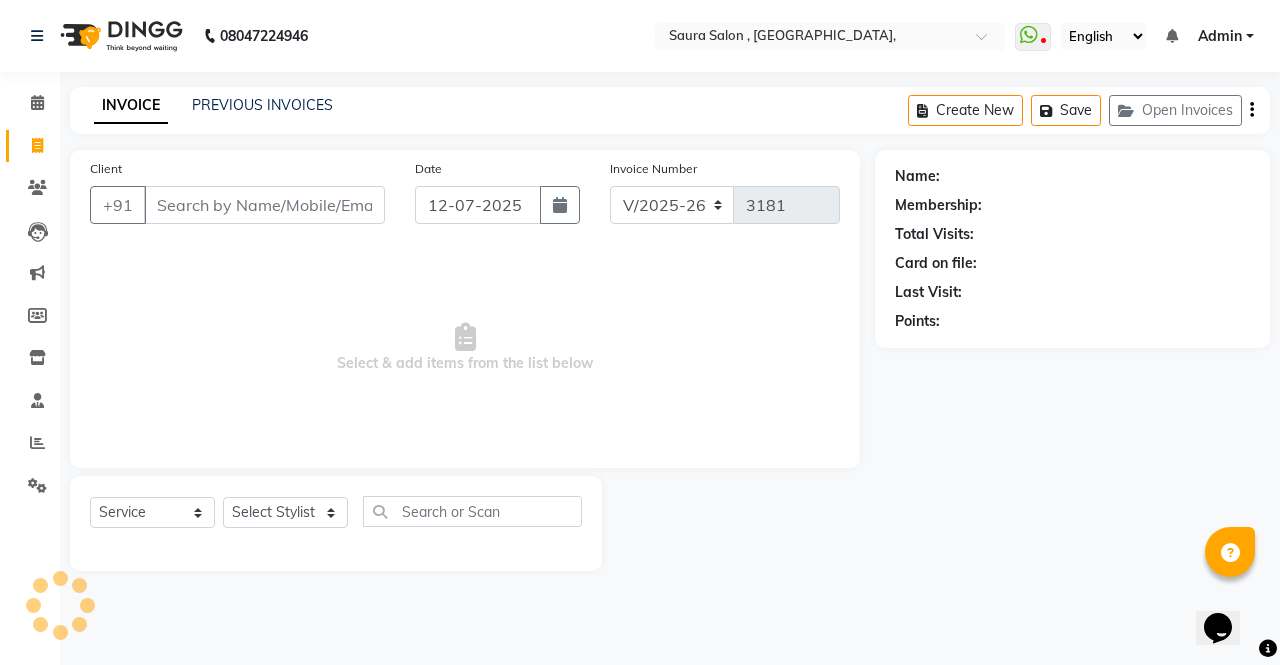 select on "57428" 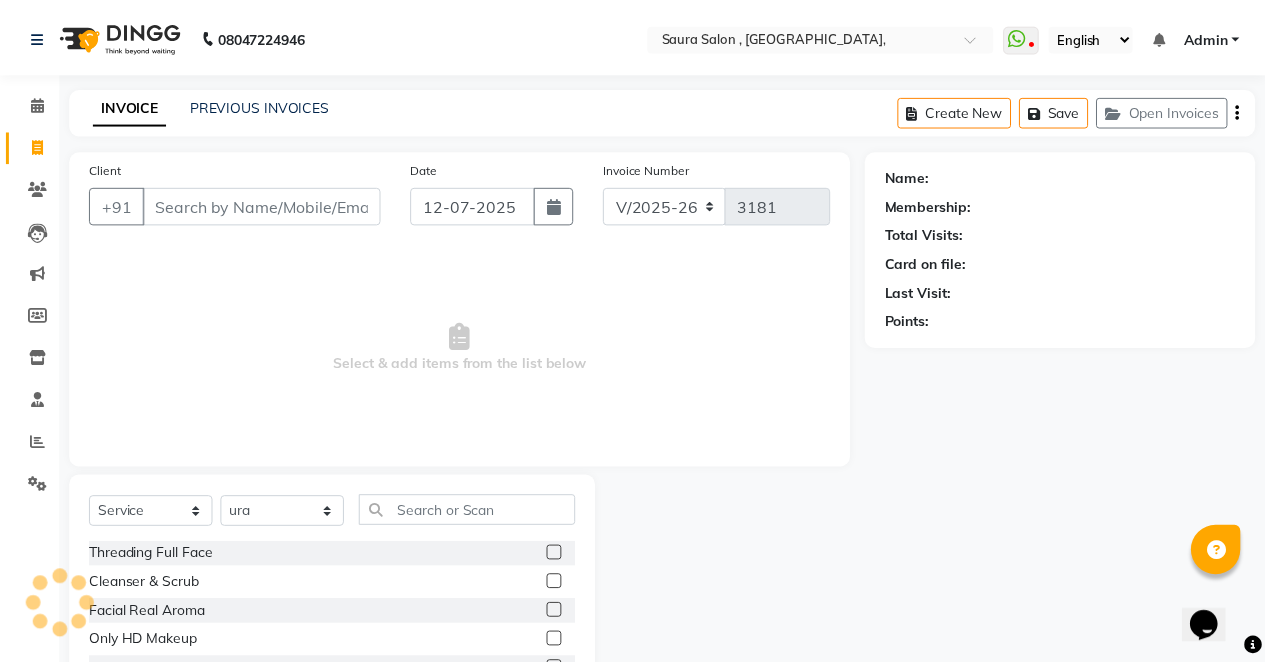 scroll, scrollTop: 135, scrollLeft: 0, axis: vertical 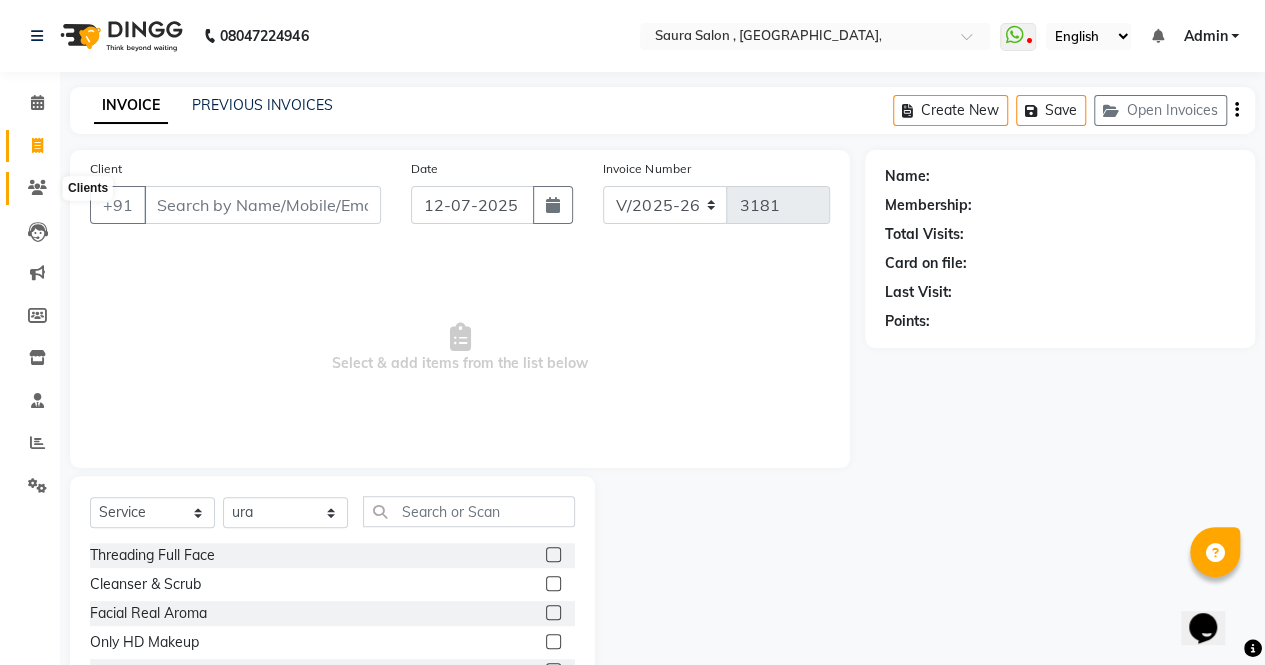 click 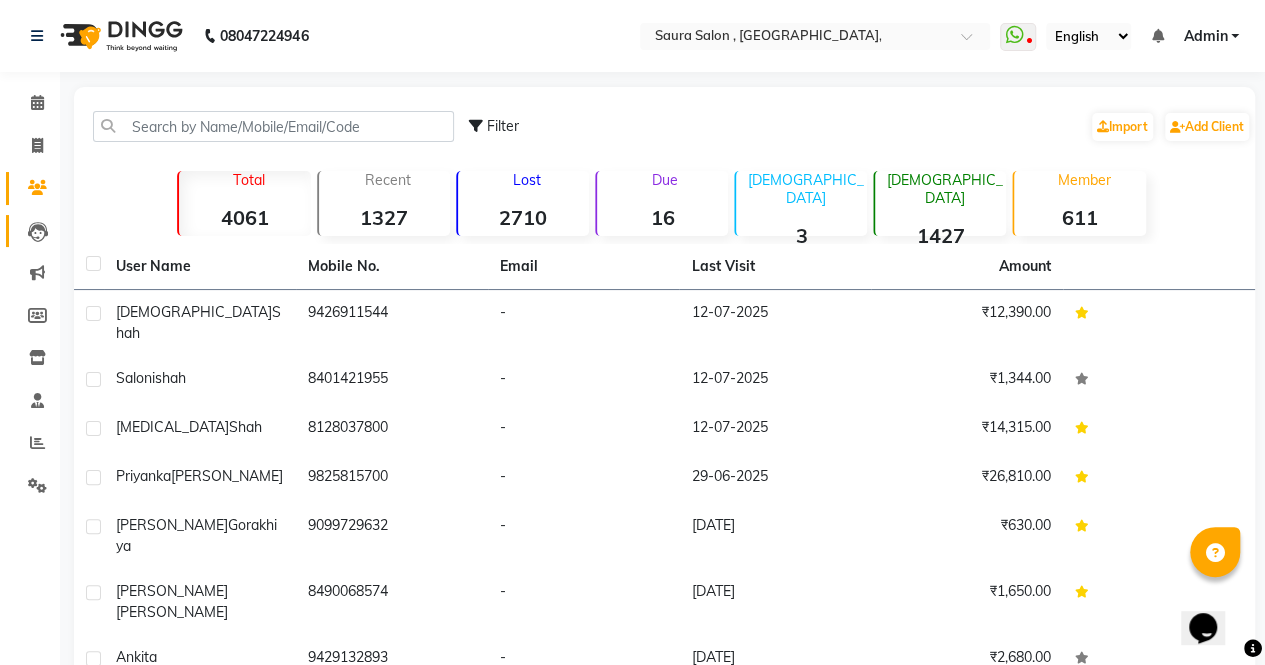 click on "Leads" 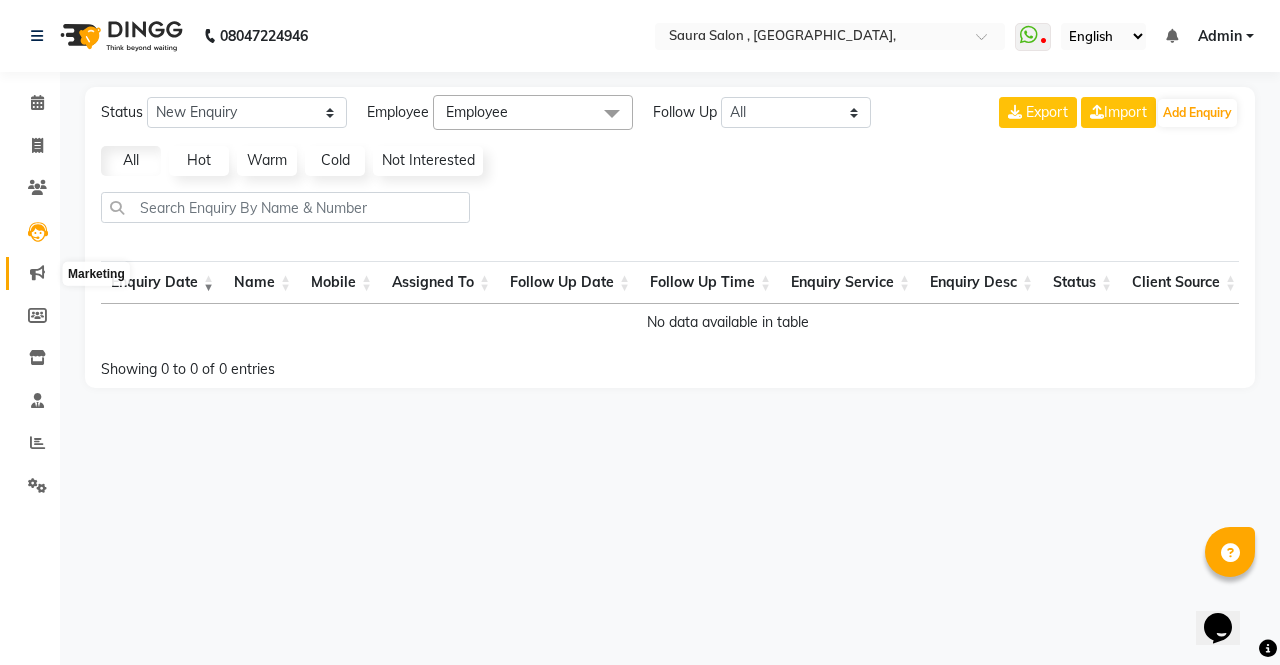 click 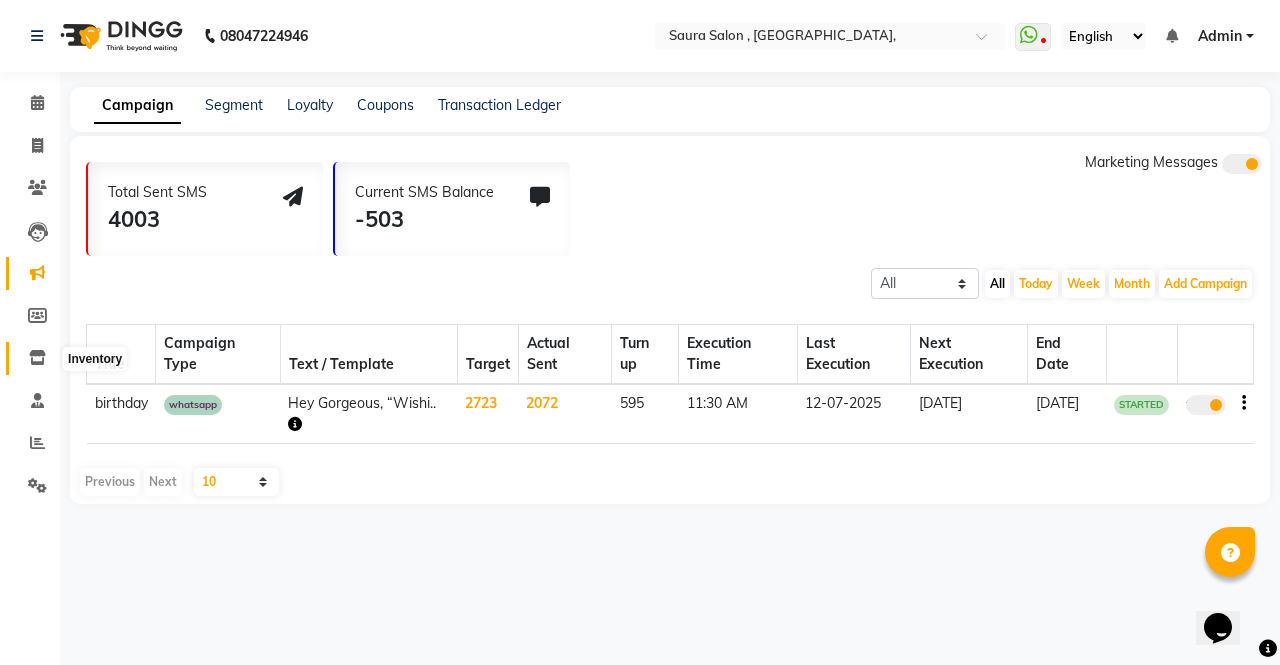 click 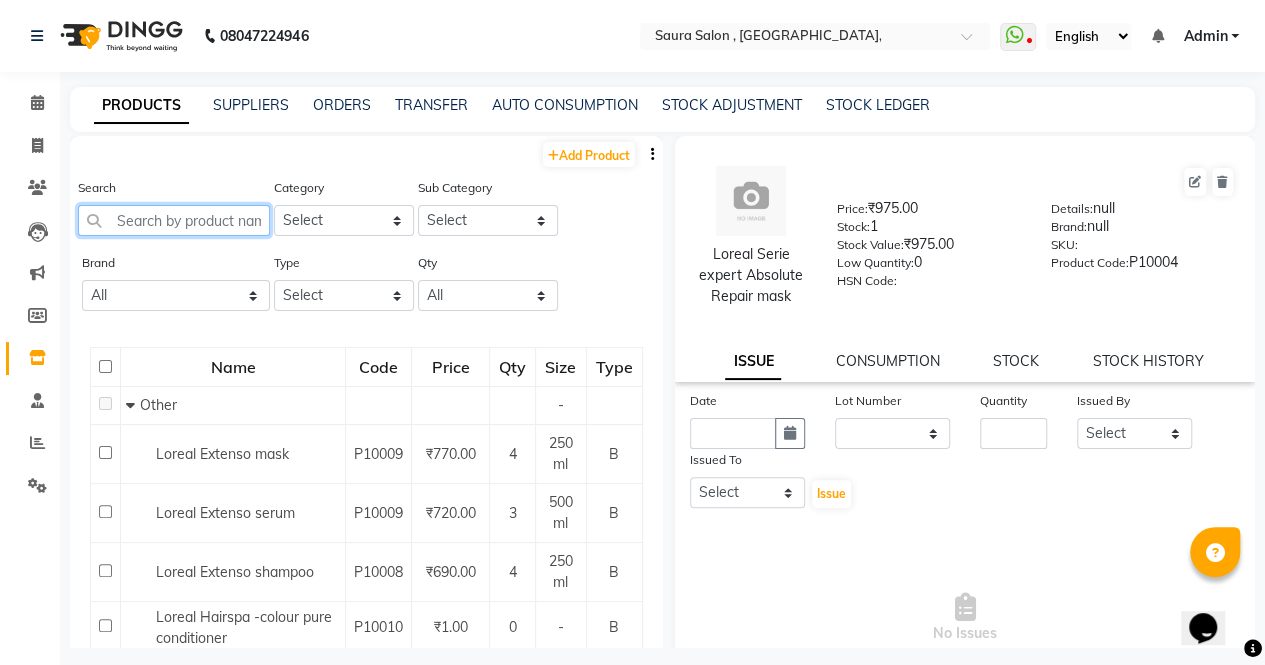 click 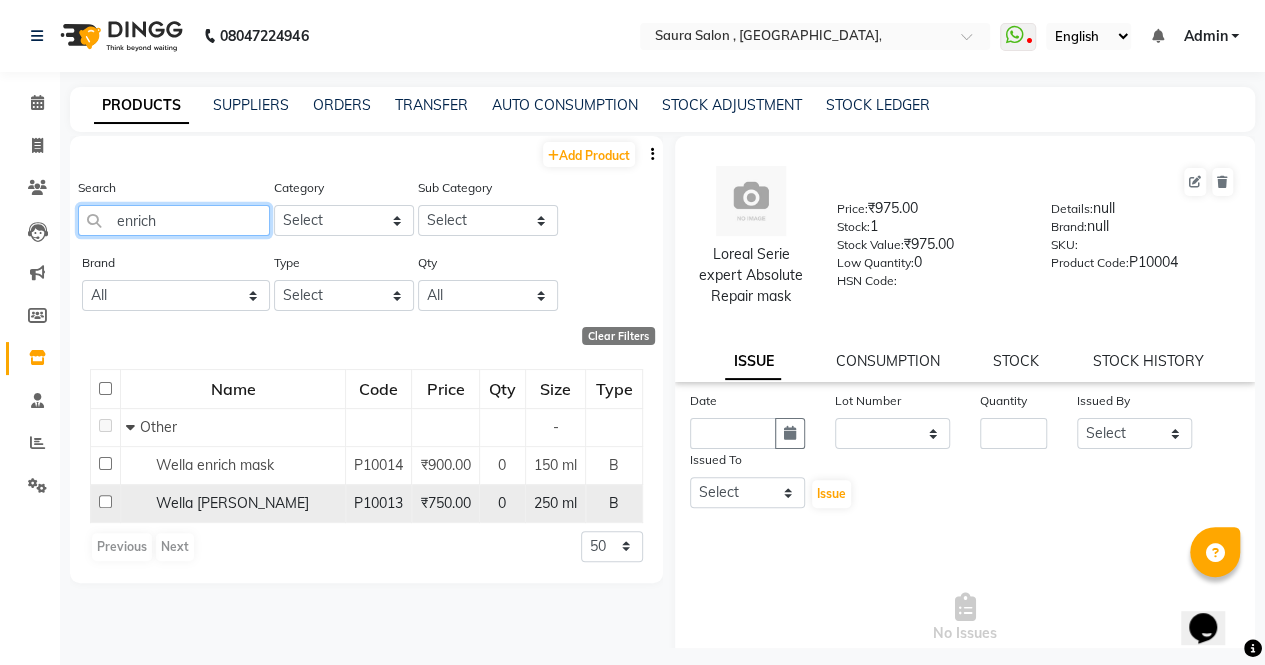 type on "enrich" 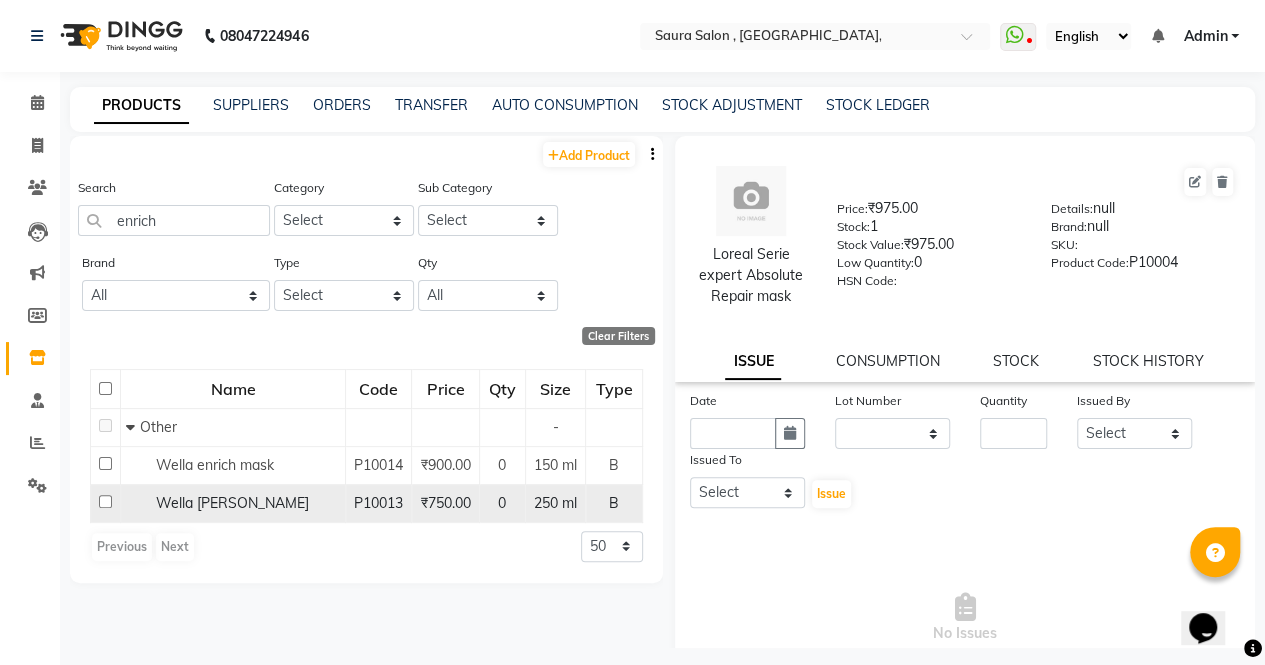click on "250 ml" 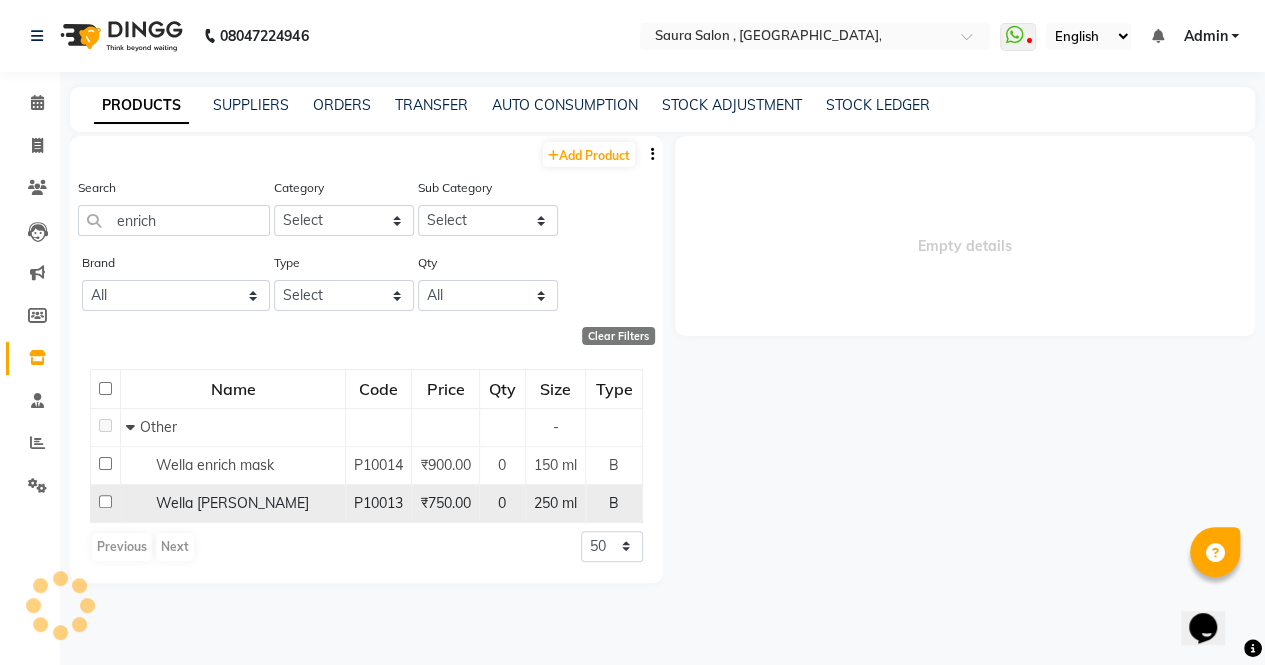 select 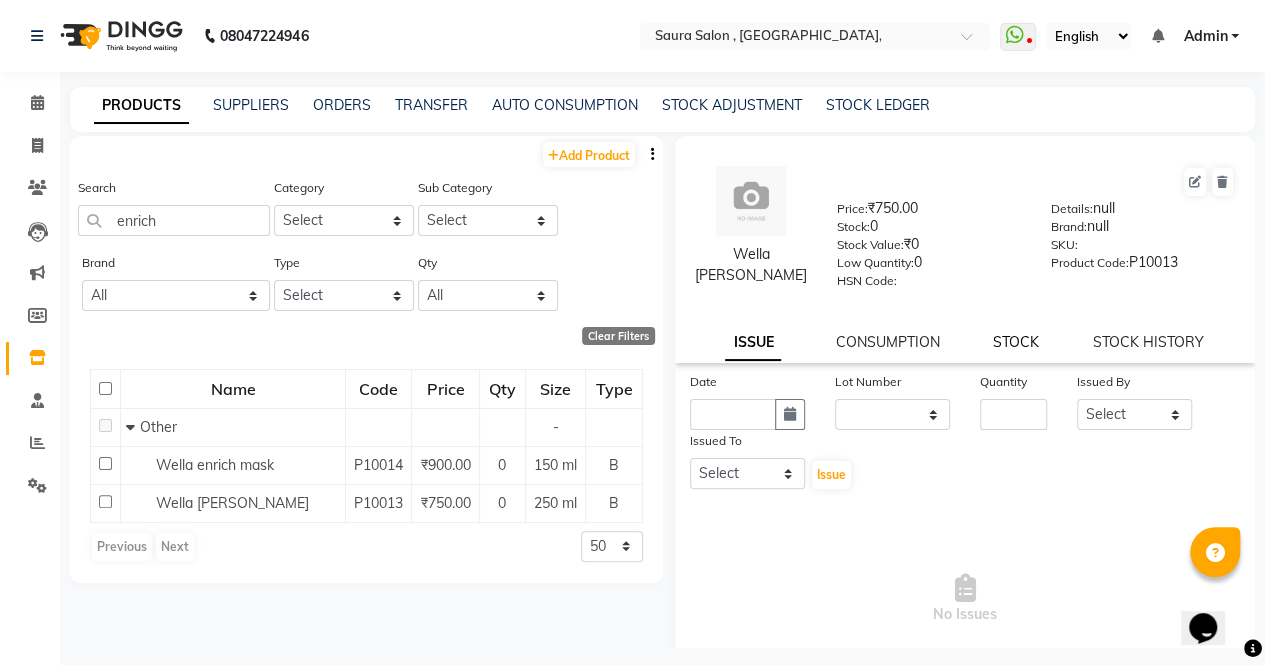 click on "STOCK" 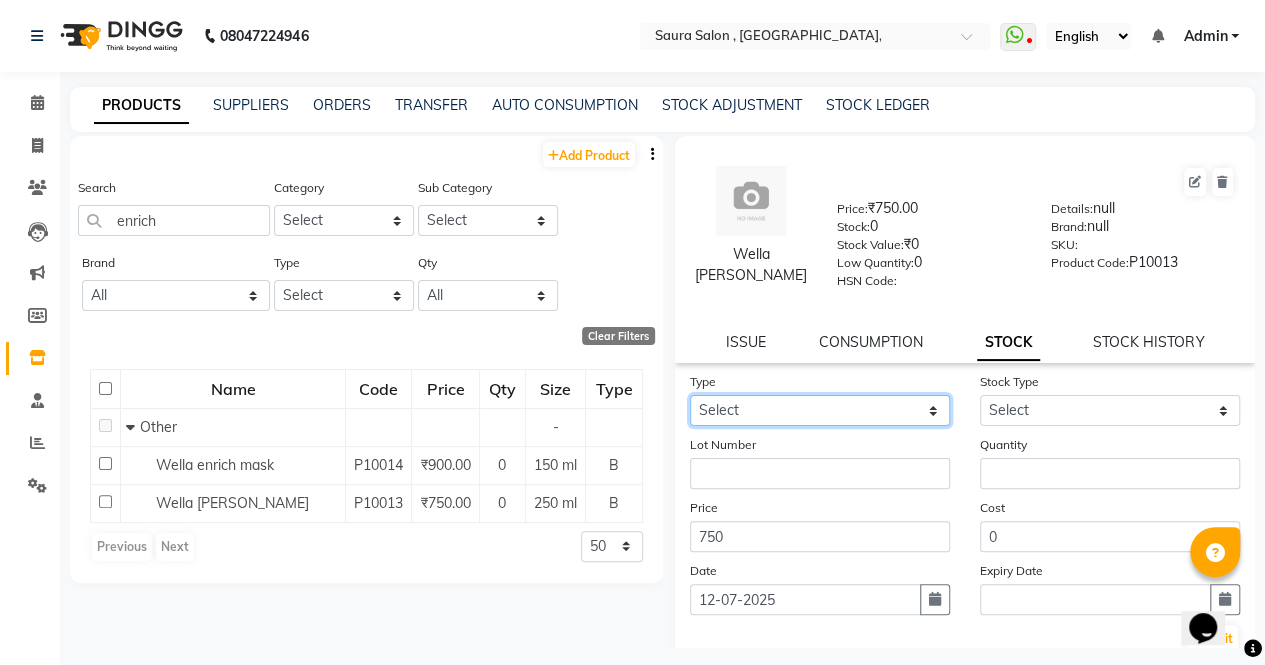 click on "Select In Out" 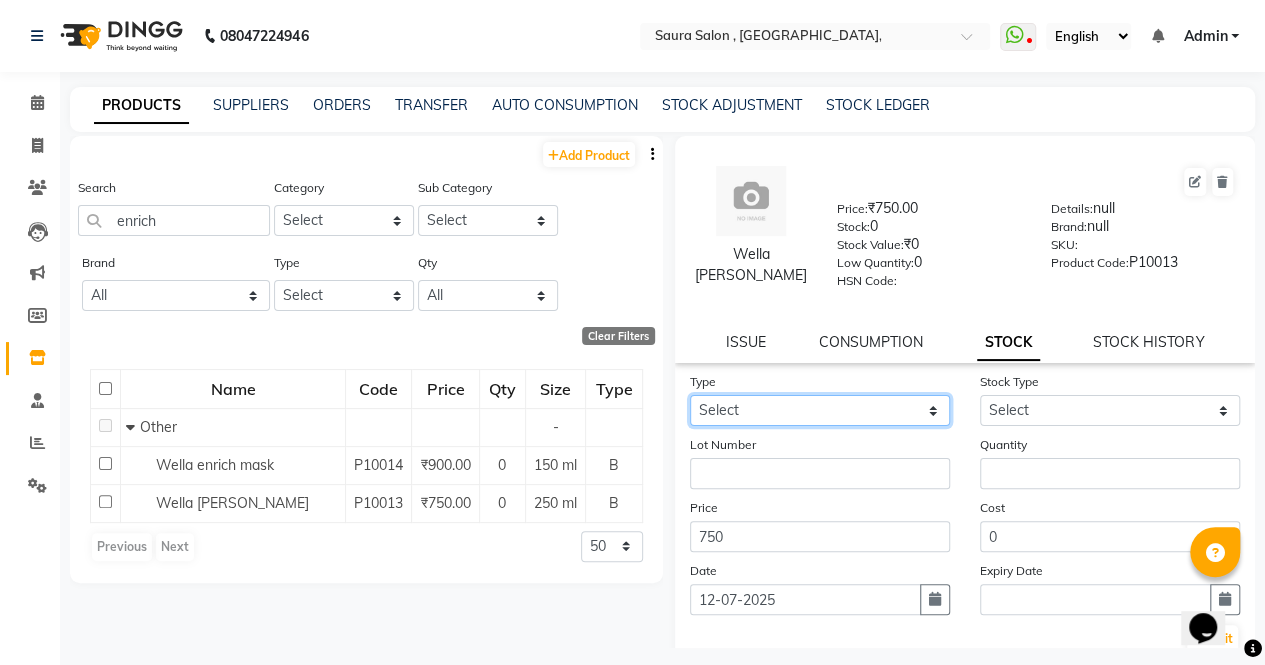 select on "in" 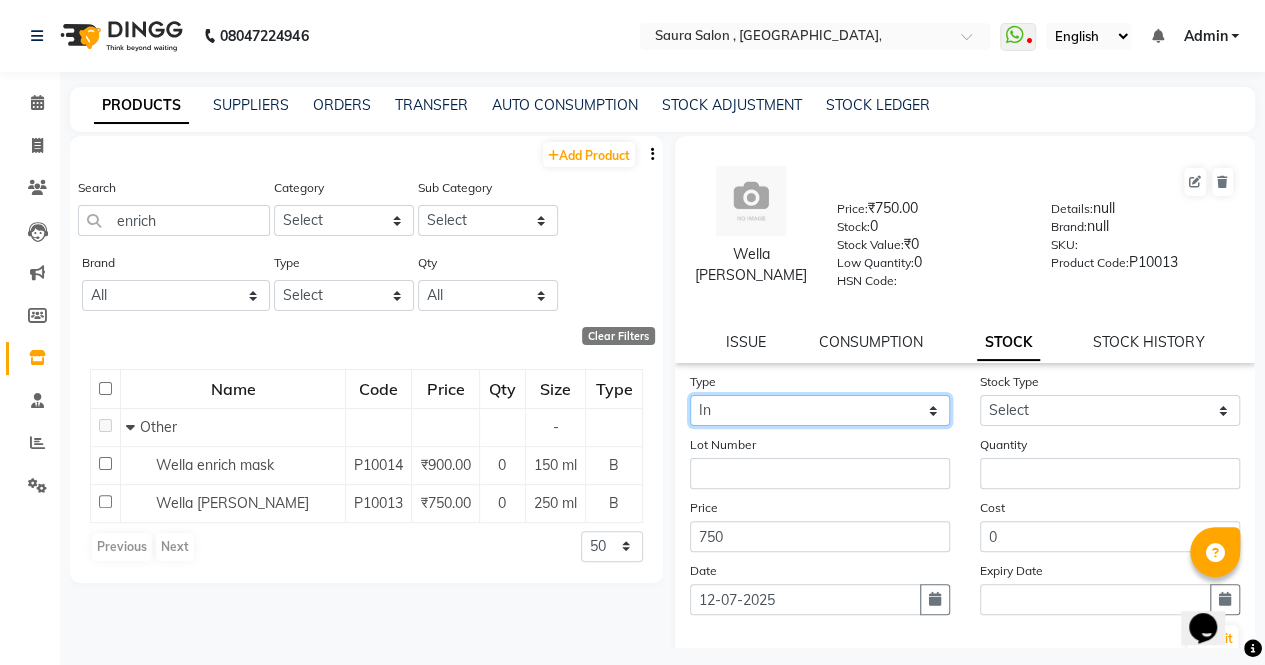click on "Select In Out" 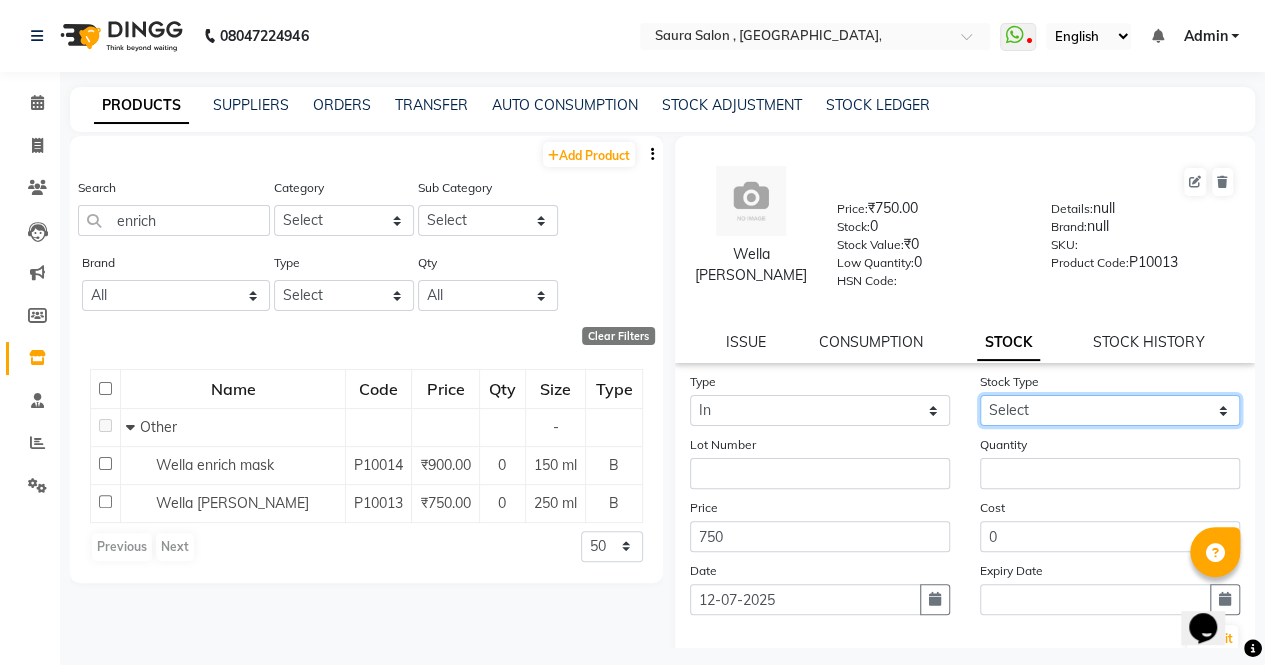 click on "Select New Stock Adjustment Return Other" 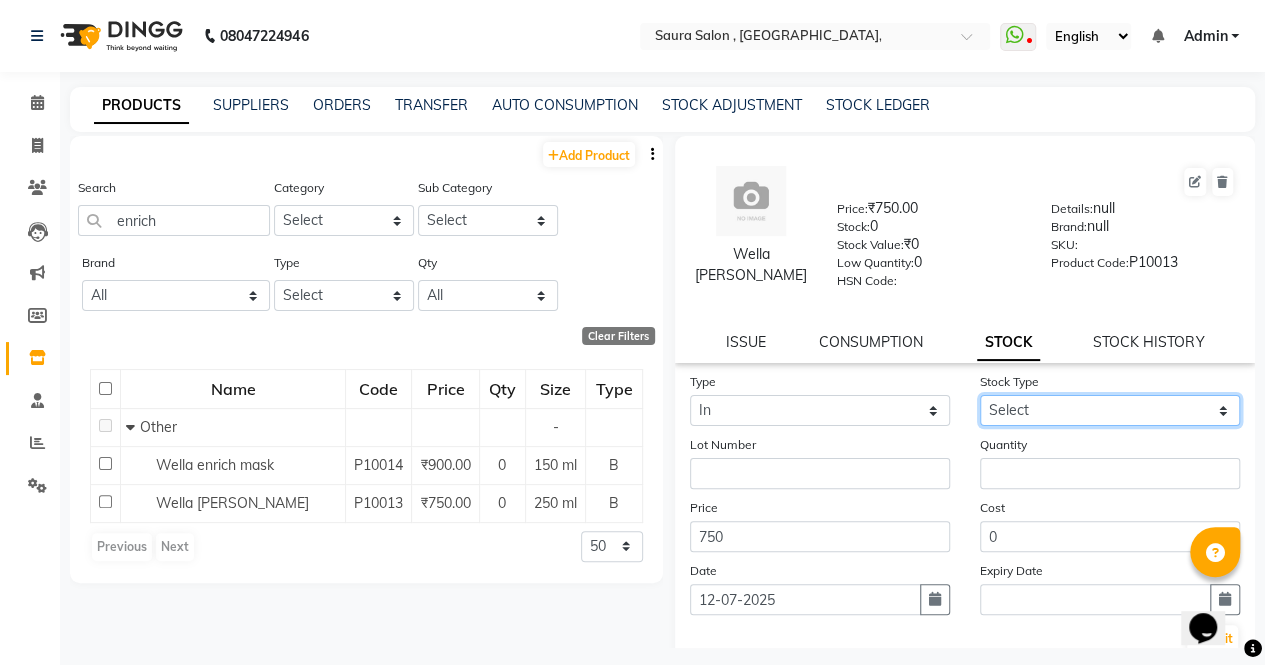 select on "new stock" 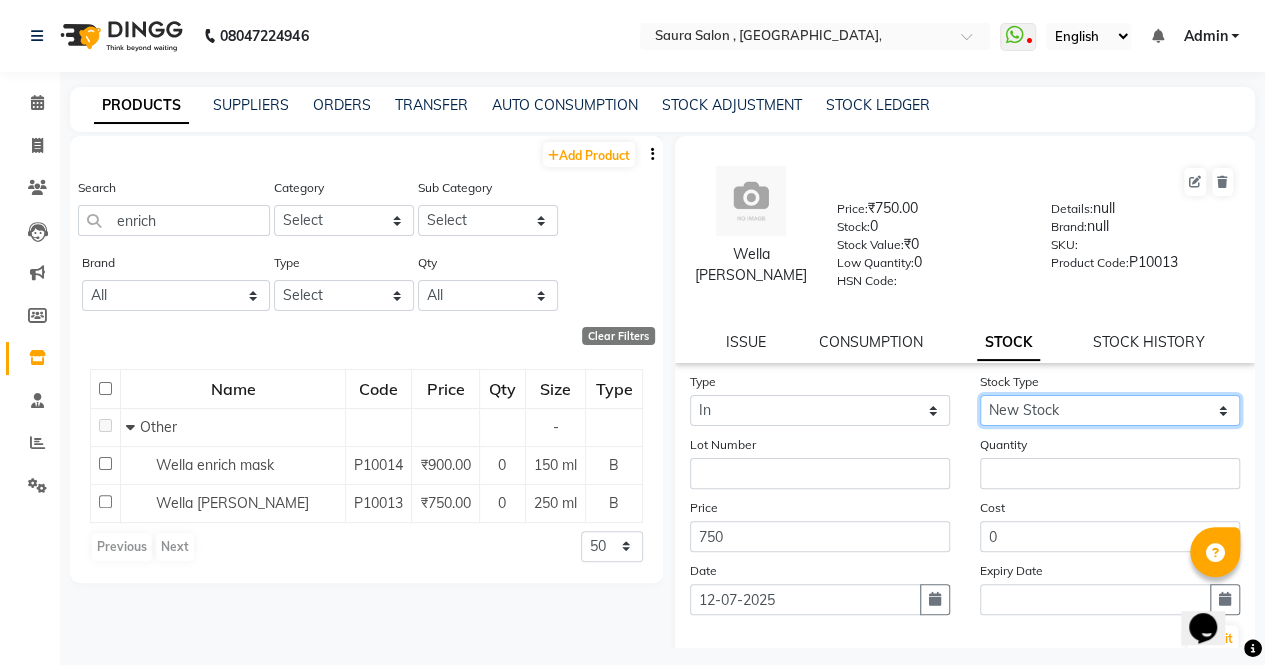 click on "Select New Stock Adjustment Return Other" 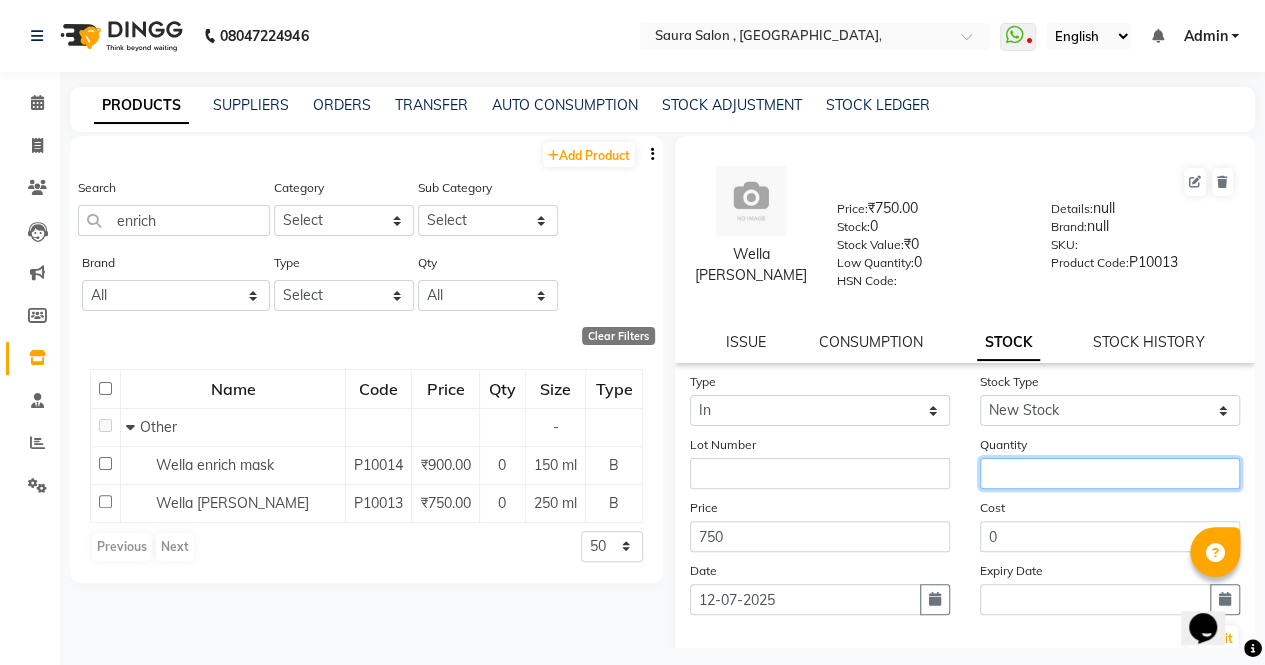 click 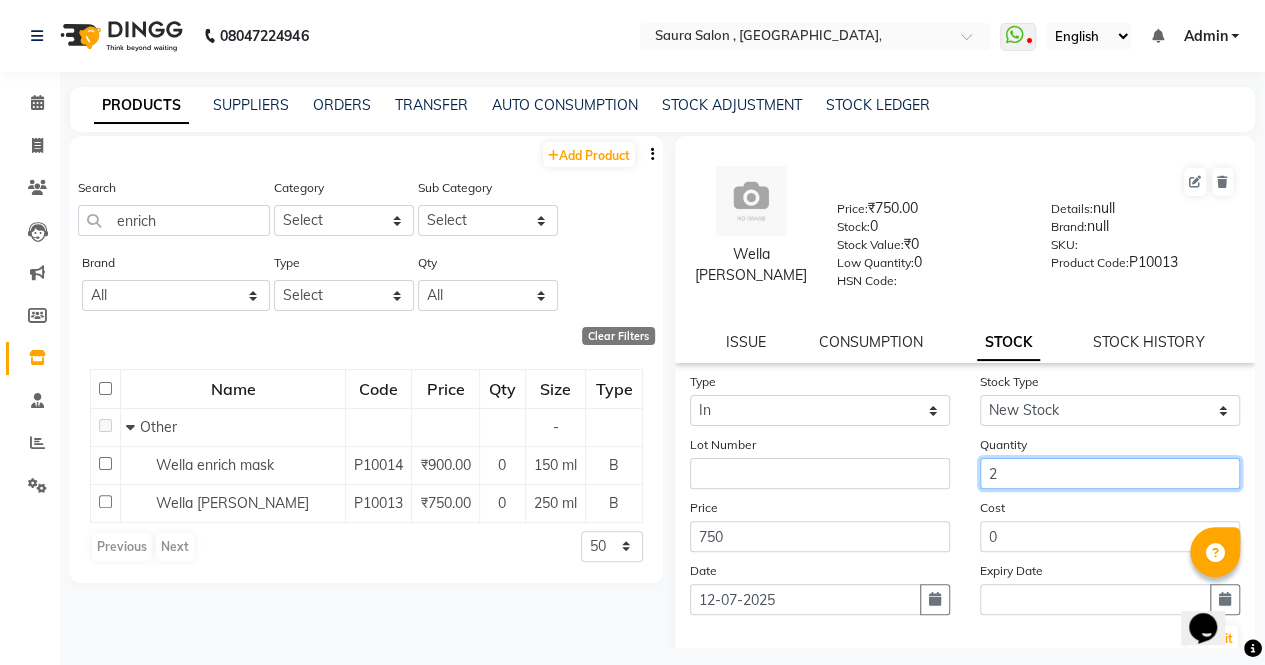 type on "2" 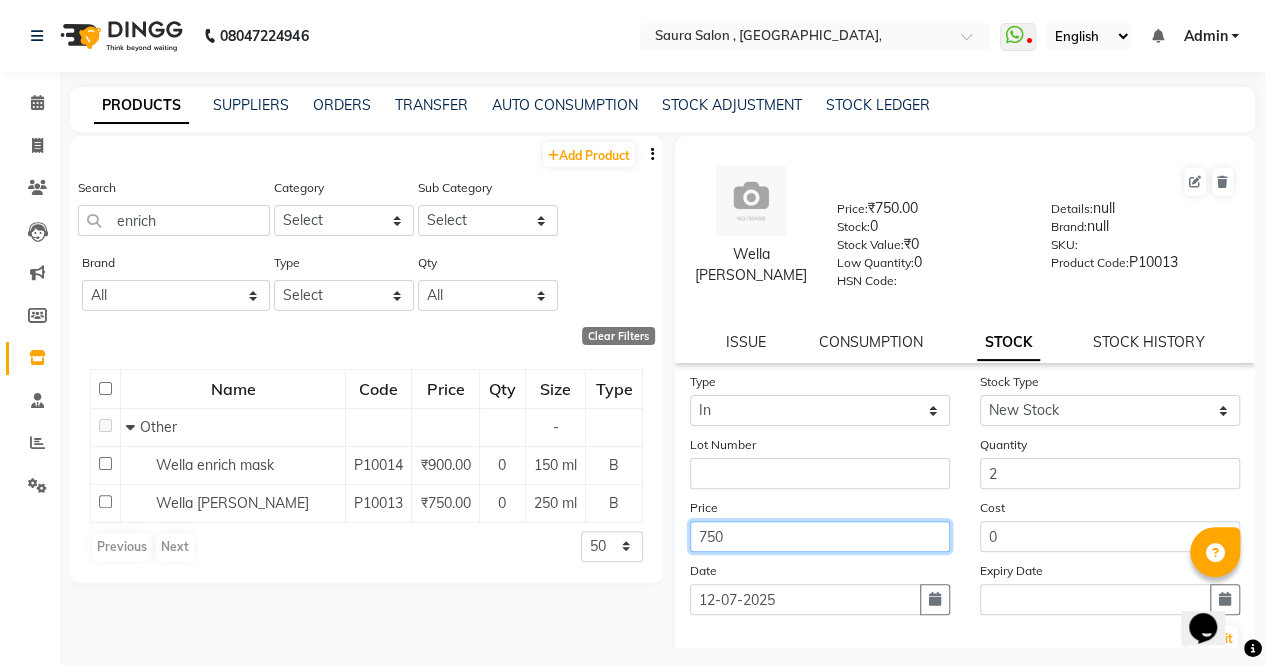 click on "750" 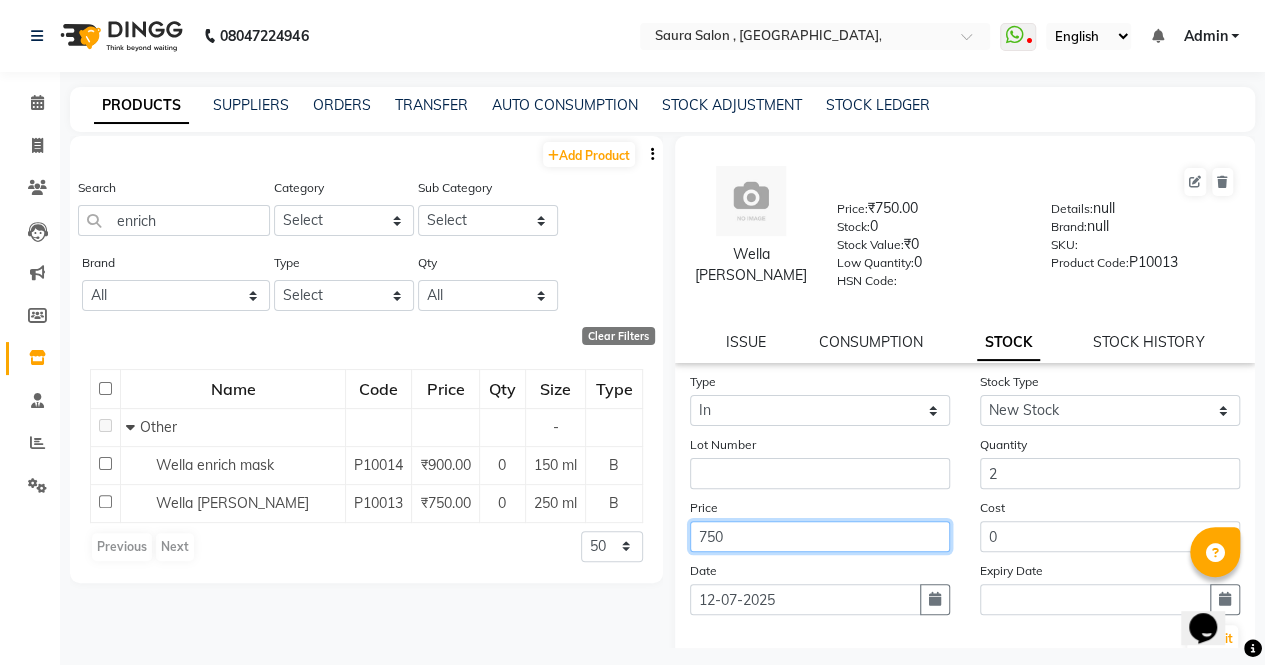 scroll, scrollTop: 123, scrollLeft: 0, axis: vertical 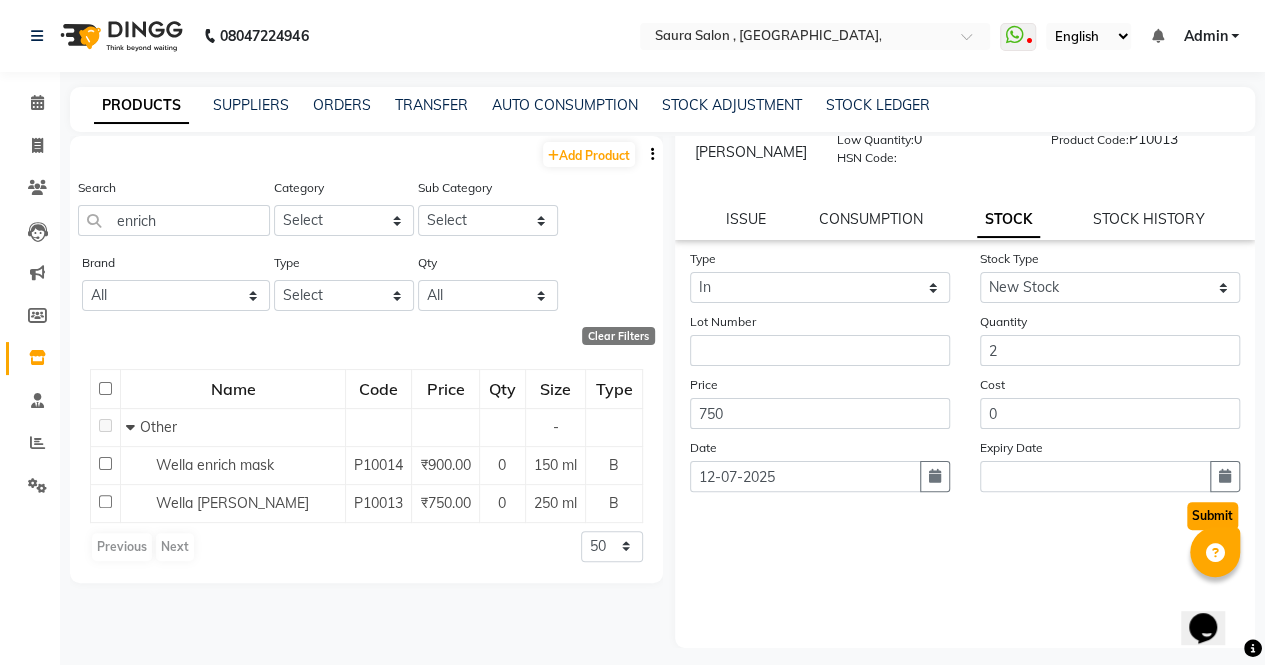 click on "Submit" 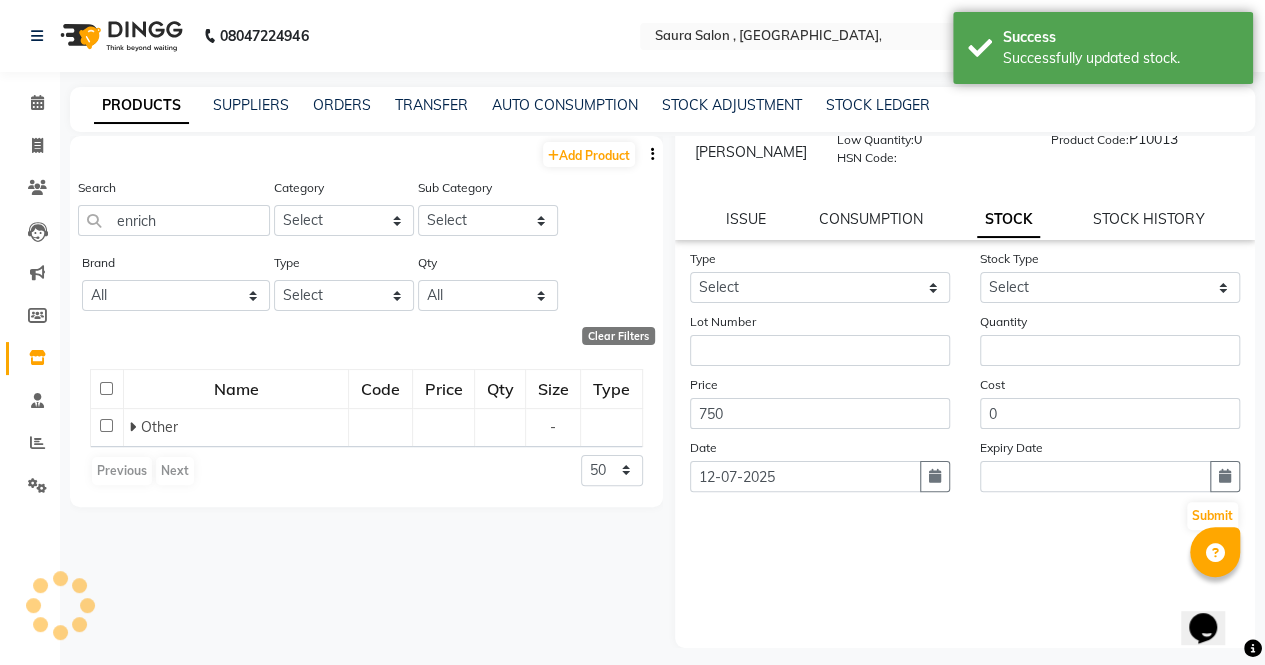 scroll, scrollTop: 0, scrollLeft: 0, axis: both 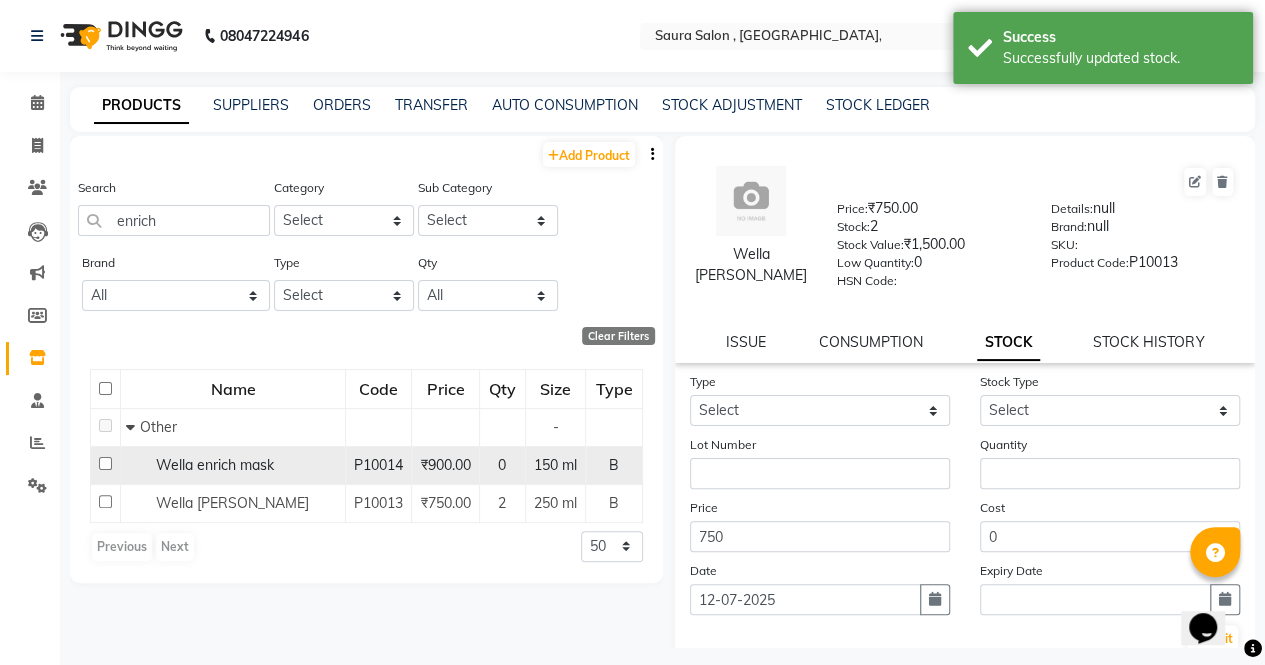 click on "150 ml" 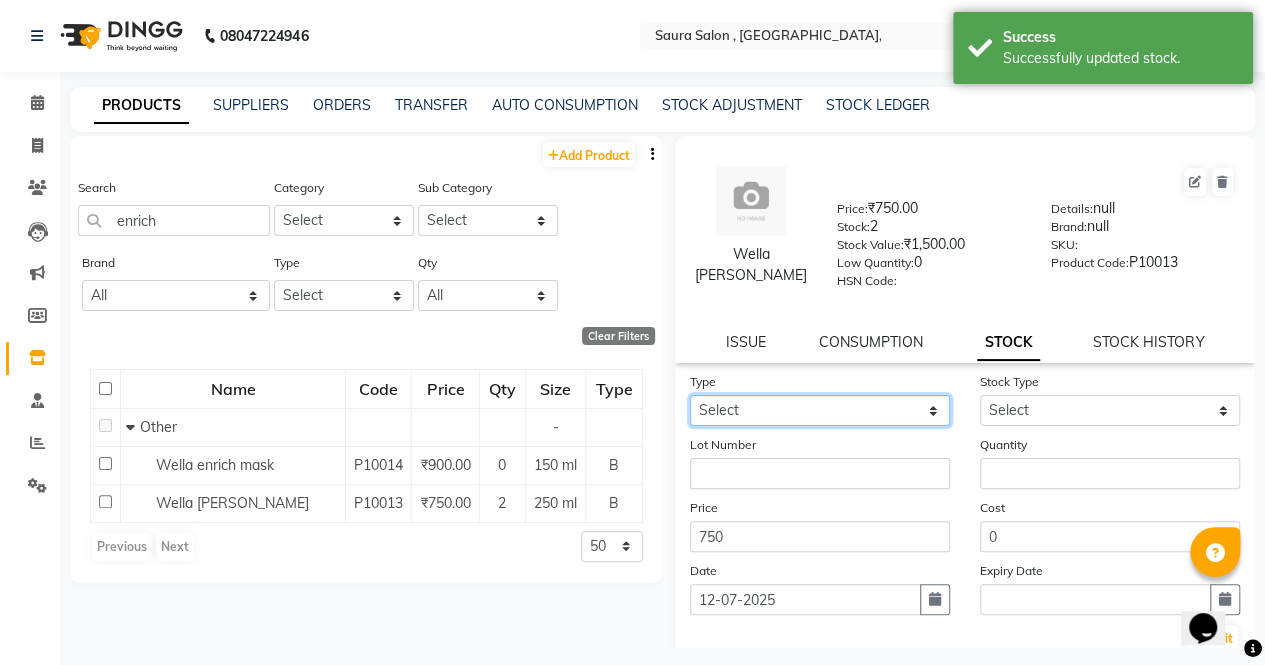 click on "Select In Out" 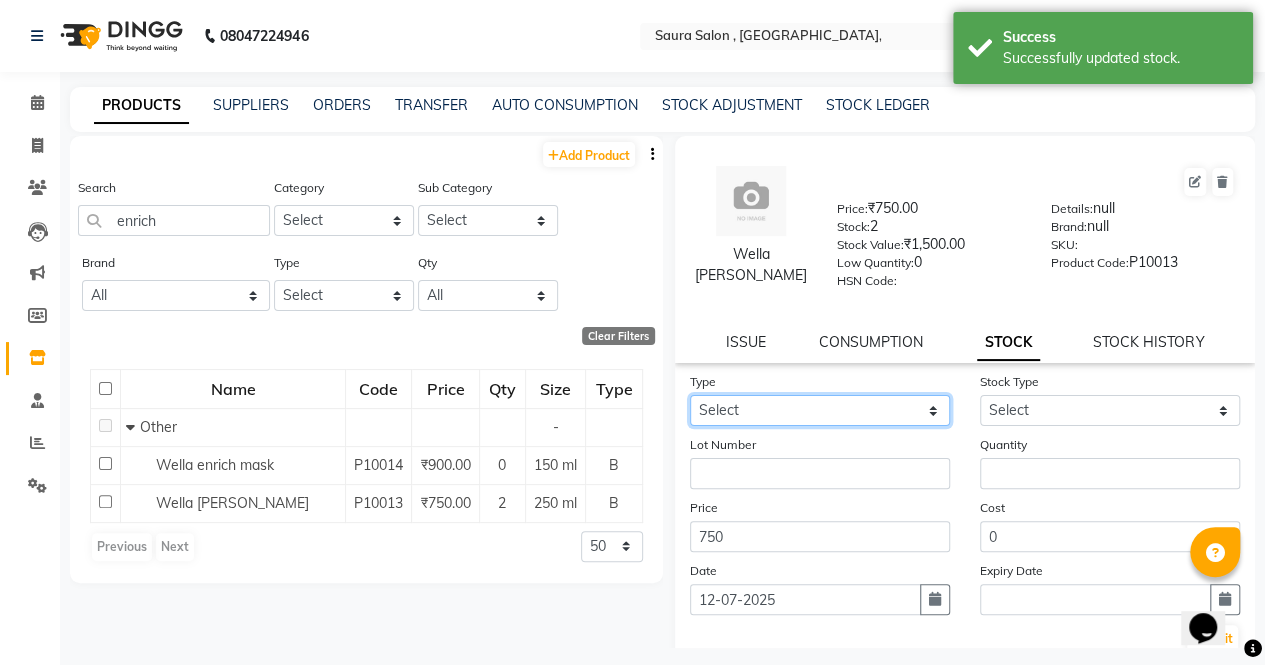 select on "in" 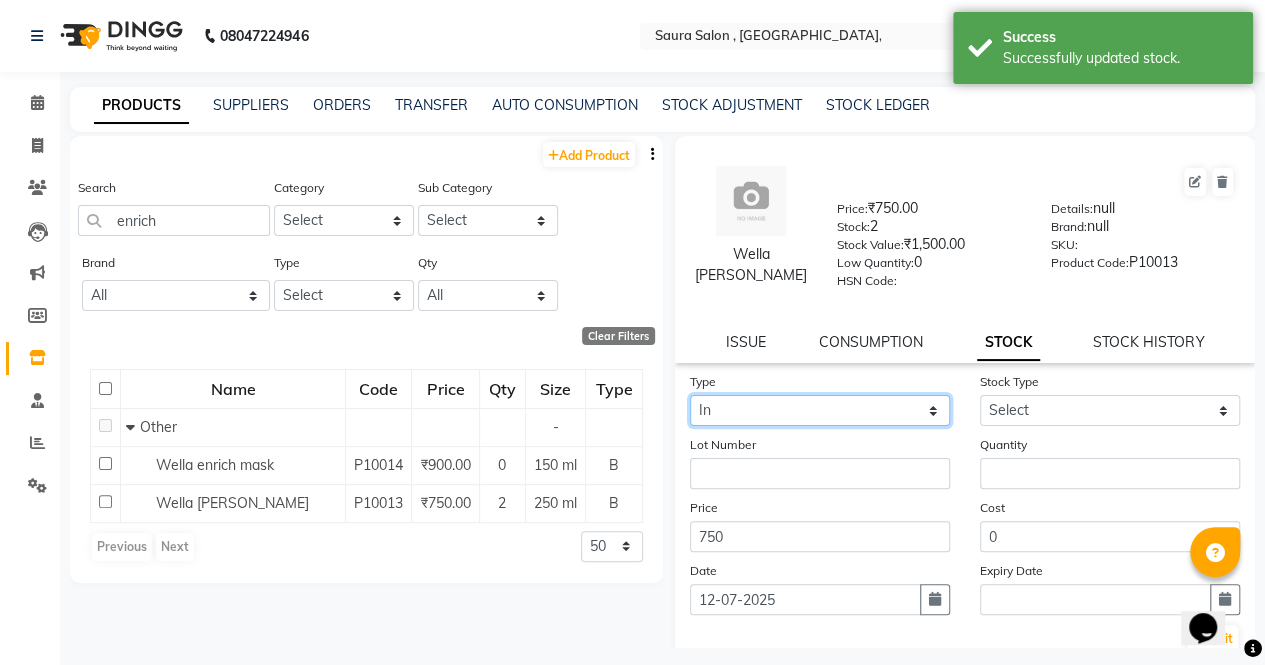 click on "Select In Out" 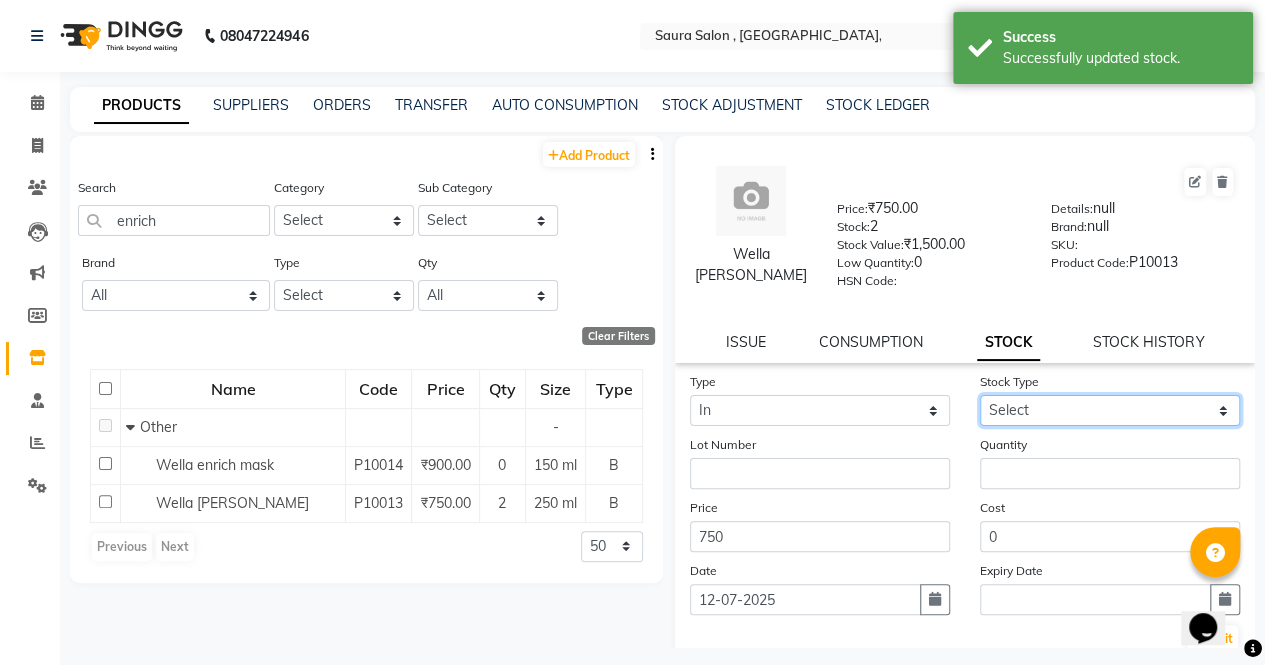 click on "Select New Stock Adjustment Return Other" 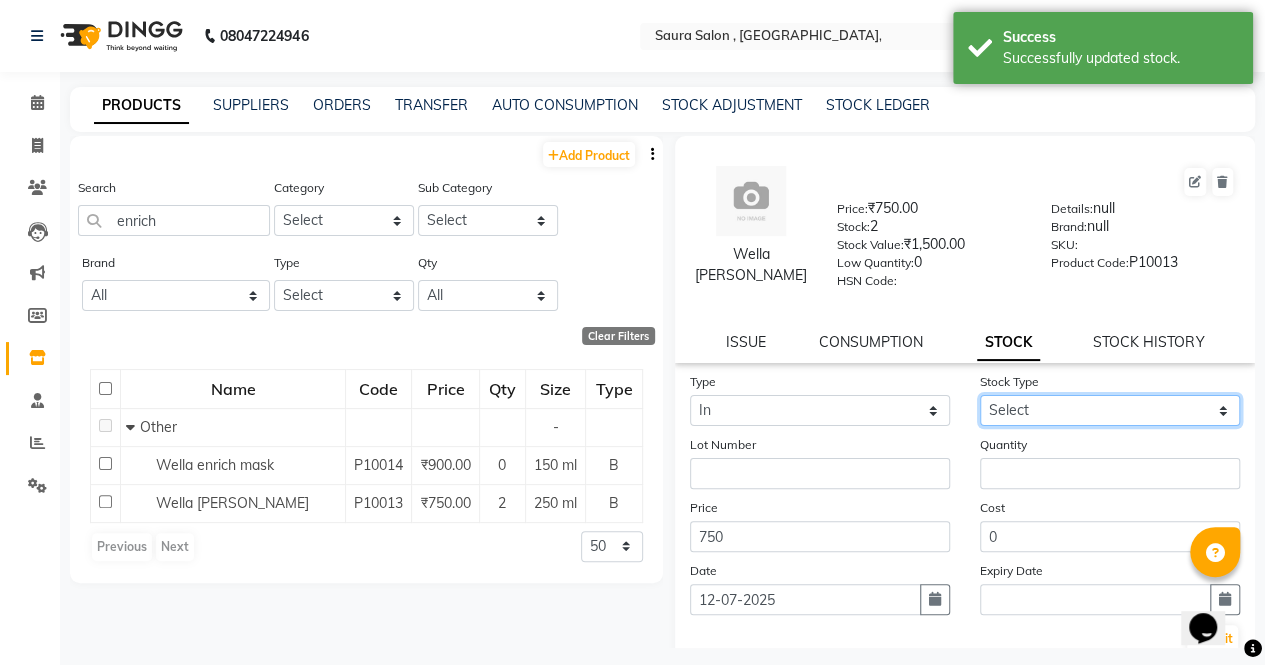 select on "new stock" 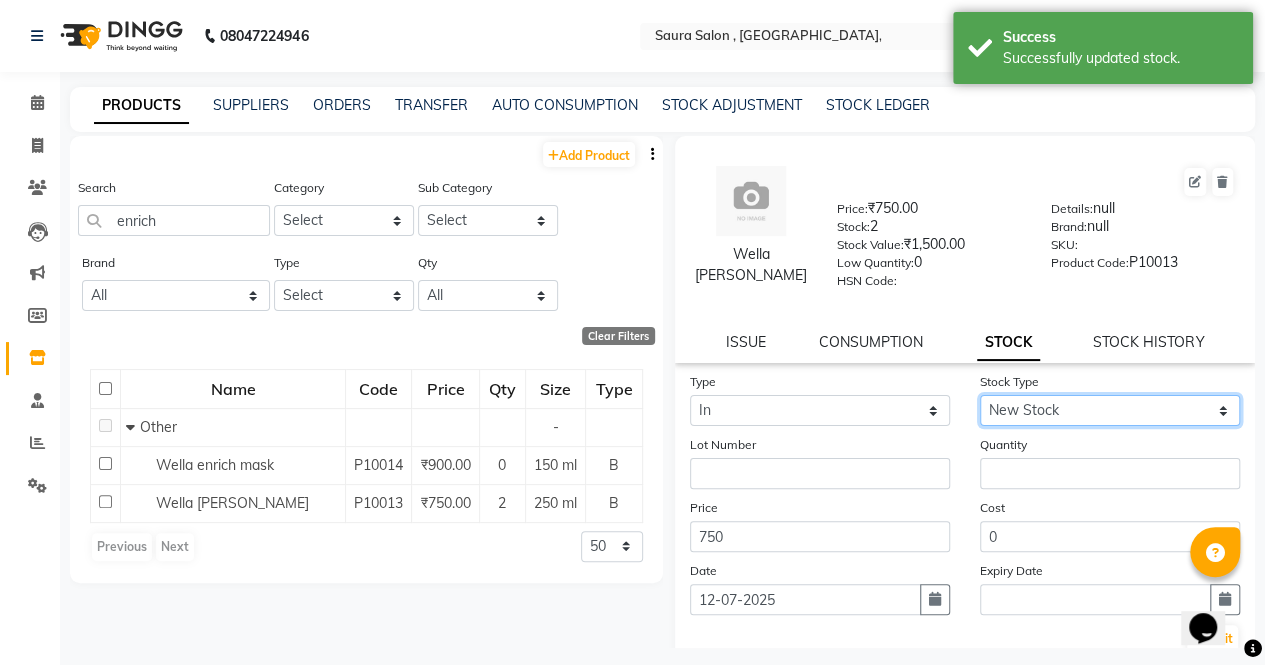 click on "Select New Stock Adjustment Return Other" 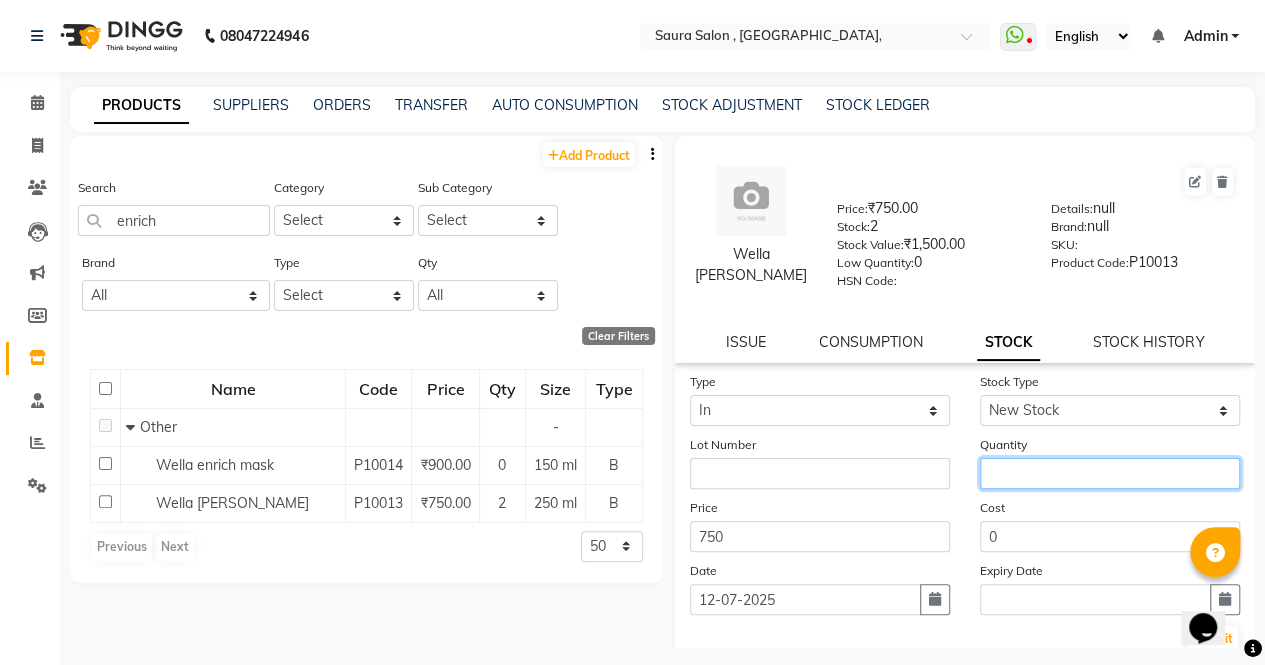 click 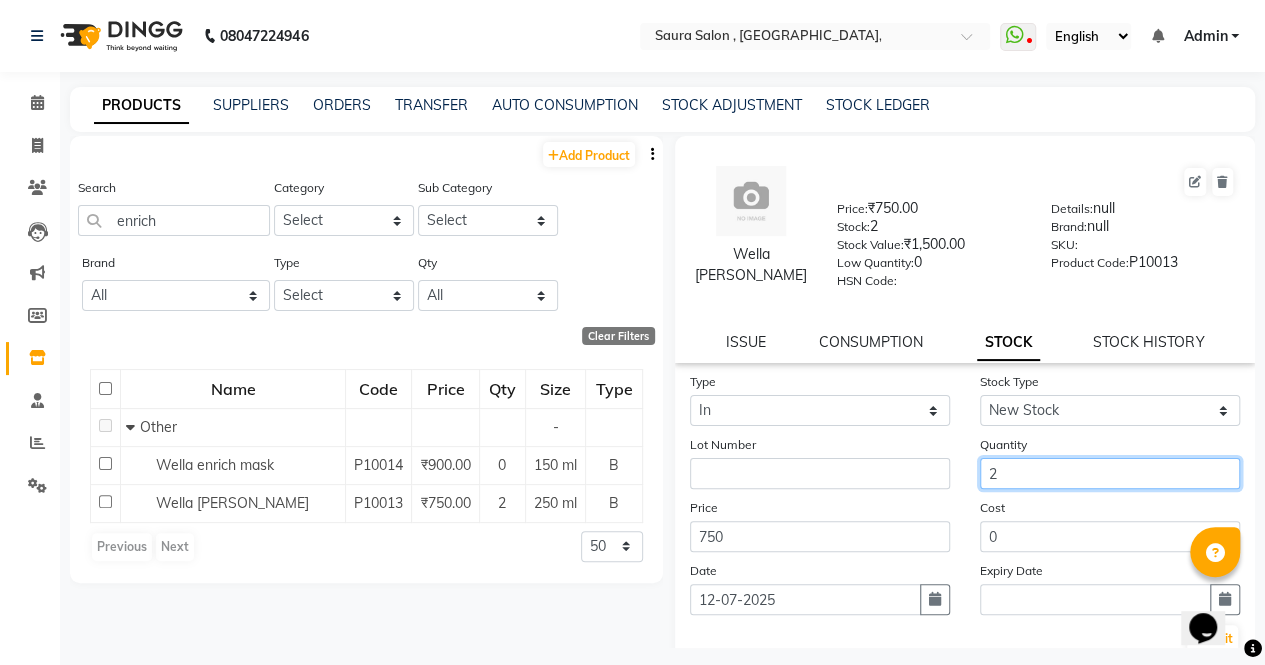 type on "2" 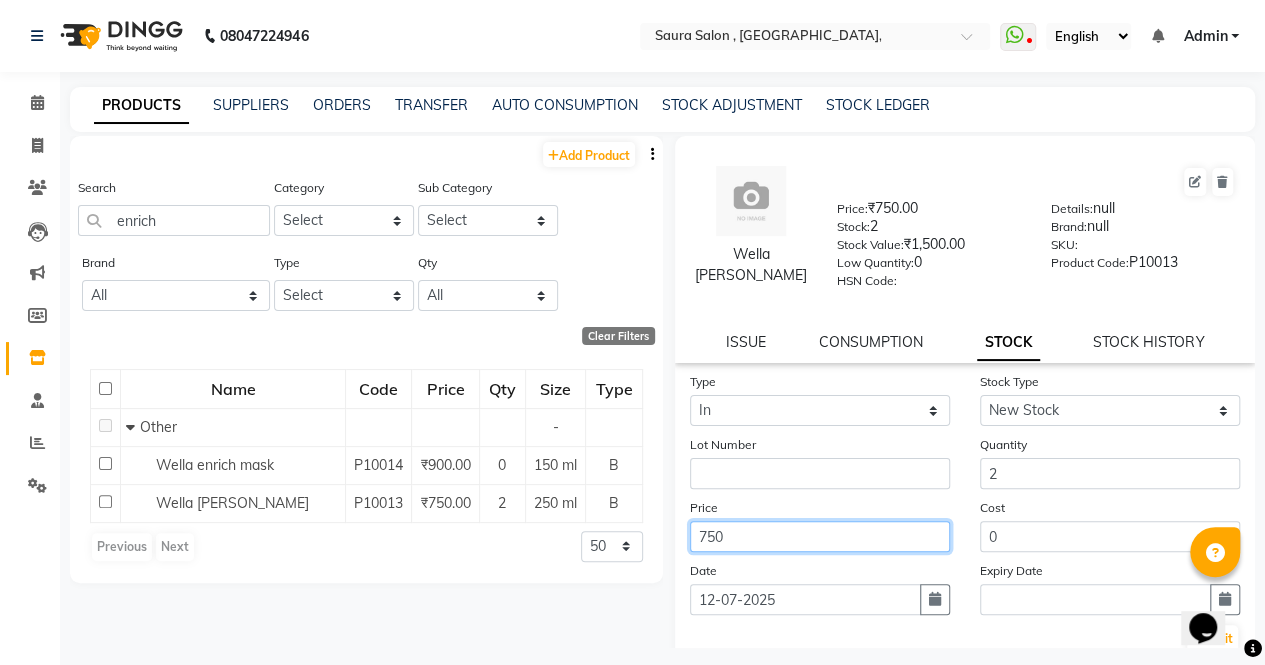 click on "750" 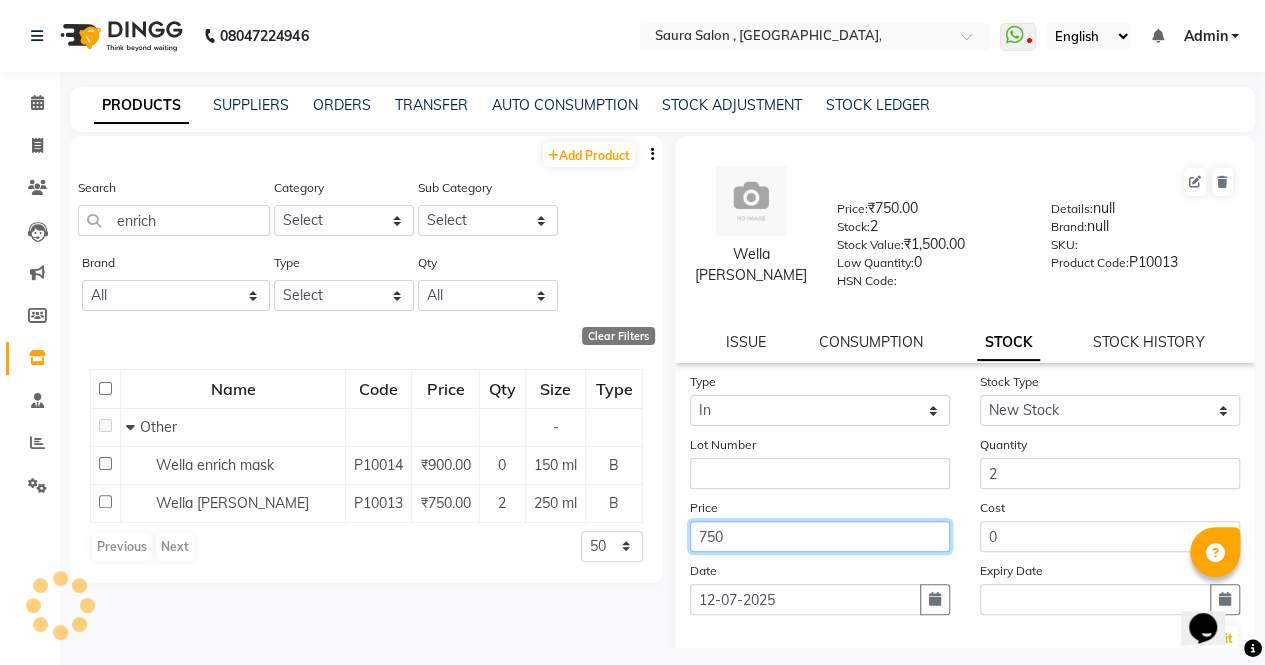 click on "750" 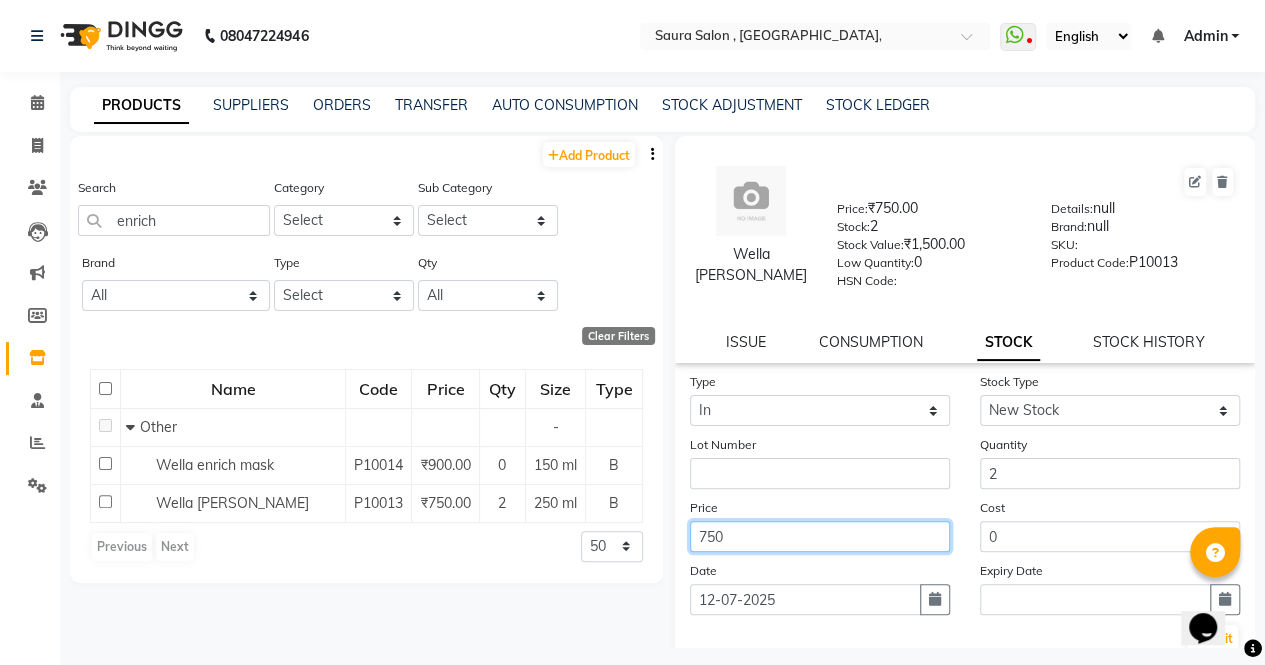 click on "750" 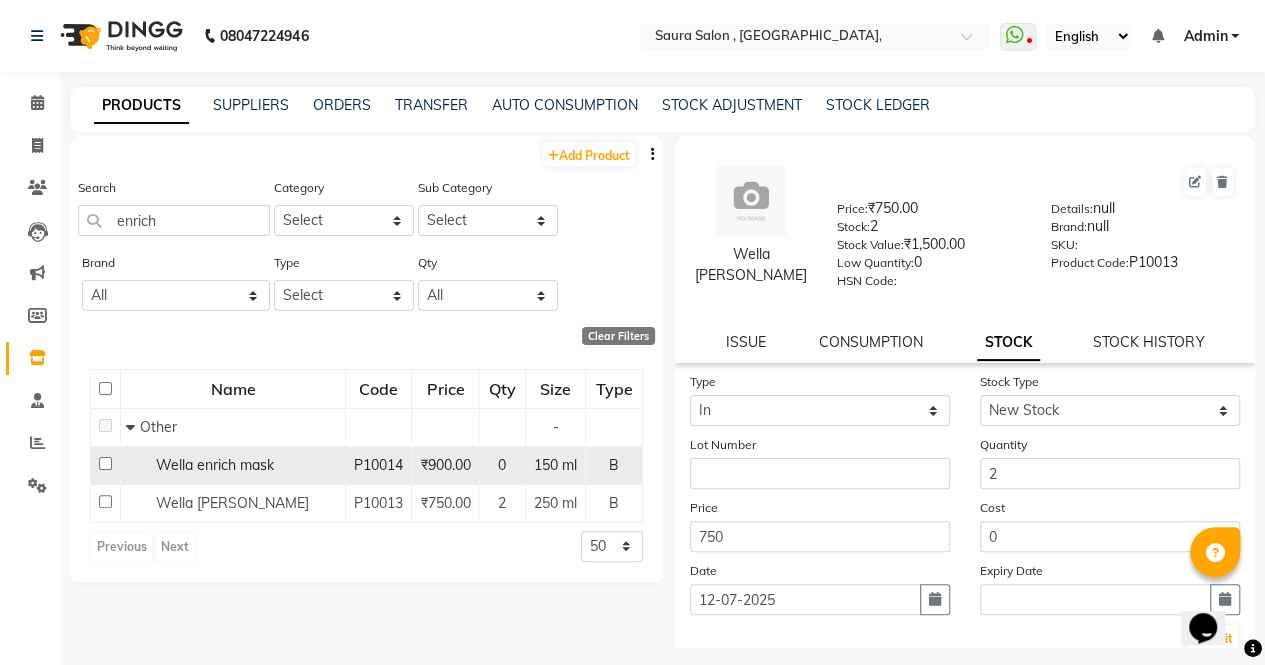 click on "₹900.00" 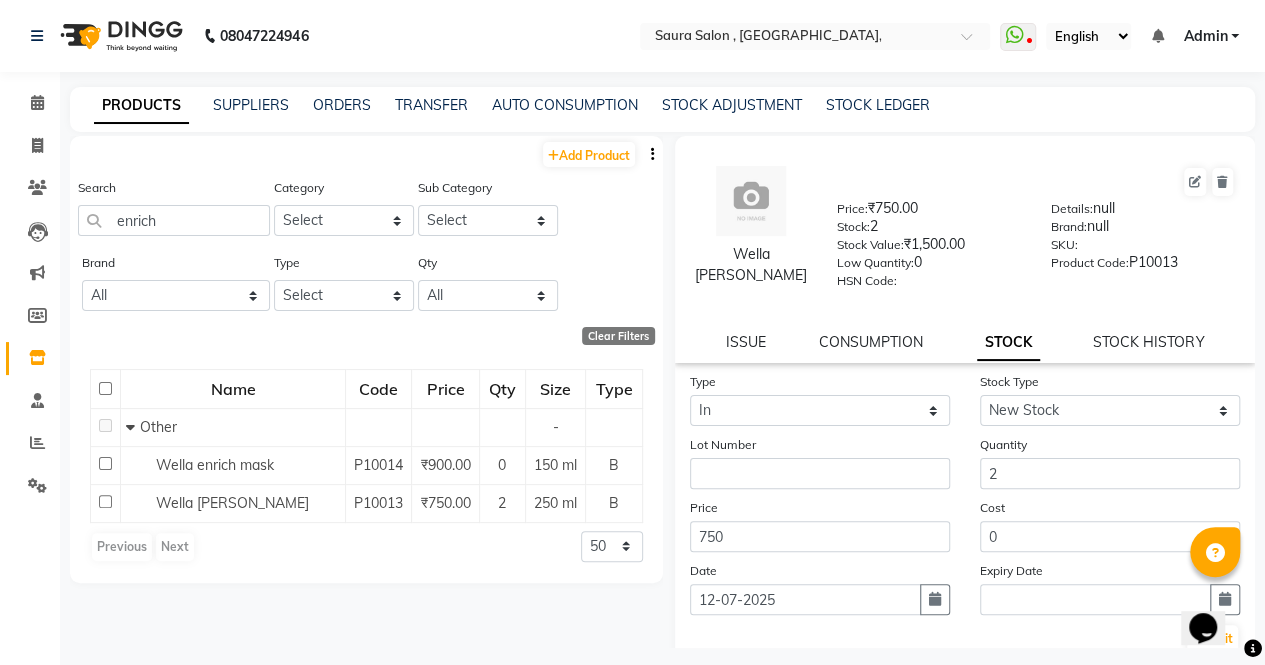 click on "Type Select Both Retail Consumable" 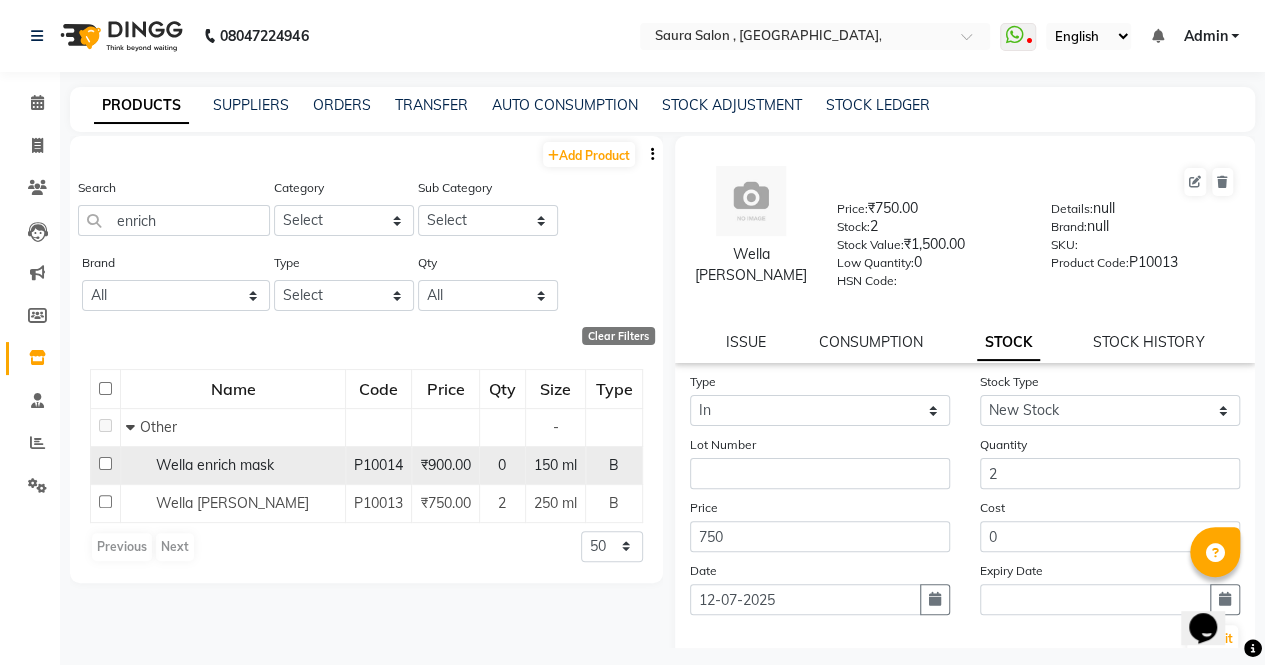 click on "Wella enrich mask" 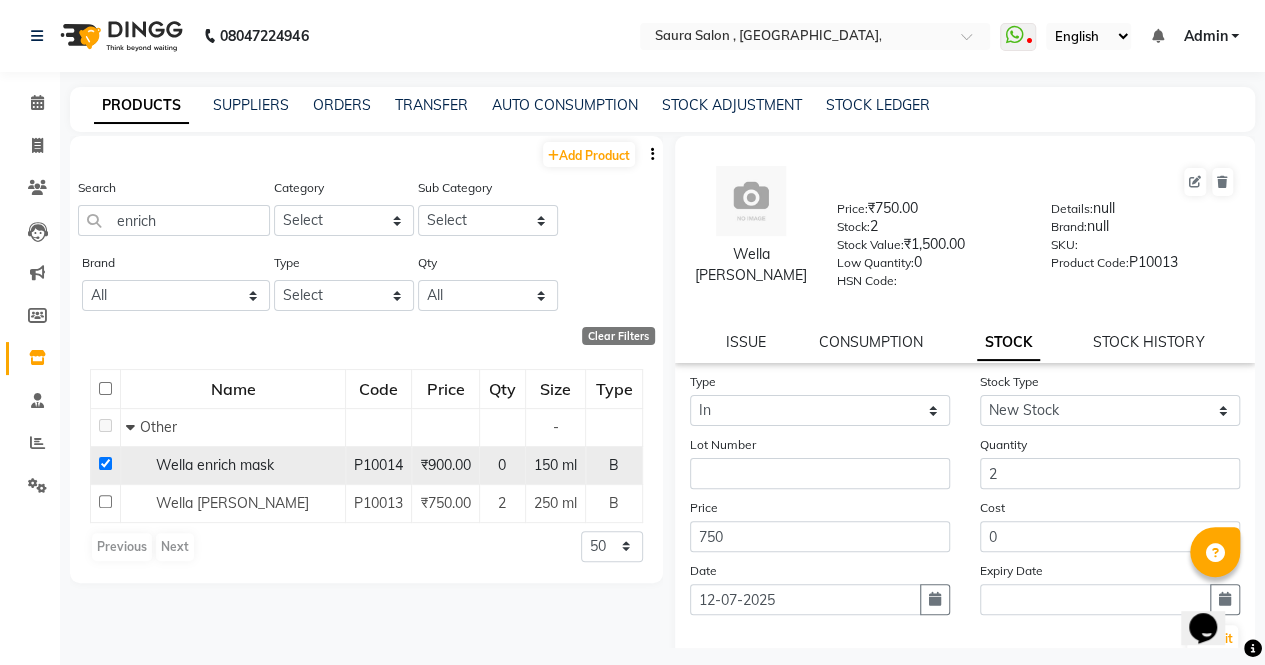 checkbox on "true" 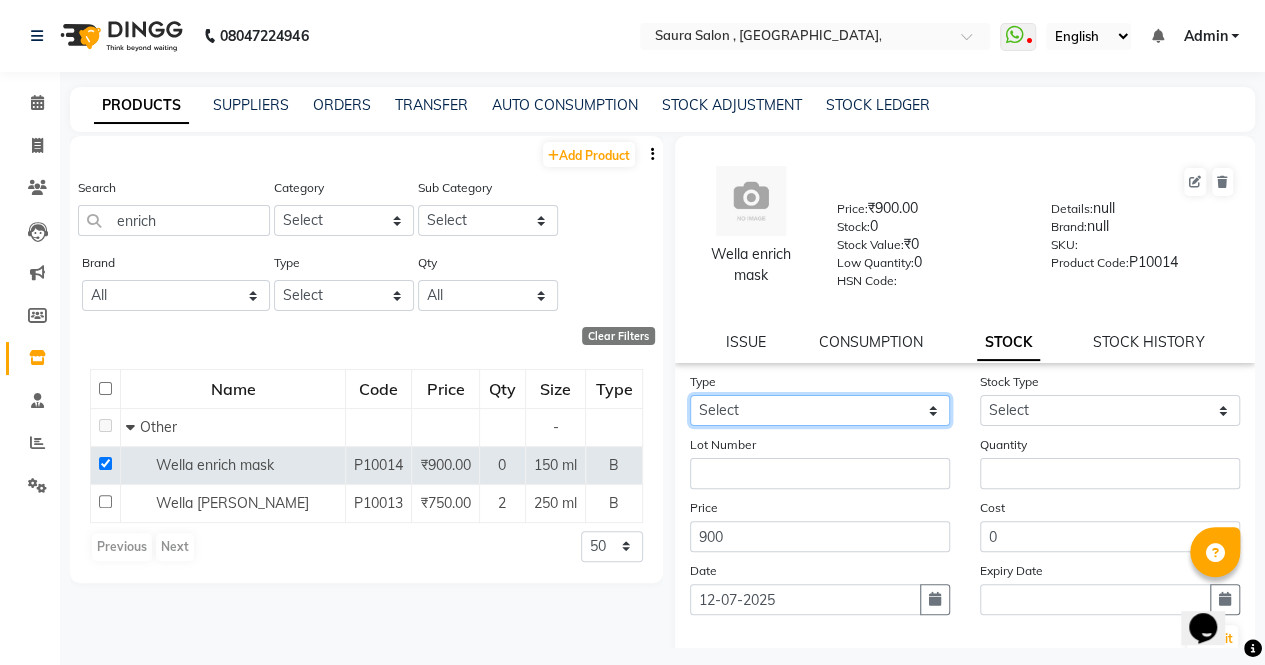 click on "Select In Out" 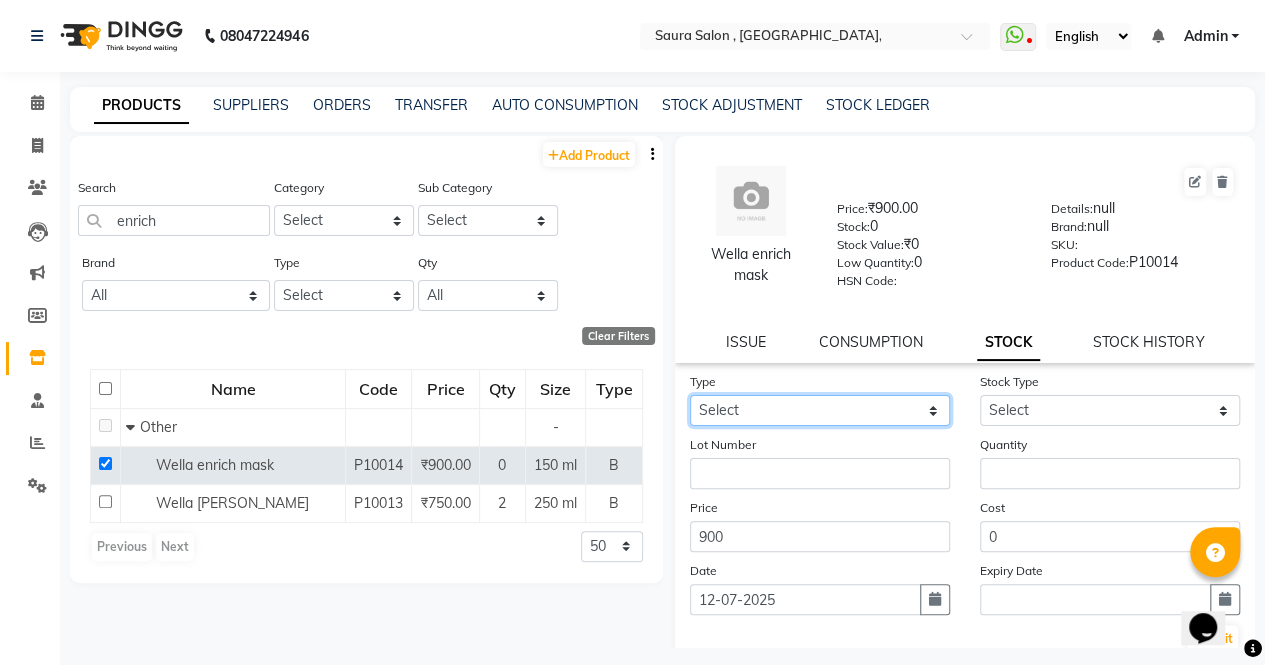 select on "in" 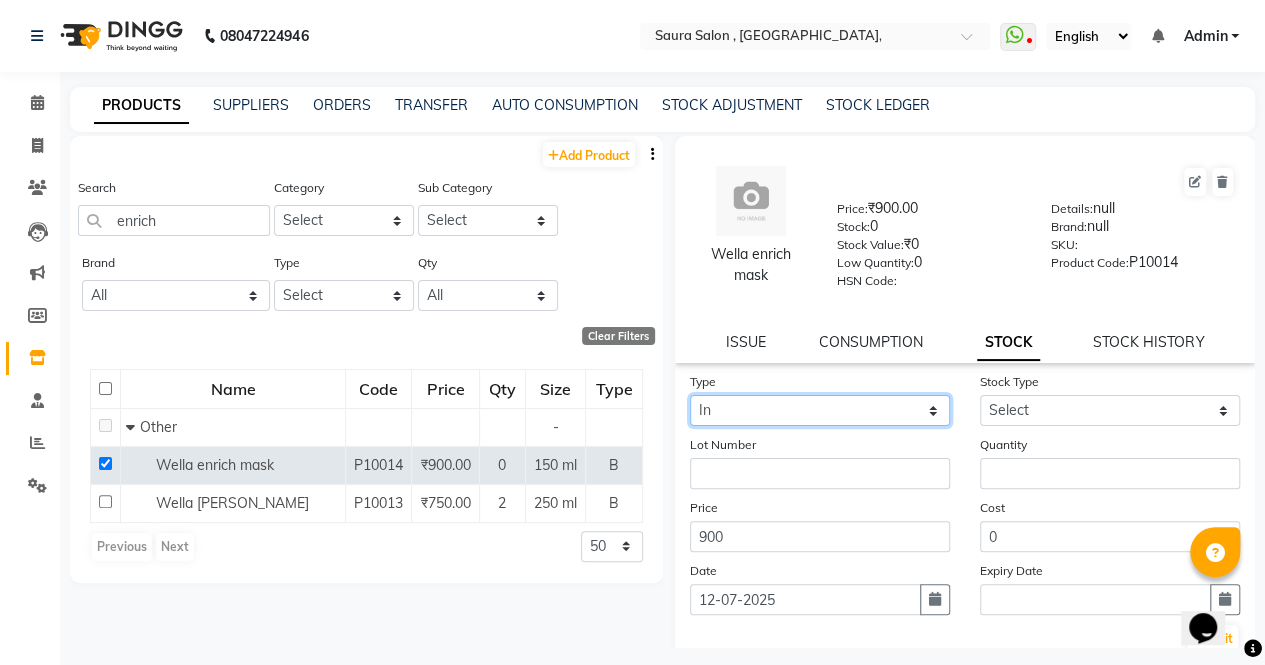 click on "Select In Out" 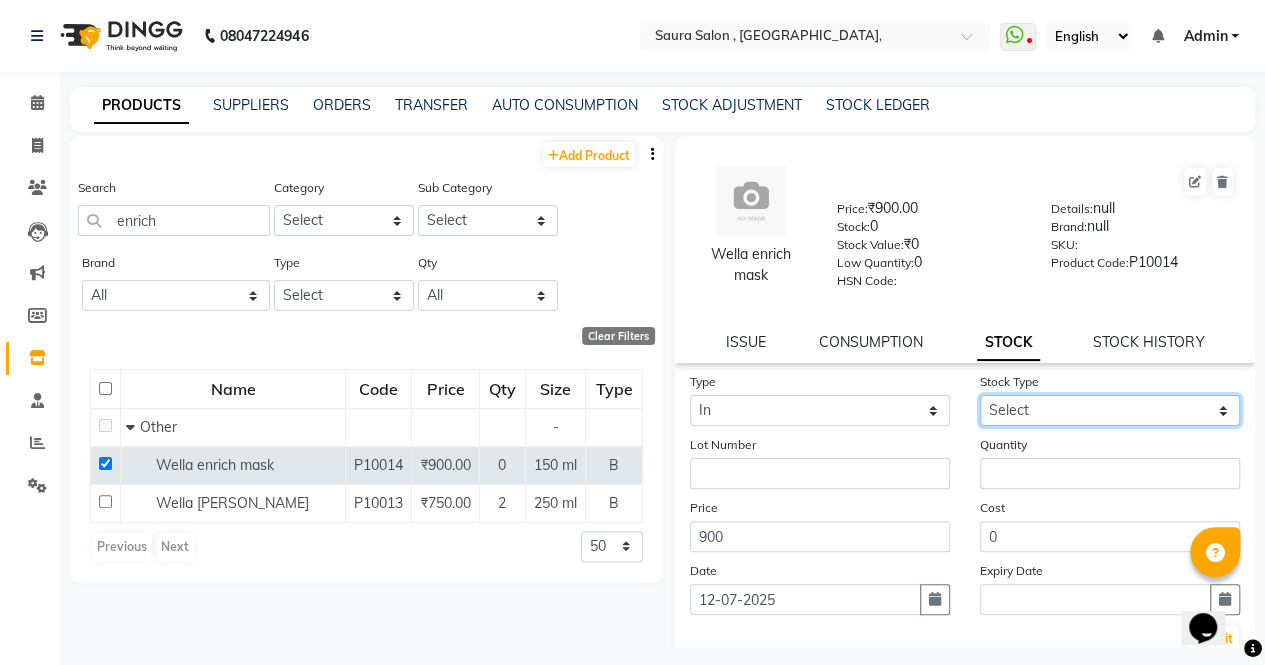 click on "Select New Stock Adjustment Return Other" 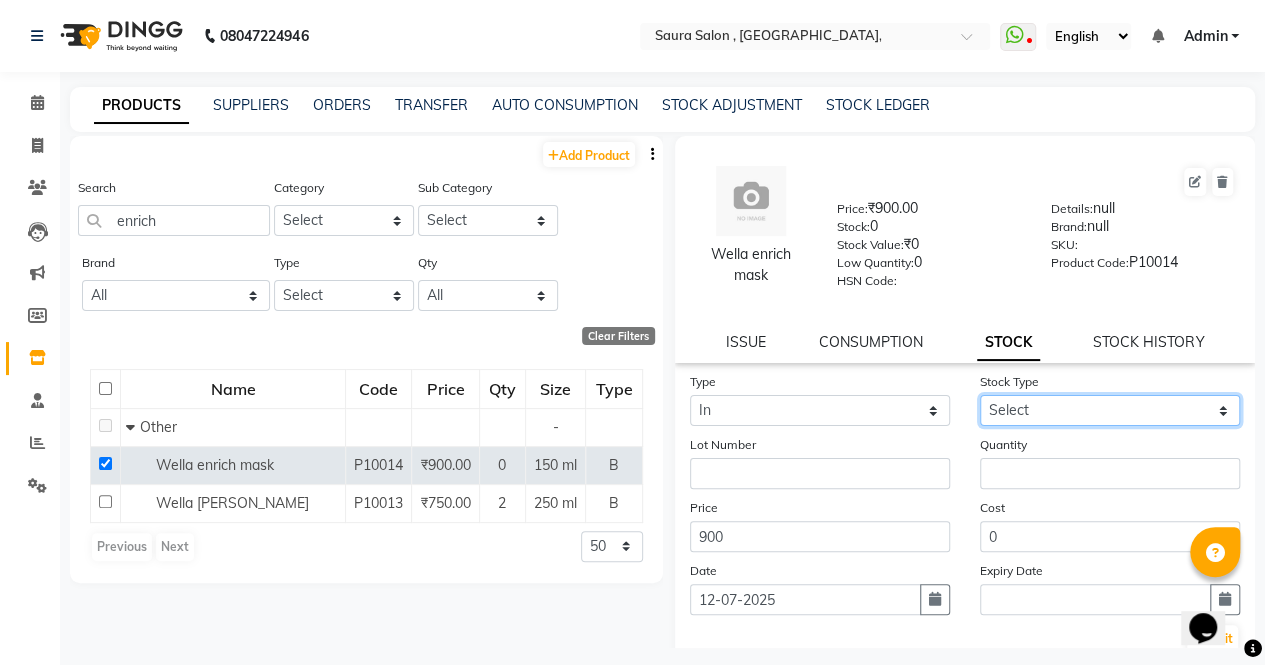 select on "new stock" 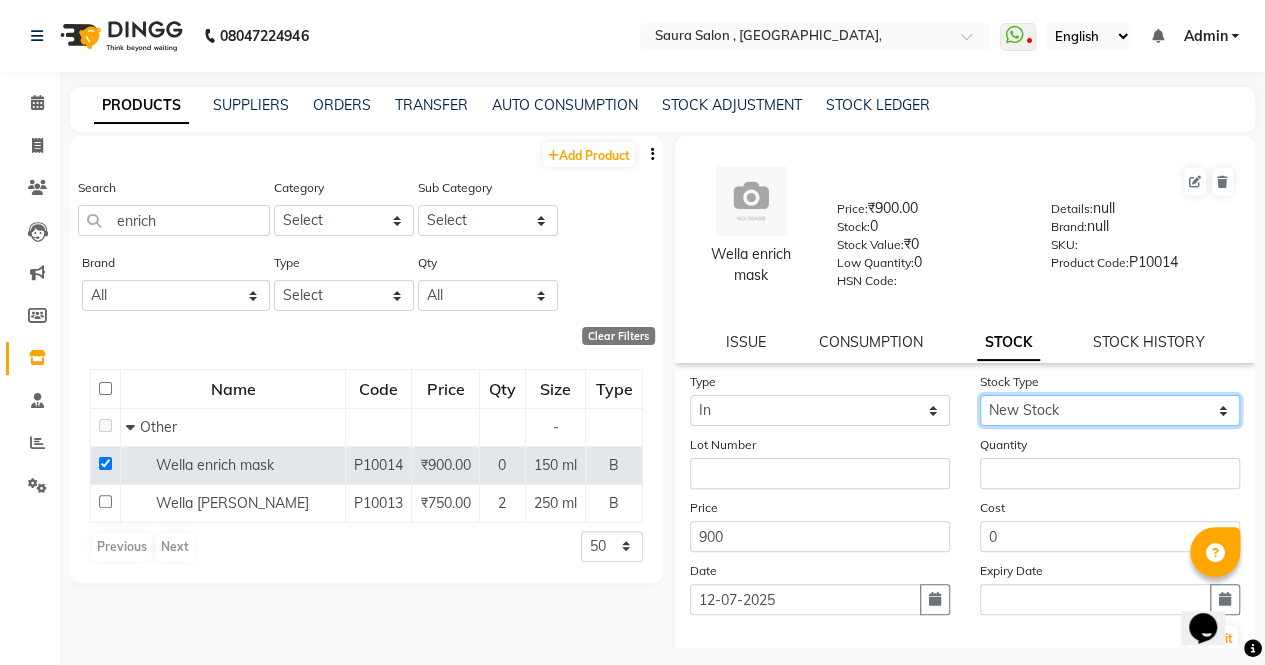 click on "Select New Stock Adjustment Return Other" 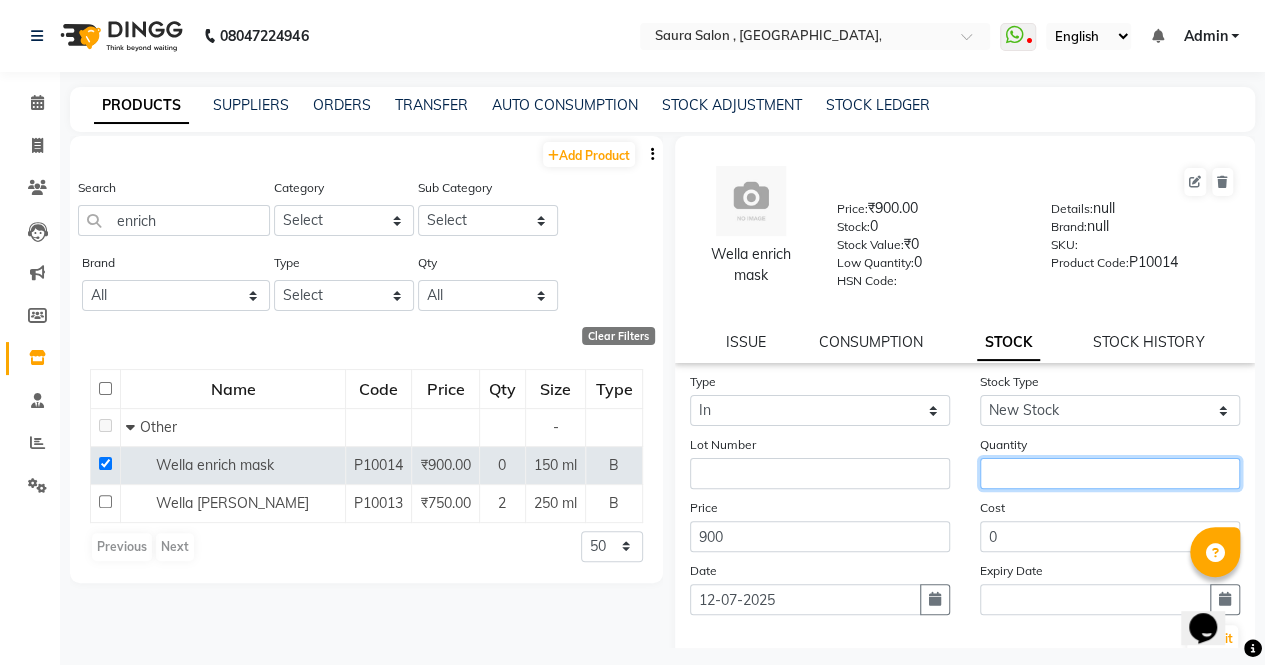 click 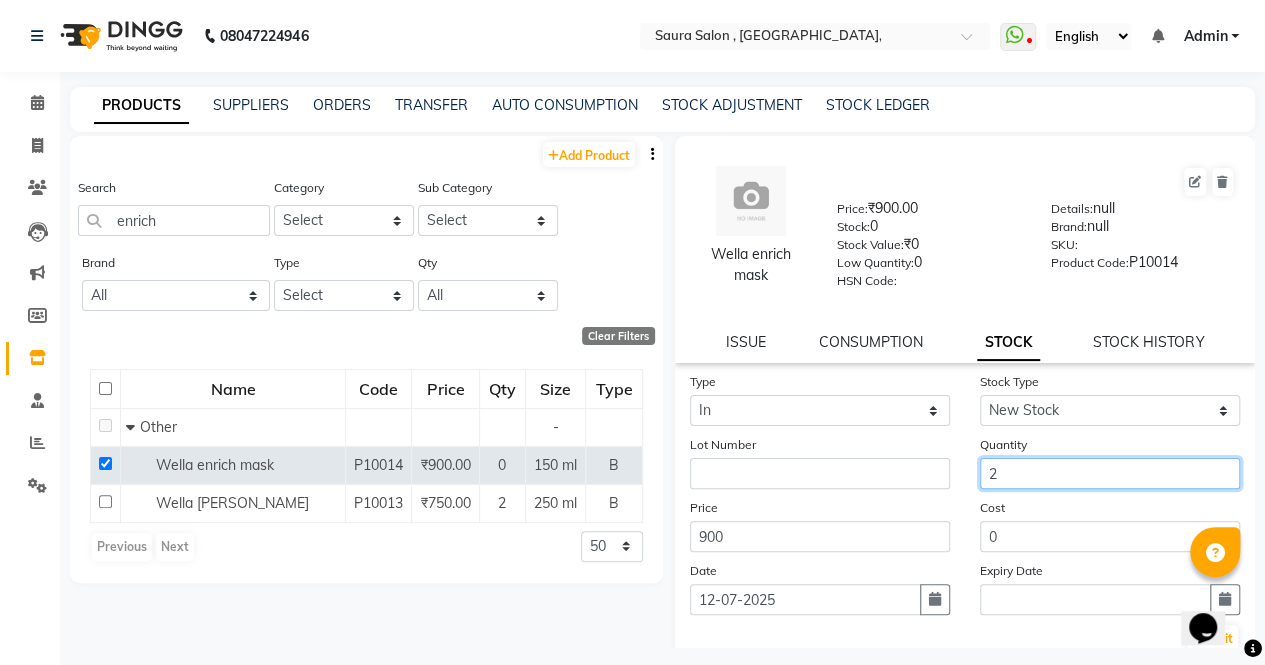 type on "2" 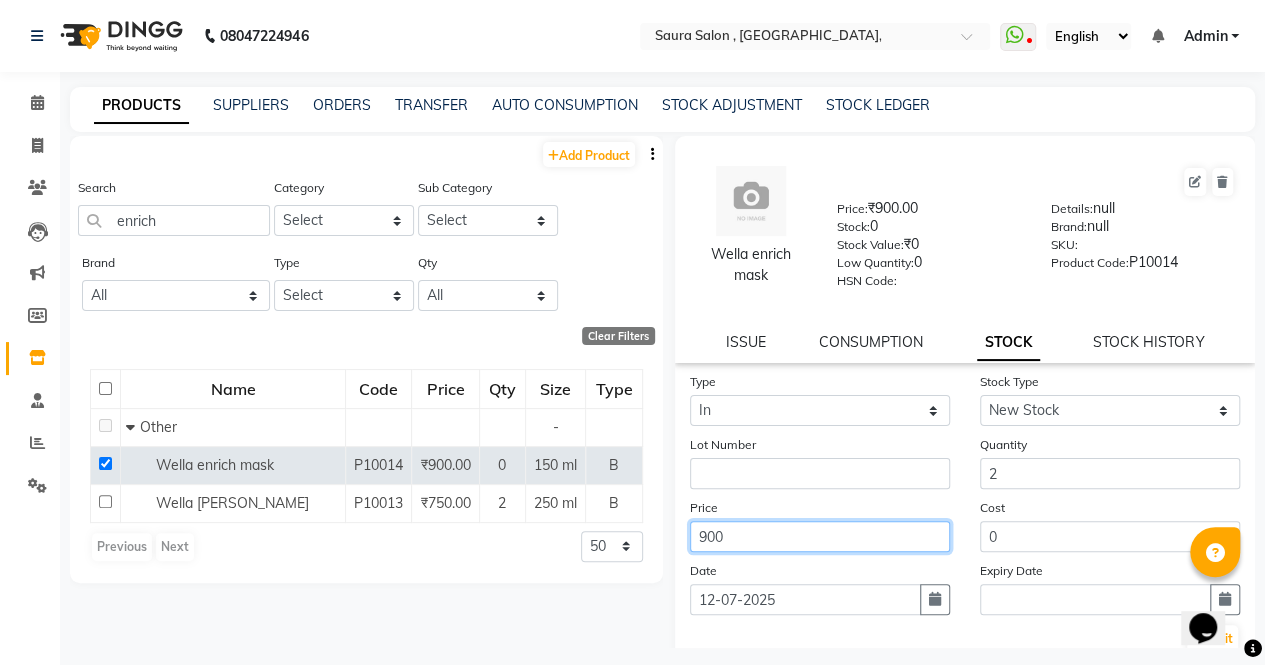 click on "900" 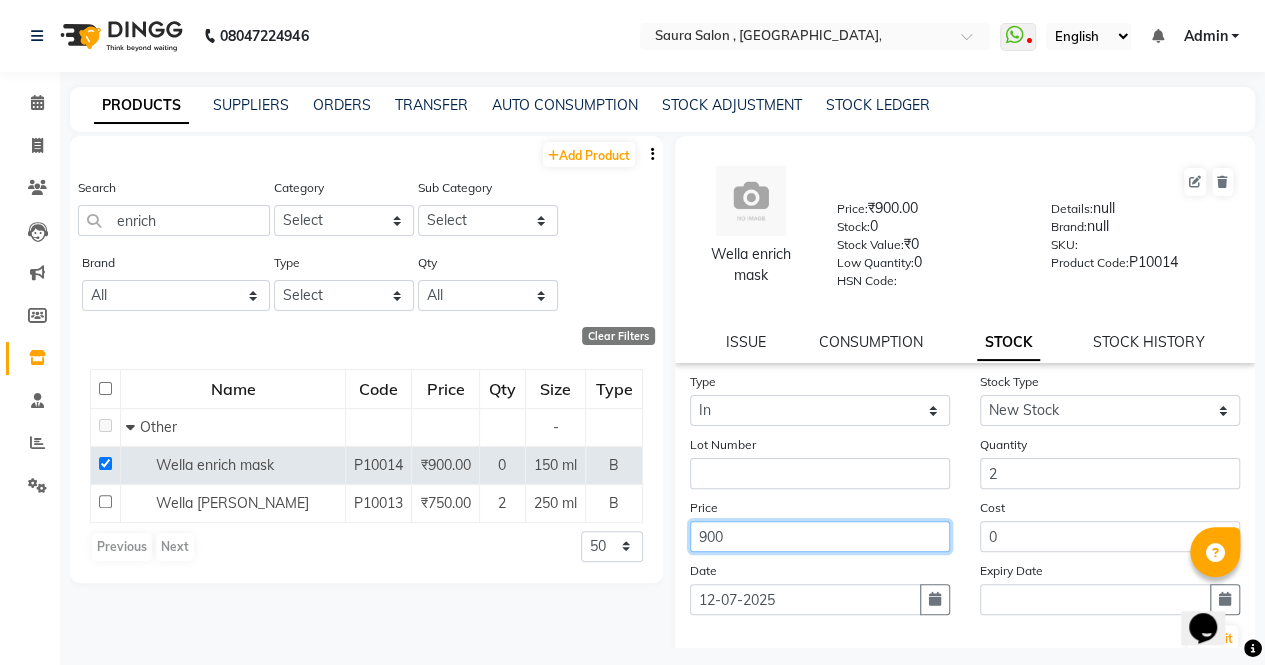scroll, scrollTop: 123, scrollLeft: 0, axis: vertical 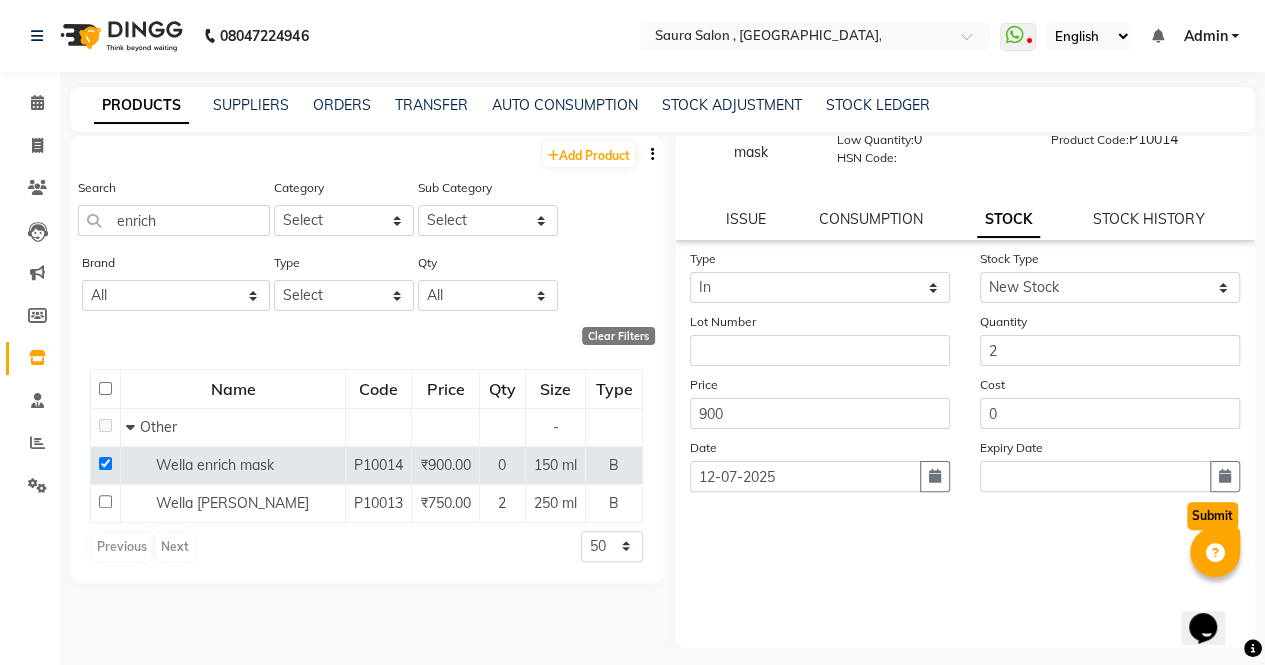 click on "Submit" 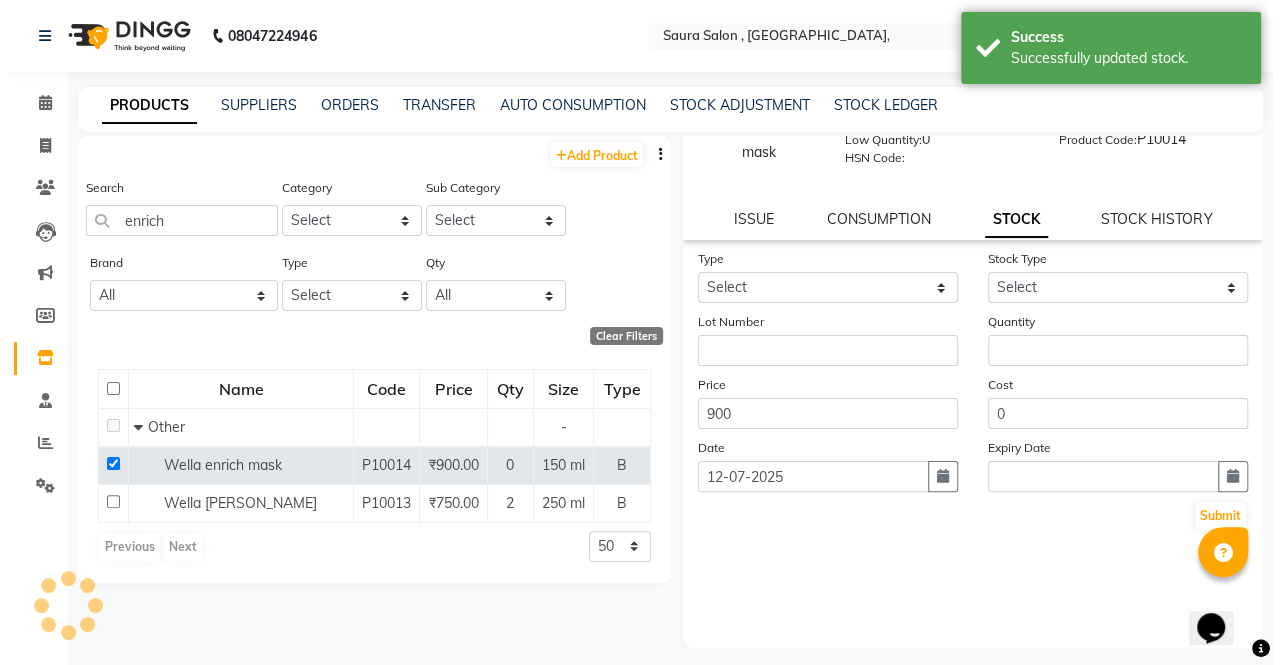 scroll, scrollTop: 0, scrollLeft: 0, axis: both 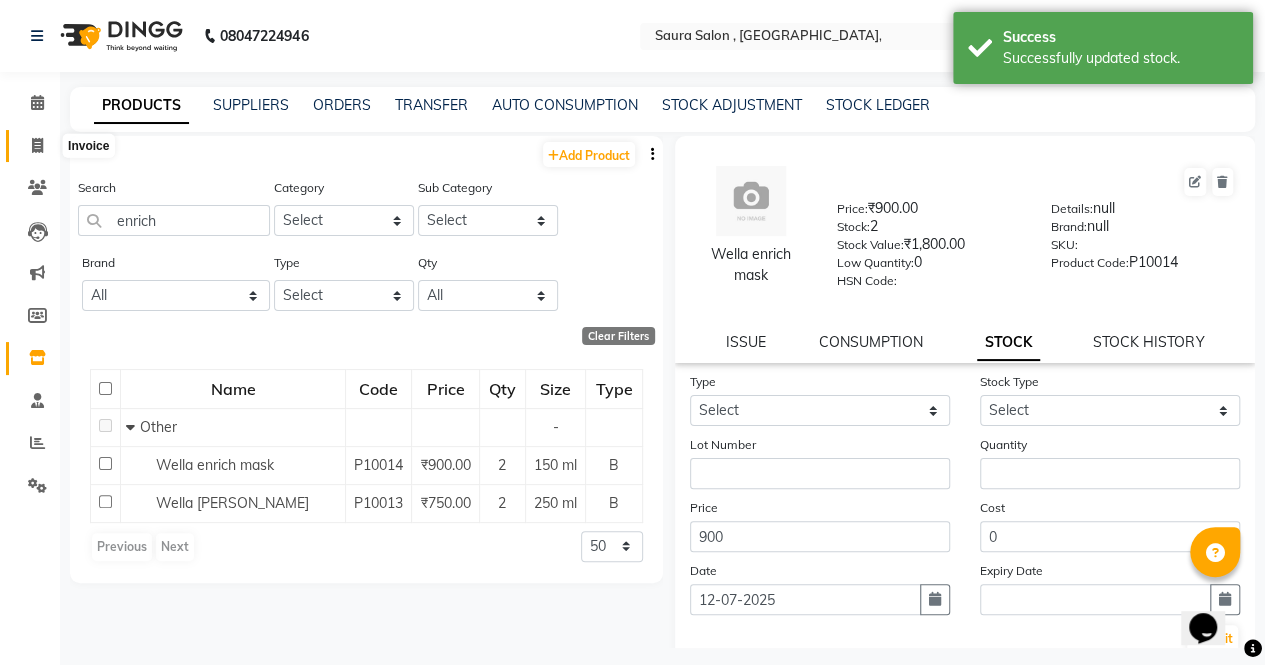 click 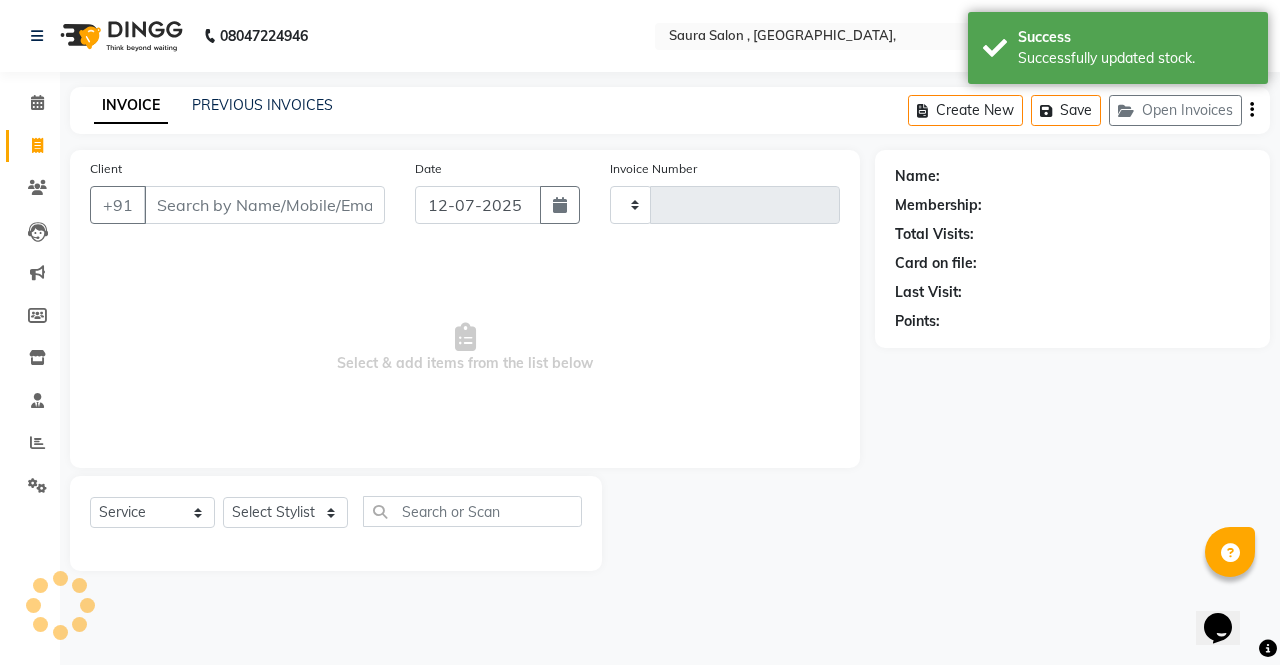 type on "3181" 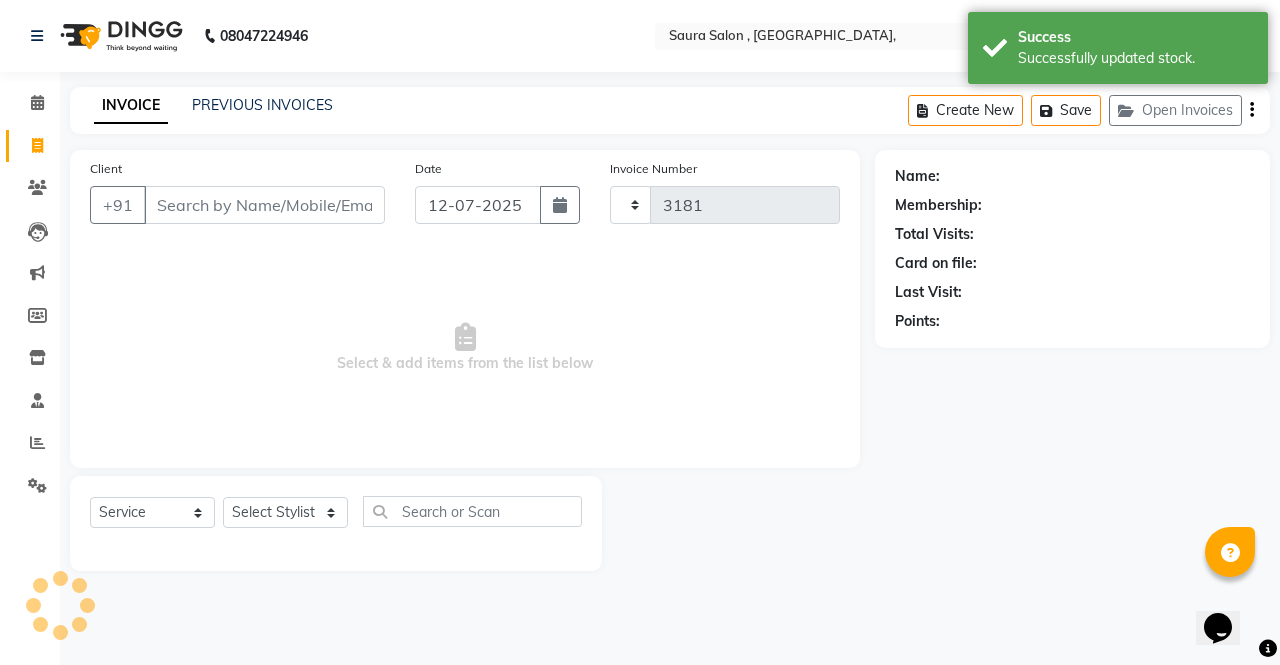 select on "6963" 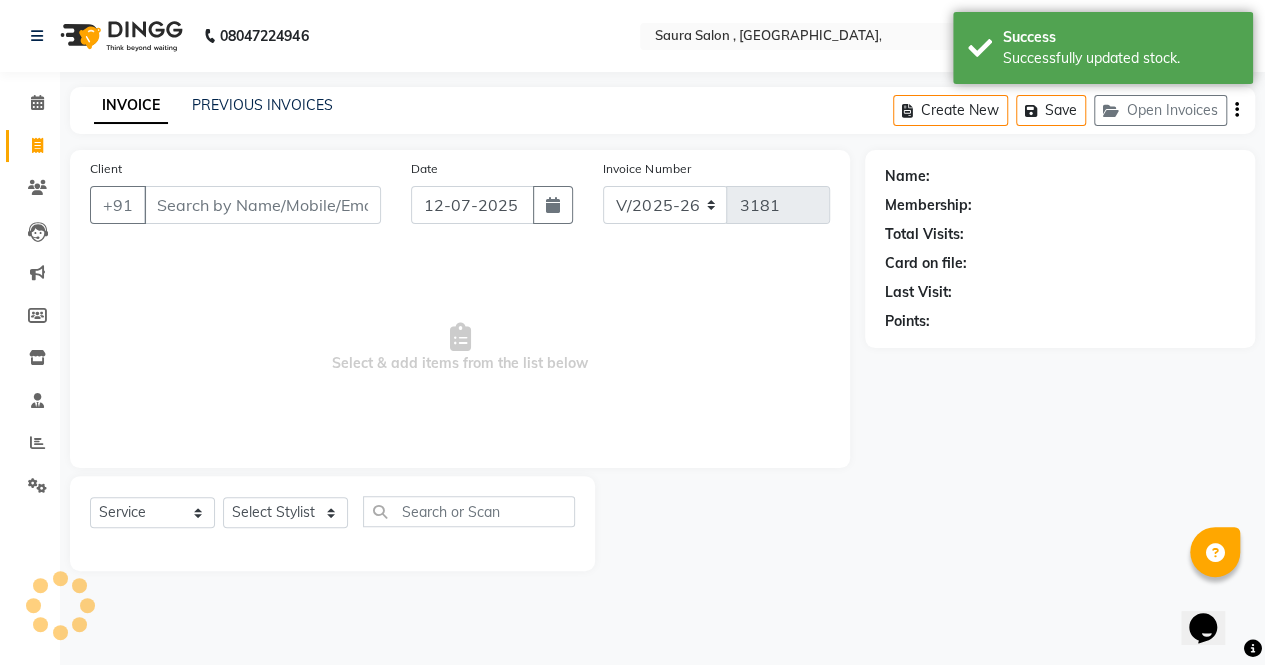 select on "57428" 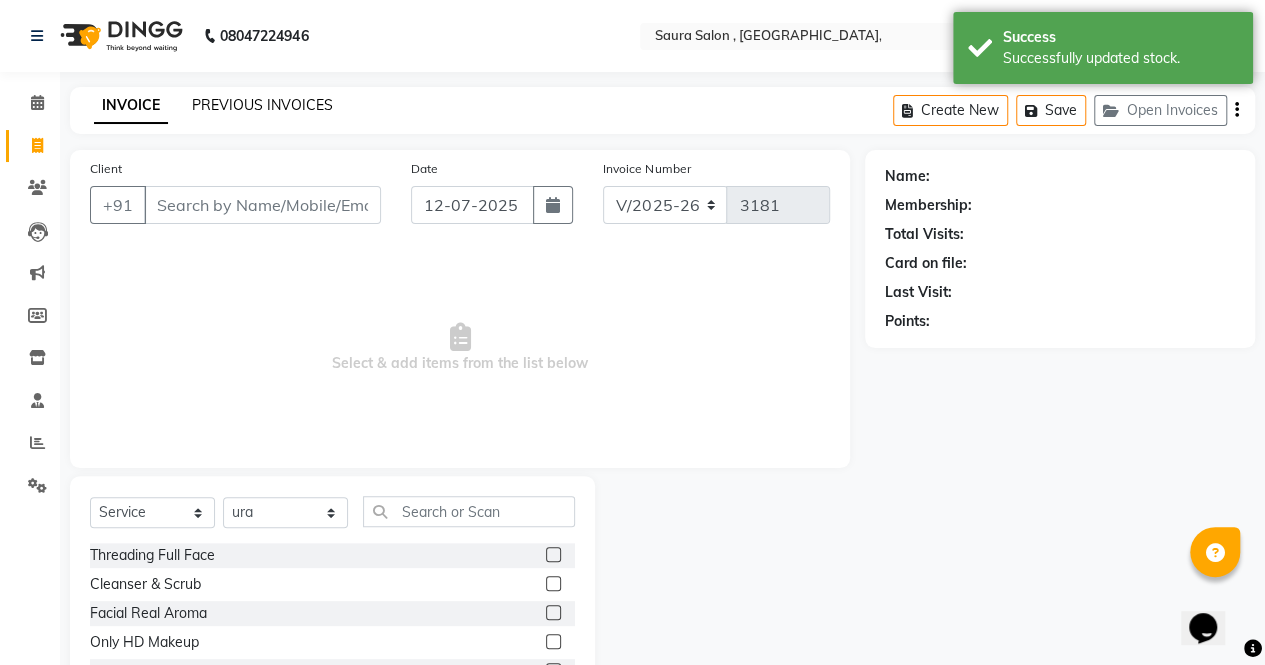 click on "PREVIOUS INVOICES" 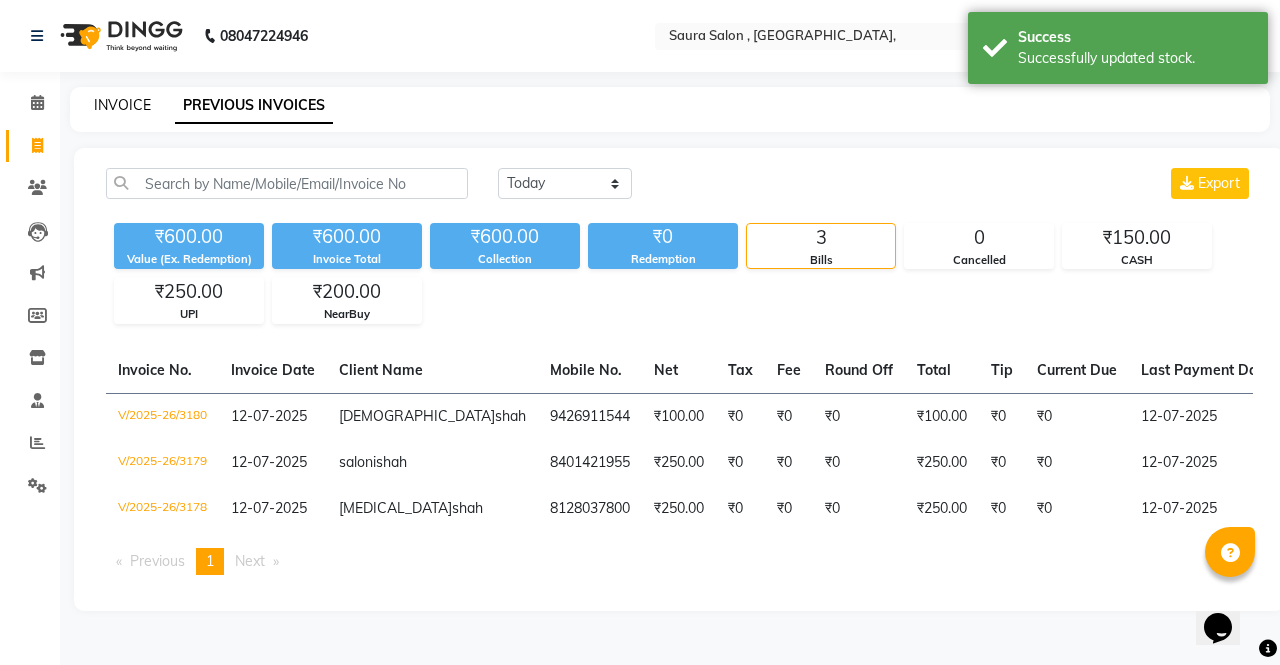 click on "INVOICE" 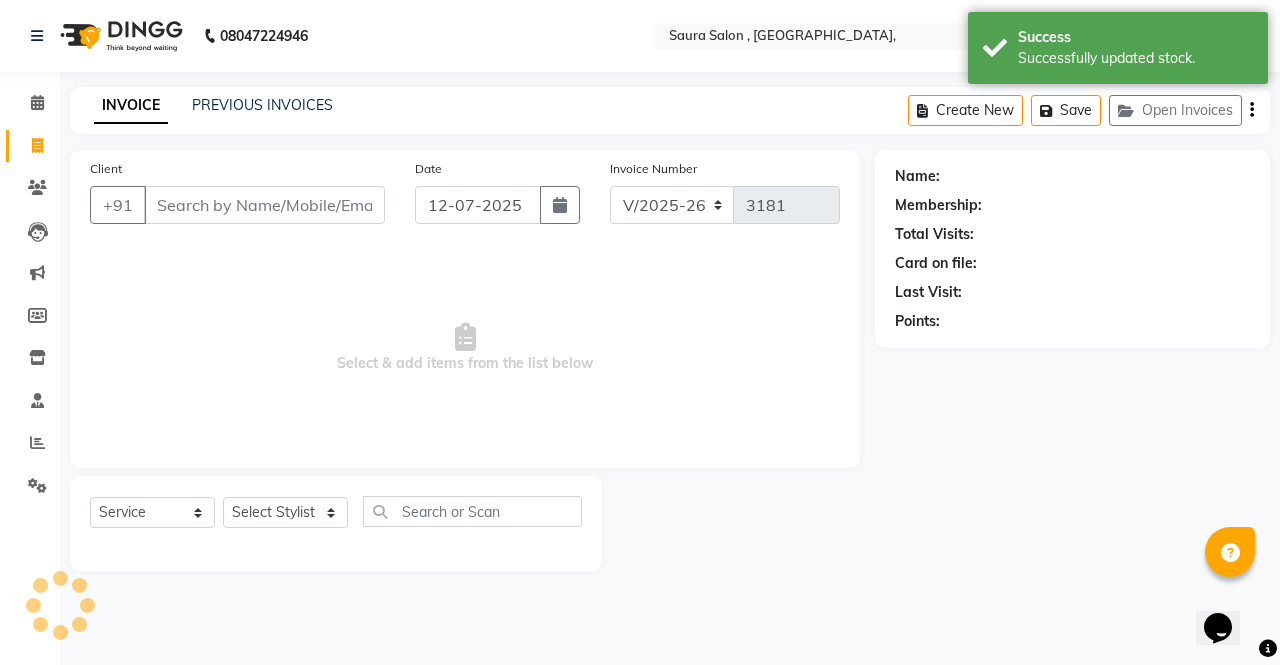 select on "57428" 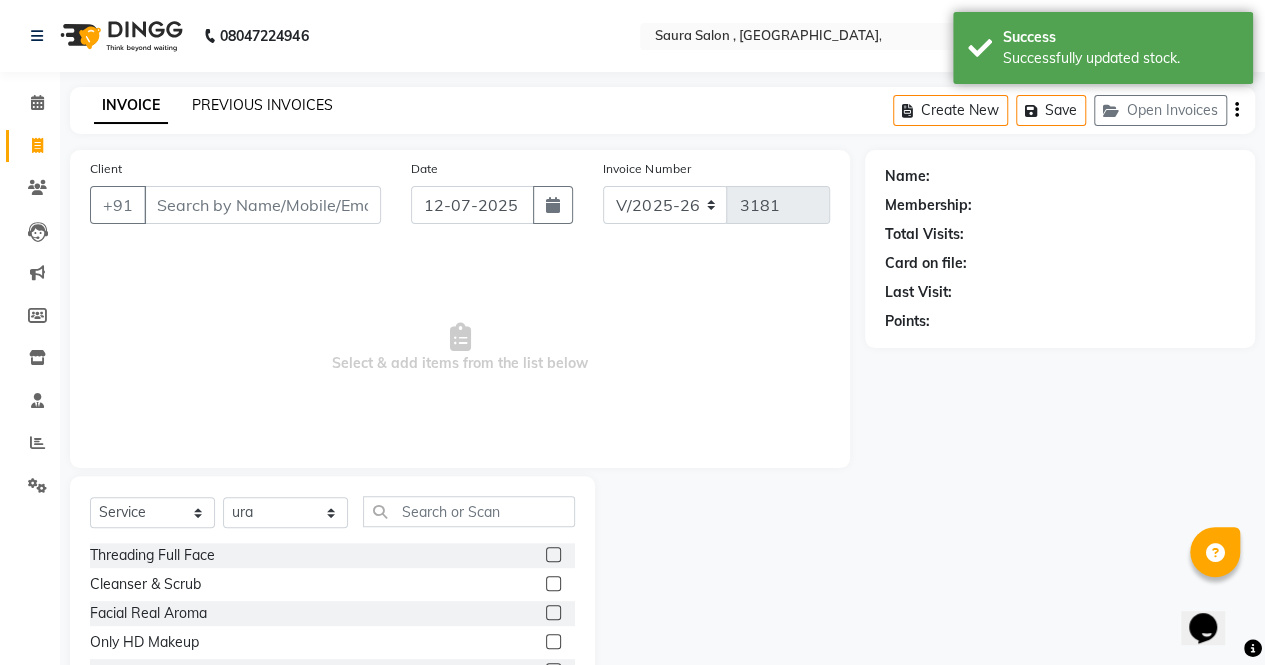 click on "PREVIOUS INVOICES" 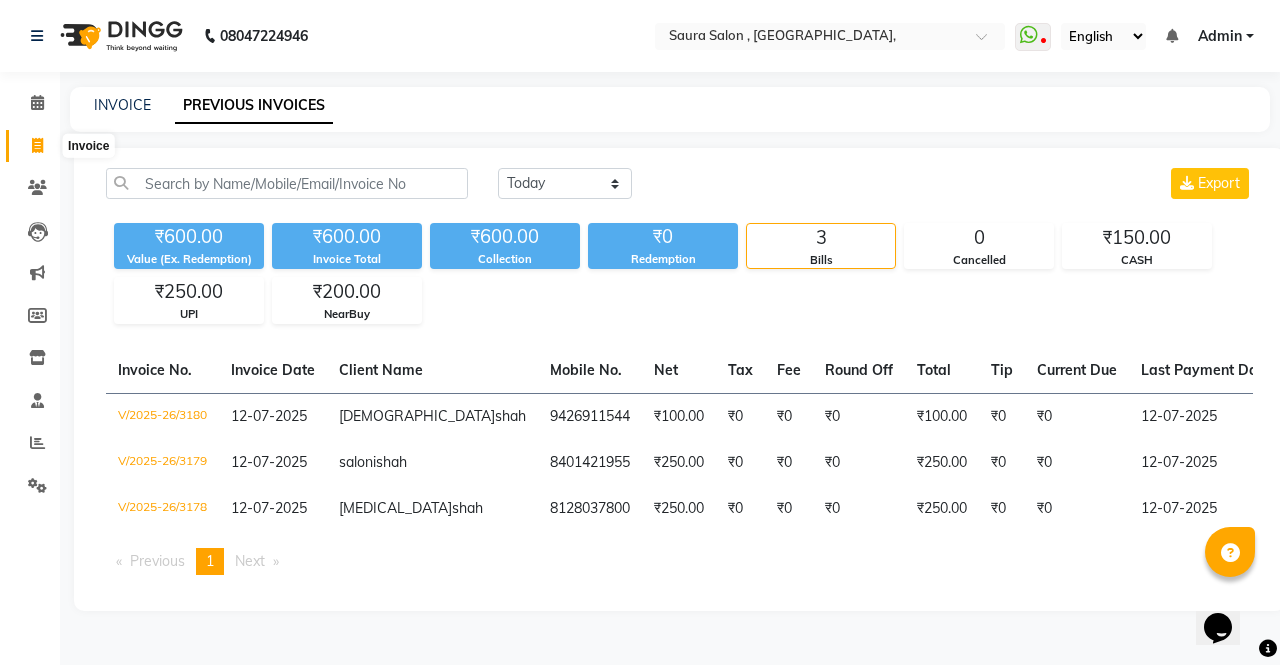 click 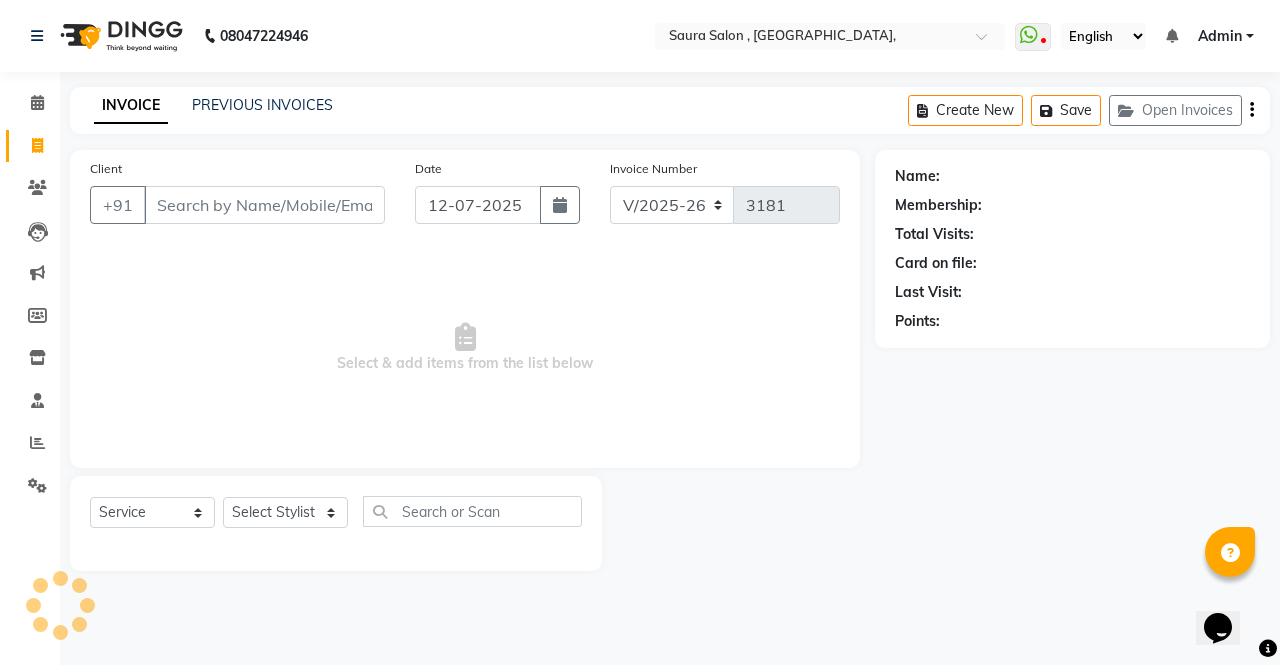 select on "57428" 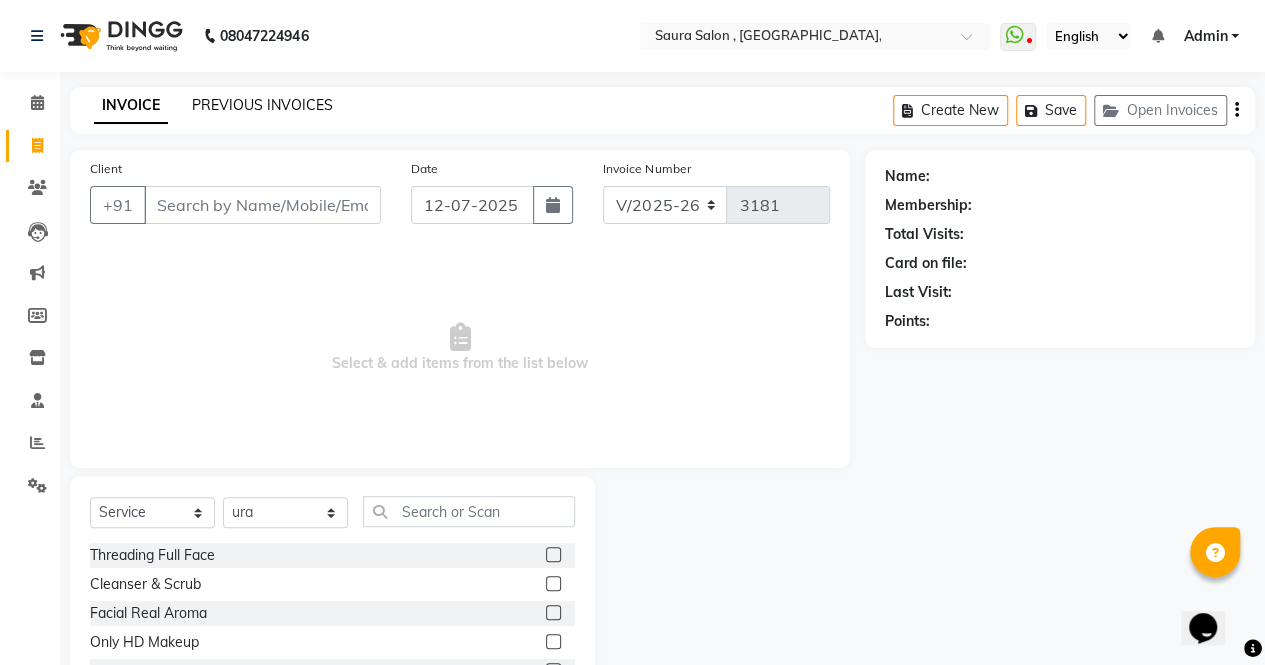 click on "PREVIOUS INVOICES" 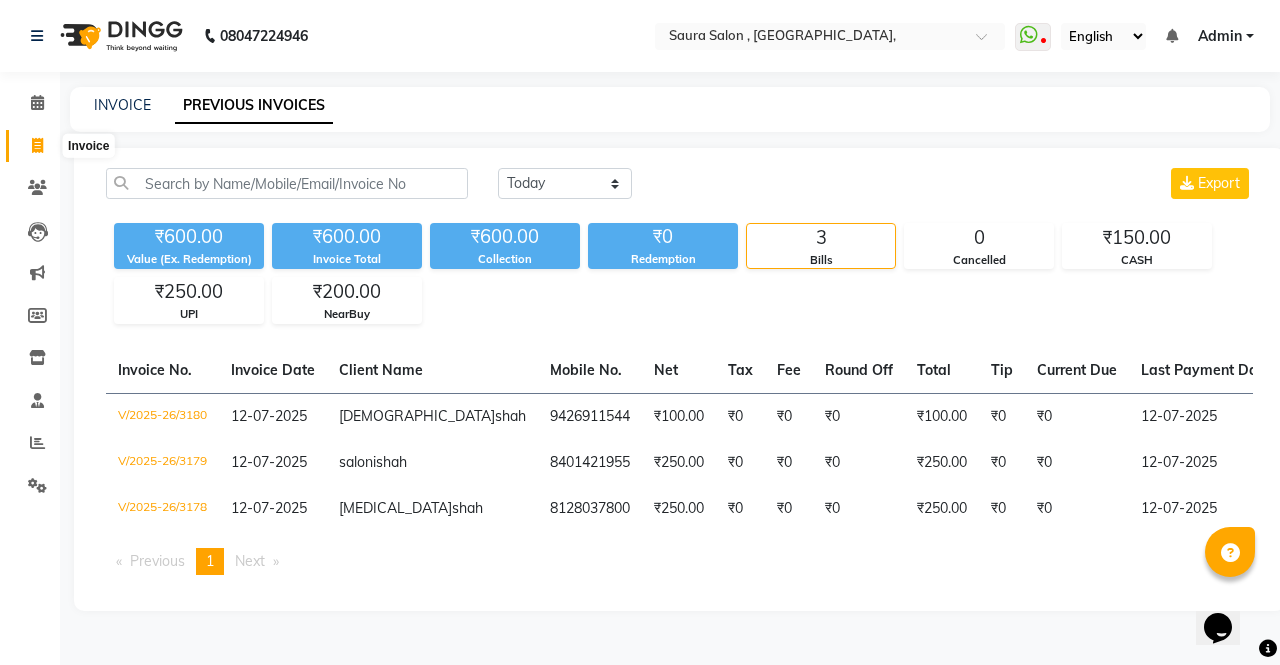 click 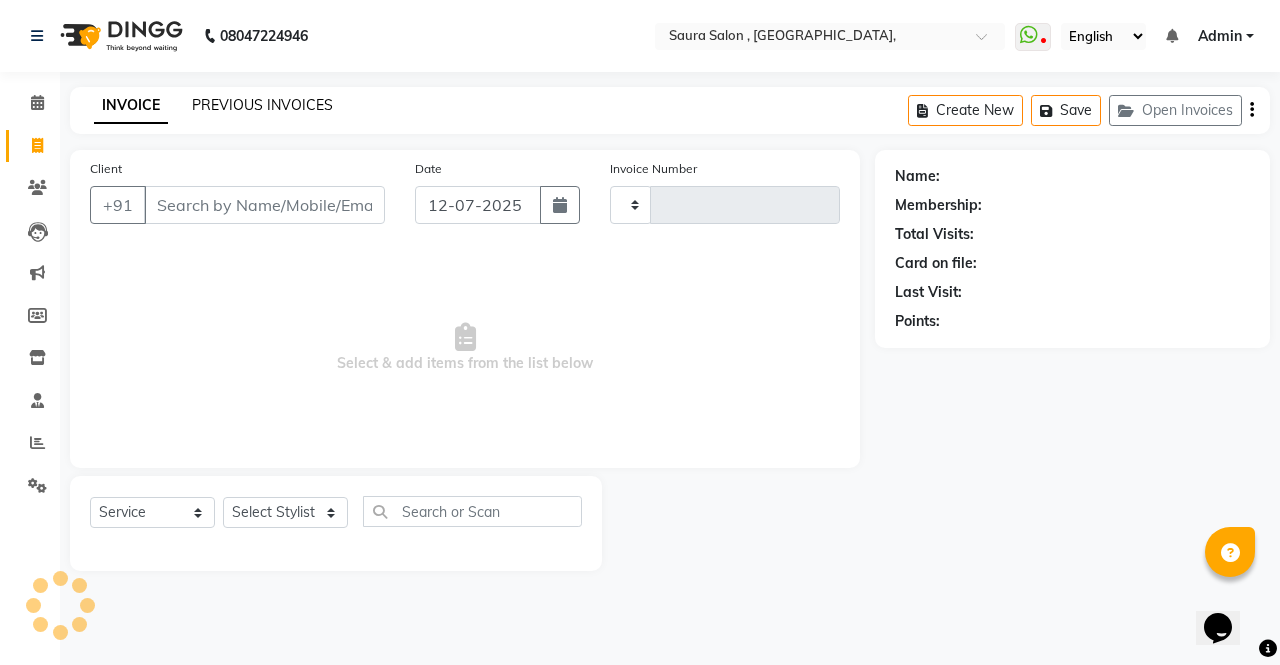 type on "3181" 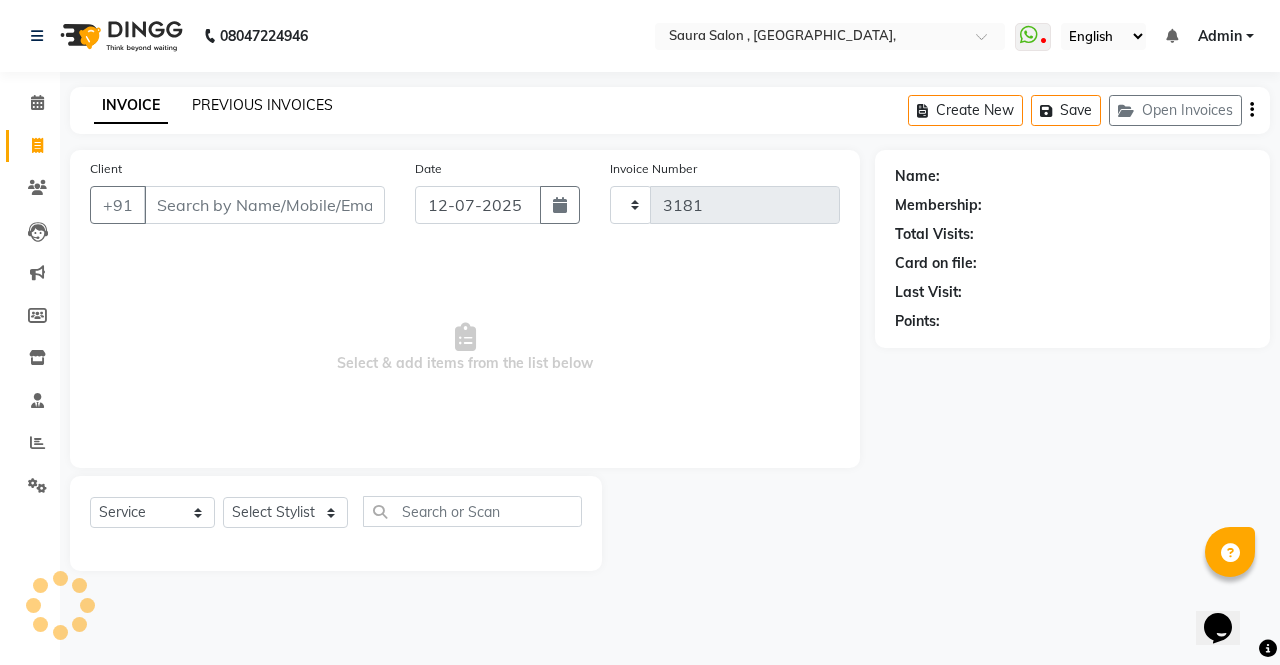 select on "6963" 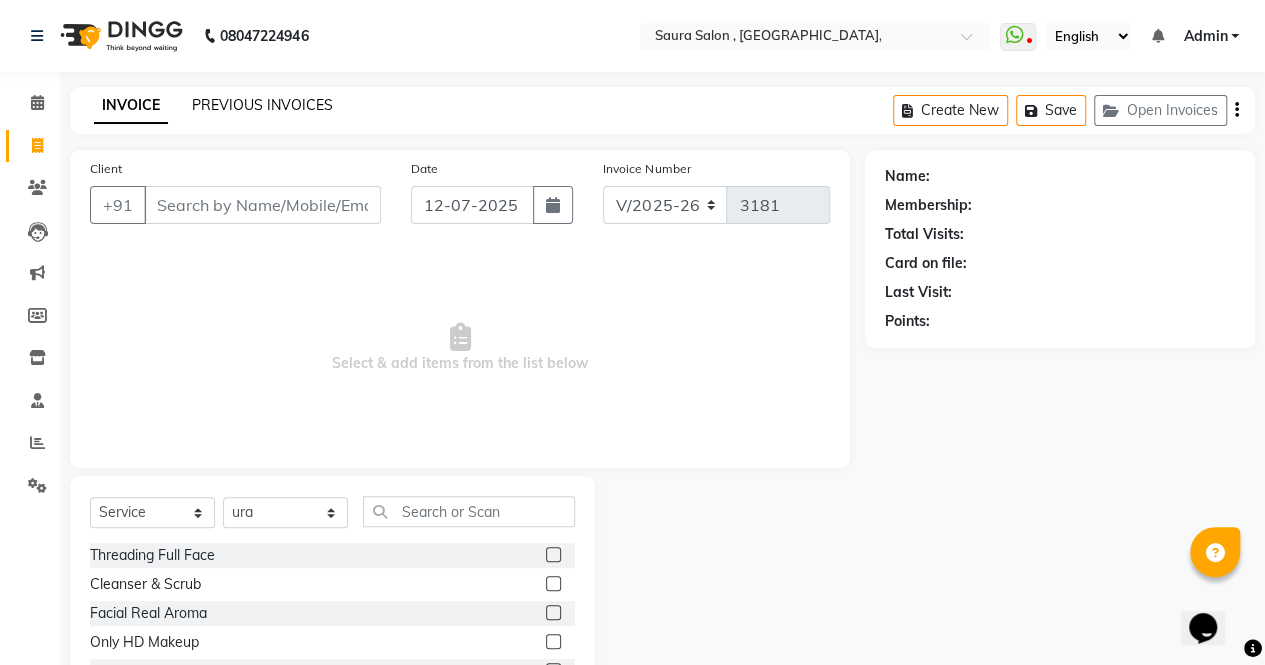 click on "PREVIOUS INVOICES" 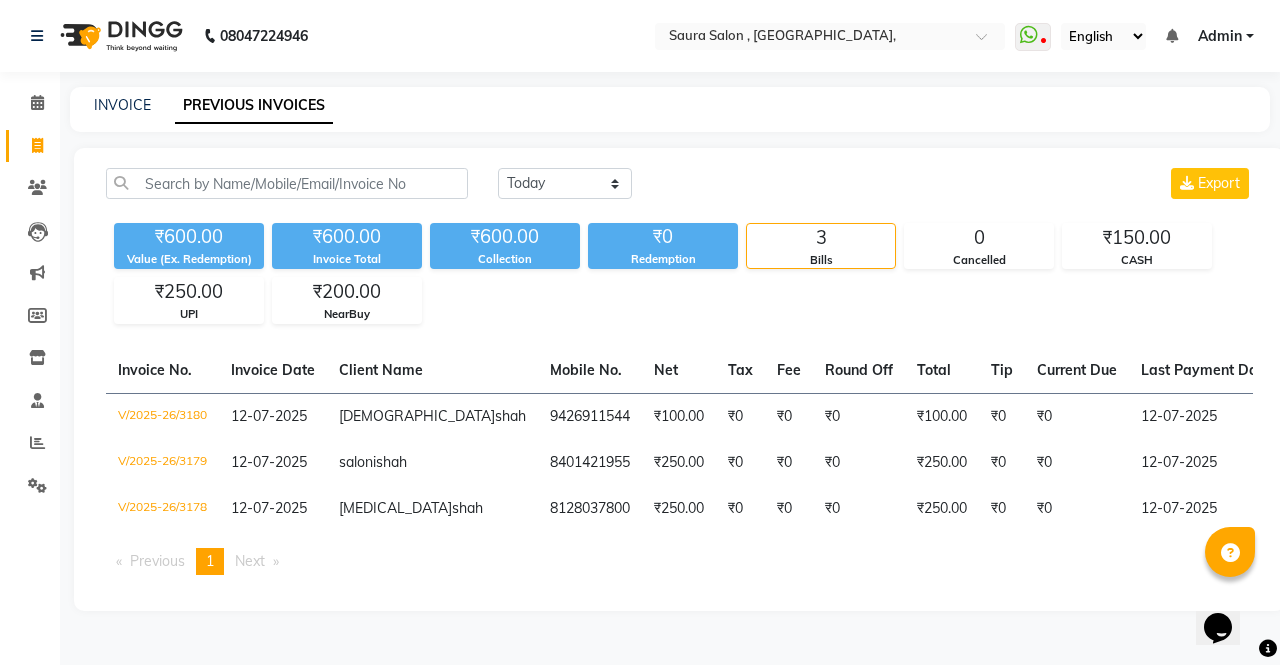 click on "INVOICE PREVIOUS INVOICES" 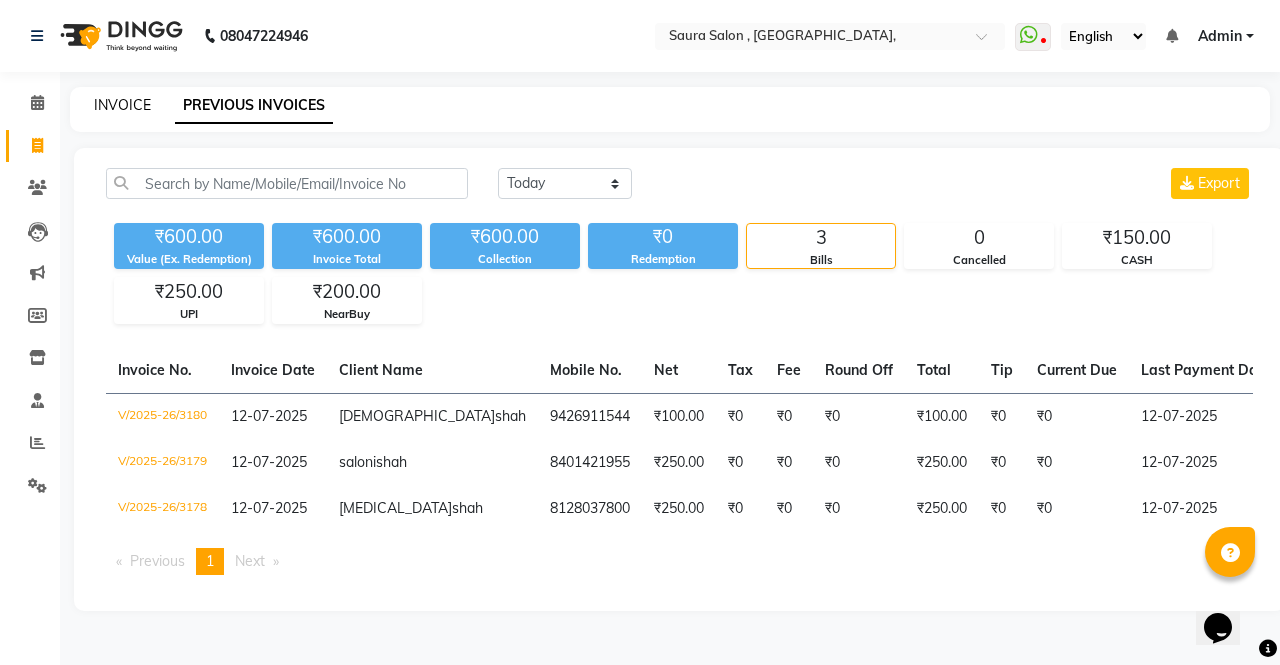 click on "INVOICE" 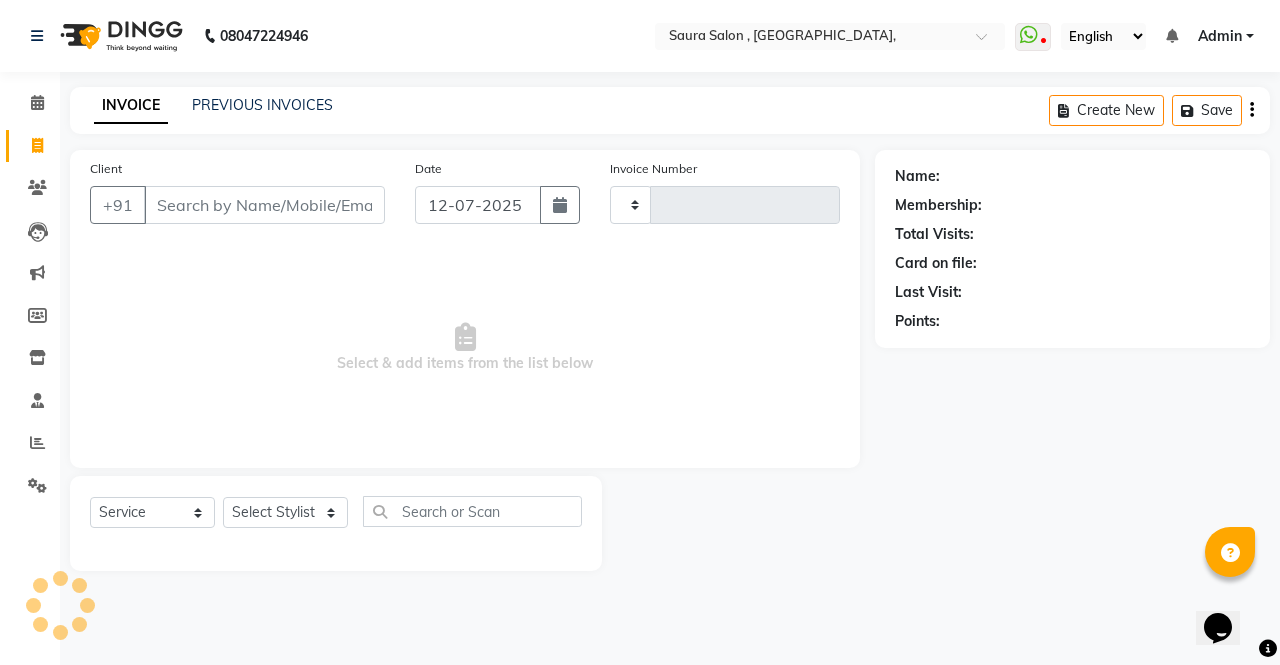 type on "3181" 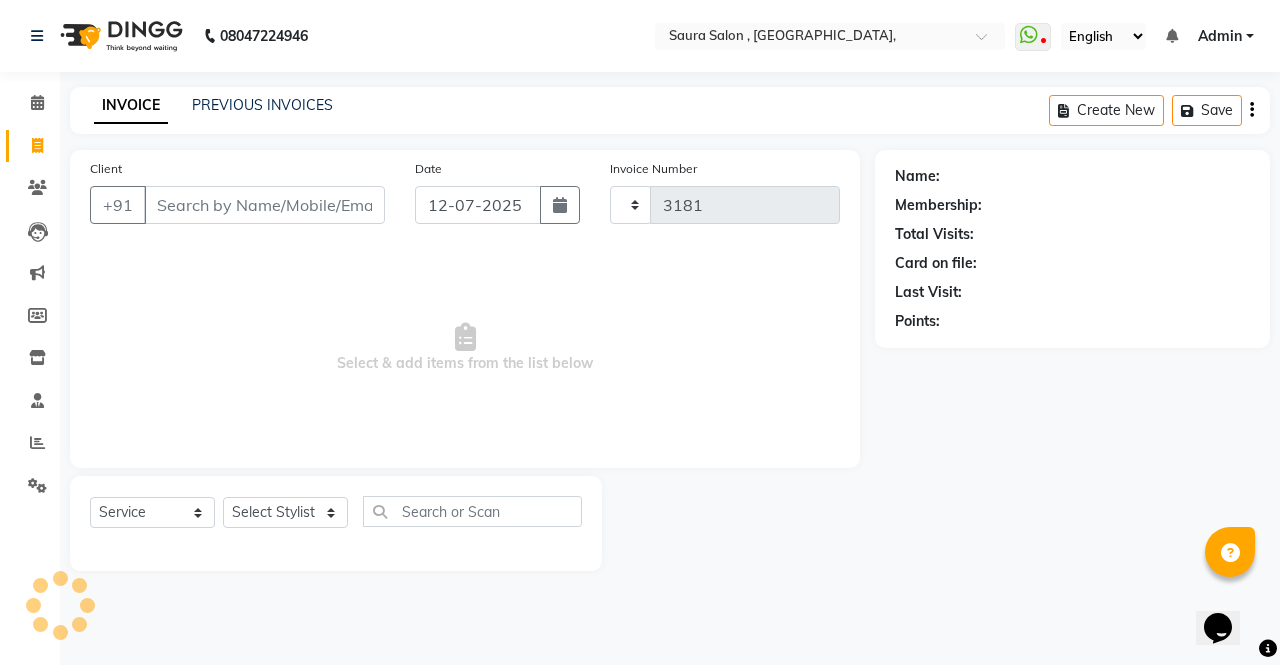 select on "6963" 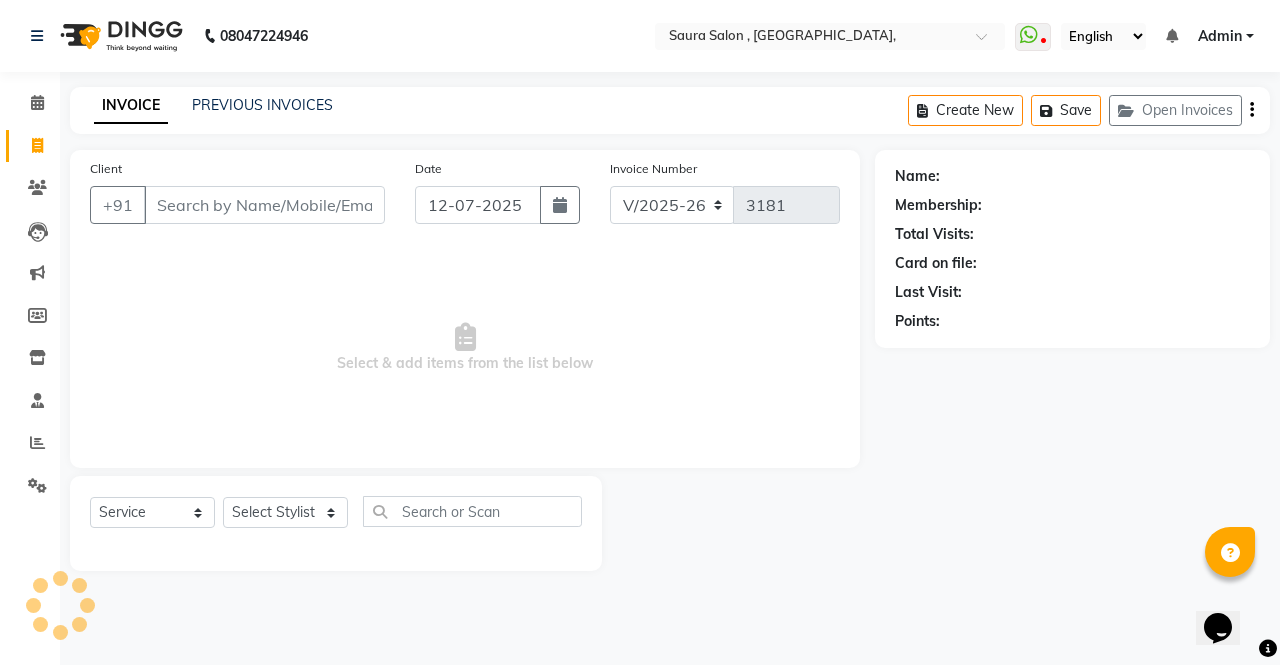 select on "57428" 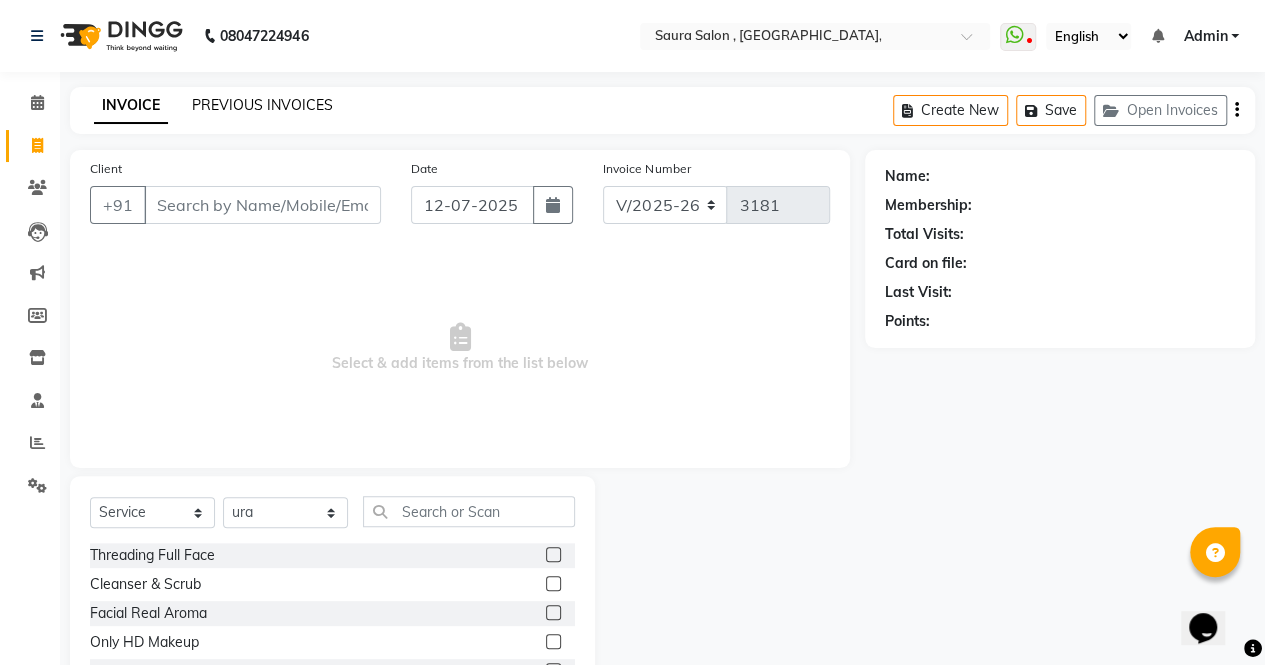 click on "PREVIOUS INVOICES" 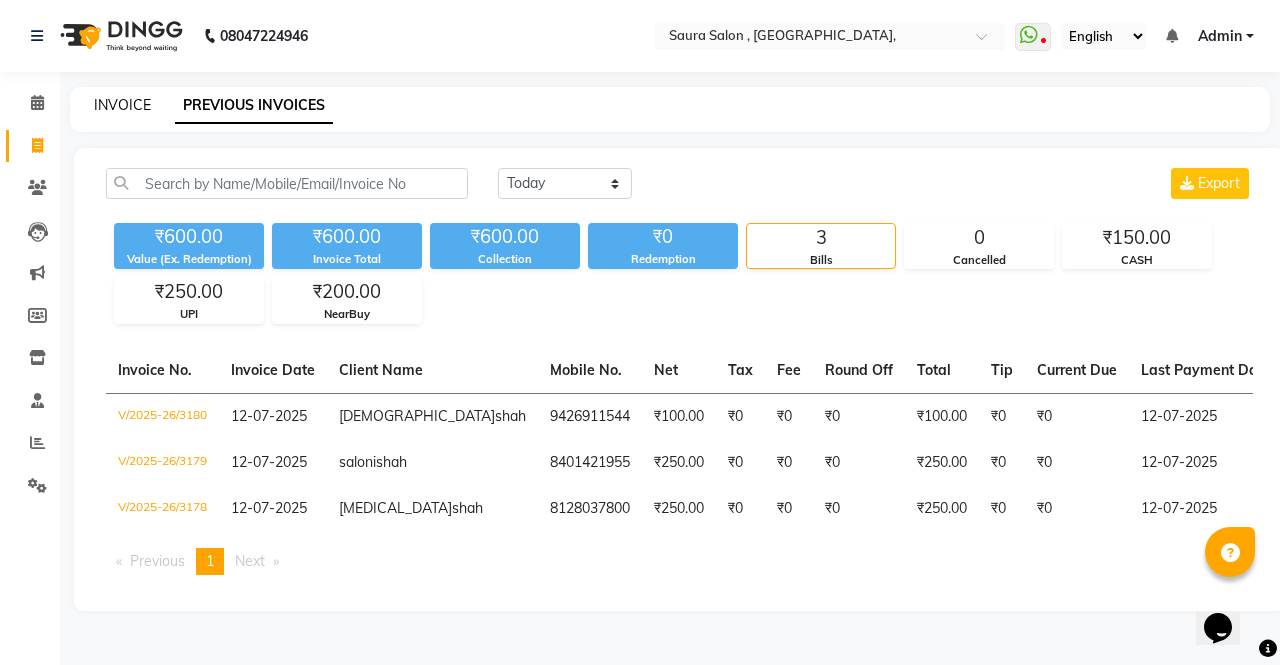 click on "INVOICE" 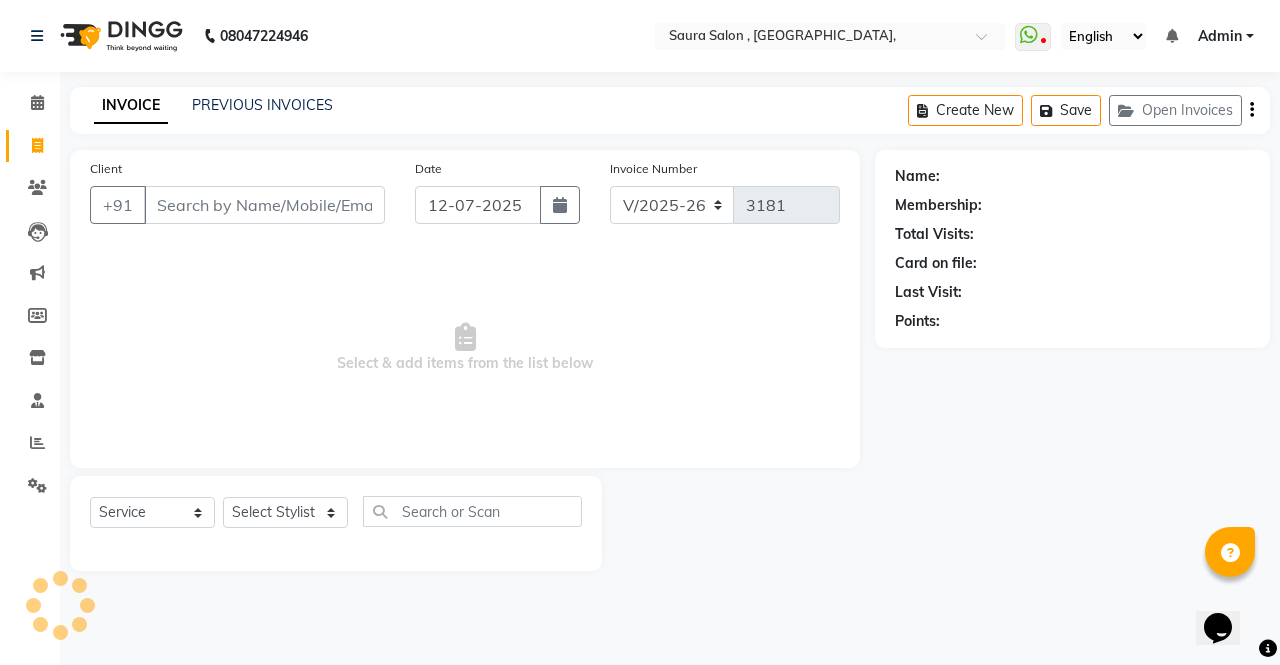 select on "57428" 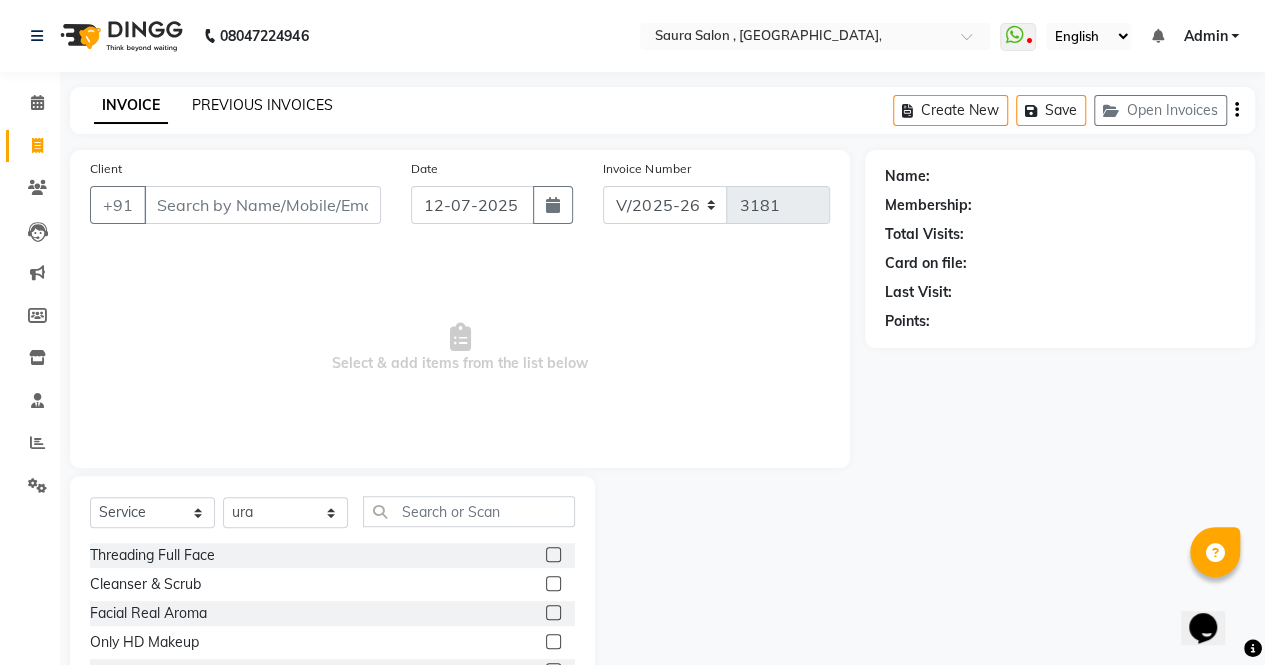click on "PREVIOUS INVOICES" 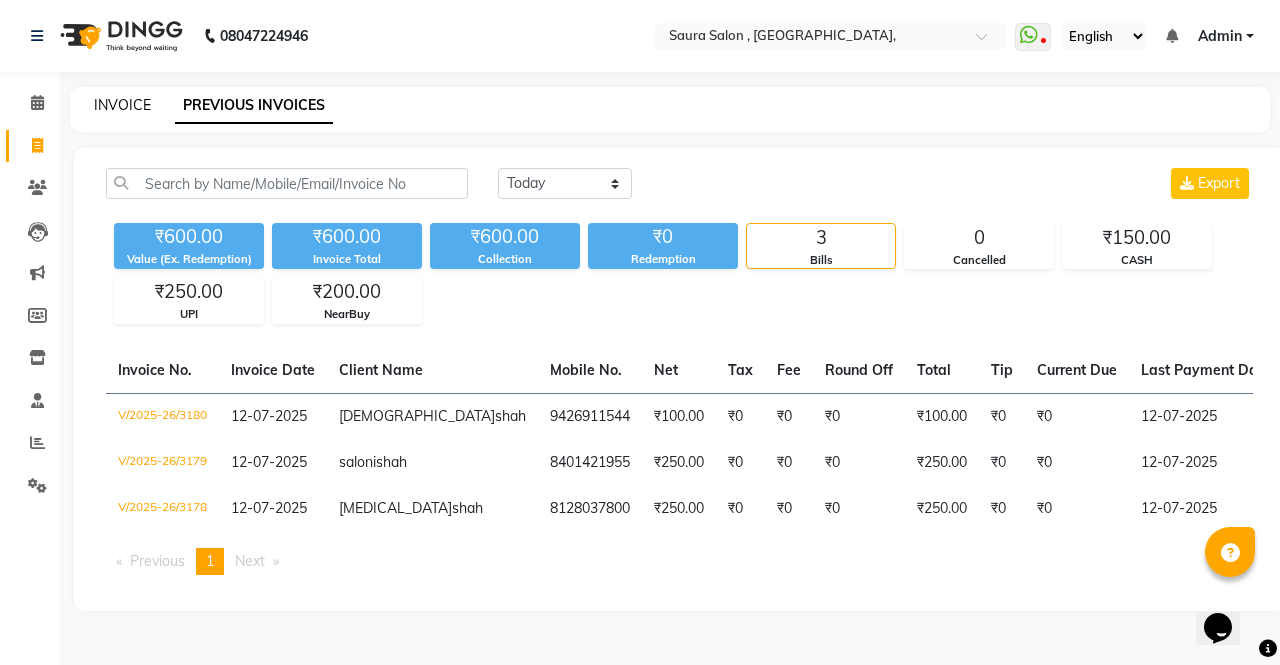 click on "INVOICE" 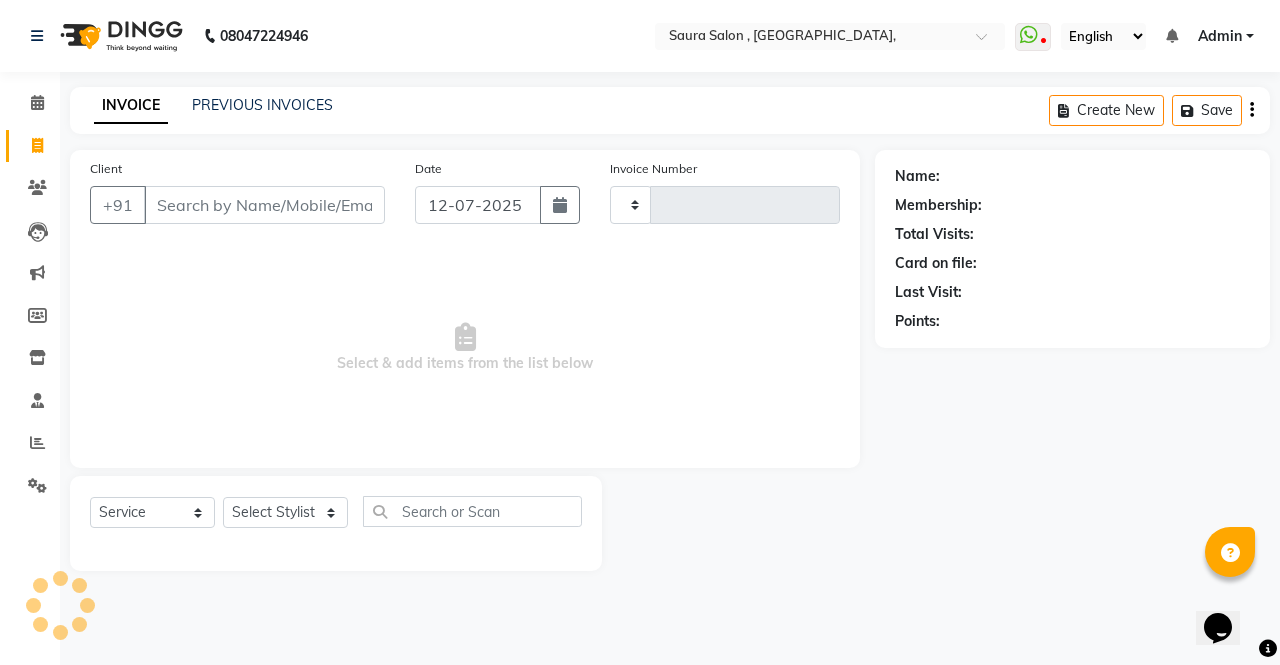 type on "3181" 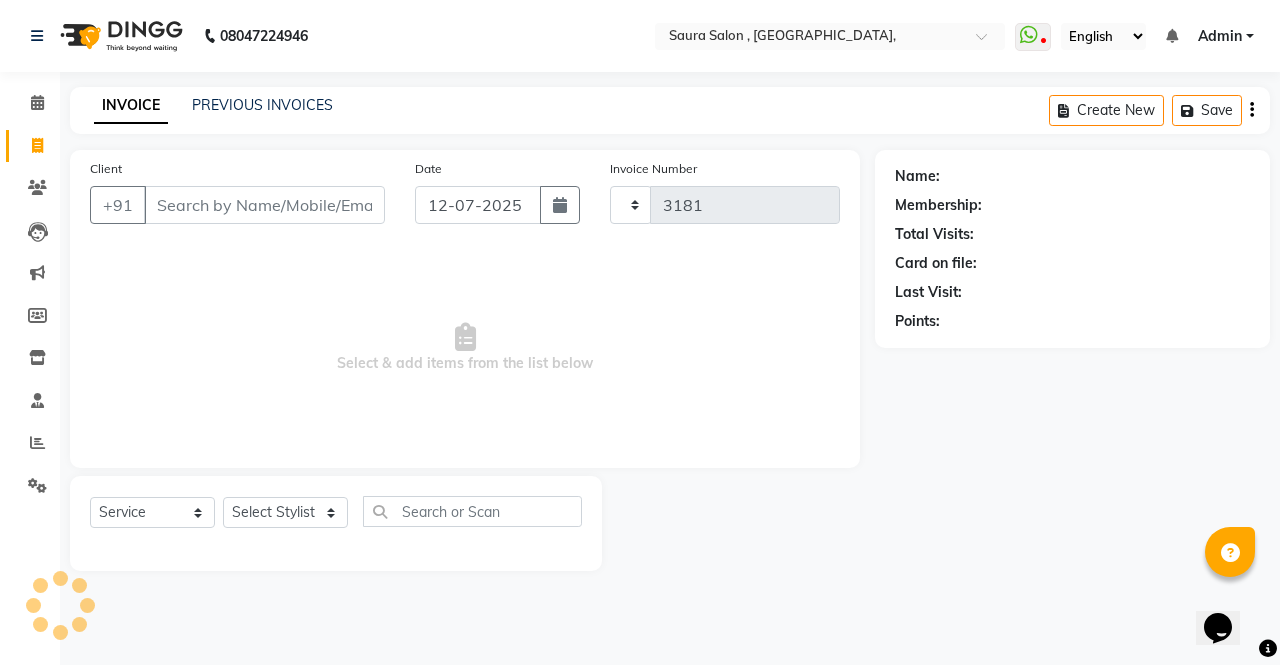 select on "6963" 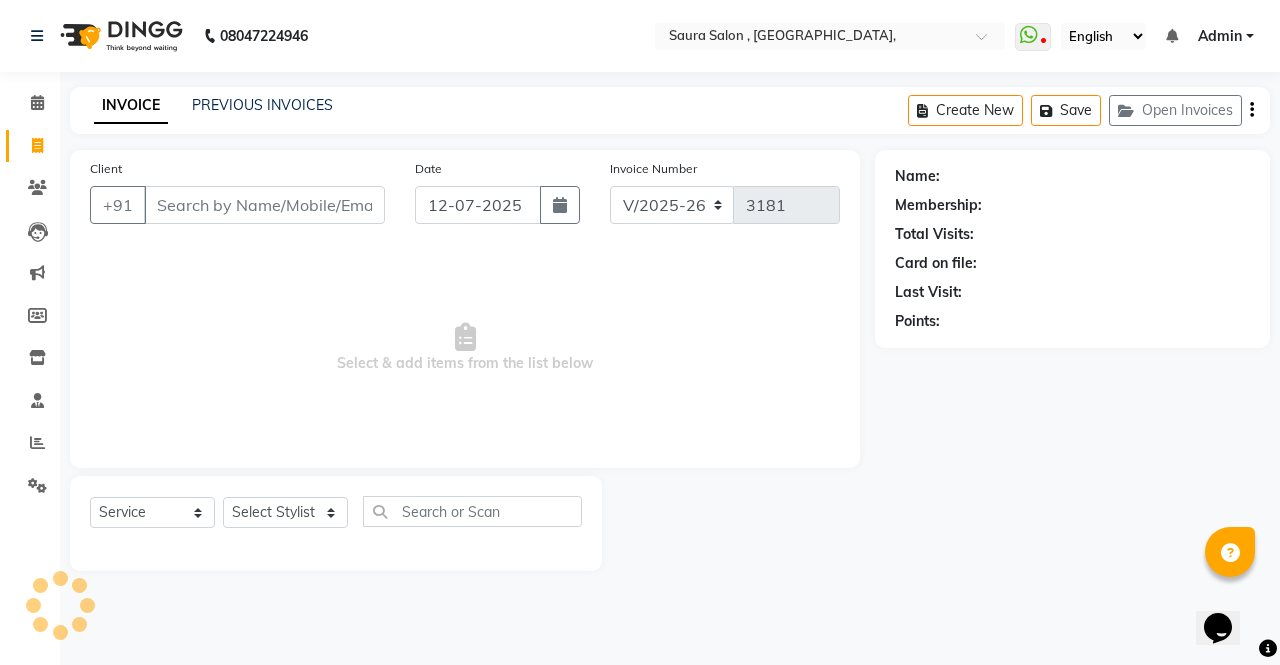 select on "57428" 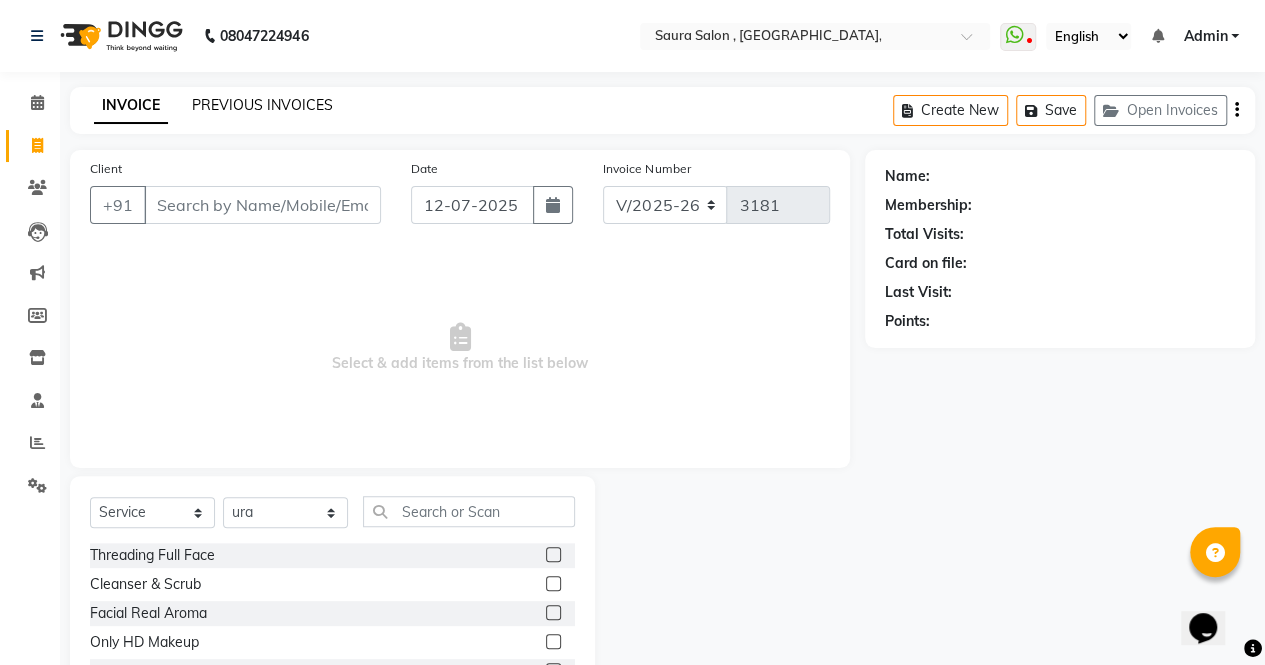 click on "PREVIOUS INVOICES" 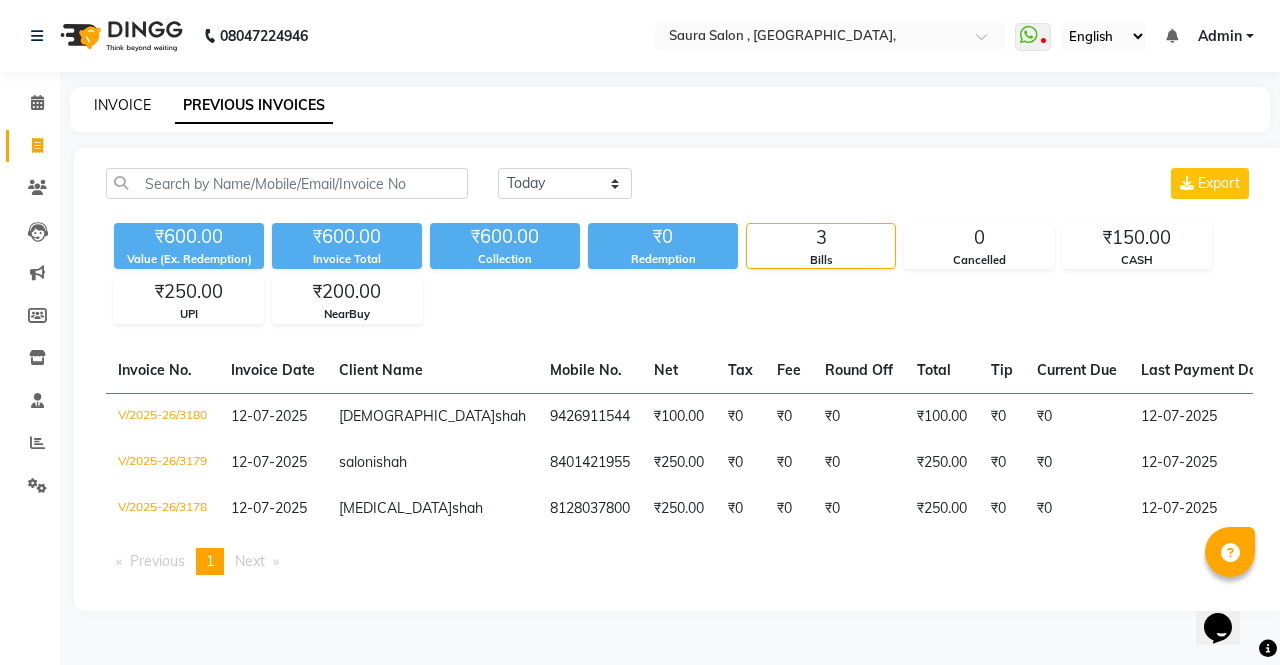 click on "INVOICE" 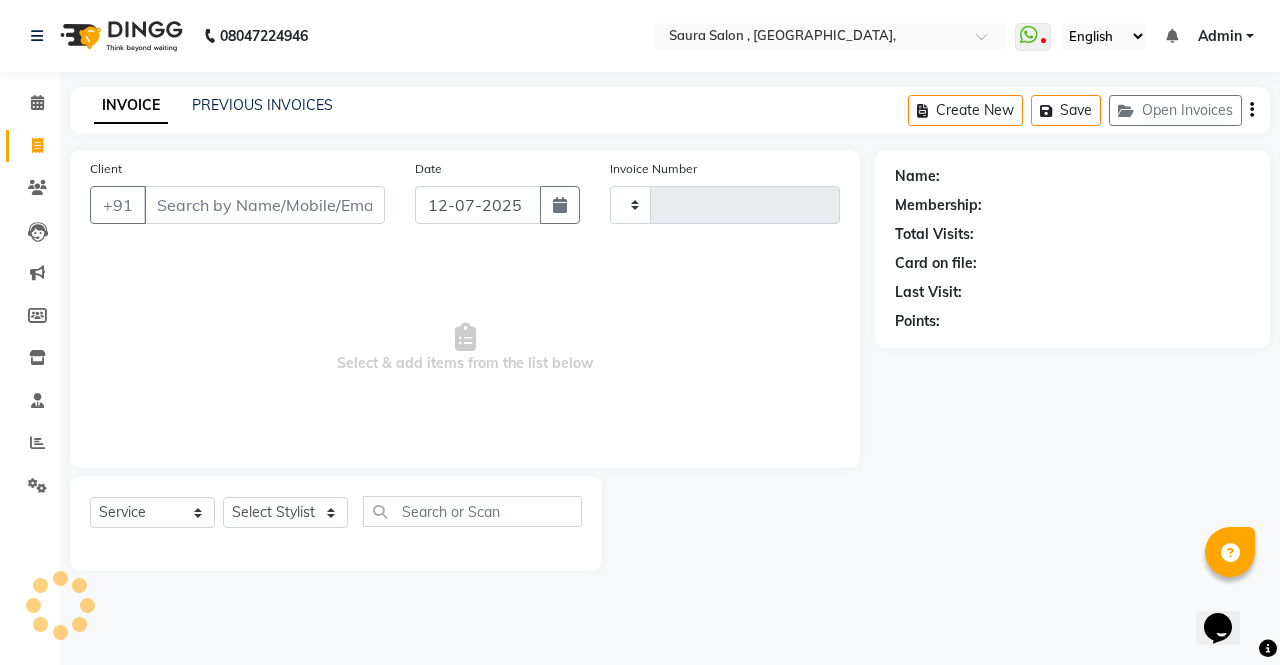 select on "57428" 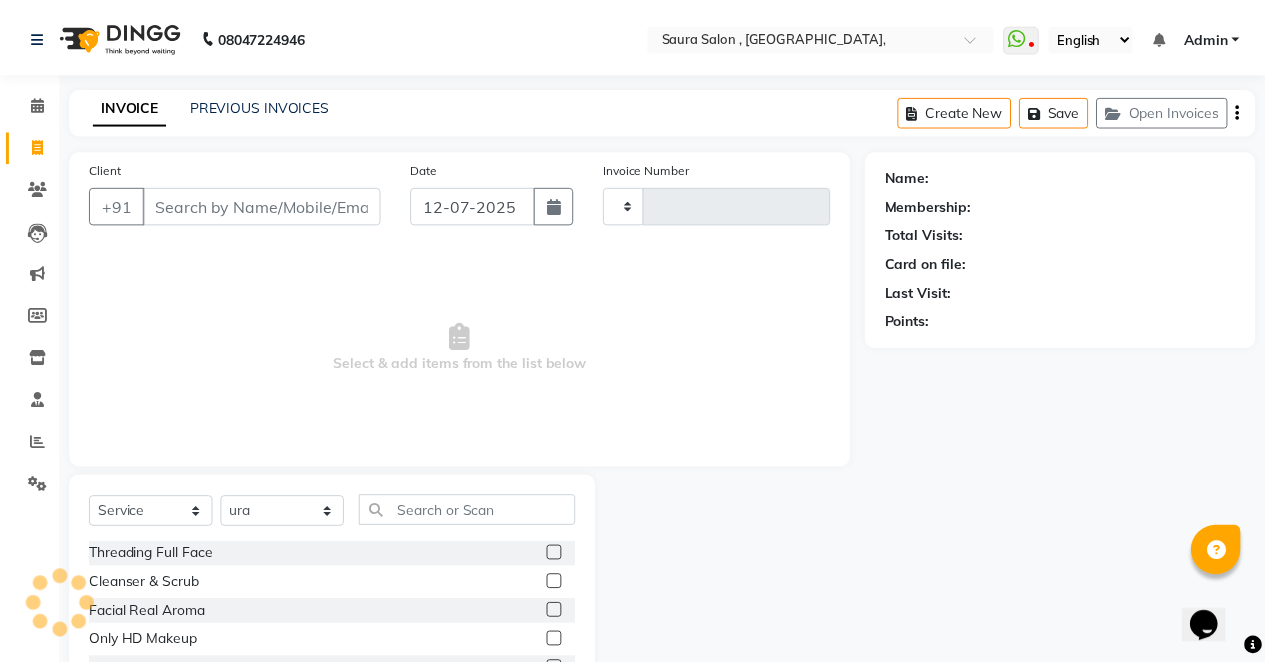 scroll, scrollTop: 135, scrollLeft: 0, axis: vertical 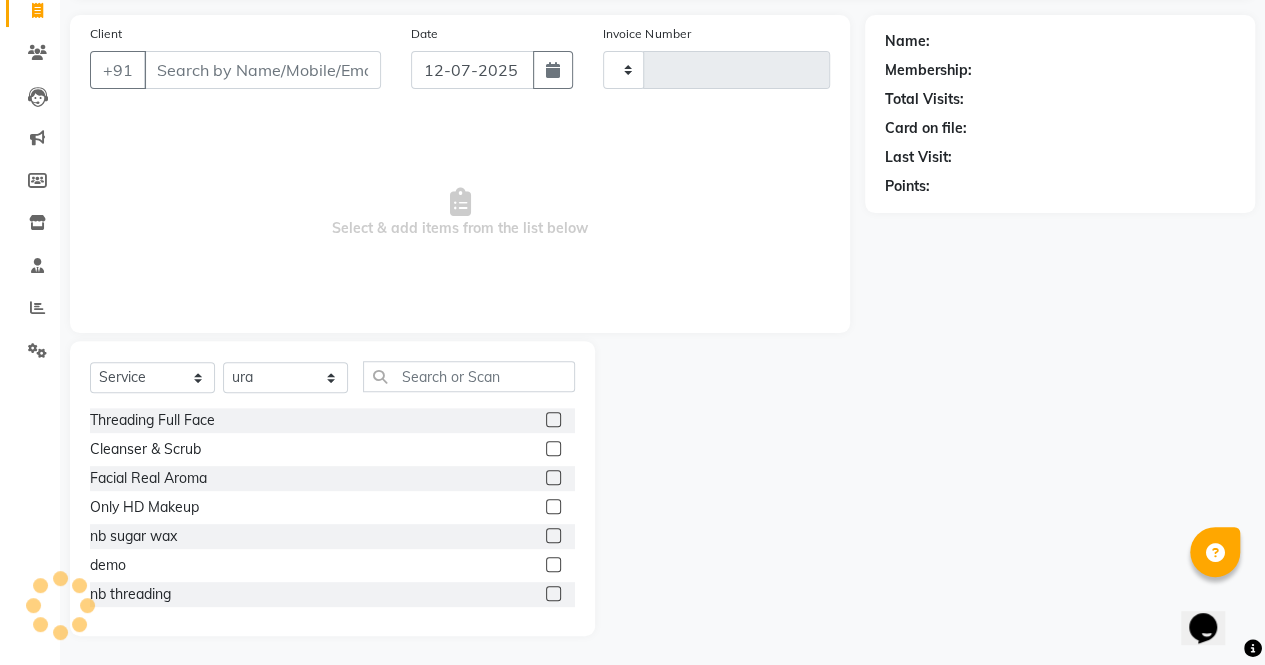 type on "3181" 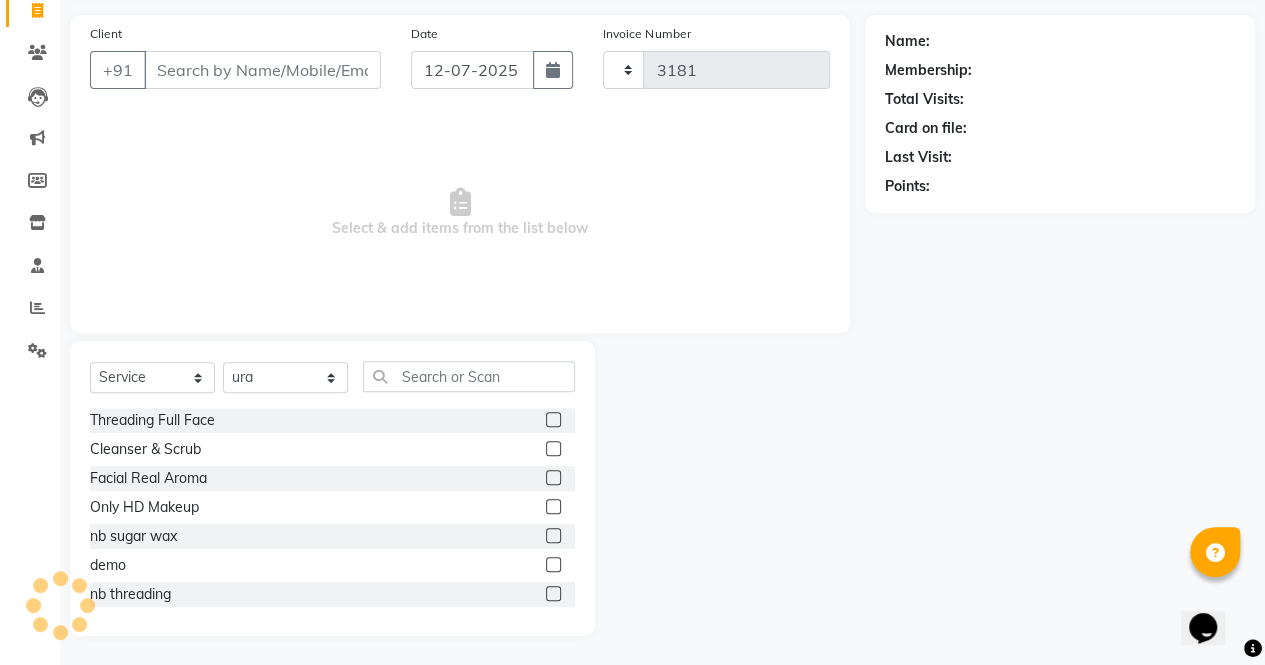 select on "6963" 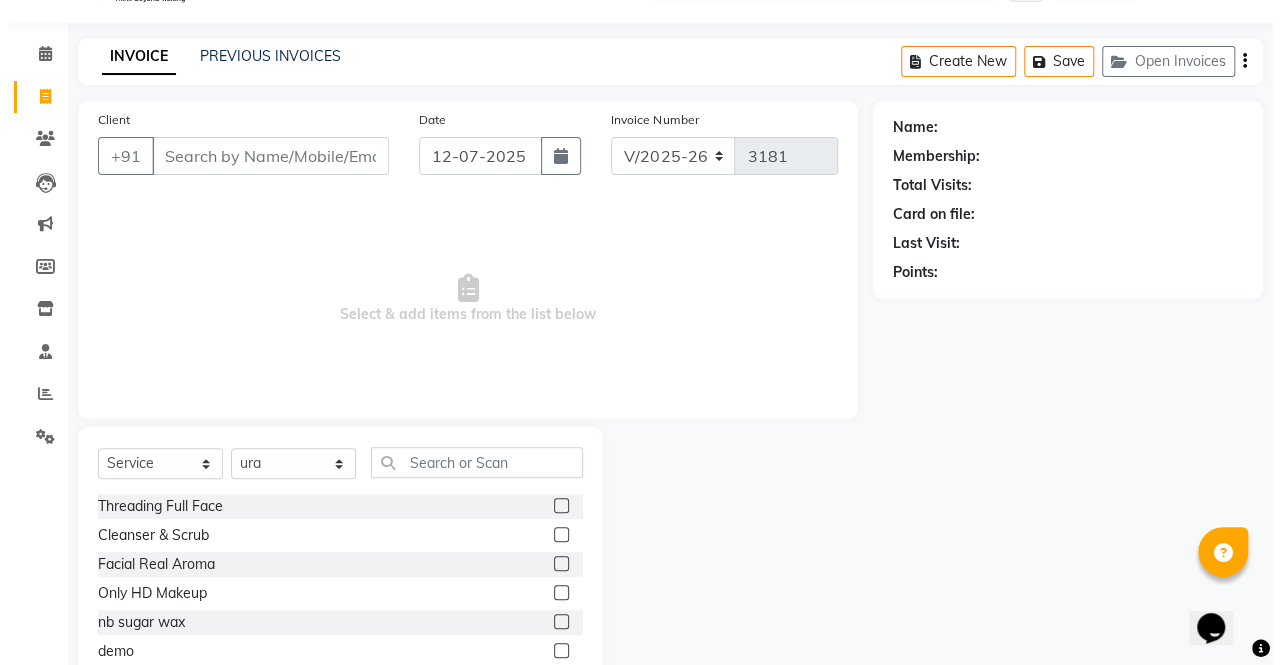 scroll, scrollTop: 0, scrollLeft: 0, axis: both 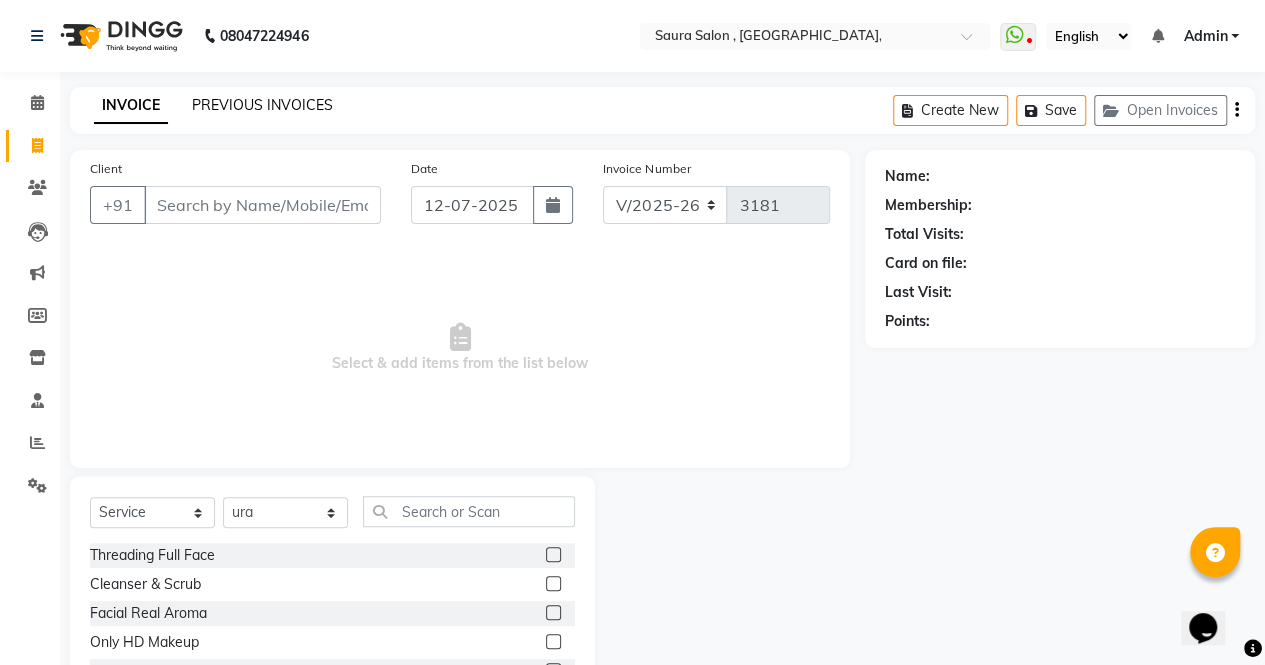 click on "PREVIOUS INVOICES" 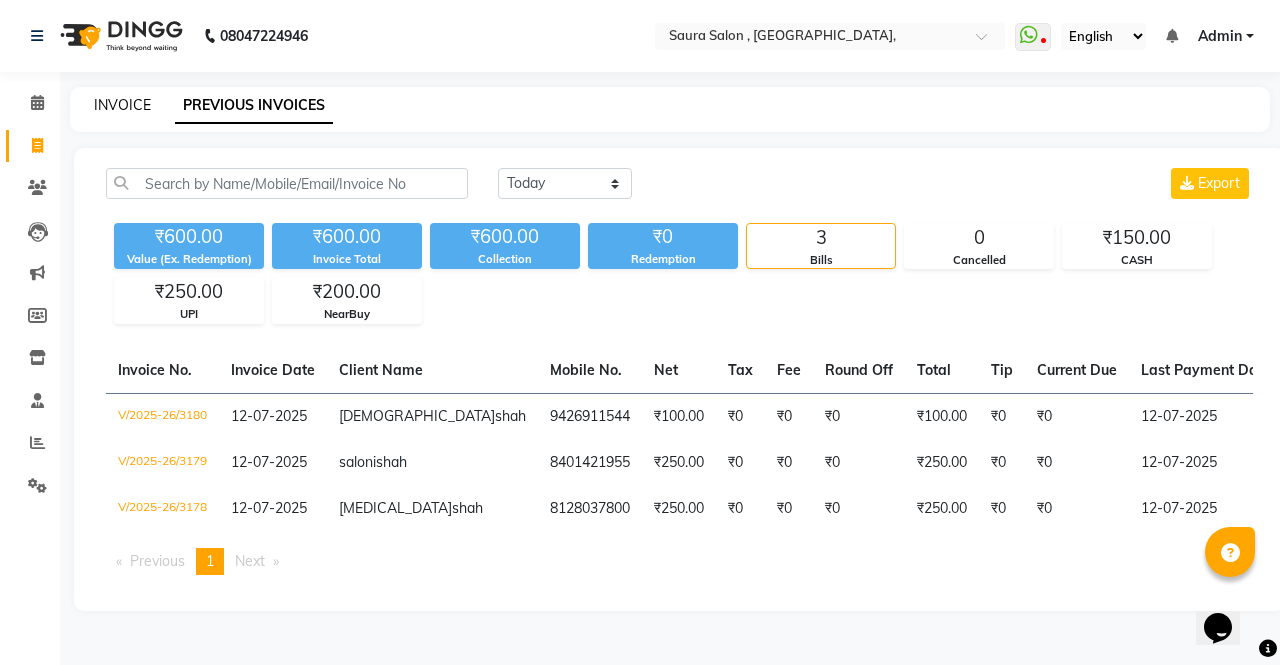 click on "INVOICE" 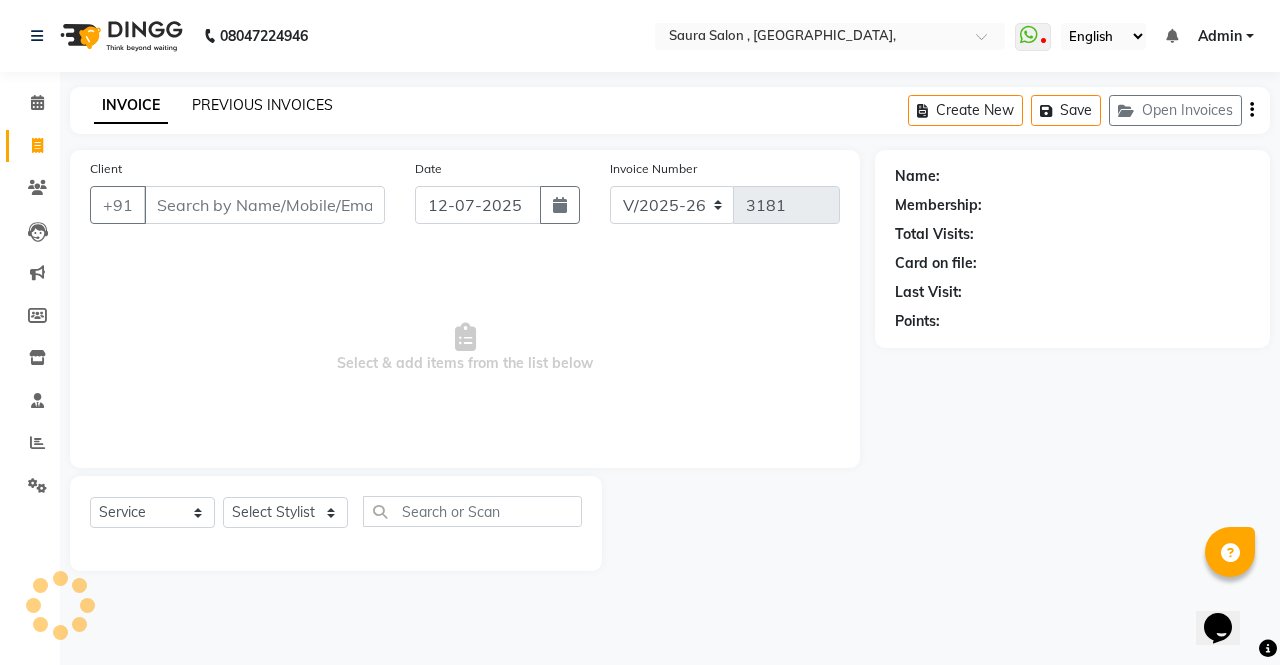 select on "57428" 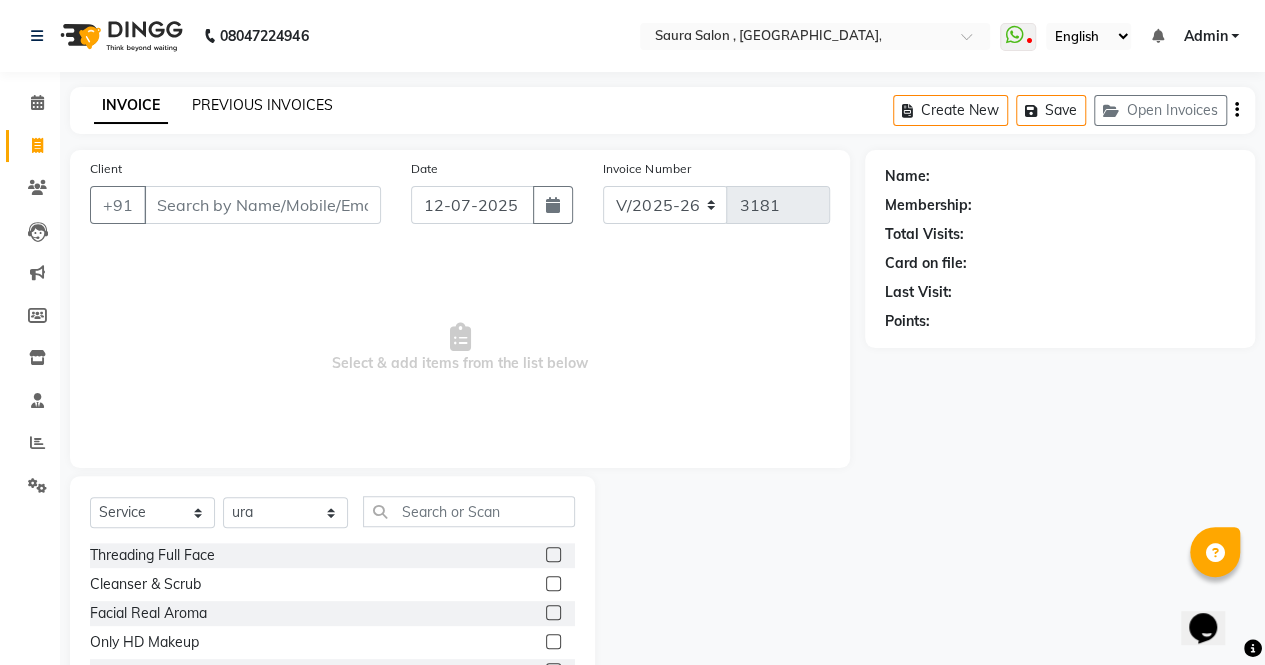 click on "PREVIOUS INVOICES" 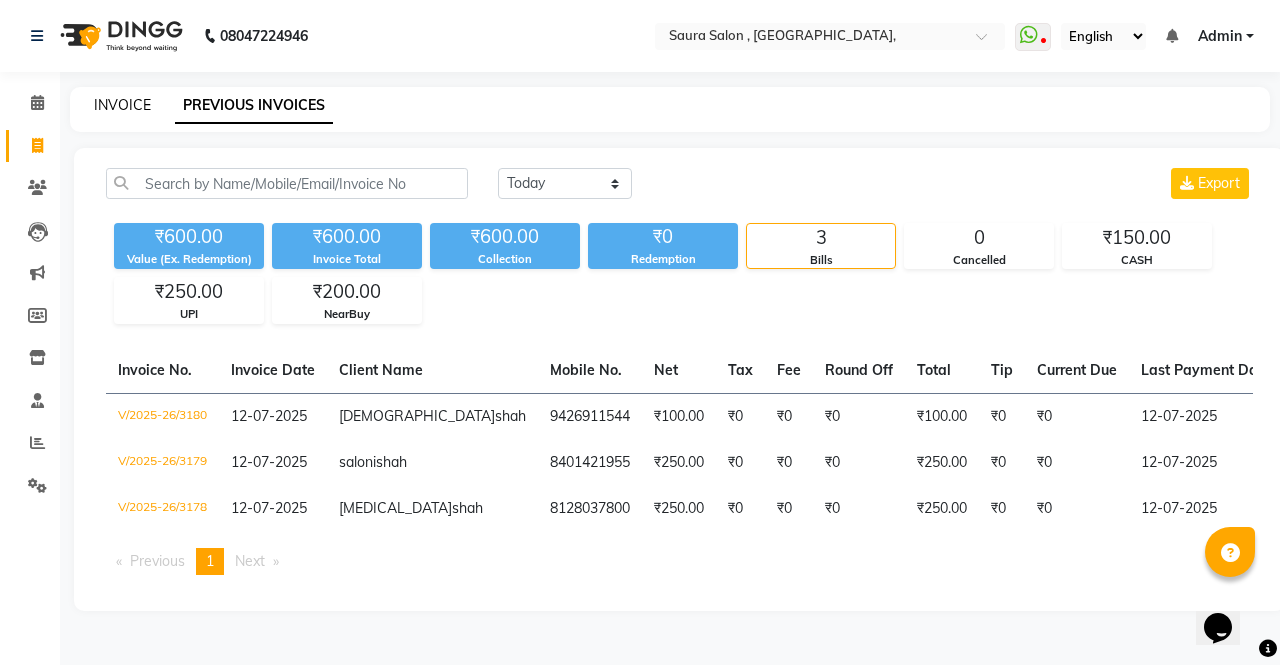 click on "INVOICE" 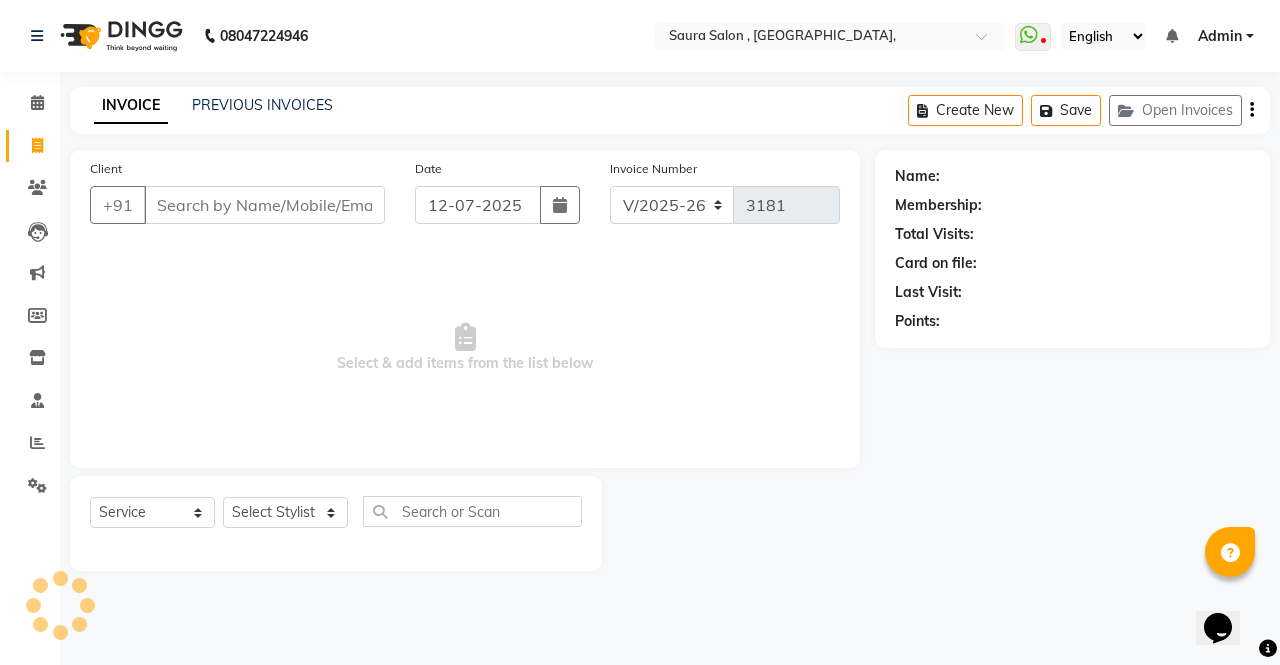 select on "57428" 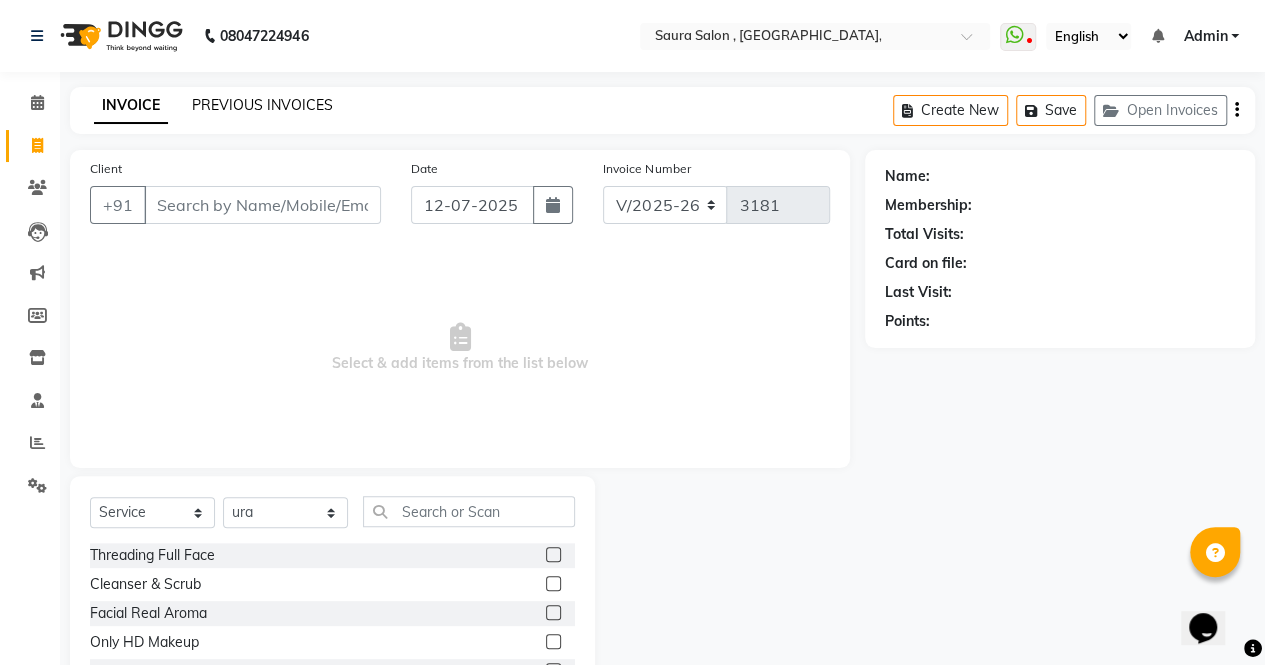 click on "PREVIOUS INVOICES" 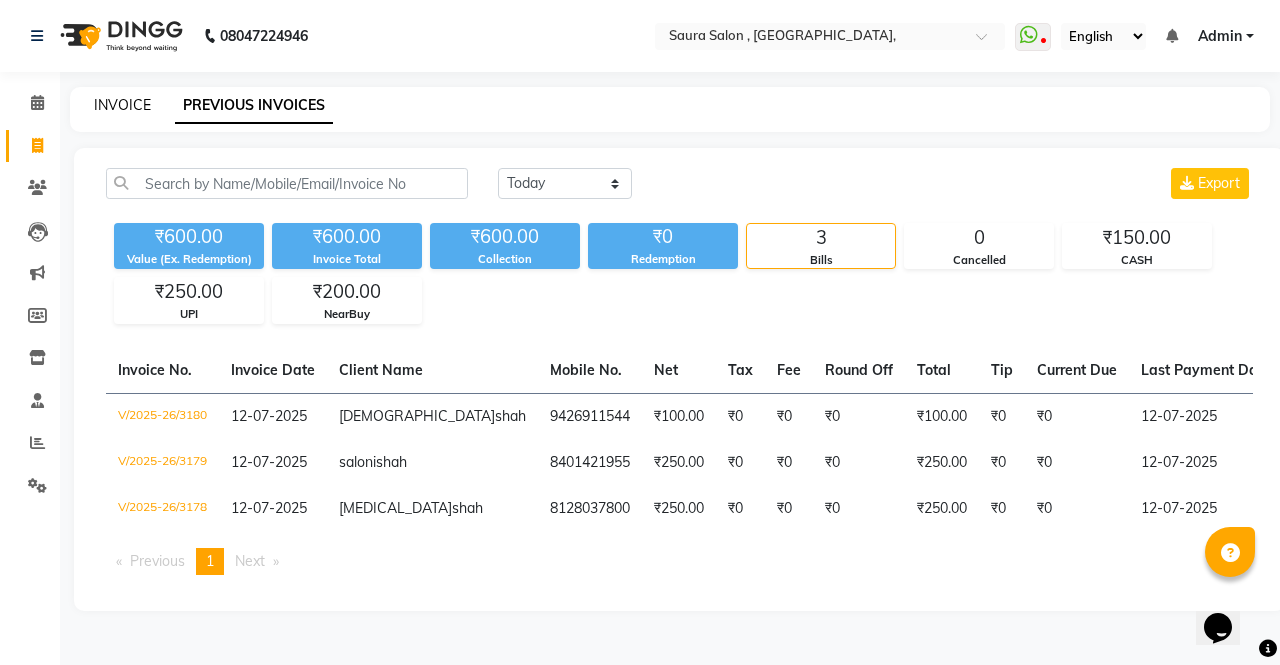 click on "INVOICE" 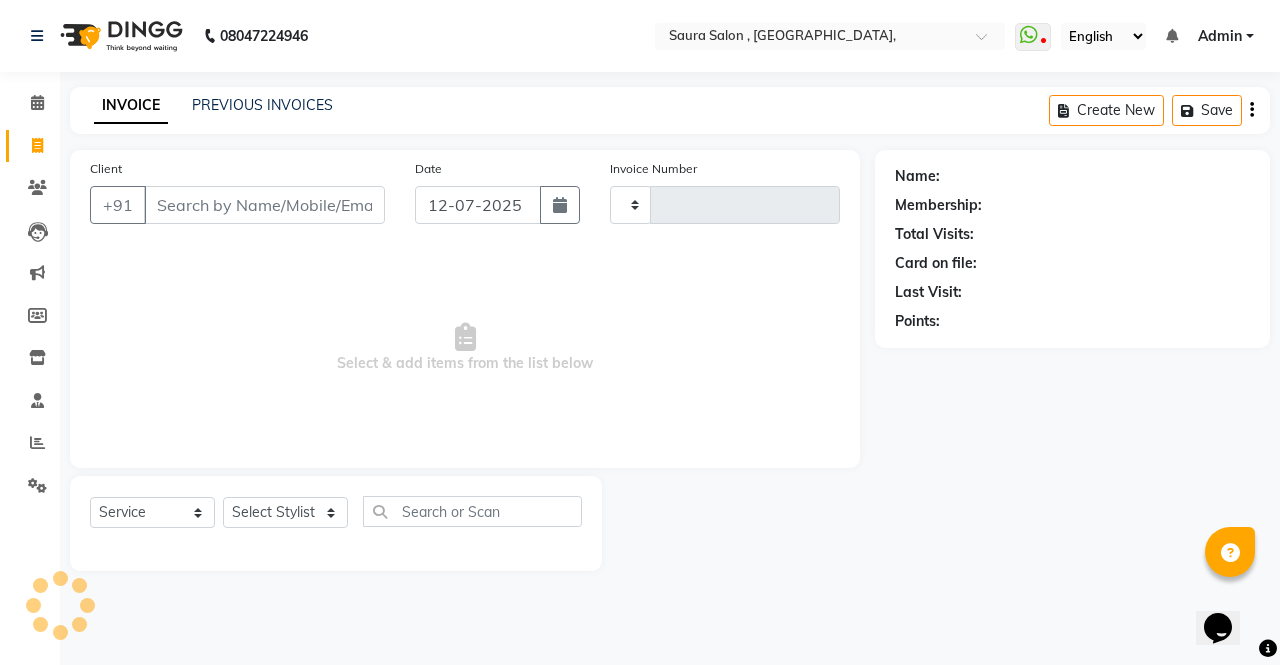 type on "3181" 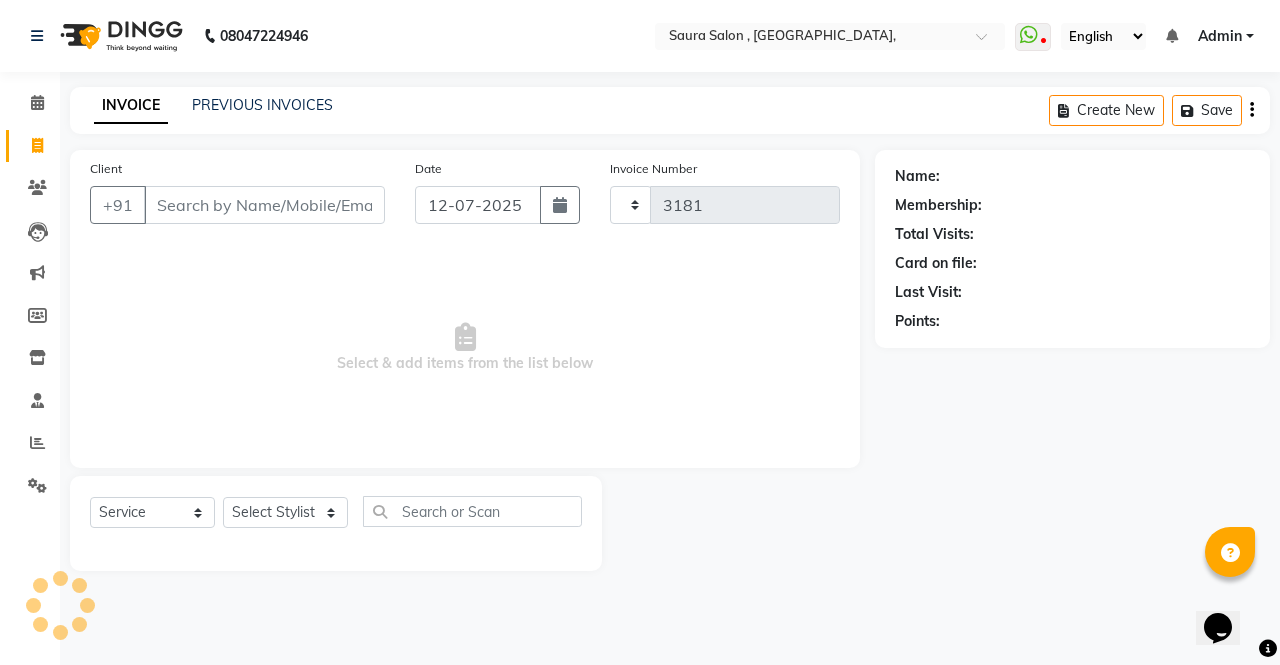 select on "6963" 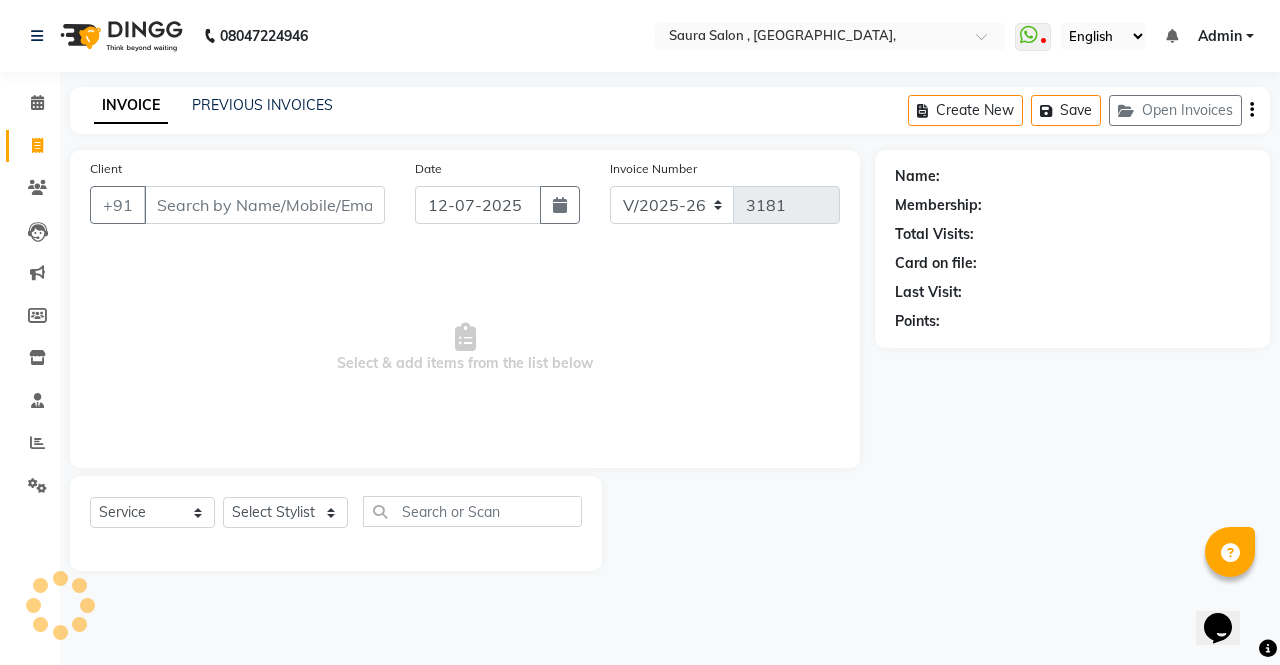 select on "57428" 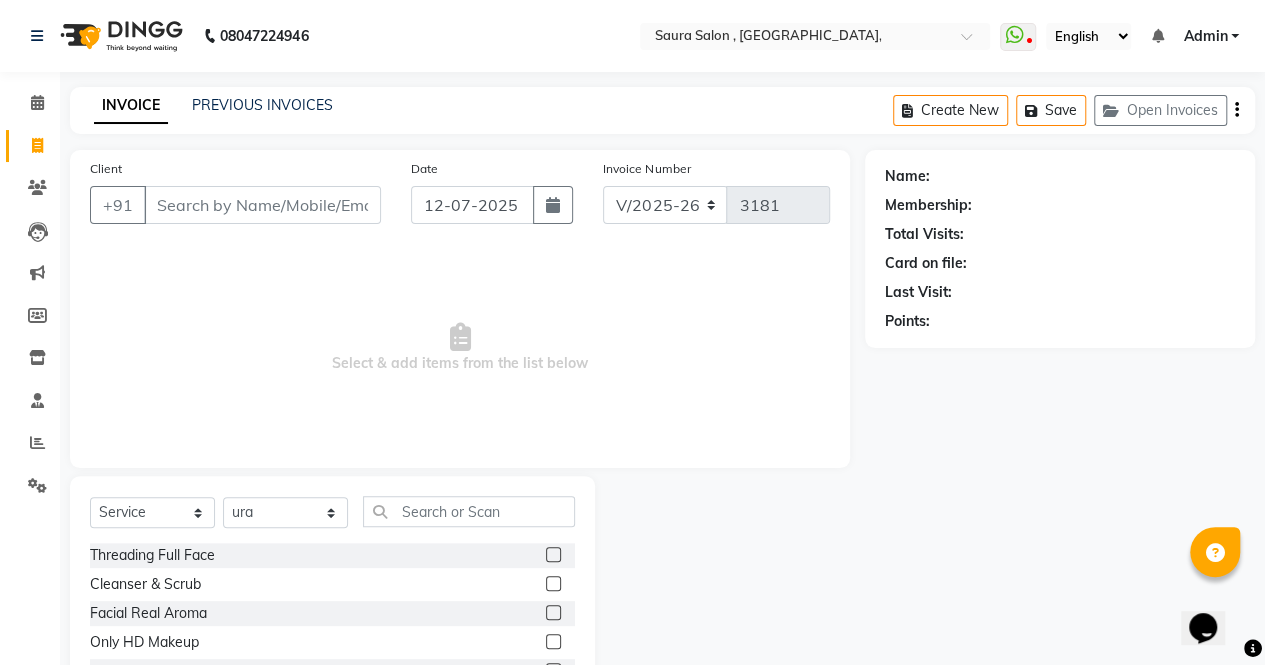 click on "INVOICE PREVIOUS INVOICES Create New   Save   Open Invoices" 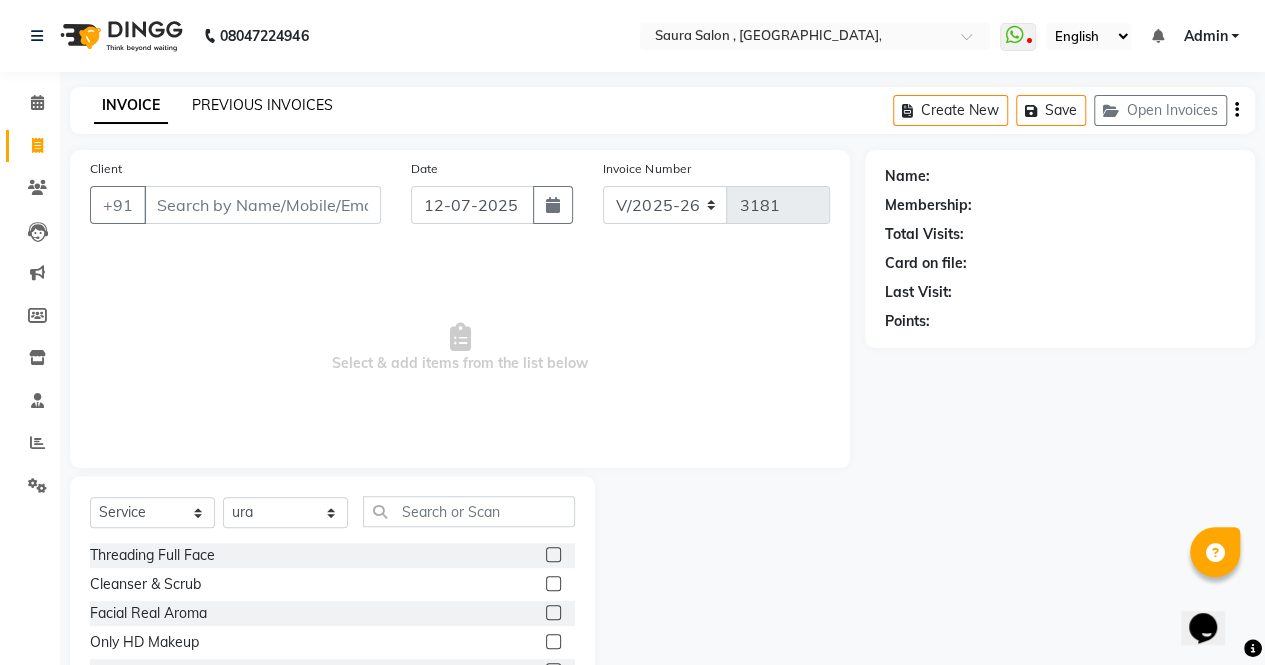 click on "PREVIOUS INVOICES" 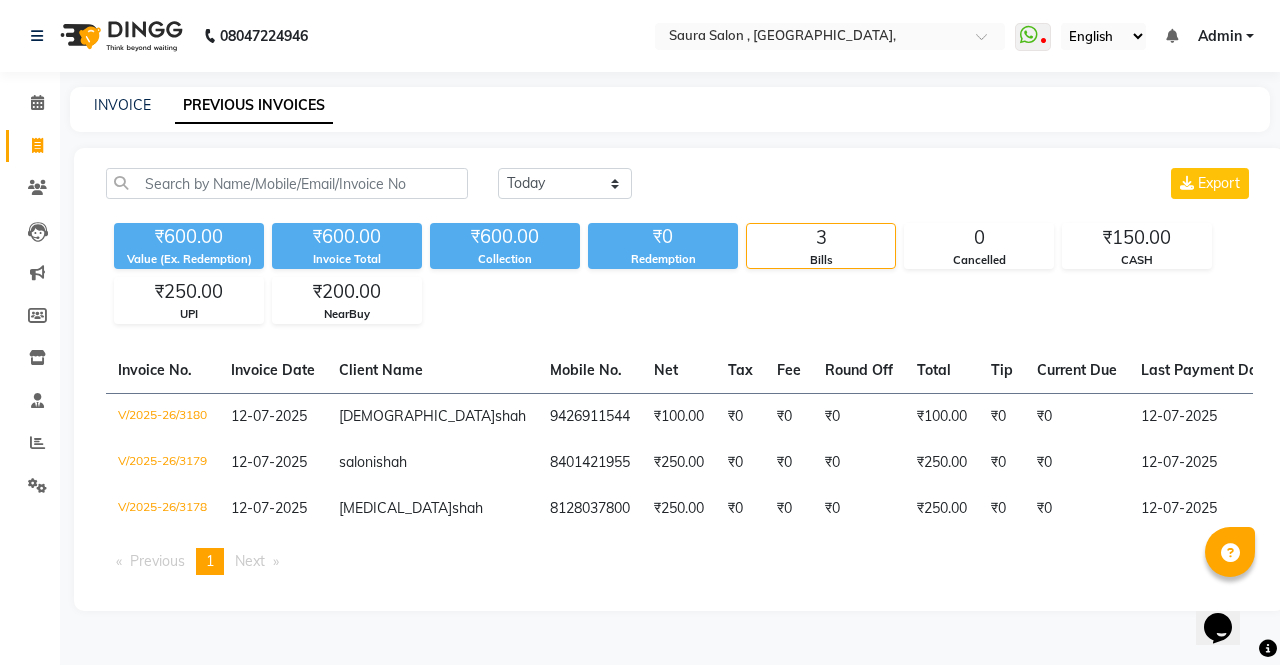 click on "Invoice No.   Invoice Date   Client Name   Mobile No.   Net   Tax   Fee   Round Off   Total   Tip   Current Due   Last Payment Date   Payment Amount   Payment Methods   Cancel Reason   Status   V/2025-26/3180  12-07-2025 dharmi  shah 9426911544 ₹100.00 ₹0  ₹0  ₹0 ₹100.00 ₹0 ₹0 12-07-2025 ₹100.00  CASH - PAID  V/2025-26/3179  12-07-2025 saloni  shah 8401421955 ₹250.00 ₹0  ₹0  ₹0 ₹250.00 ₹0 ₹0 12-07-2025 ₹250.00  NearBuy,  CASH - PAID  V/2025-26/3178  12-07-2025 nikita  shah 8128037800 ₹250.00 ₹0  ₹0  ₹0 ₹250.00 ₹0 ₹0 12-07-2025 ₹250.00  UPI - PAID  Previous  page  1 / 1  You're on page  1  Next  page" 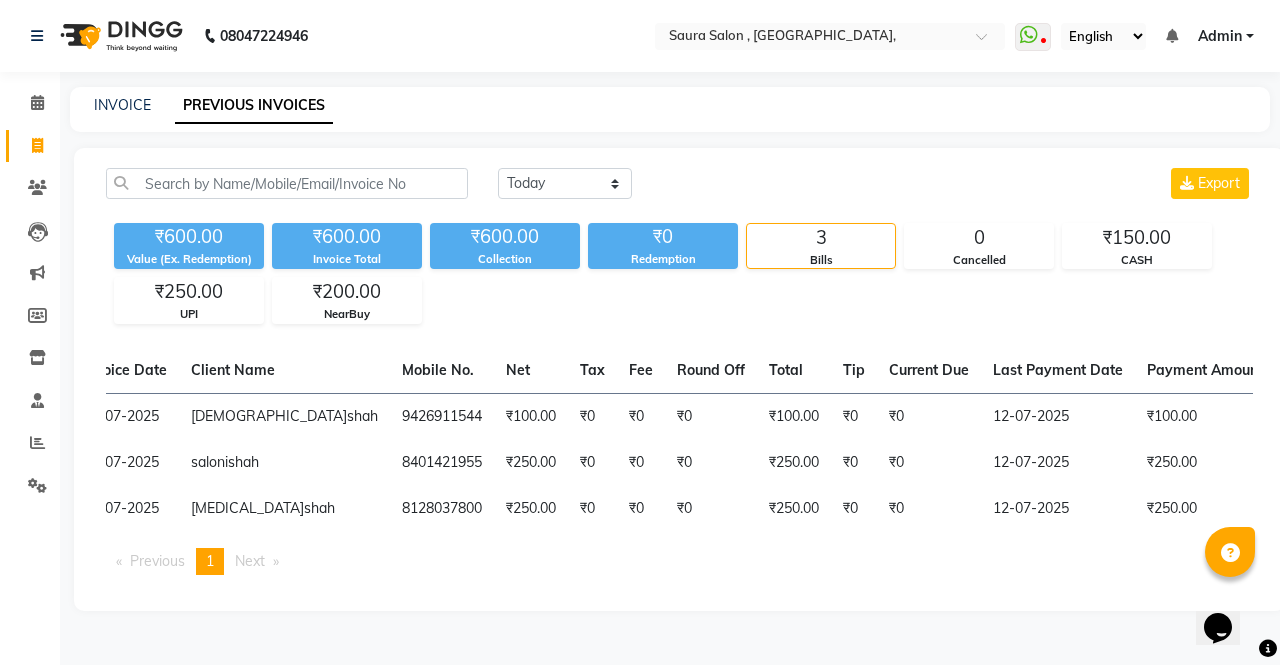 scroll, scrollTop: 0, scrollLeft: 134, axis: horizontal 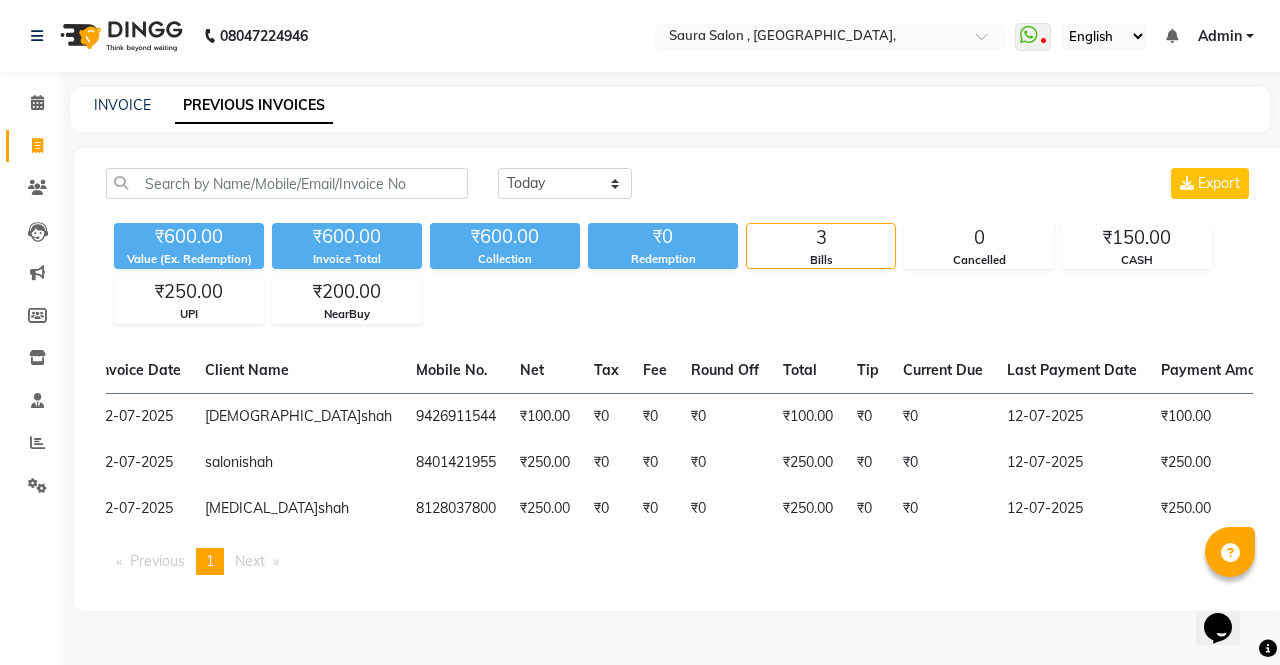 click on "Invoice No.   Invoice Date   Client Name   Mobile No.   Net   Tax   Fee   Round Off   Total   Tip   Current Due   Last Payment Date   Payment Amount   Payment Methods   Cancel Reason   Status   V/2025-26/3180  12-07-2025 dharmi  shah 9426911544 ₹100.00 ₹0  ₹0  ₹0 ₹100.00 ₹0 ₹0 12-07-2025 ₹100.00  CASH - PAID  V/2025-26/3179  12-07-2025 saloni  shah 8401421955 ₹250.00 ₹0  ₹0  ₹0 ₹250.00 ₹0 ₹0 12-07-2025 ₹250.00  NearBuy,  CASH - PAID  V/2025-26/3178  12-07-2025 nikita  shah 8128037800 ₹250.00 ₹0  ₹0  ₹0 ₹250.00 ₹0 ₹0 12-07-2025 ₹250.00  UPI - PAID  Previous  page  1 / 1  You're on page  1  Next  page" 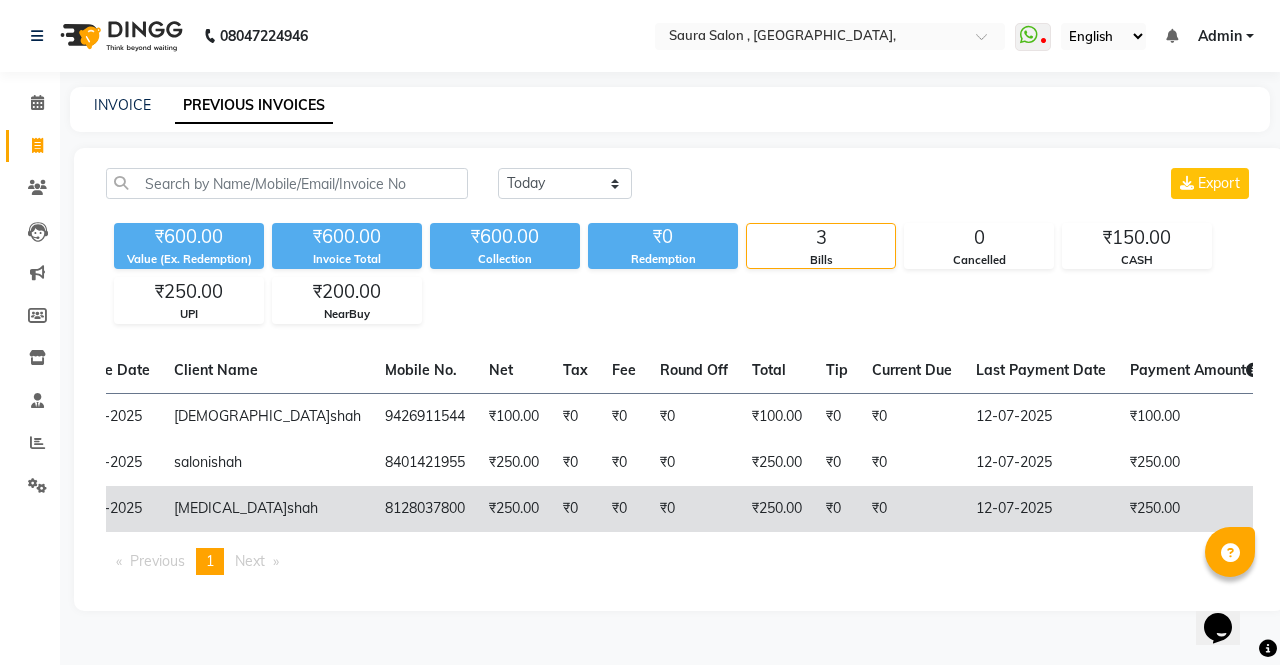 scroll, scrollTop: 0, scrollLeft: 55, axis: horizontal 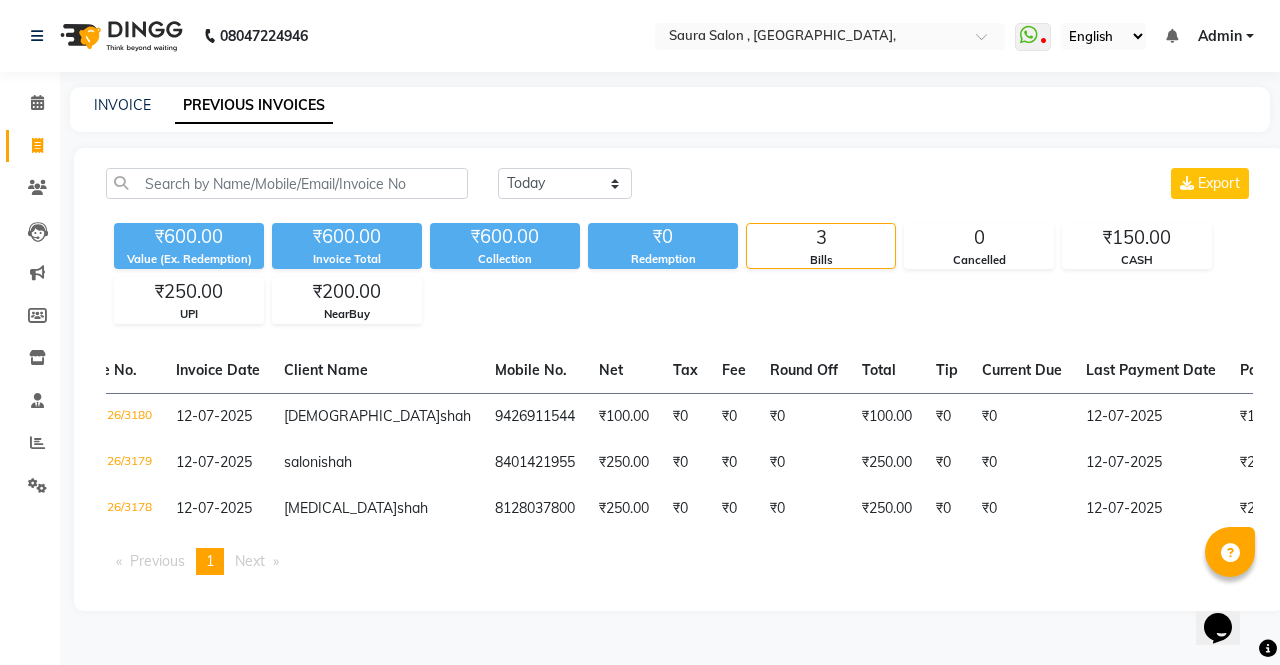 click on "Invoice No.   Invoice Date   Client Name   Mobile No.   Net   Tax   Fee   Round Off   Total   Tip   Current Due   Last Payment Date   Payment Amount   Payment Methods   Cancel Reason   Status   V/2025-26/3180  12-07-2025 dharmi  shah 9426911544 ₹100.00 ₹0  ₹0  ₹0 ₹100.00 ₹0 ₹0 12-07-2025 ₹100.00  CASH - PAID  V/2025-26/3179  12-07-2025 saloni  shah 8401421955 ₹250.00 ₹0  ₹0  ₹0 ₹250.00 ₹0 ₹0 12-07-2025 ₹250.00  NearBuy,  CASH - PAID  V/2025-26/3178  12-07-2025 nikita  shah 8128037800 ₹250.00 ₹0  ₹0  ₹0 ₹250.00 ₹0 ₹0 12-07-2025 ₹250.00  UPI - PAID  Previous  page  1 / 1  You're on page  1  Next  page" 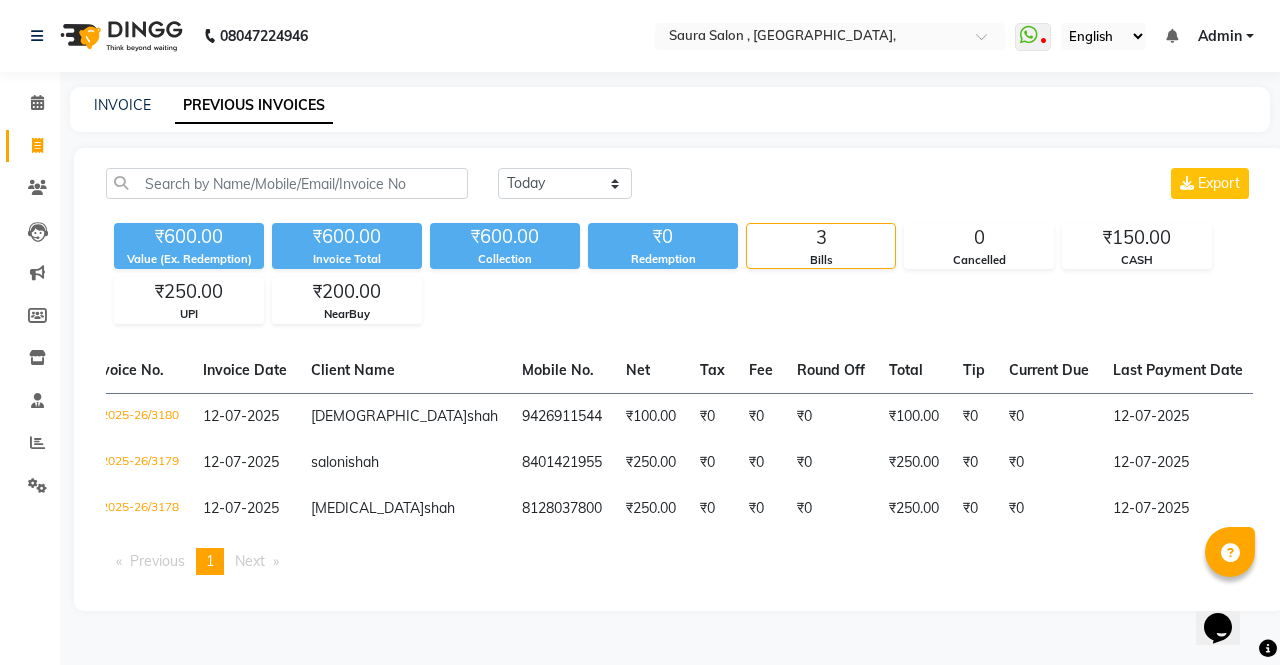 scroll, scrollTop: 0, scrollLeft: 0, axis: both 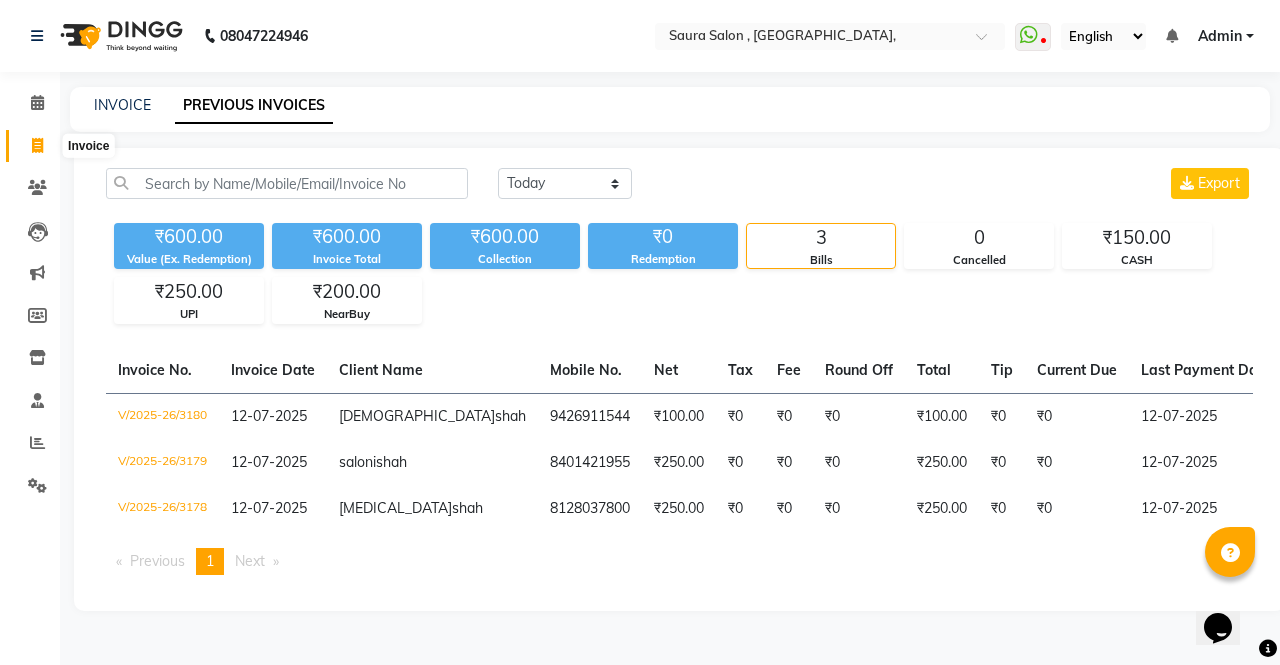 click 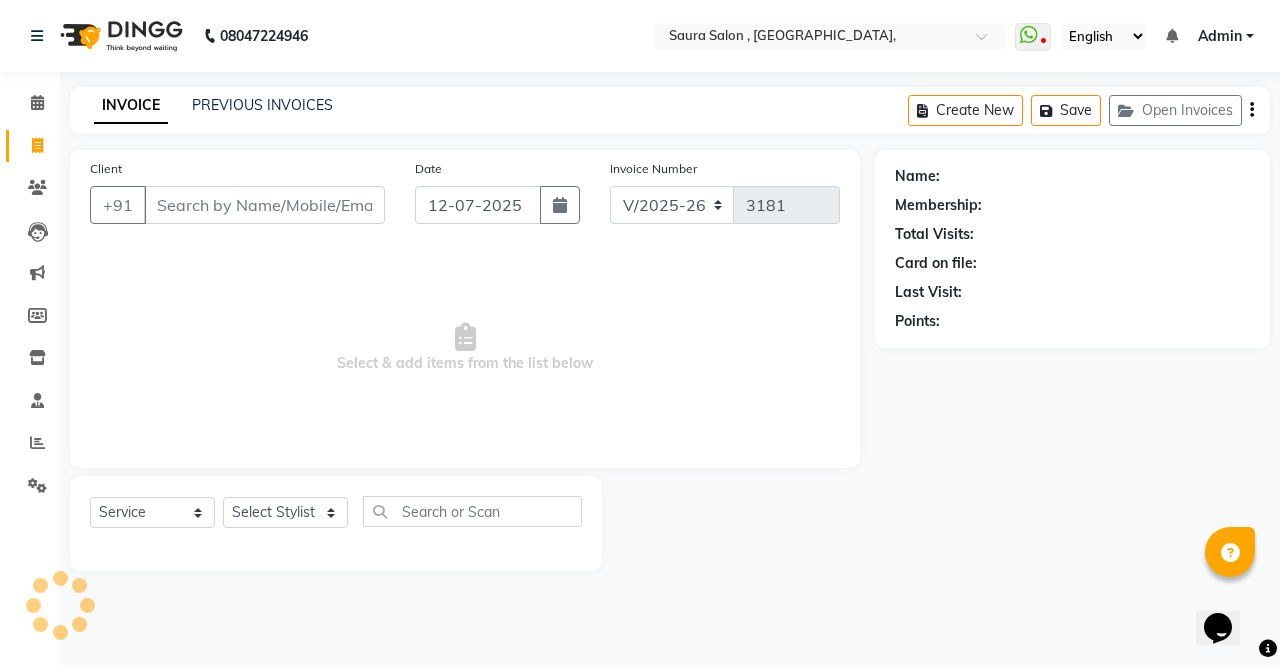 select on "57428" 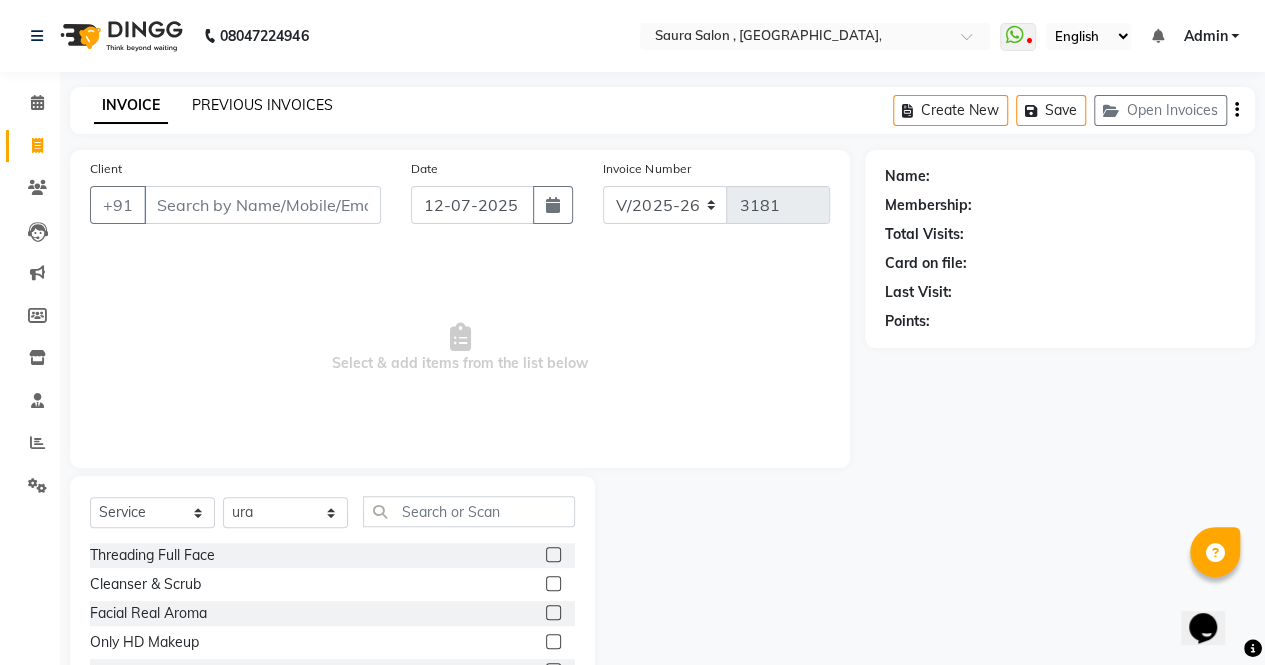 click on "PREVIOUS INVOICES" 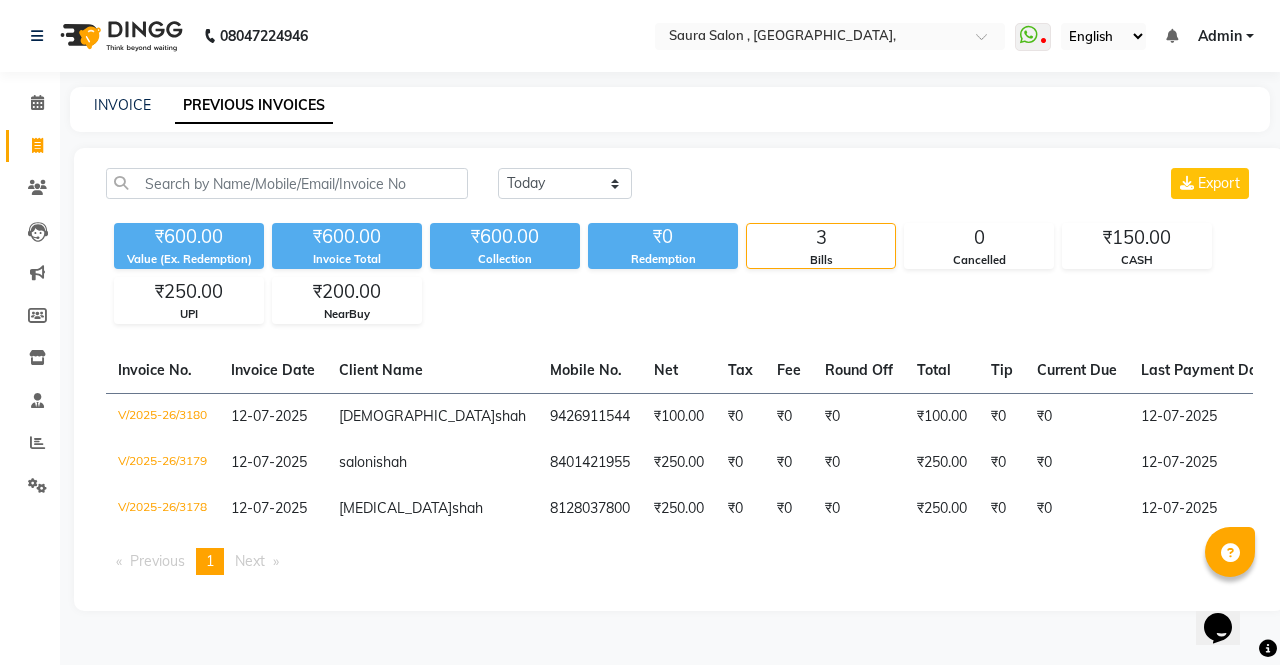click on "08047224946 Select Location × Saura Salon , Jodhpur Village,  WhatsApp Status  ✕ Status:  Disconnected Most Recent Message: 09-07-2025     06:58 PM Recent Service Activity: 09-07-2025     07:21 PM  08047224946 Whatsapp Settings English ENGLISH Español العربية मराठी हिंदी ગુજરાતી தமிழ் 中文 Notifications nothing to show Admin Manage Profile Change Password Sign out  Version:3.15.4  ☀ Saura salon , Jodhpur Village,  Calendar  Invoice  Clients  Leads   Marketing  Members  Inventory  Staff  Reports  Settings Completed InProgress Upcoming Dropped Tentative Check-In Confirm Bookings Generate Report Segments Page Builder INVOICE PREVIOUS INVOICES Today Yesterday Custom Range Export ₹600.00 Value (Ex. Redemption) ₹600.00 Invoice Total  ₹600.00 Collection ₹0 Redemption 3 Bills 0 Cancelled ₹150.00 CASH ₹250.00 UPI ₹200.00 NearBuy  Invoice No.   Invoice Date   Client Name   Mobile No.   Net   Tax   Fee   Round Off   Total   Tip   Status  -" at bounding box center [640, 332] 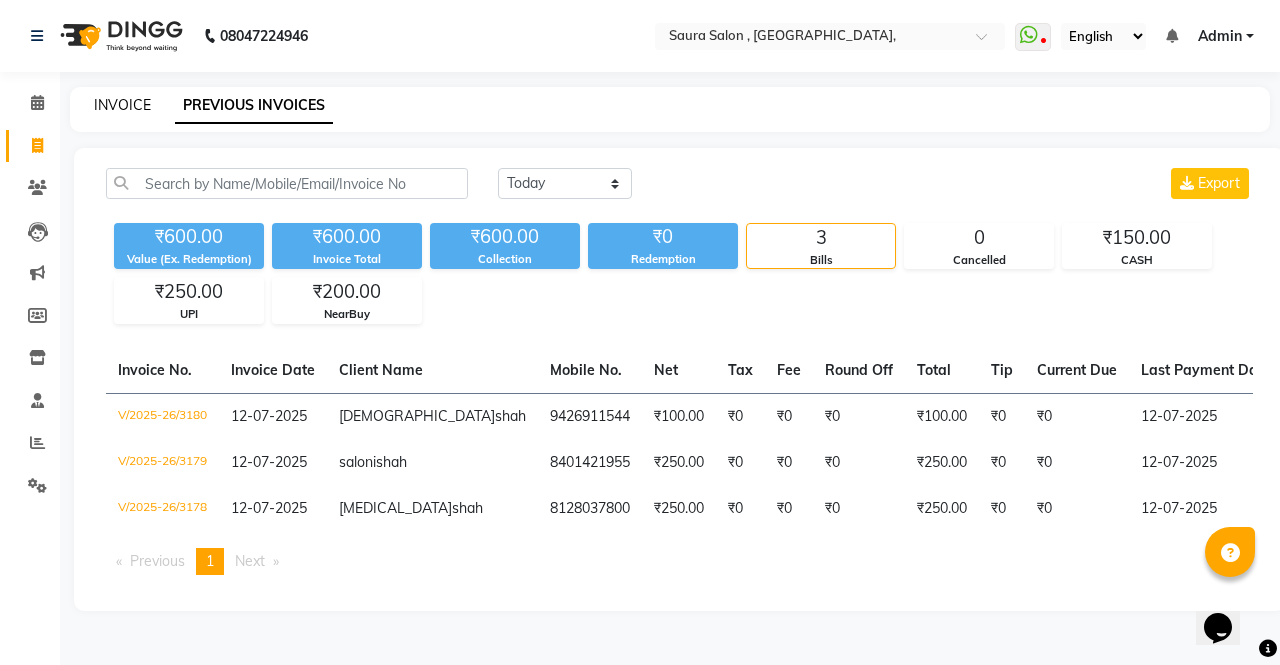 click on "INVOICE" 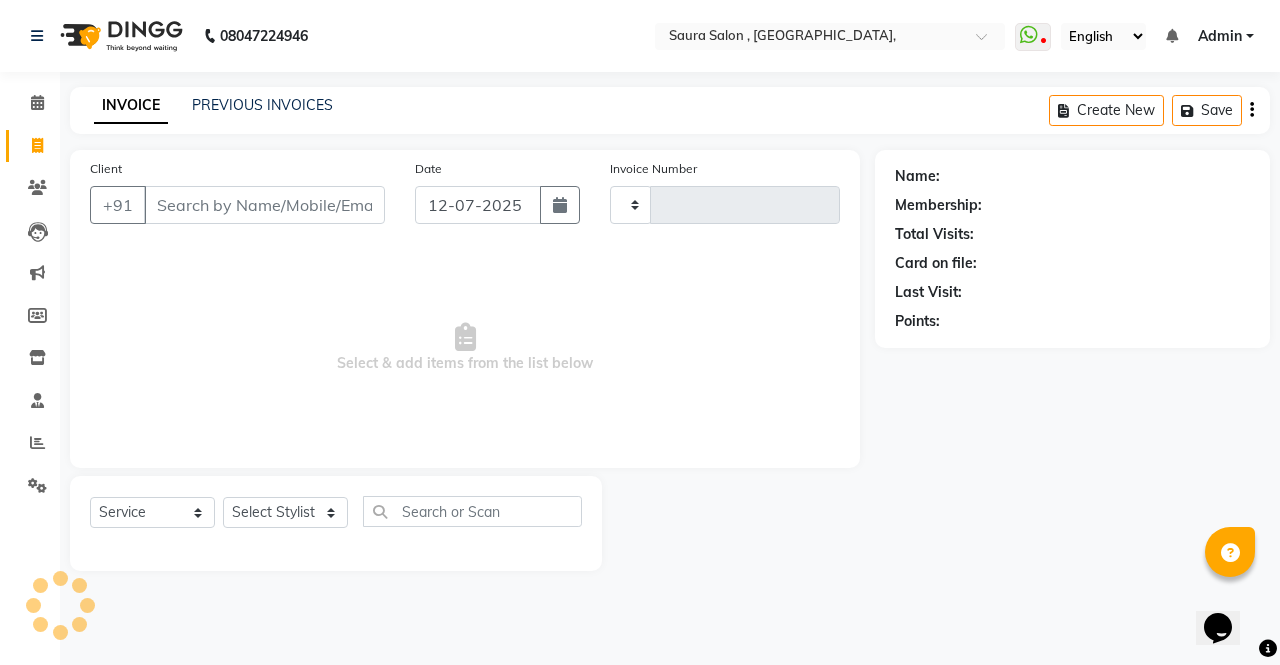 type on "3181" 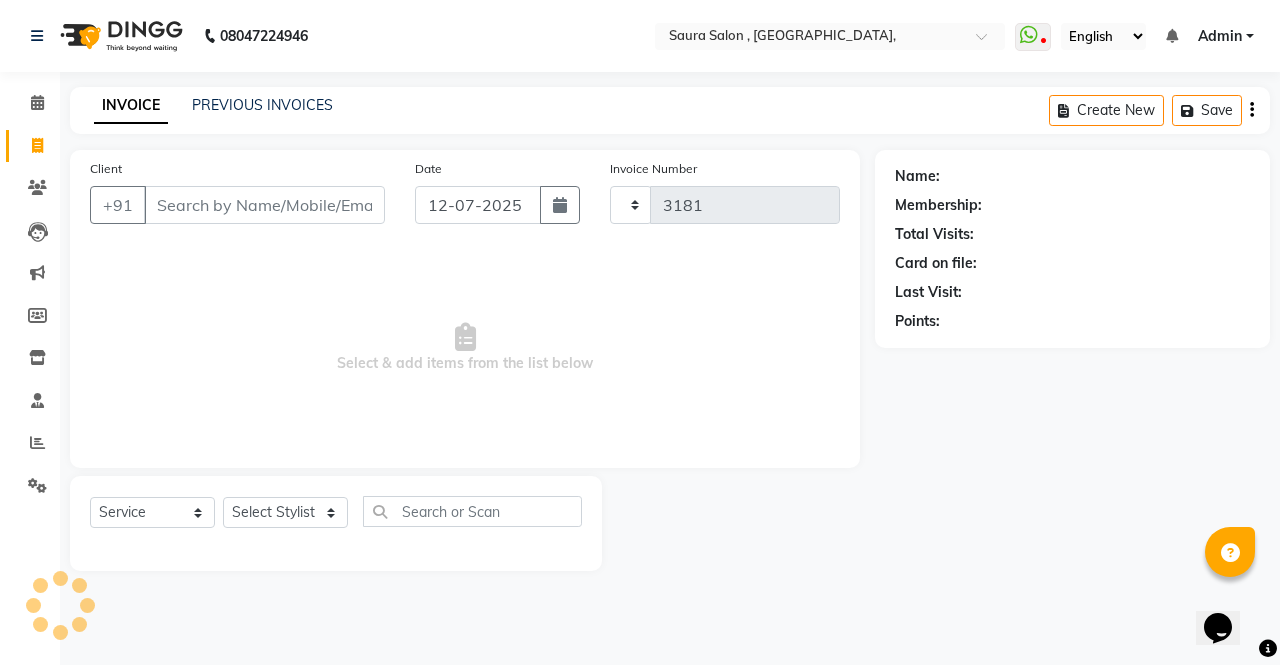 select on "6963" 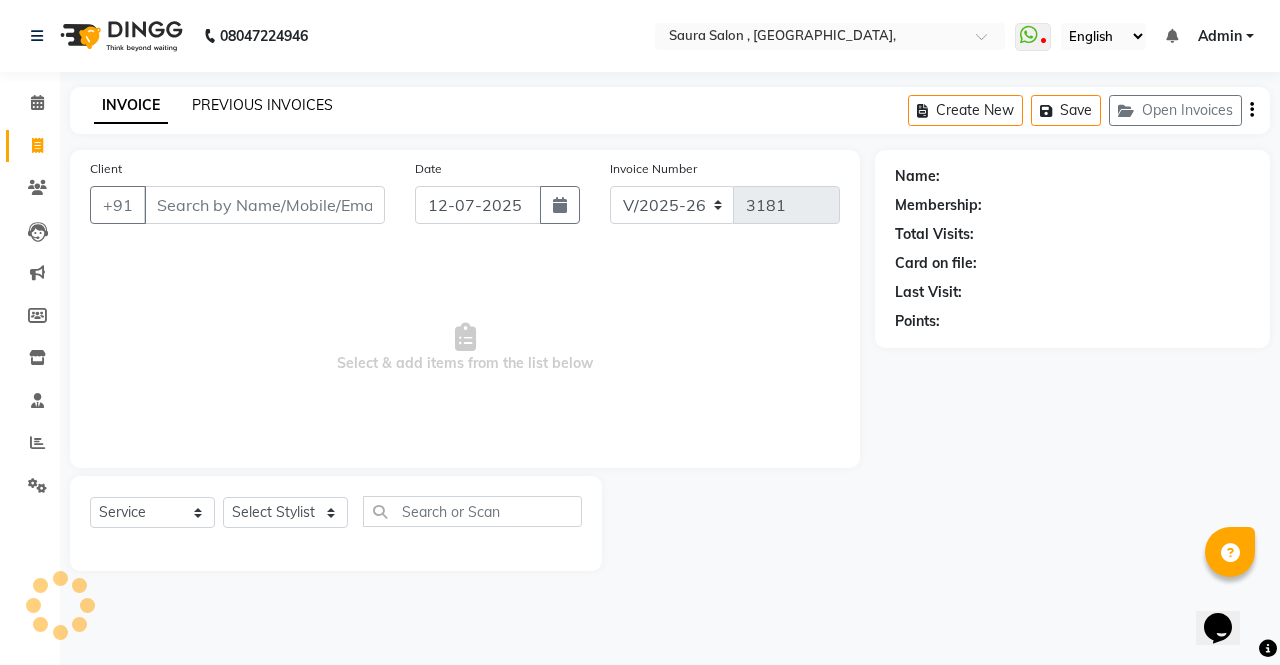 select on "57428" 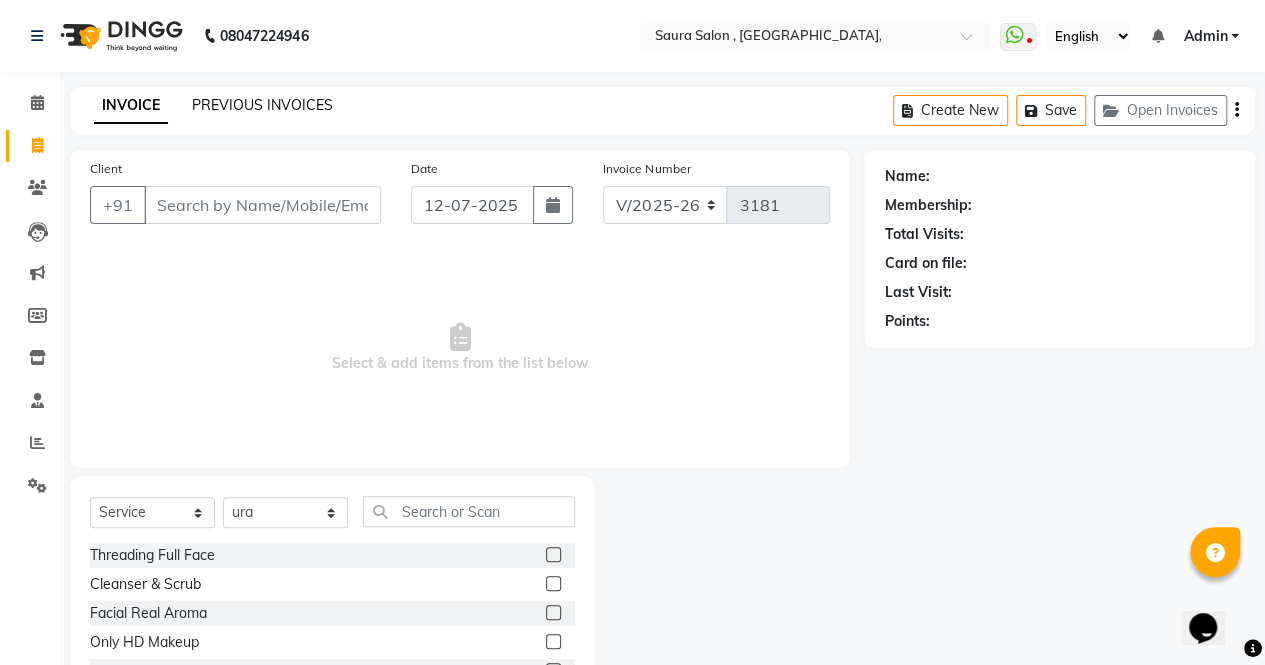 click on "PREVIOUS INVOICES" 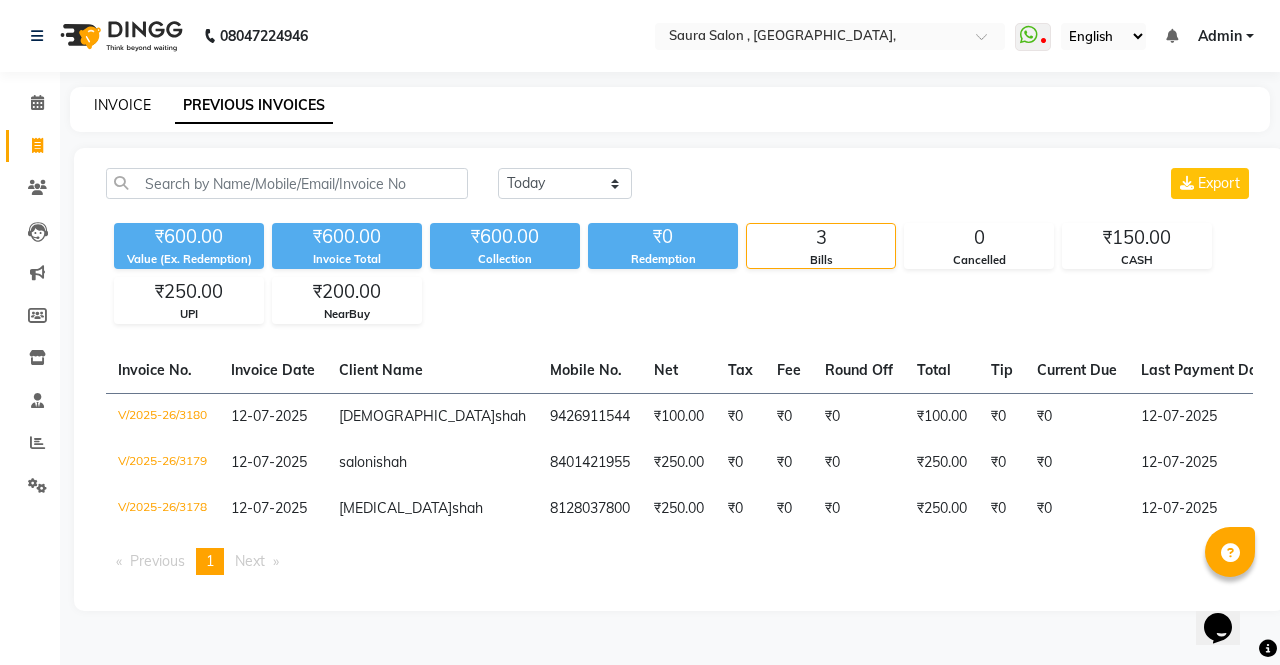 click on "INVOICE" 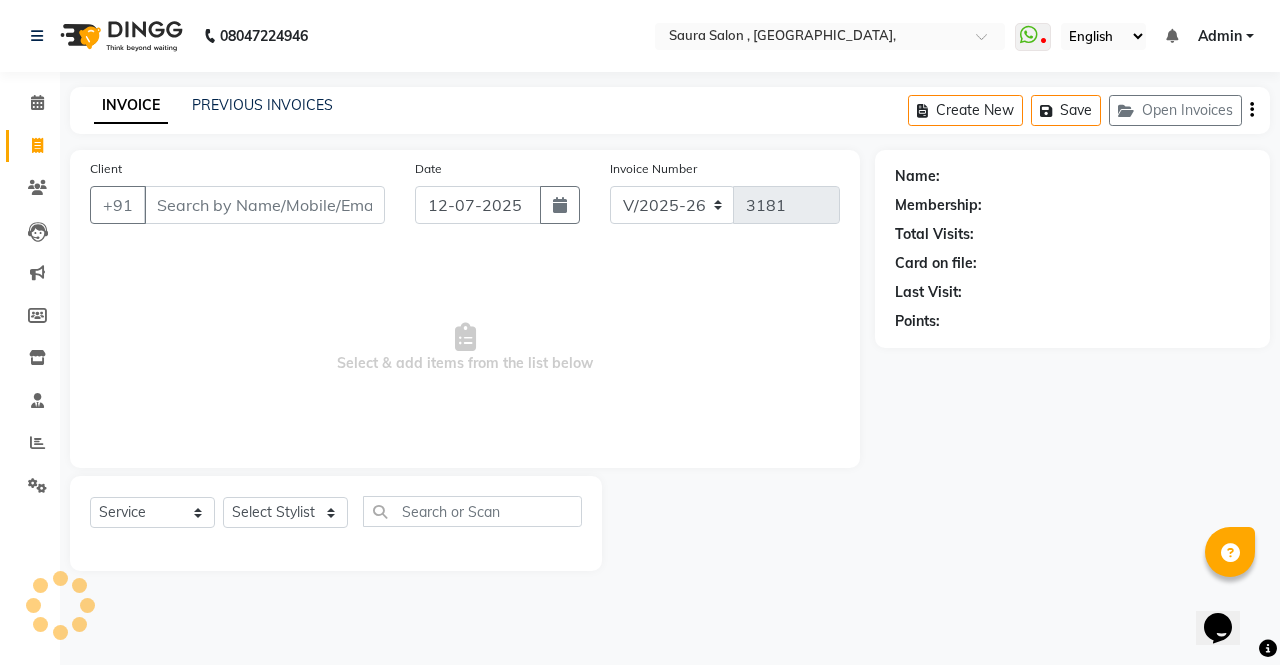 select on "57428" 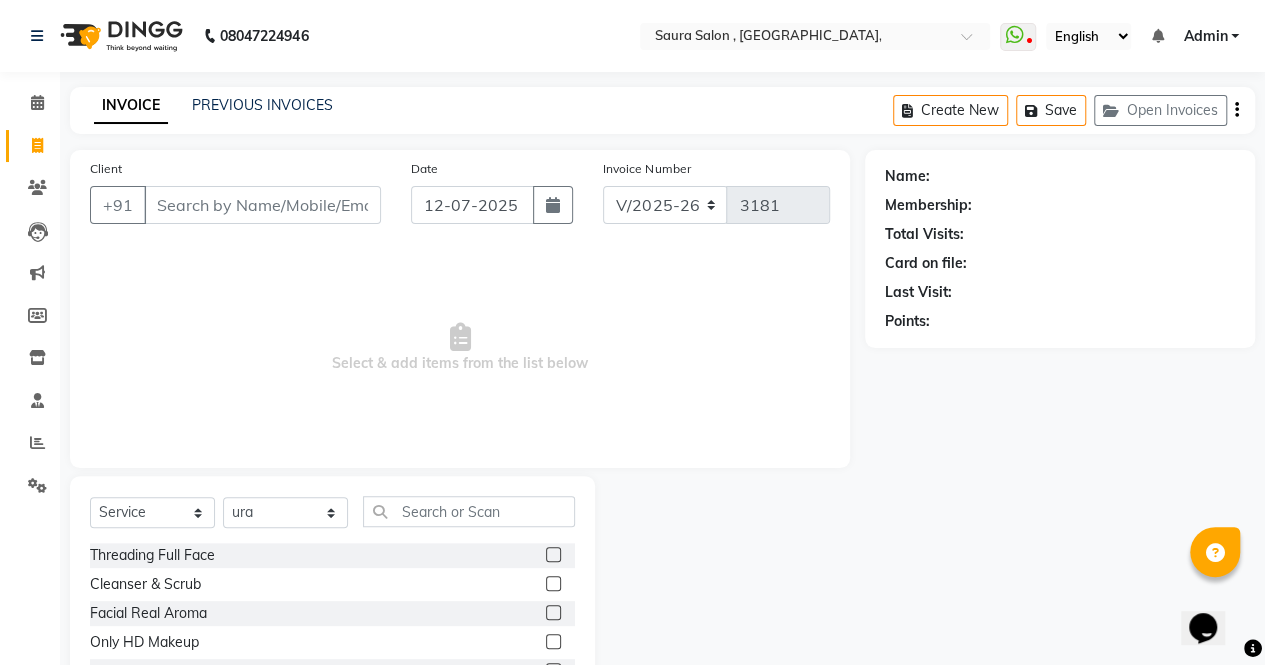 click on "INVOICE PREVIOUS INVOICES Create New   Save   Open Invoices" 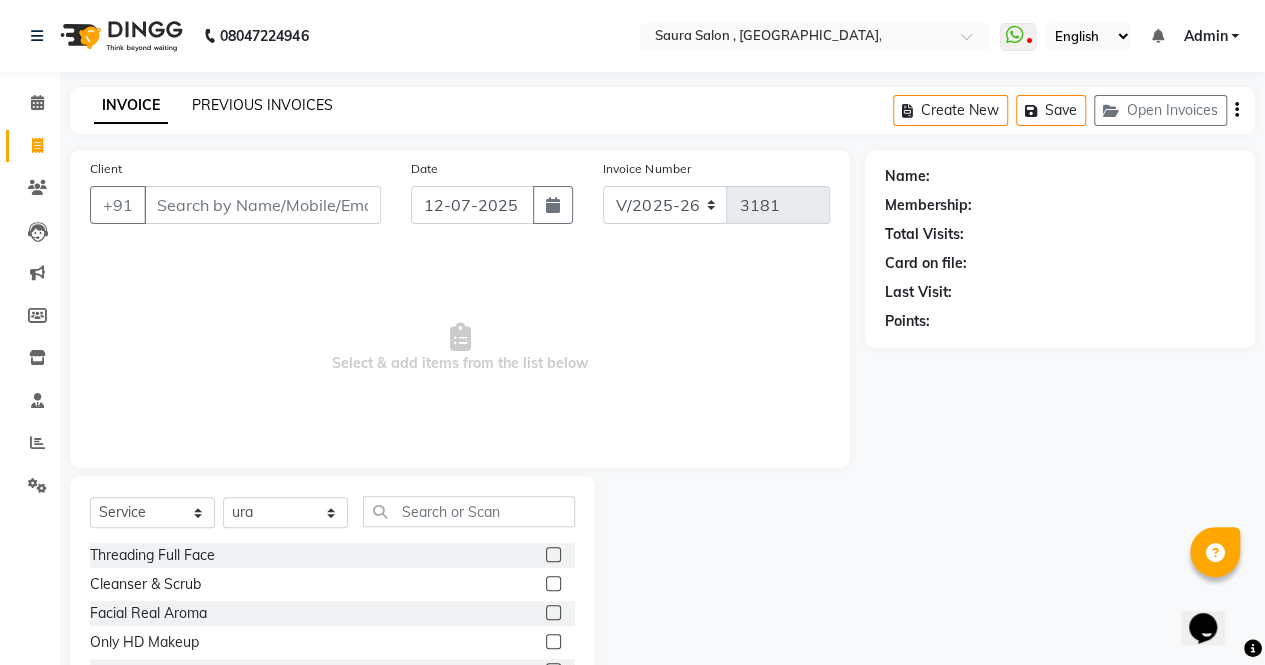 click on "PREVIOUS INVOICES" 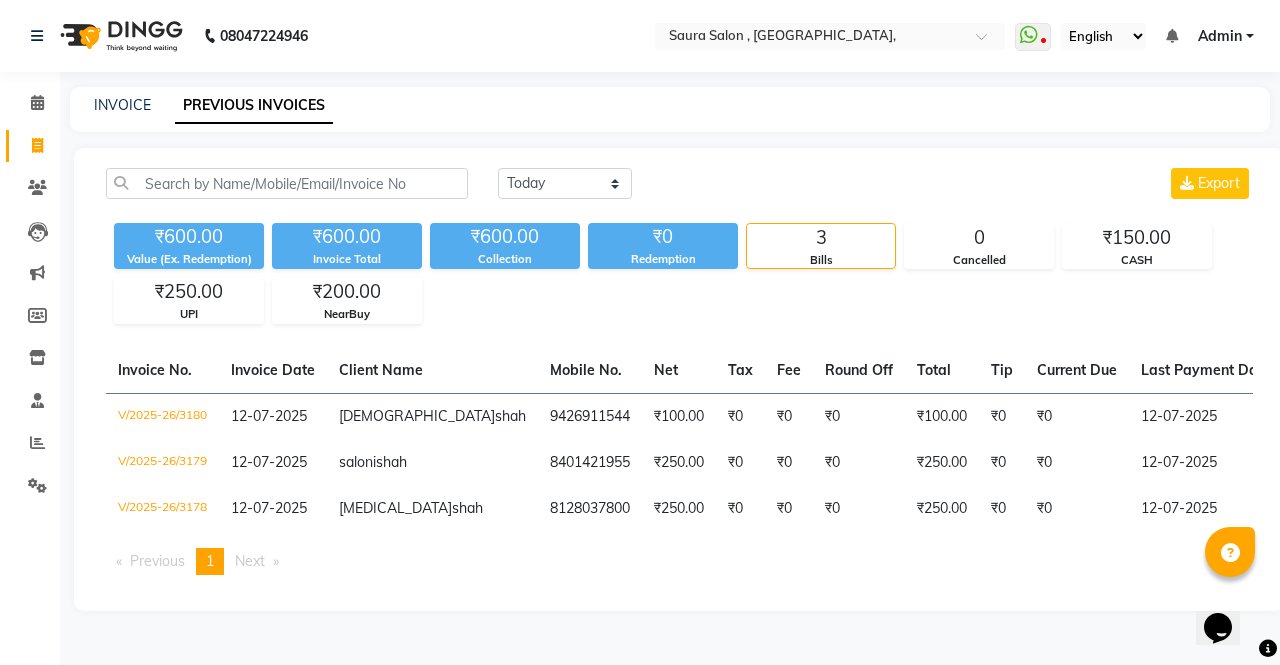 click on "INVOICE" 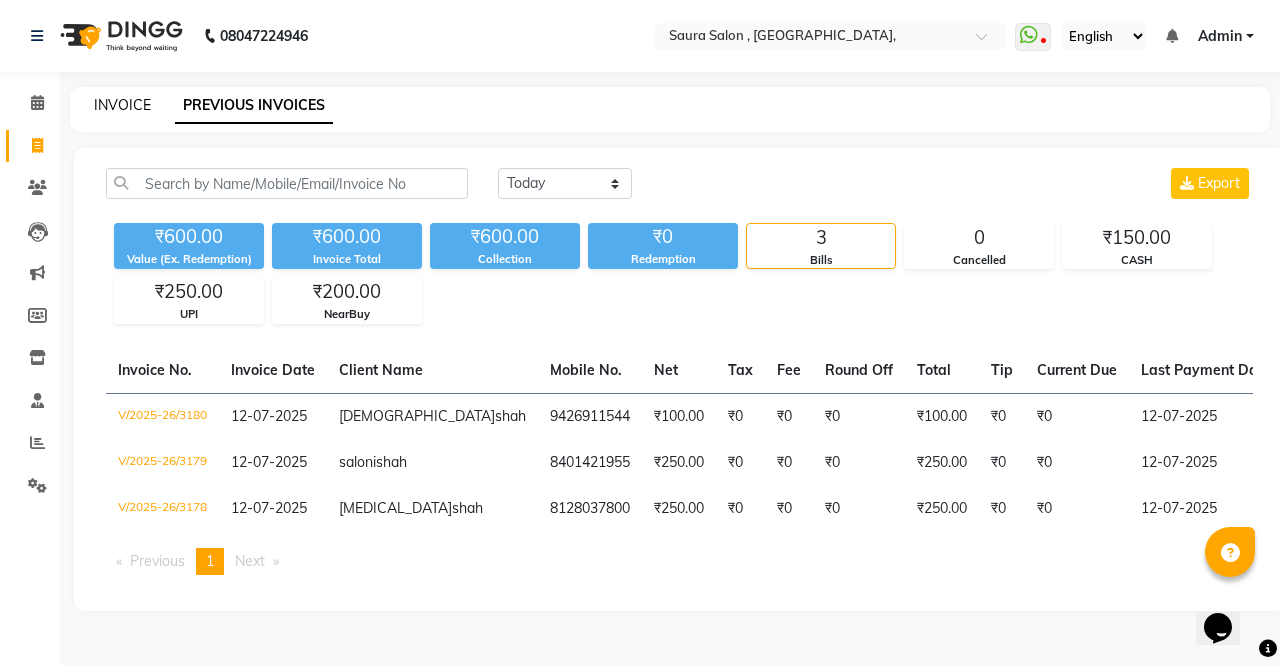 click on "INVOICE" 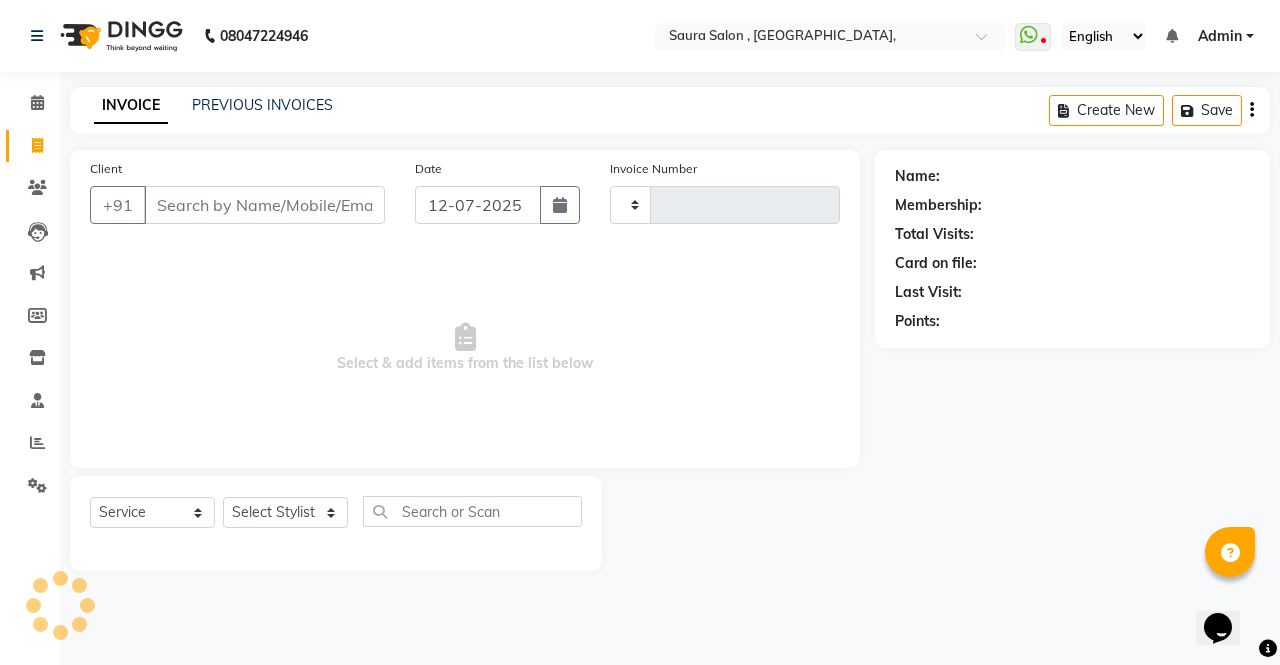 type on "3181" 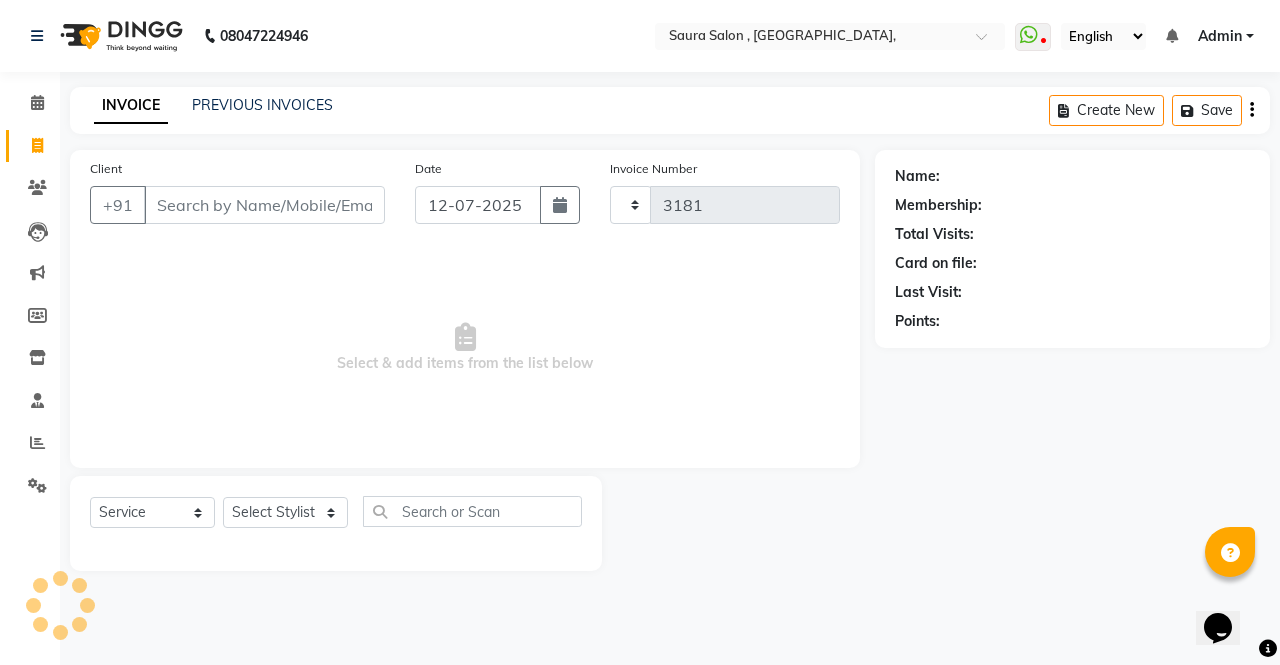 select on "6963" 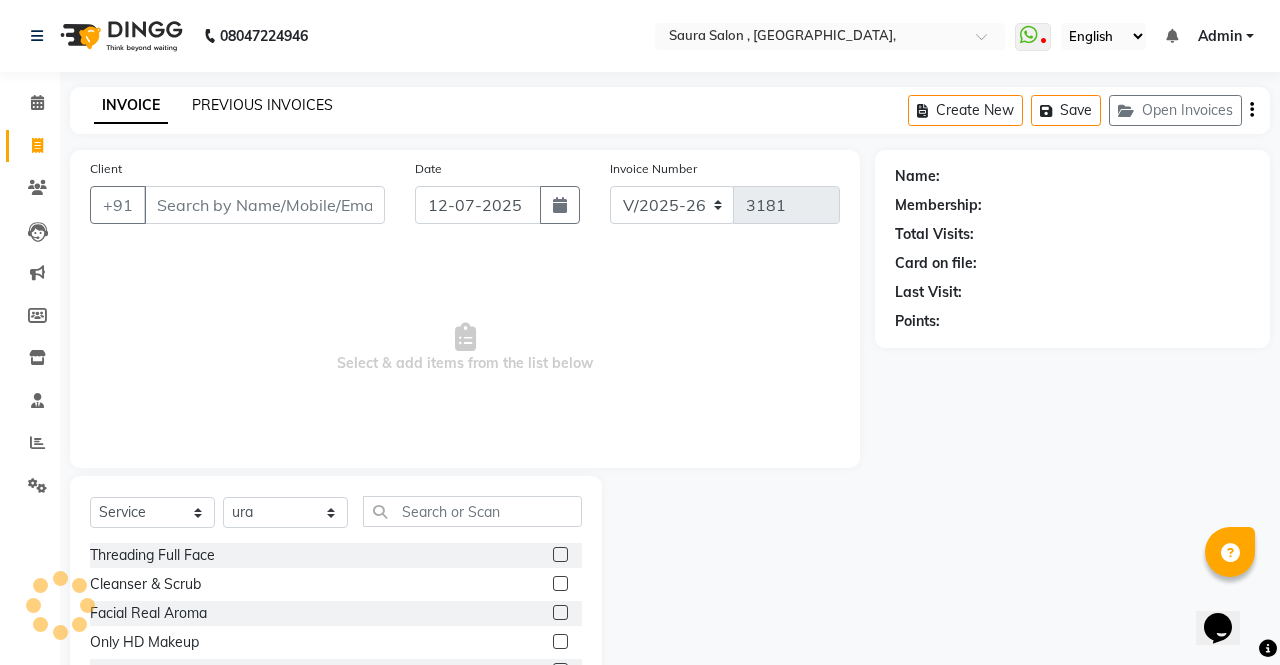 click on "PREVIOUS INVOICES" 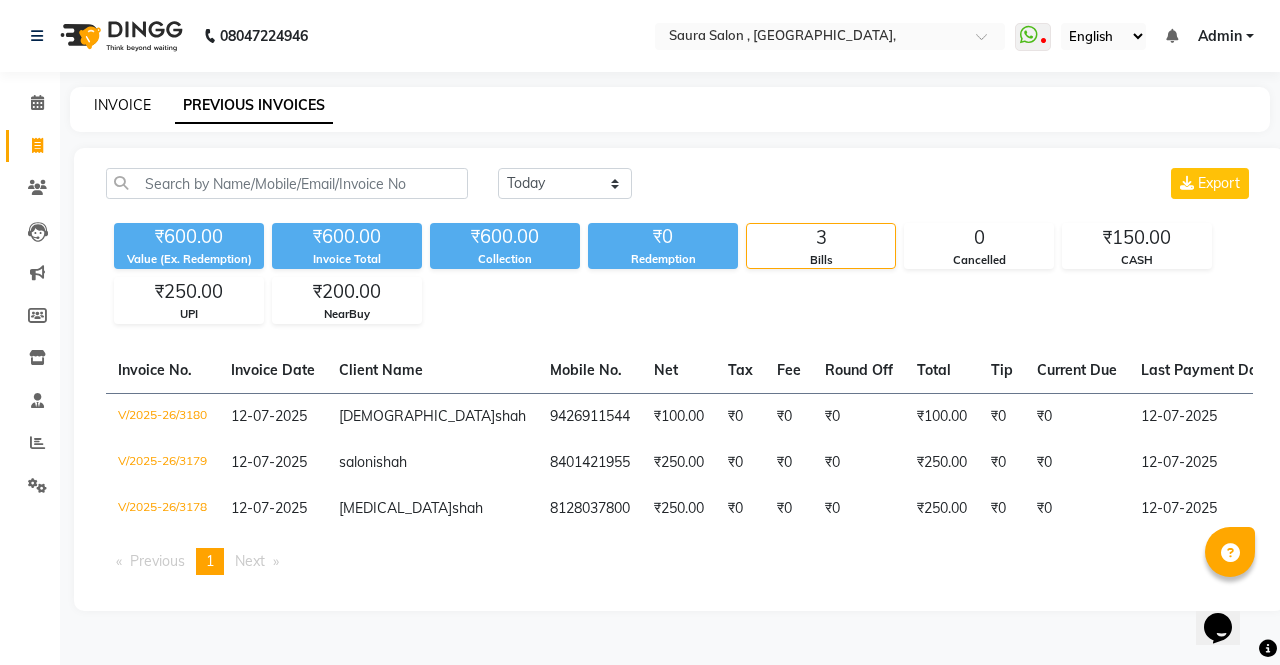 click on "INVOICE" 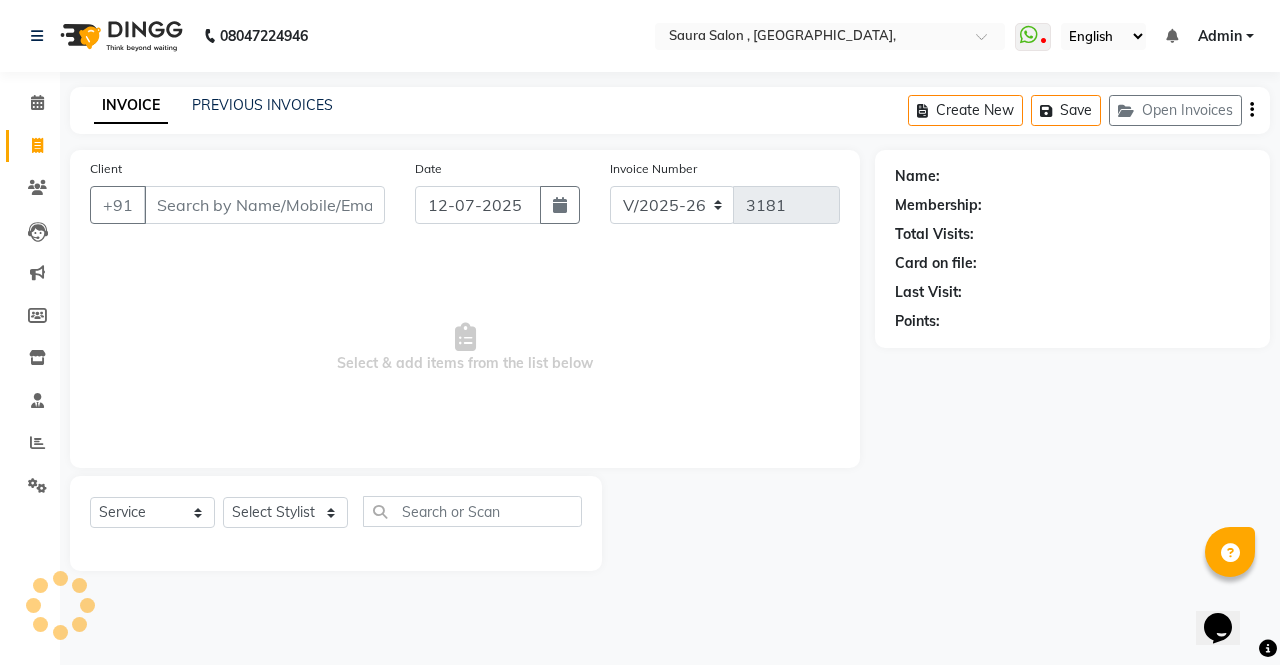 select on "57428" 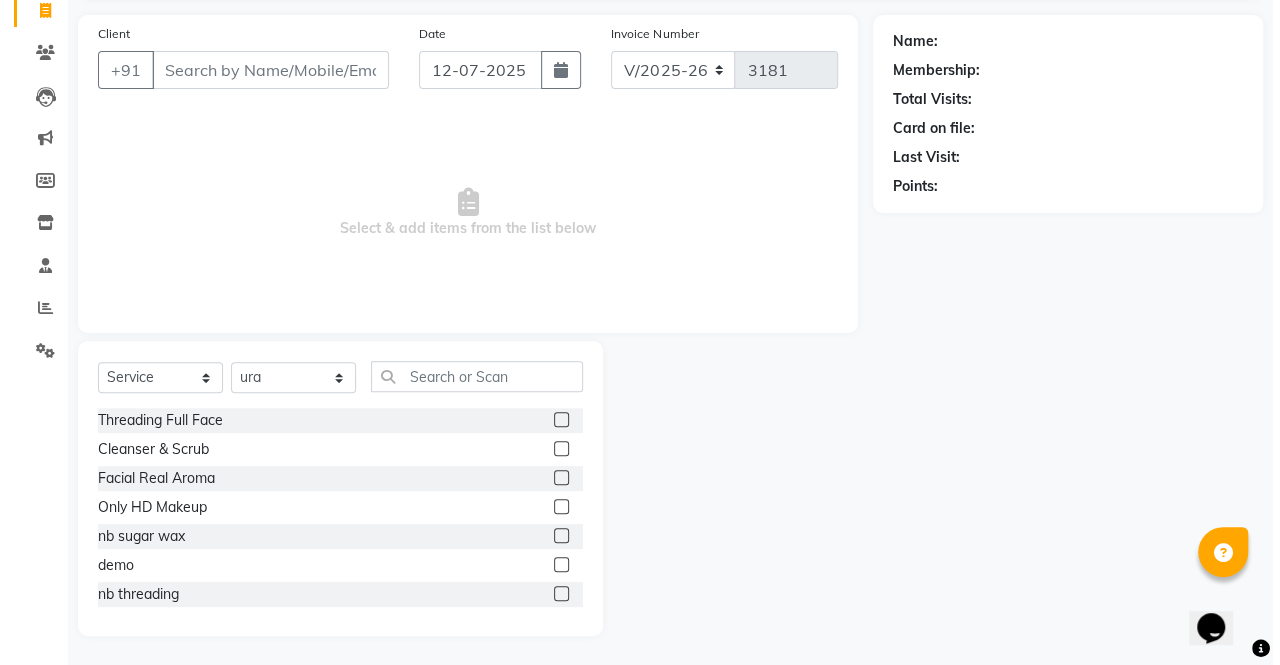 scroll, scrollTop: 0, scrollLeft: 0, axis: both 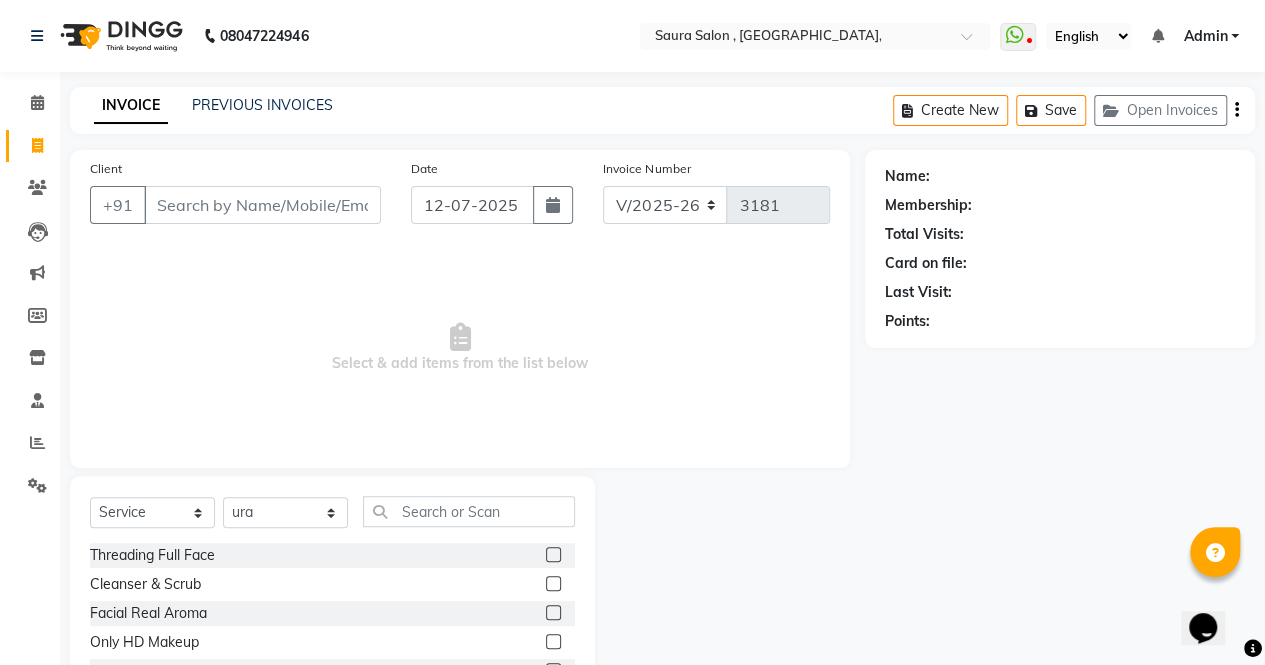 click on "PREVIOUS INVOICES" 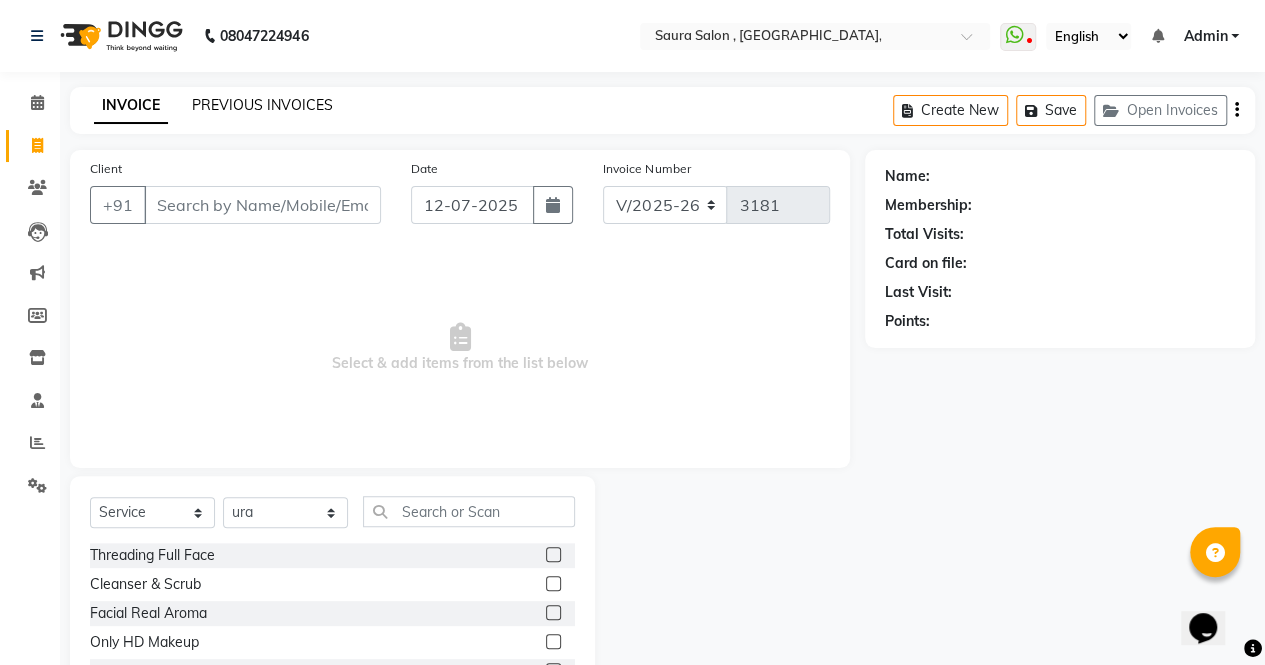 click on "PREVIOUS INVOICES" 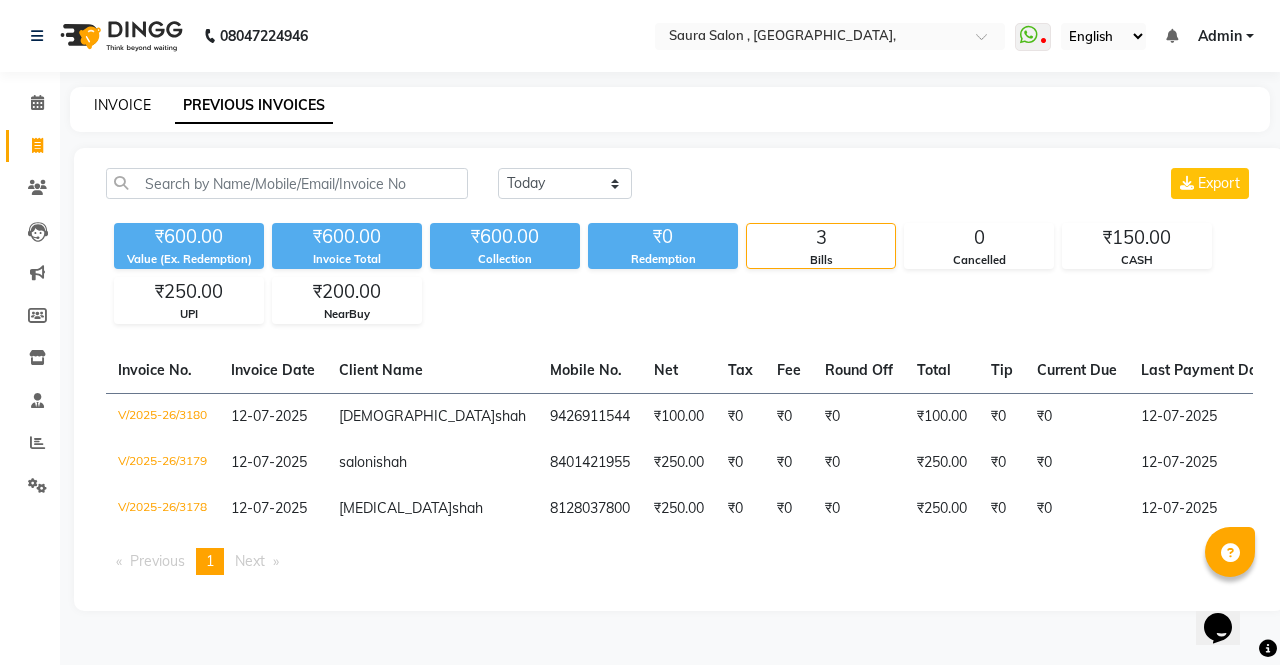 click on "INVOICE" 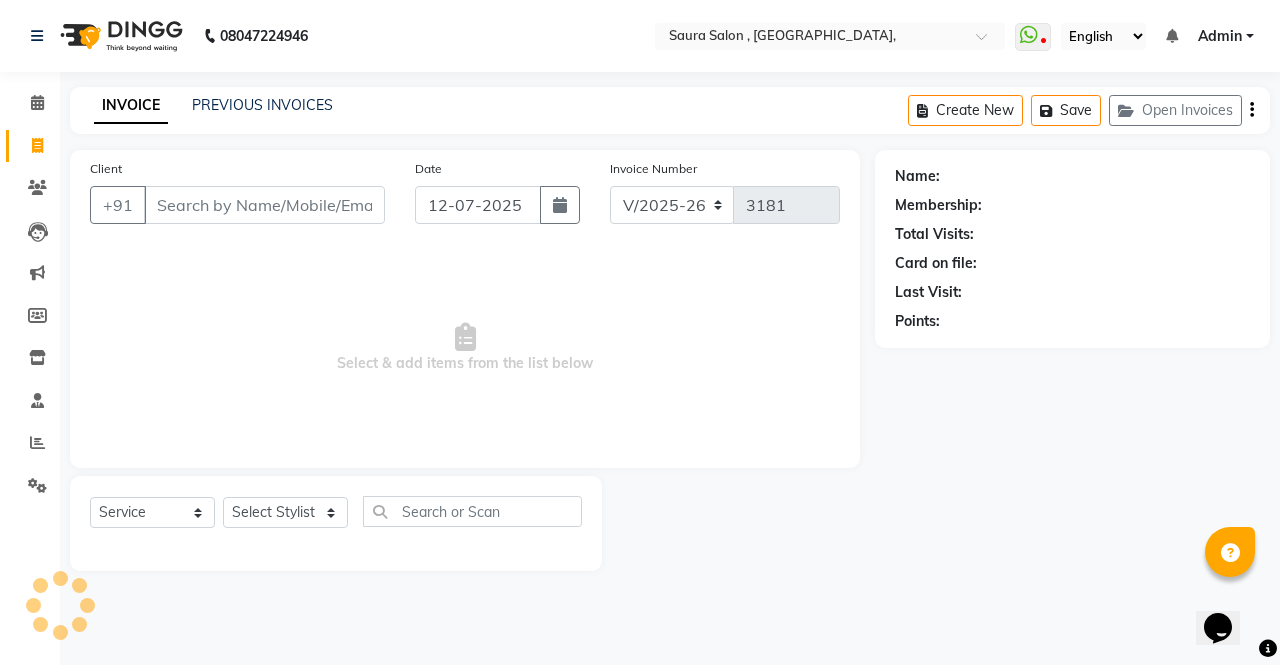 select on "57428" 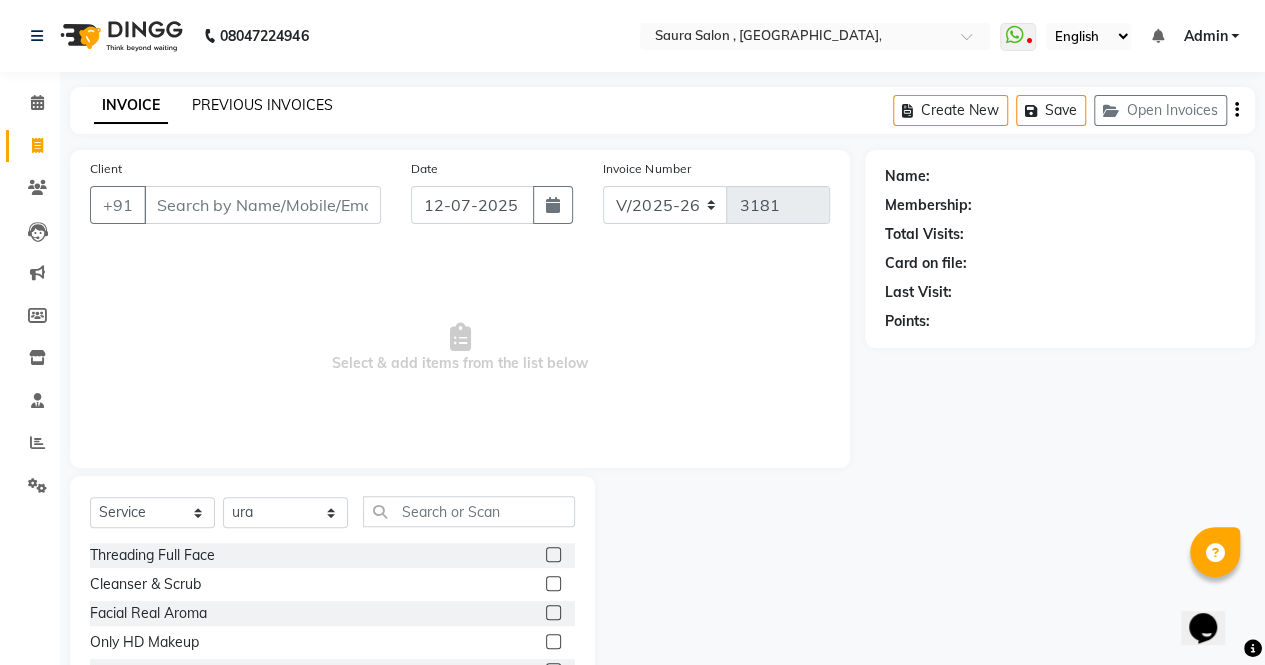 click on "PREVIOUS INVOICES" 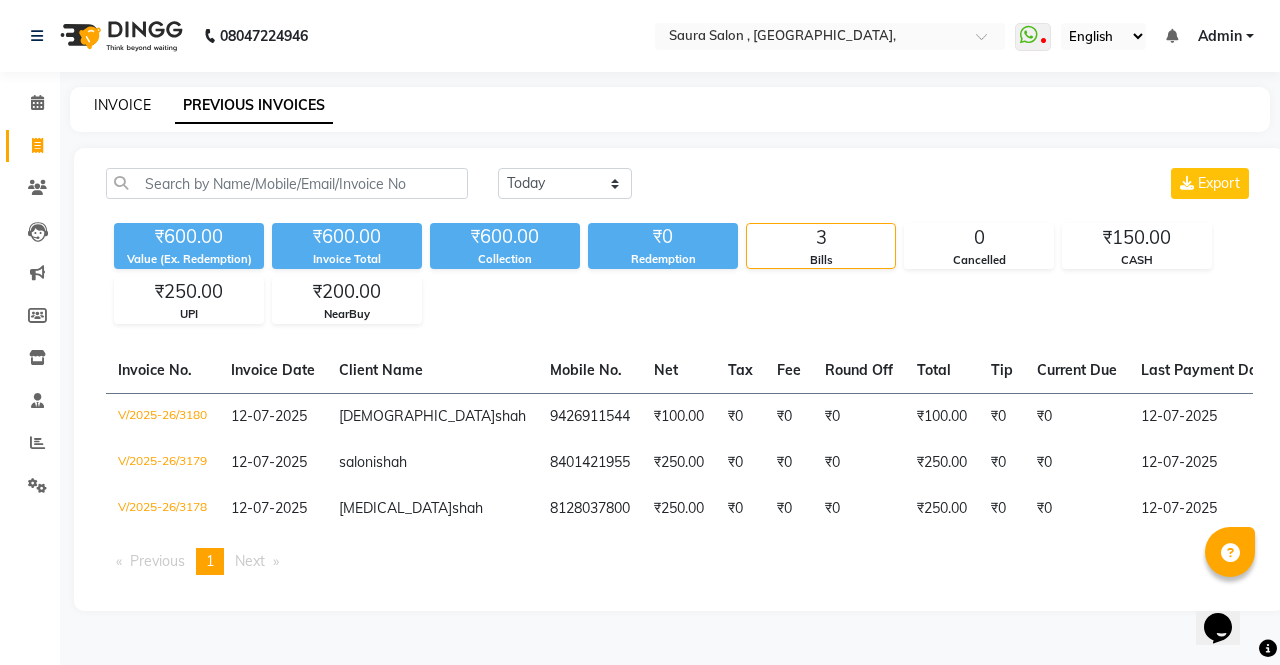click on "INVOICE" 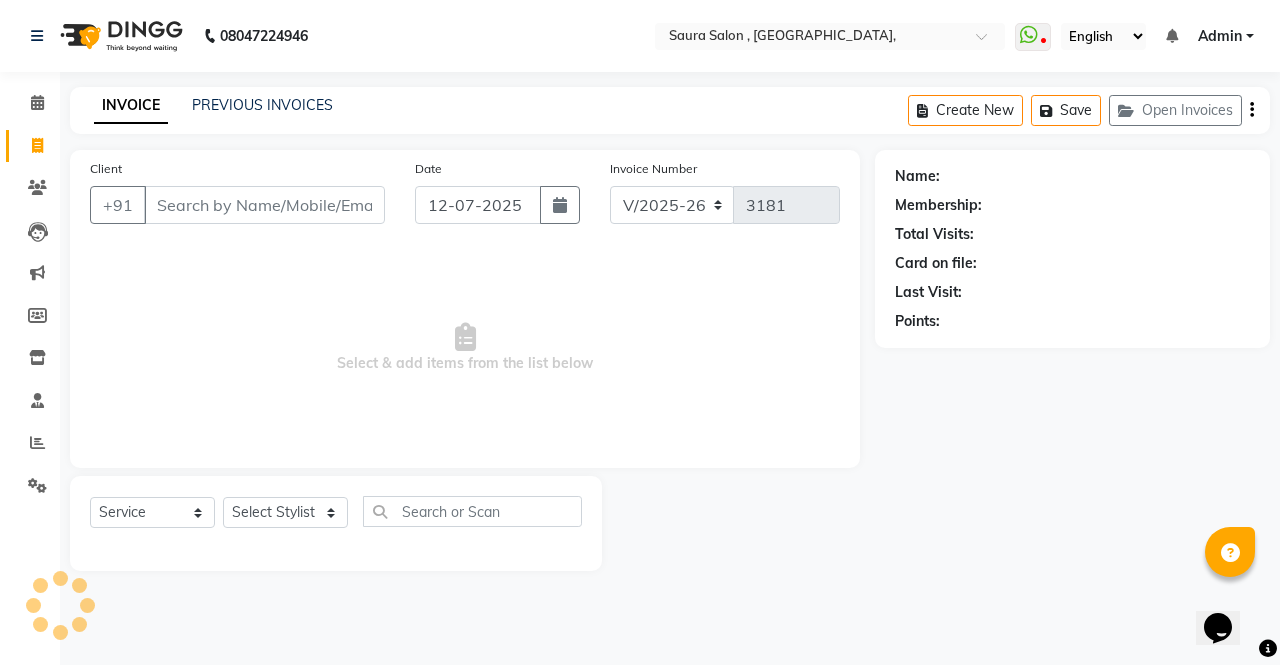 select on "57428" 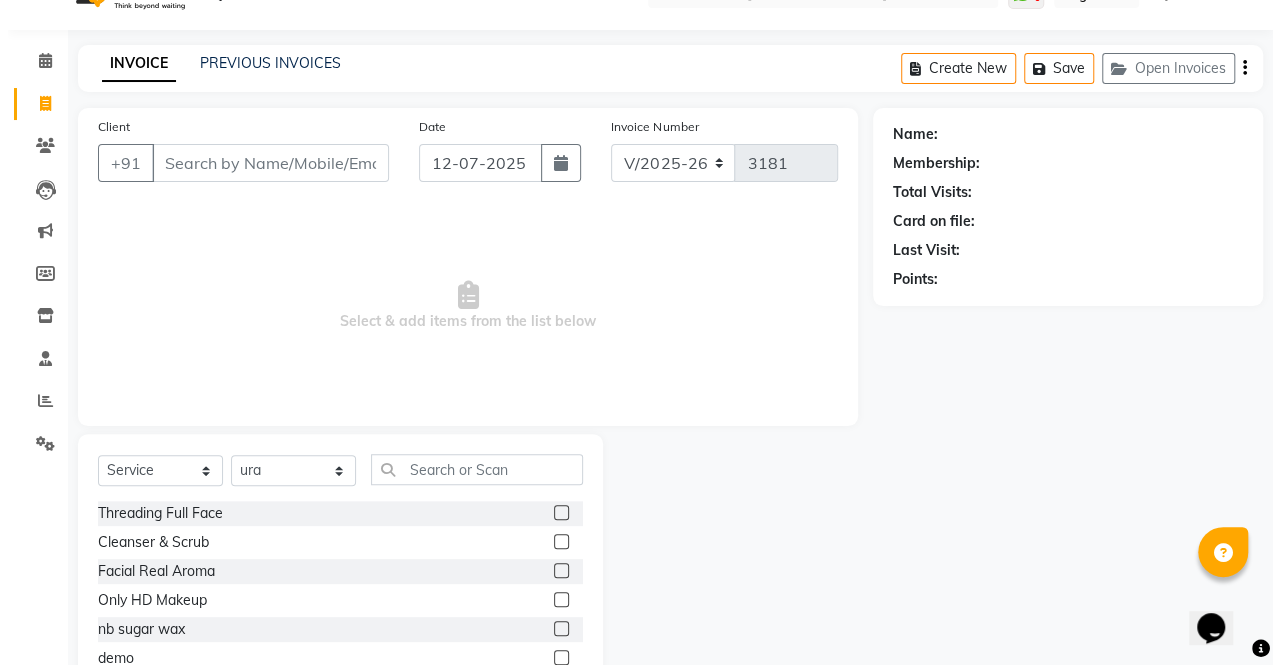 scroll, scrollTop: 0, scrollLeft: 0, axis: both 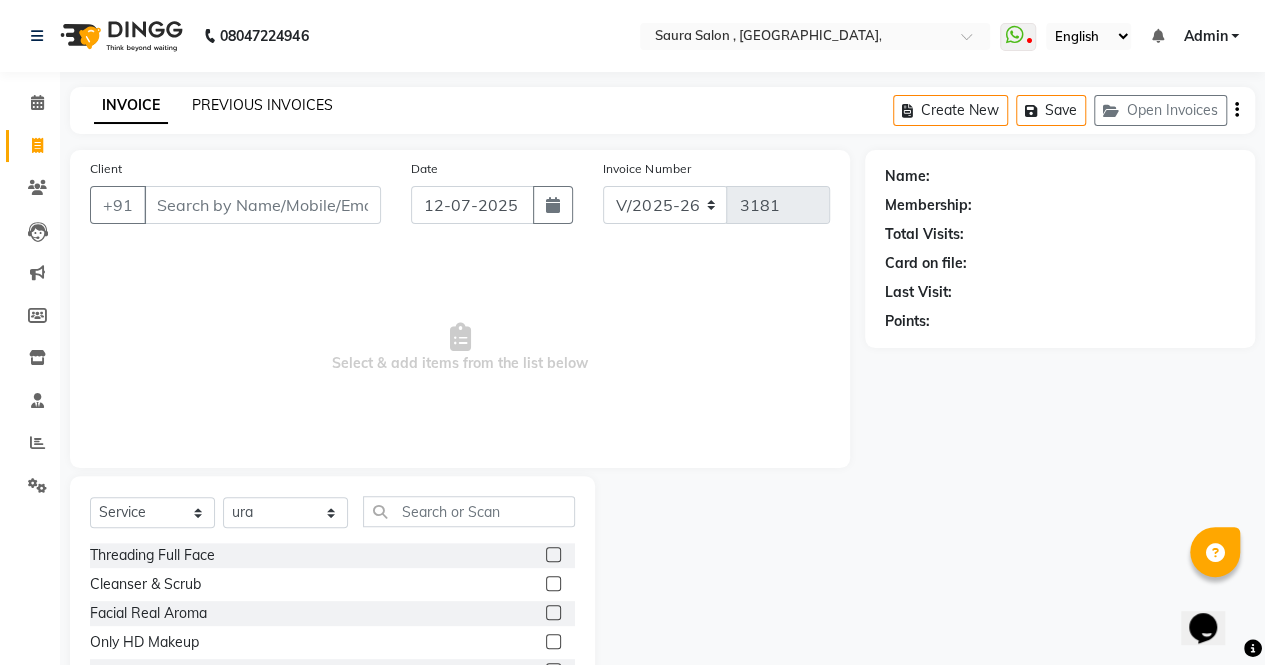 click on "PREVIOUS INVOICES" 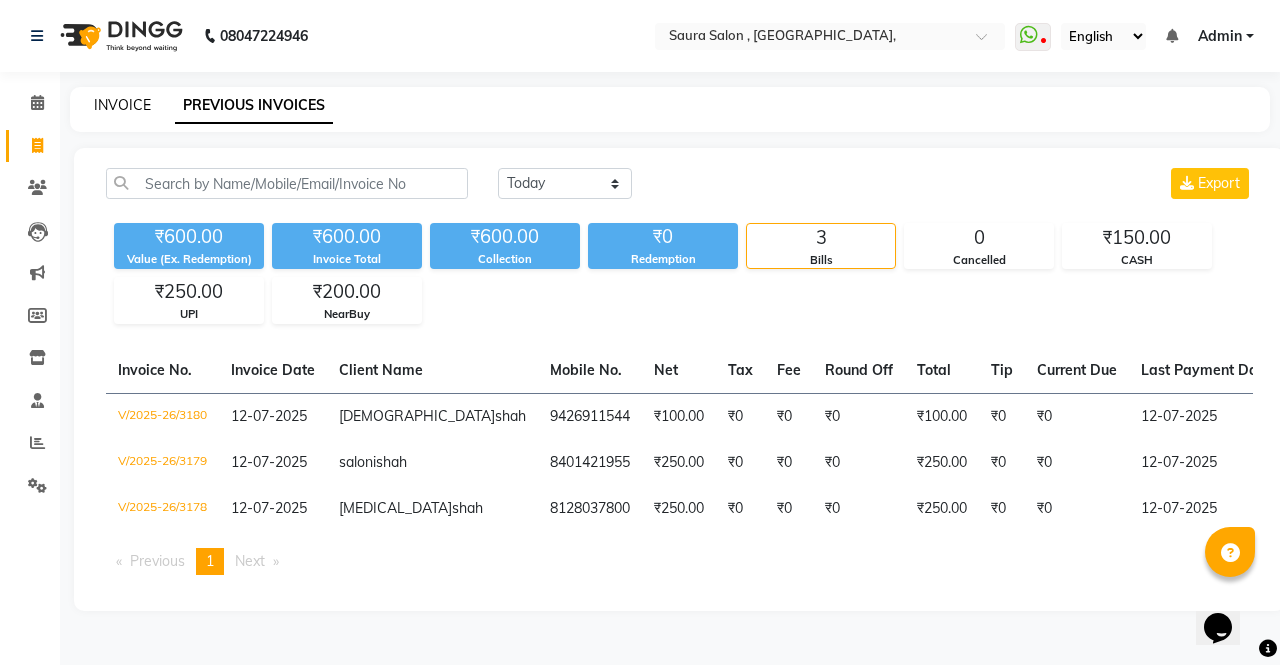 click on "INVOICE" 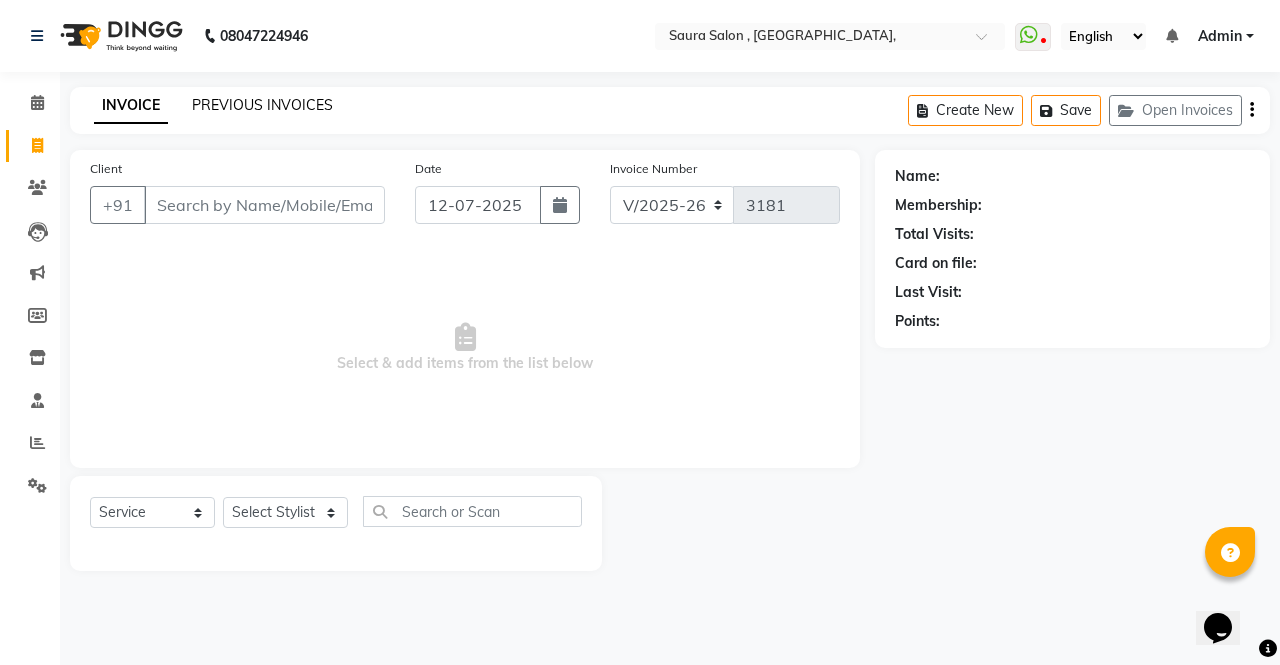 click on "PREVIOUS INVOICES" 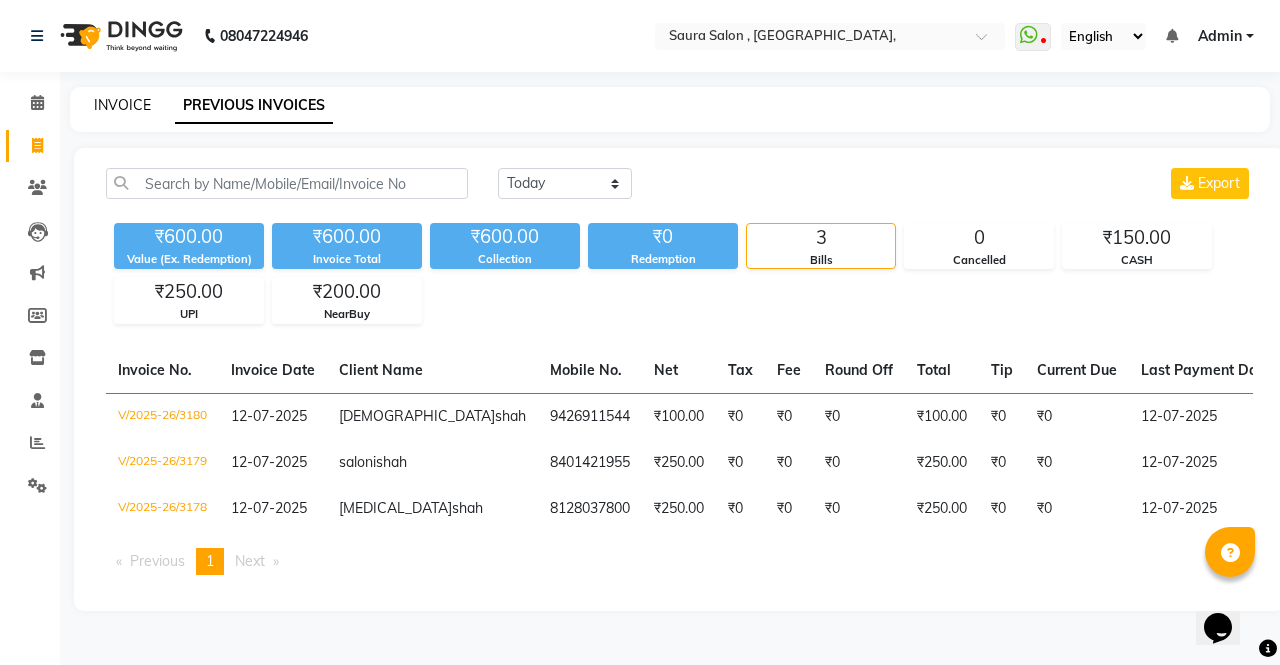 click on "INVOICE" 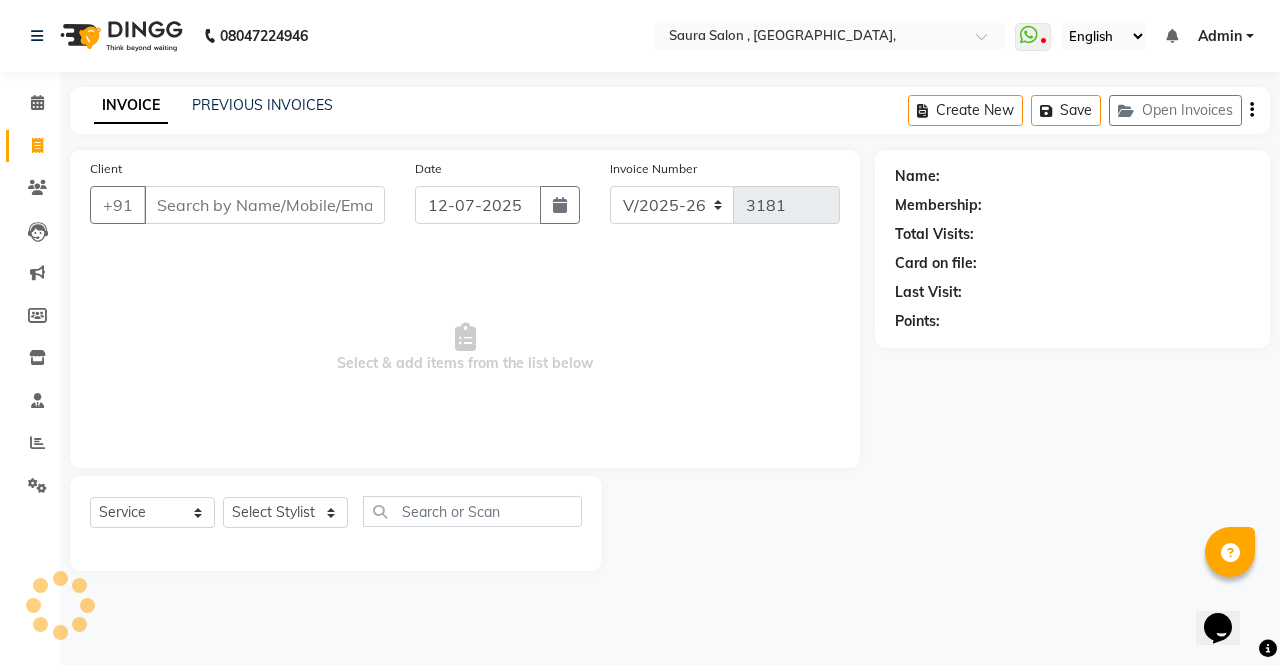 select on "57428" 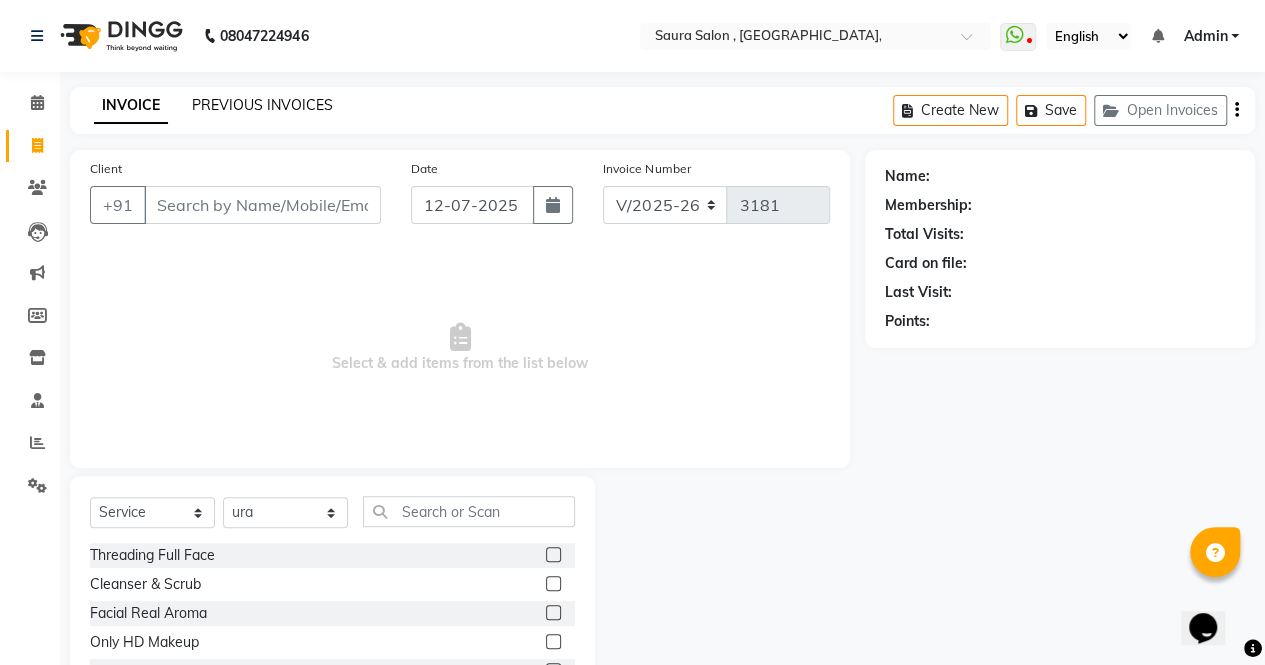 click on "PREVIOUS INVOICES" 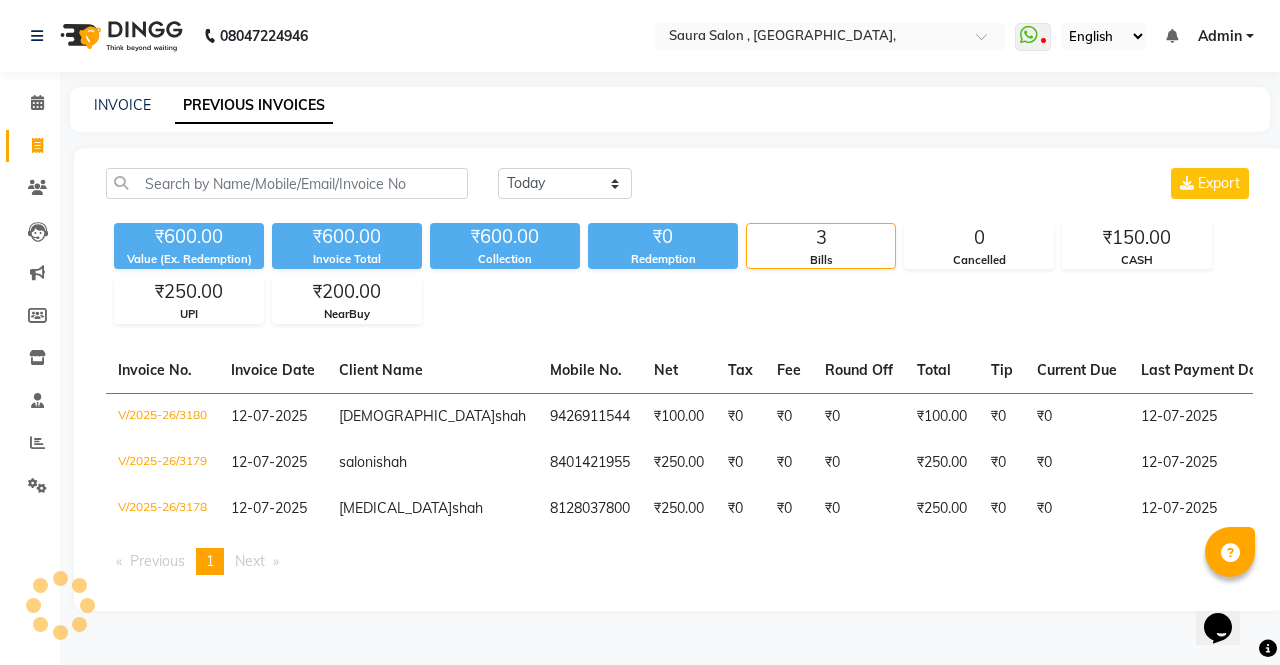 click on "PREVIOUS INVOICES" 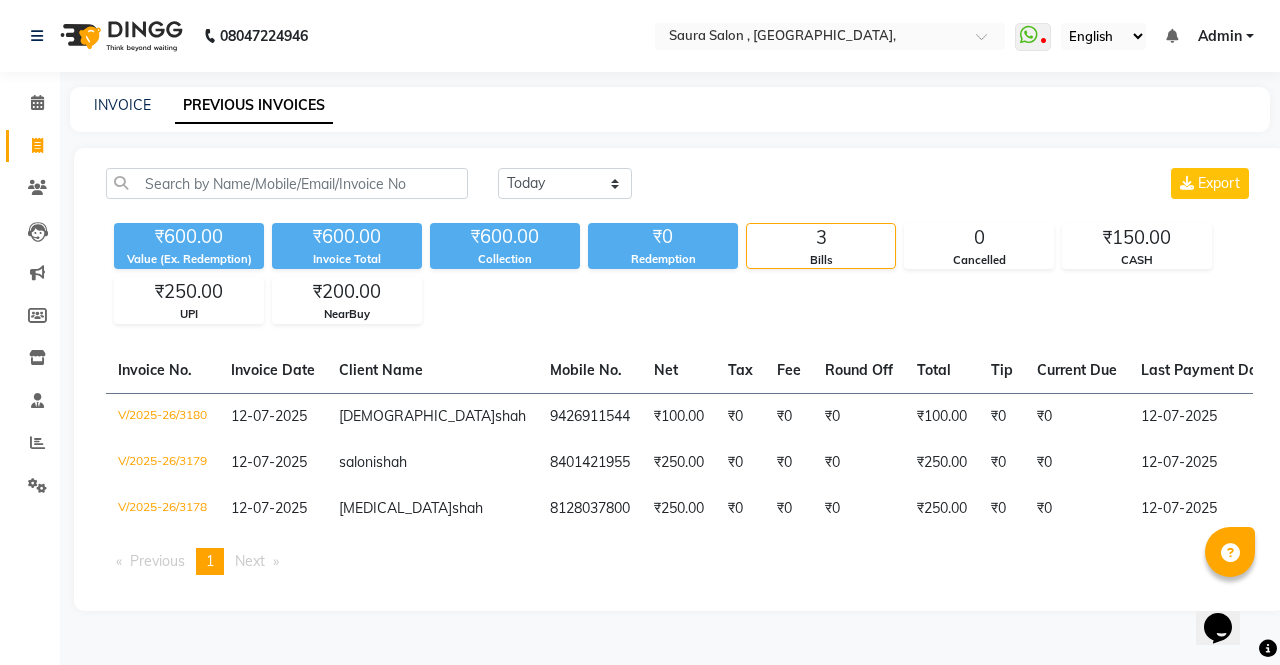 click on "INVOICE PREVIOUS INVOICES" 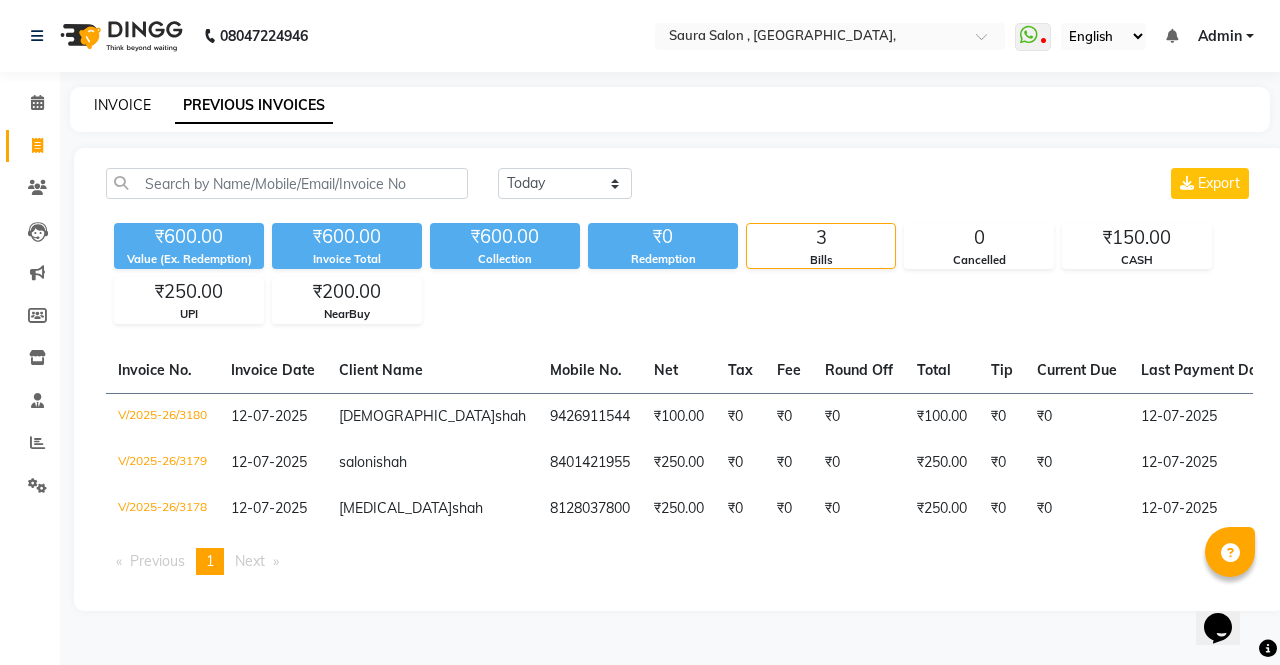 click on "INVOICE" 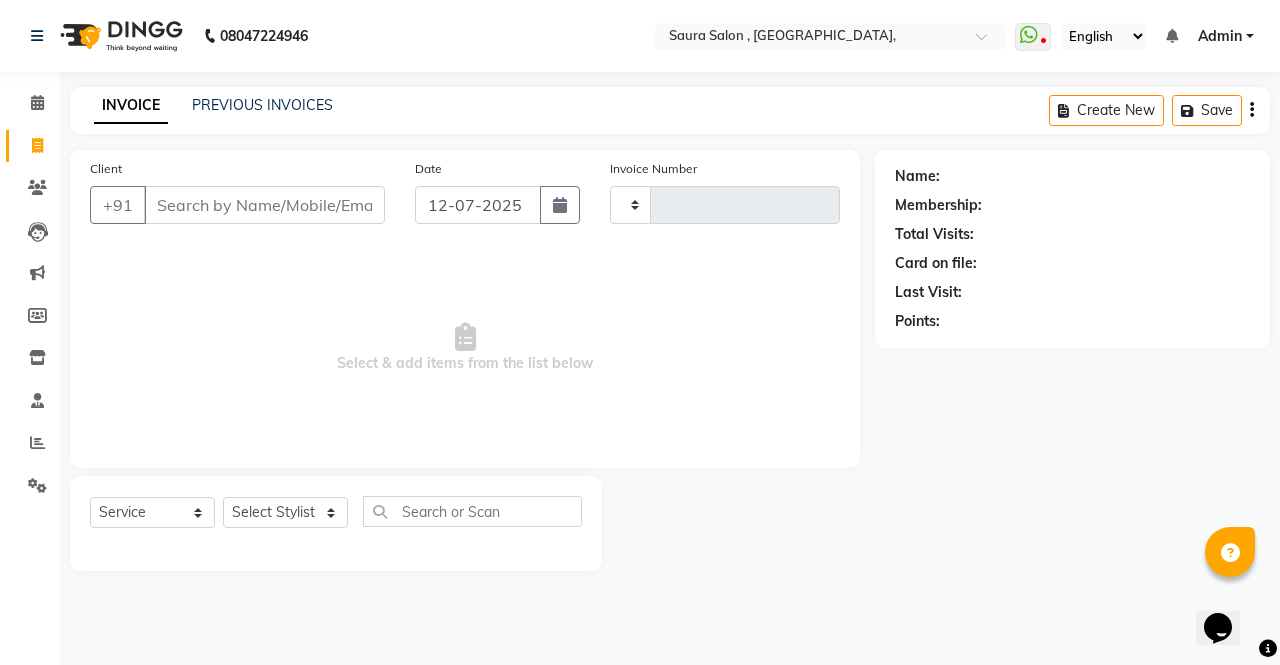 type on "3181" 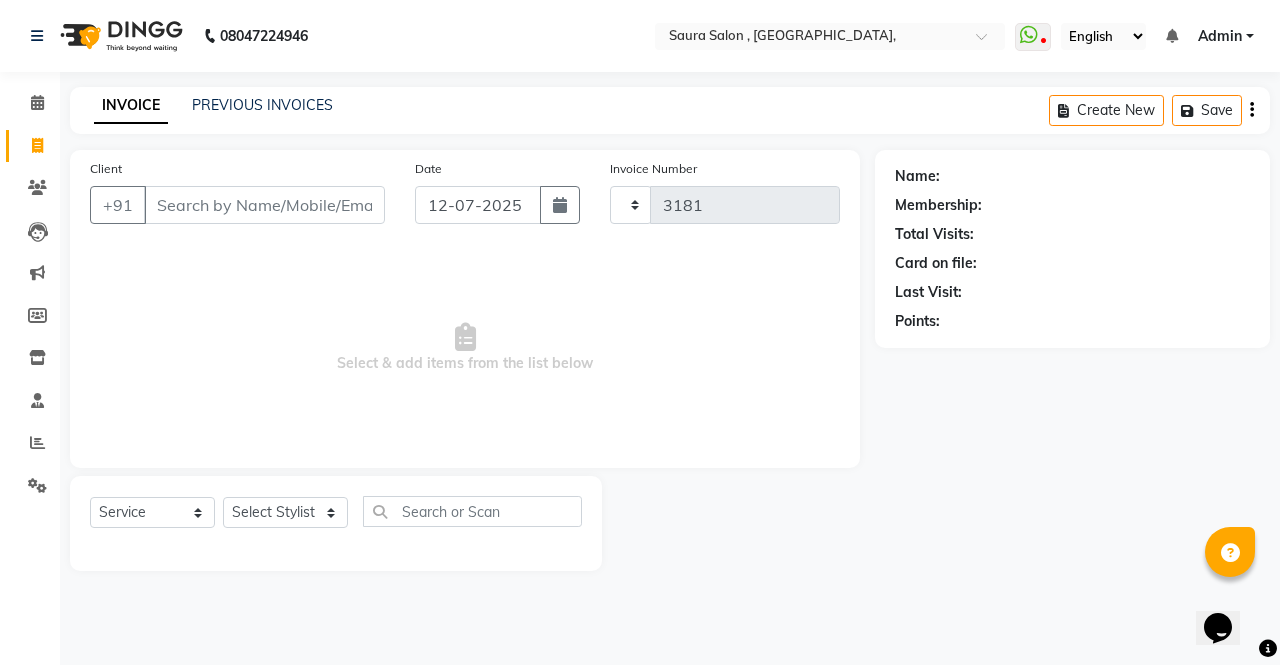 select on "6963" 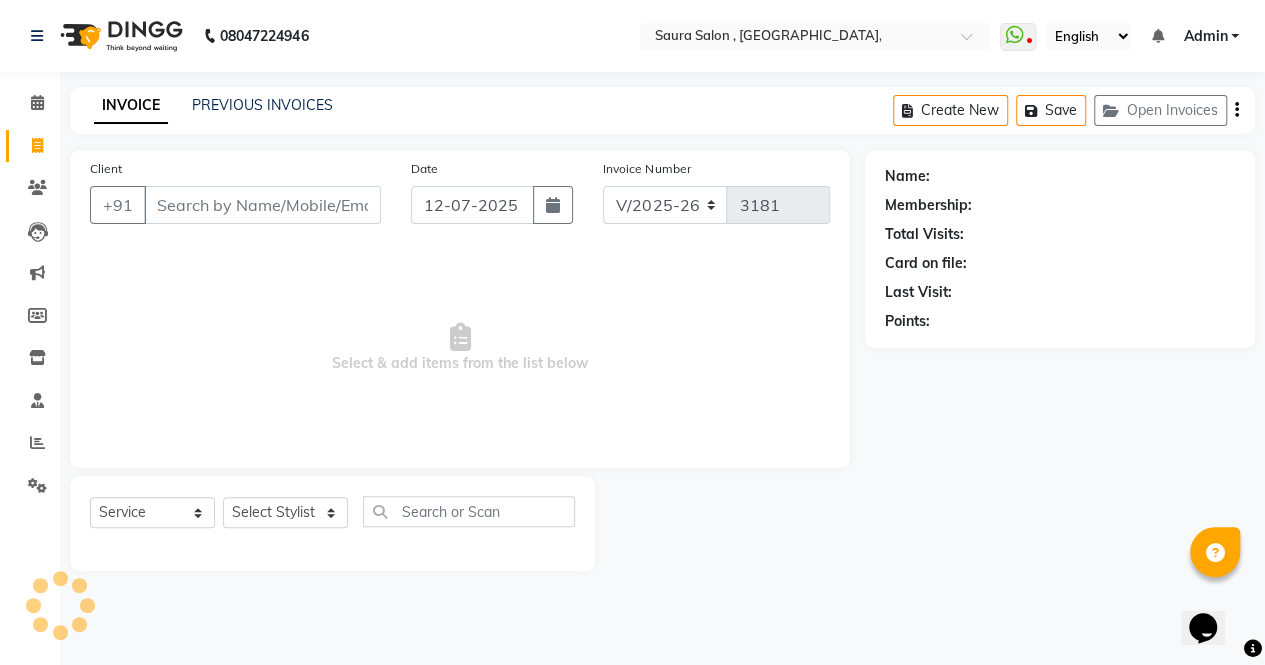 select on "57428" 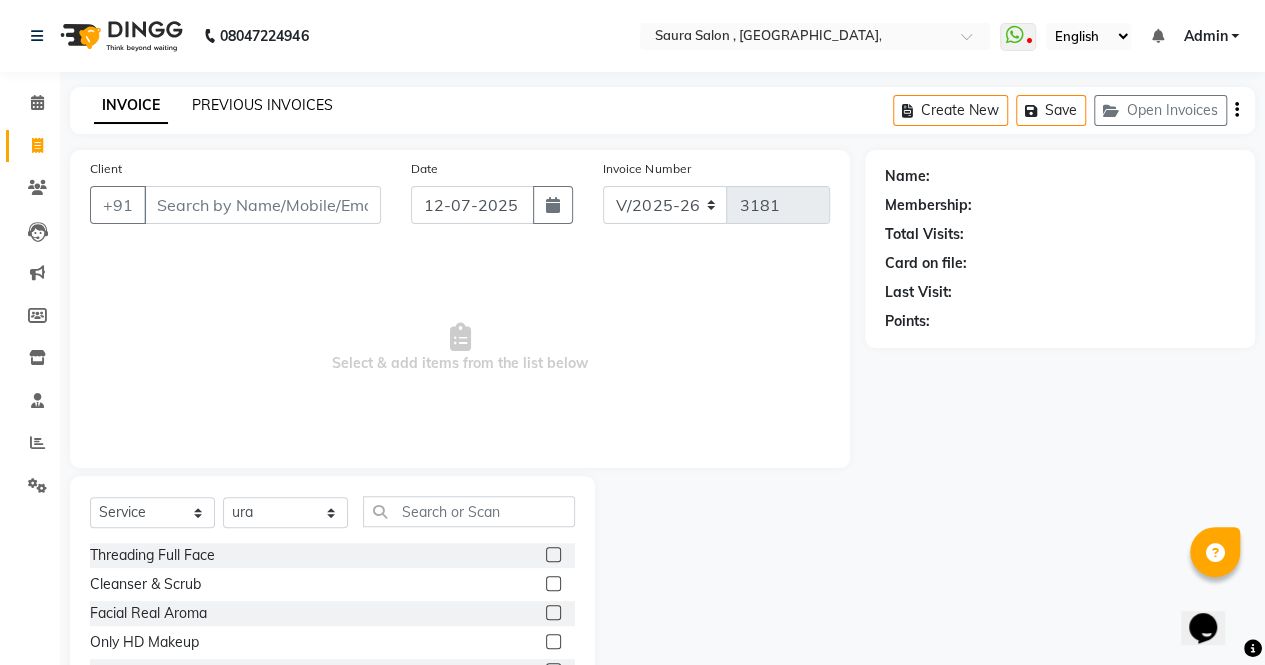click on "PREVIOUS INVOICES" 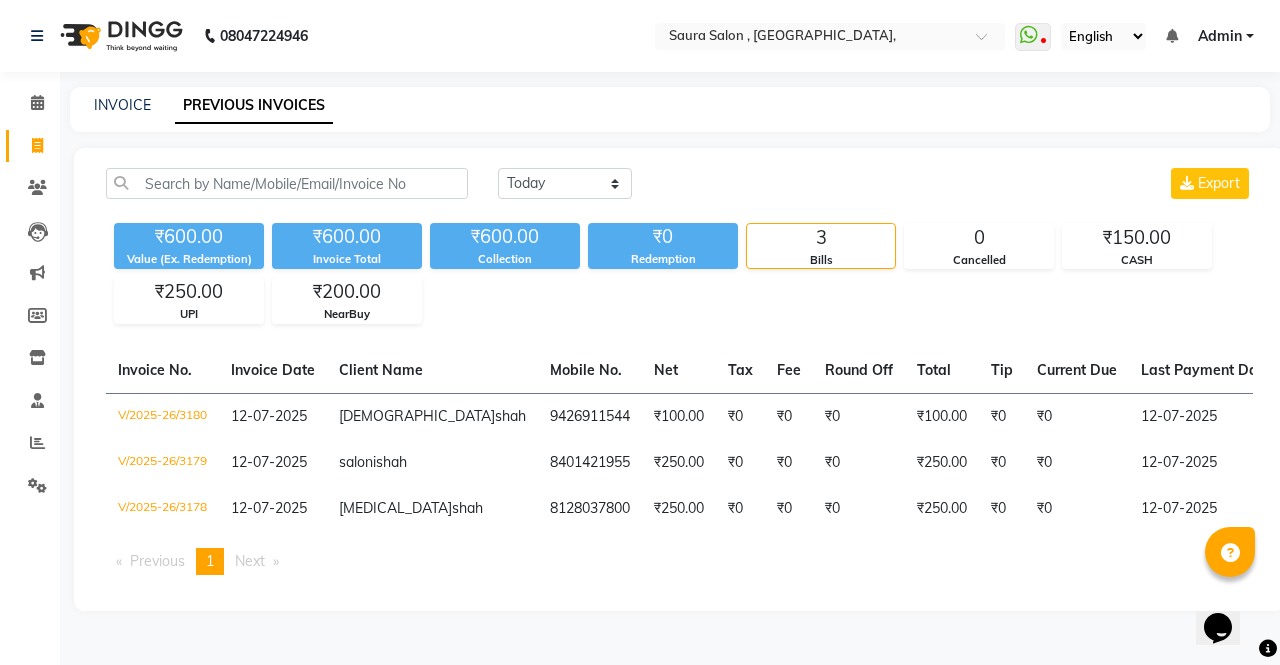 click on "INVOICE PREVIOUS INVOICES" 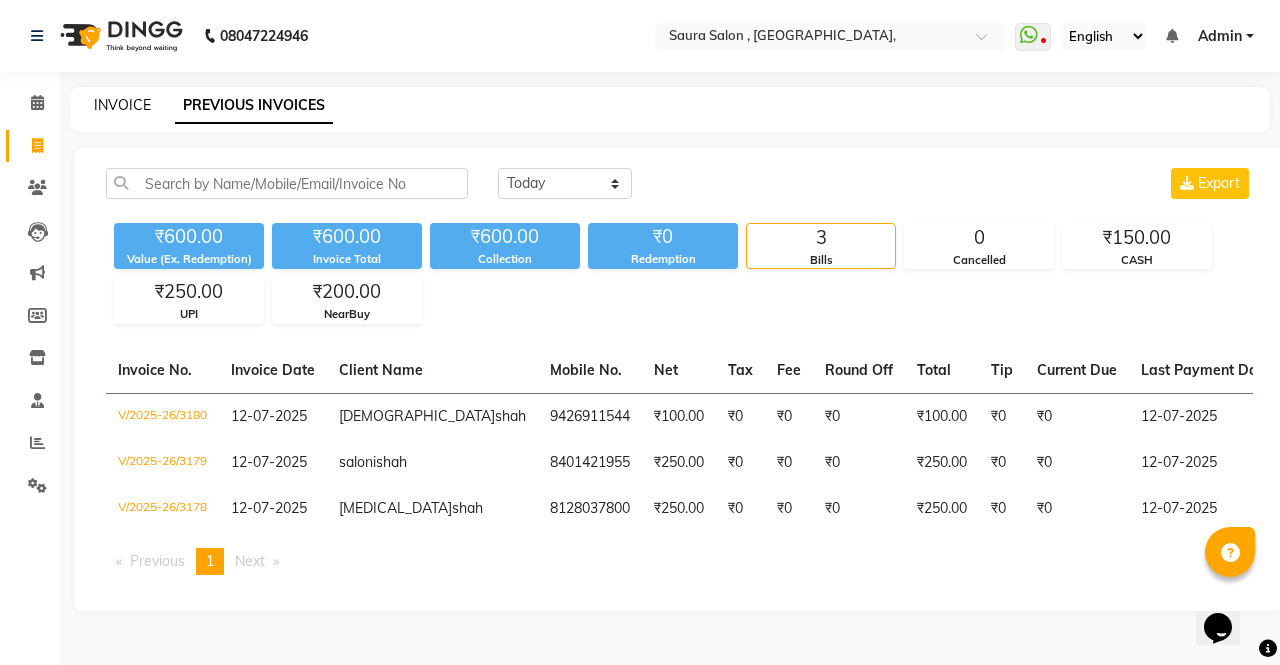 click on "INVOICE" 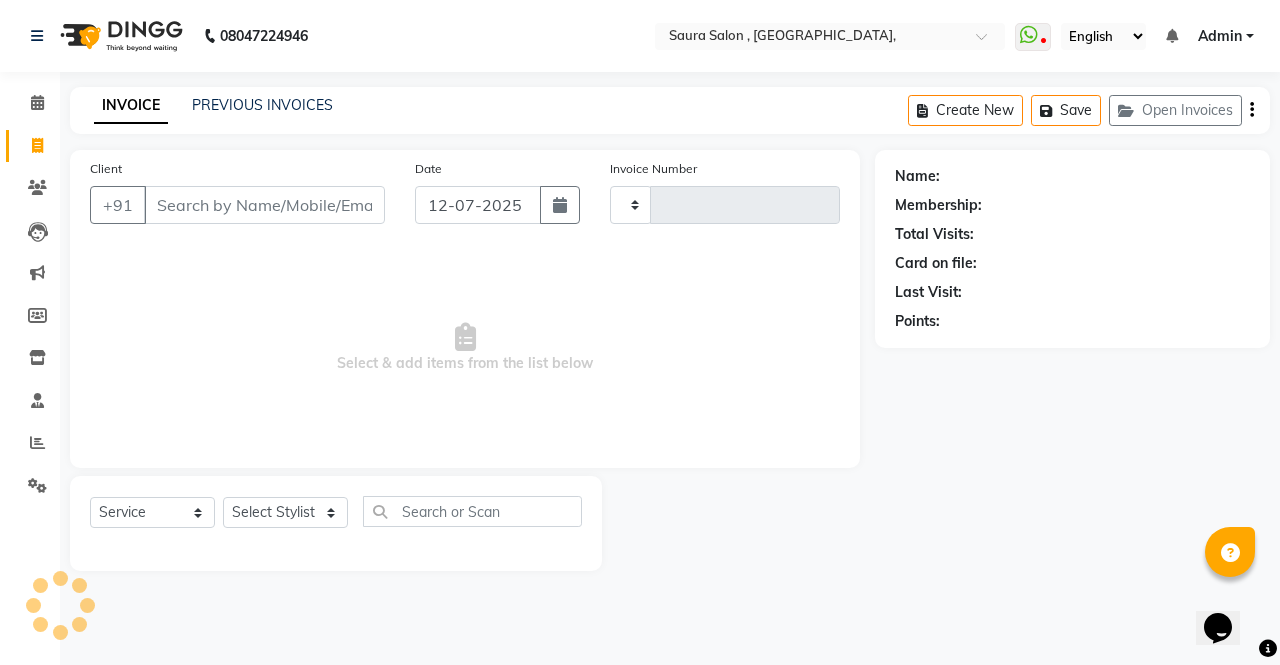 click on "INVOICE PREVIOUS INVOICES Create New   Save   Open Invoices" 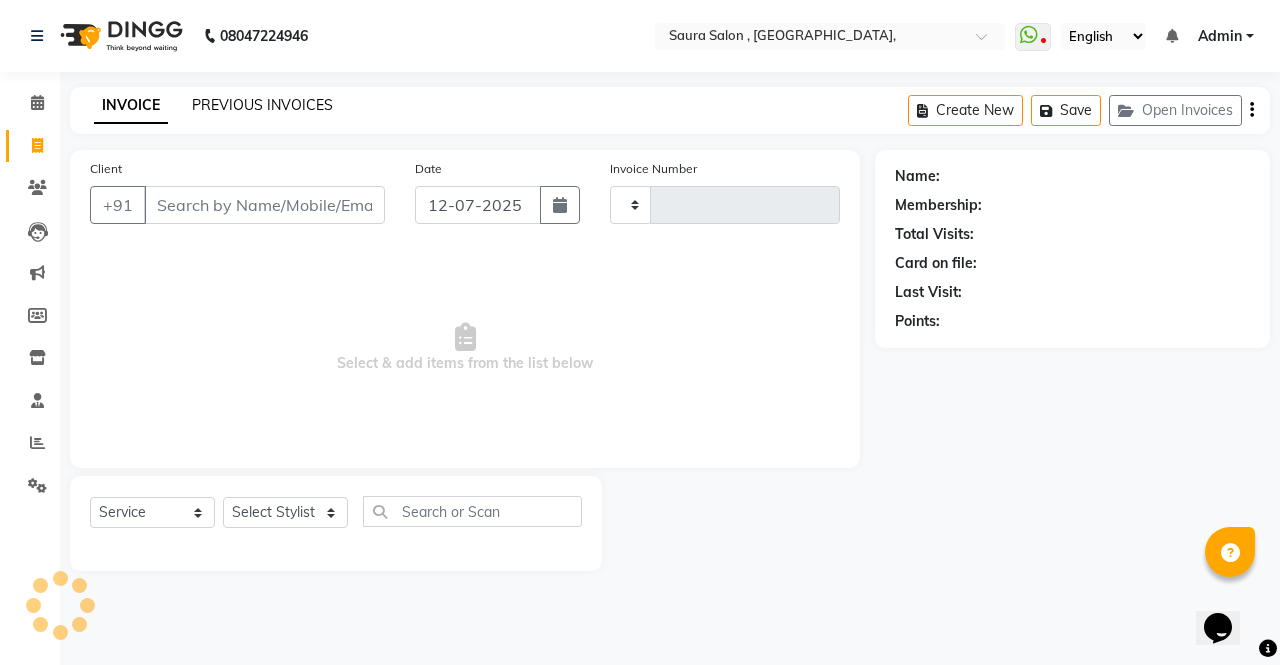 click on "PREVIOUS INVOICES" 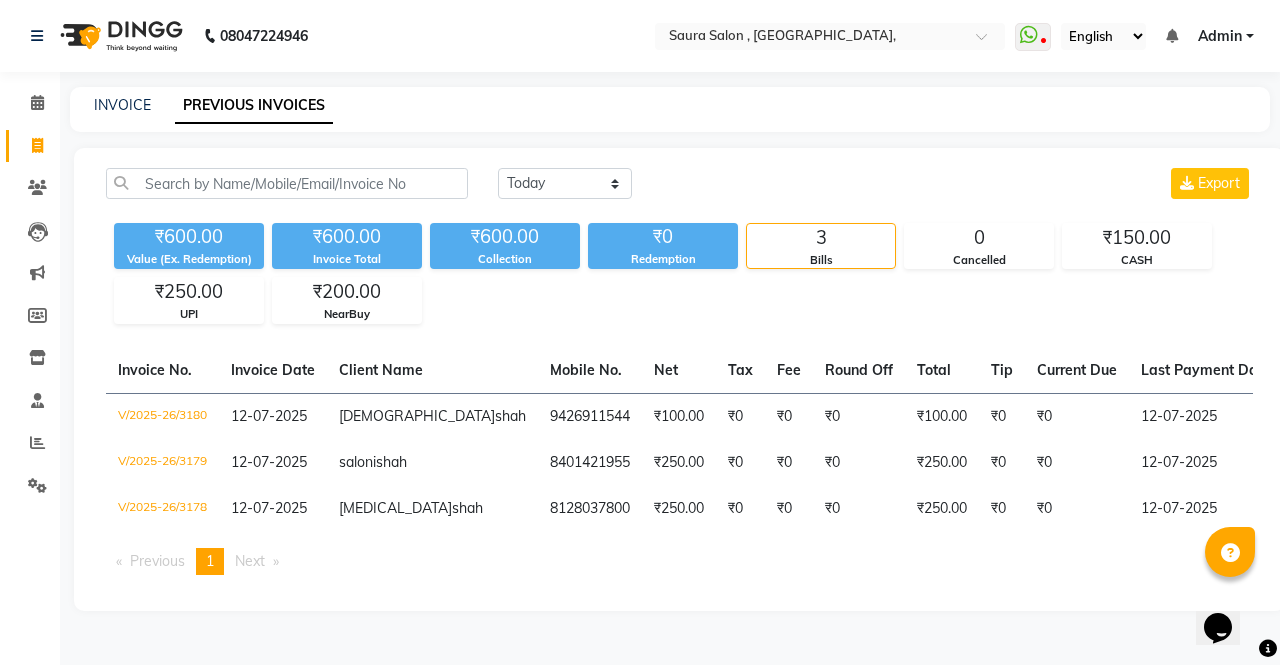 click on "INVOICE" 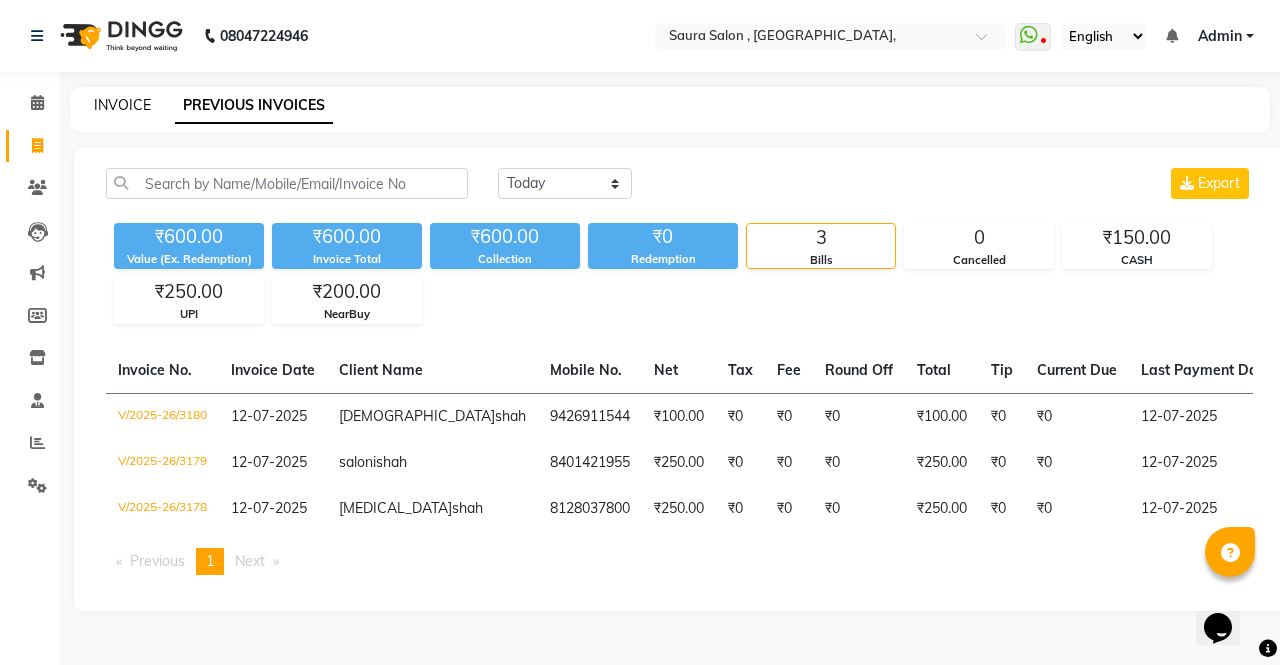 click on "INVOICE" 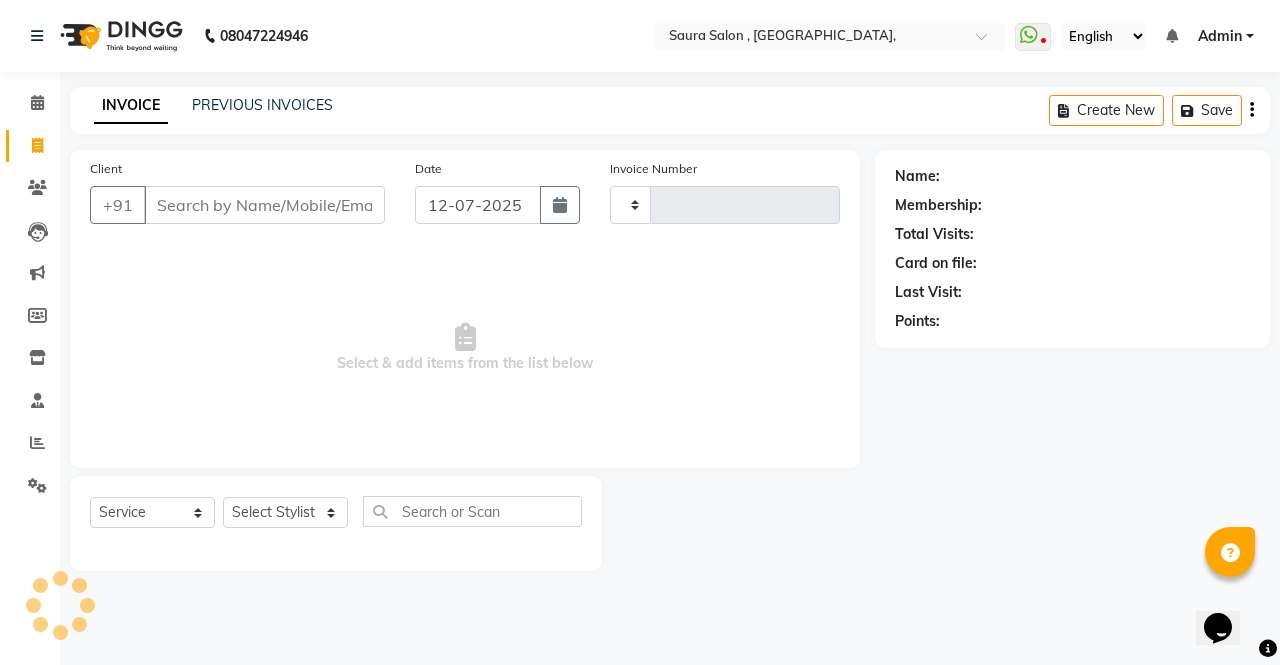 type on "3181" 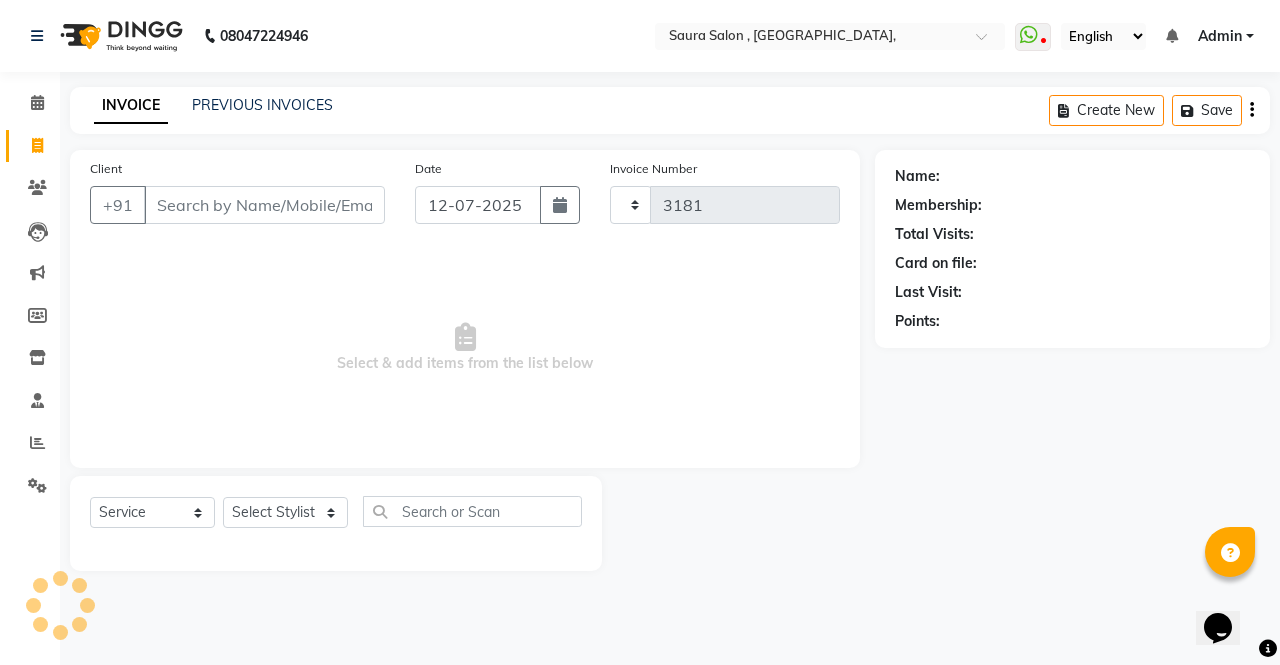 select on "6963" 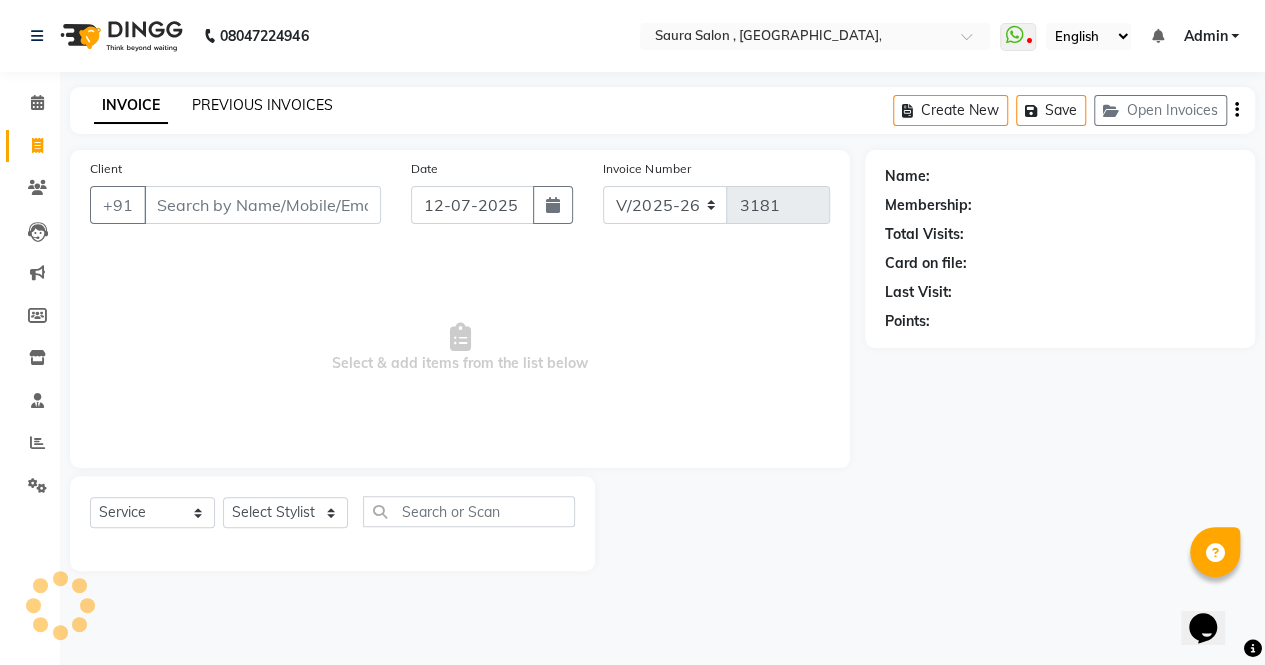 select on "57428" 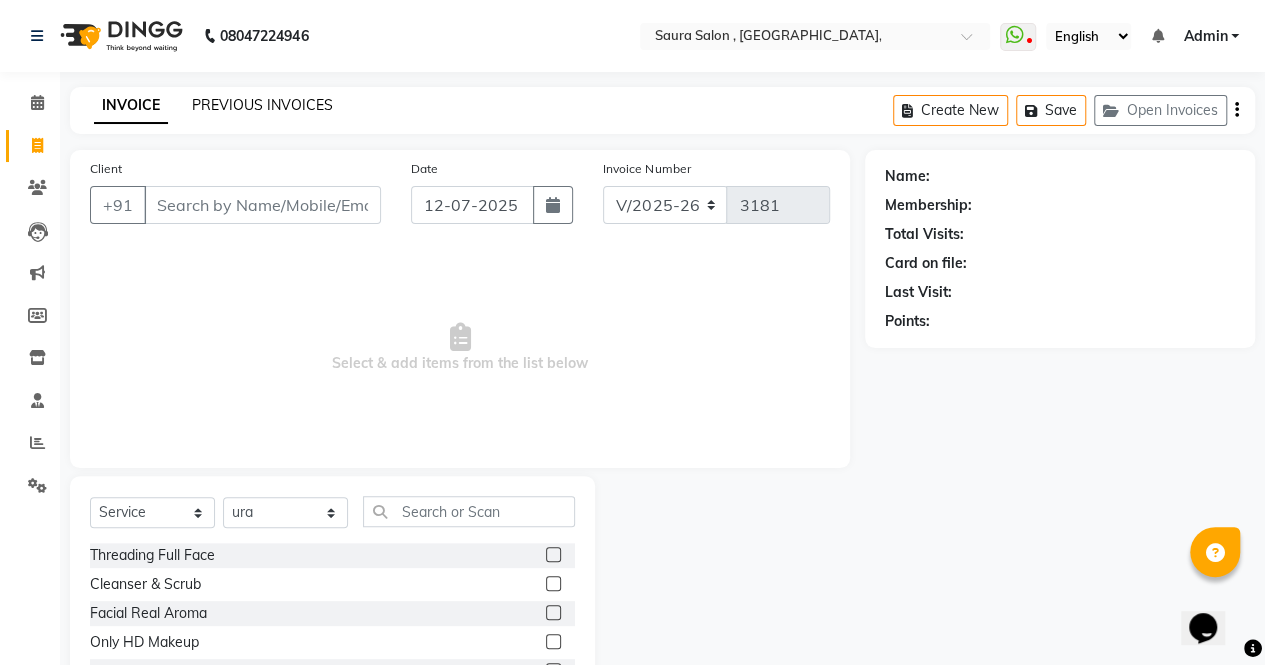 click on "PREVIOUS INVOICES" 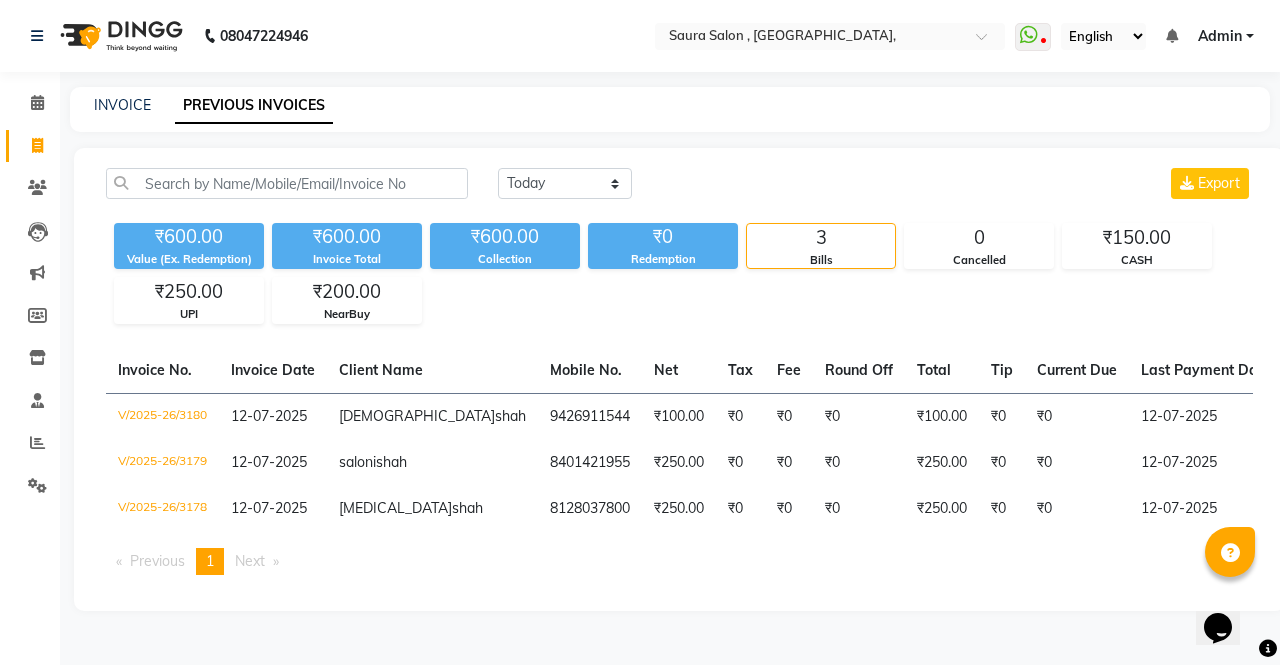click on "INVOICE PREVIOUS INVOICES Today Yesterday Custom Range Export ₹600.00 Value (Ex. Redemption) ₹600.00 Invoice Total  ₹600.00 Collection ₹0 Redemption 3 Bills 0 Cancelled ₹150.00 CASH ₹250.00 UPI ₹200.00 NearBuy  Invoice No.   Invoice Date   Client Name   Mobile No.   Net   Tax   Fee   Round Off   Total   Tip   Current Due   Last Payment Date   Payment Amount   Payment Methods   Cancel Reason   Status   V/2025-26/3180  12-07-2025 dharmi  shah 9426911544 ₹100.00 ₹0  ₹0  ₹0 ₹100.00 ₹0 ₹0 12-07-2025 ₹100.00  CASH - PAID  V/2025-26/3179  12-07-2025 saloni  shah 8401421955 ₹250.00 ₹0  ₹0  ₹0 ₹250.00 ₹0 ₹0 12-07-2025 ₹250.00  NearBuy,  CASH - PAID  V/2025-26/3178  12-07-2025 nikita  shah 8128037800 ₹250.00 ₹0  ₹0  ₹0 ₹250.00 ₹0 ₹0 12-07-2025 ₹250.00  UPI - PAID  Previous  page  1 / 1  You're on page  1  Next  page" 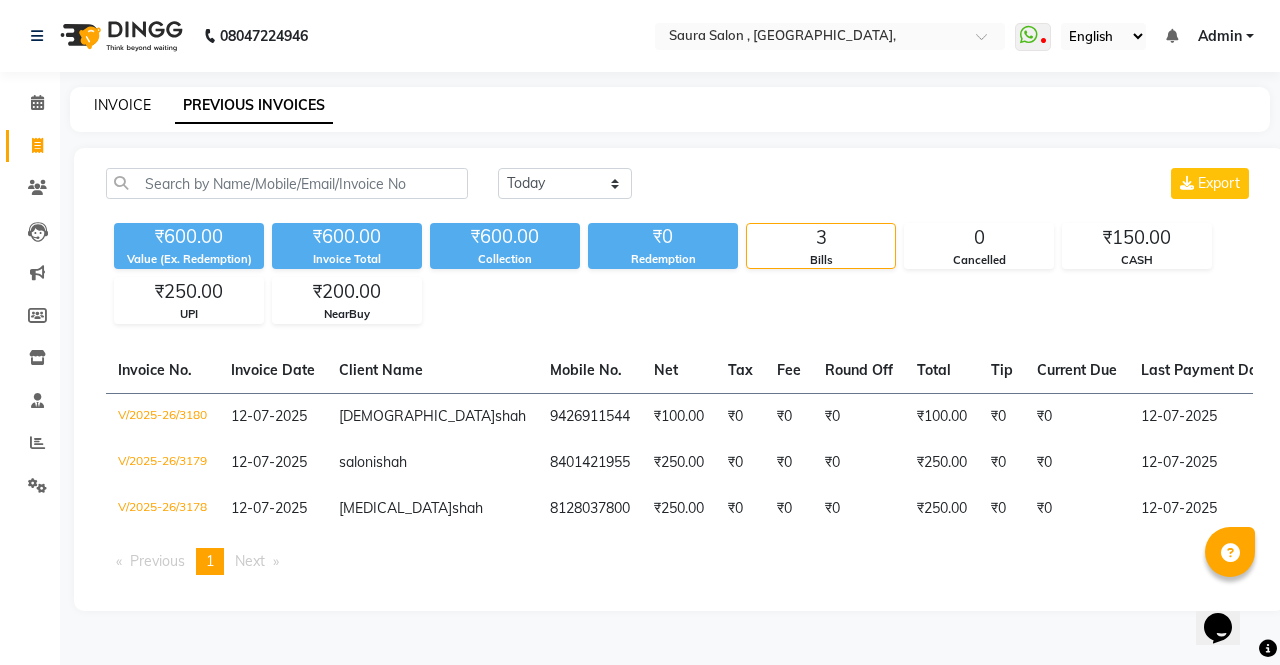 click on "INVOICE" 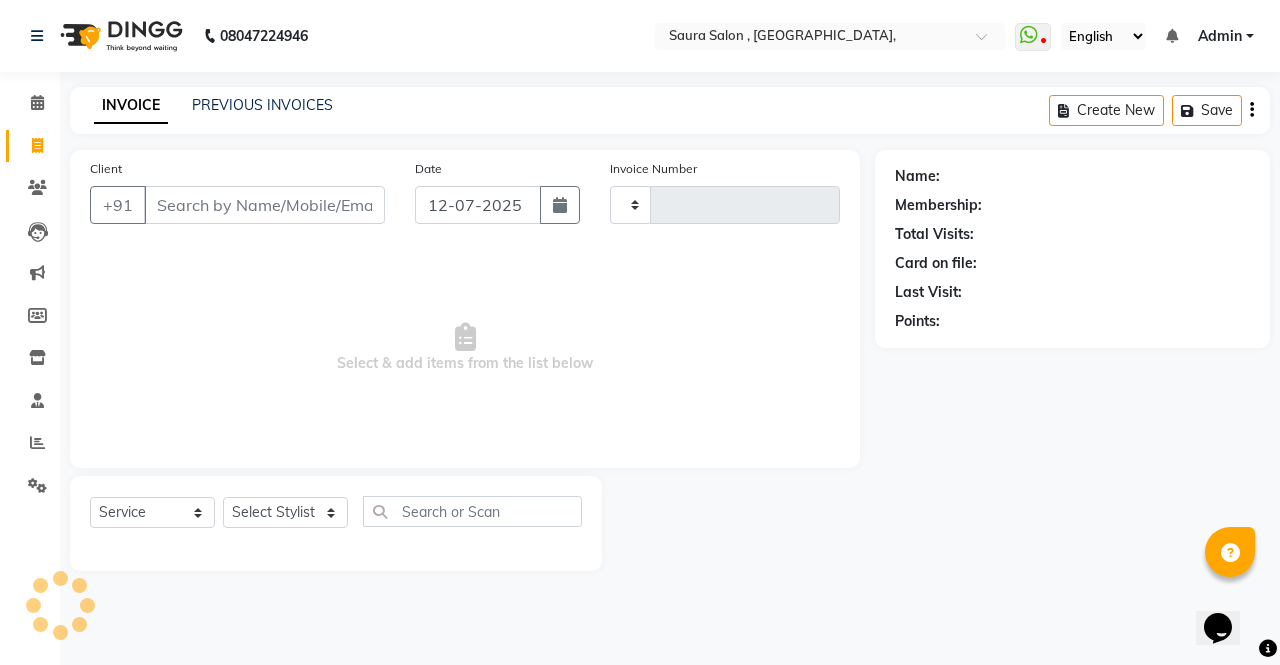 type on "3181" 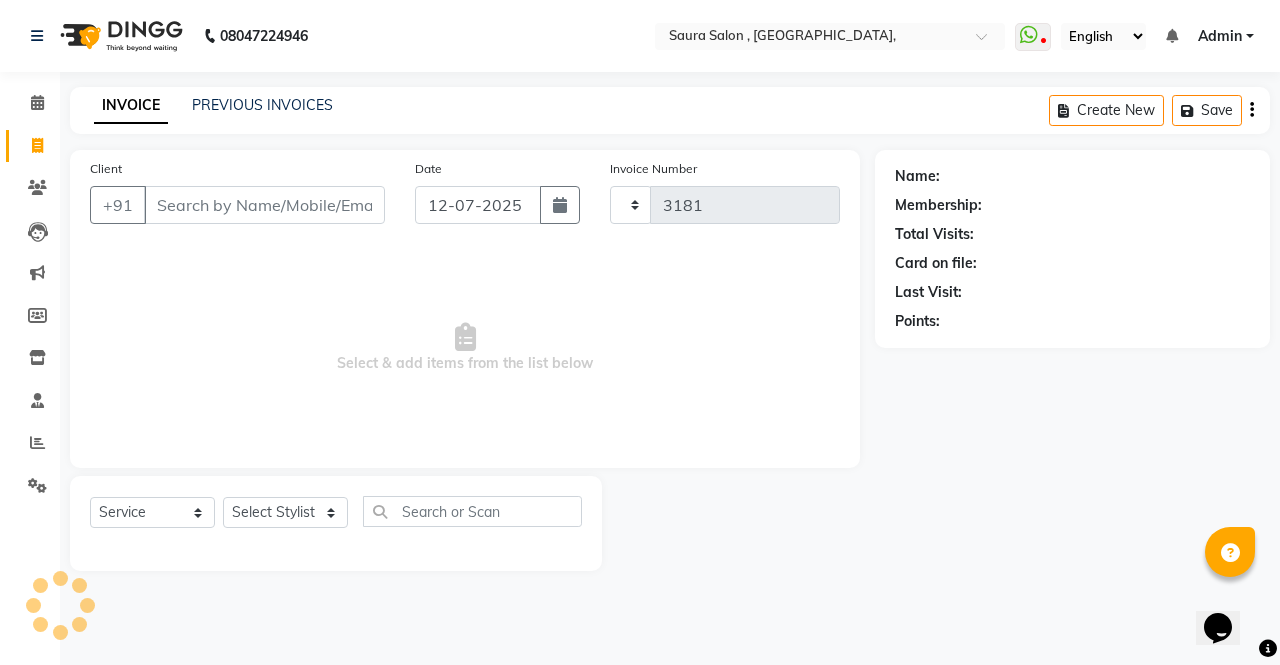 select on "6963" 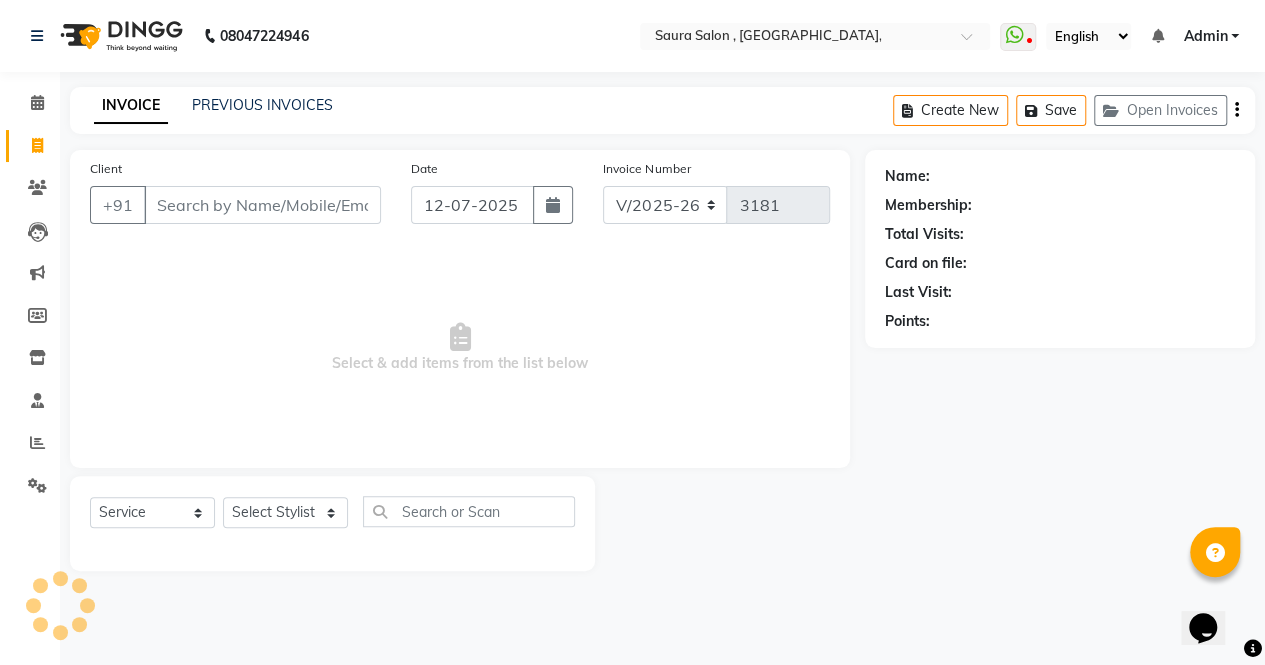 select on "57428" 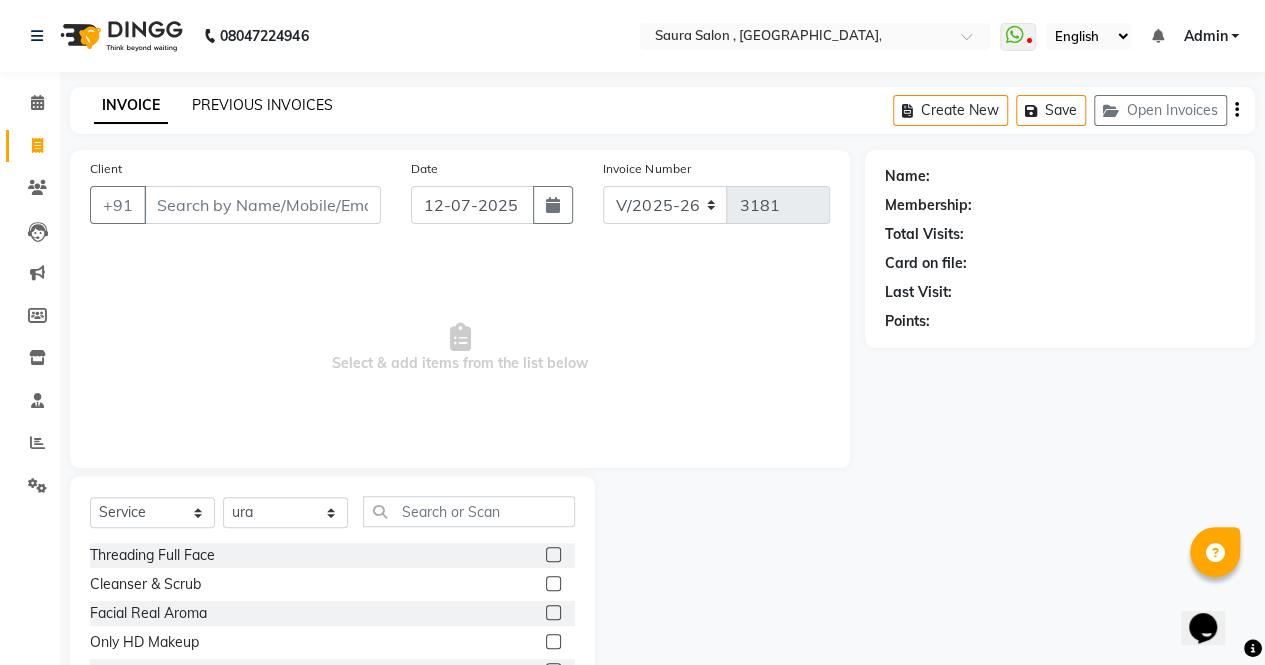 click on "PREVIOUS INVOICES" 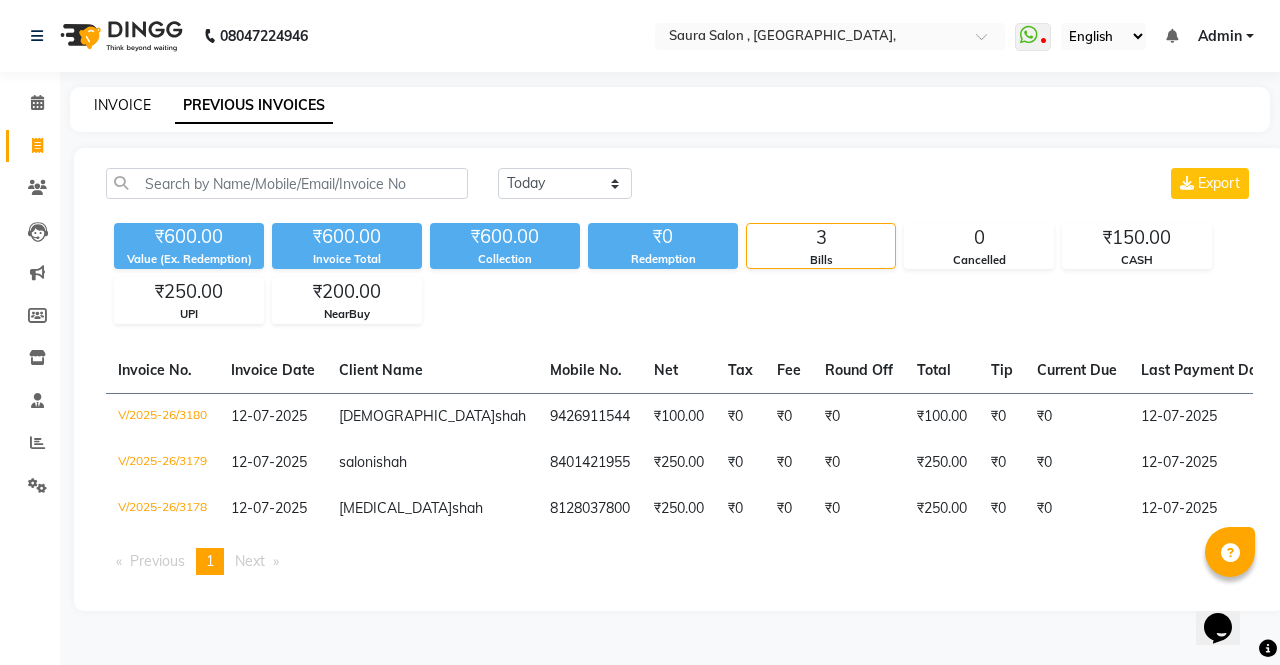 click on "INVOICE" 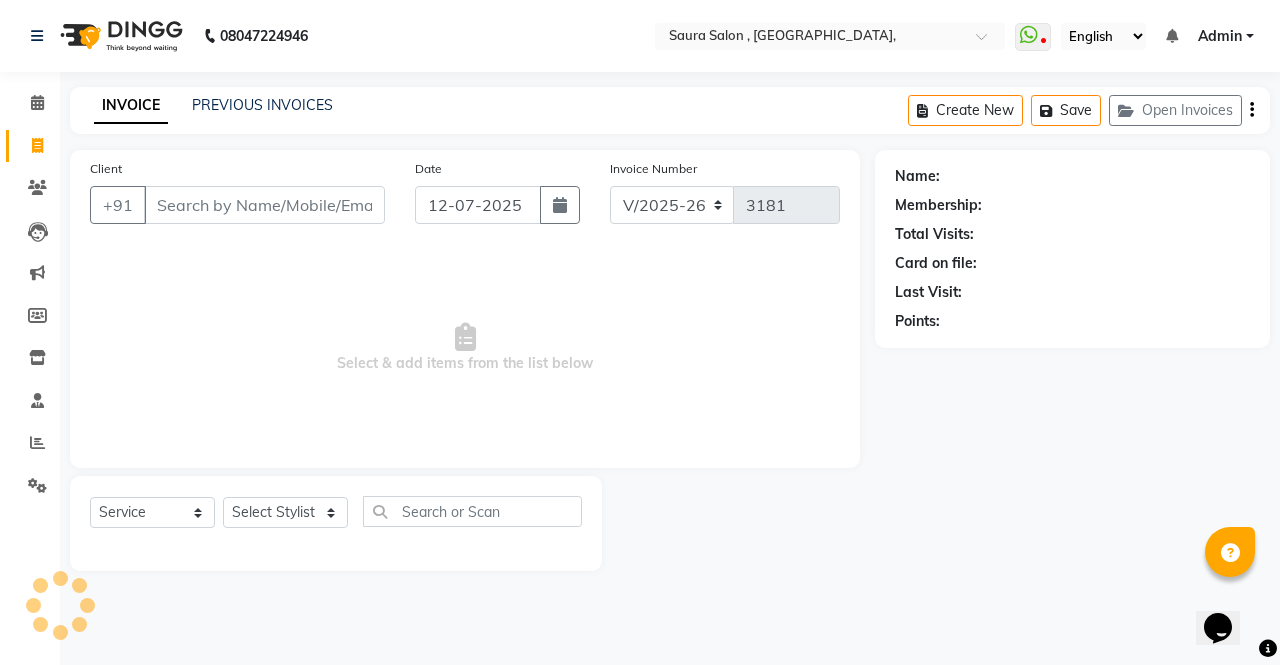 select on "57428" 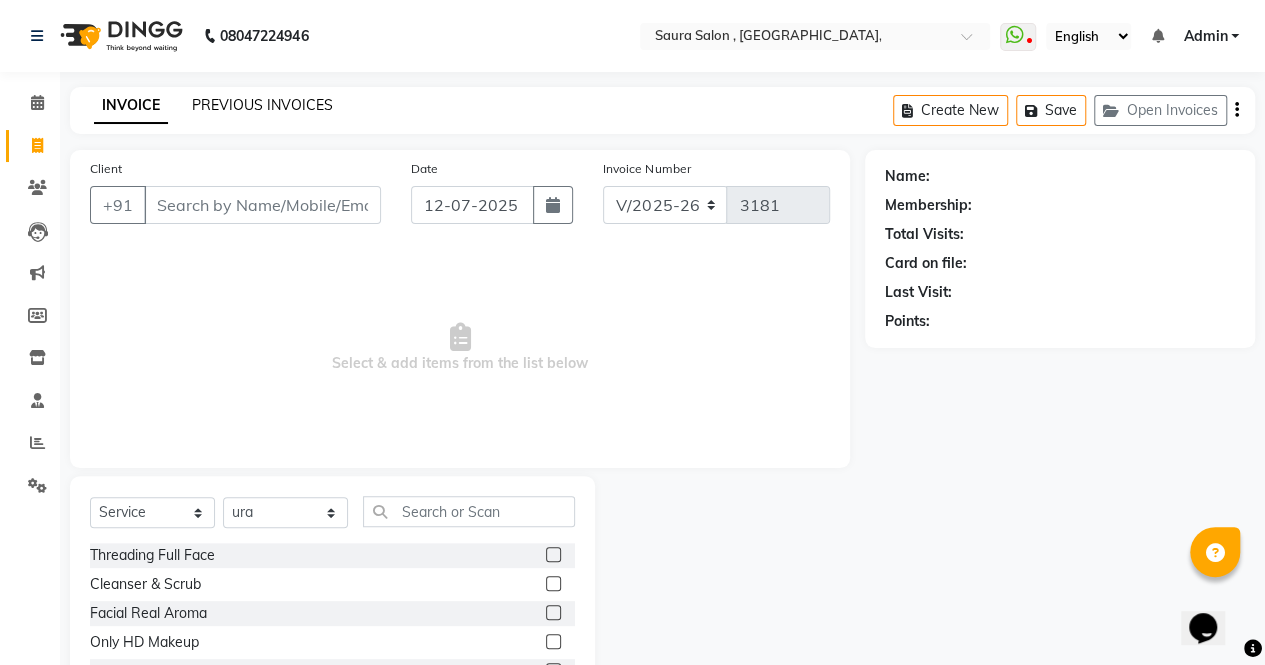 click on "PREVIOUS INVOICES" 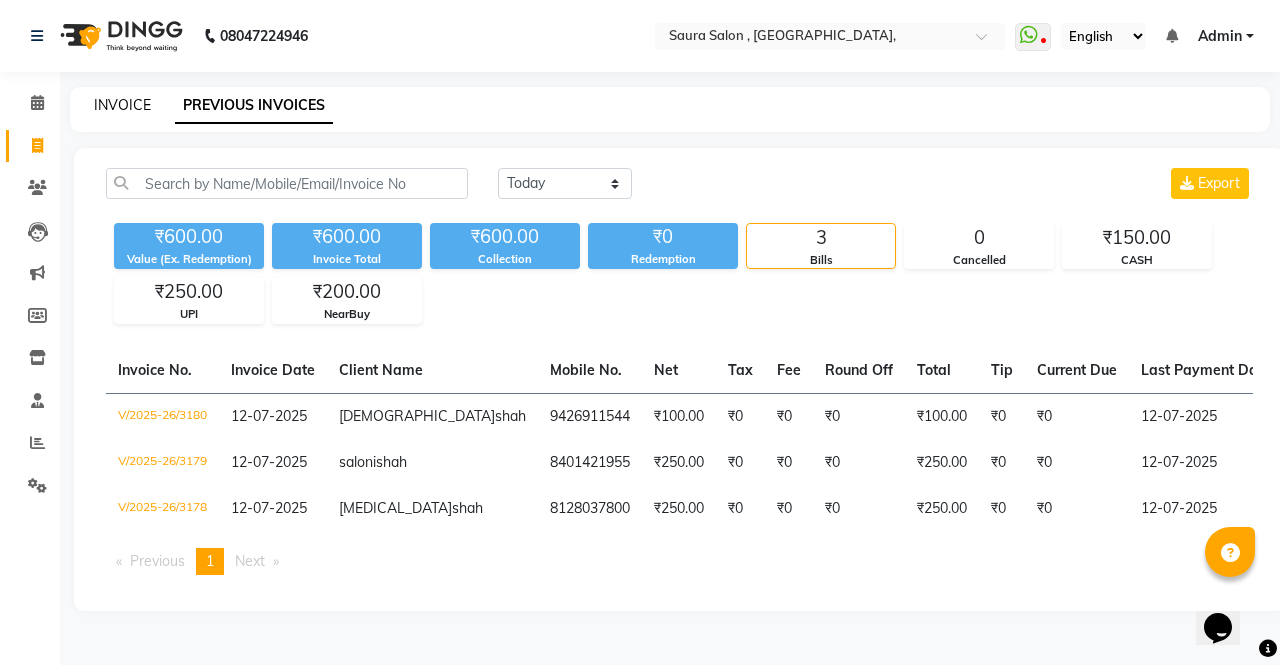 click on "INVOICE" 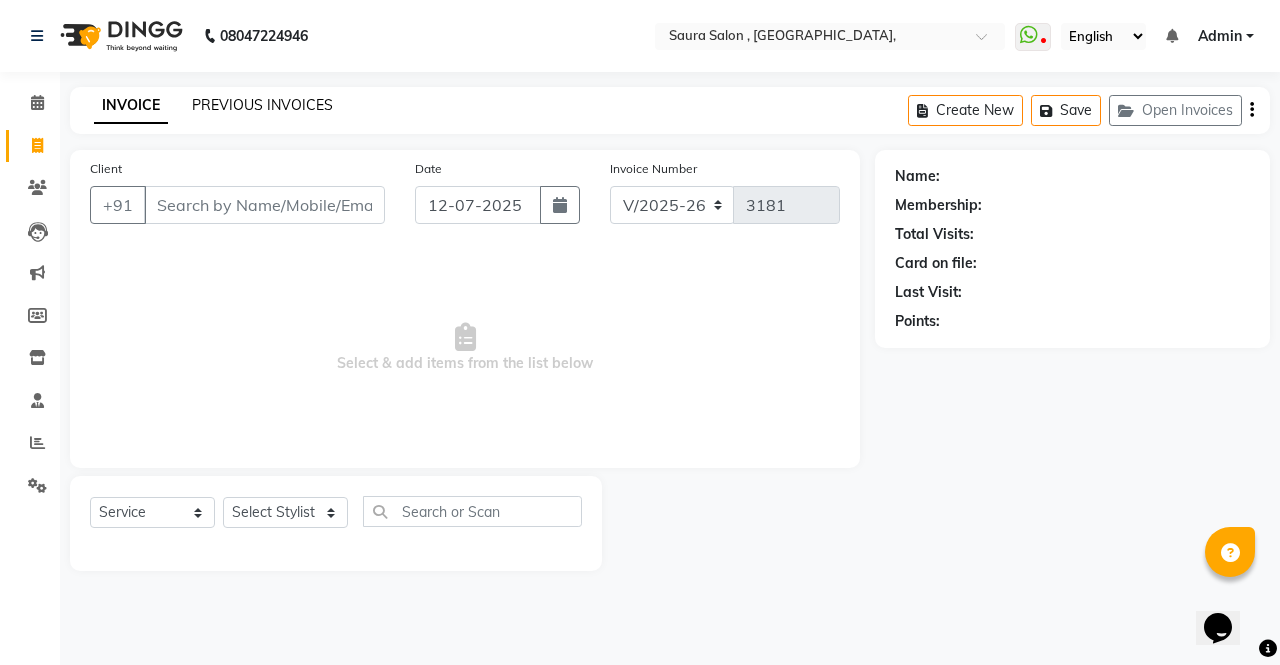 click on "PREVIOUS INVOICES" 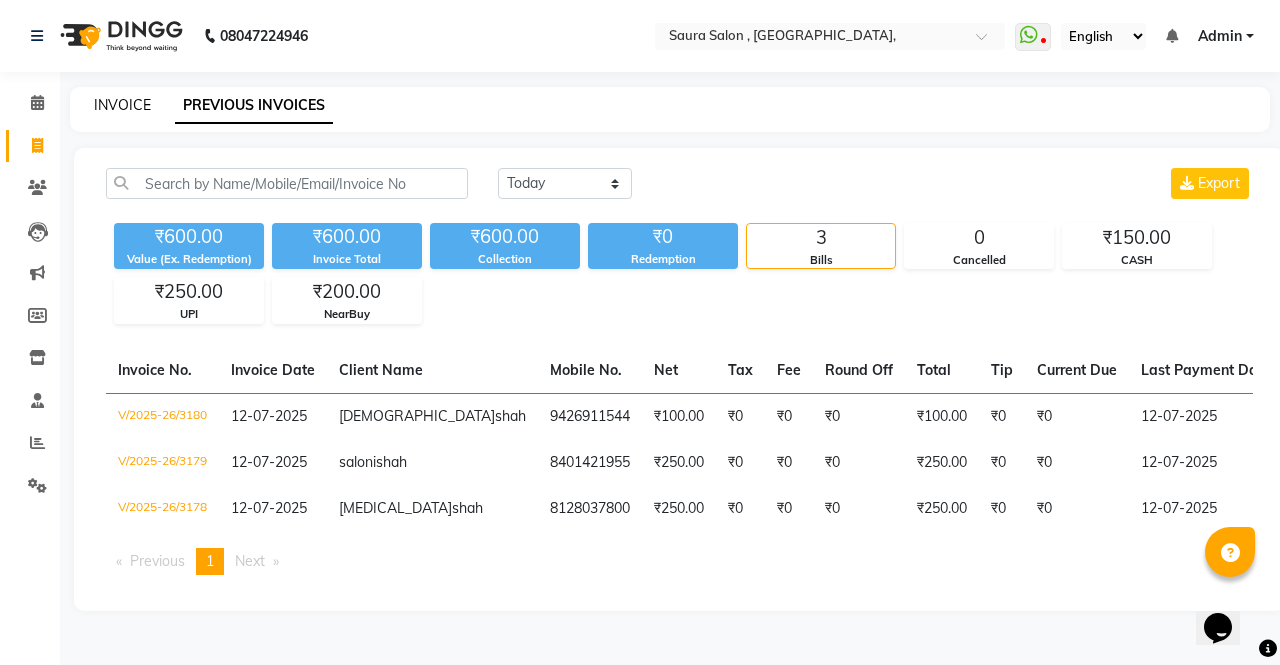 click on "INVOICE" 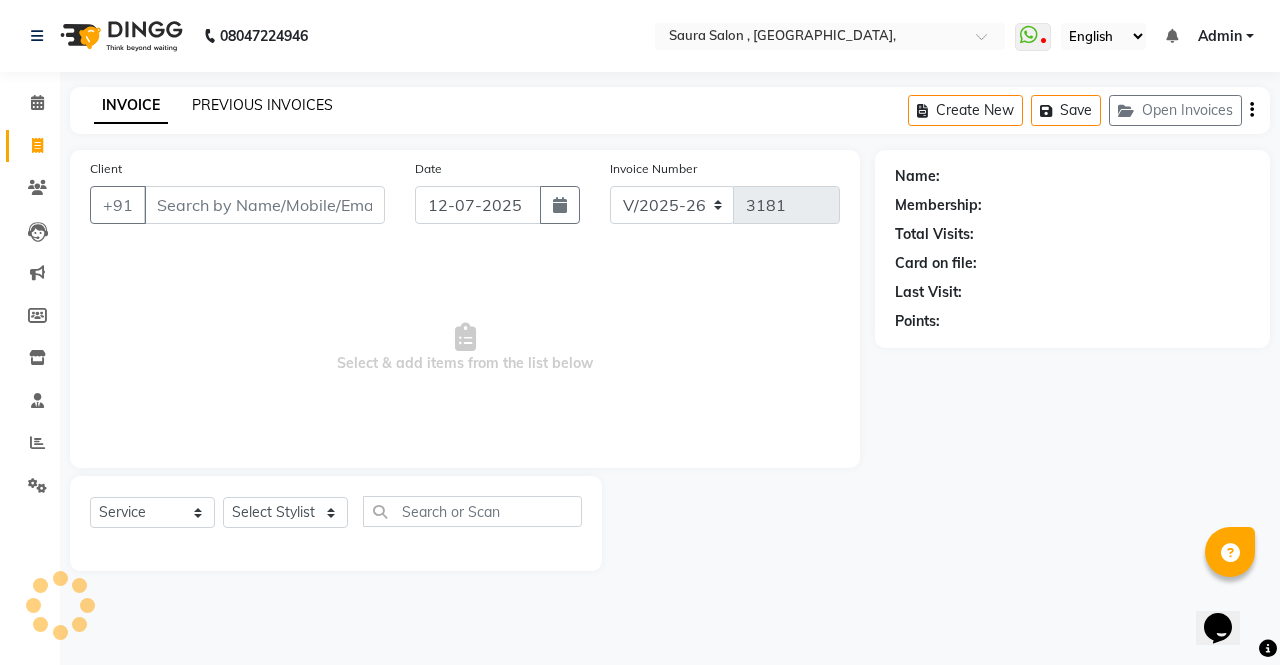 select on "57428" 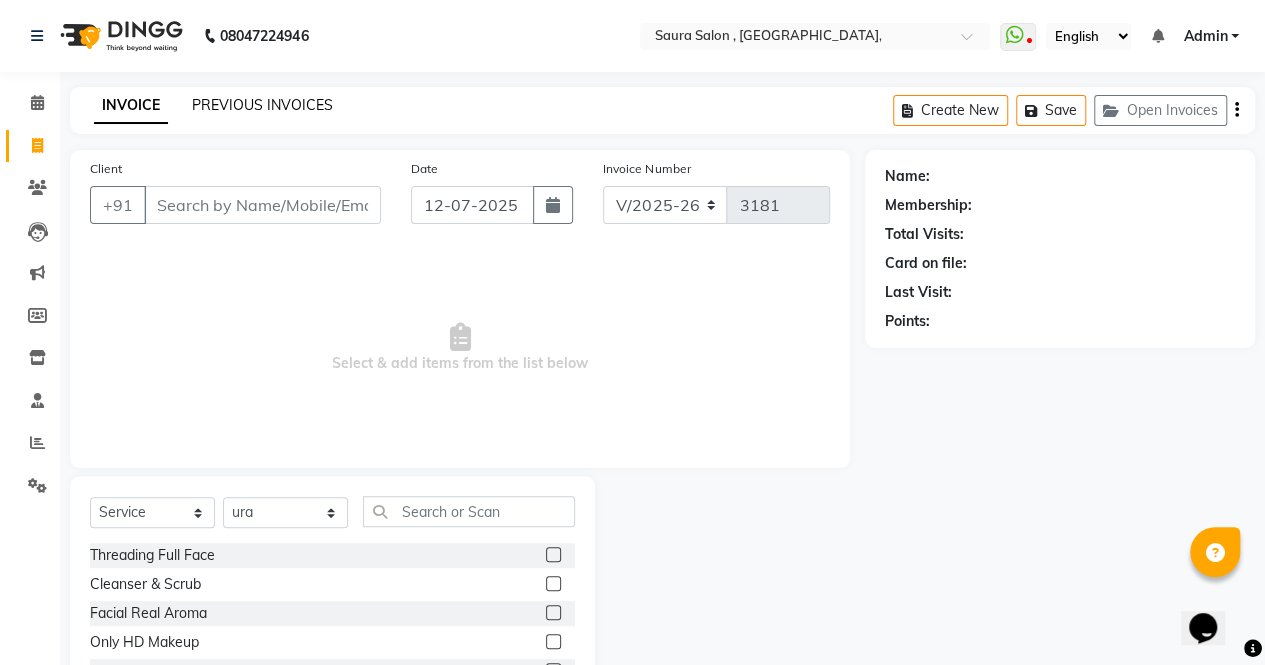 click on "PREVIOUS INVOICES" 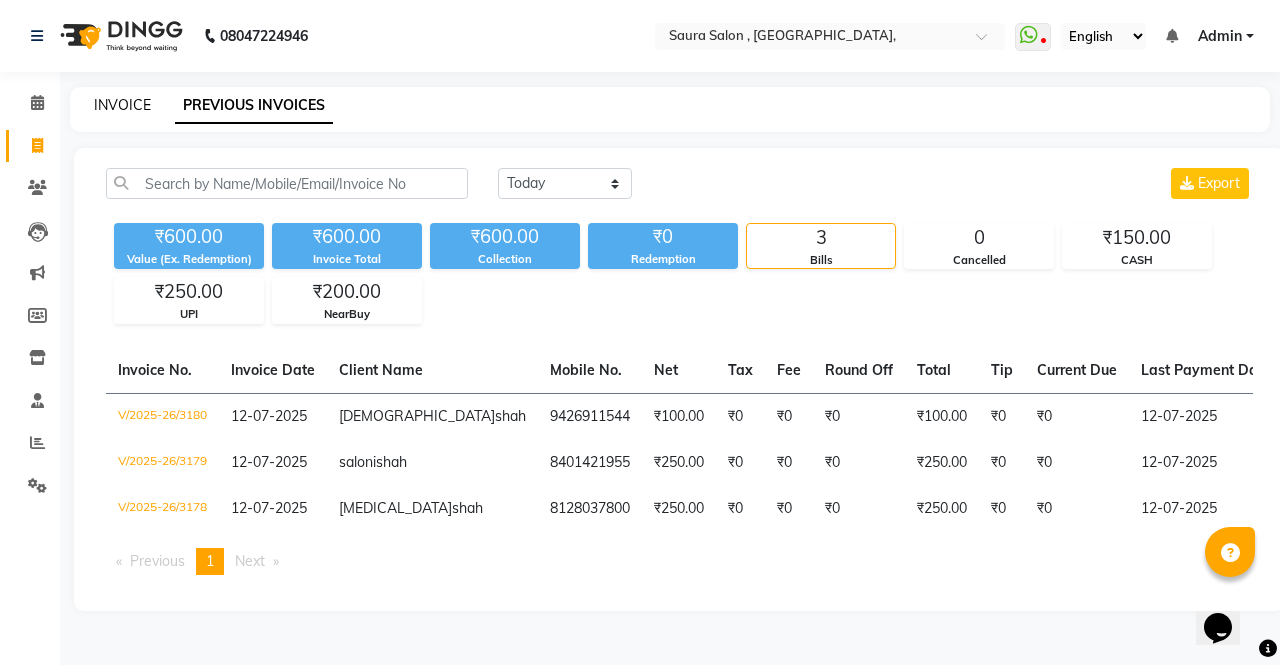 click on "INVOICE" 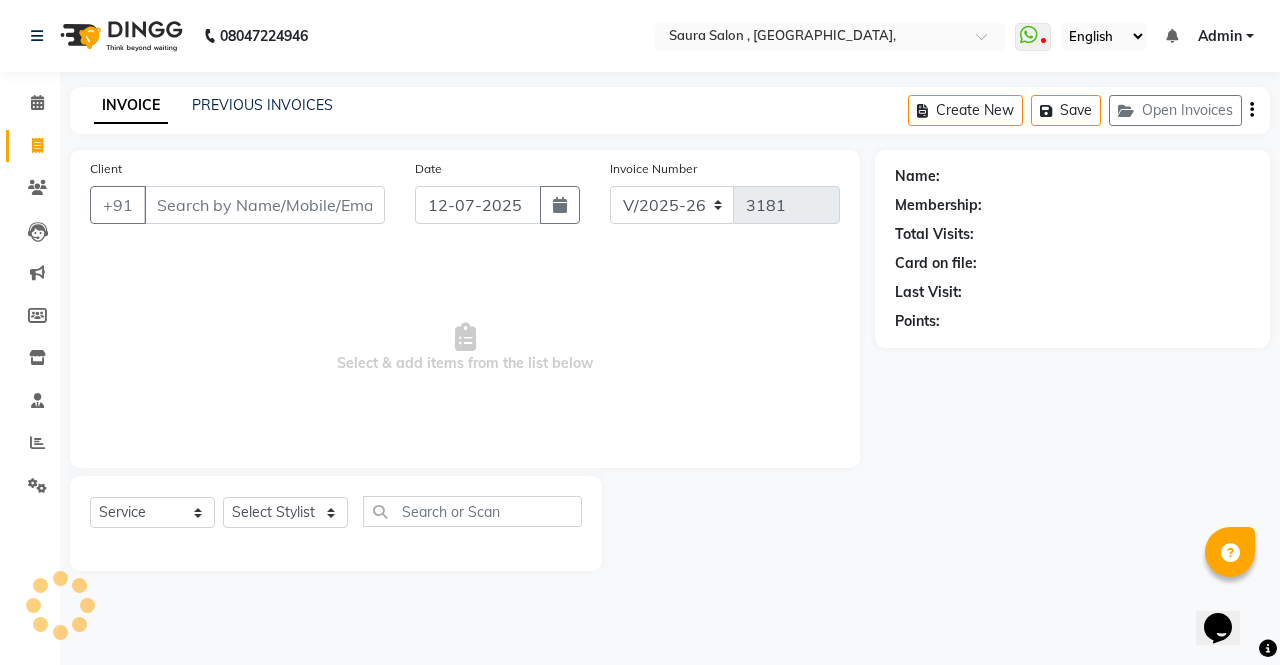select on "57428" 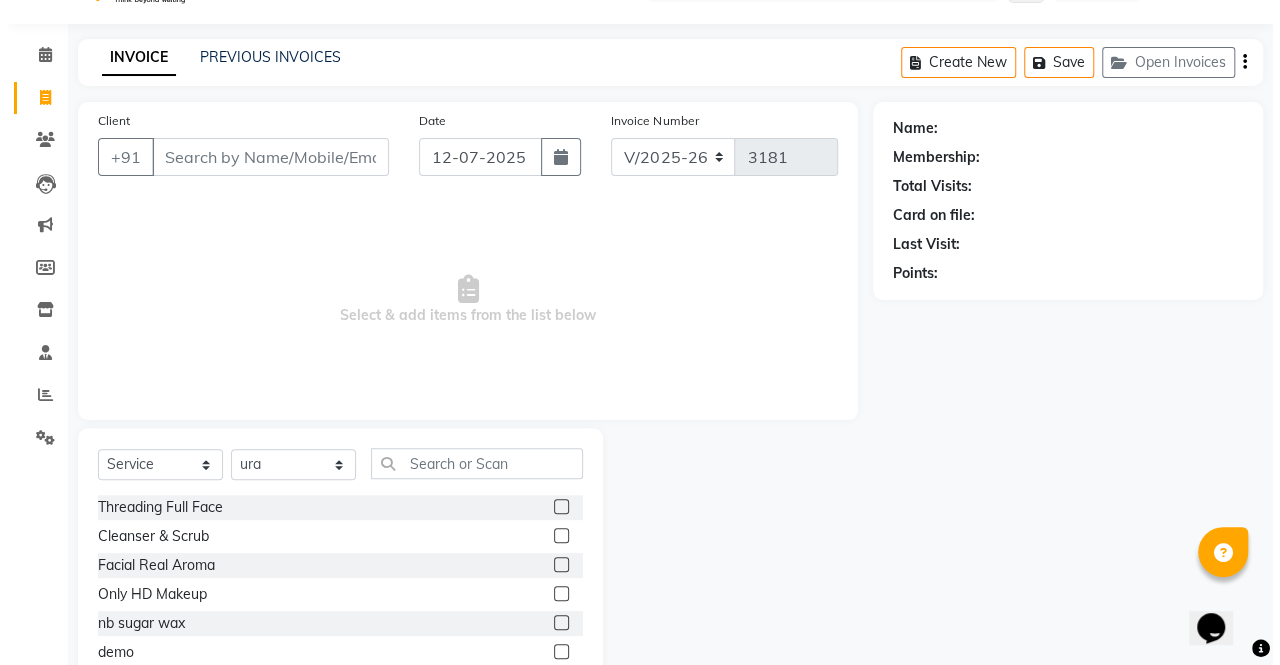 scroll, scrollTop: 0, scrollLeft: 0, axis: both 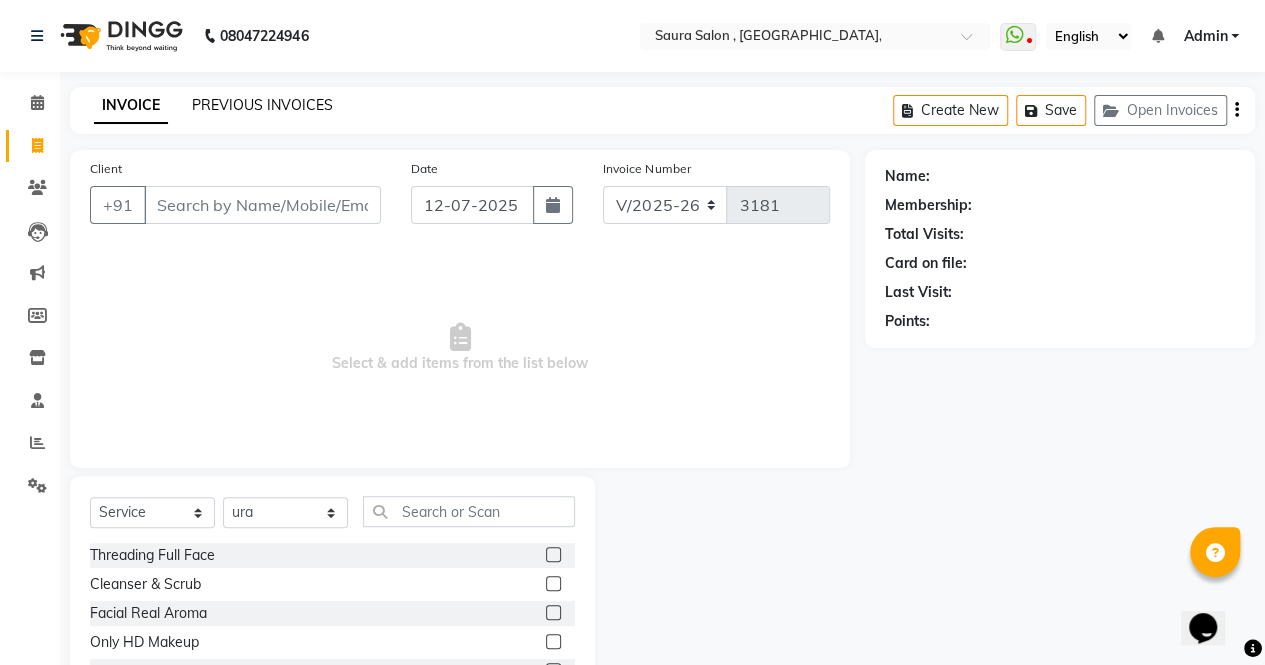 click on "PREVIOUS INVOICES" 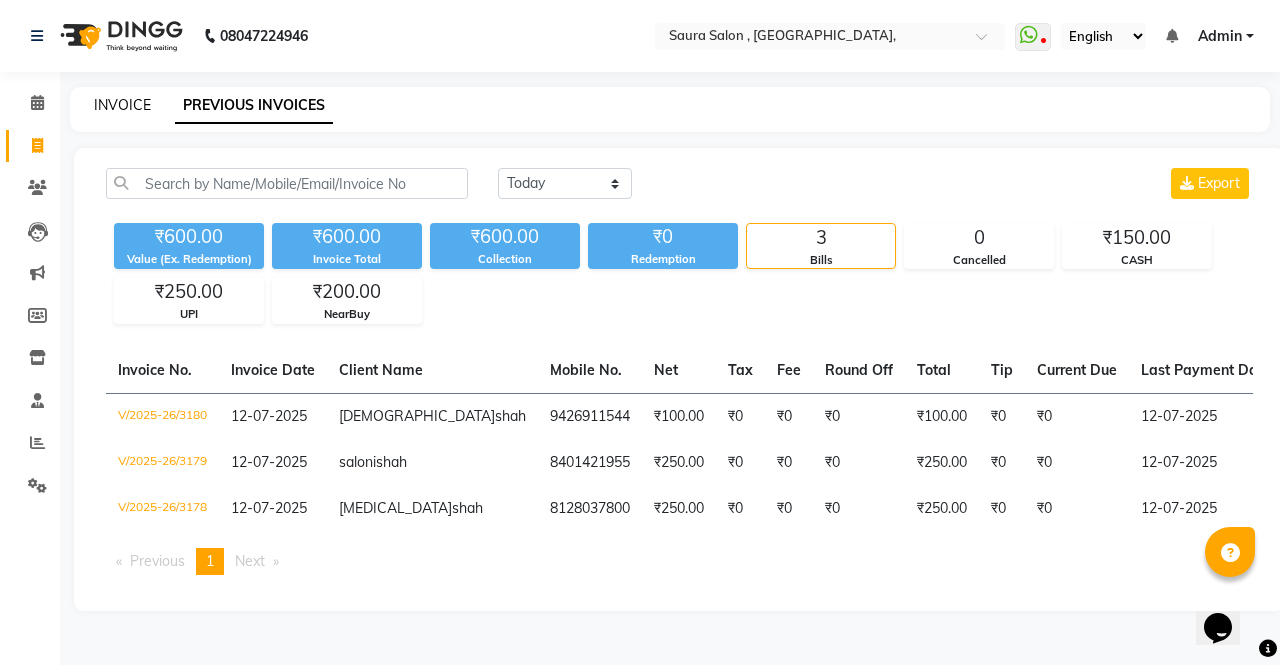 click on "INVOICE" 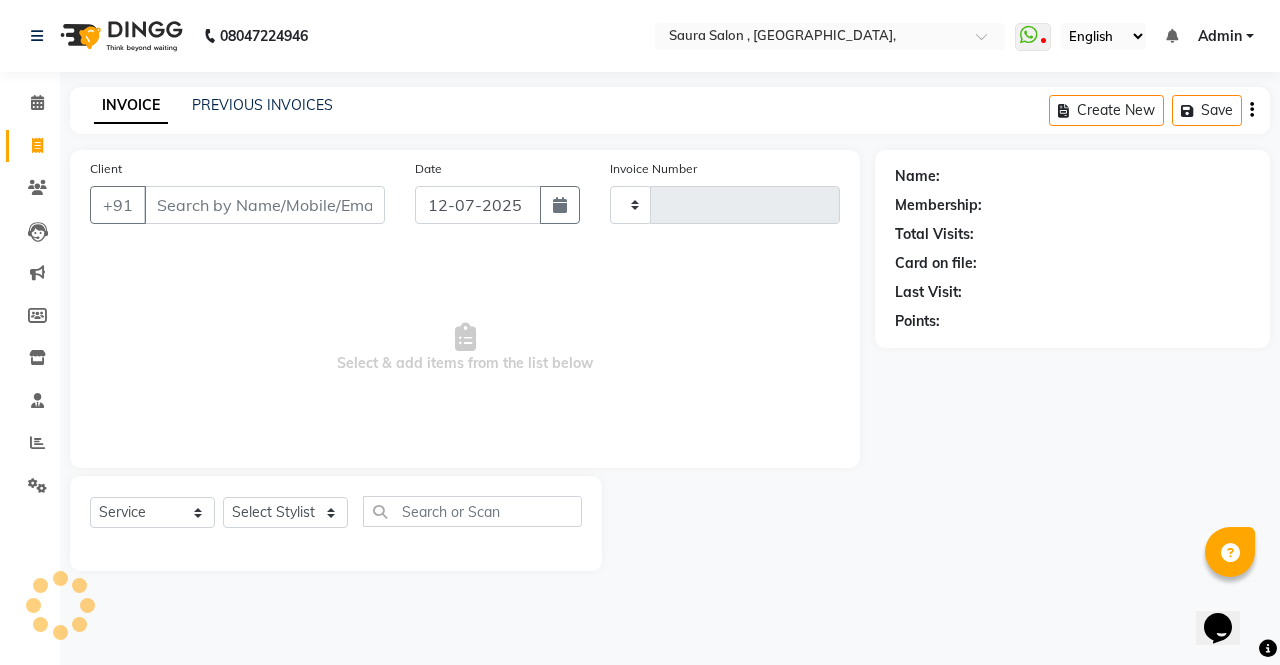 type on "3181" 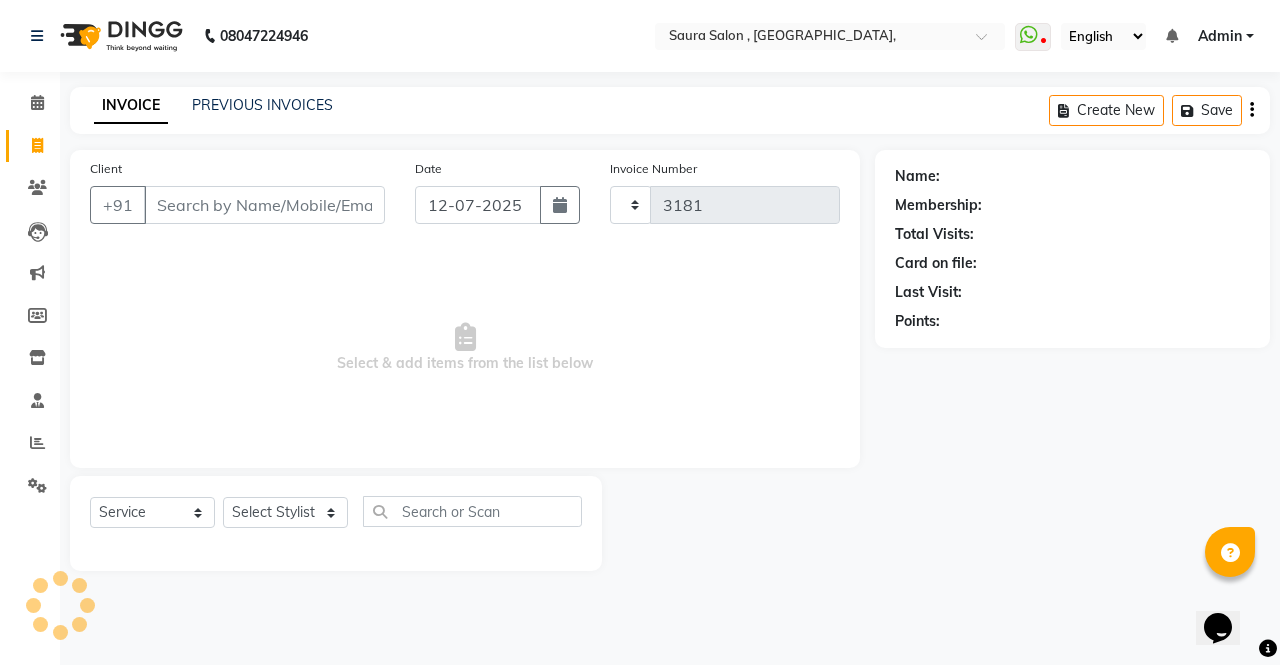 select on "6963" 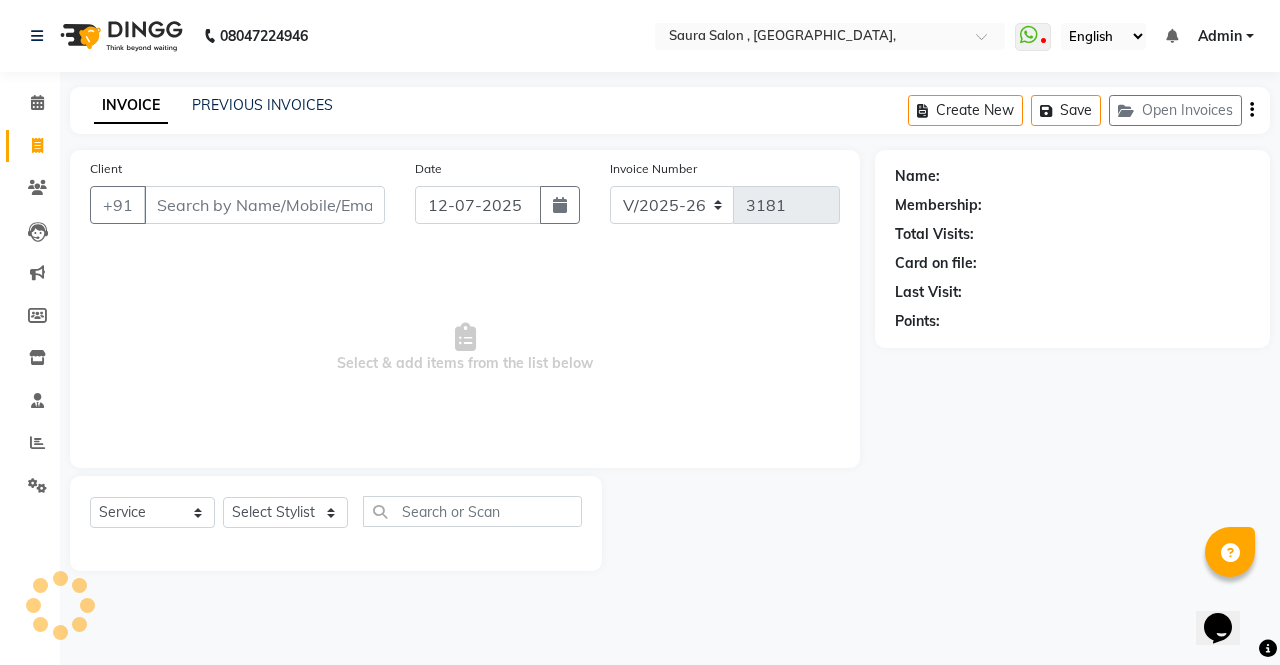 select on "57428" 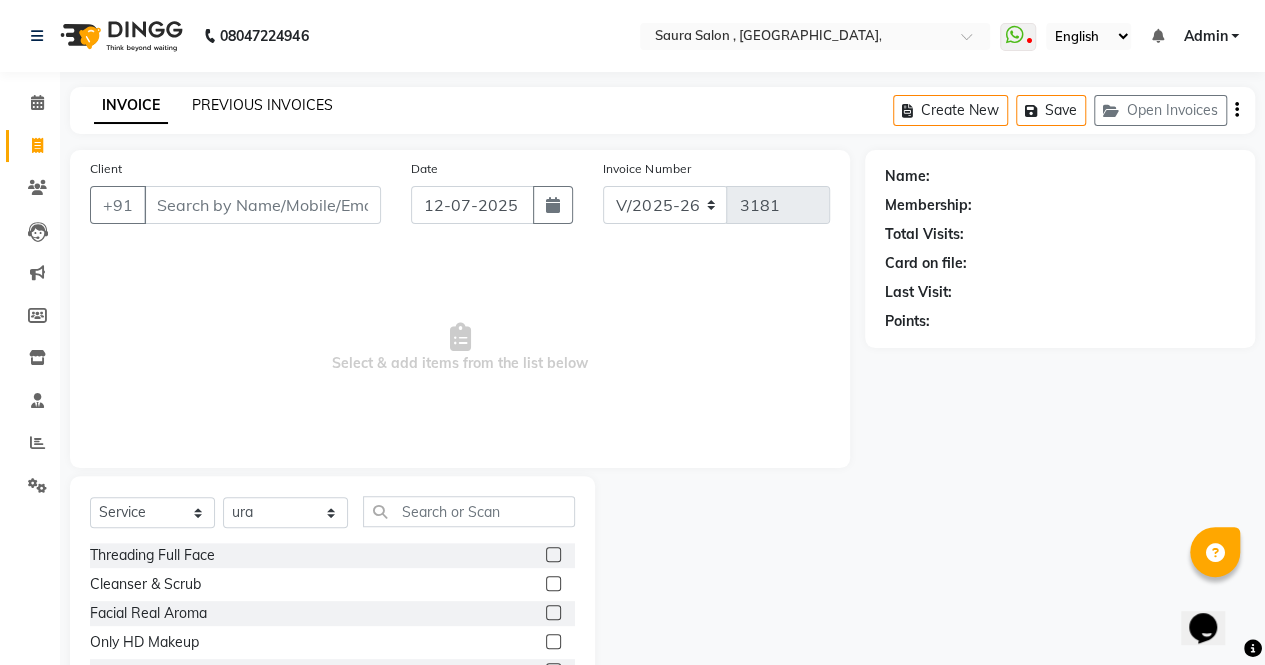 click on "PREVIOUS INVOICES" 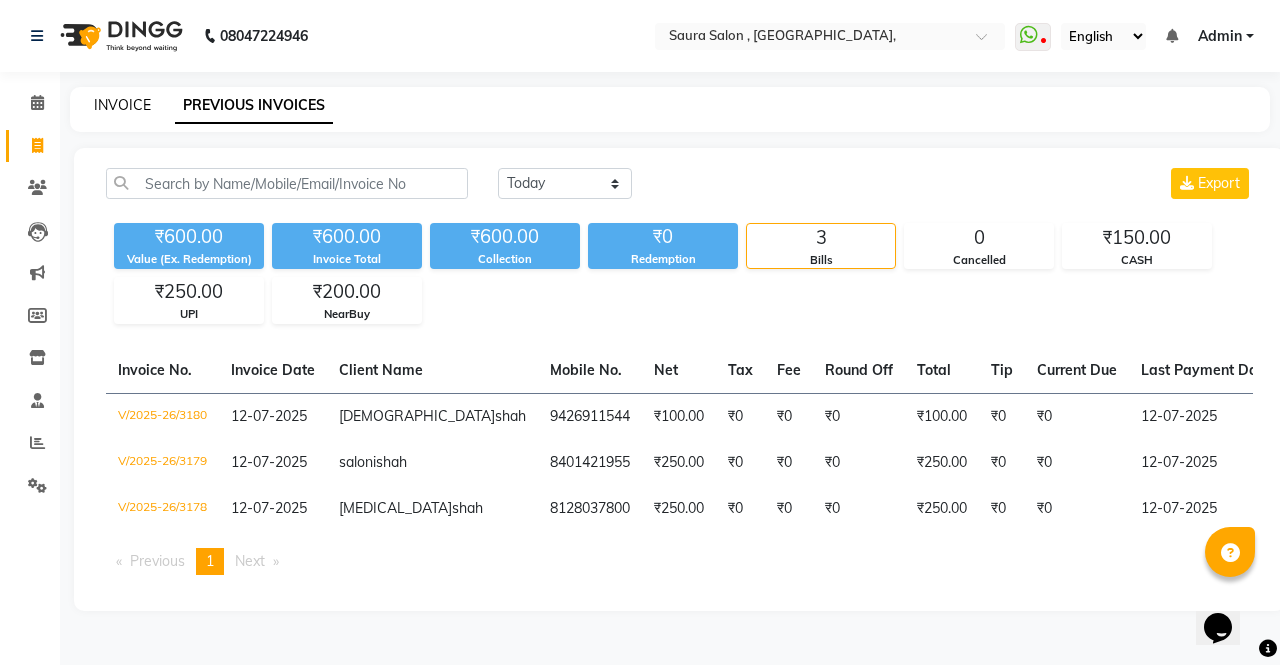 click on "INVOICE" 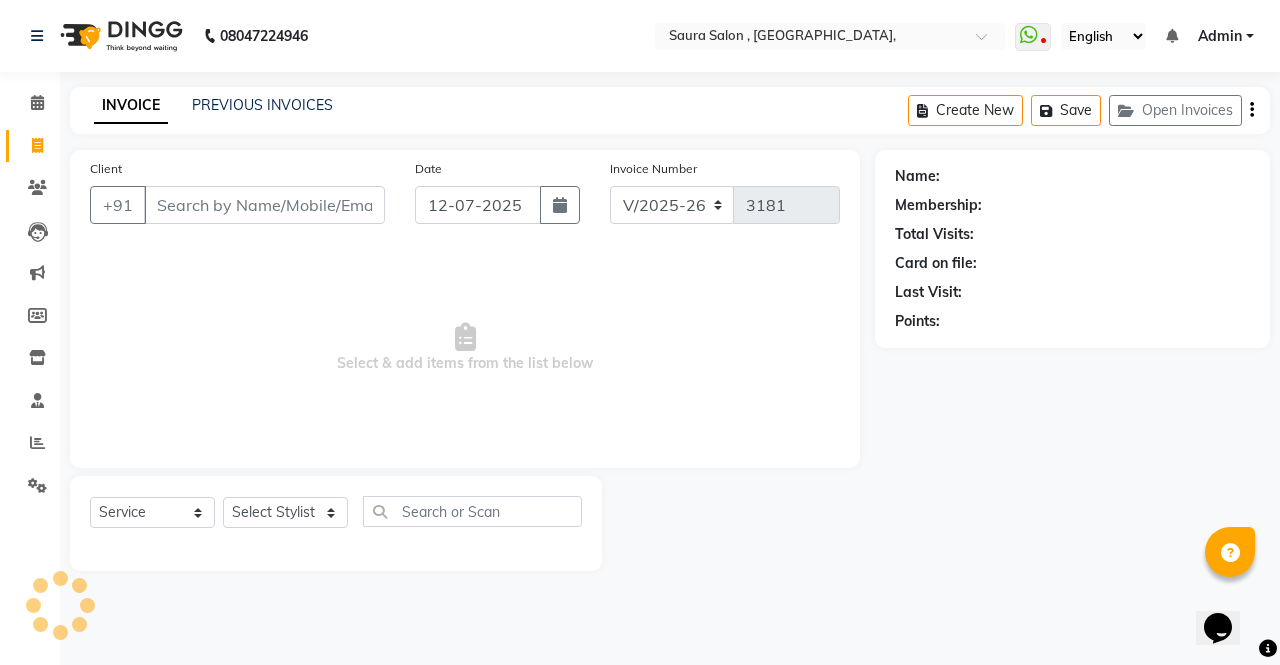 select on "57428" 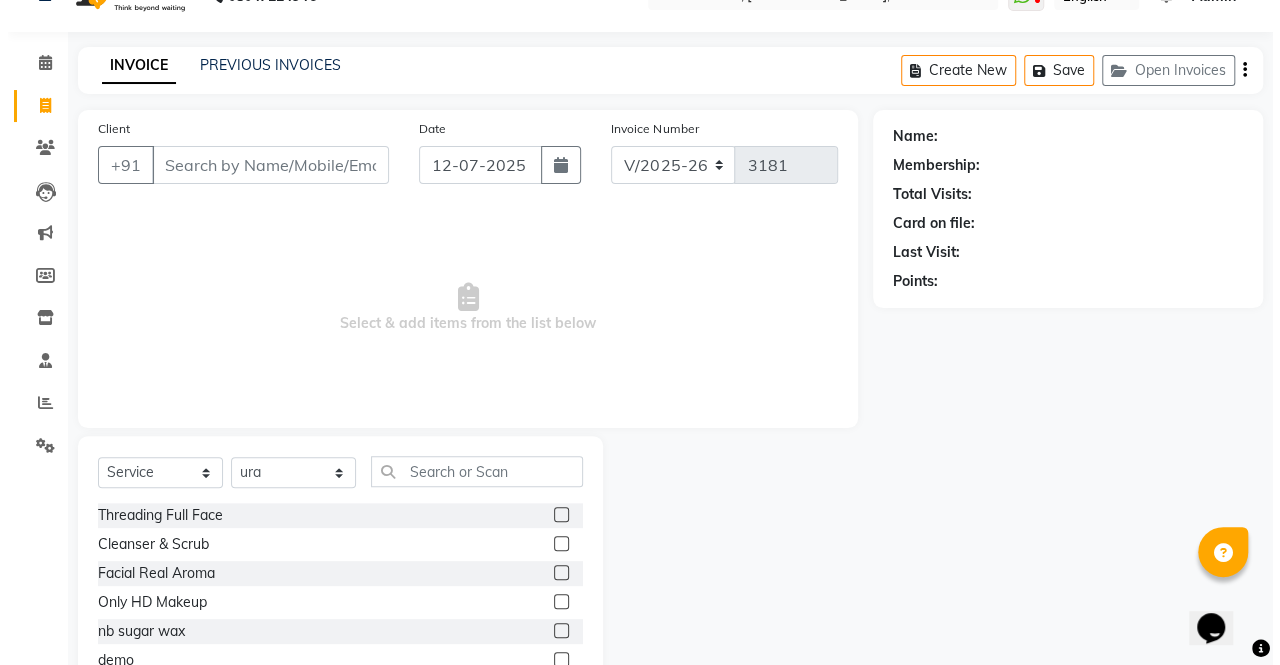 scroll, scrollTop: 0, scrollLeft: 0, axis: both 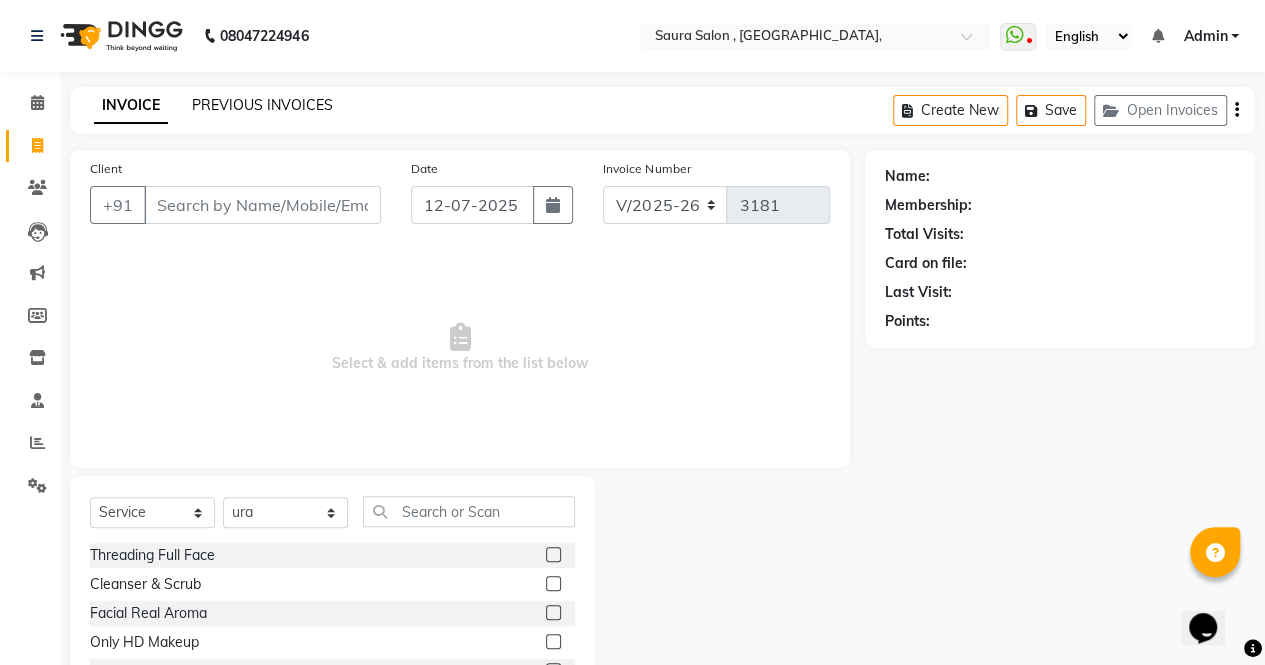 click on "PREVIOUS INVOICES" 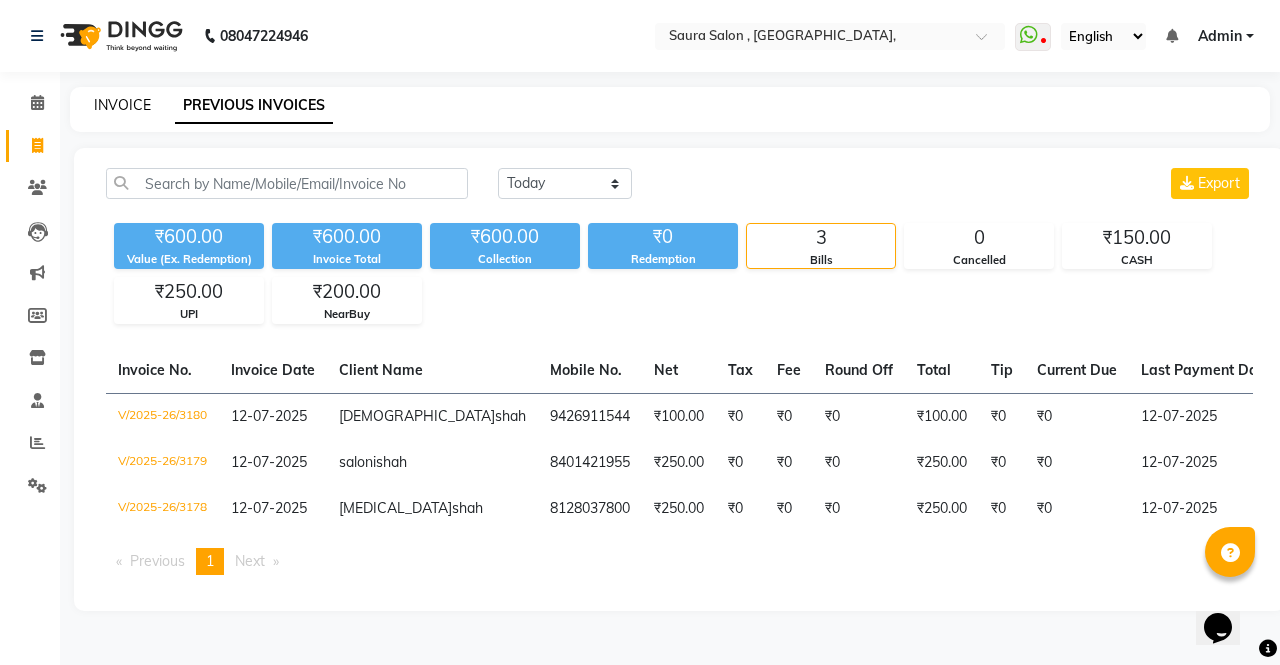 click on "INVOICE" 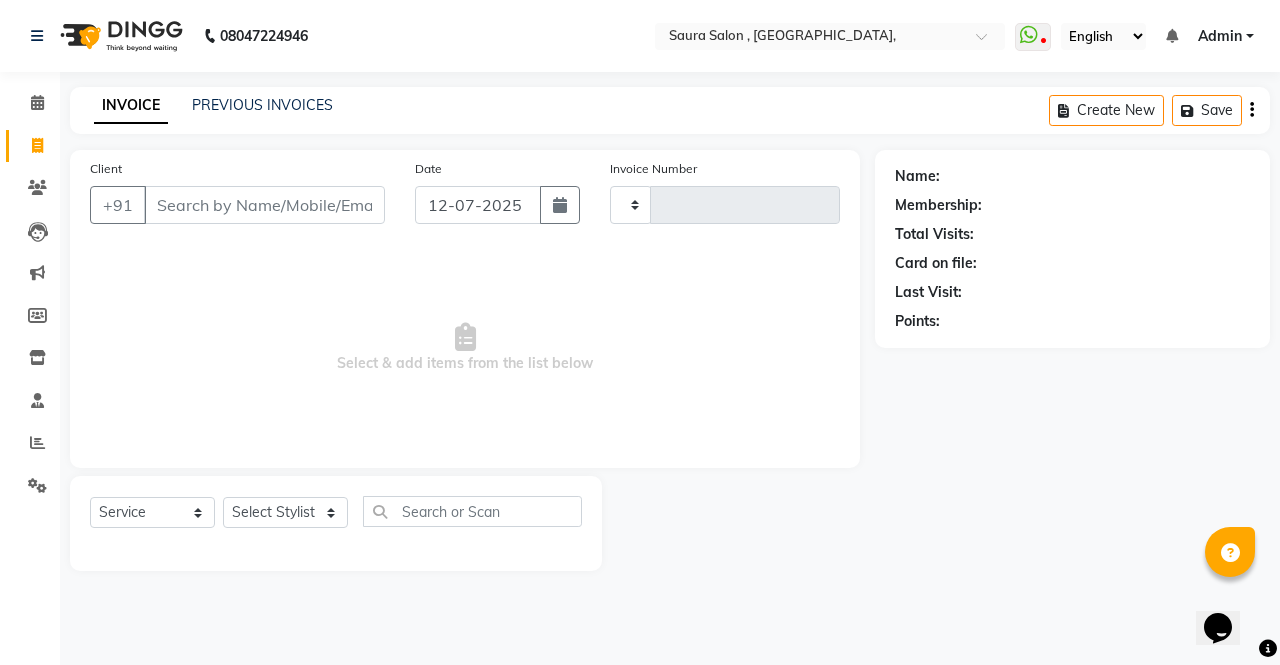 type on "3181" 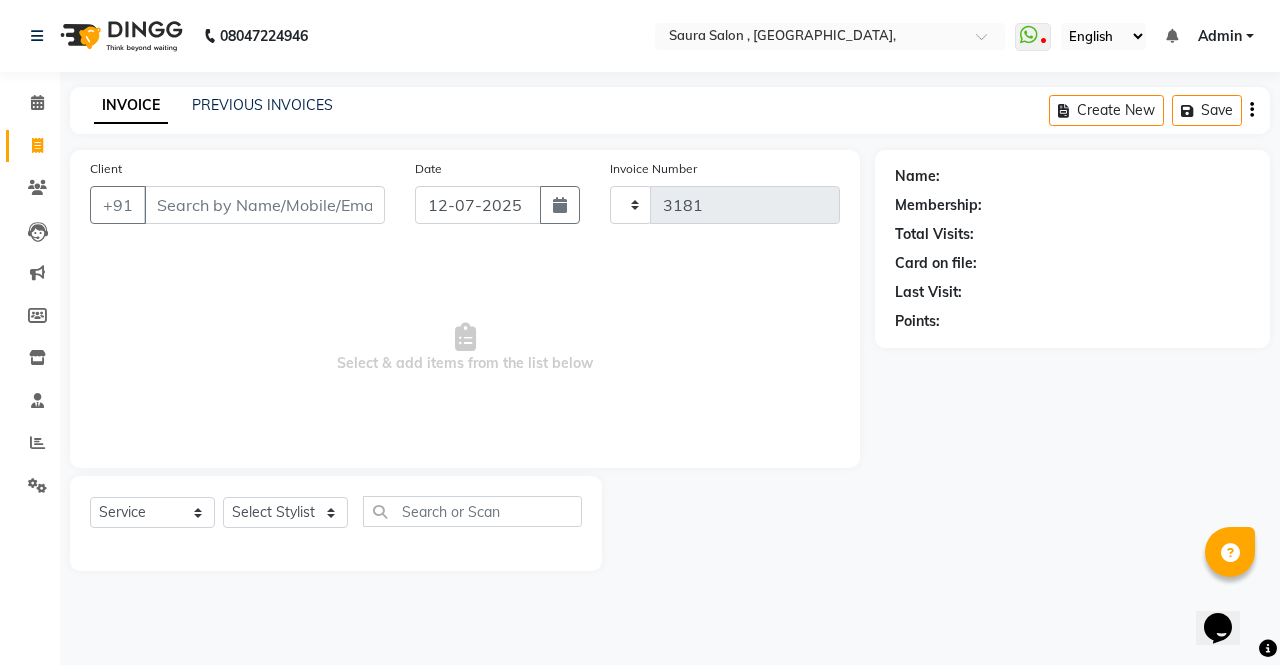 select on "6963" 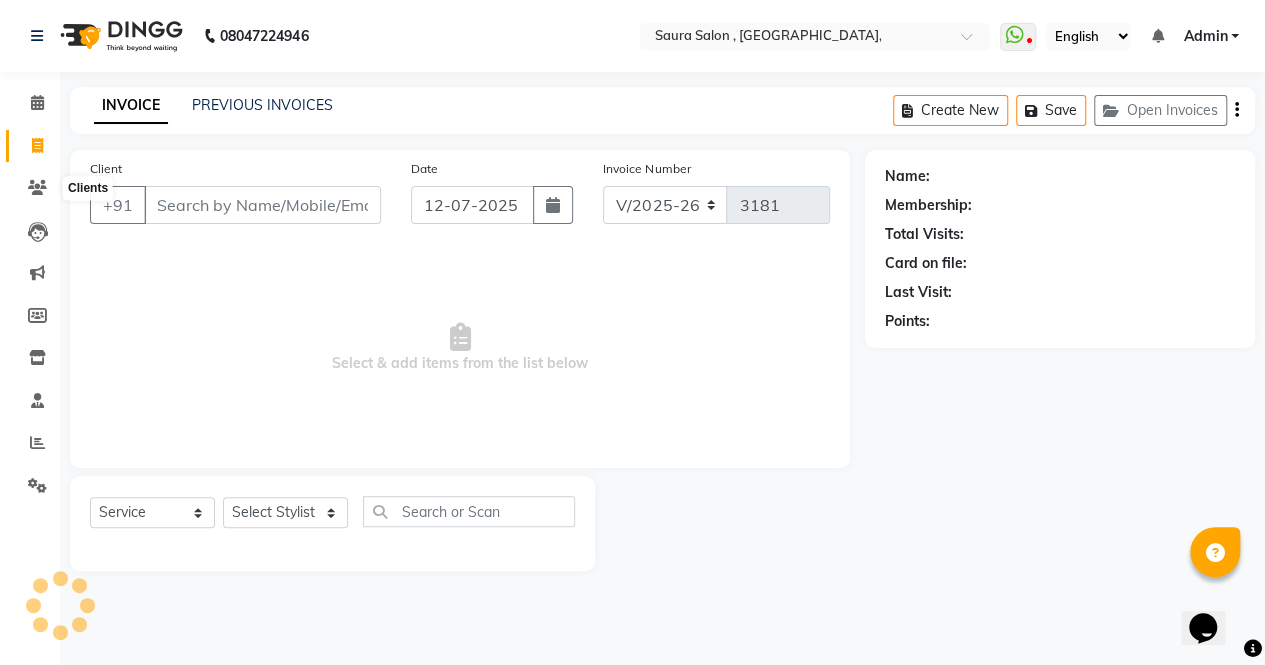 select on "57428" 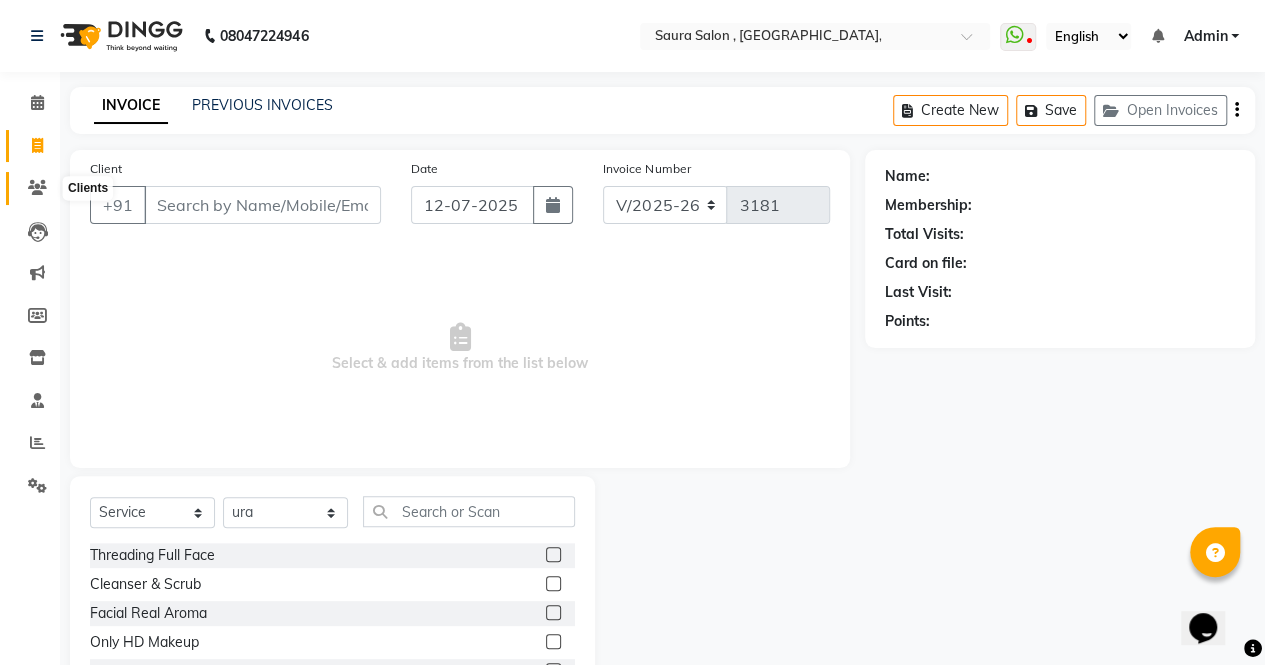 click 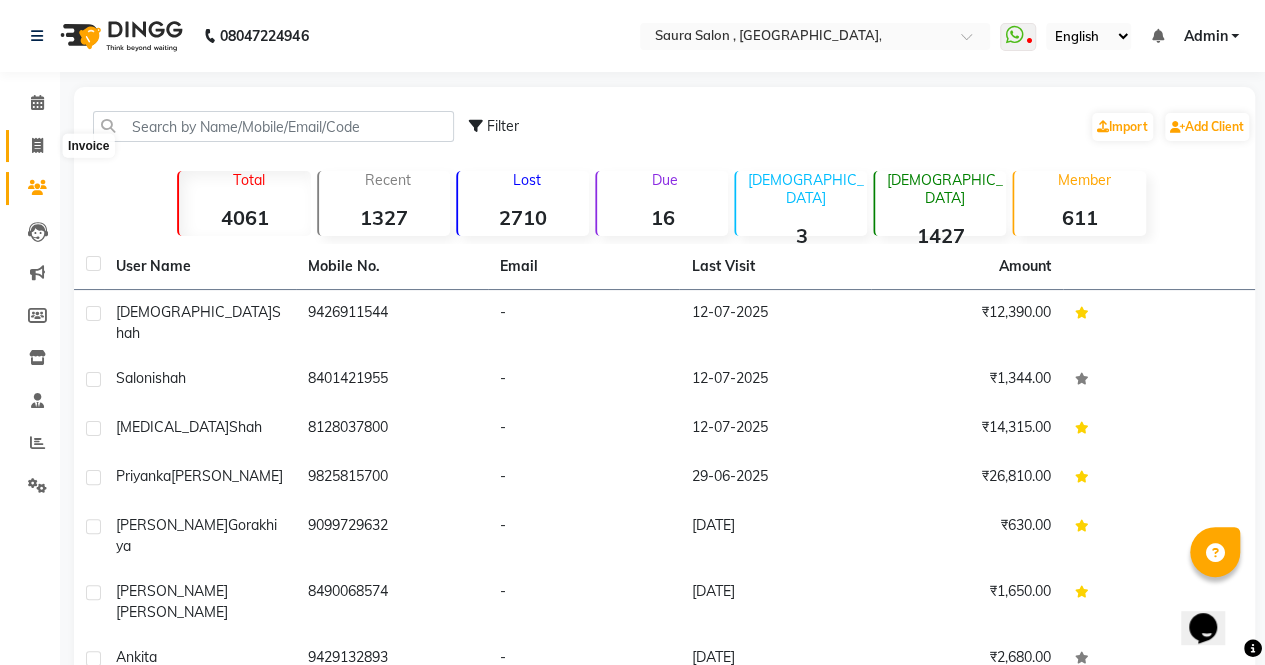 click 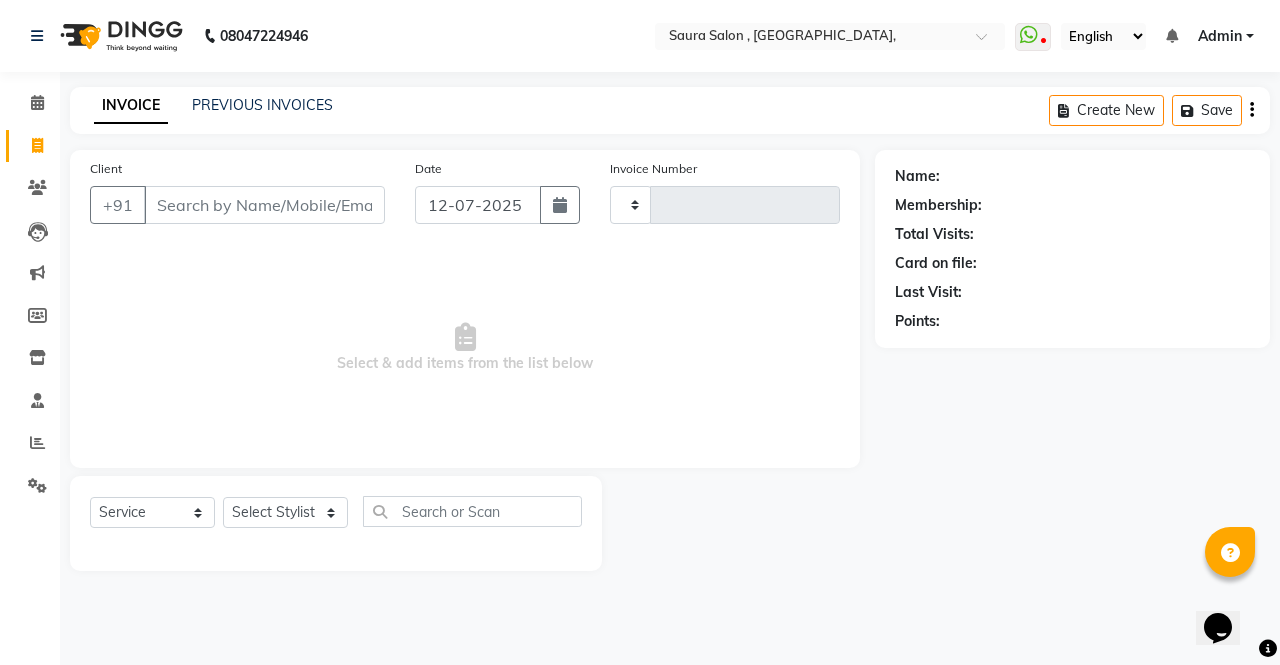 type on "3181" 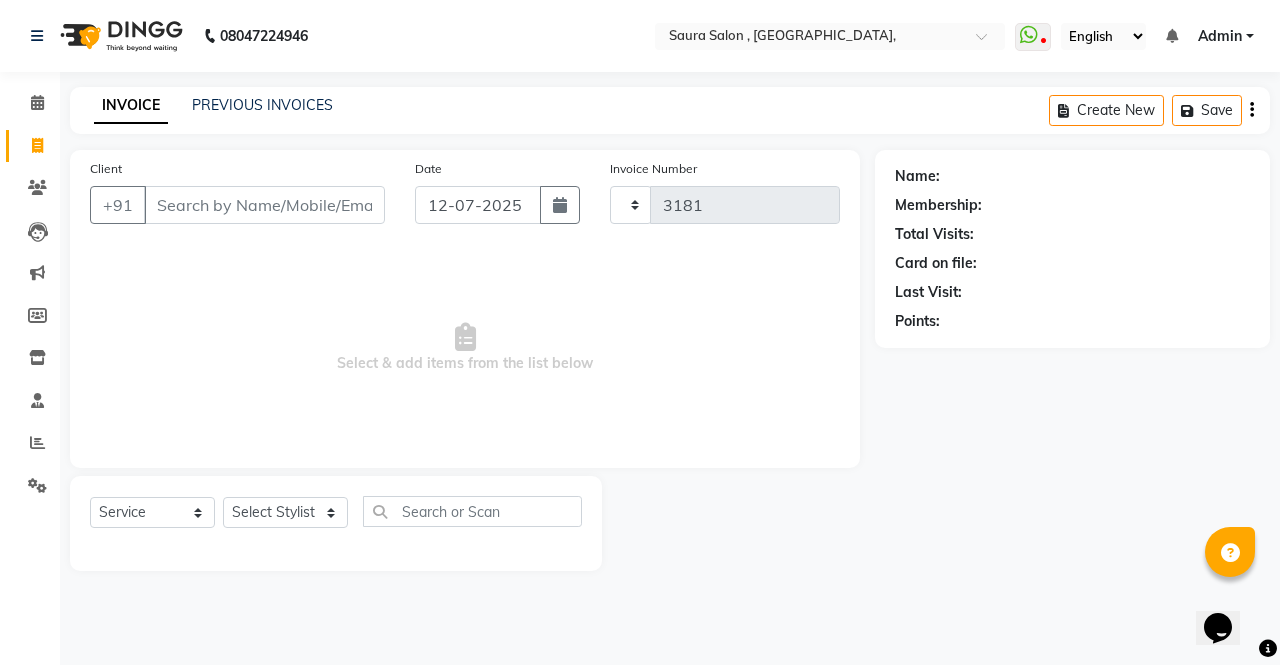 select on "6963" 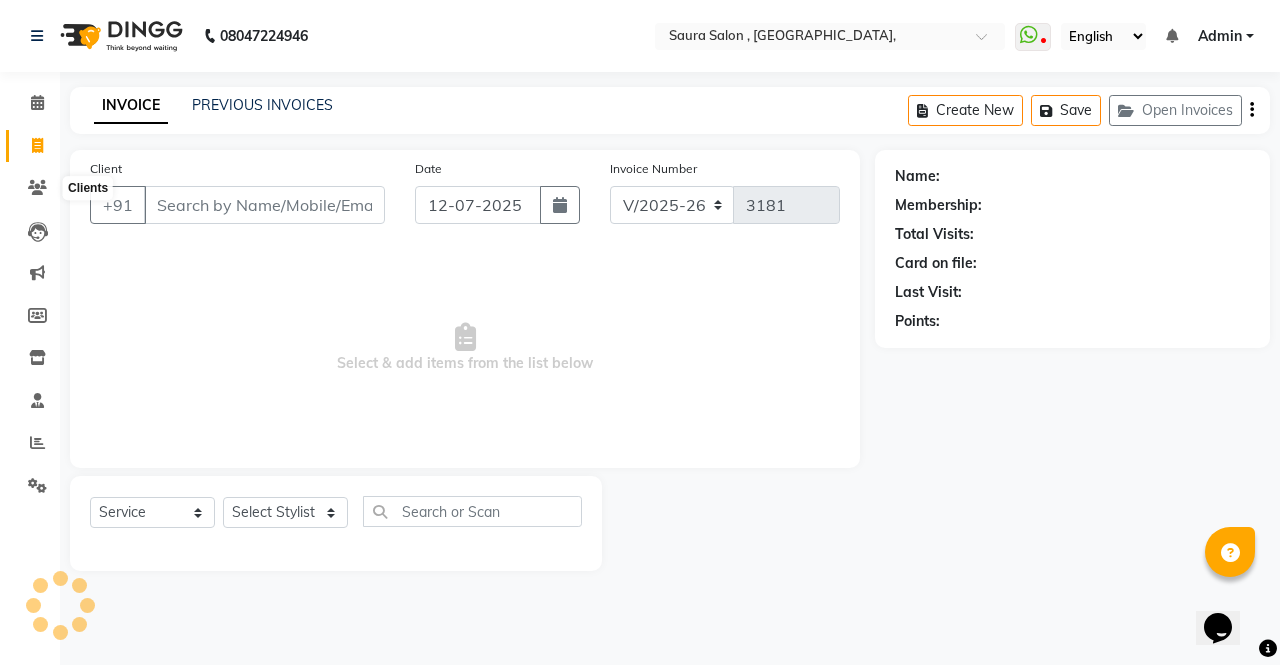 select on "57428" 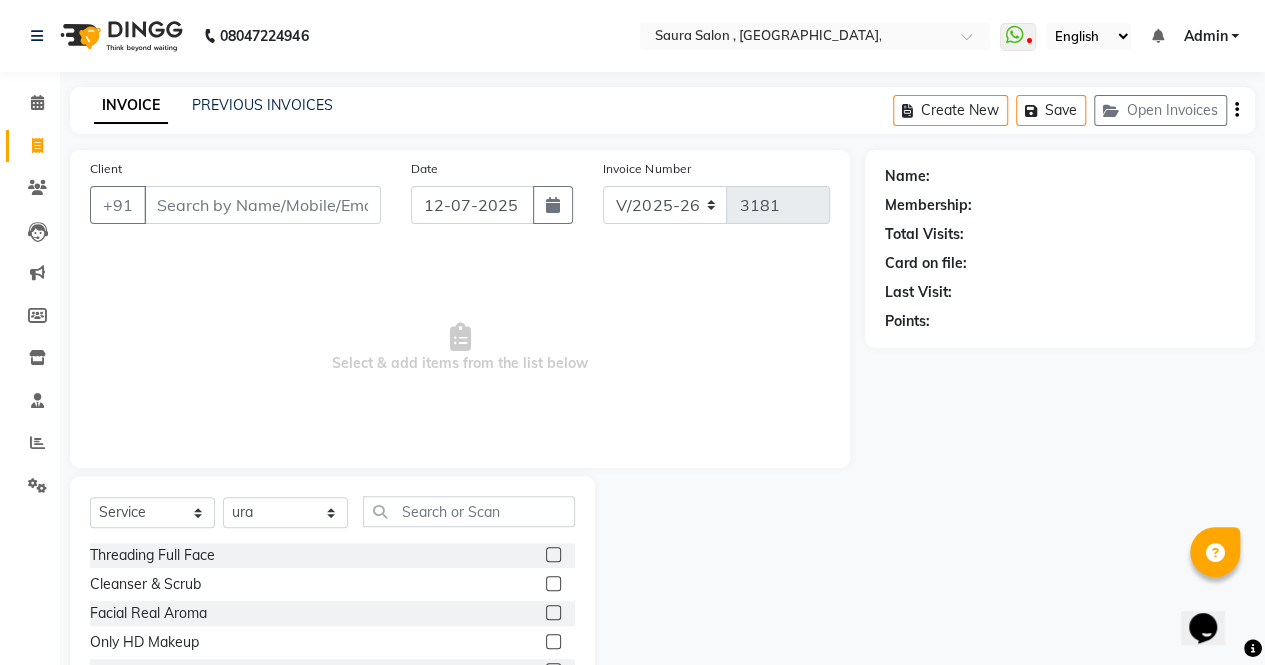 click on "INVOICE PREVIOUS INVOICES Create New   Save   Open Invoices" 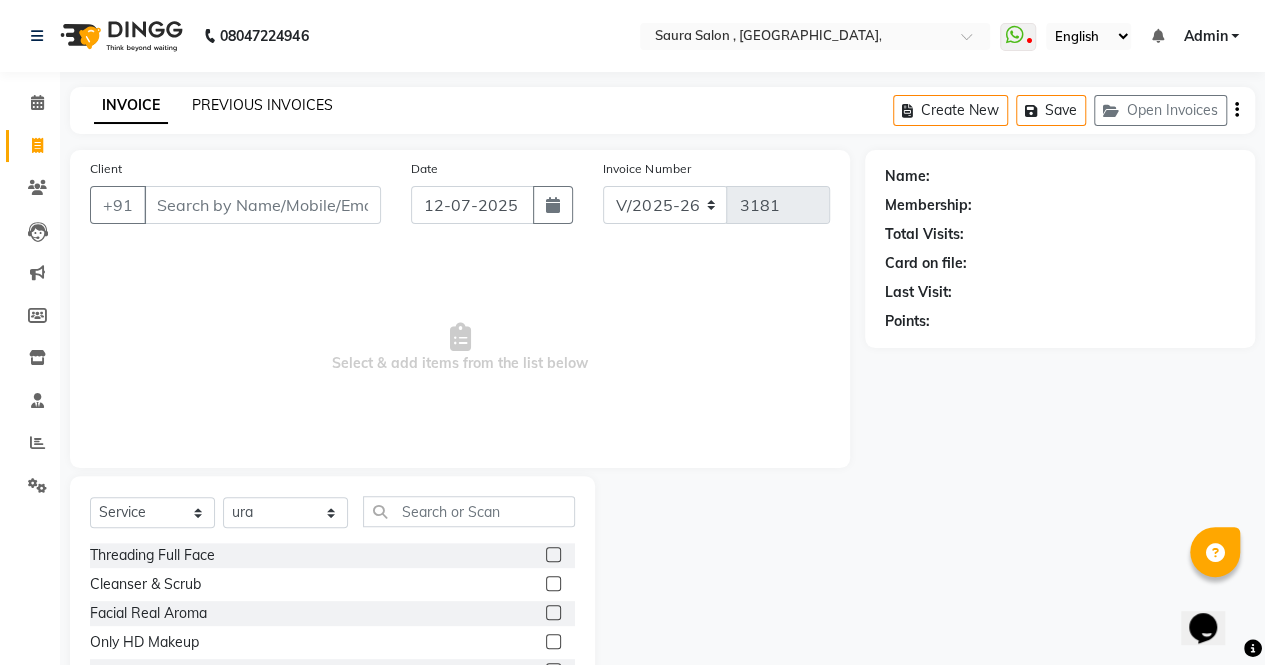 click on "PREVIOUS INVOICES" 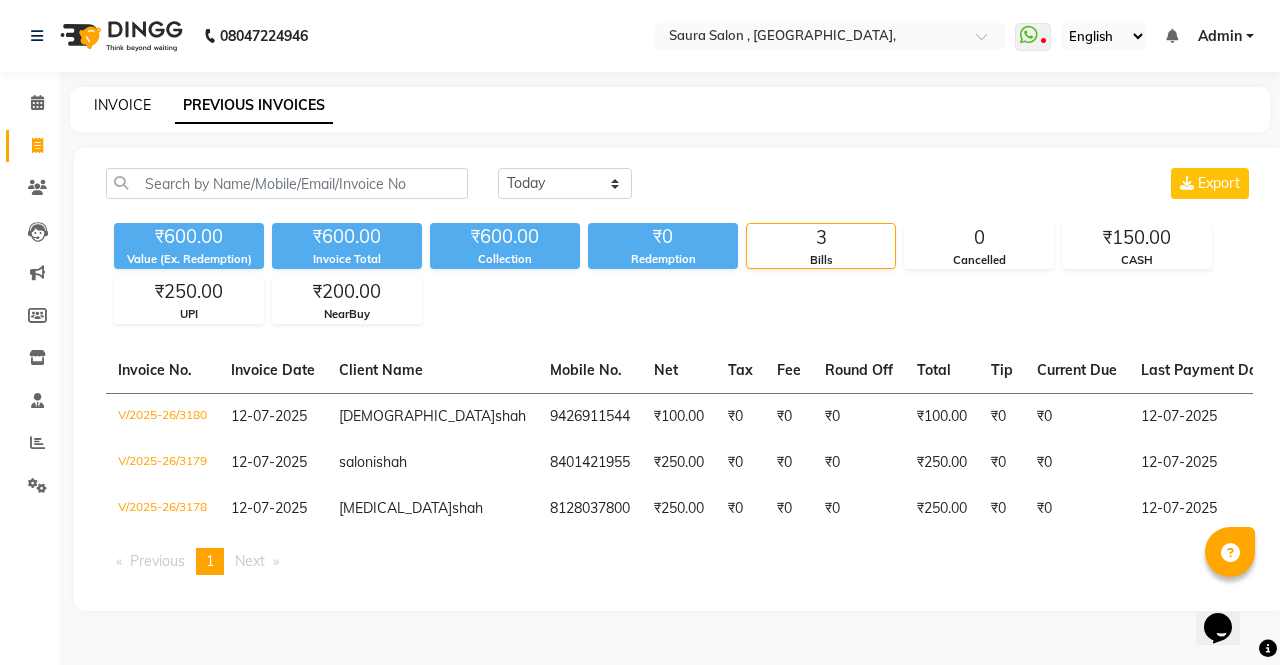 click on "INVOICE" 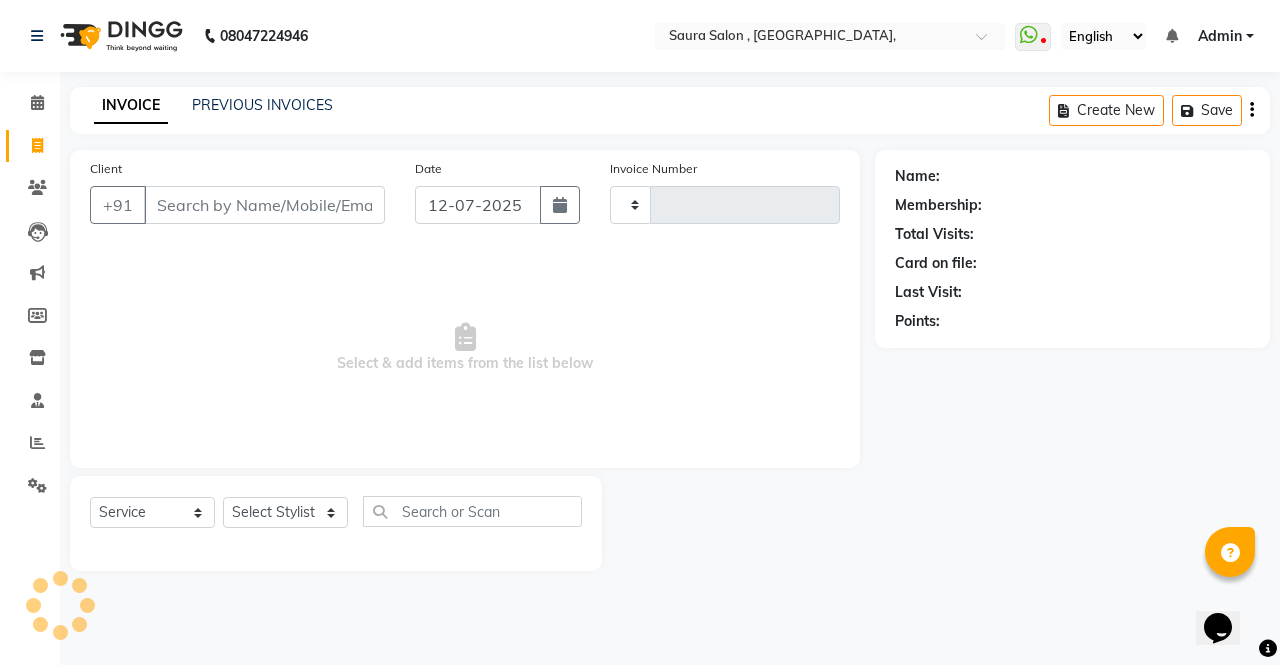 type on "3181" 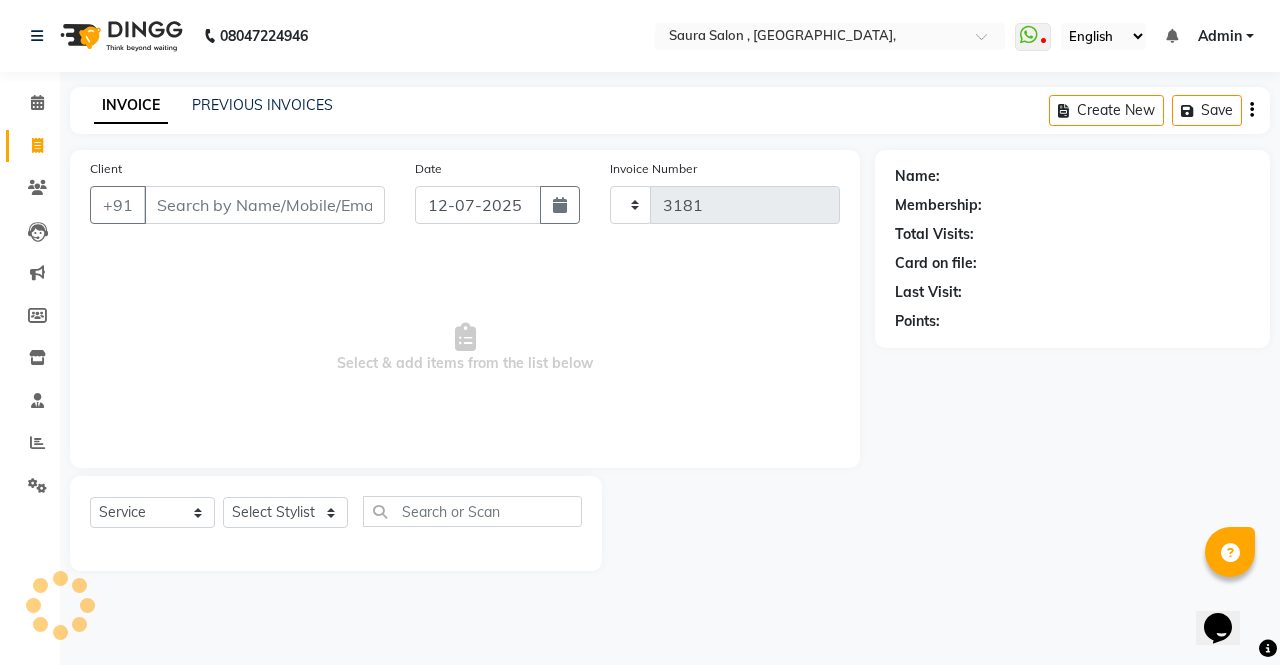 select on "6963" 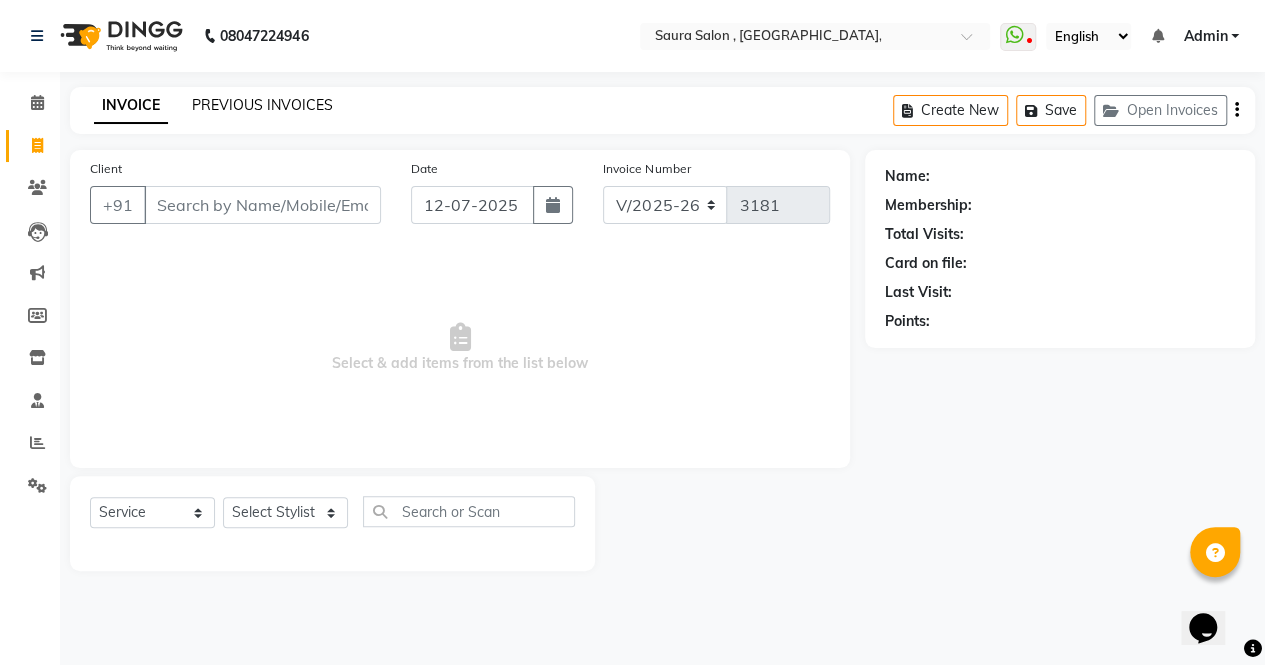 select on "57428" 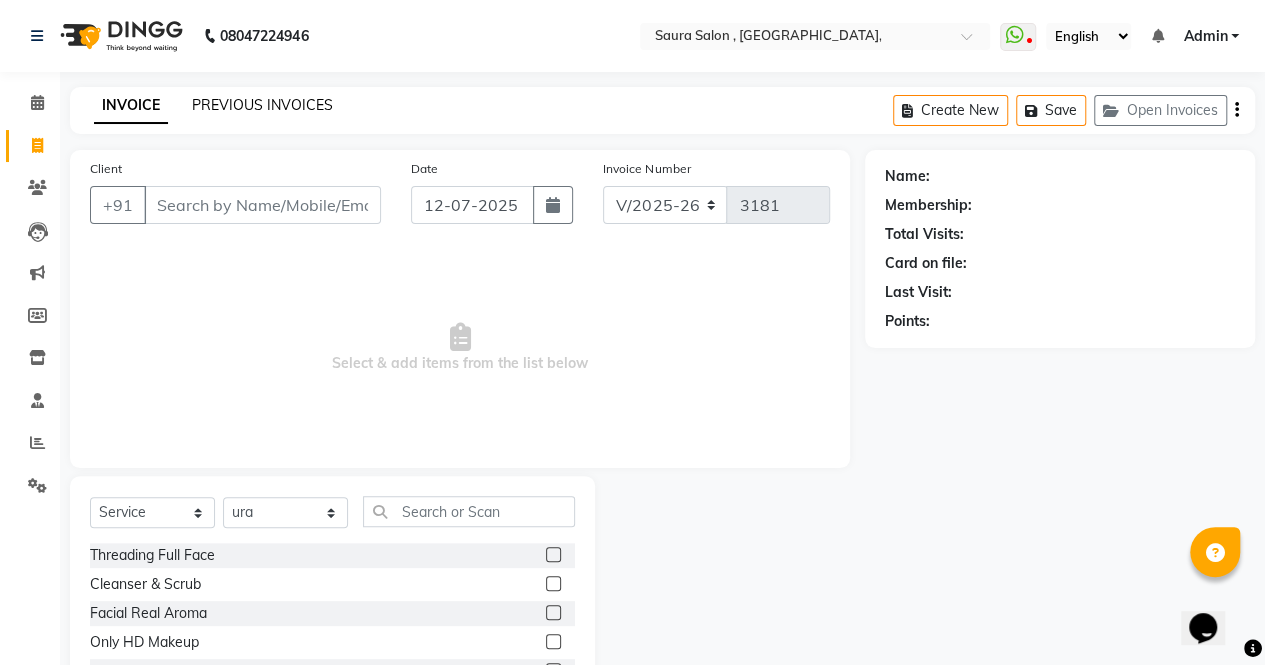 click on "PREVIOUS INVOICES" 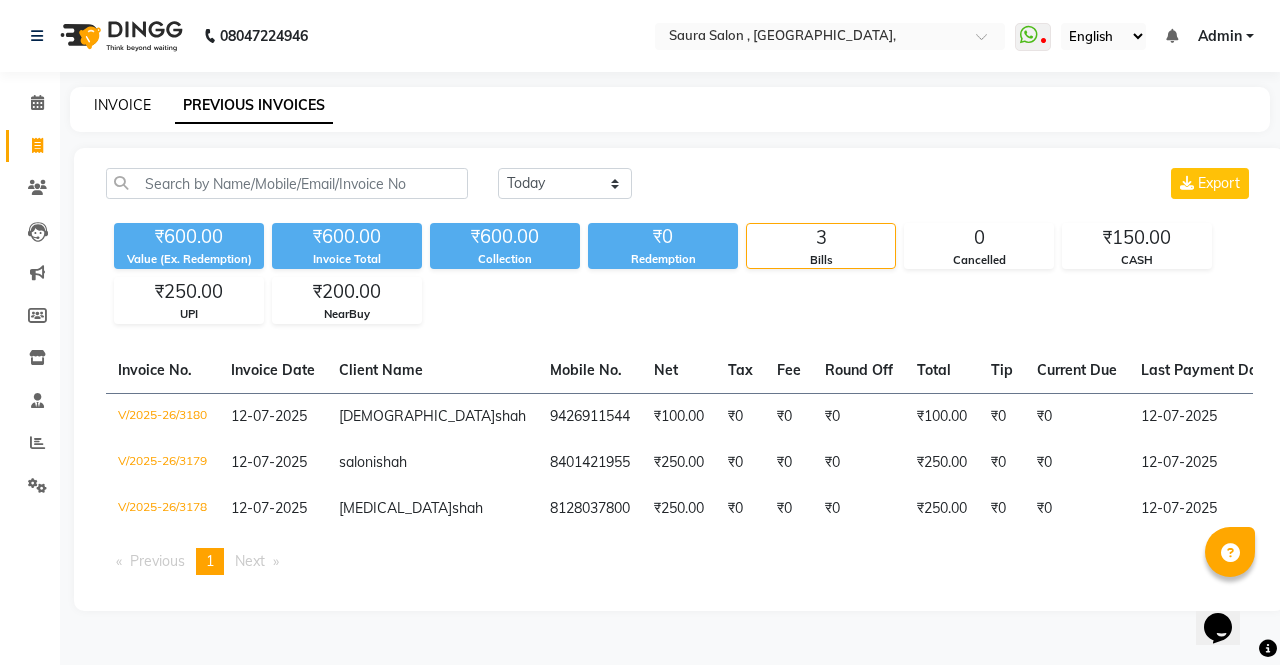 click on "INVOICE" 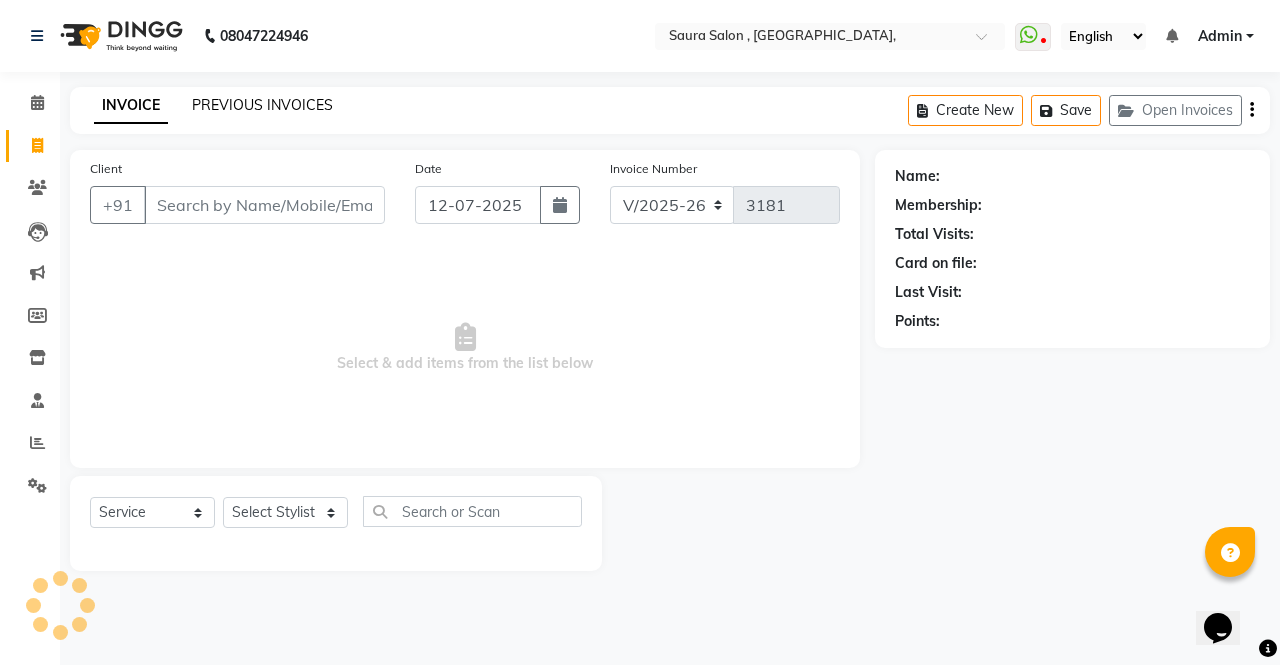 select on "57428" 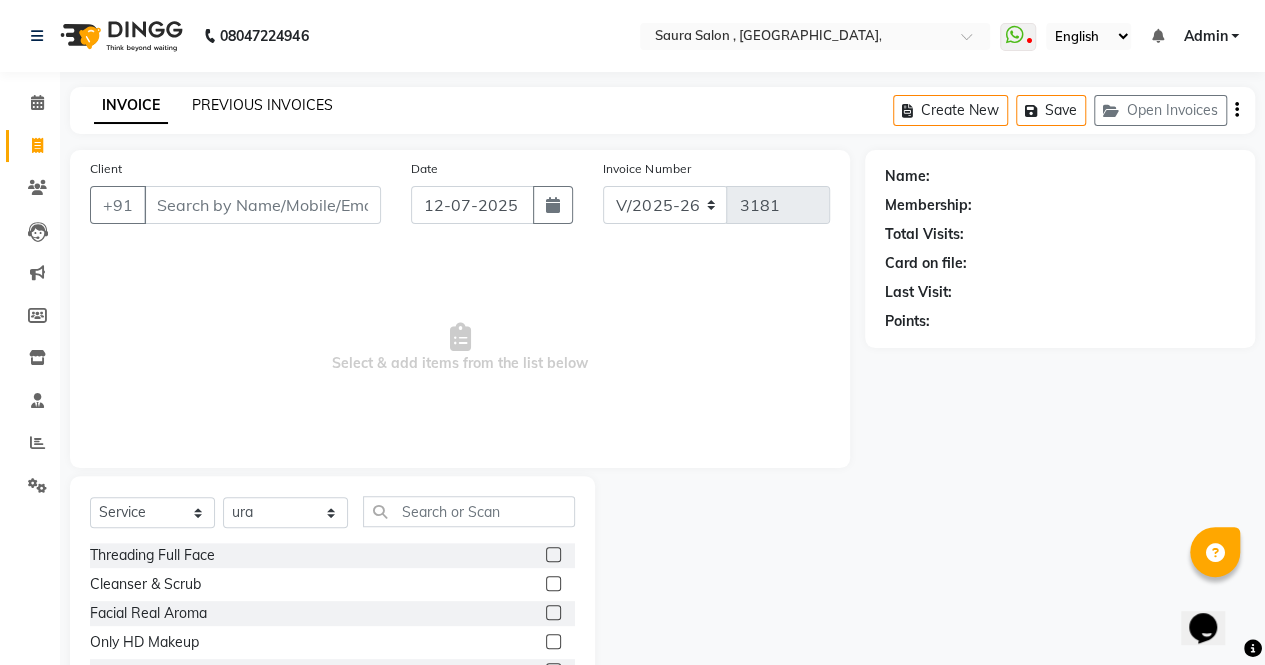 click on "PREVIOUS INVOICES" 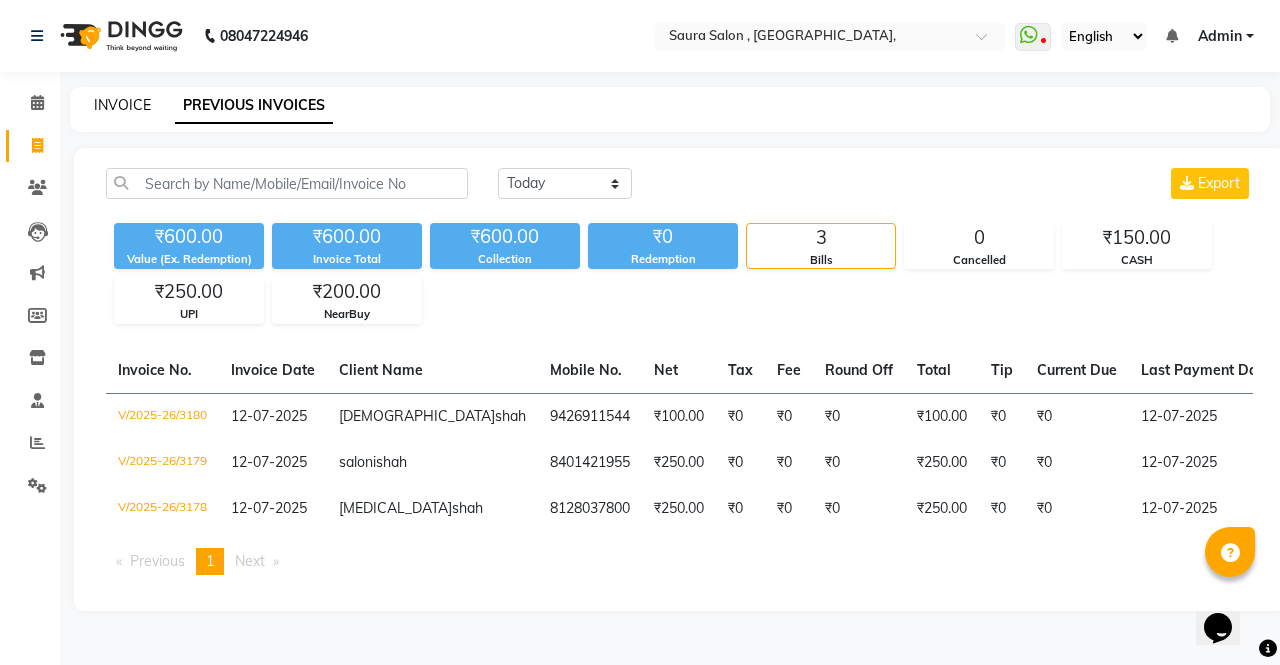 click on "INVOICE" 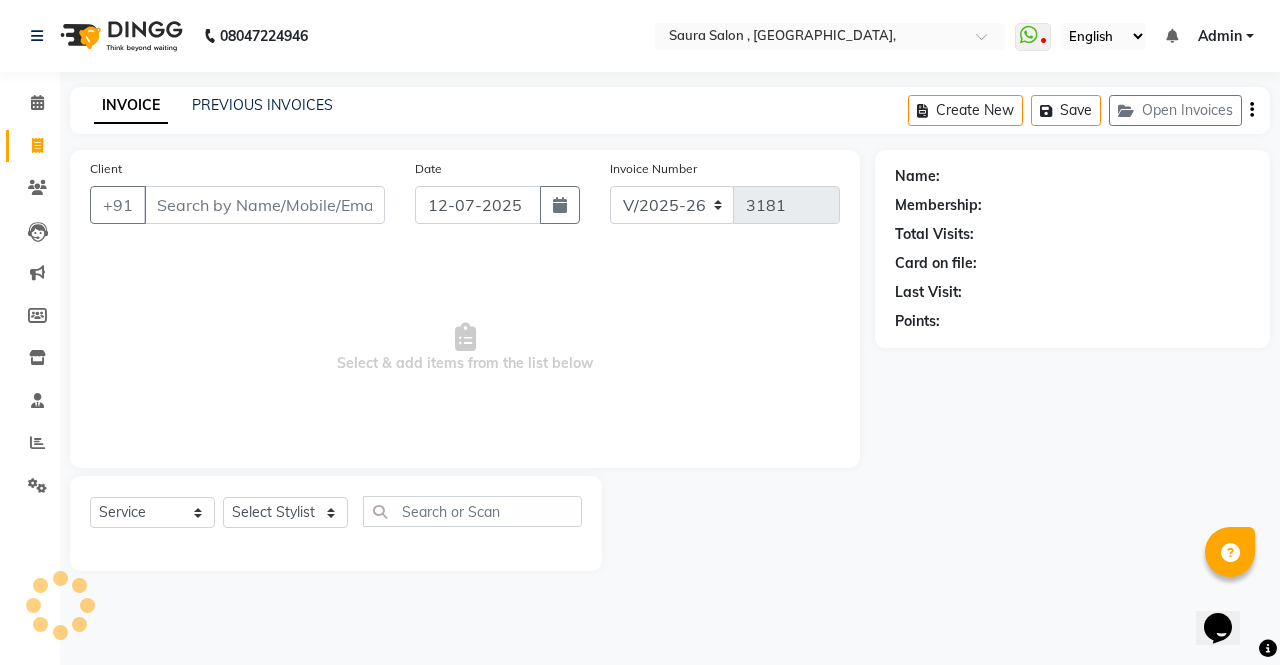 select on "57428" 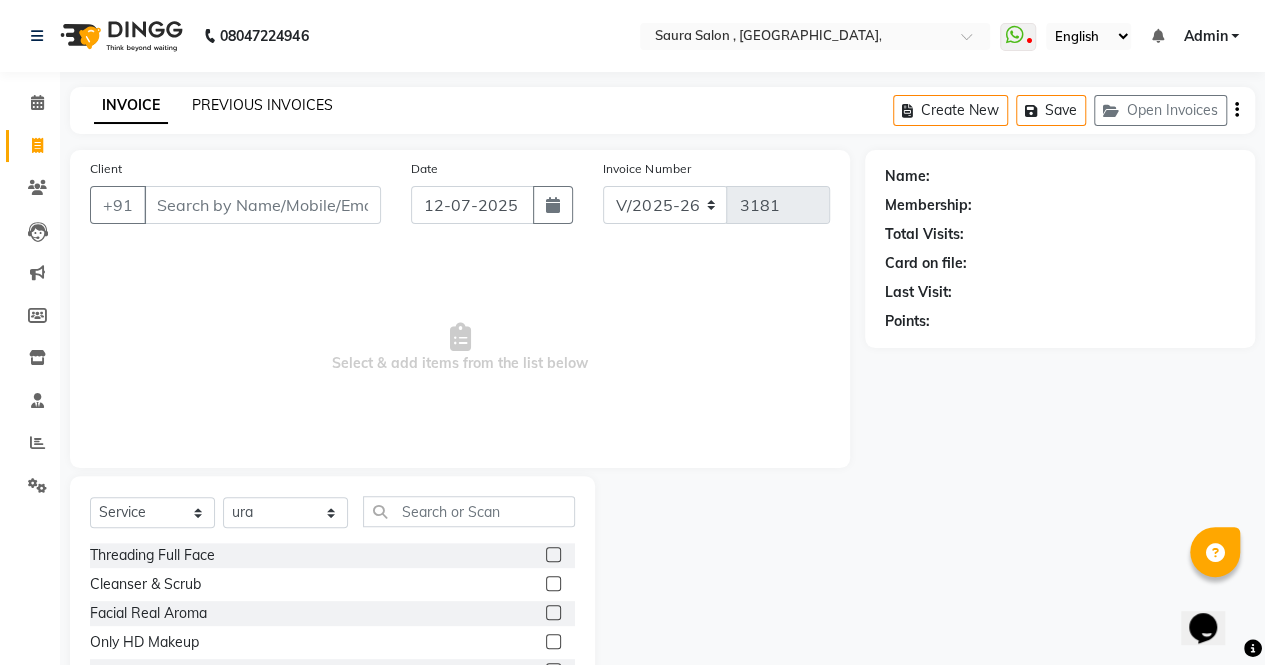 click on "PREVIOUS INVOICES" 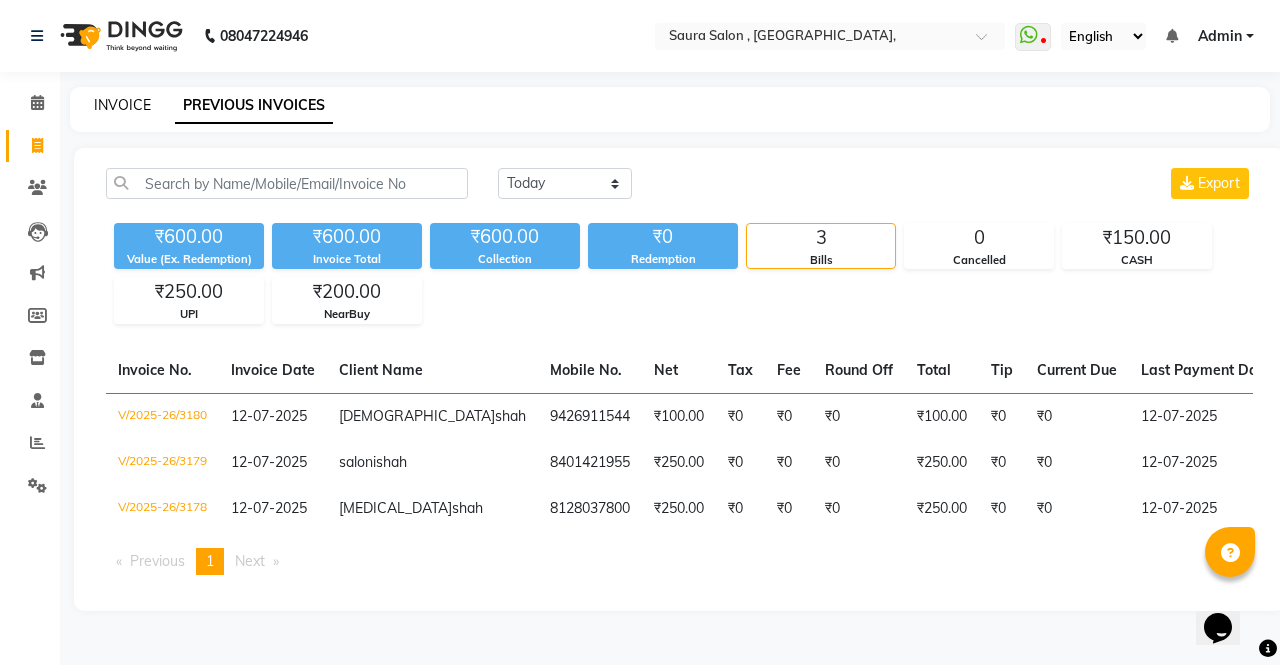 click on "INVOICE" 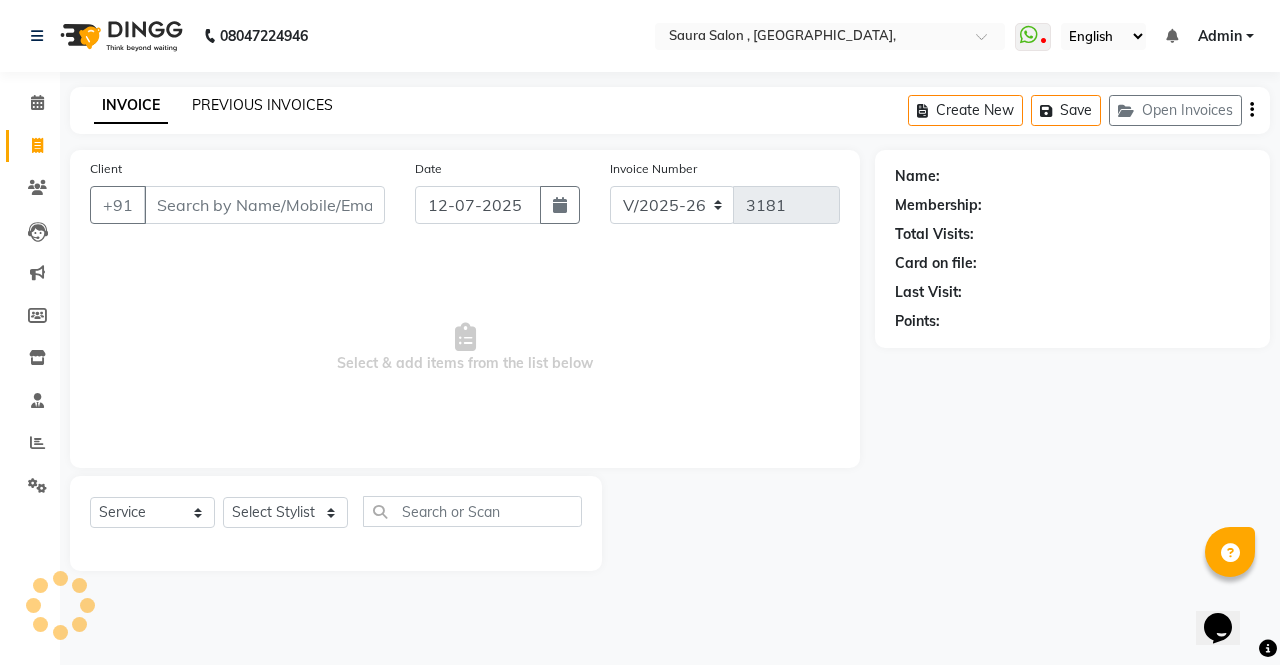 select on "57428" 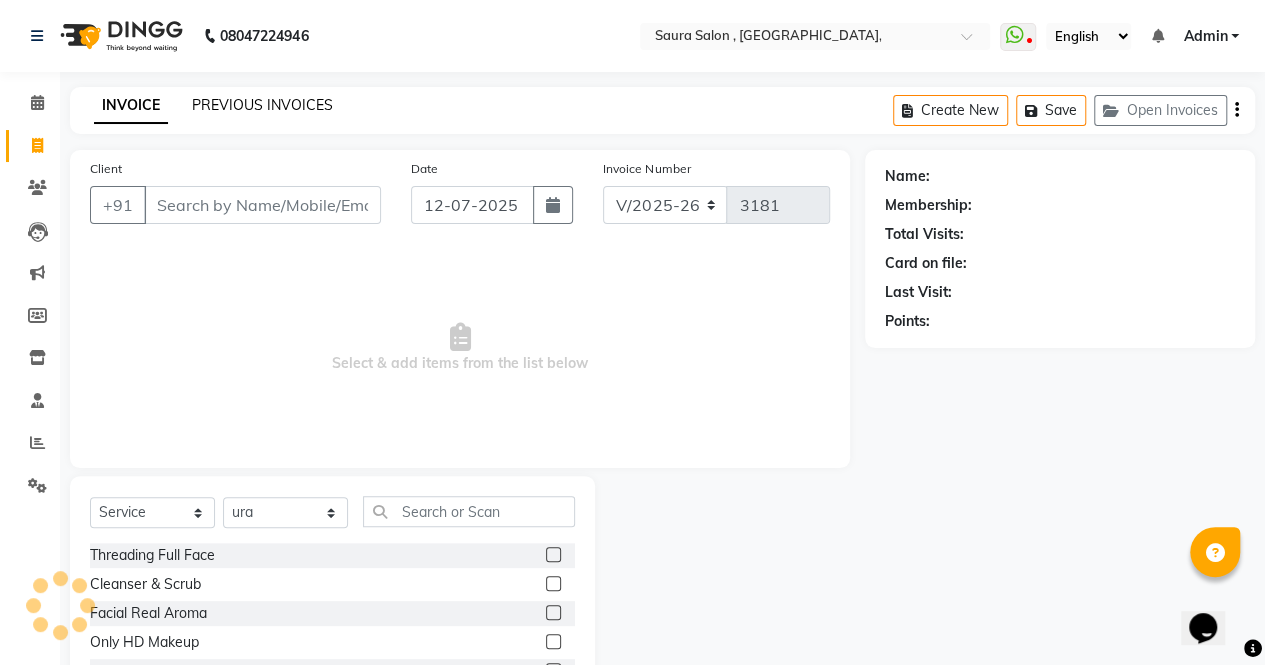 click on "PREVIOUS INVOICES" 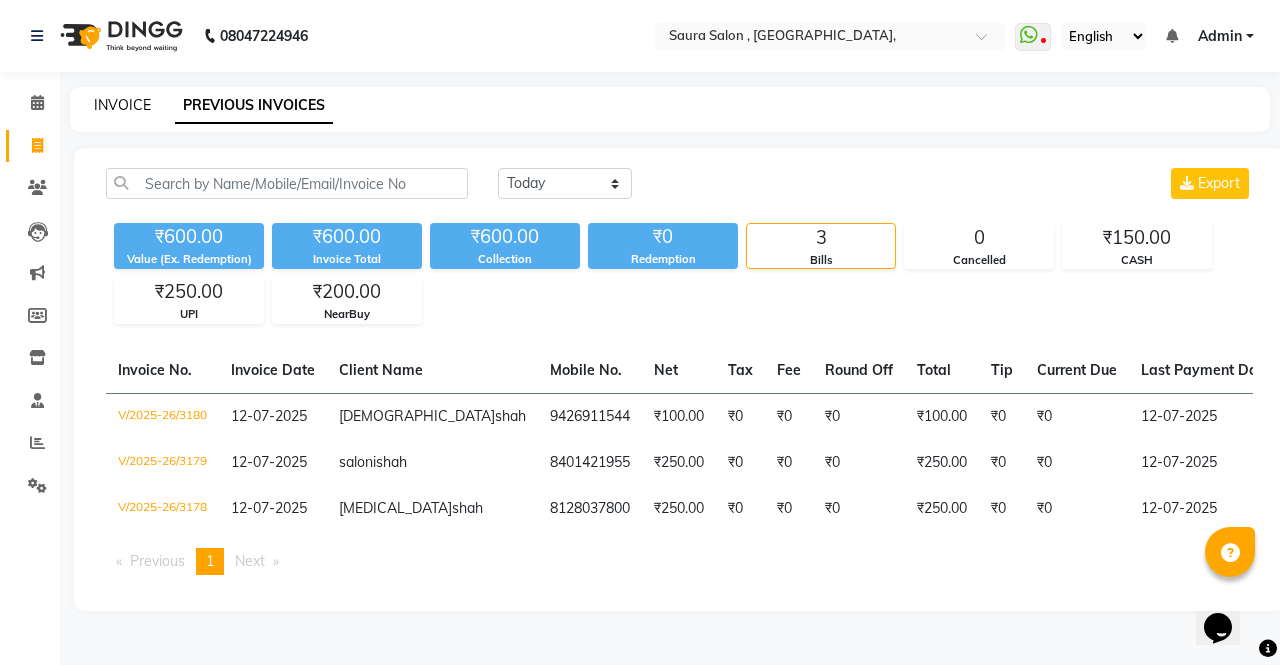 click on "INVOICE" 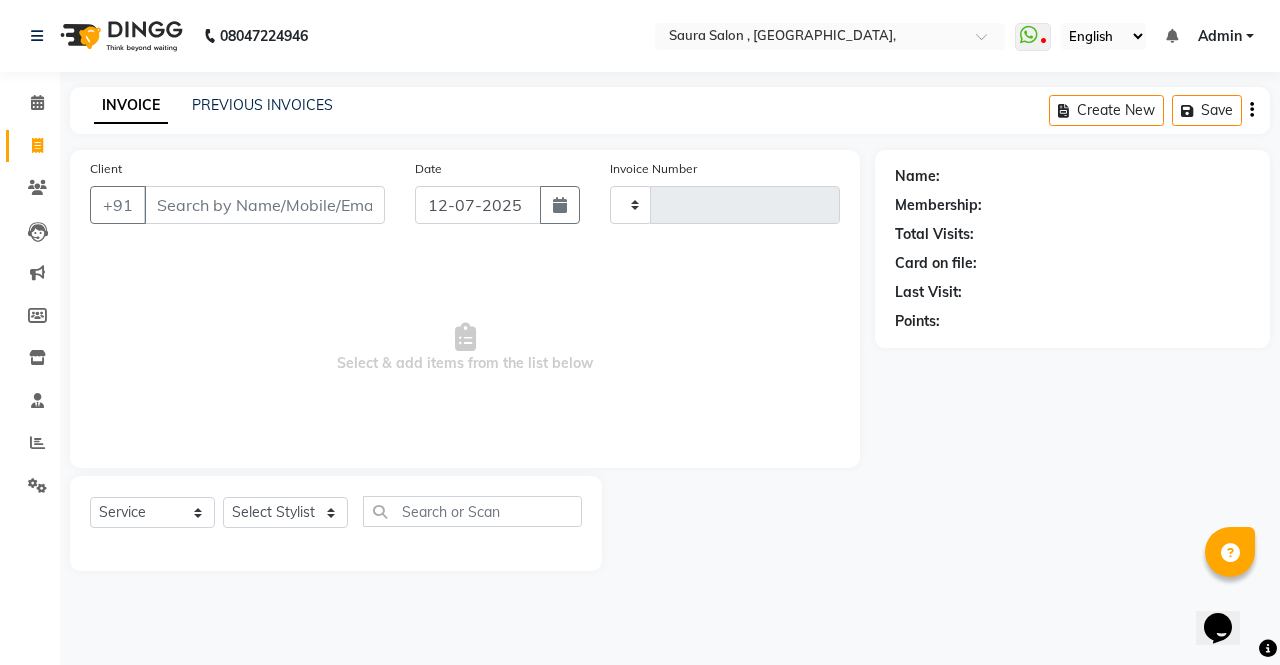 type on "3181" 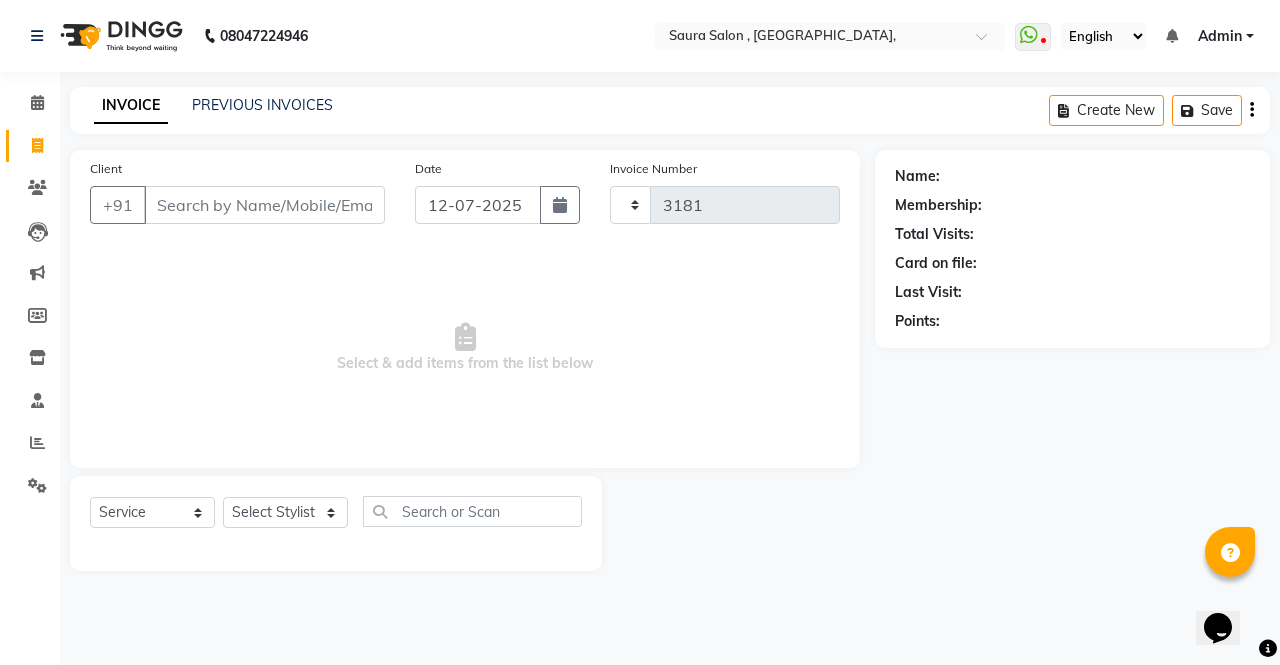 select on "6963" 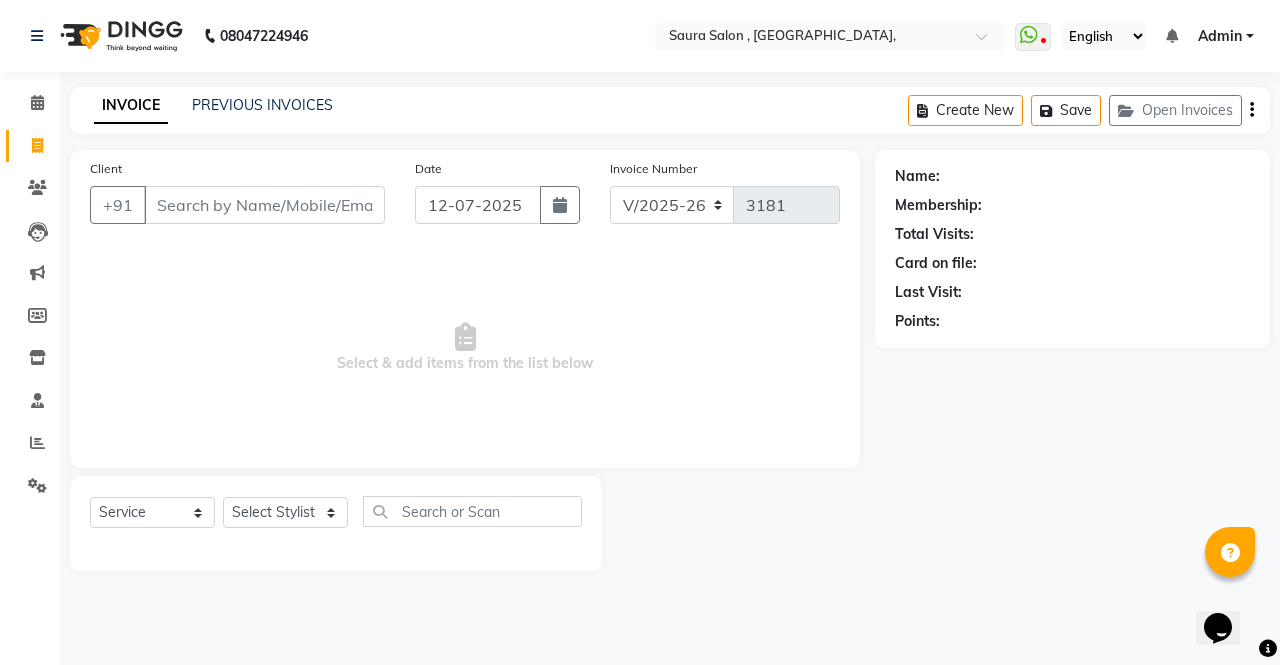 select on "57428" 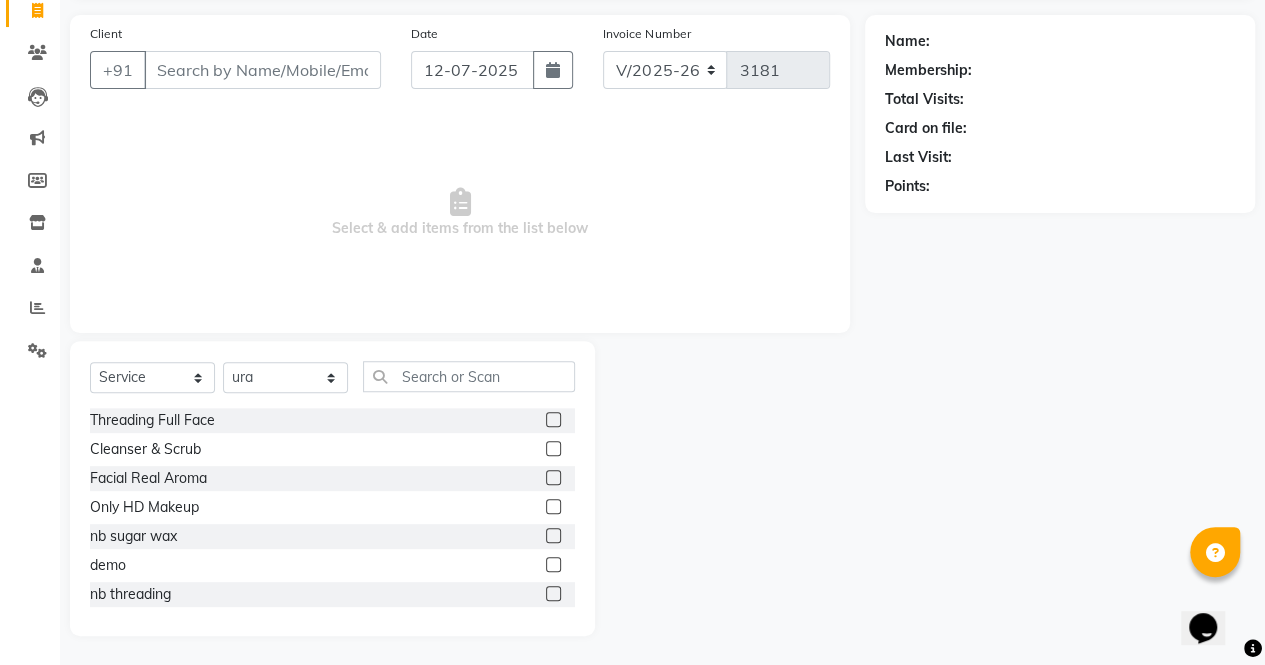scroll, scrollTop: 0, scrollLeft: 0, axis: both 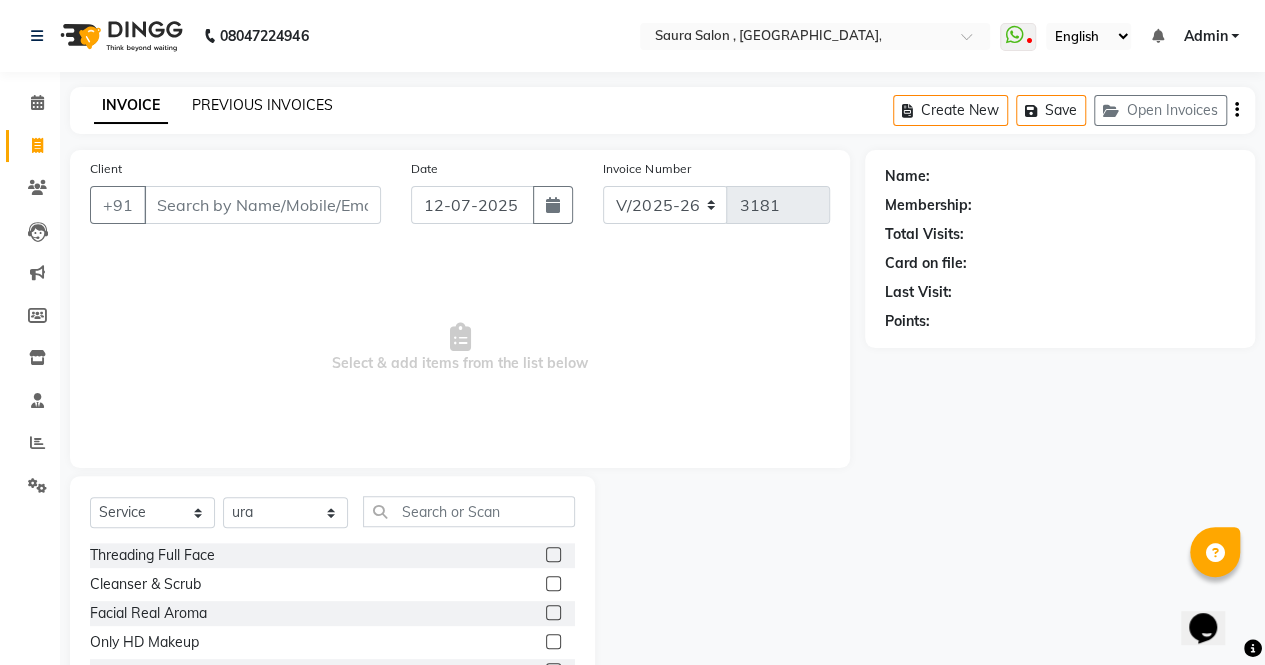 click on "PREVIOUS INVOICES" 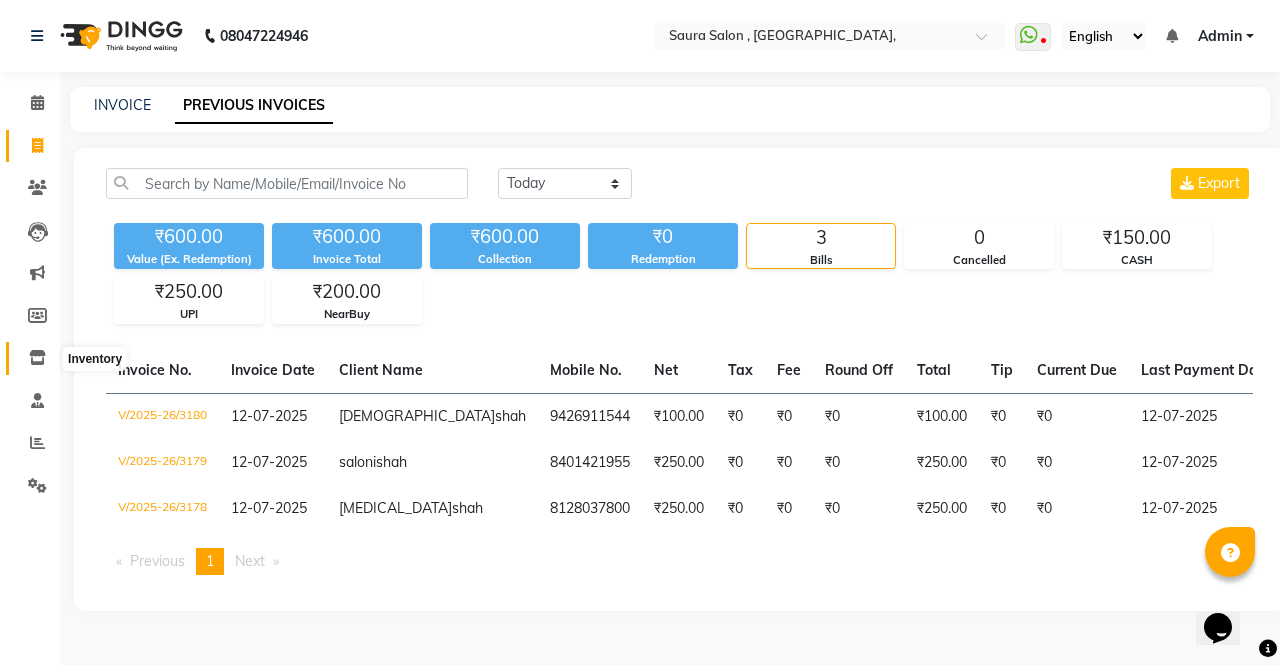 click 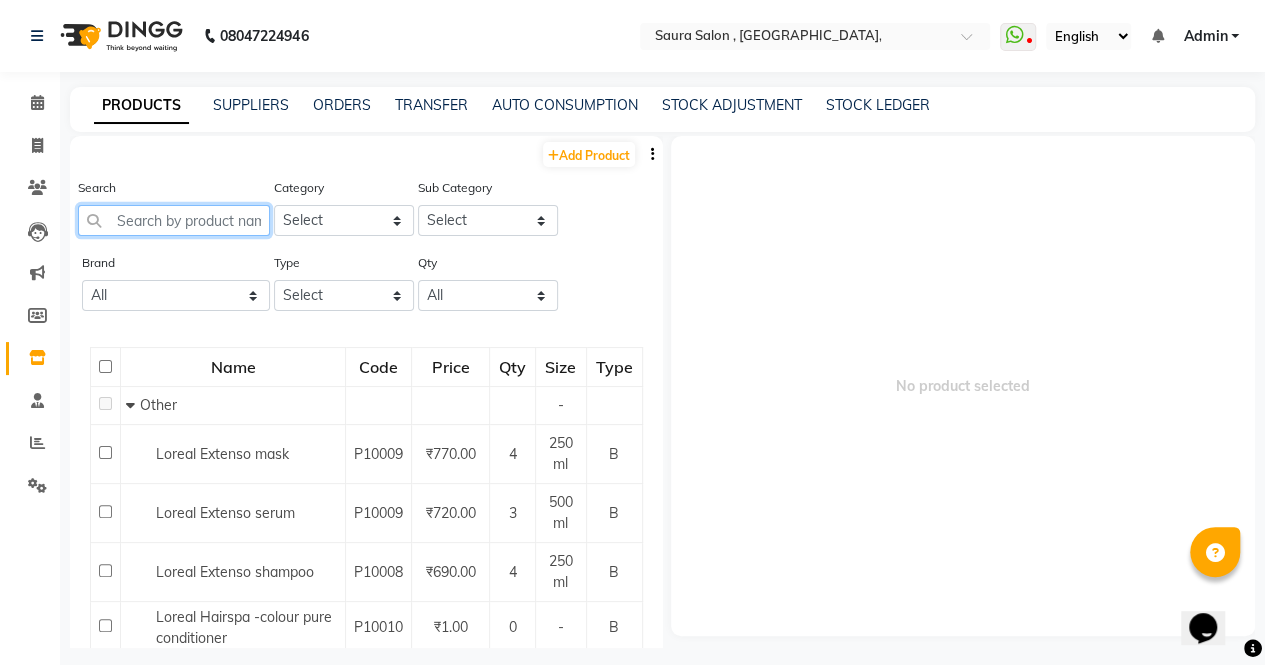 click 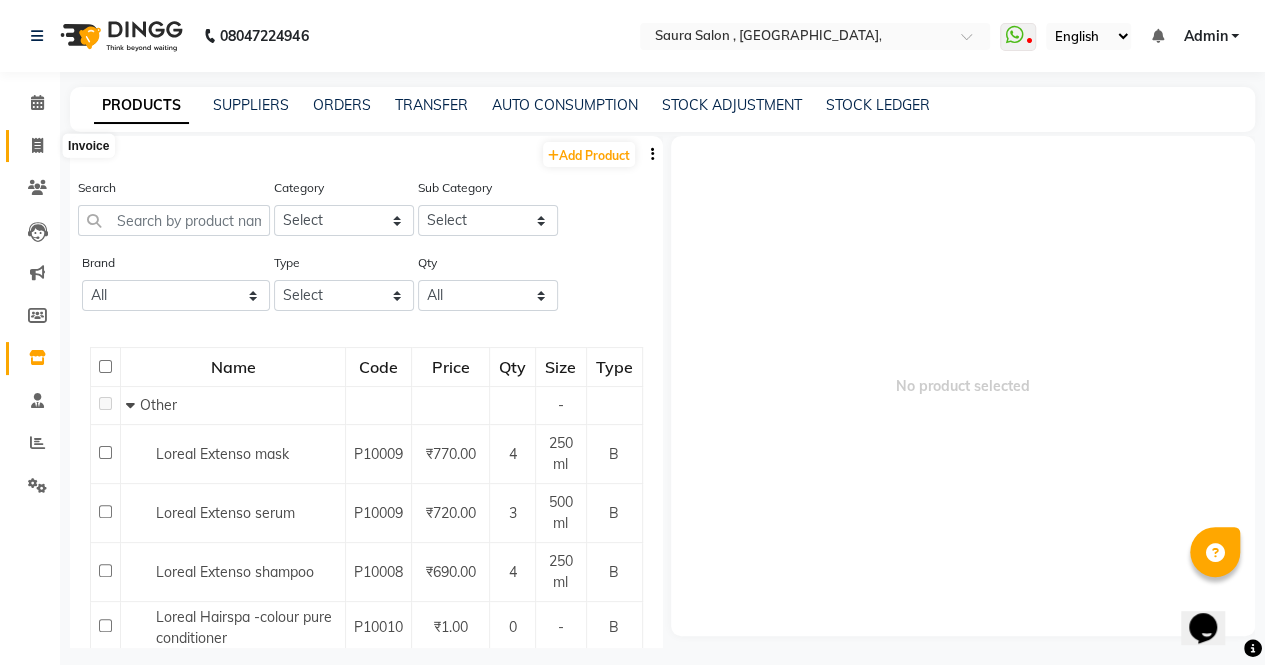 click 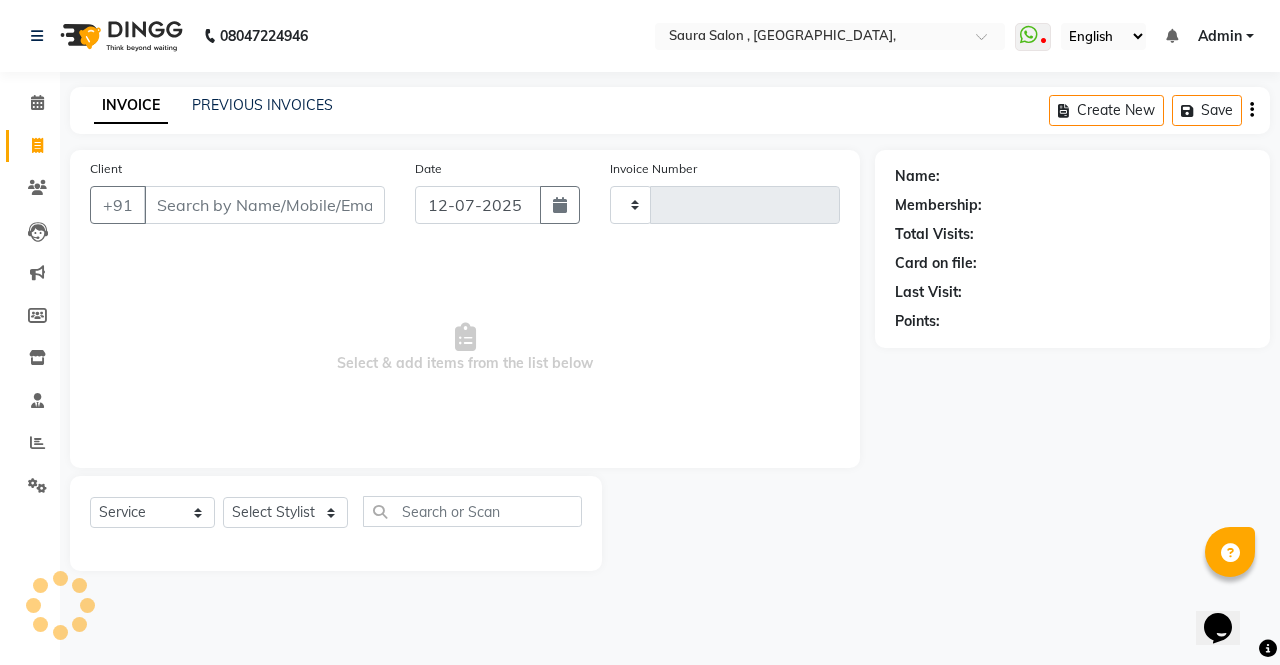 type on "3181" 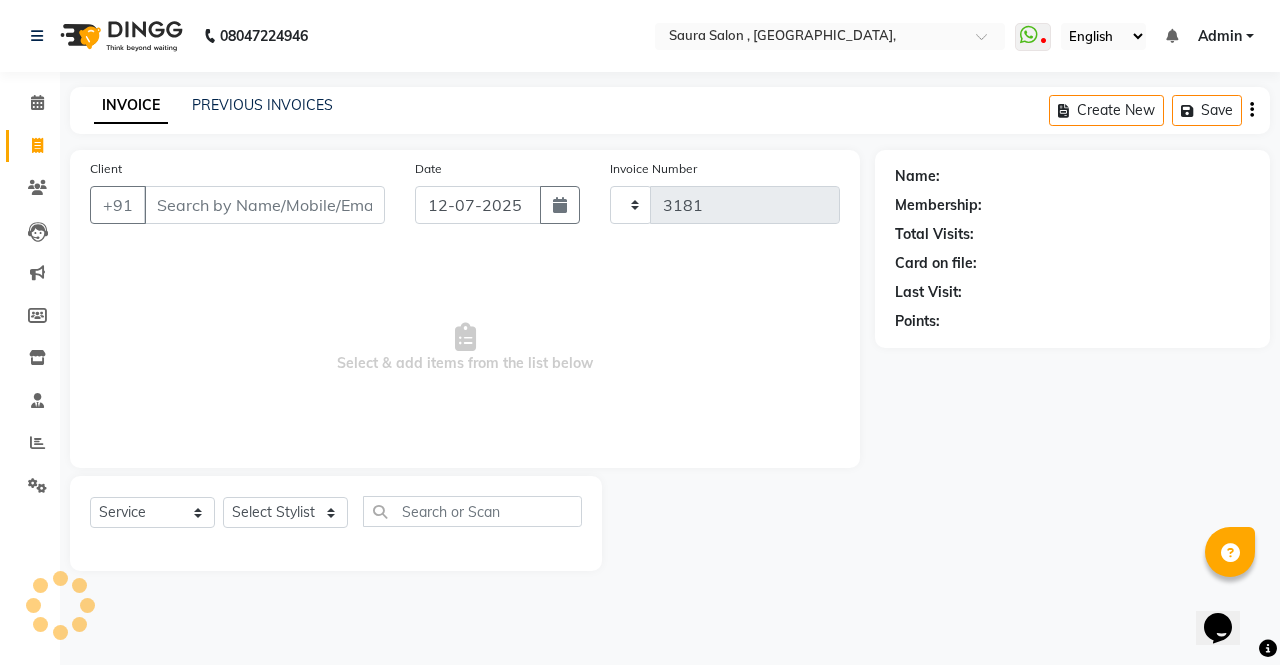 select on "6963" 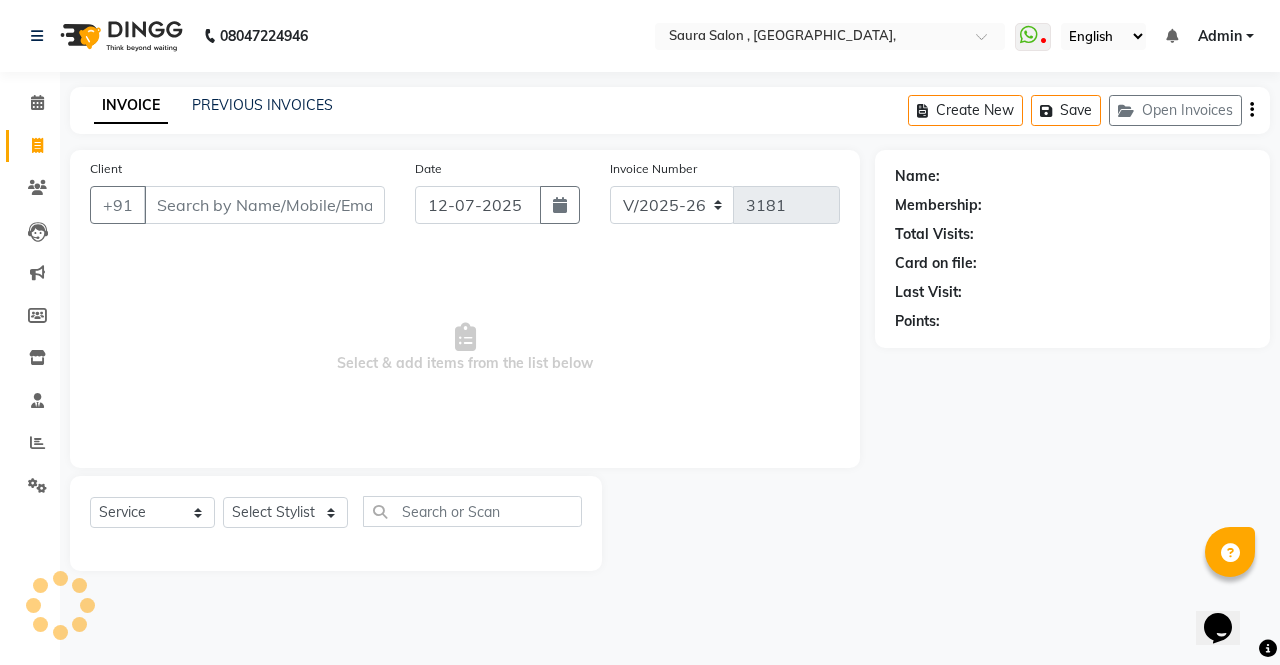 select on "57428" 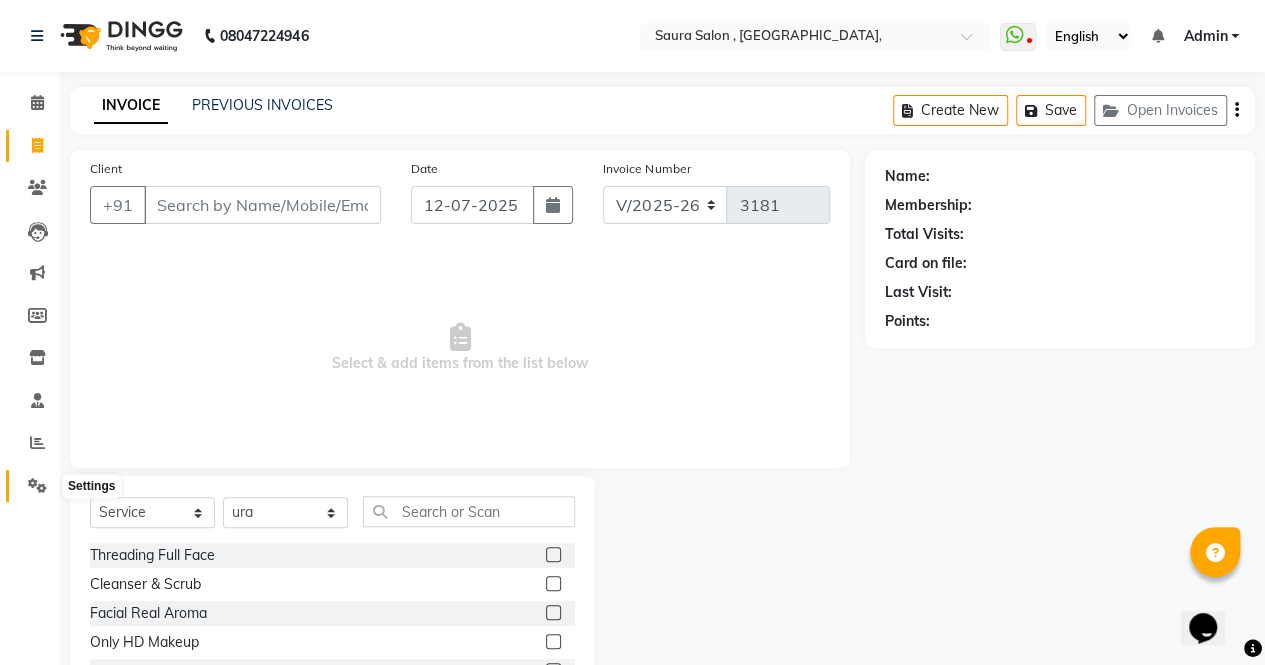 click 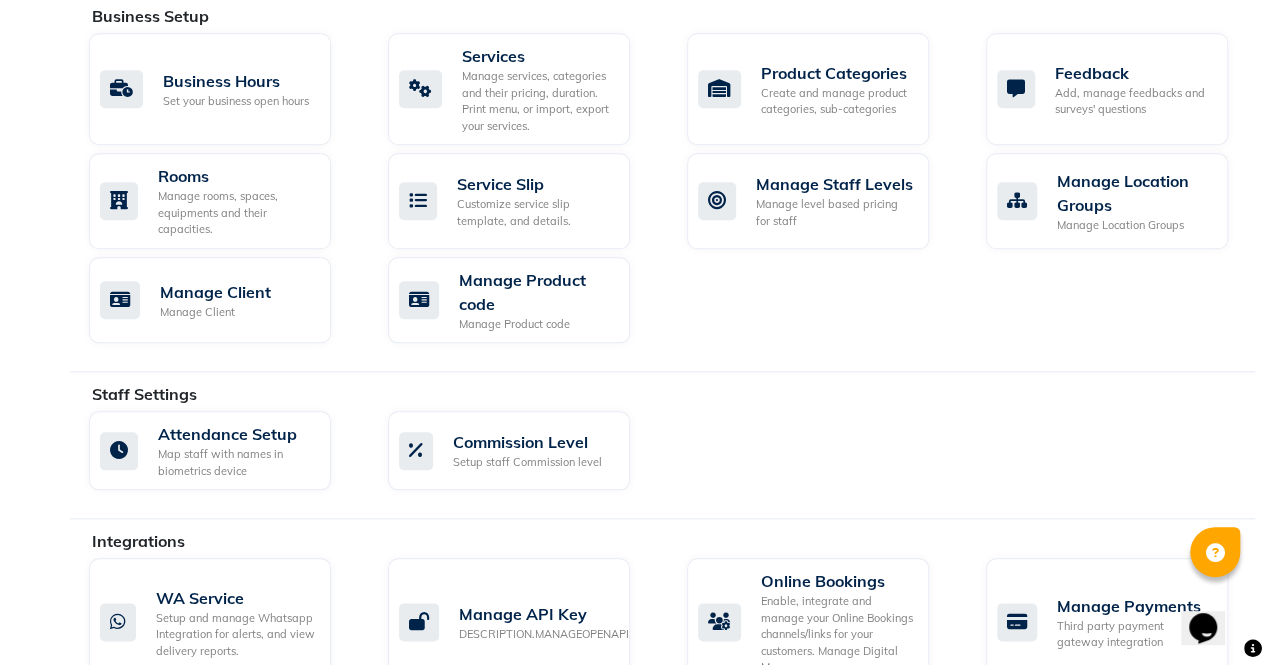 scroll, scrollTop: 880, scrollLeft: 0, axis: vertical 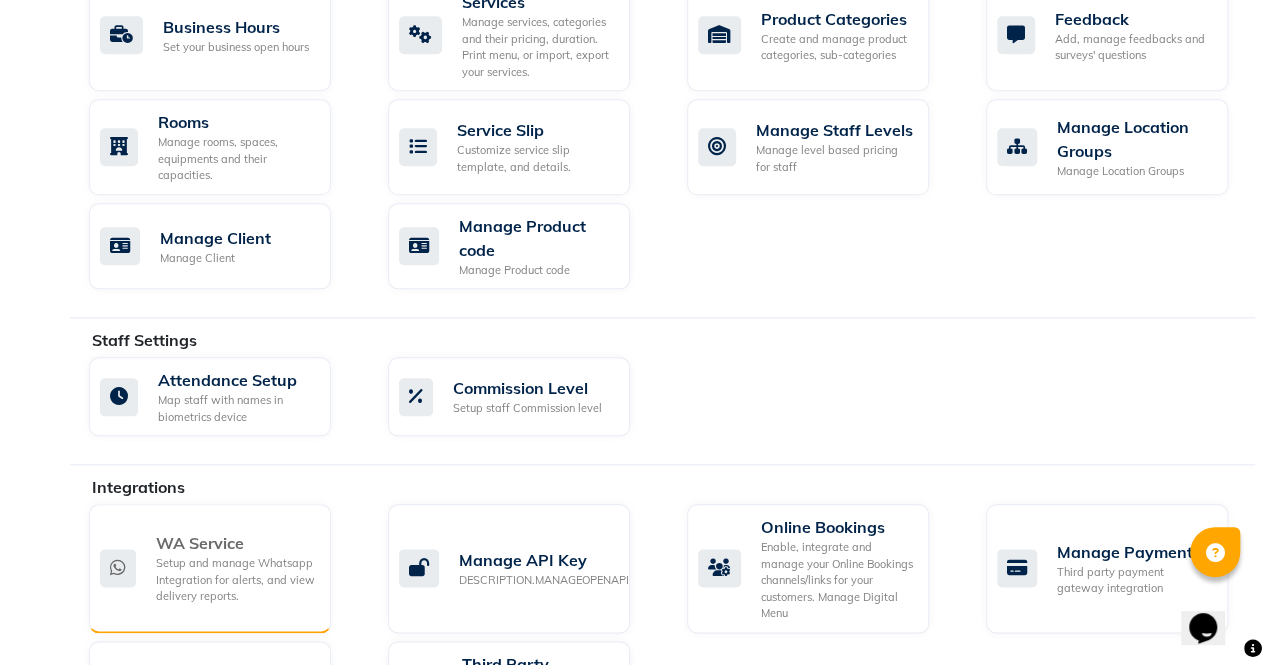 click on "WA Service" 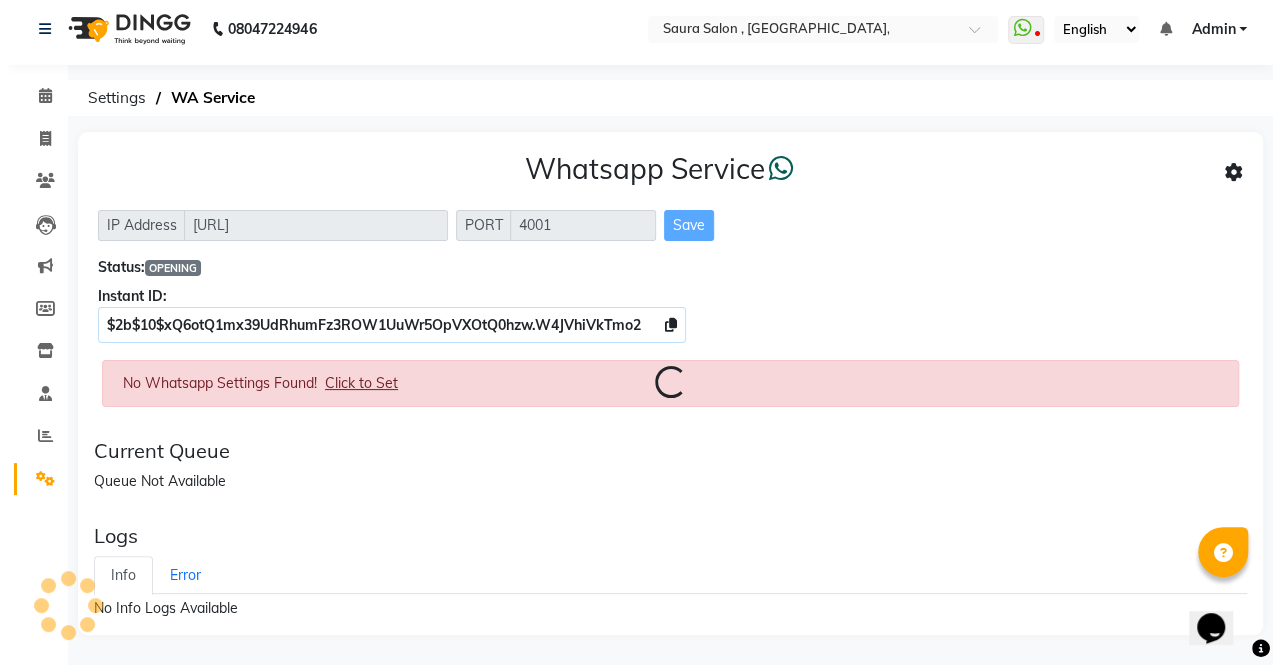 scroll, scrollTop: 0, scrollLeft: 0, axis: both 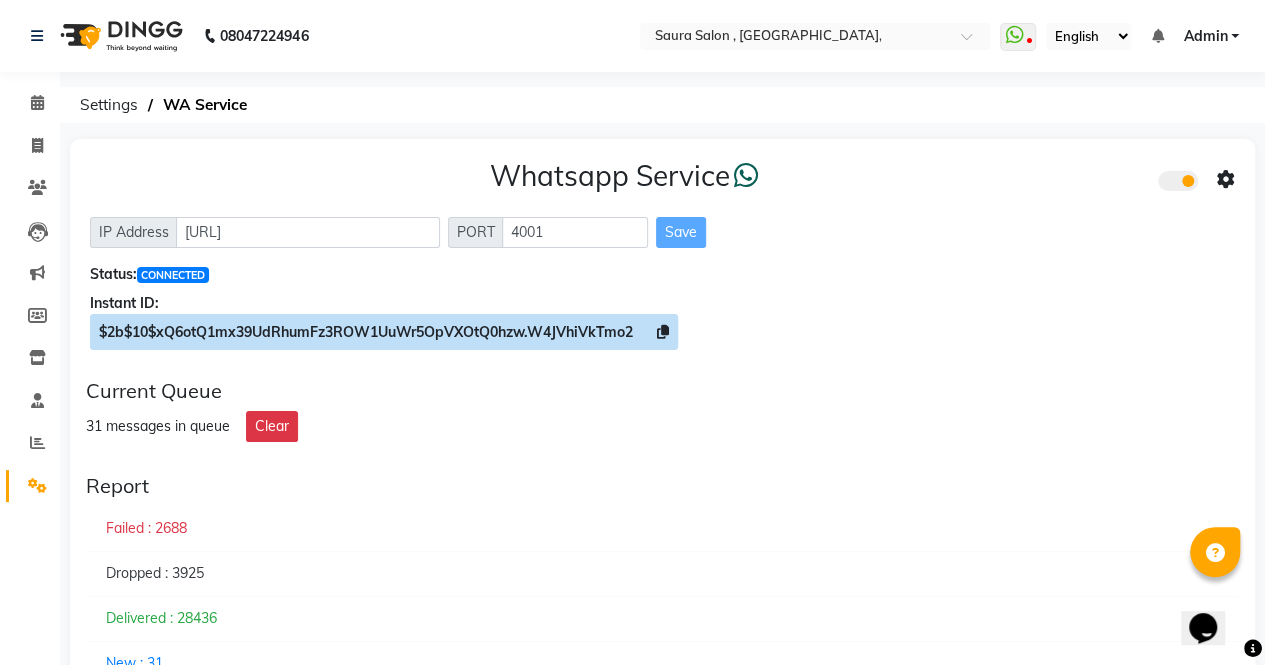 click 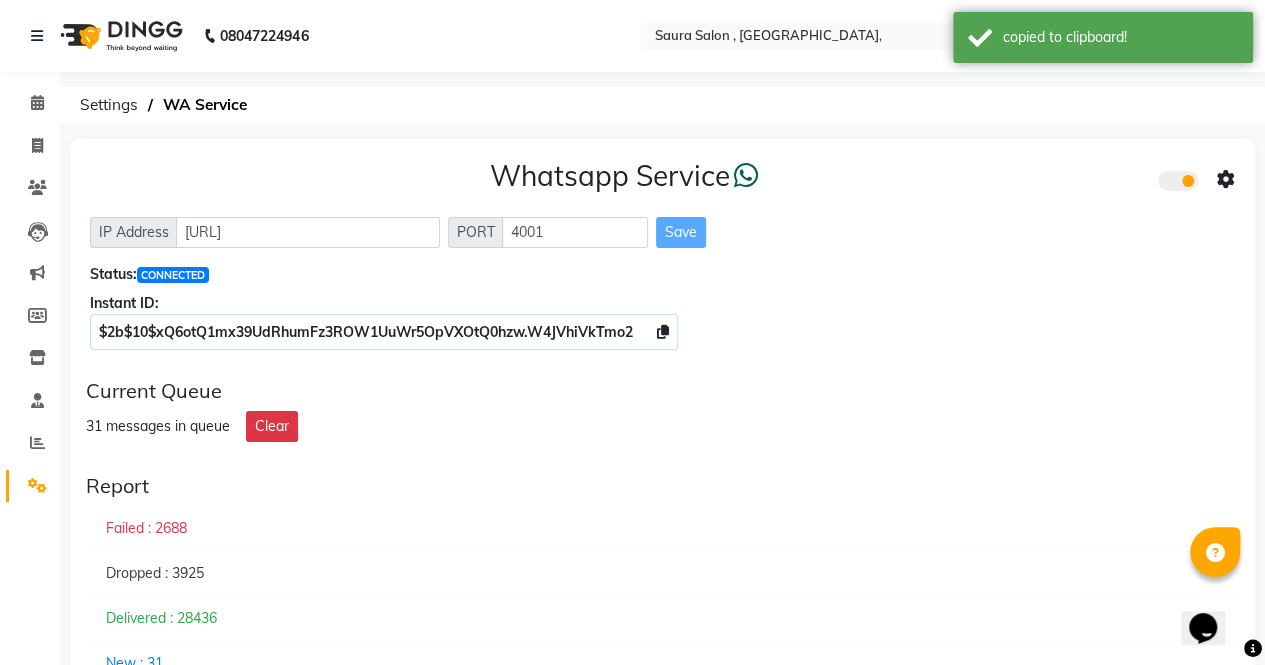 click 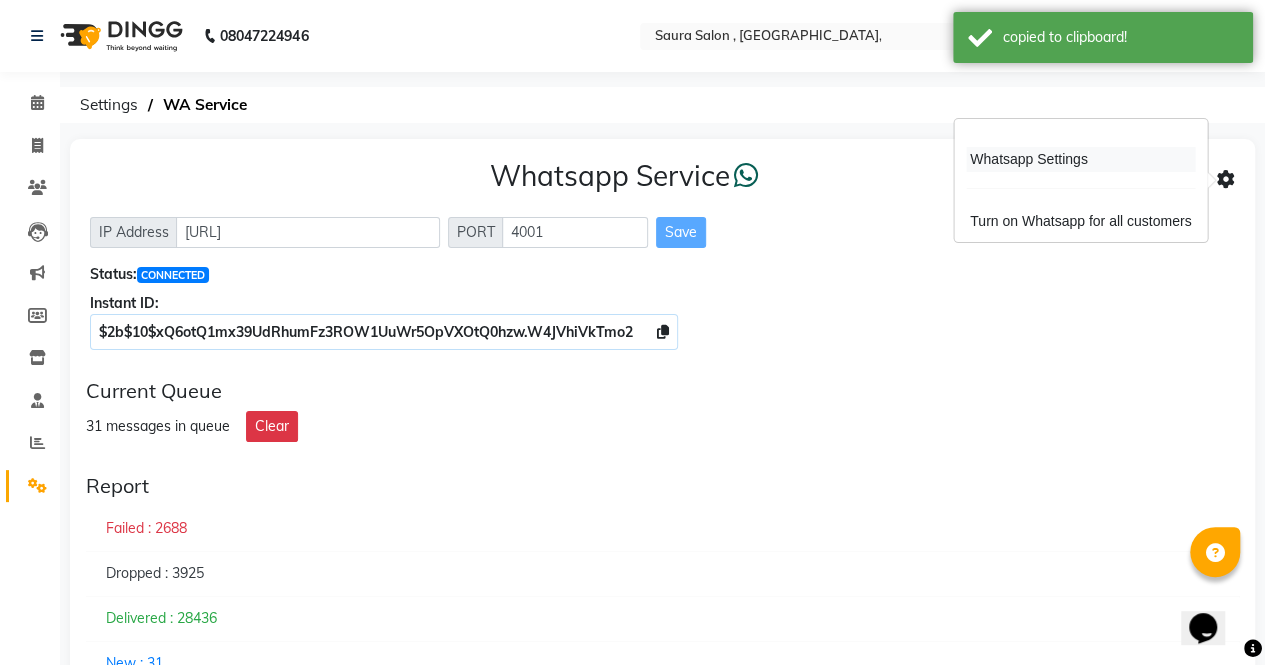 click on "Whatsapp Settings" at bounding box center (1080, 159) 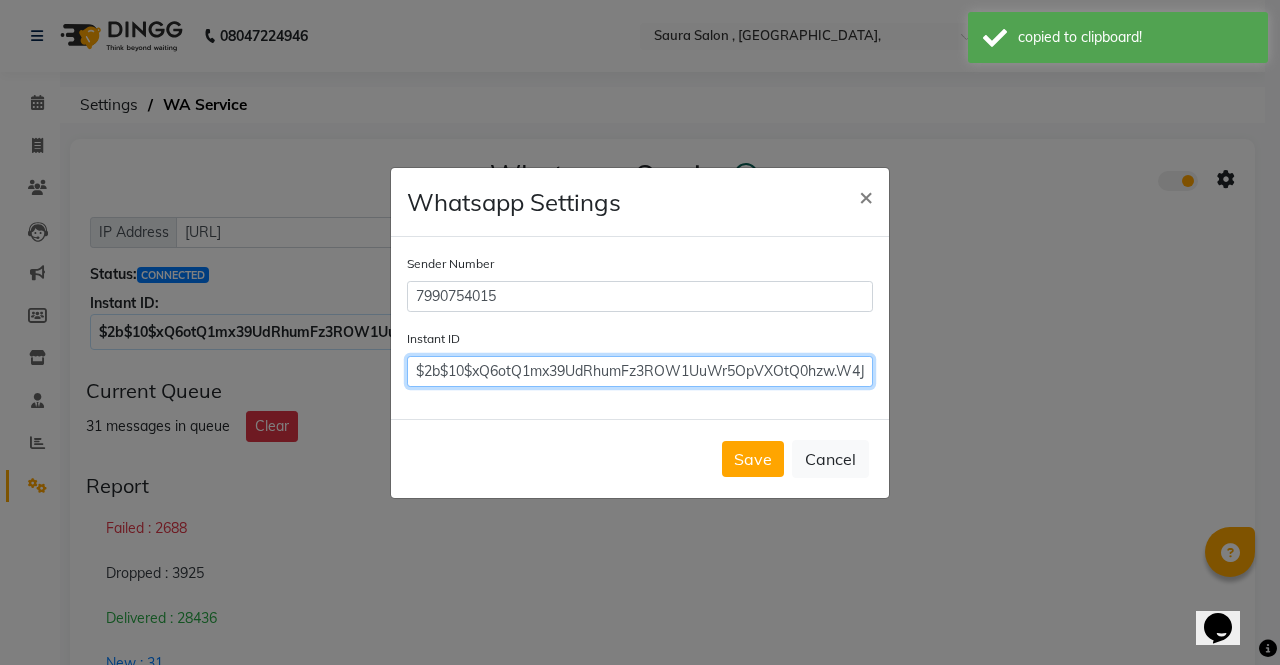 click on "$2b$10$xQ6otQ1mx39UdRhumFz3ROW1UuWr5OpVXOtQ0hzw.W4JVhiVkTmo2" at bounding box center (640, 371) 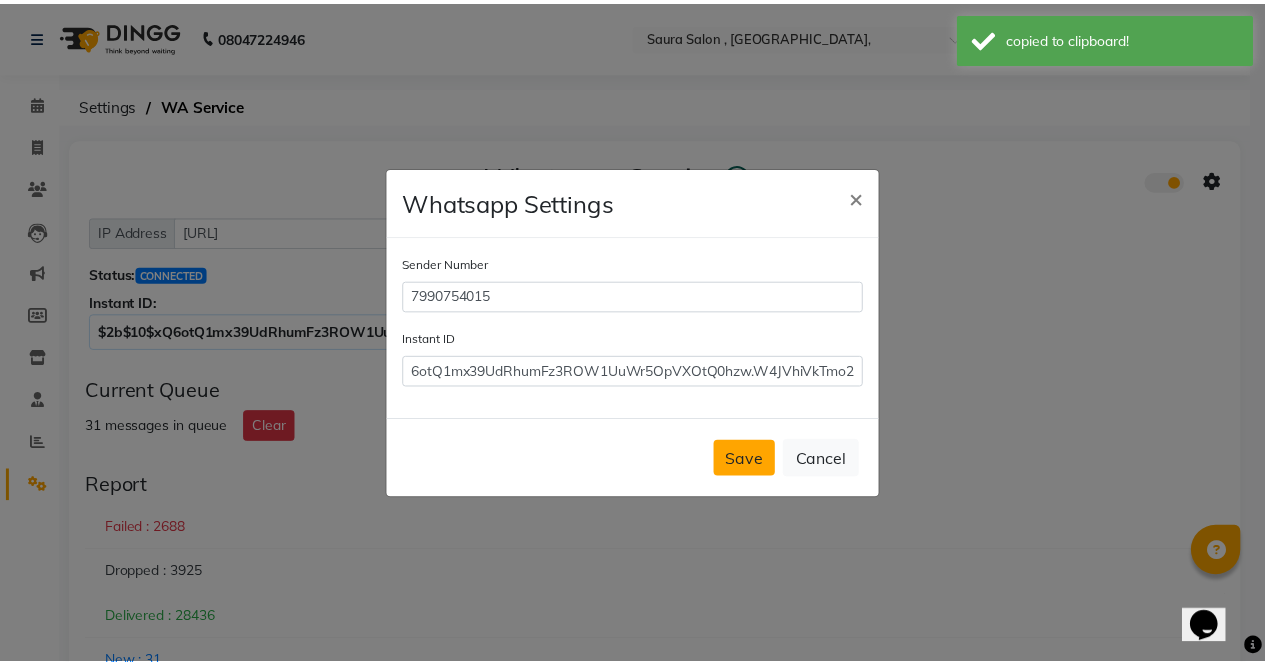 scroll, scrollTop: 0, scrollLeft: 0, axis: both 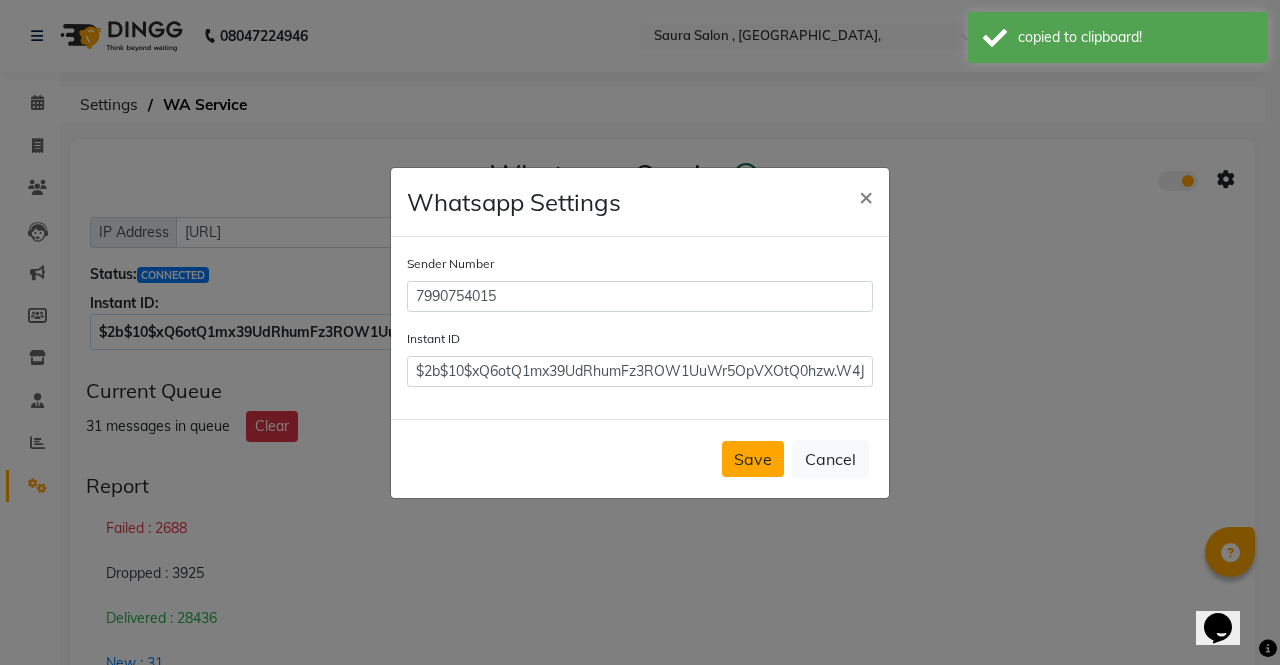 click on "Save" 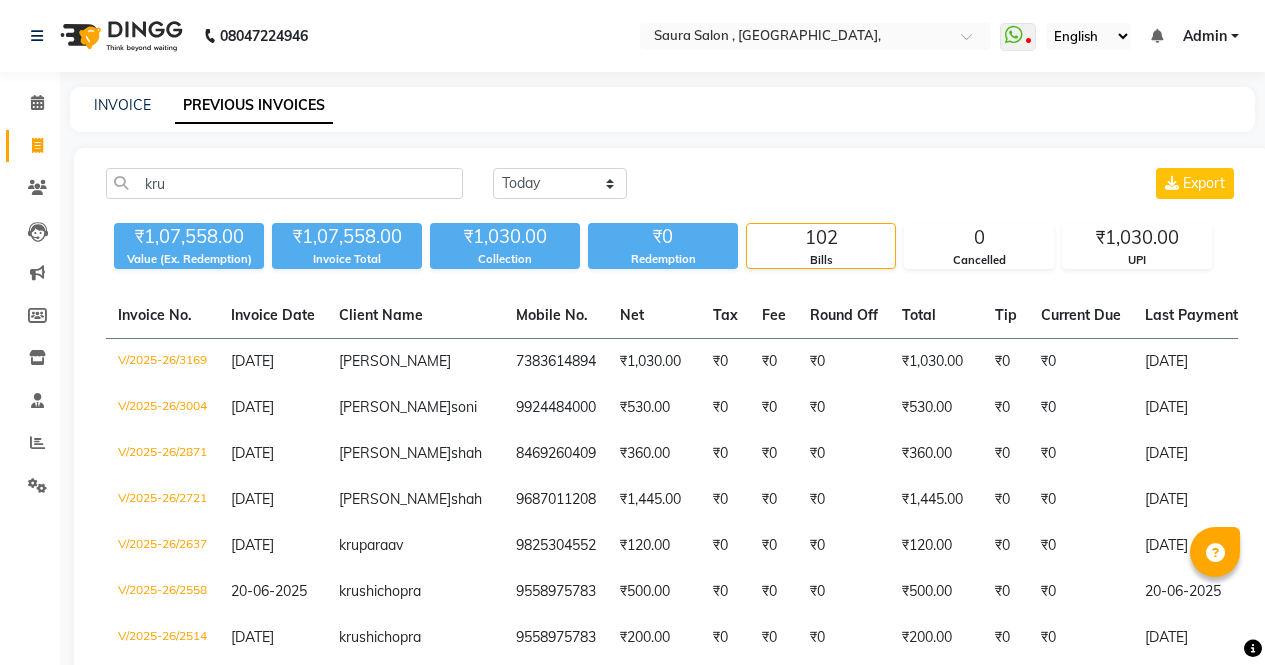 select on "[DATE]" 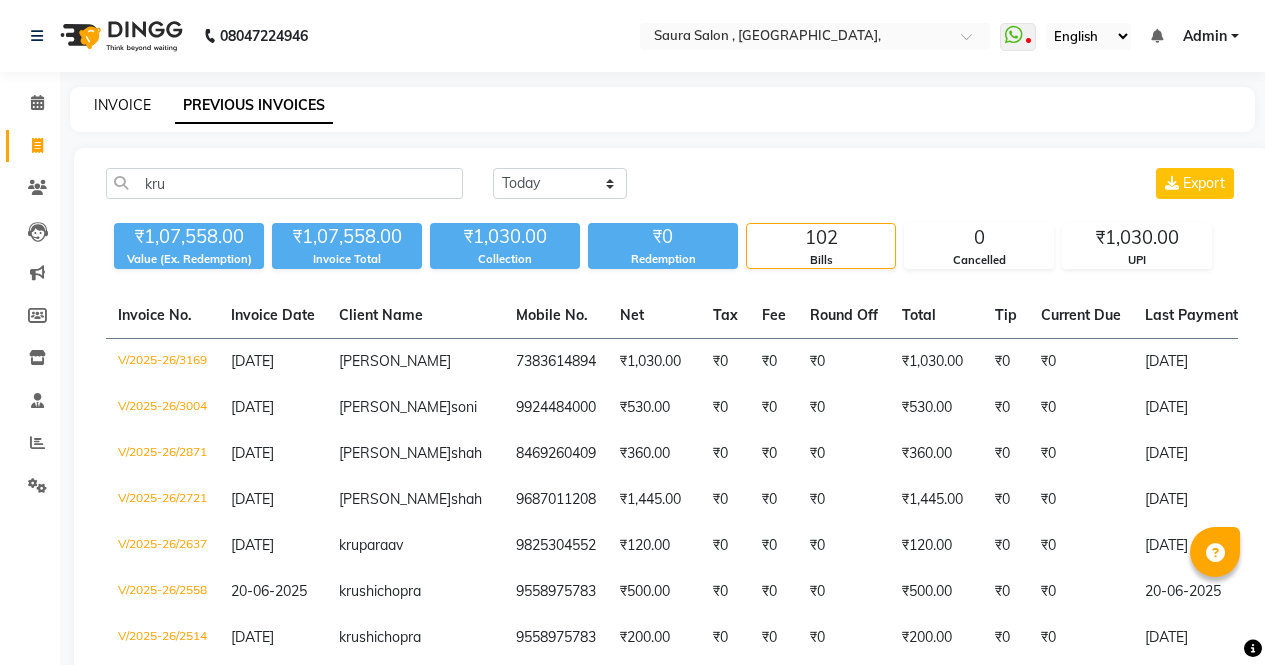 scroll, scrollTop: 0, scrollLeft: 0, axis: both 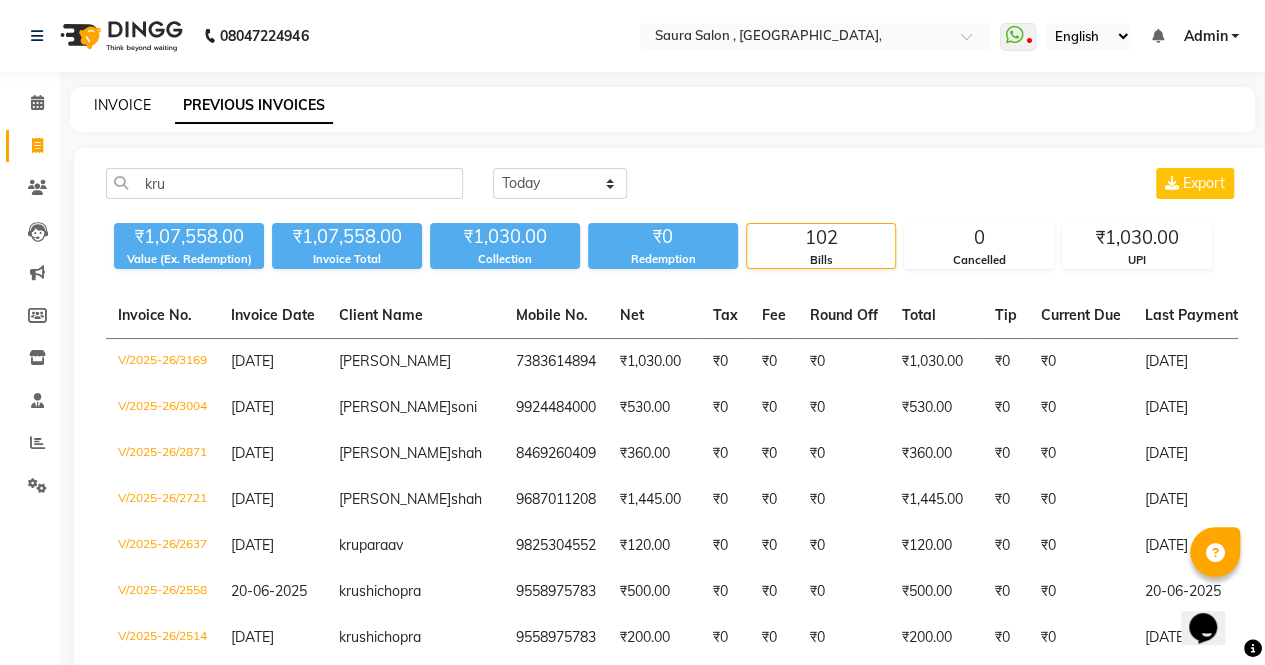 click on "INVOICE" 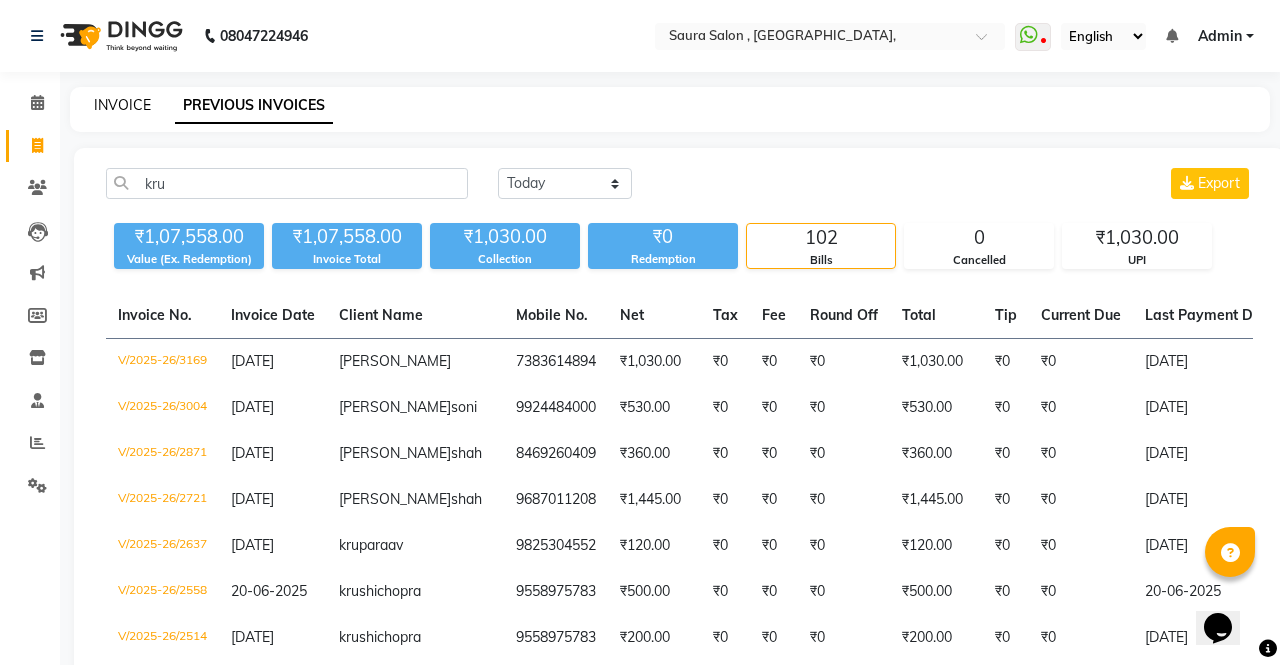 select on "6963" 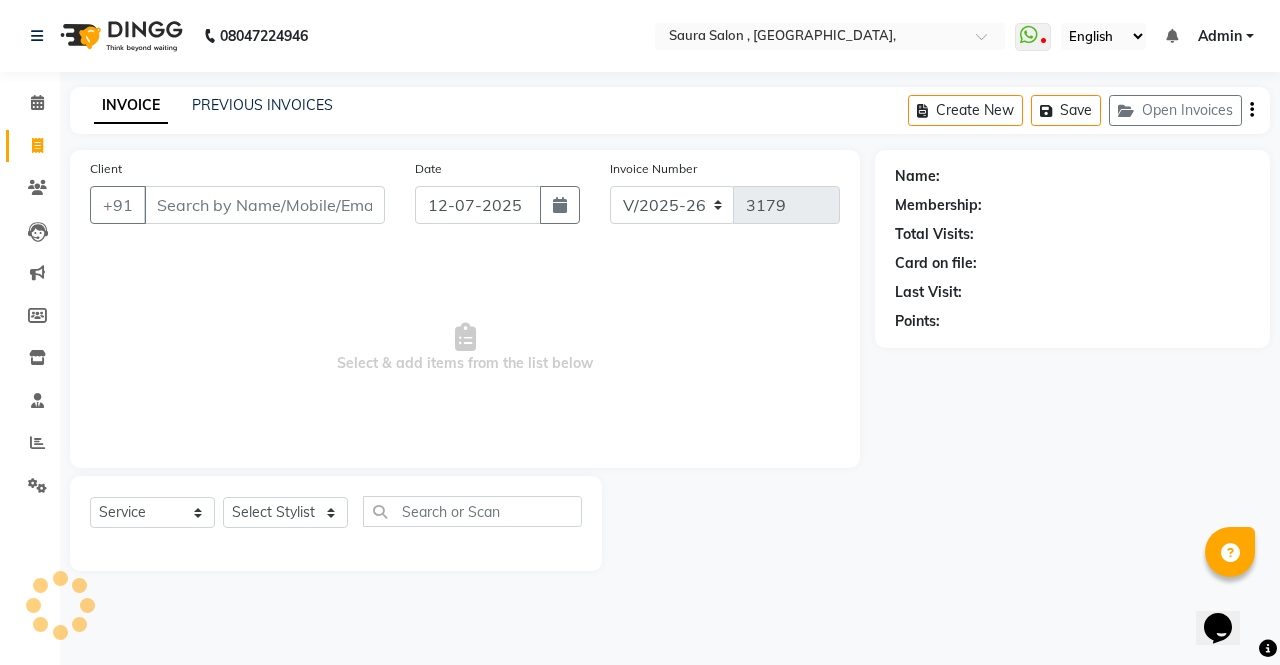 select on "57428" 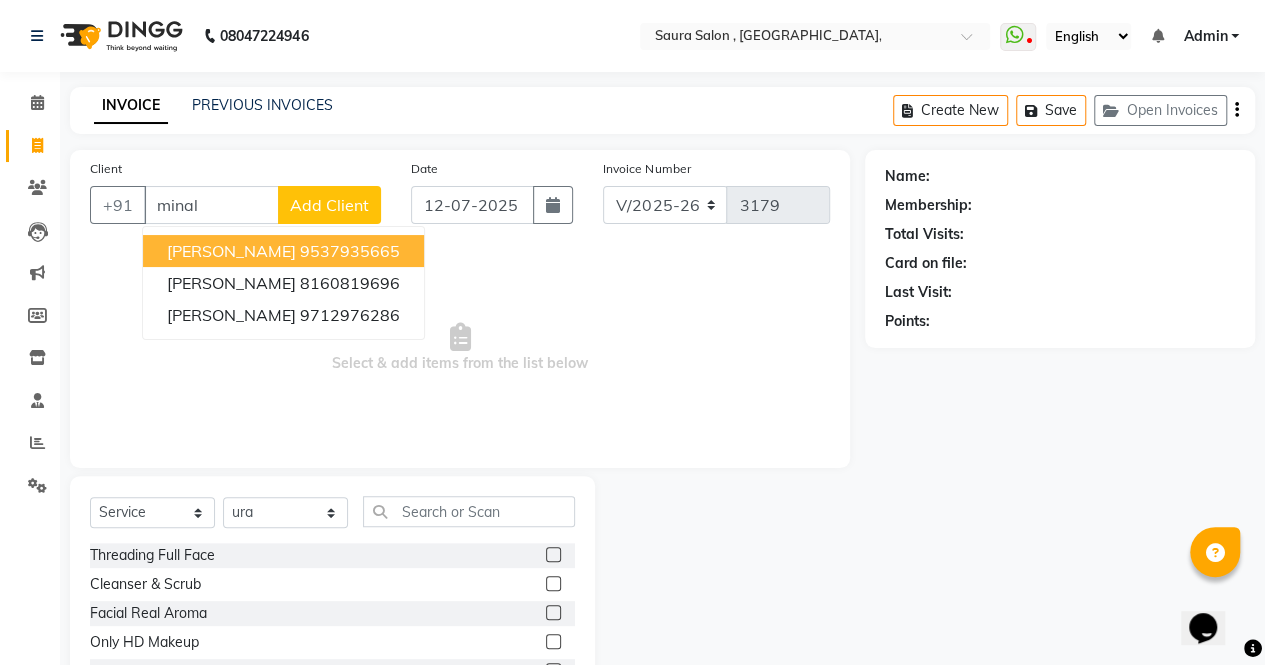 click on "minal shukla  9537935665" at bounding box center (283, 251) 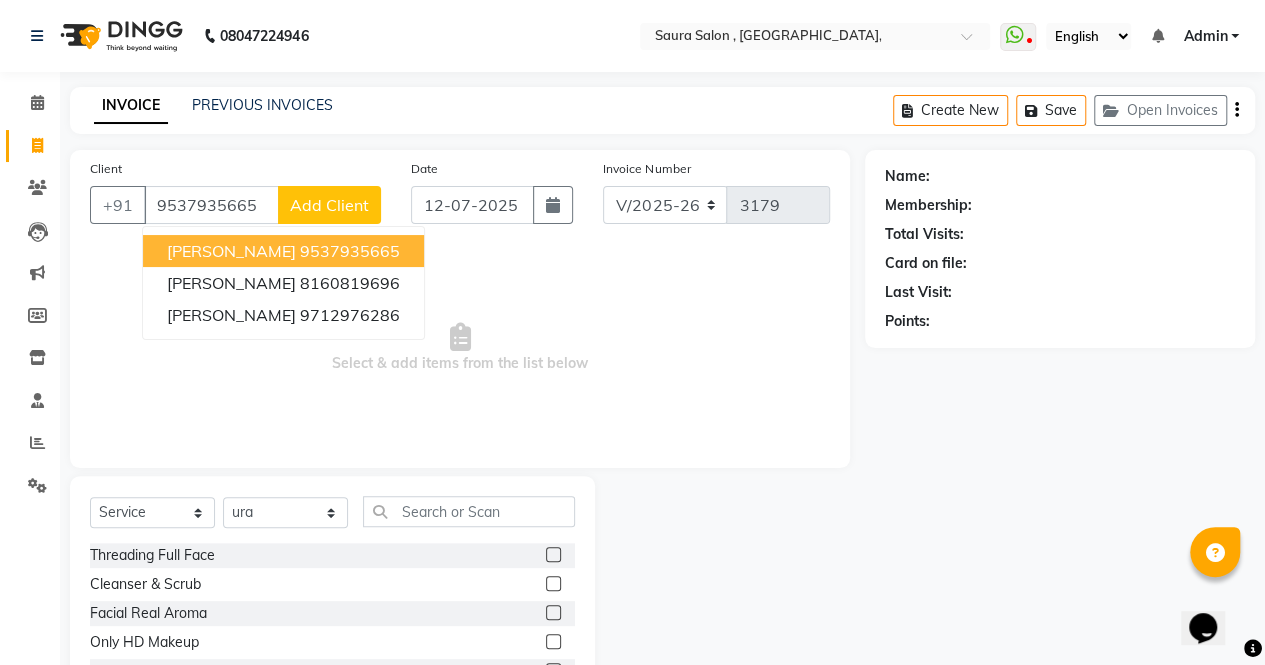 type on "9537935665" 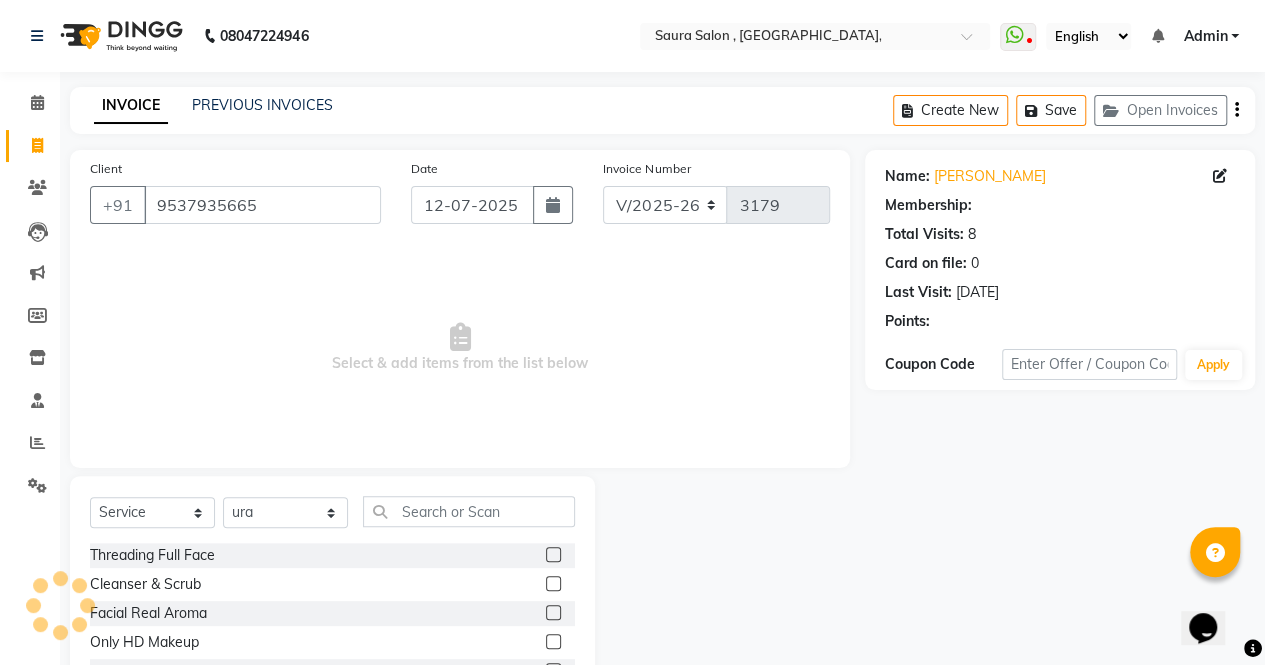 select on "1: Object" 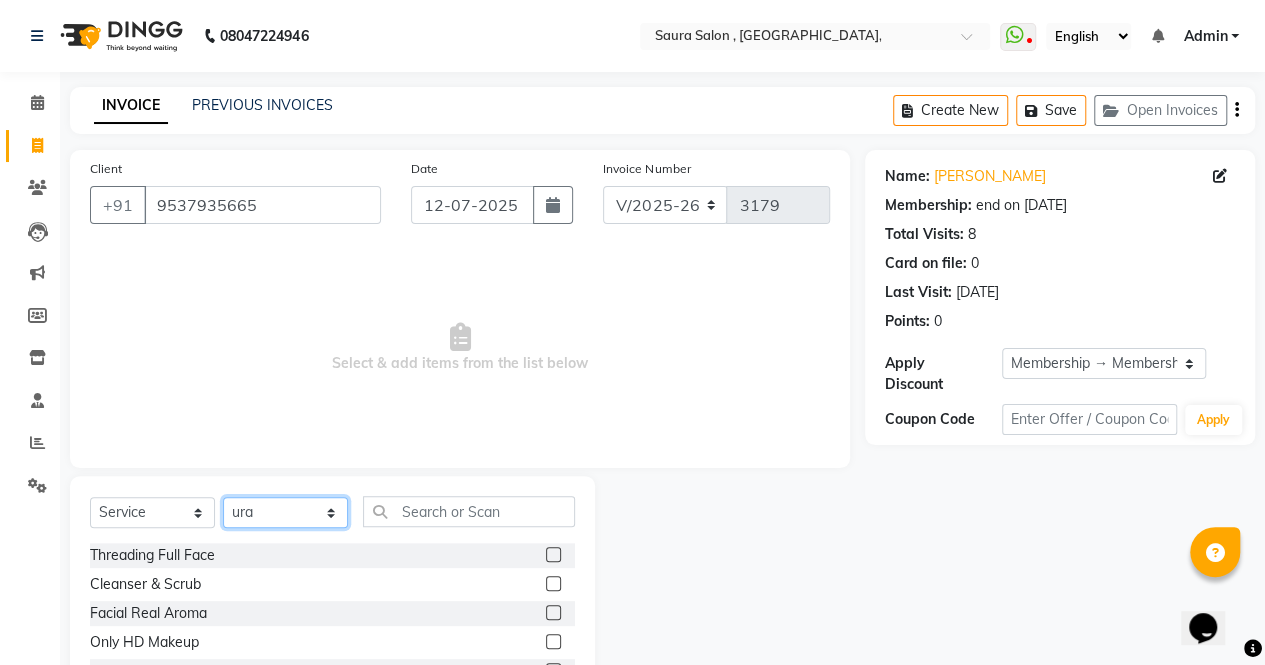 click on "Select Stylist archana  asha  chetna  deepika prajapati jagruti payal riddhi khandala shanti  sona  ura usha di vaishali vaishnavi  vidhi" 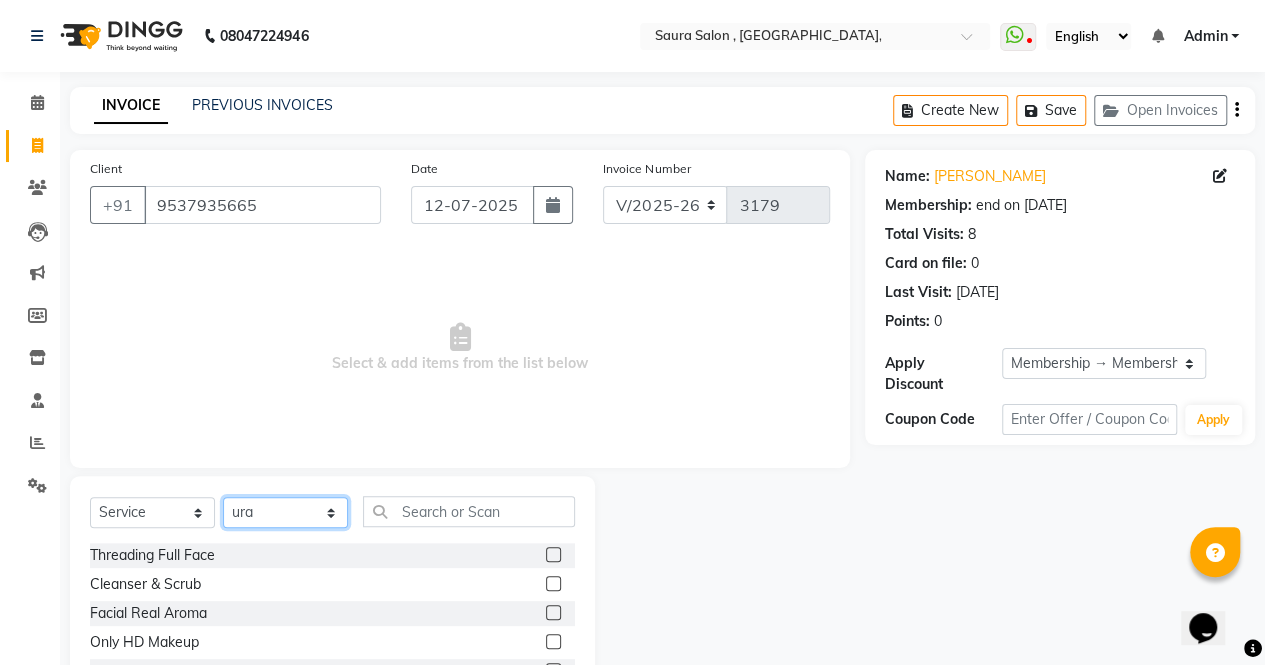click on "Select Stylist archana  asha  chetna  deepika prajapati jagruti payal riddhi khandala shanti  sona  ura usha di vaishali vaishnavi  vidhi" 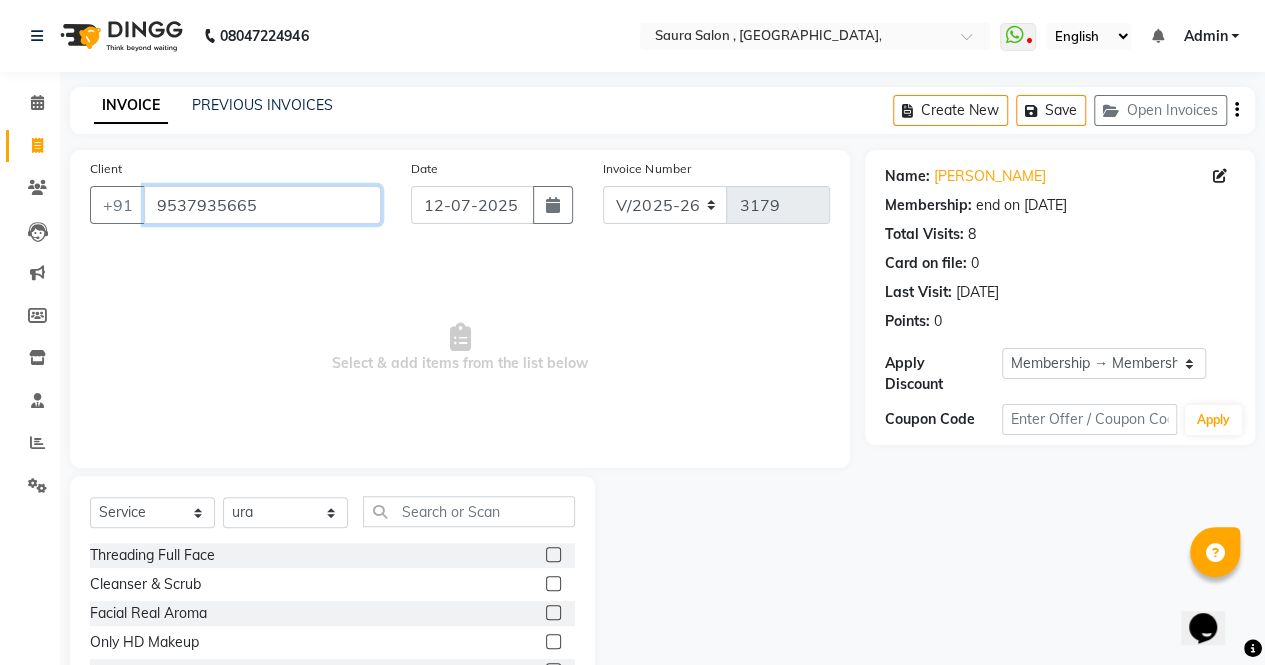 click on "9537935665" at bounding box center [262, 205] 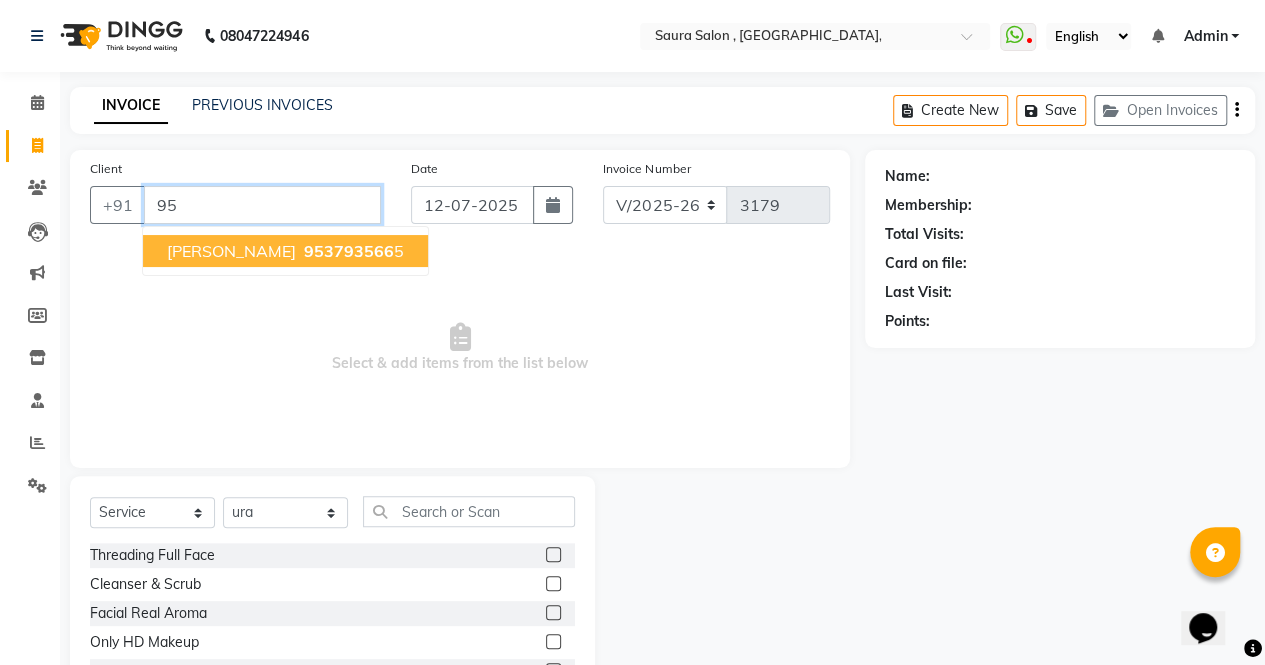 type on "9" 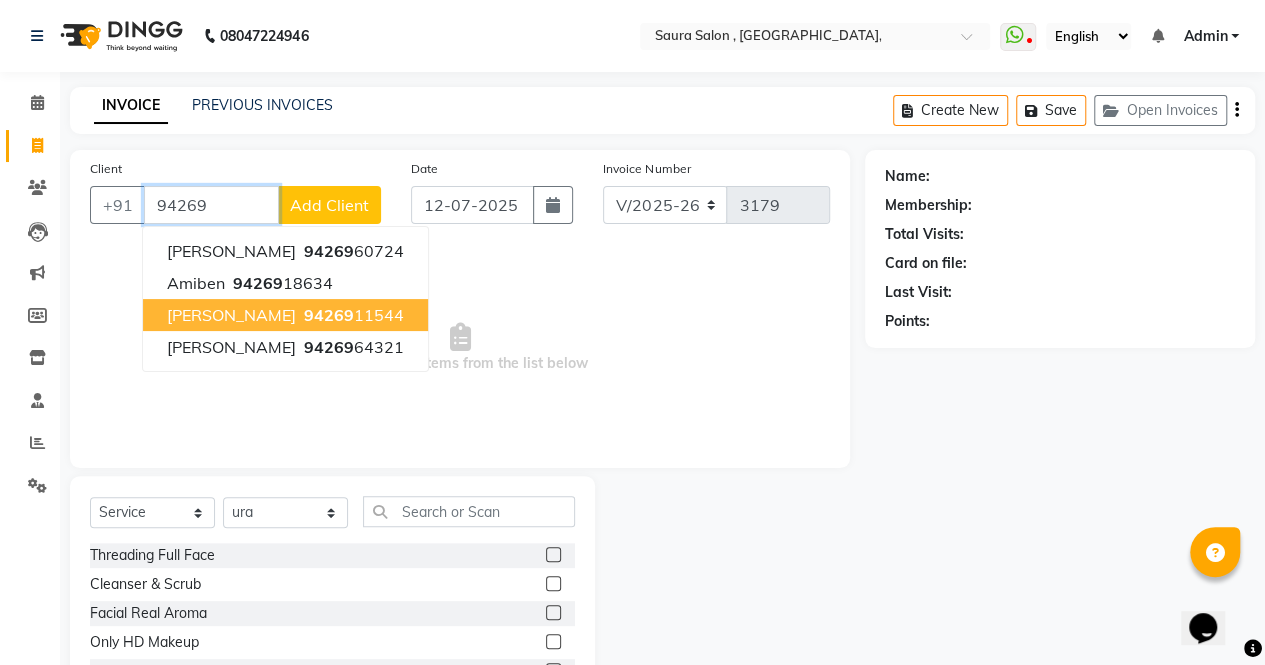 click on "dharmi shah   94269 11544" at bounding box center [285, 315] 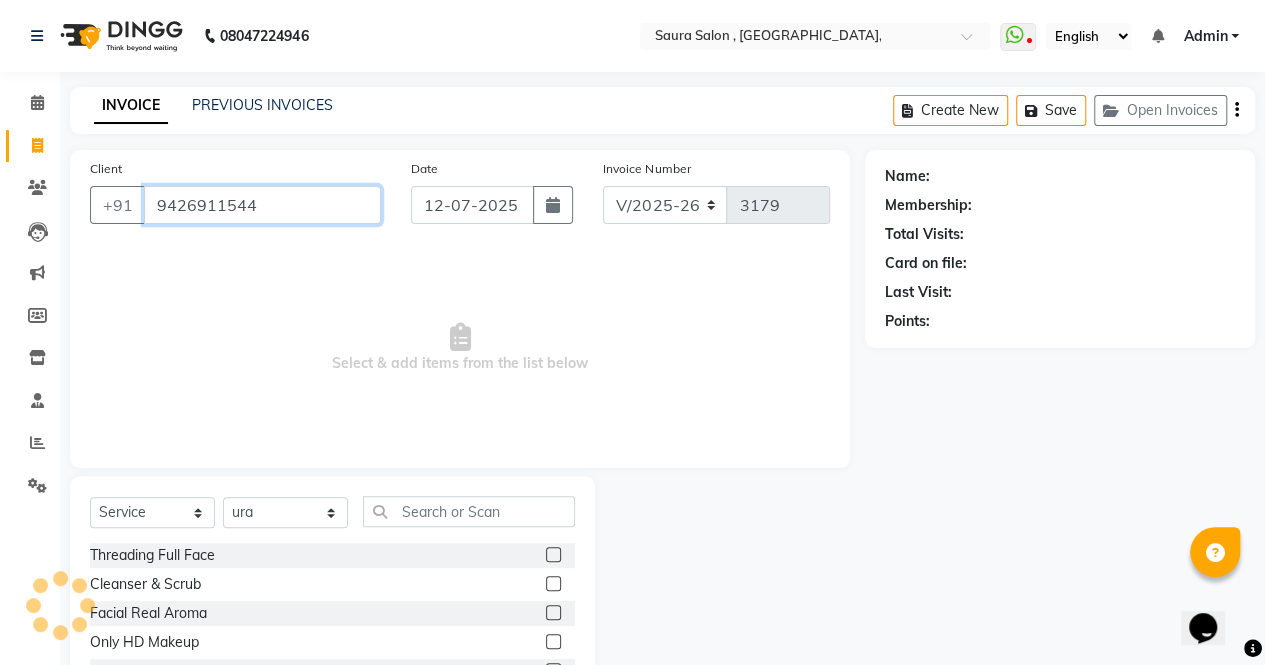 type on "9426911544" 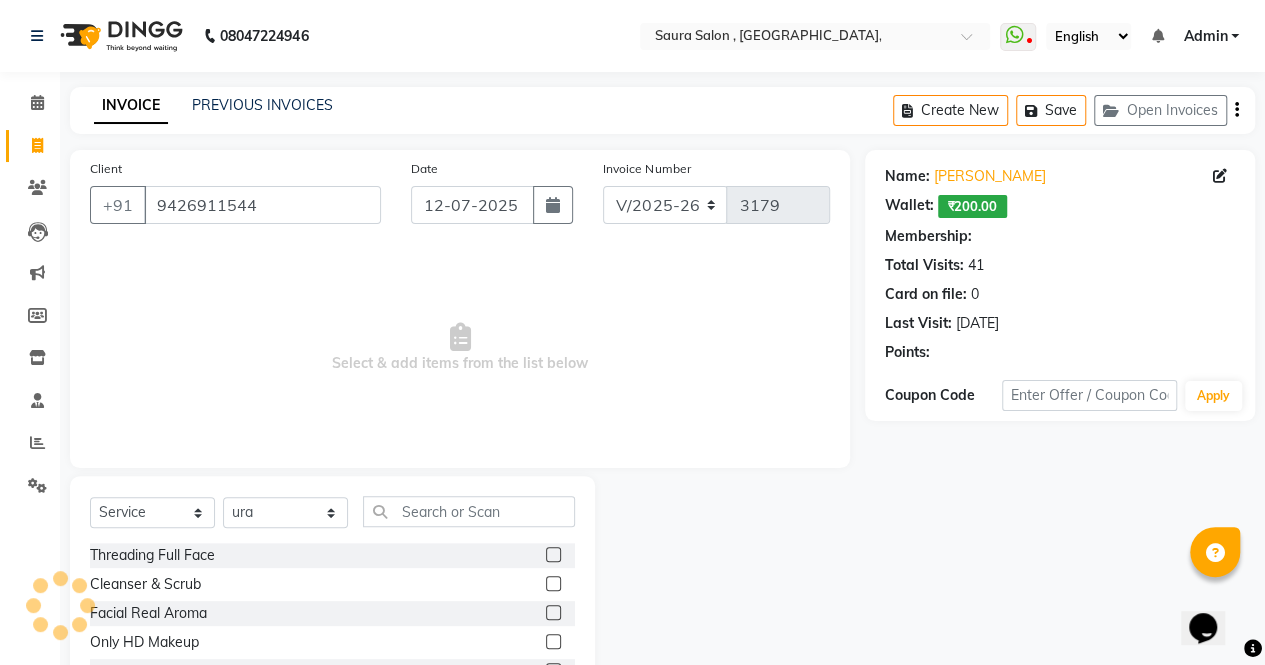 select on "1: Object" 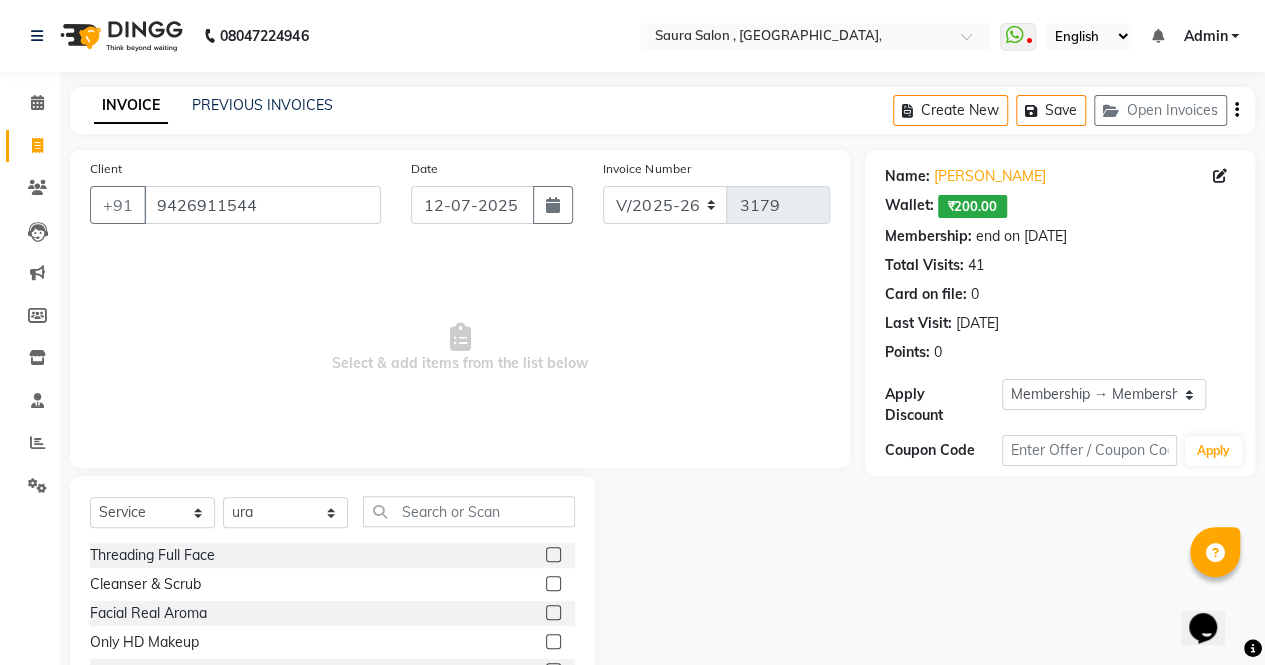 click on "Select  Service  Product  Membership  Package Voucher Prepaid Gift Card  Select Stylist archana  asha  chetna  deepika prajapati jagruti payal riddhi khandala shanti  sona  ura usha di vaishali vaishnavi  vidhi" 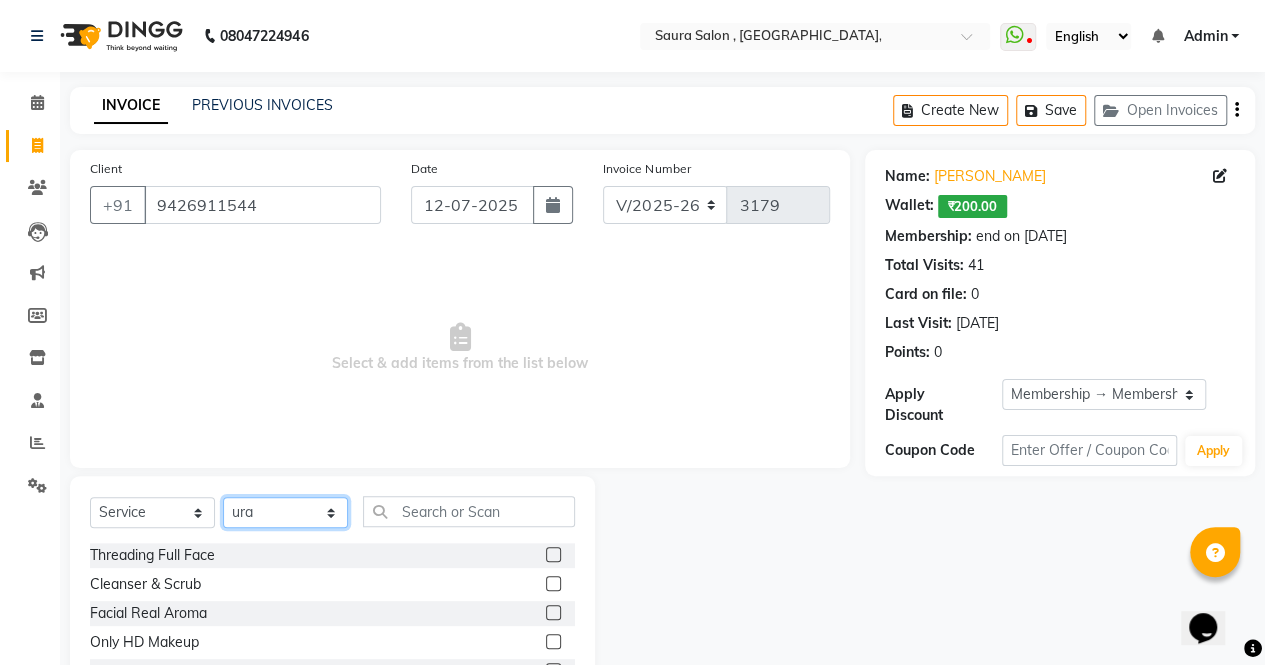 click on "Select Stylist archana  asha  chetna  deepika prajapati jagruti payal riddhi khandala shanti  sona  ura usha di vaishali vaishnavi  vidhi" 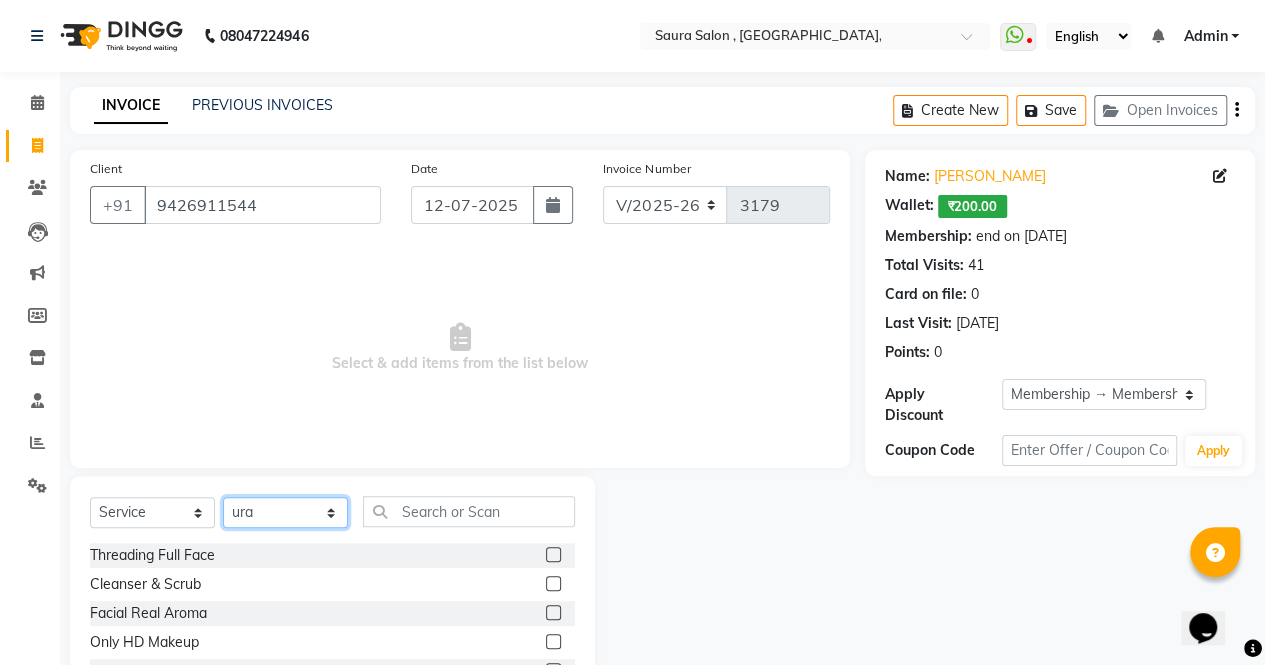 select on "82271" 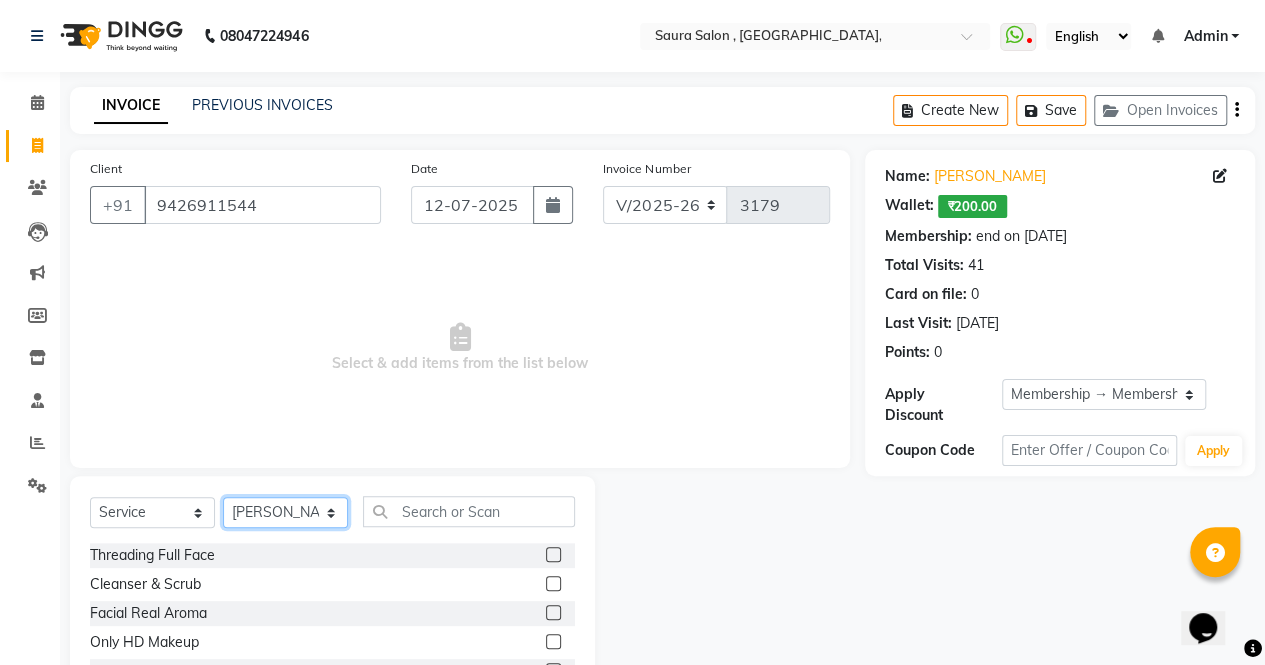 click on "Select Stylist archana  asha  chetna  deepika prajapati jagruti payal riddhi khandala shanti  sona  ura usha di vaishali vaishnavi  vidhi" 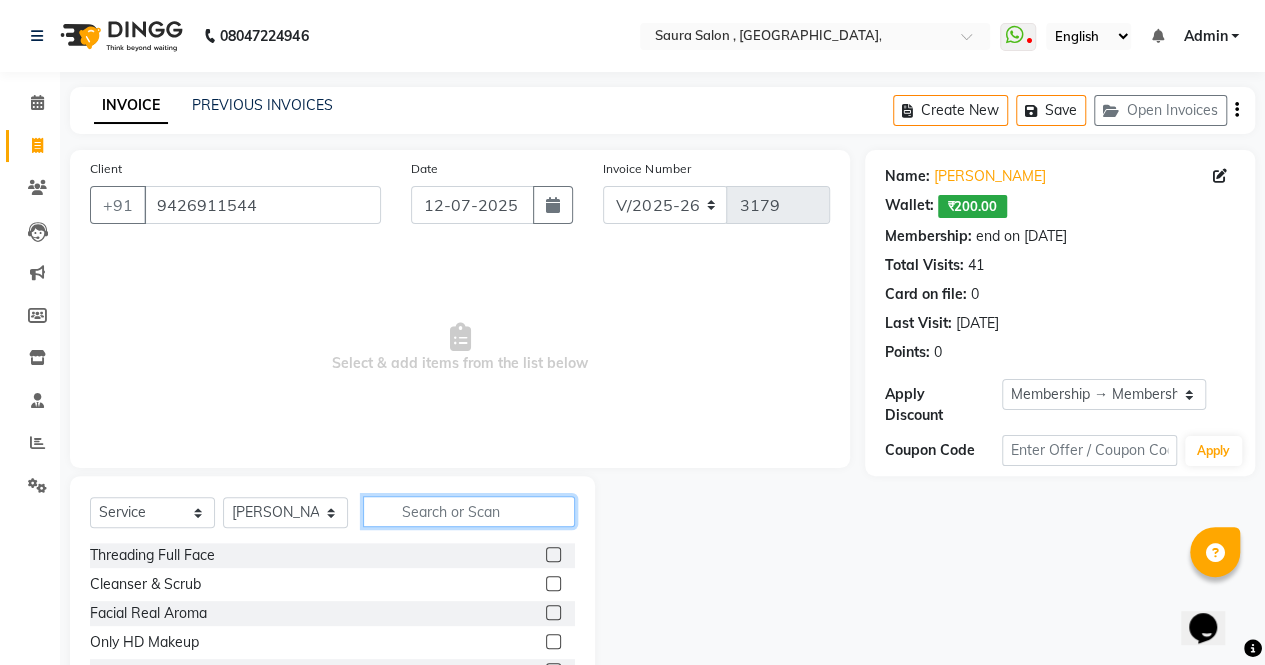 click 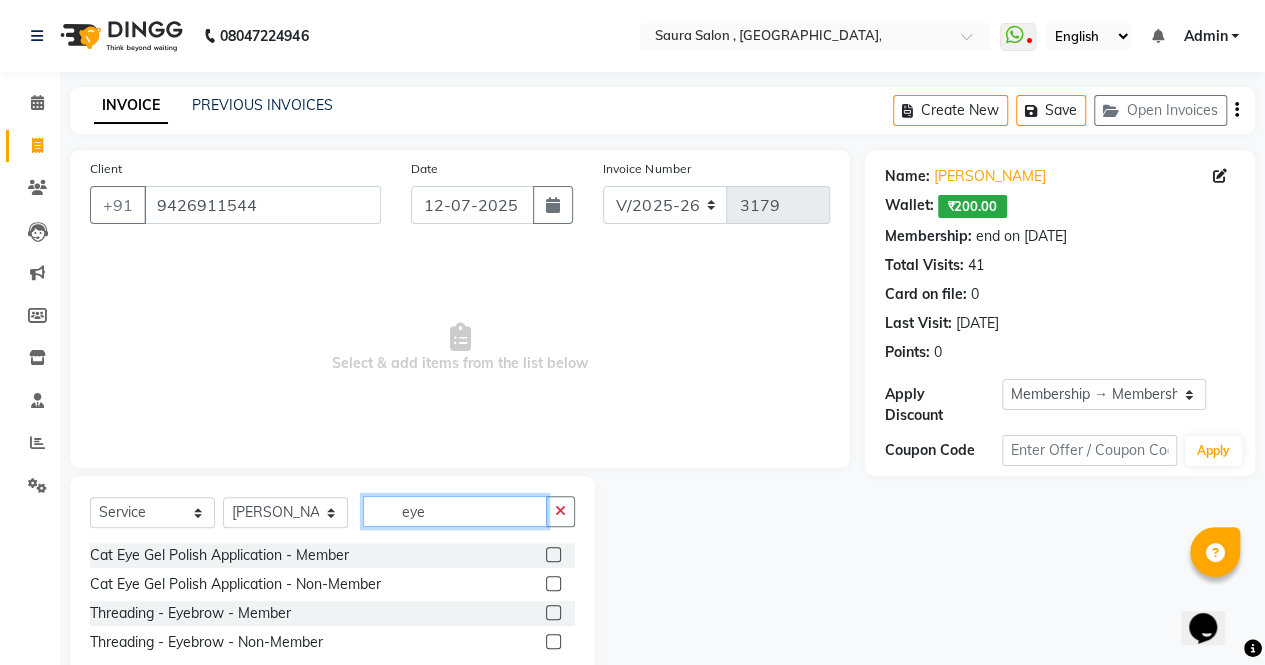 type on "eye" 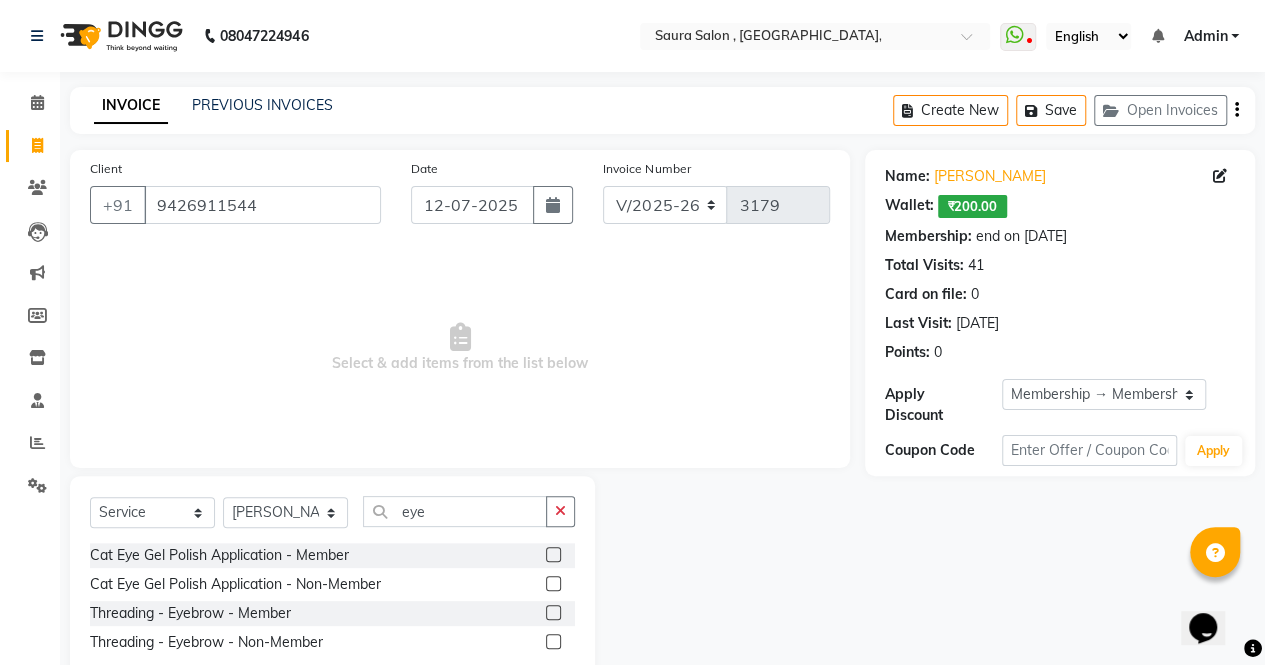 click 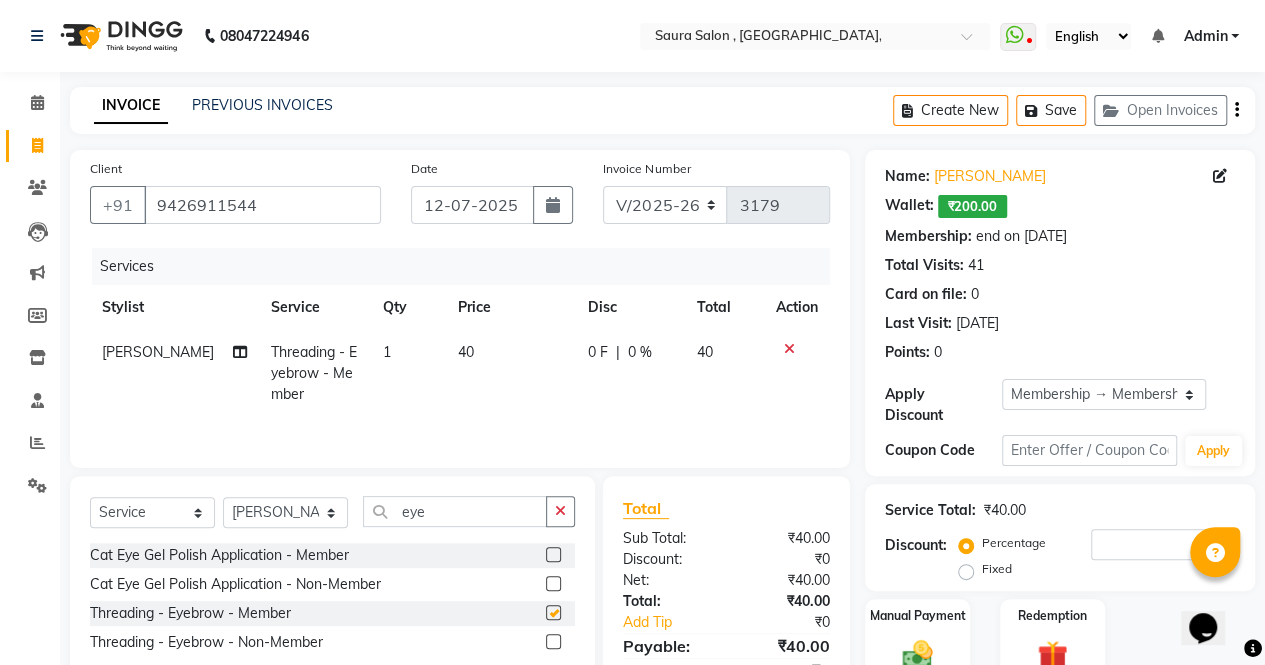 checkbox on "false" 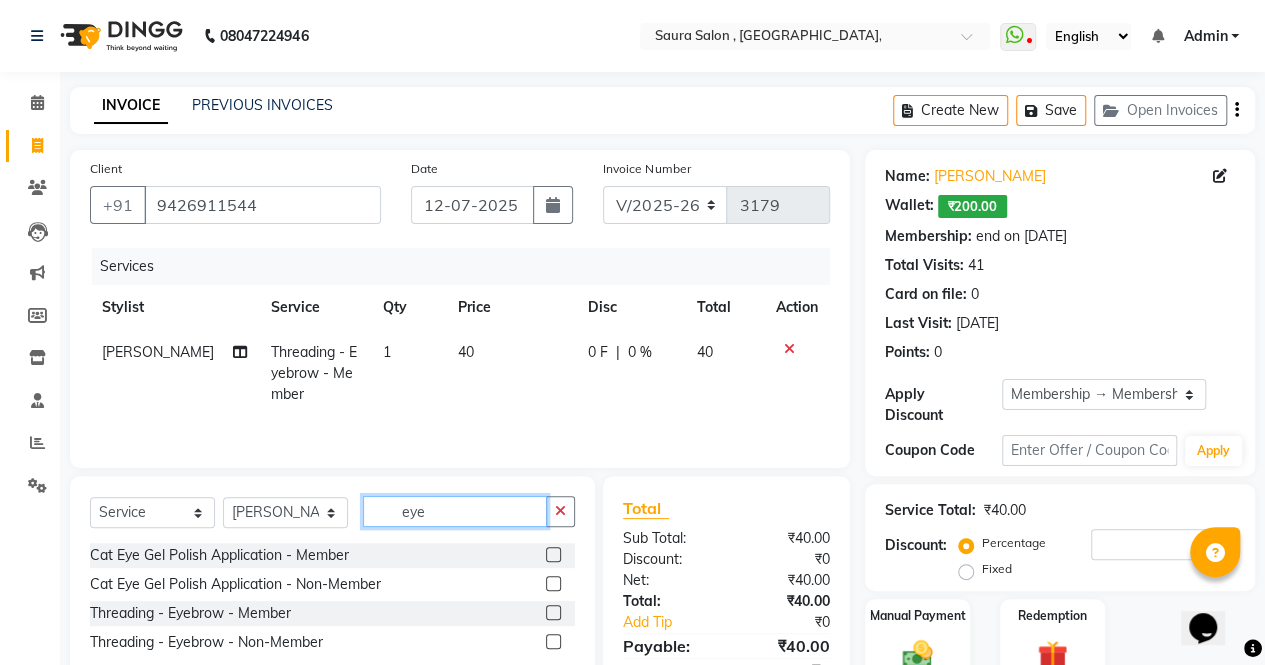 click on "eye" 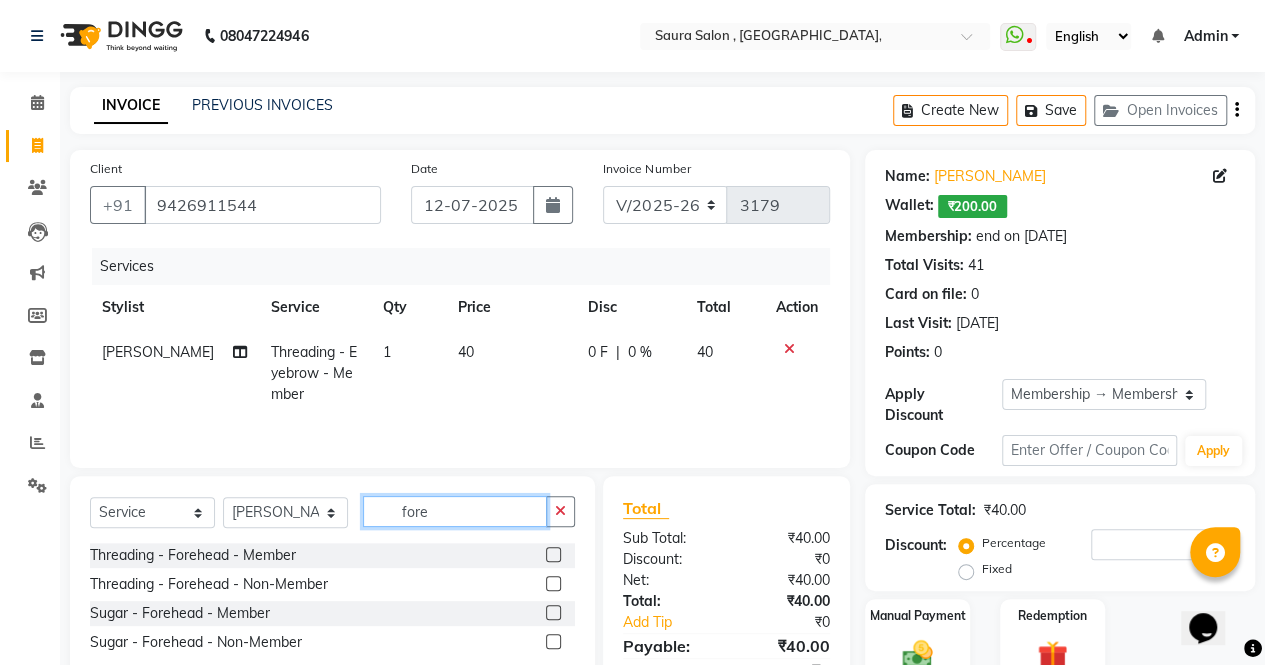 type on "fore" 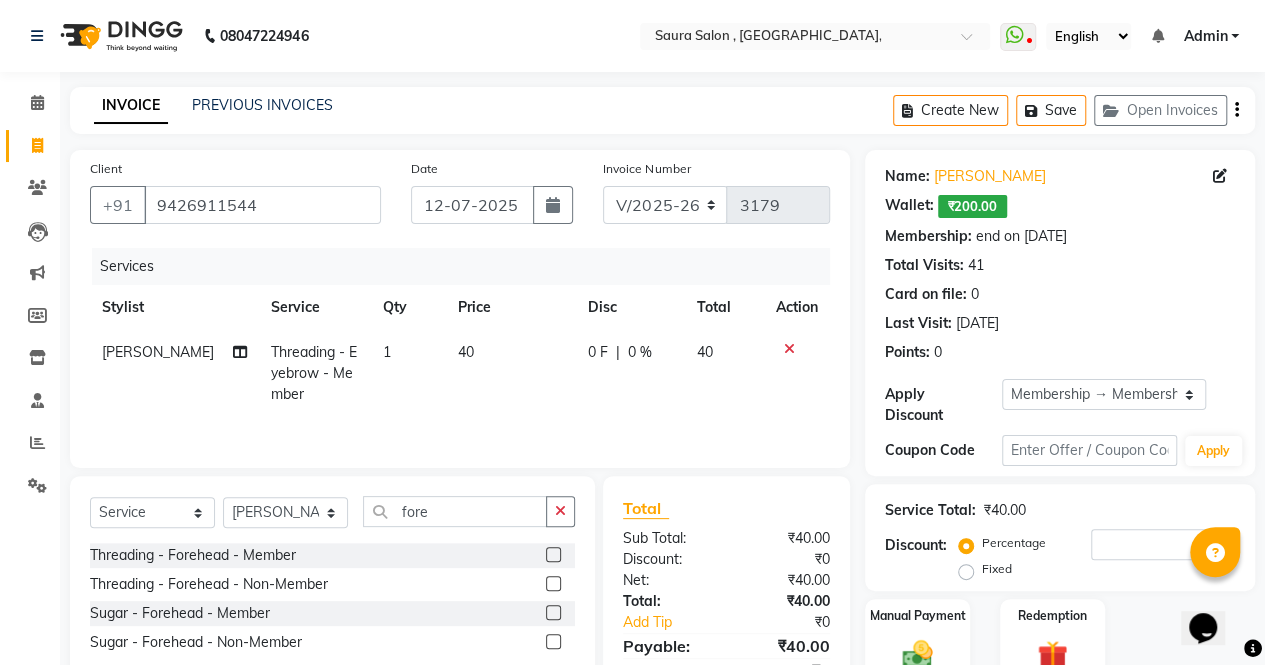 click 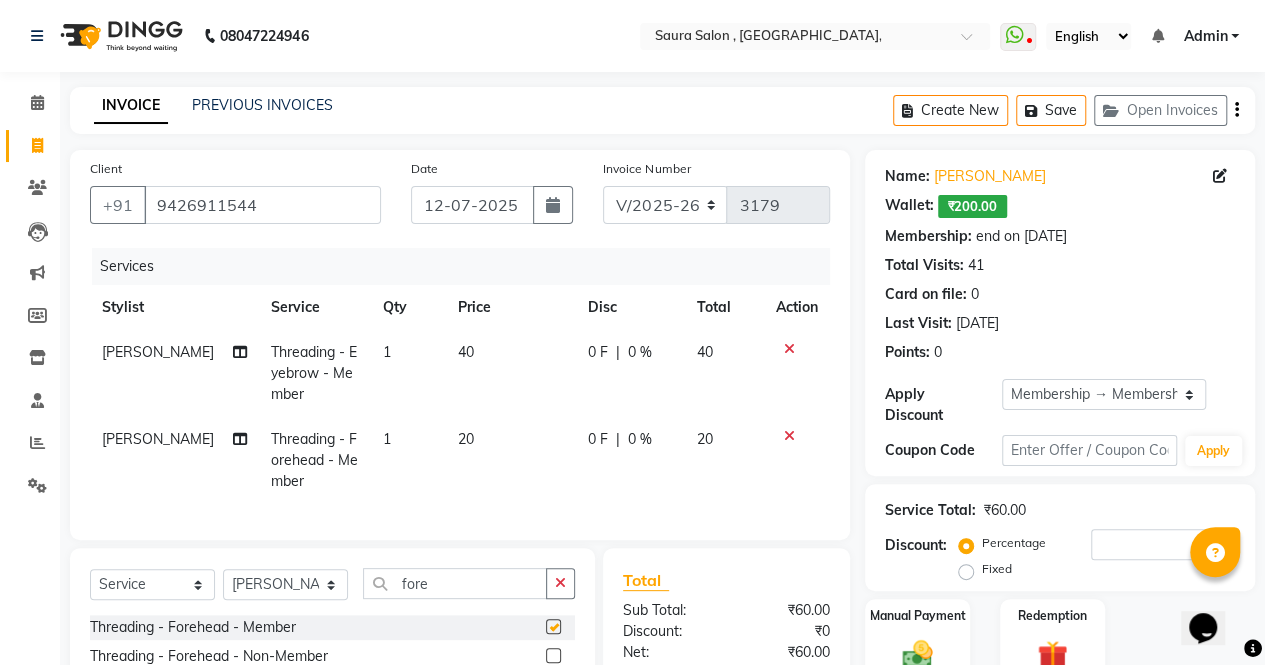 checkbox on "false" 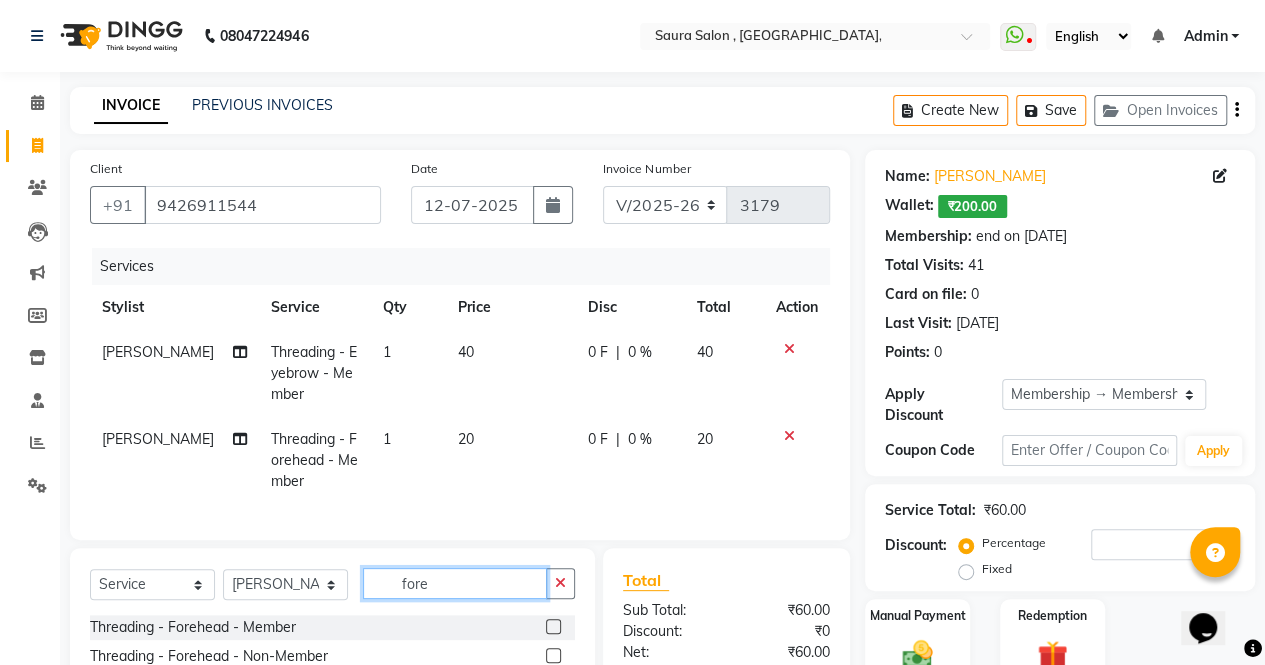 click on "fore" 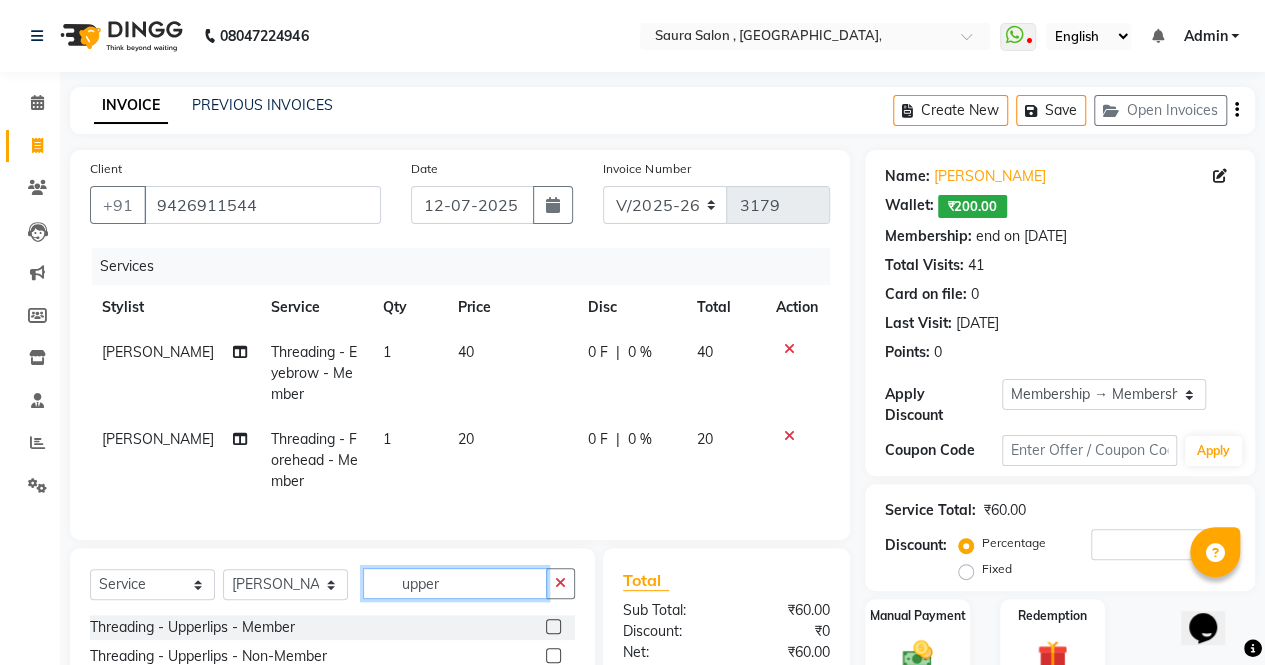 type on "upper" 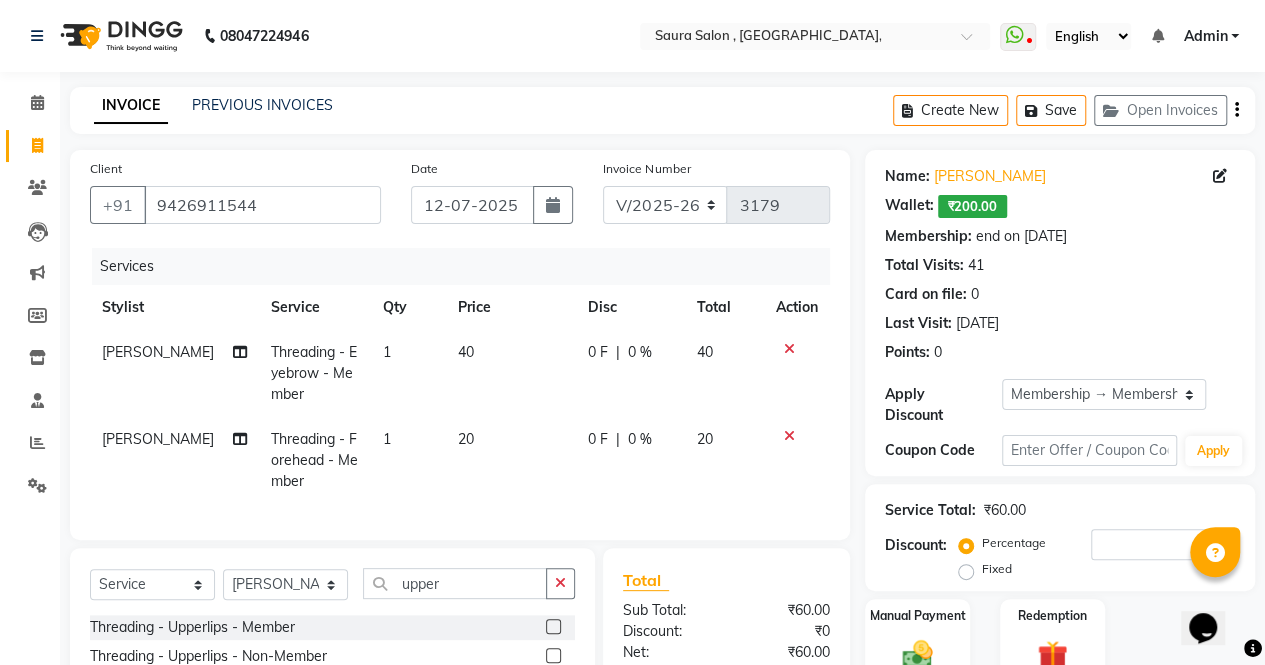 click 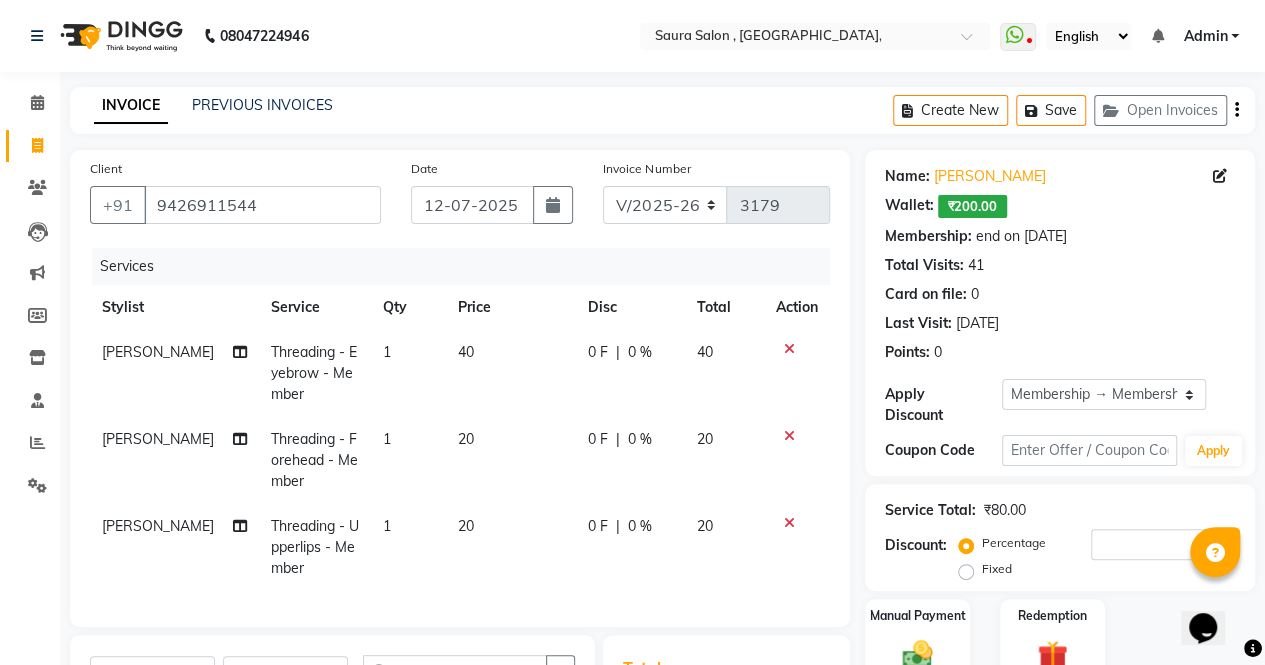 checkbox on "false" 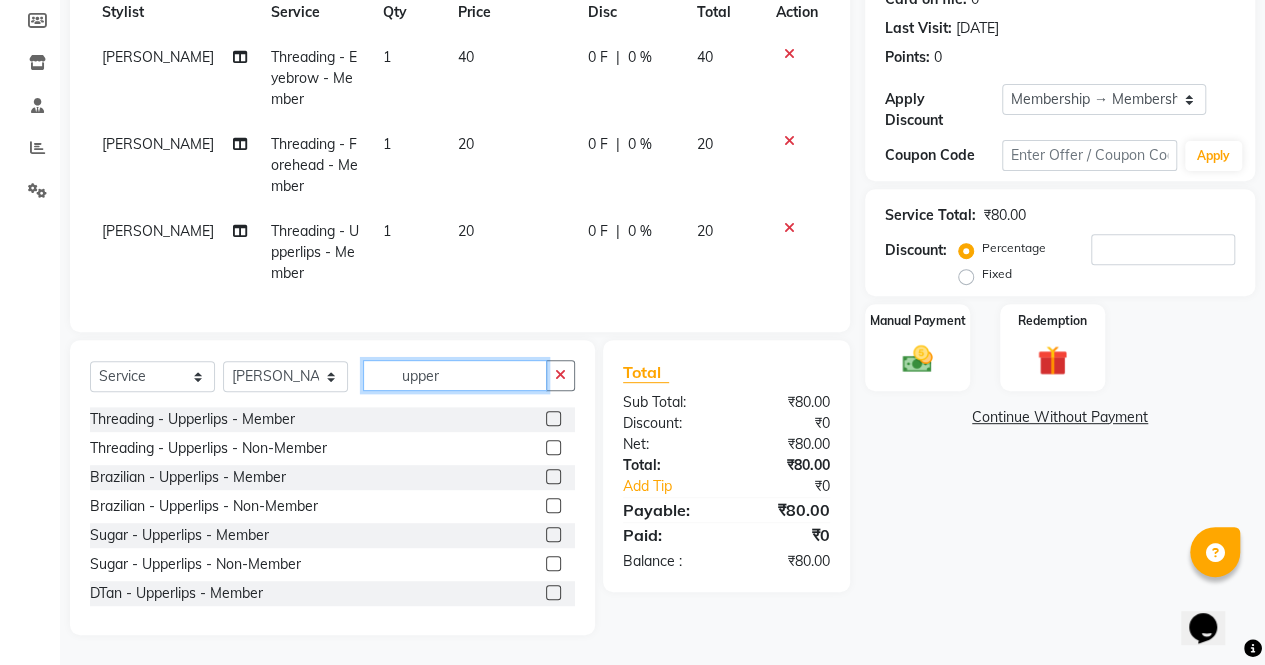 click on "upper" 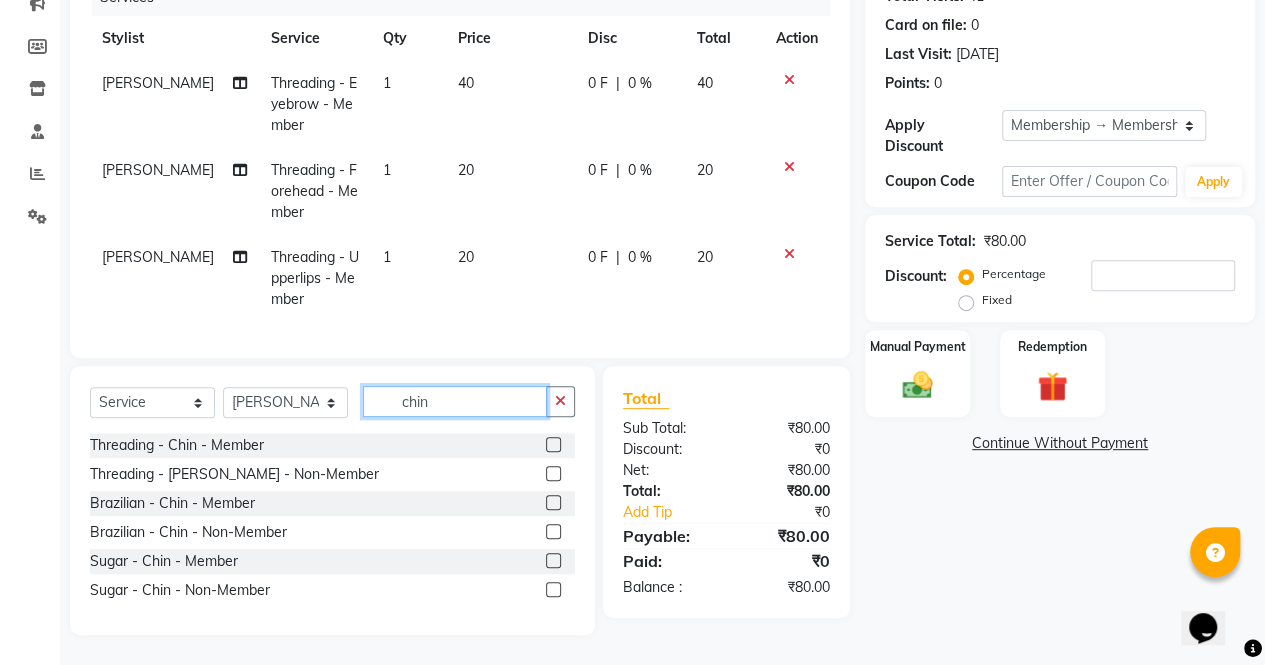 scroll, scrollTop: 283, scrollLeft: 0, axis: vertical 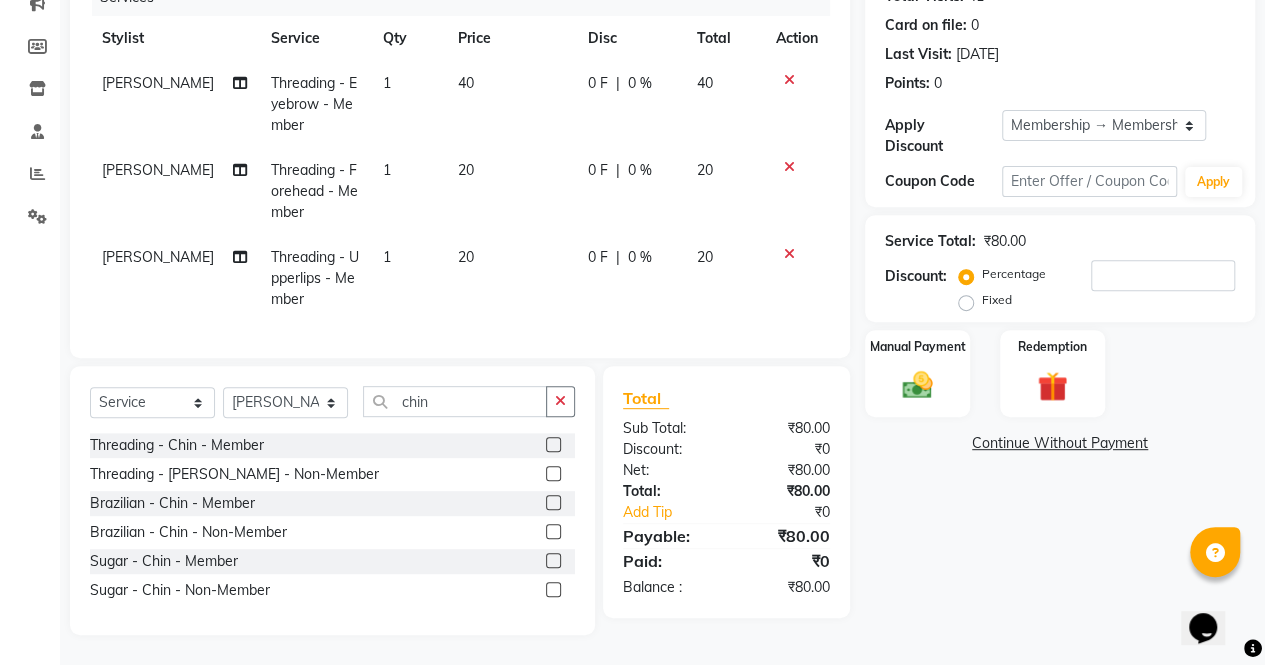 click 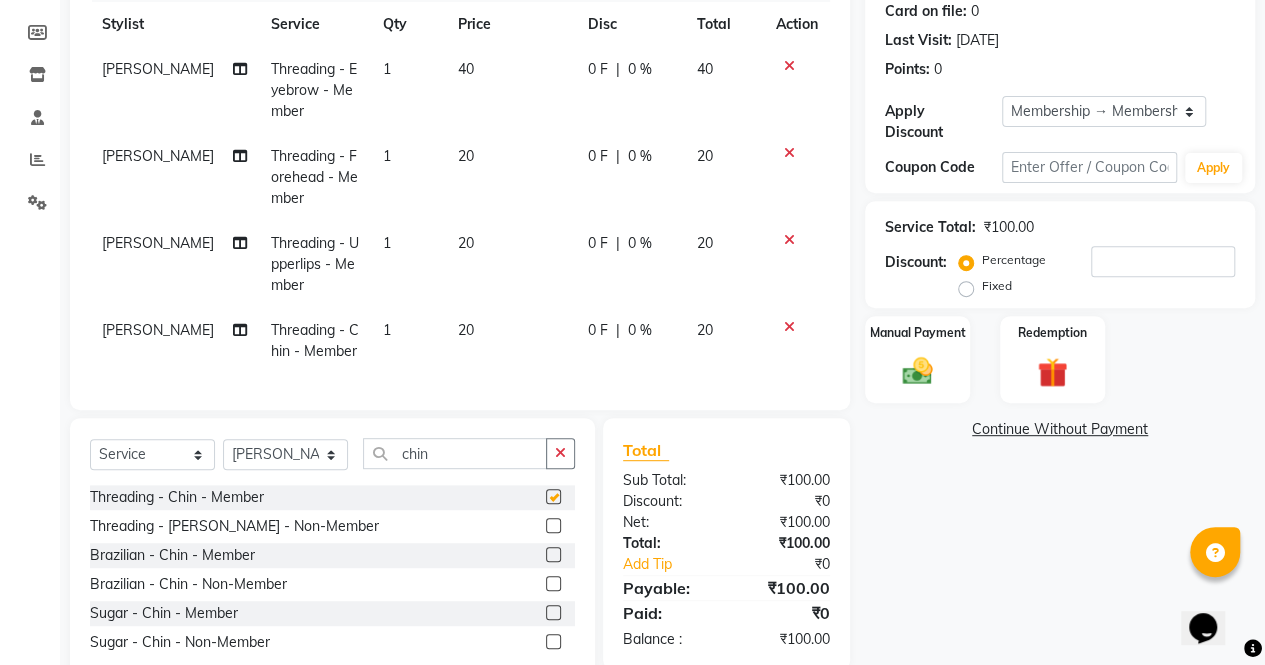 checkbox on "false" 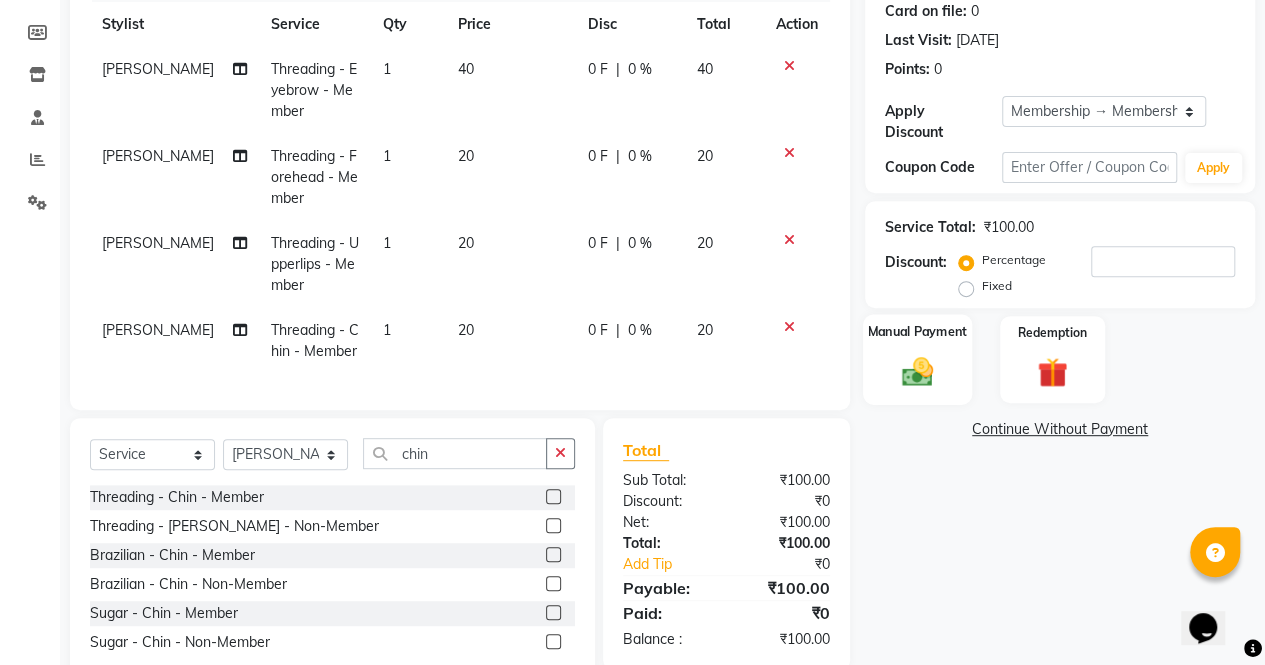 click 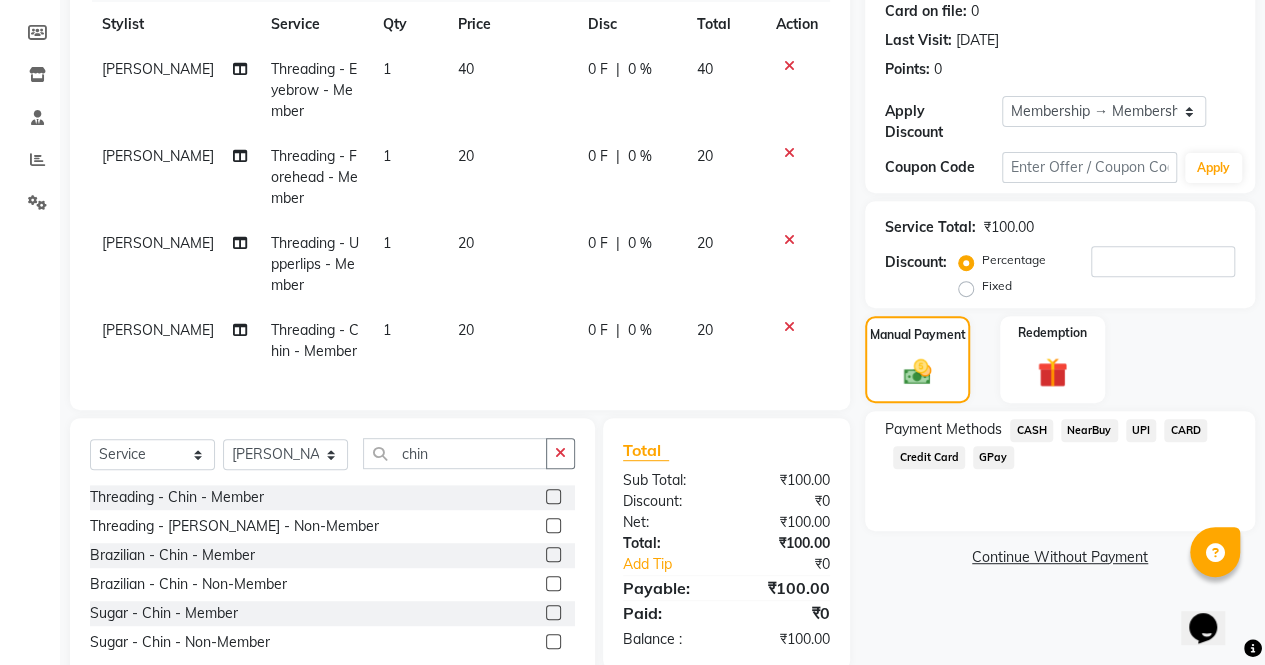 click on "CASH" 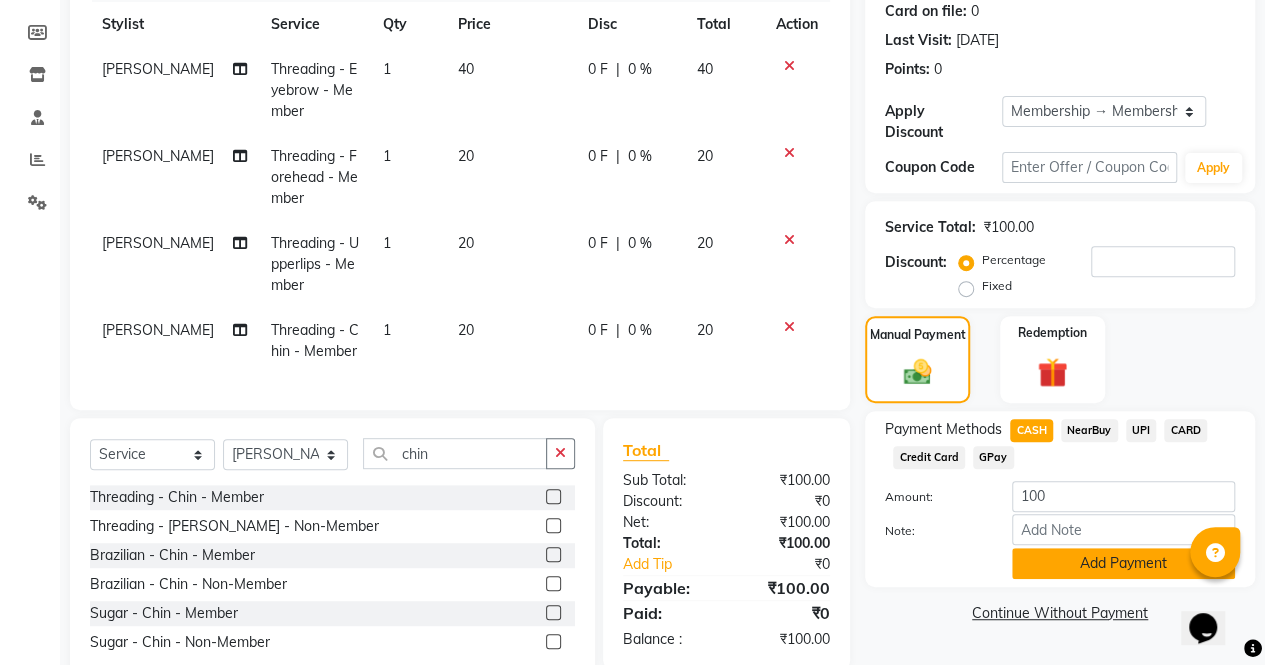 click on "Add Payment" 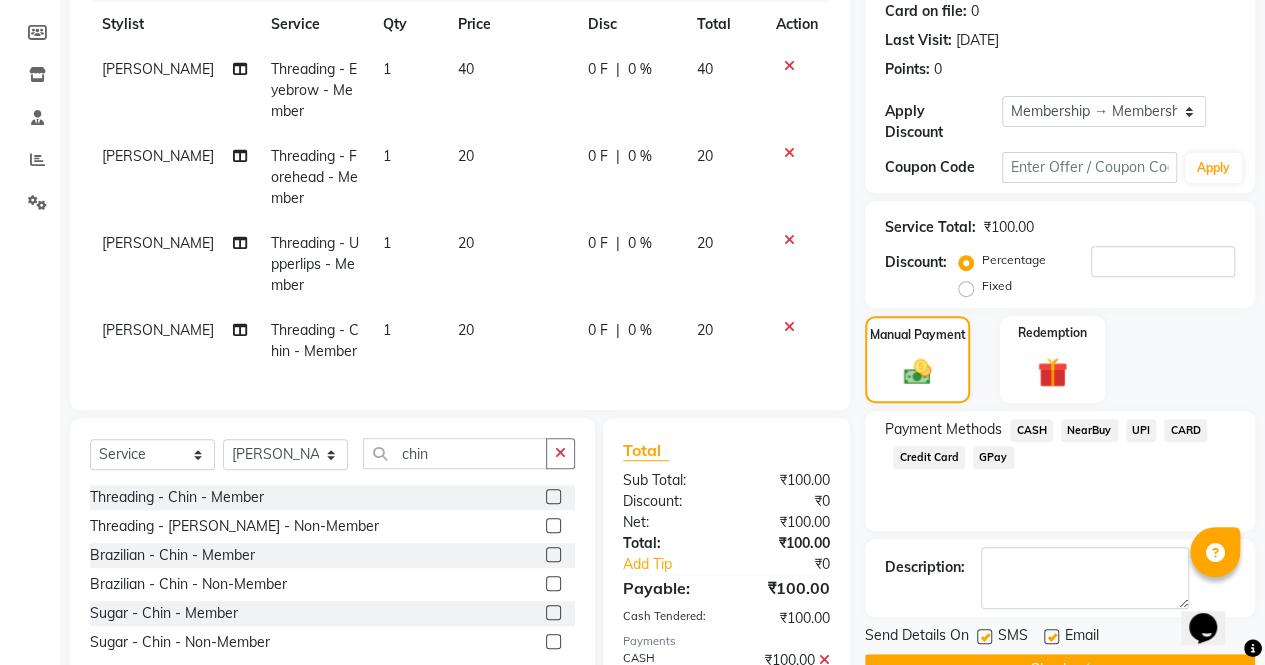 click on "CASH" 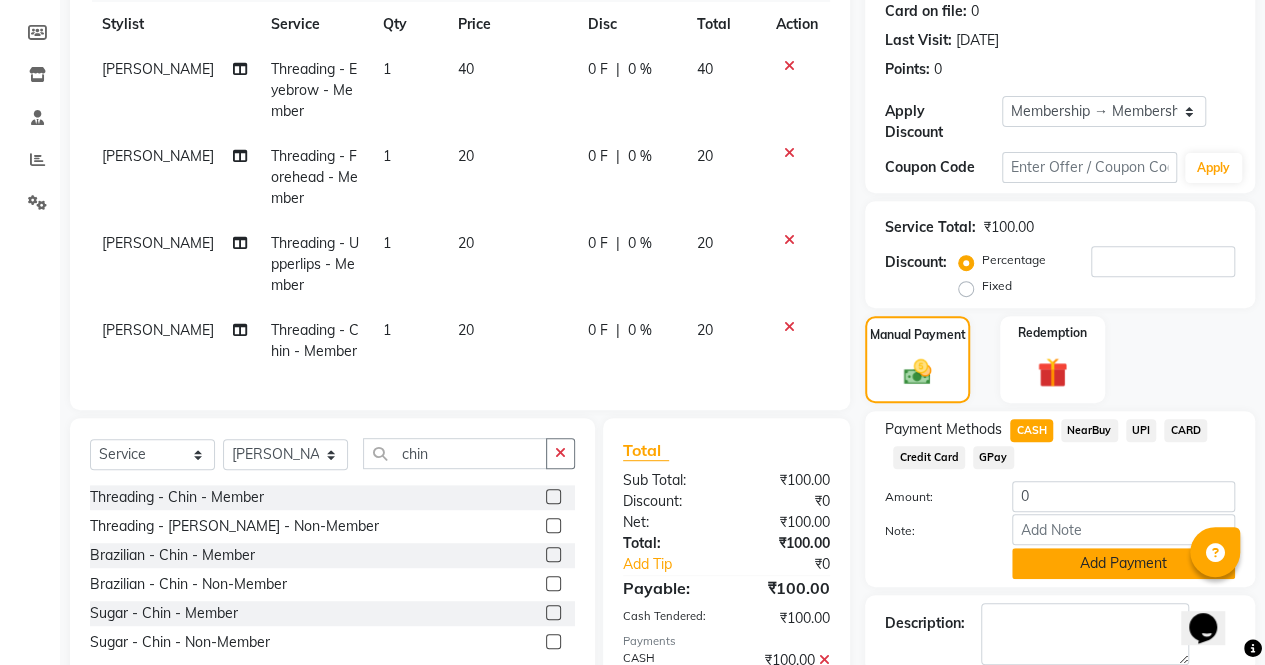 click on "Add Payment" 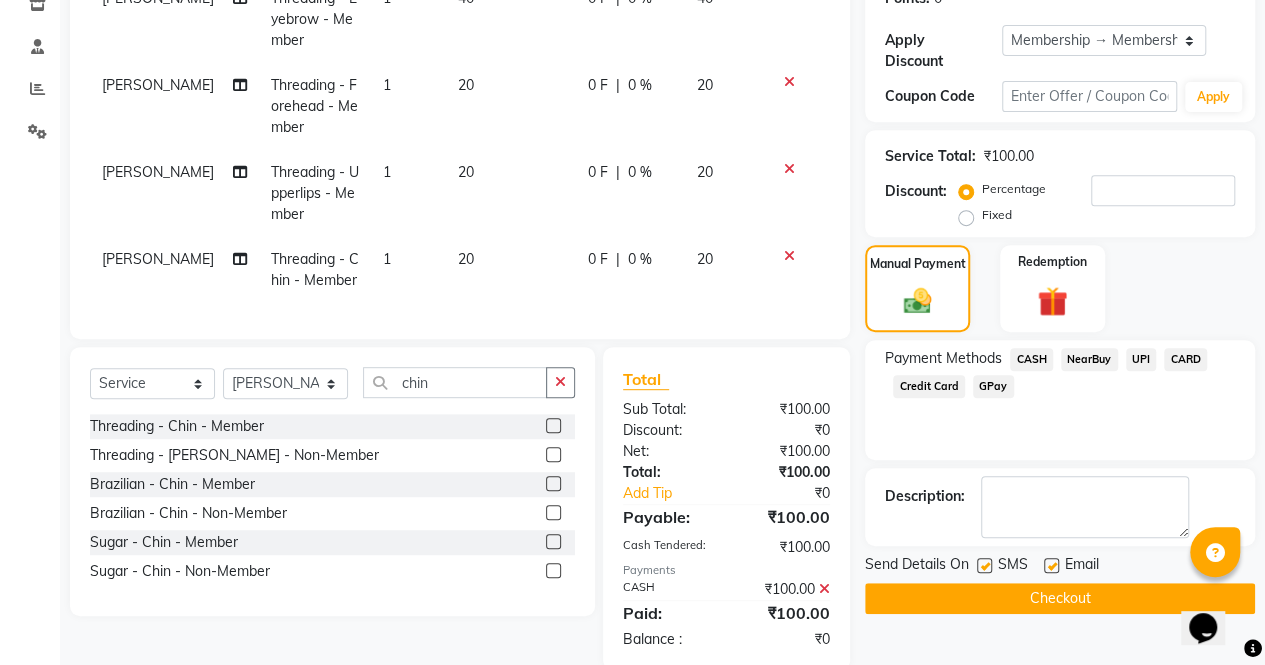 scroll, scrollTop: 402, scrollLeft: 0, axis: vertical 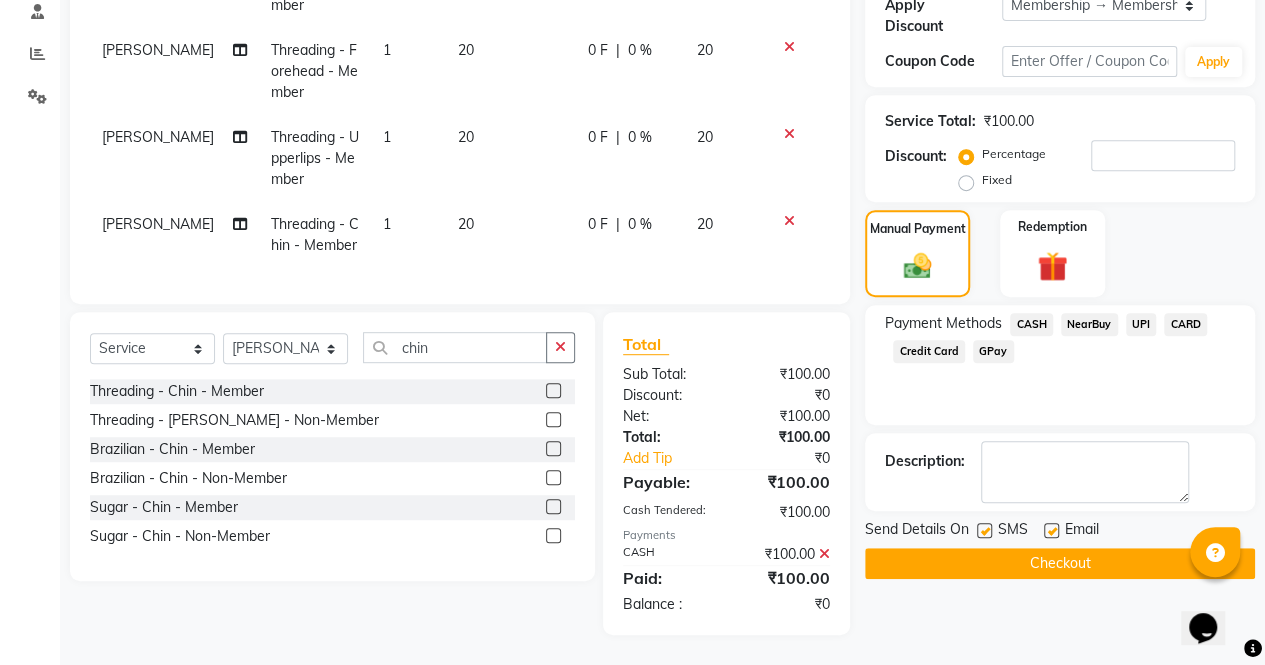 click on "Checkout" 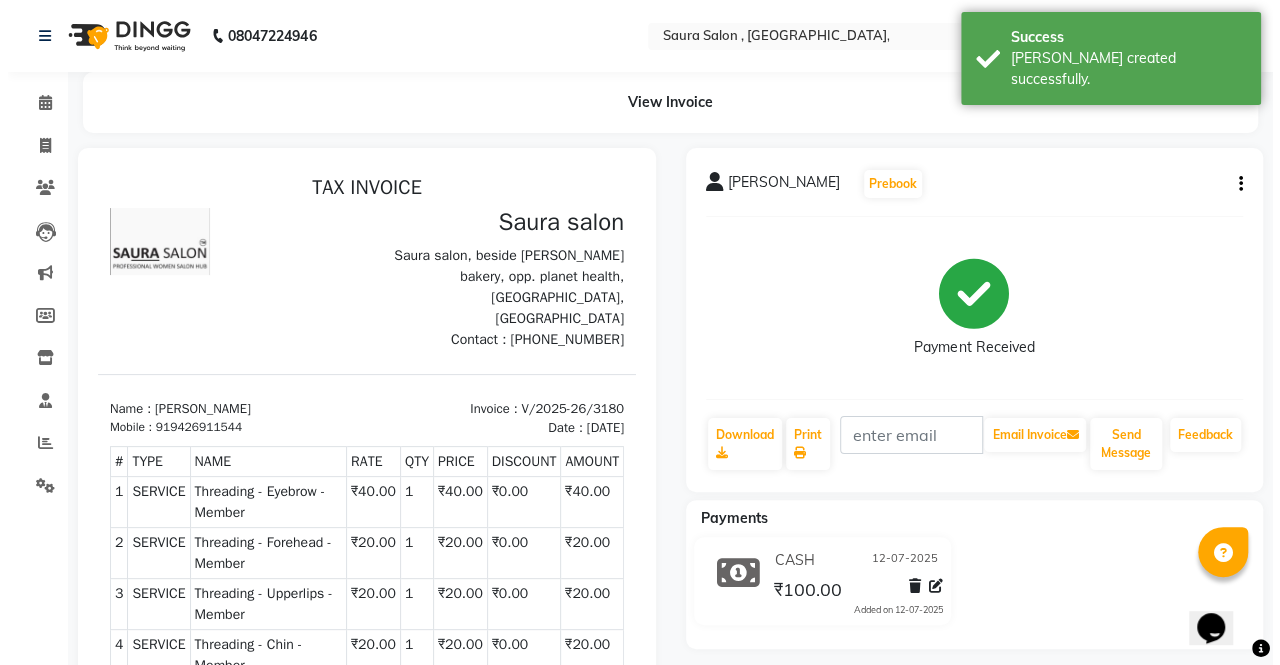 scroll, scrollTop: 0, scrollLeft: 0, axis: both 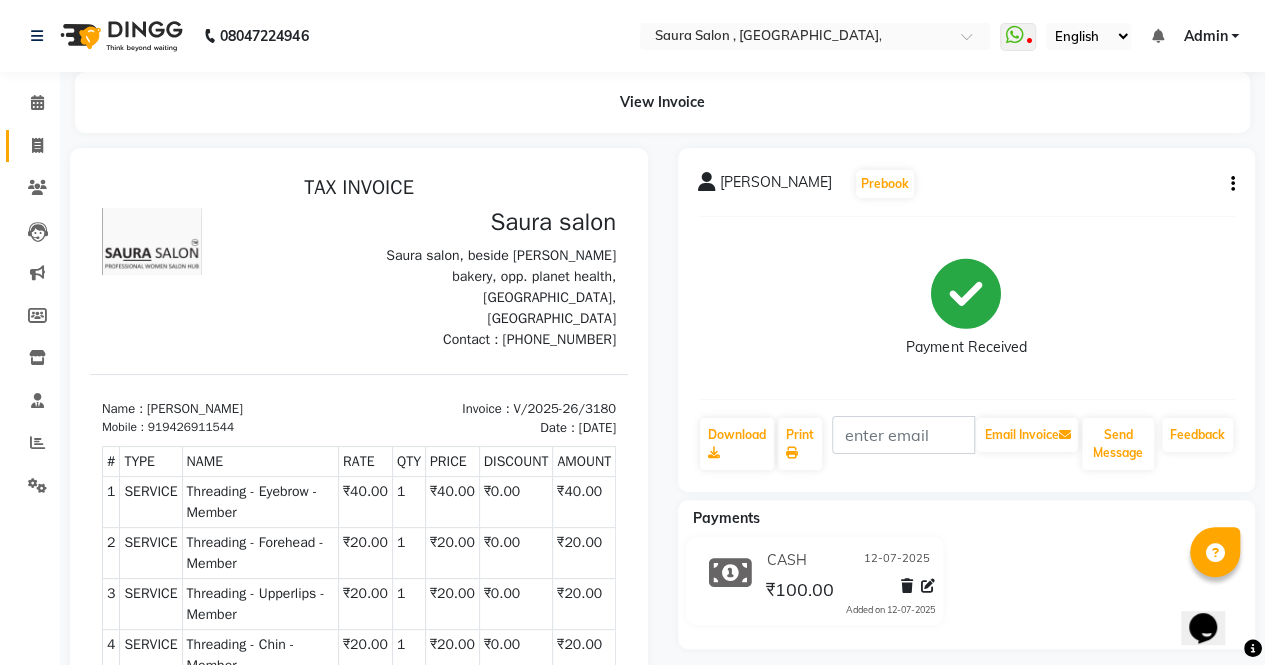 click 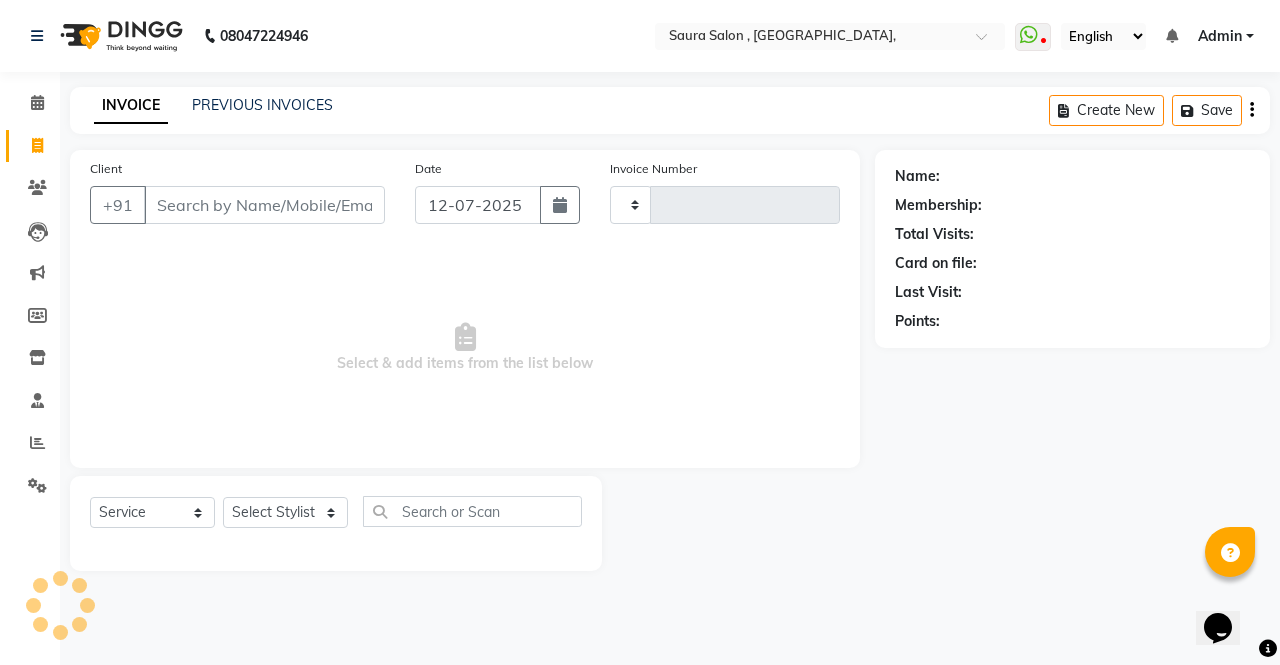 type on "3181" 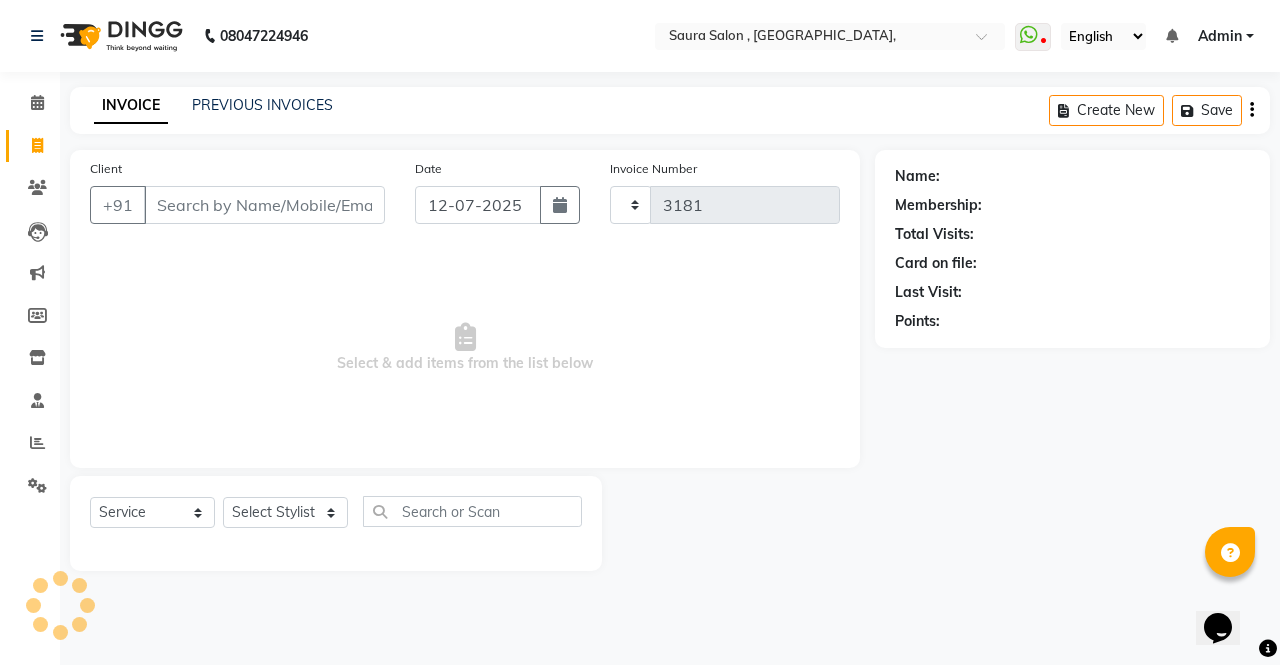 select on "6963" 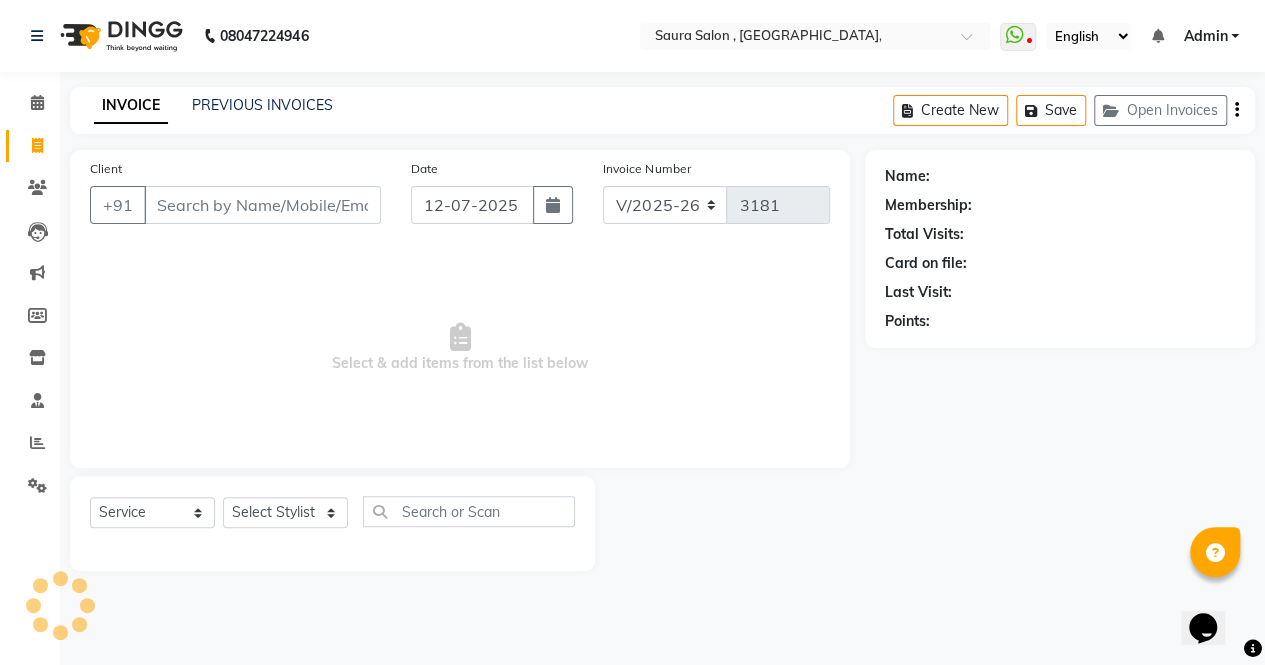 select on "57428" 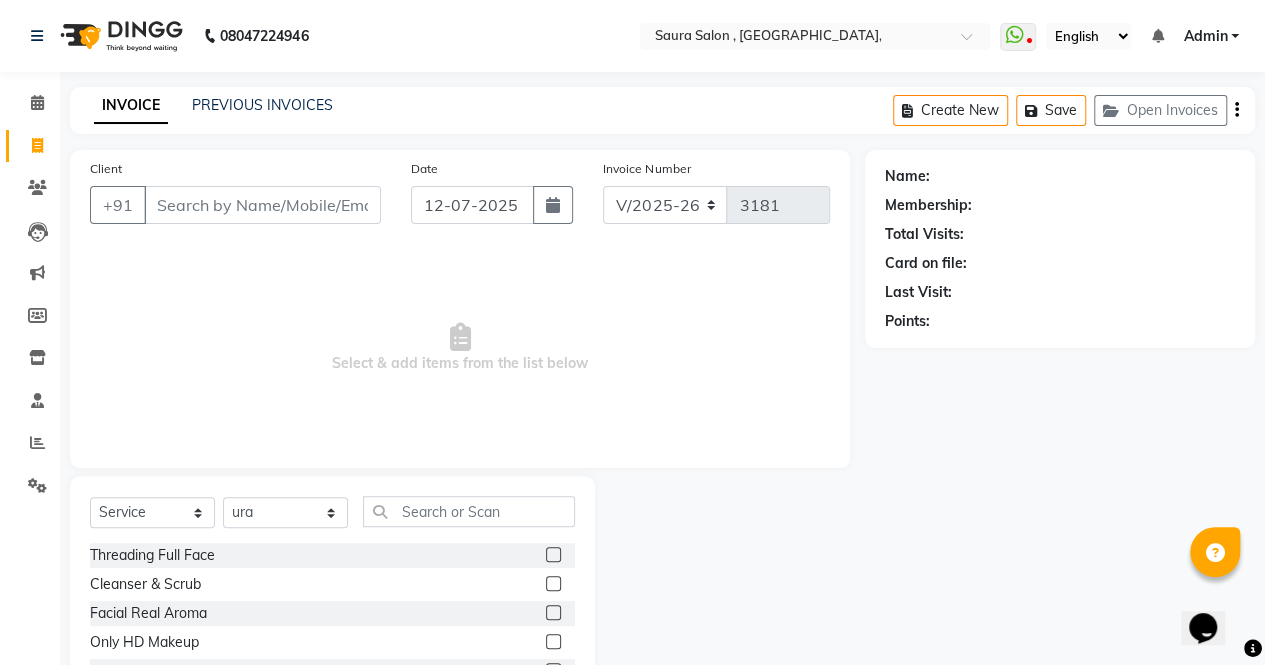 click on "INVOICE PREVIOUS INVOICES Create New   Save   Open Invoices" 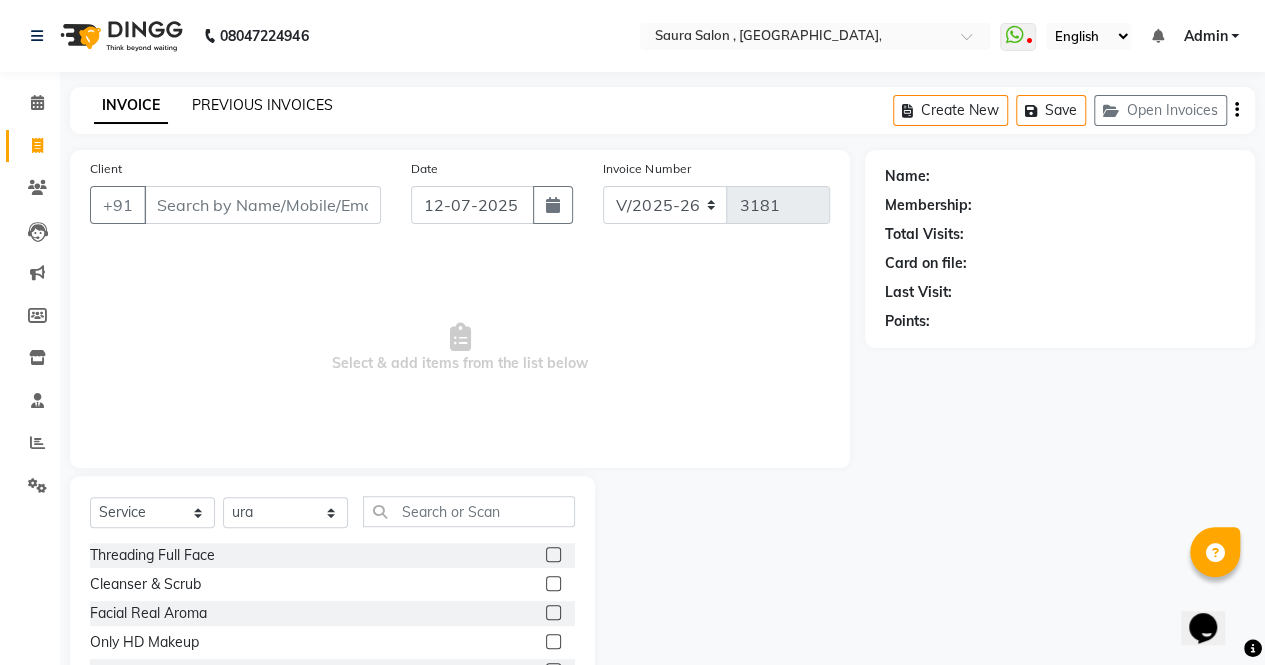 click on "PREVIOUS INVOICES" 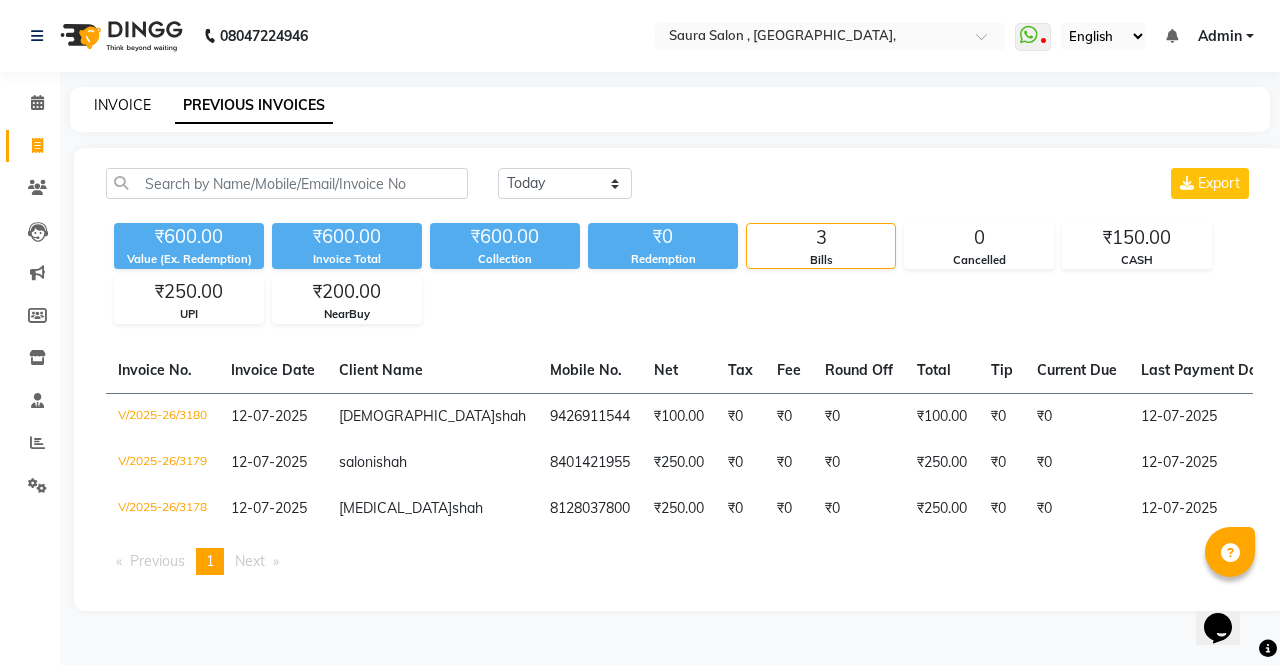 click on "INVOICE" 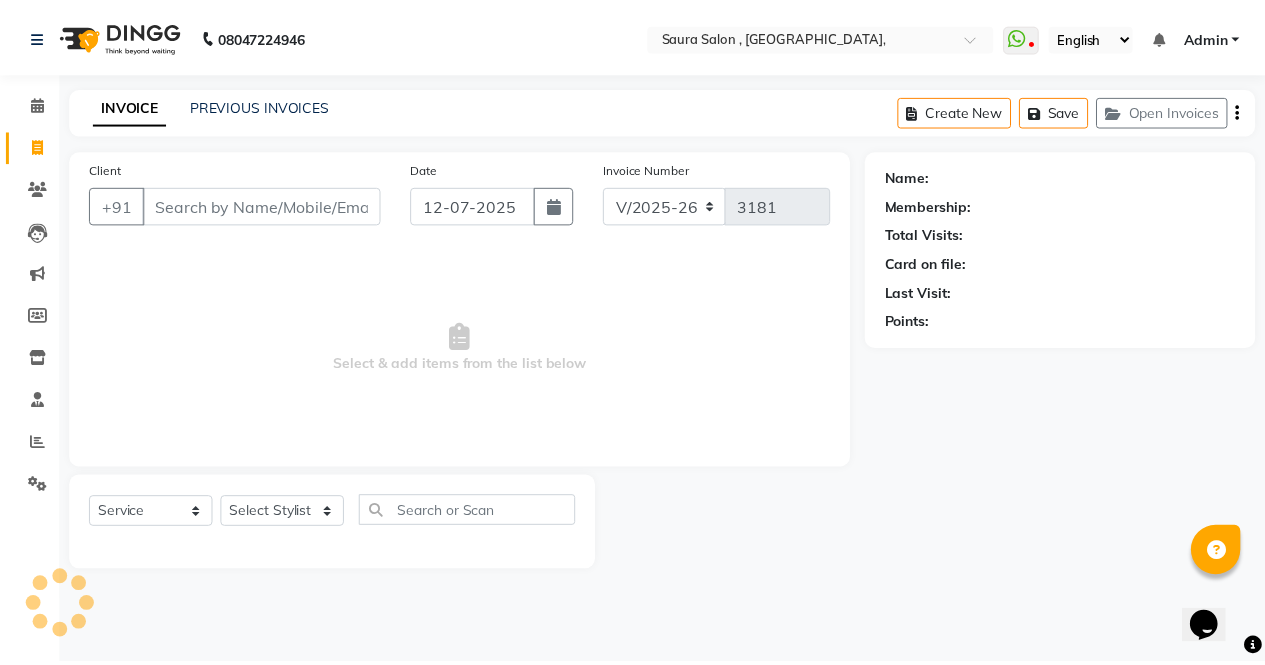 scroll, scrollTop: 135, scrollLeft: 0, axis: vertical 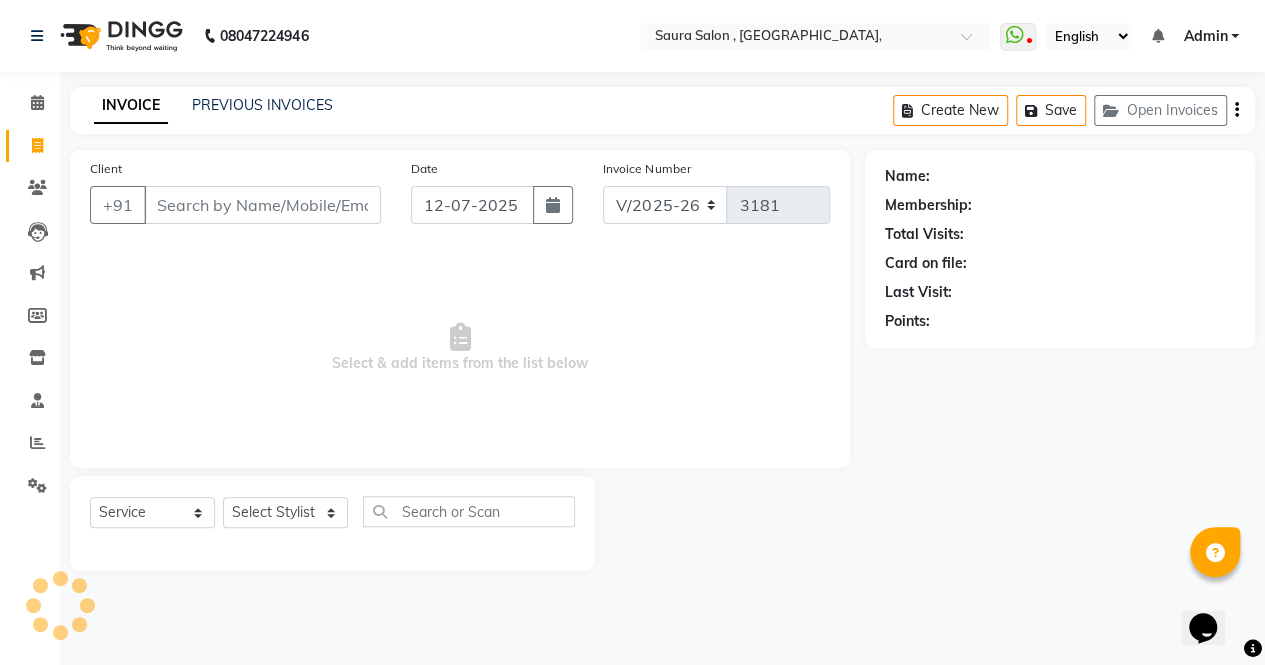 select on "57428" 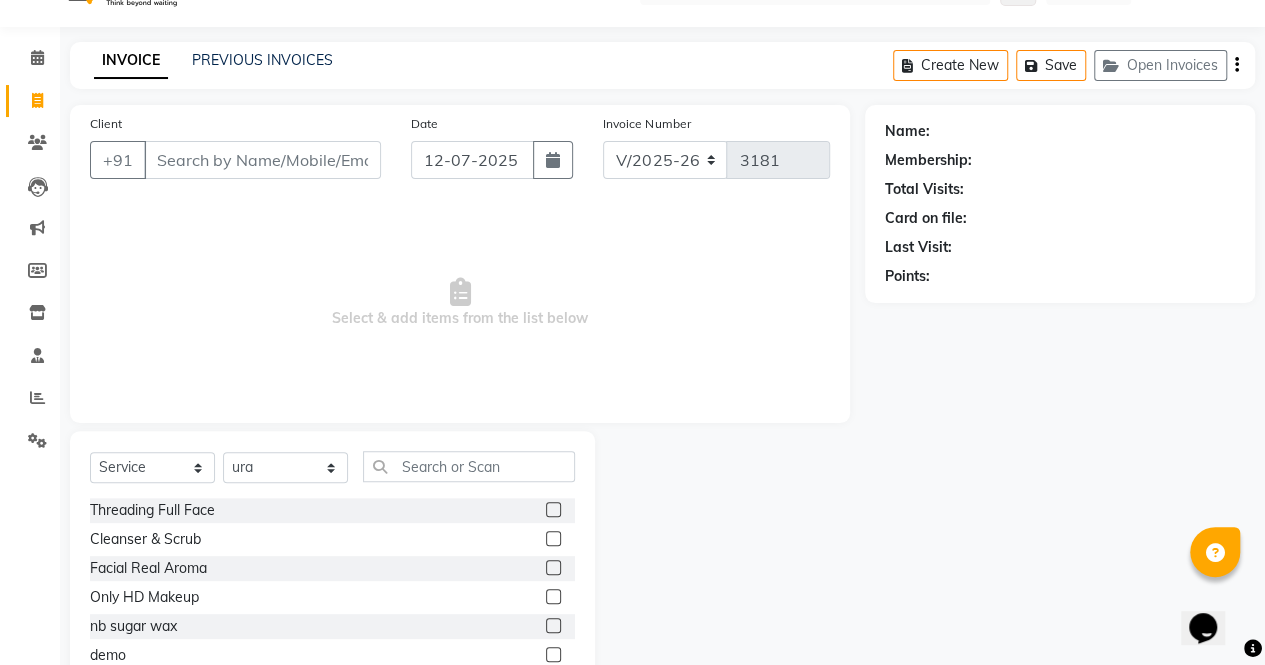 scroll, scrollTop: 0, scrollLeft: 0, axis: both 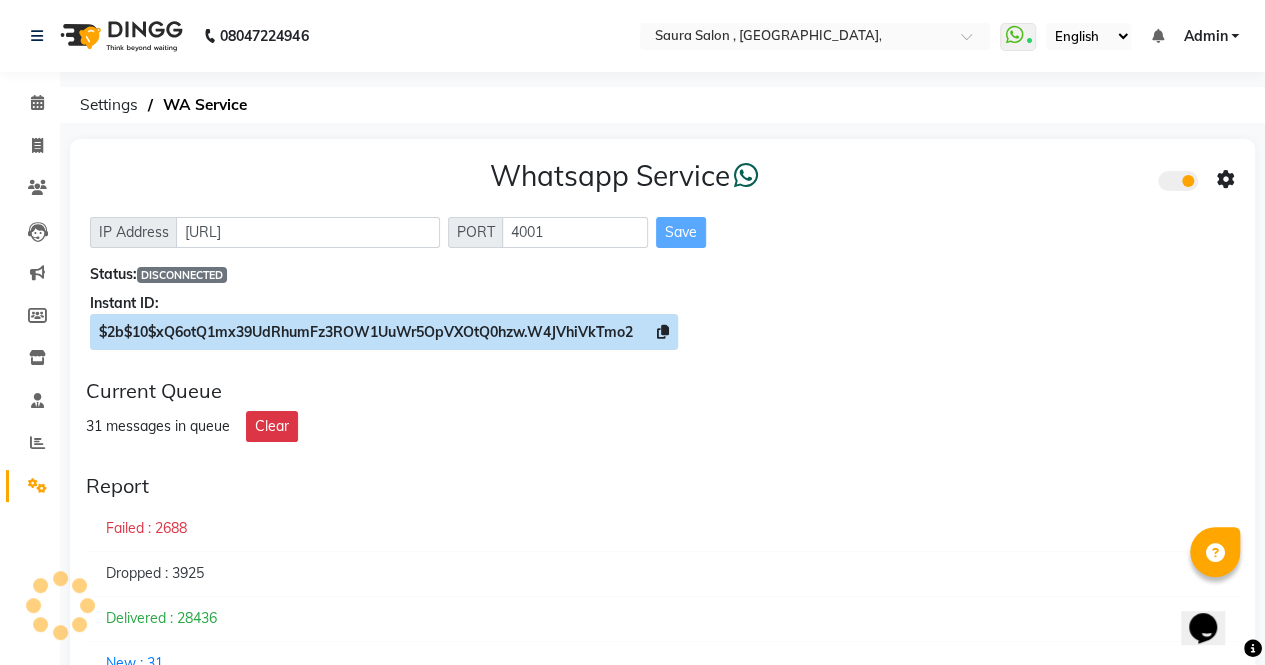 click on "$2b$10$xQ6otQ1mx39UdRhumFz3ROW1UuWr5OpVXOtQ0hzw.W4JVhiVkTmo2" 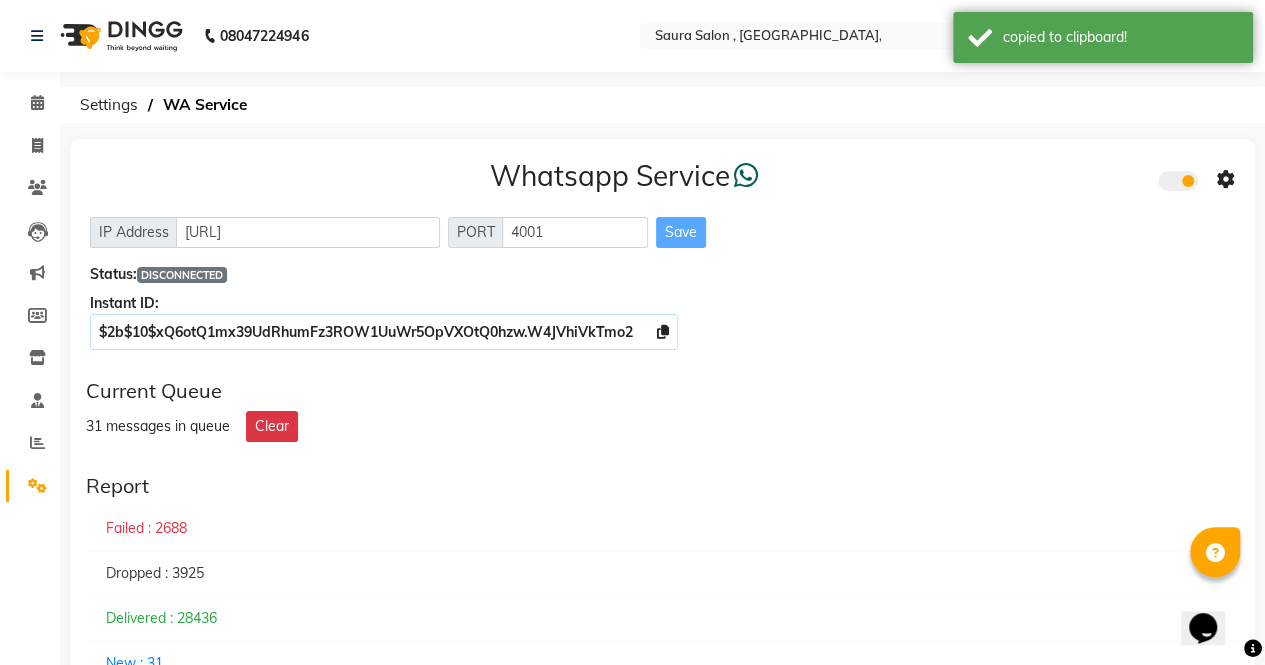 click on "Whatsapp Service  IP Address http://localhost PORT 4001 Save Status:  DISCONNECTED Instant ID: $2b$10$xQ6otQ1mx39UdRhumFz3ROW1UuWr5OpVXOtQ0hzw.W4JVhiVkTmo2" 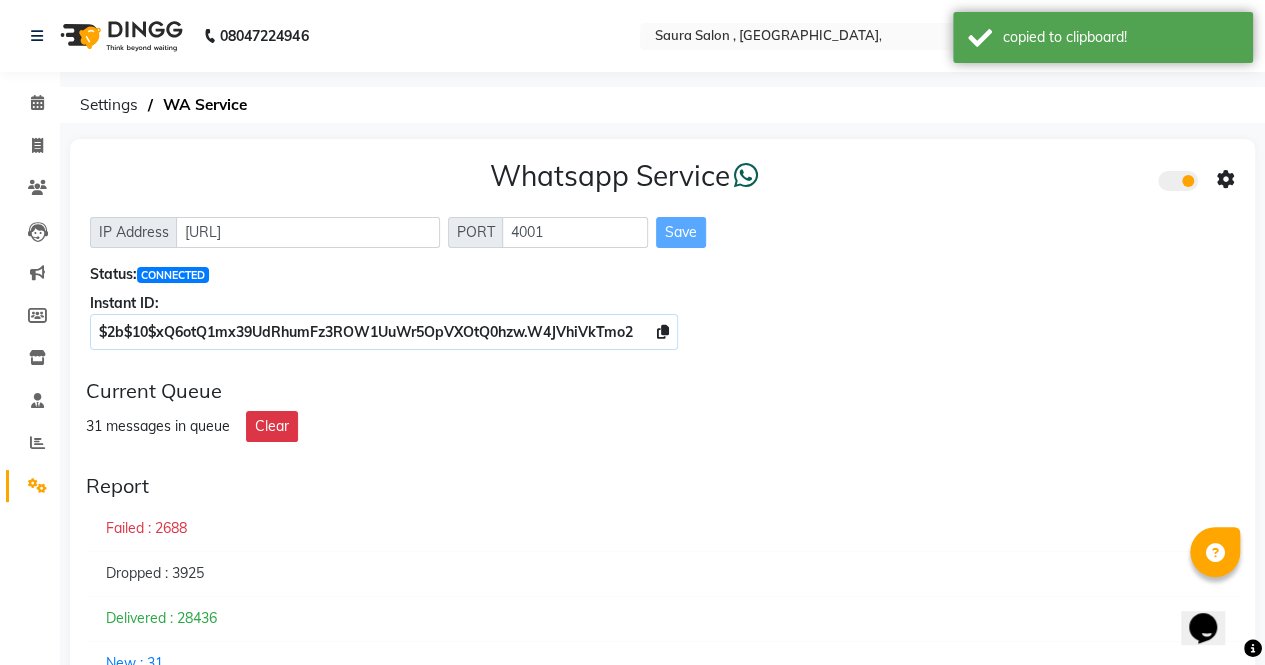 click 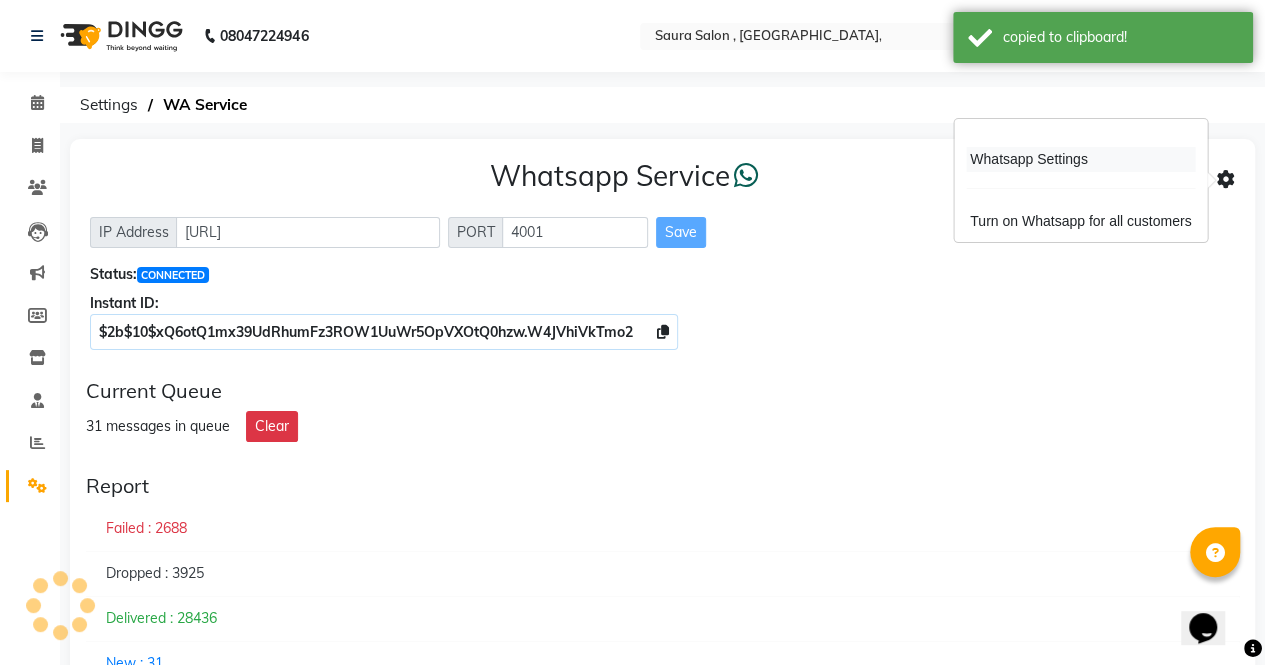 click on "Whatsapp Settings" at bounding box center [1080, 159] 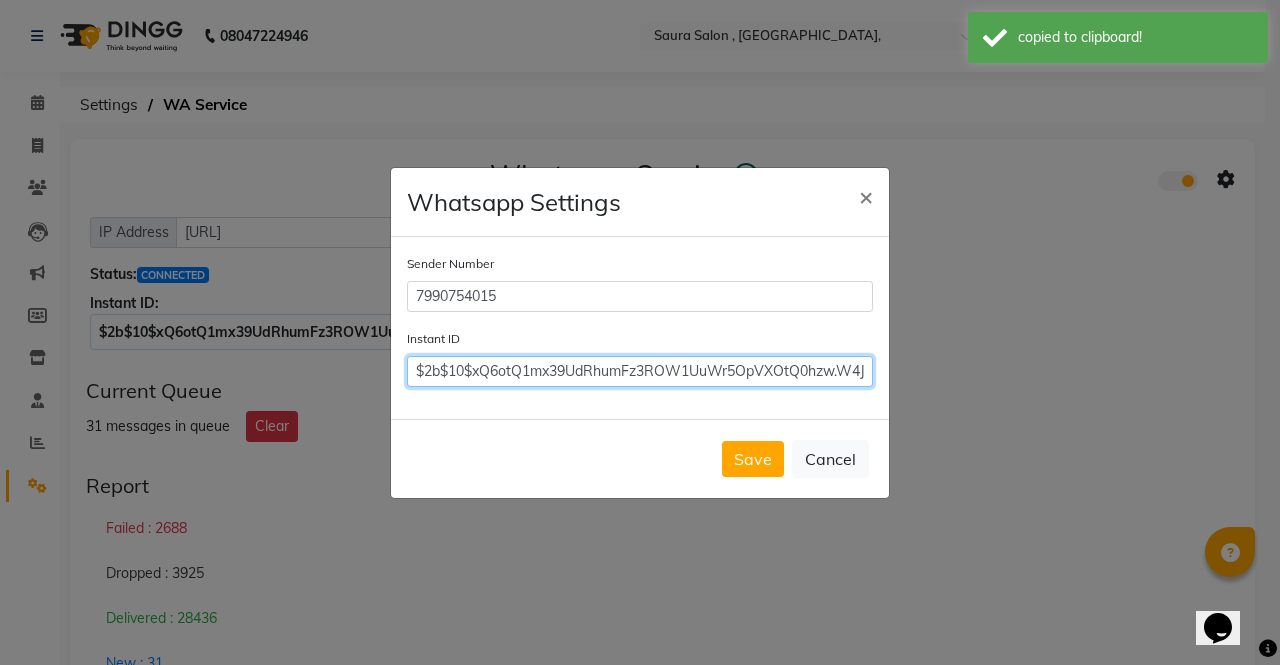 click on "$2b$10$xQ6otQ1mx39UdRhumFz3ROW1UuWr5OpVXOtQ0hzw.W4JVhiVkTmo2" at bounding box center (640, 371) 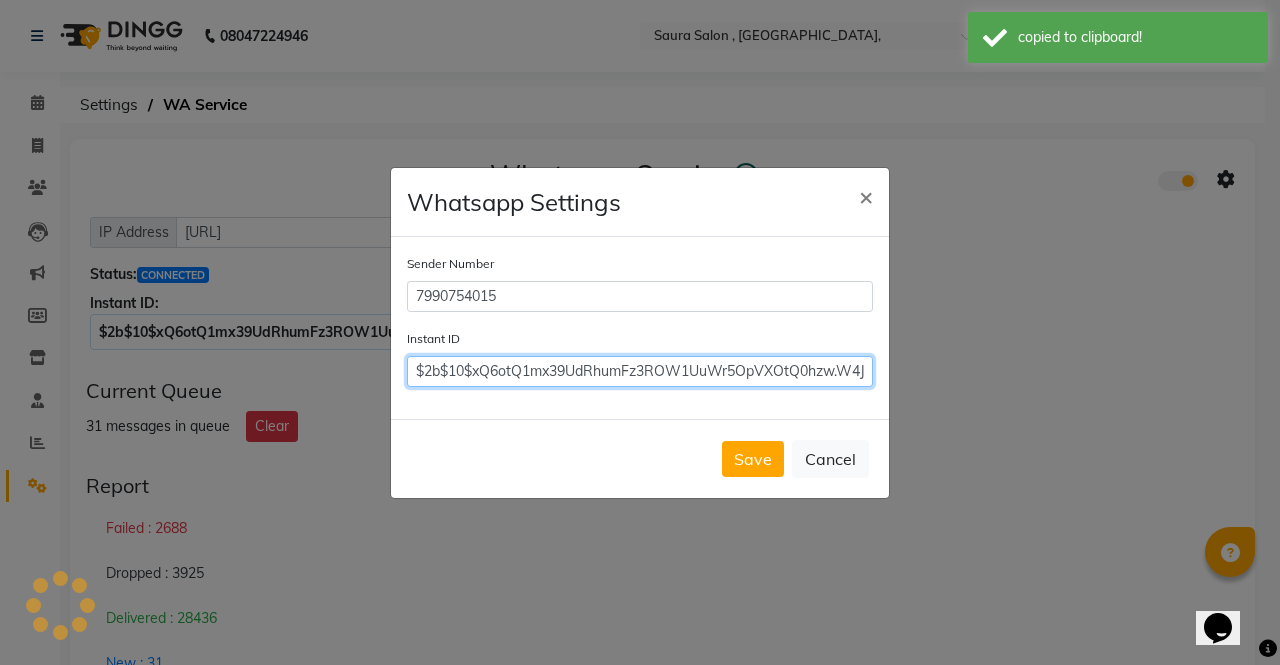 click on "$2b$10$xQ6otQ1mx39UdRhumFz3ROW1UuWr5OpVXOtQ0hzw.W4JVhiVkTmo2" at bounding box center (640, 371) 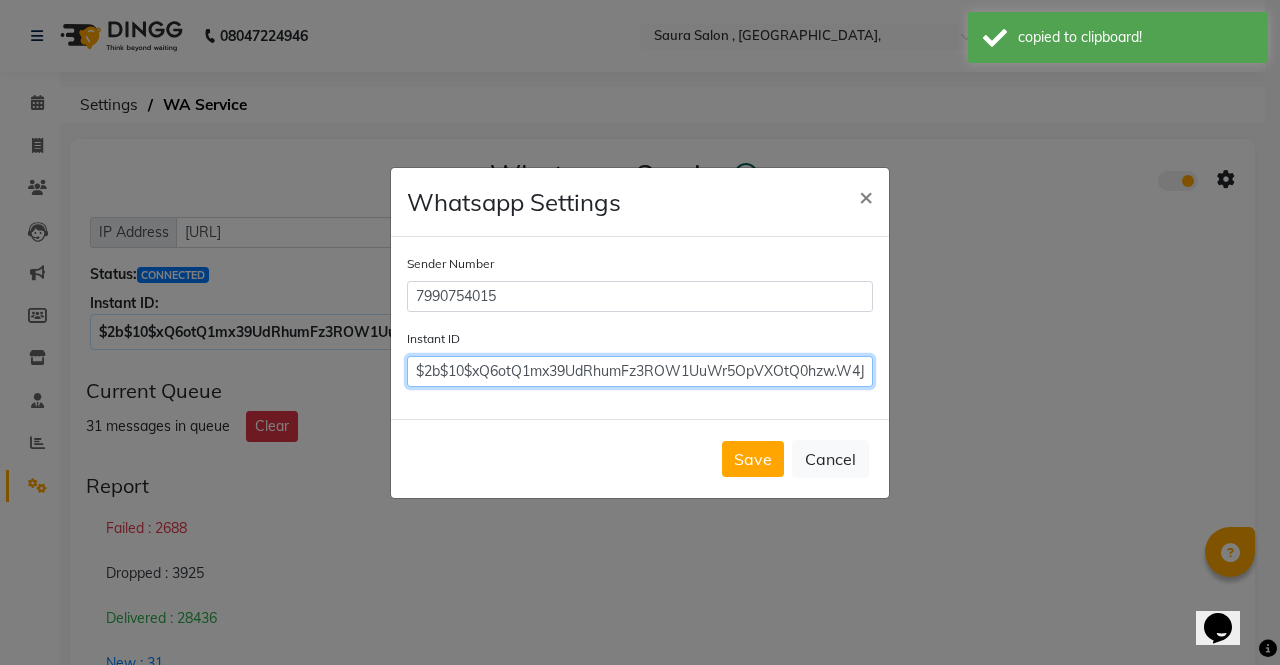 click on "$2b$10$xQ6otQ1mx39UdRhumFz3ROW1UuWr5OpVXOtQ0hzw.W4JVhiVkTmo2" at bounding box center (640, 371) 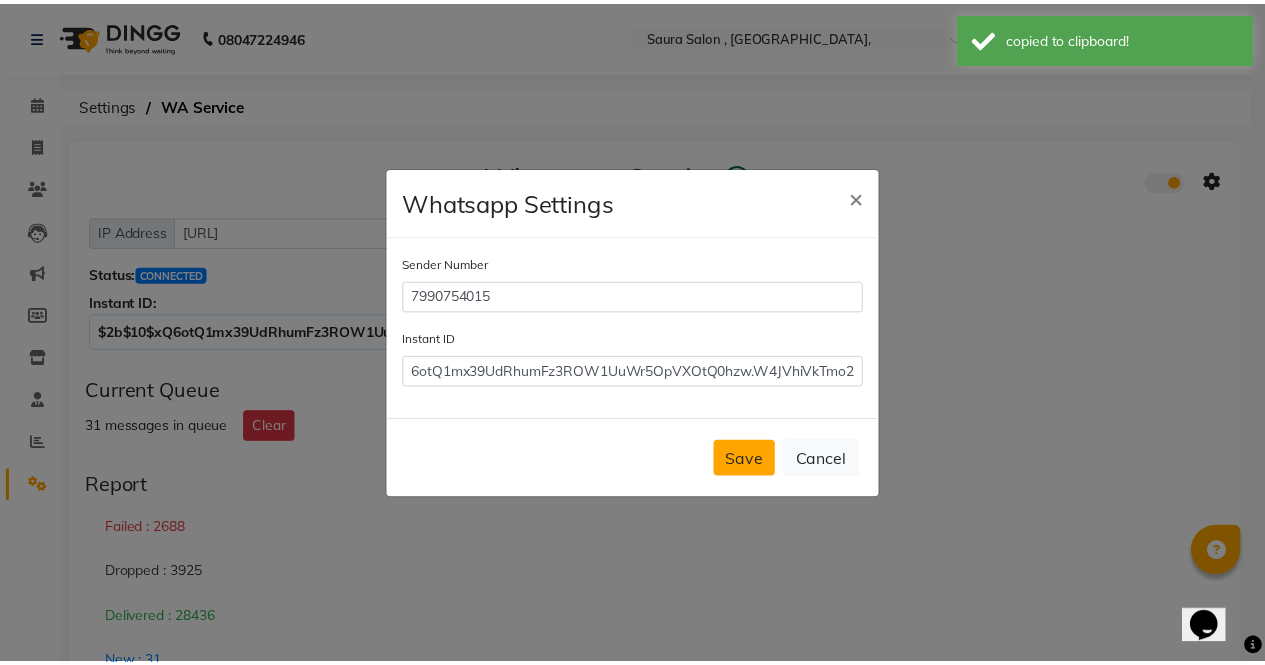 scroll, scrollTop: 0, scrollLeft: 0, axis: both 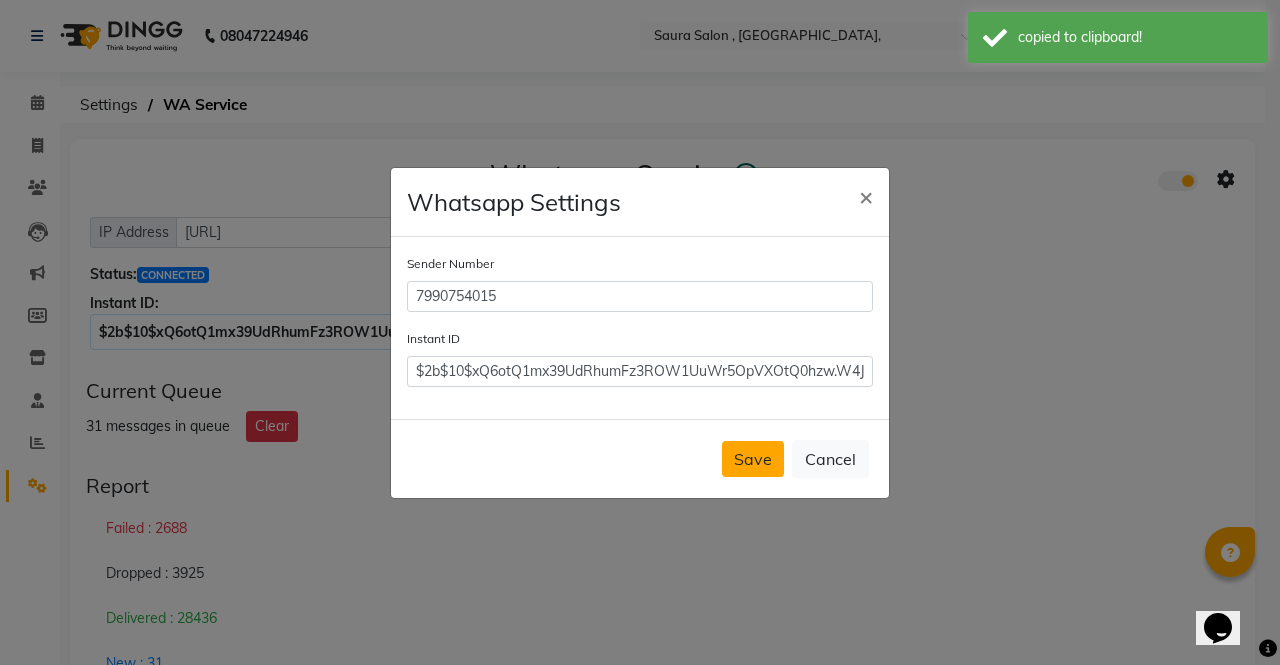 click on "Save" 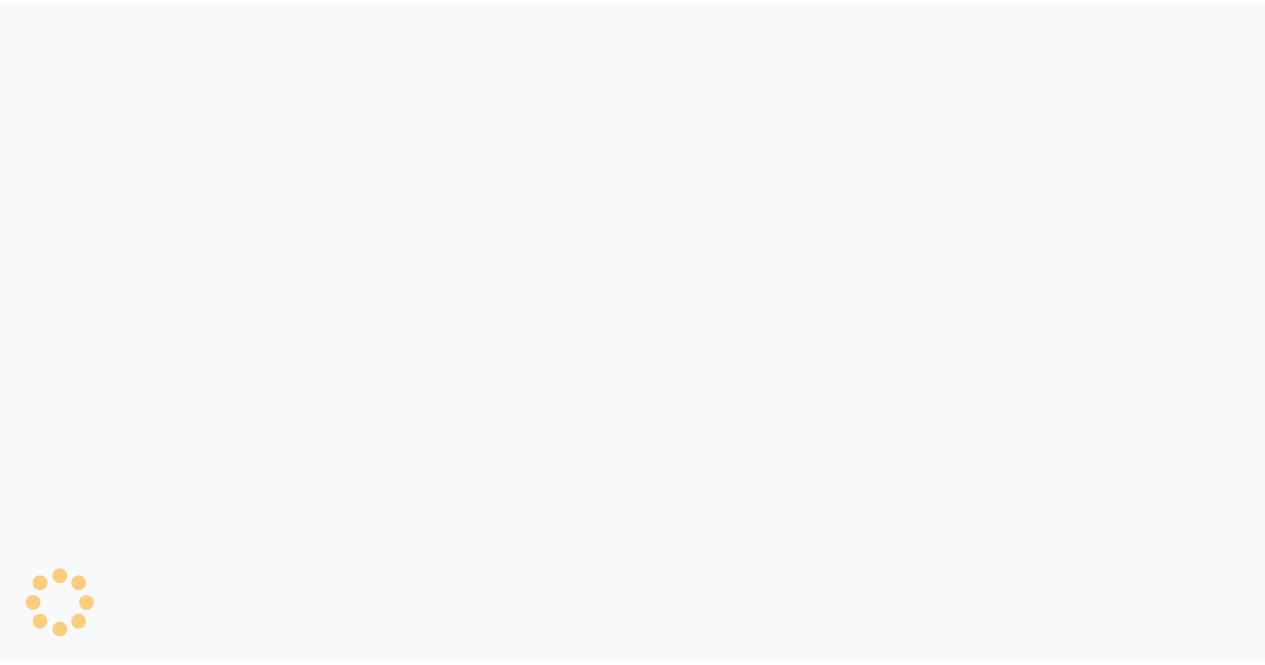 scroll, scrollTop: 0, scrollLeft: 0, axis: both 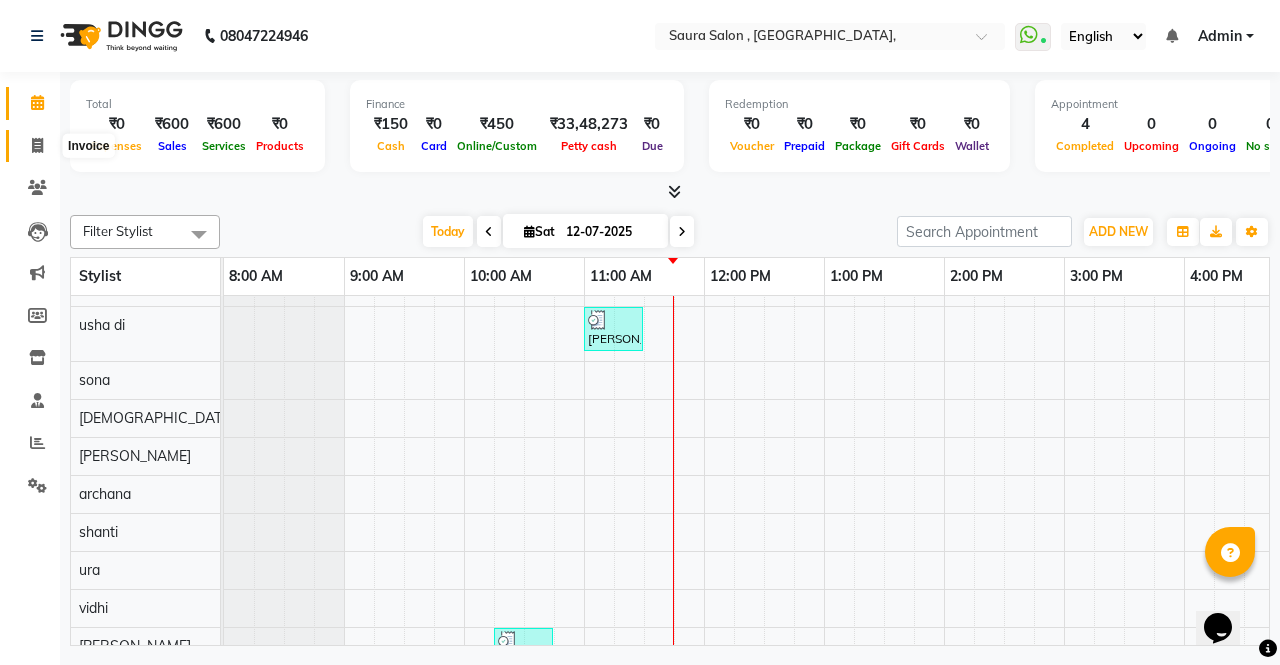 click 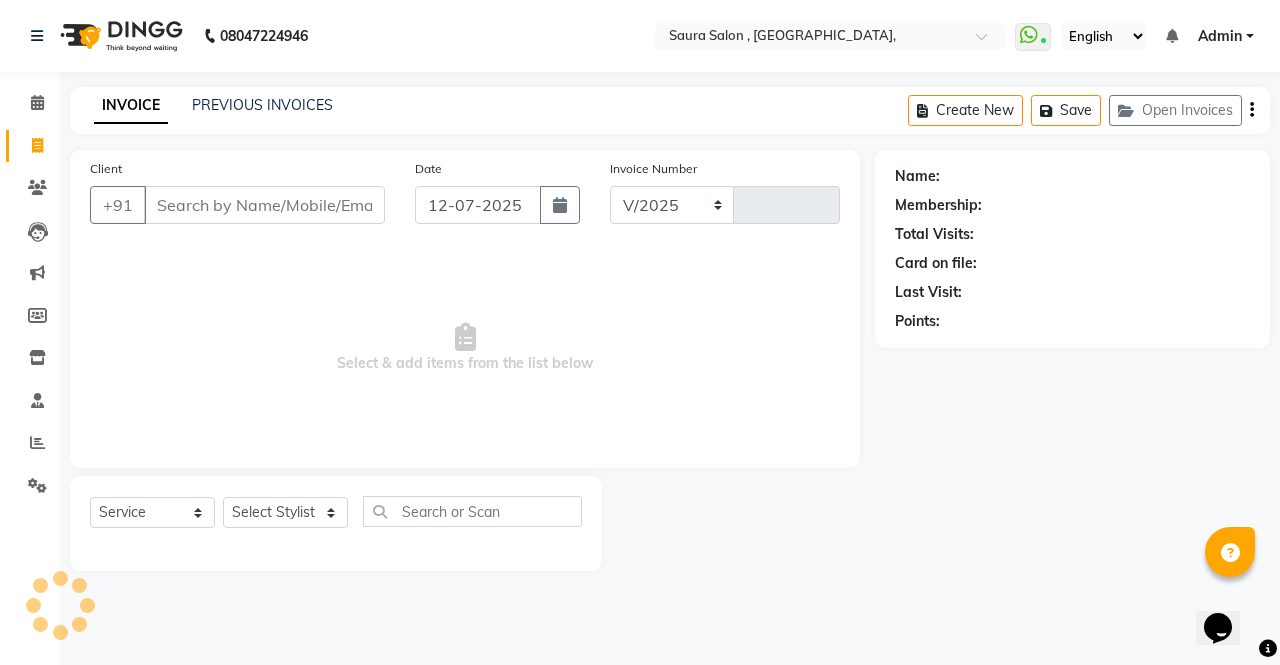 select on "6963" 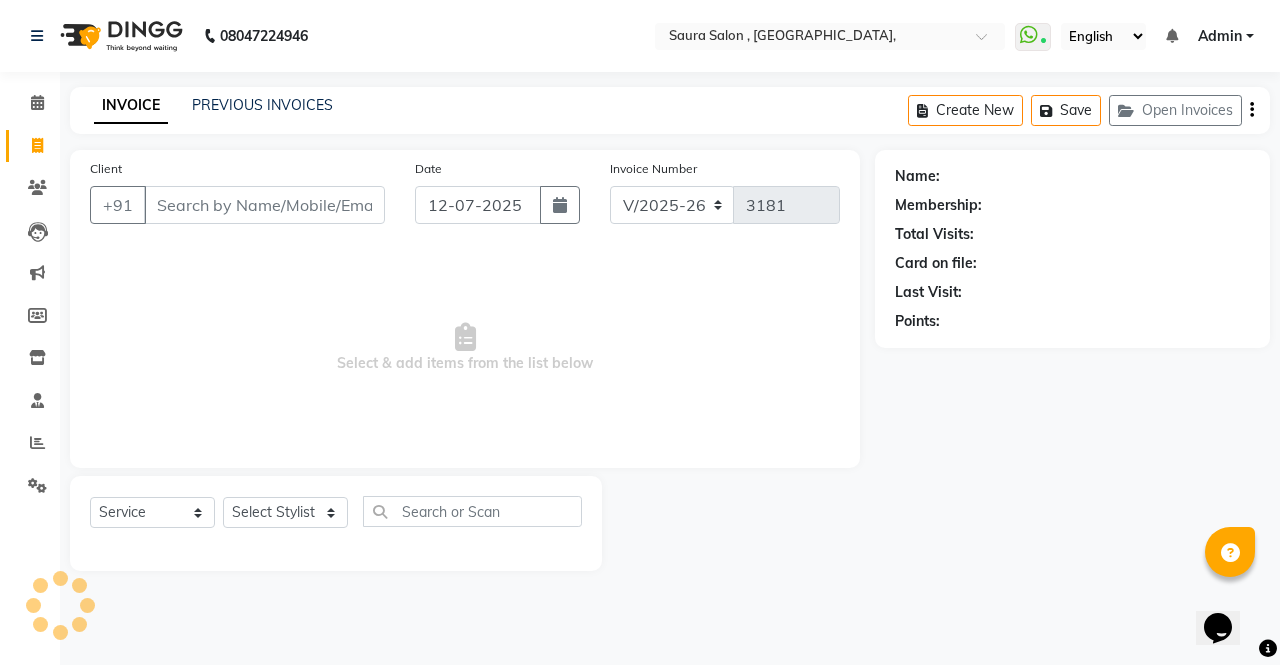 select on "57428" 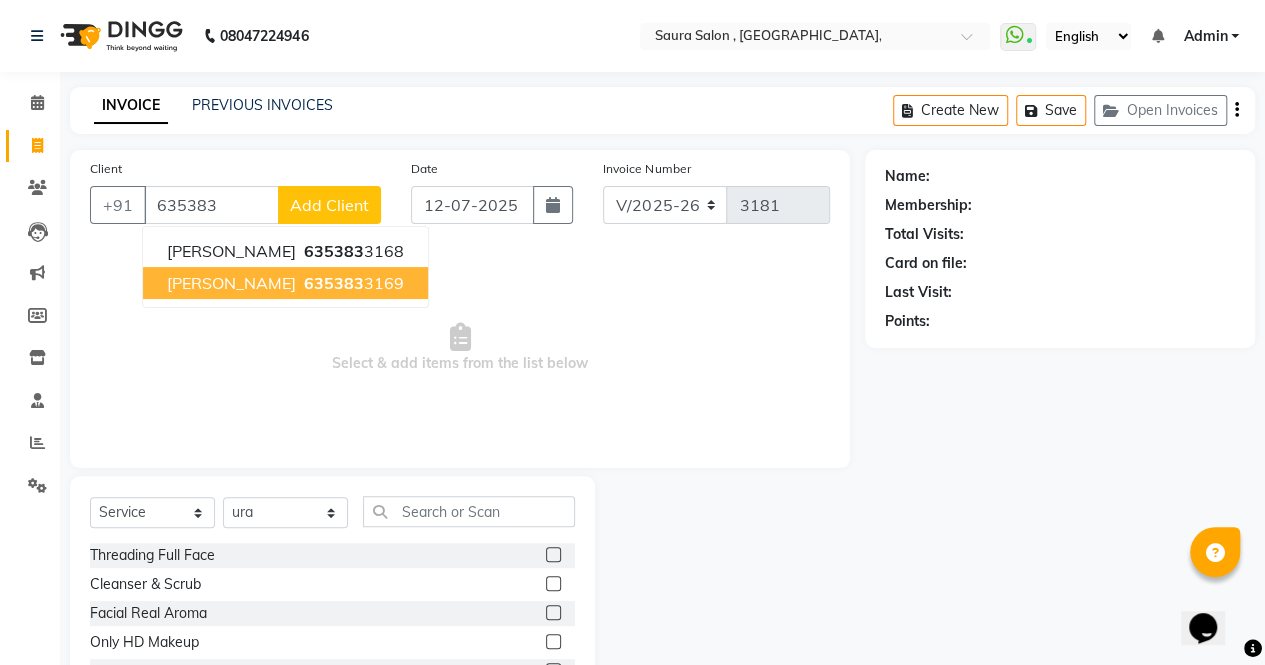 click on "Jayshree Mange" at bounding box center (231, 283) 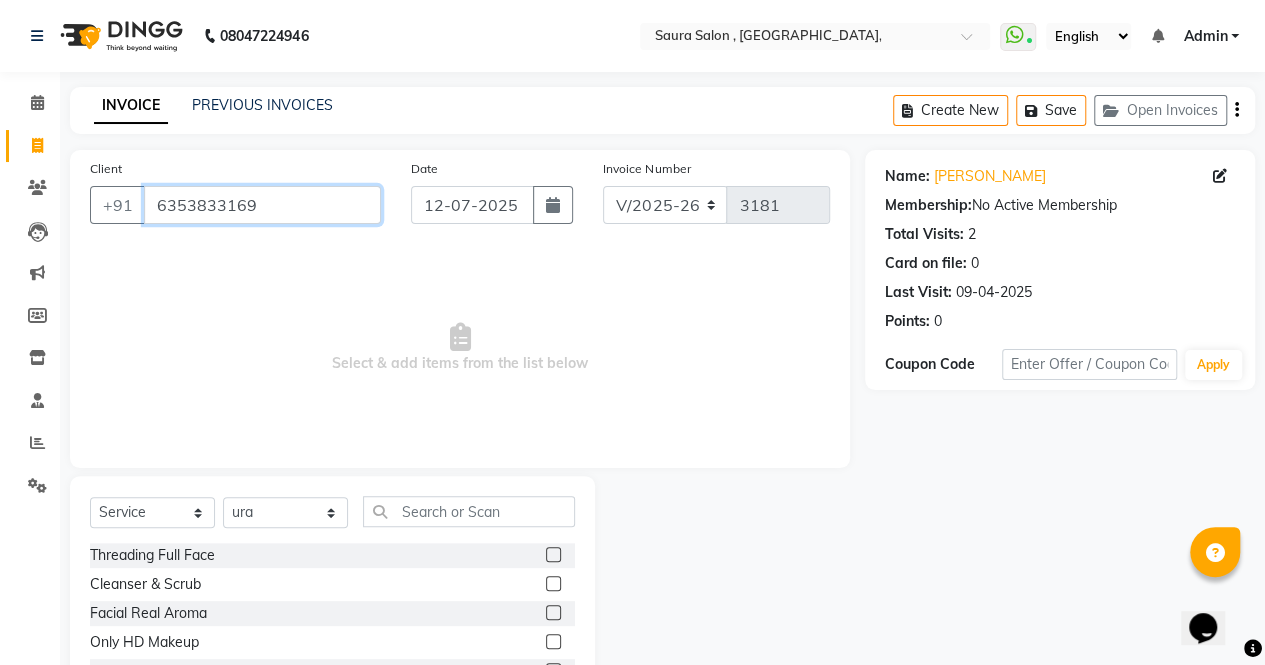 click on "6353833169" at bounding box center [262, 205] 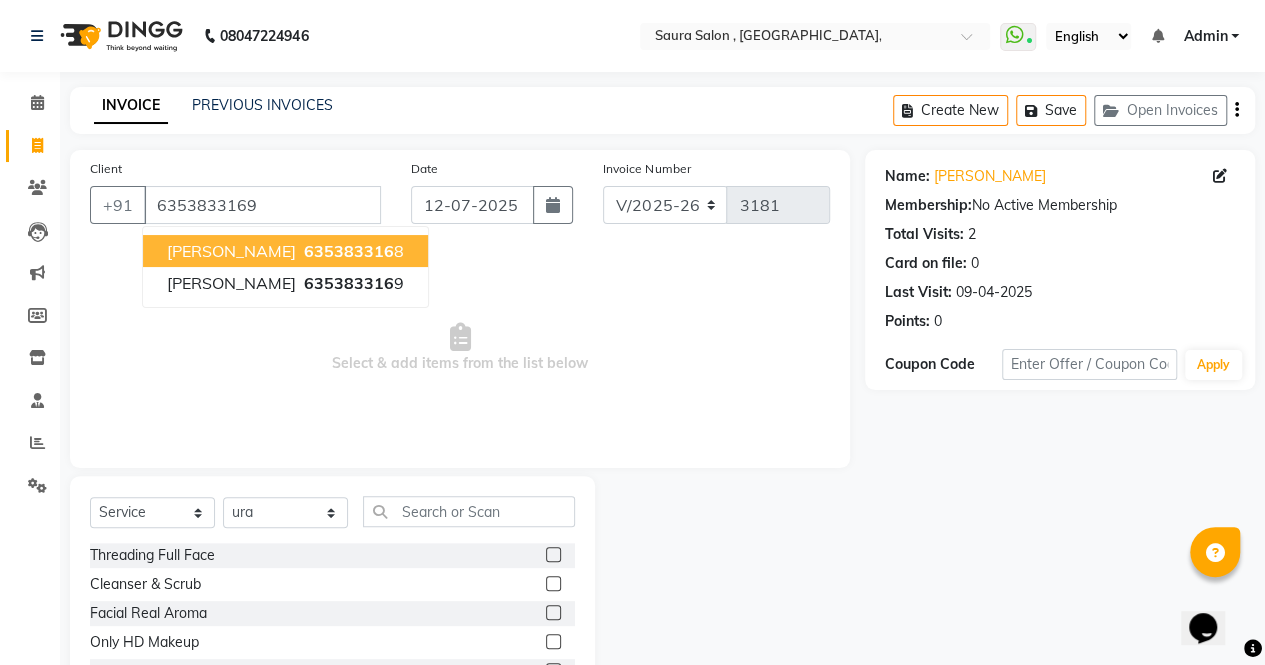 click on "635383316" at bounding box center [349, 251] 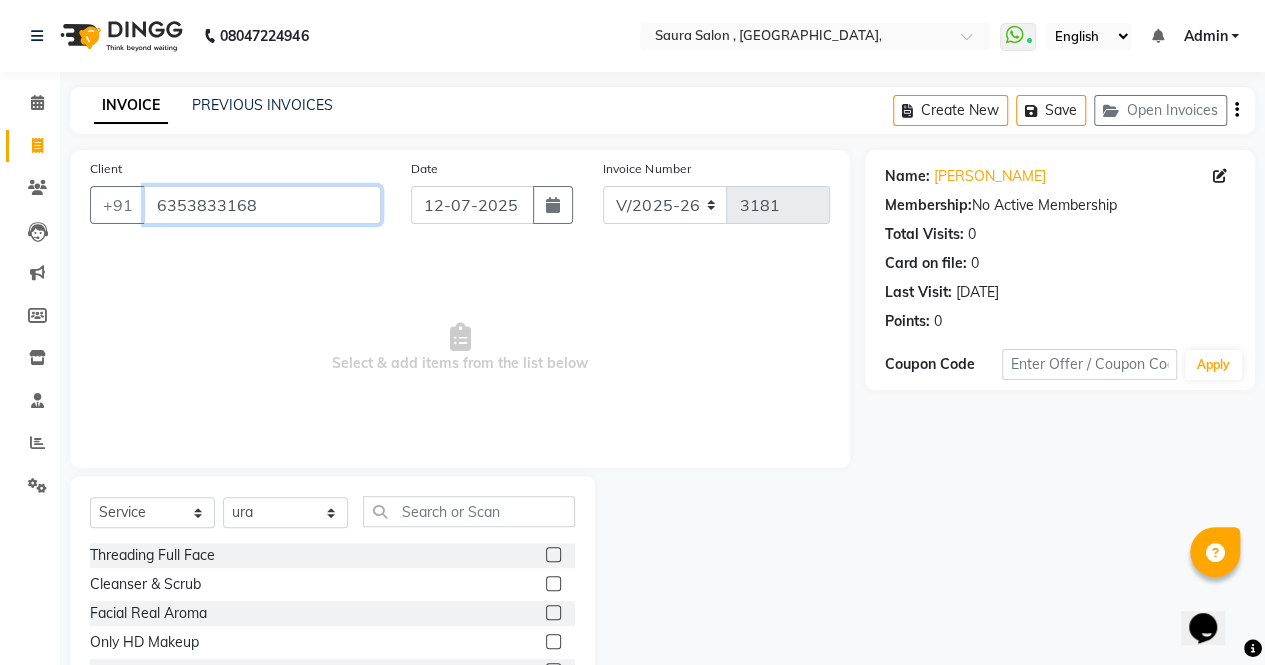click on "6353833168" at bounding box center [262, 205] 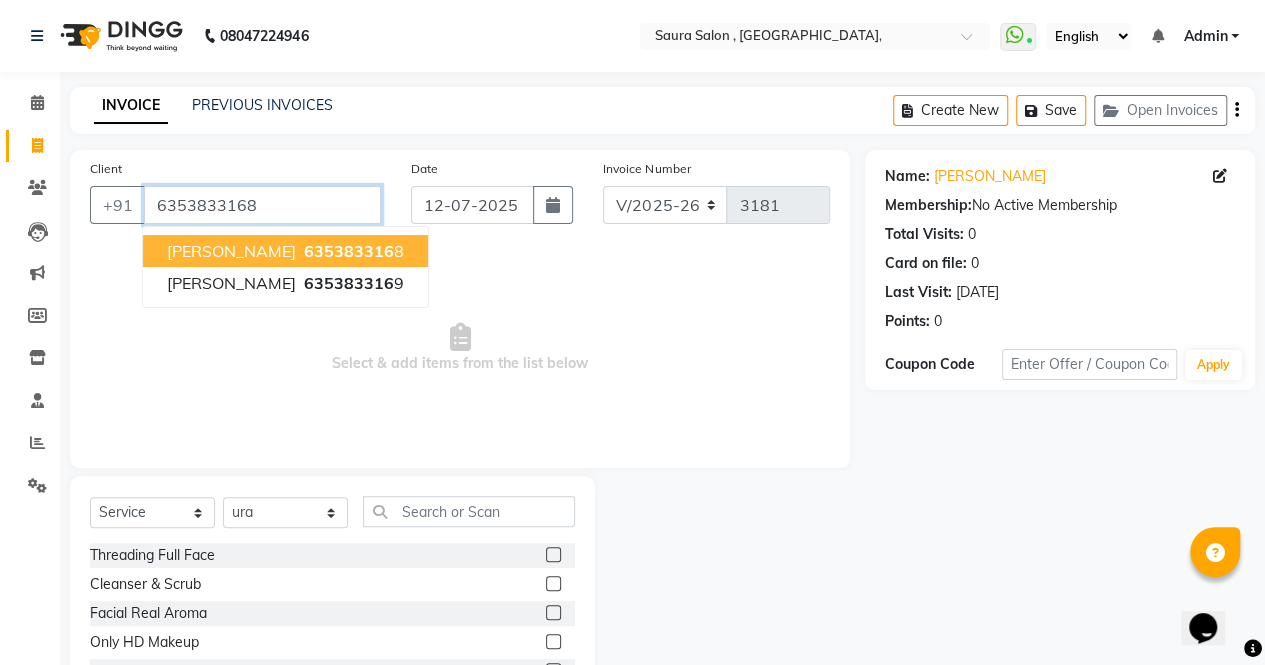 click on "6353833168" at bounding box center [262, 205] 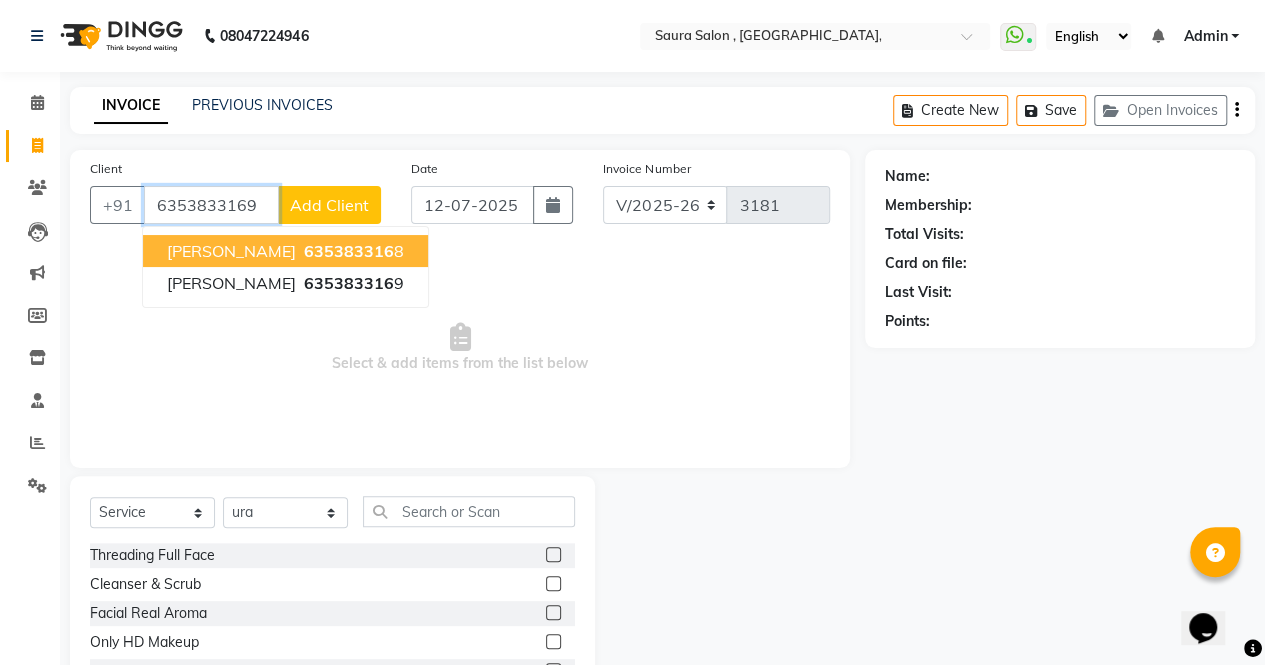 type on "6353833169" 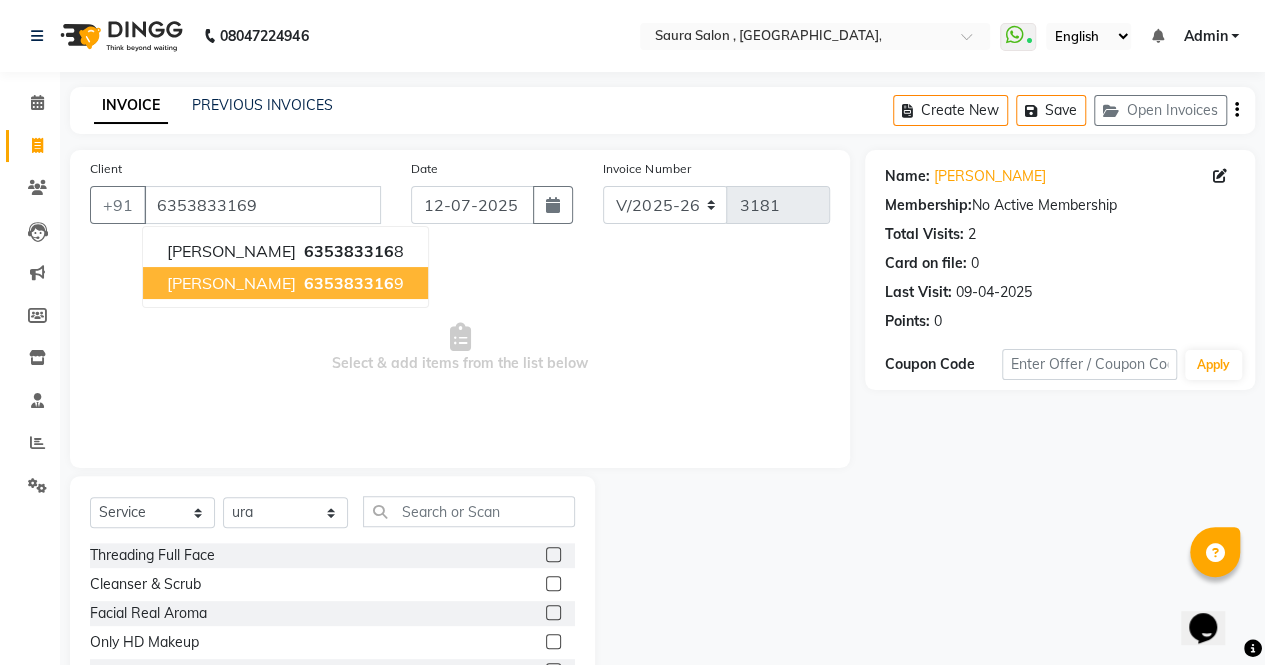 click on "635383316" at bounding box center [349, 283] 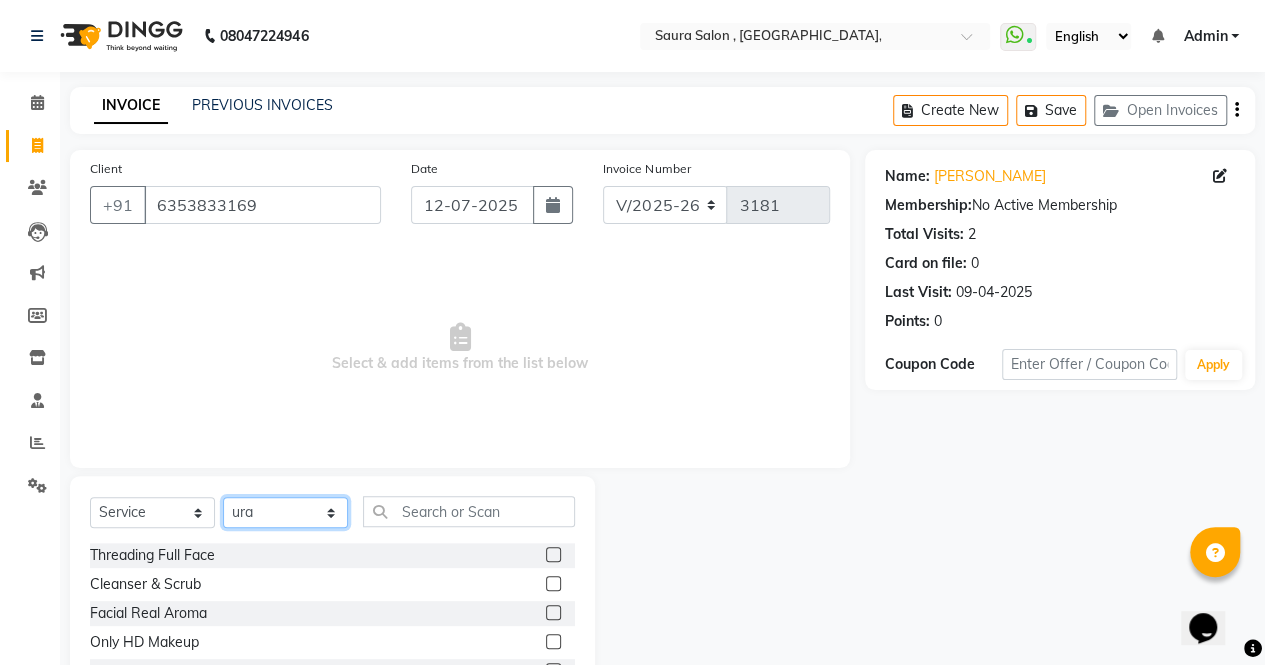 click on "Select Stylist archana  asha  chetna  deepika prajapati jagruti payal riddhi khandala shanti  sona  ura usha di vaishali vaishnavi  vidhi" 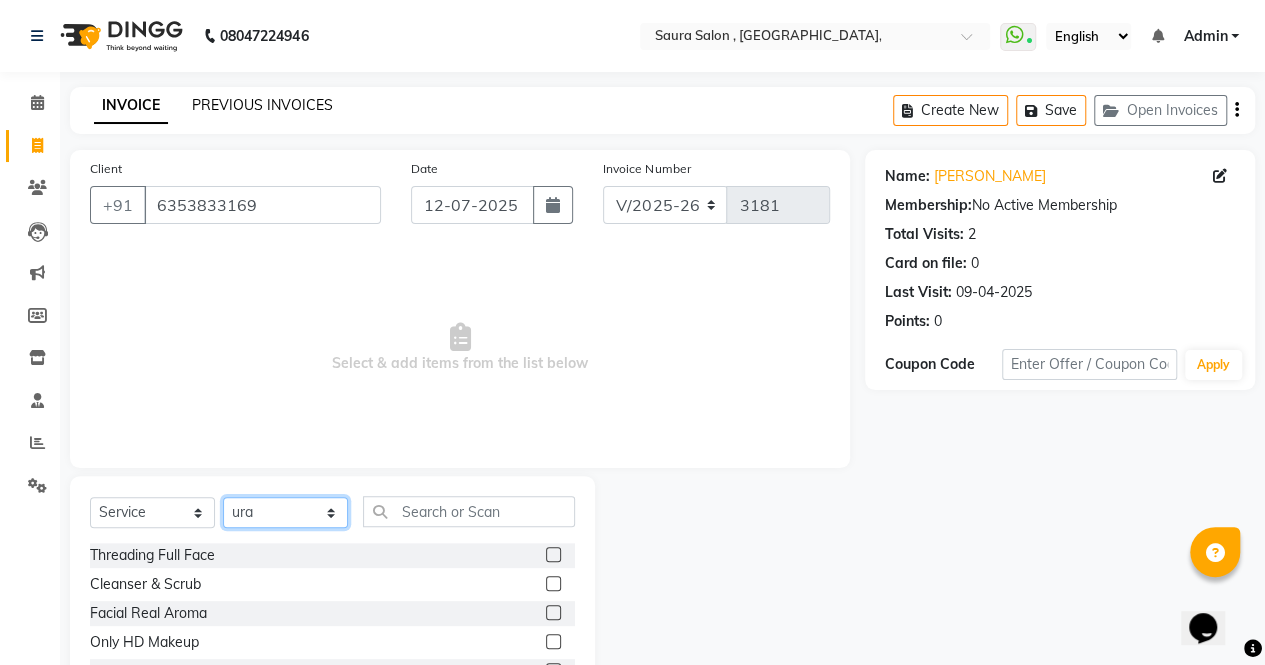select on "75621" 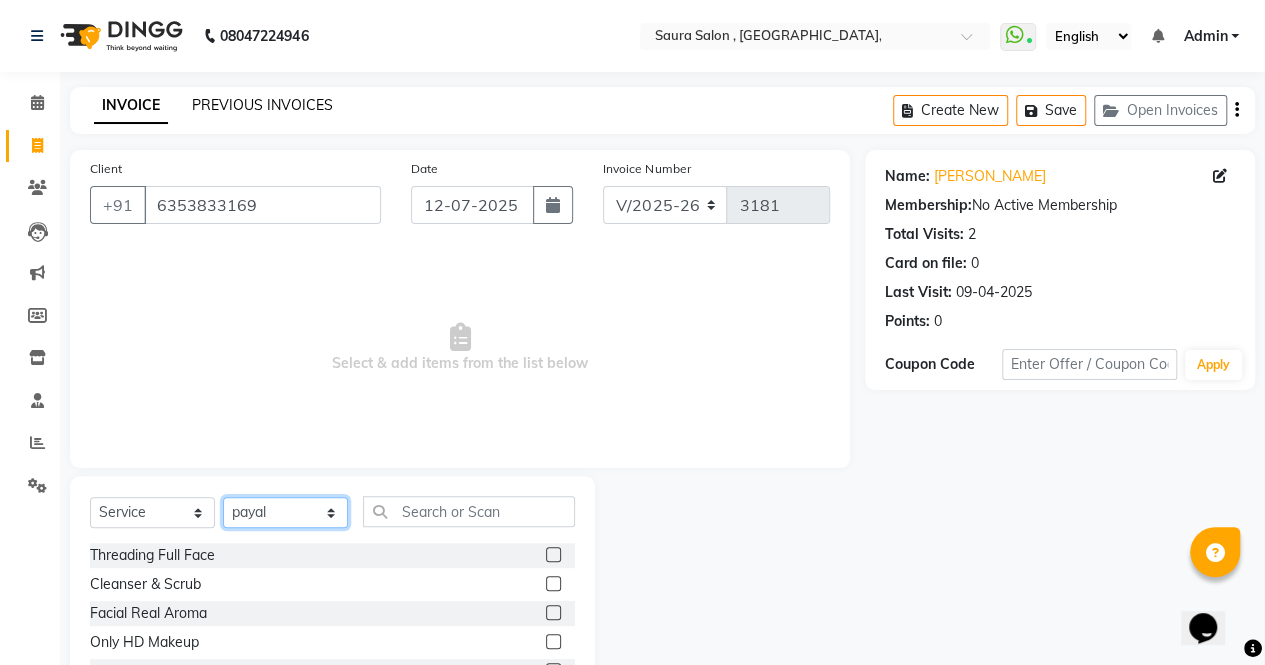 click on "Select Stylist archana  asha  chetna  deepika prajapati jagruti payal riddhi khandala shanti  sona  ura usha di vaishali vaishnavi  vidhi" 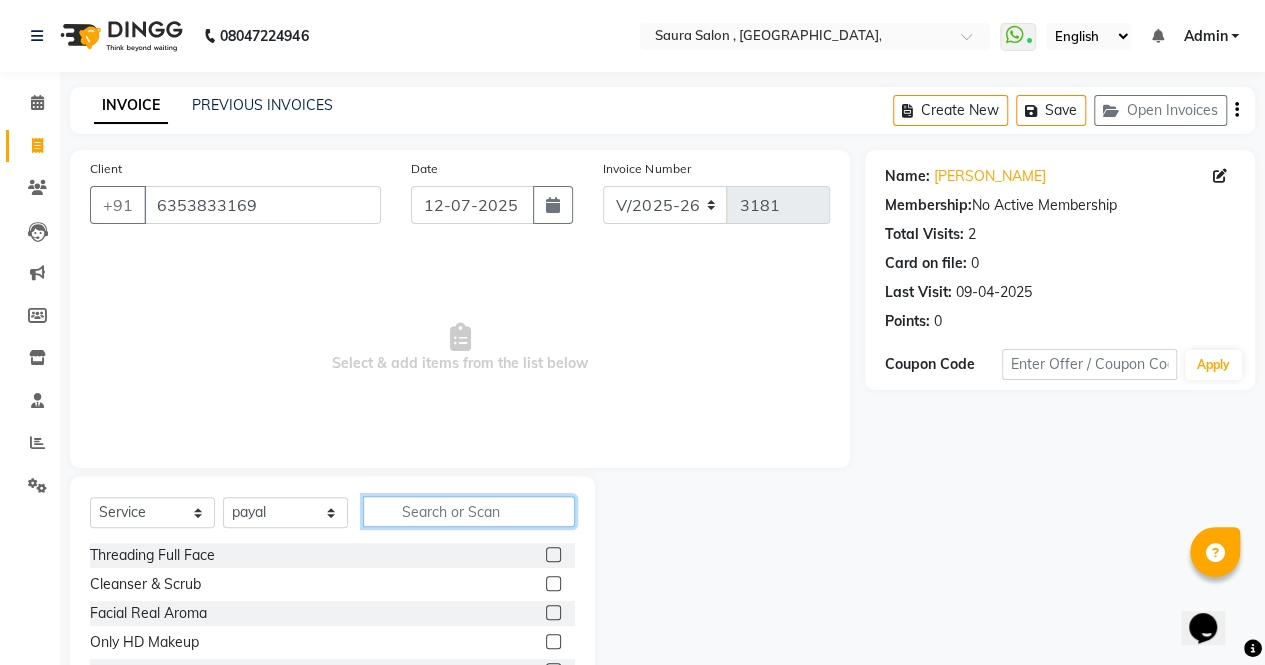 click 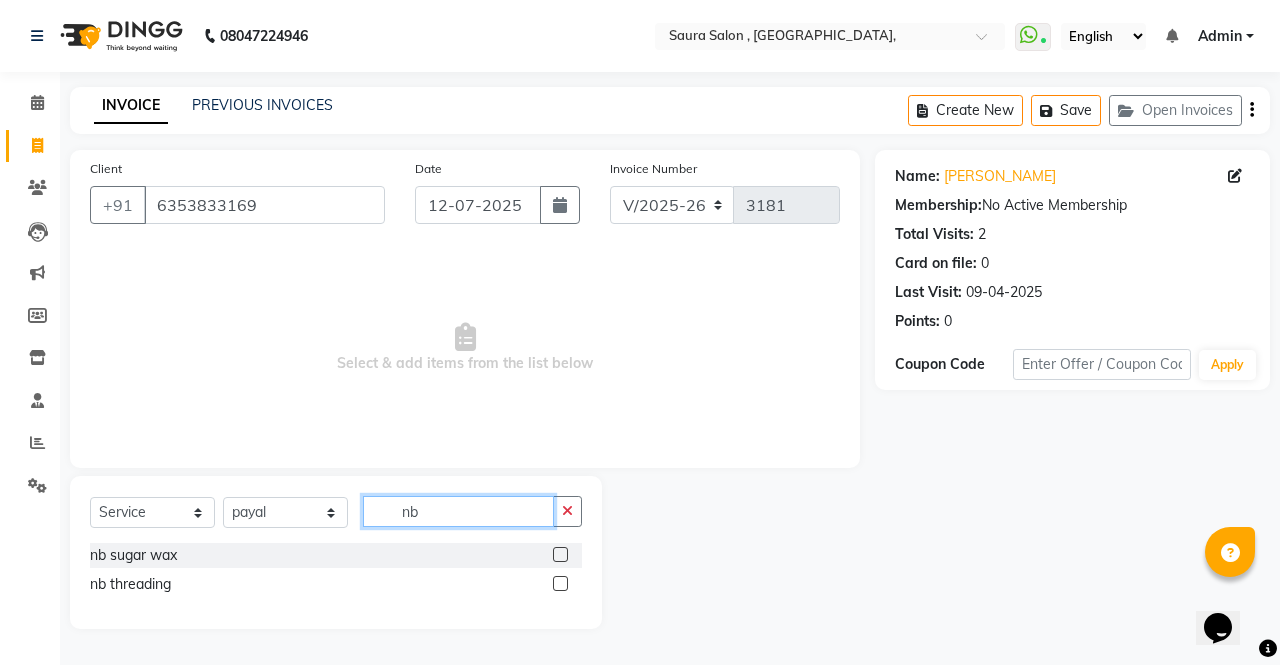 type on "nb" 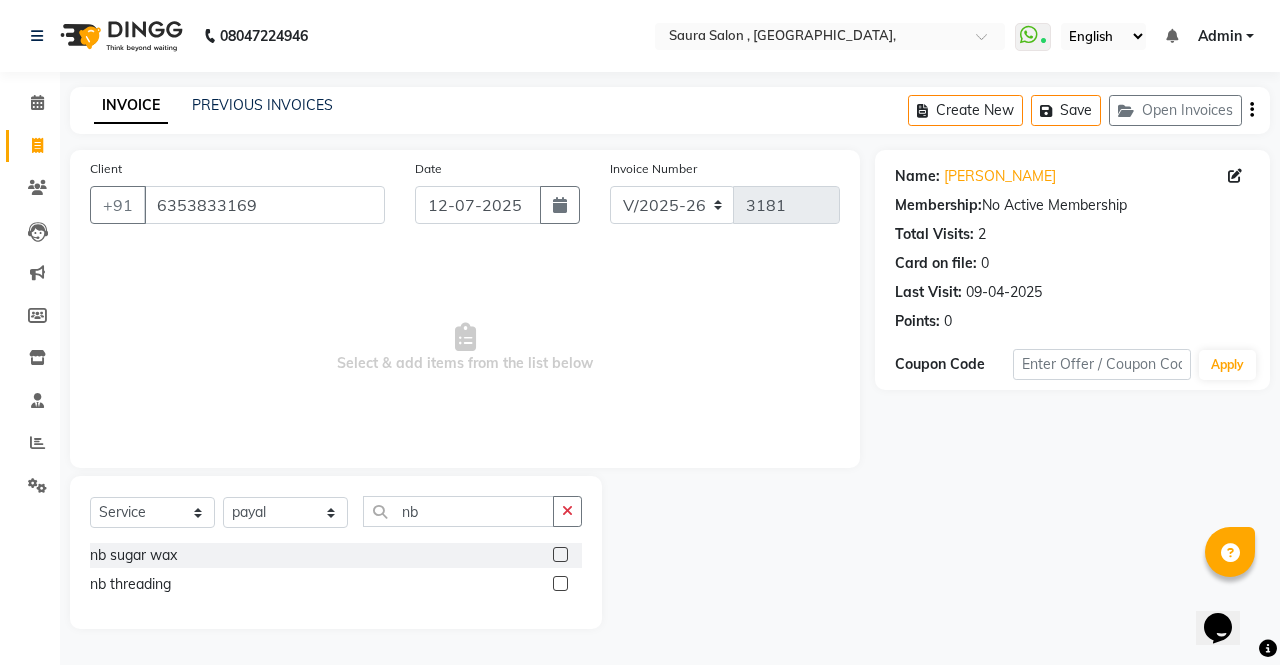 click 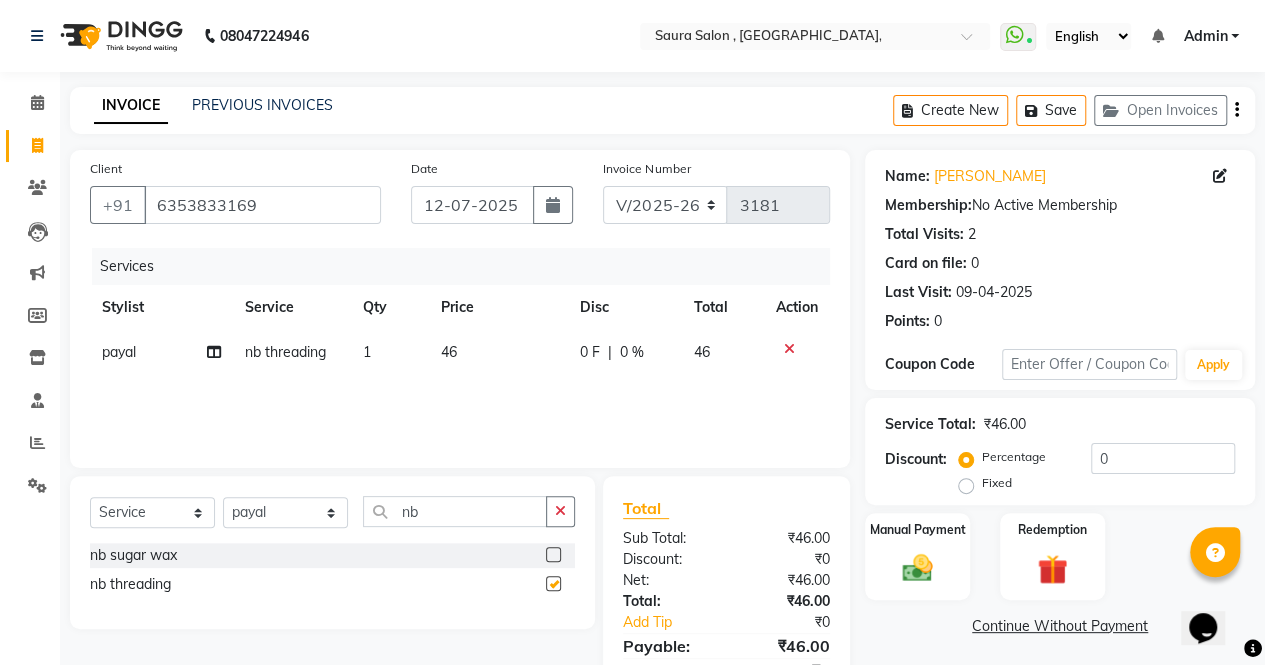 checkbox on "false" 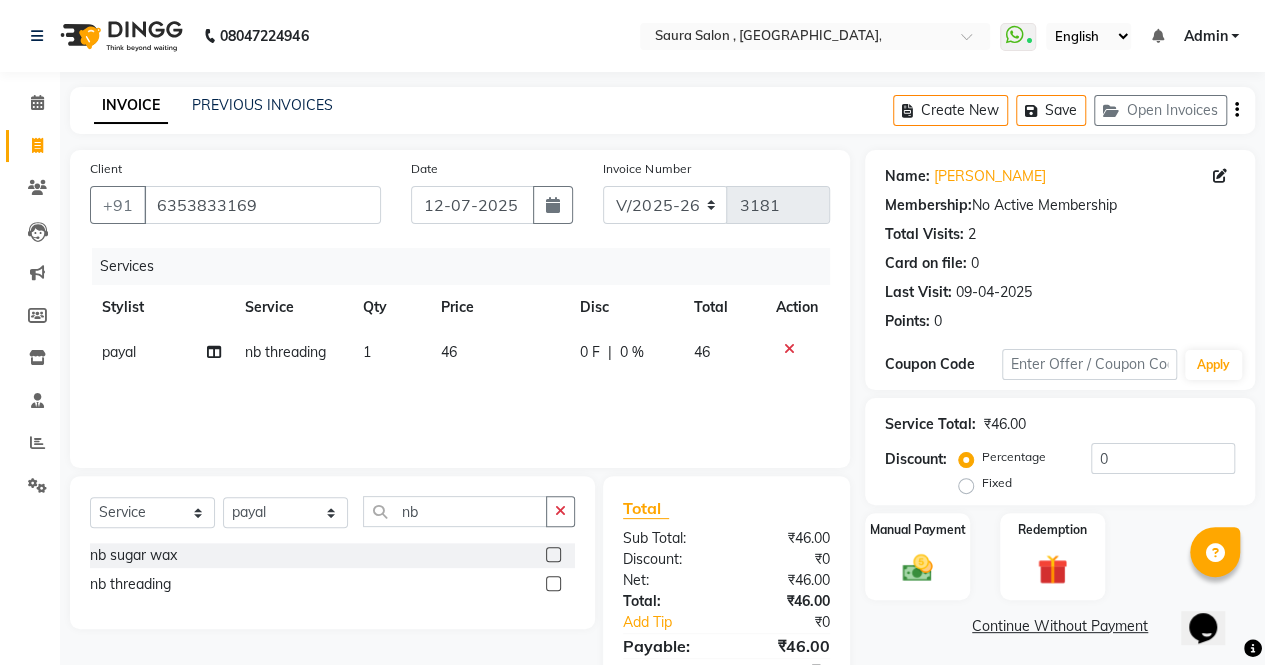 click 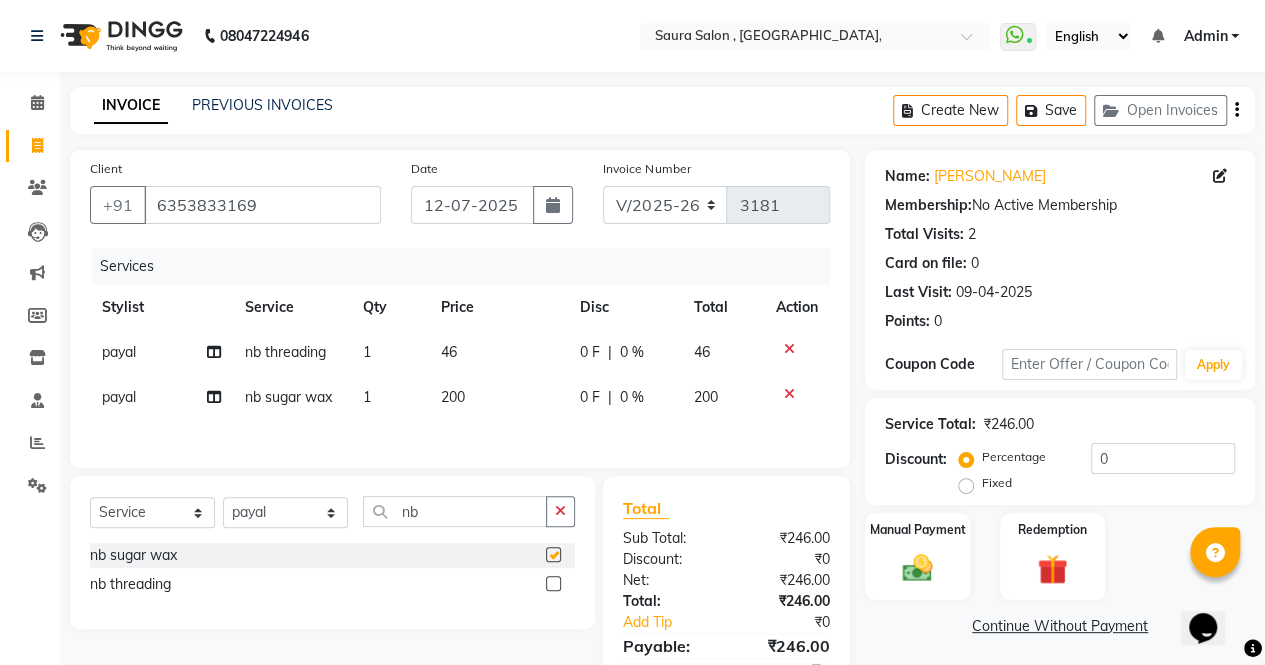 checkbox on "false" 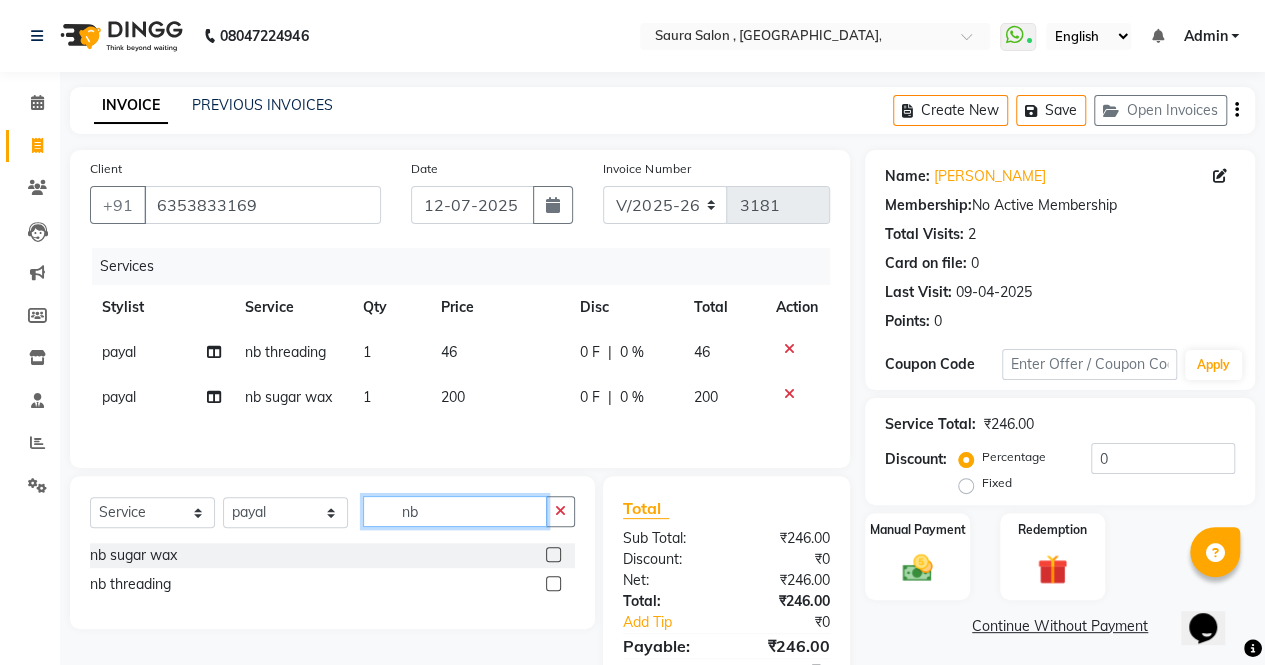 click on "nb" 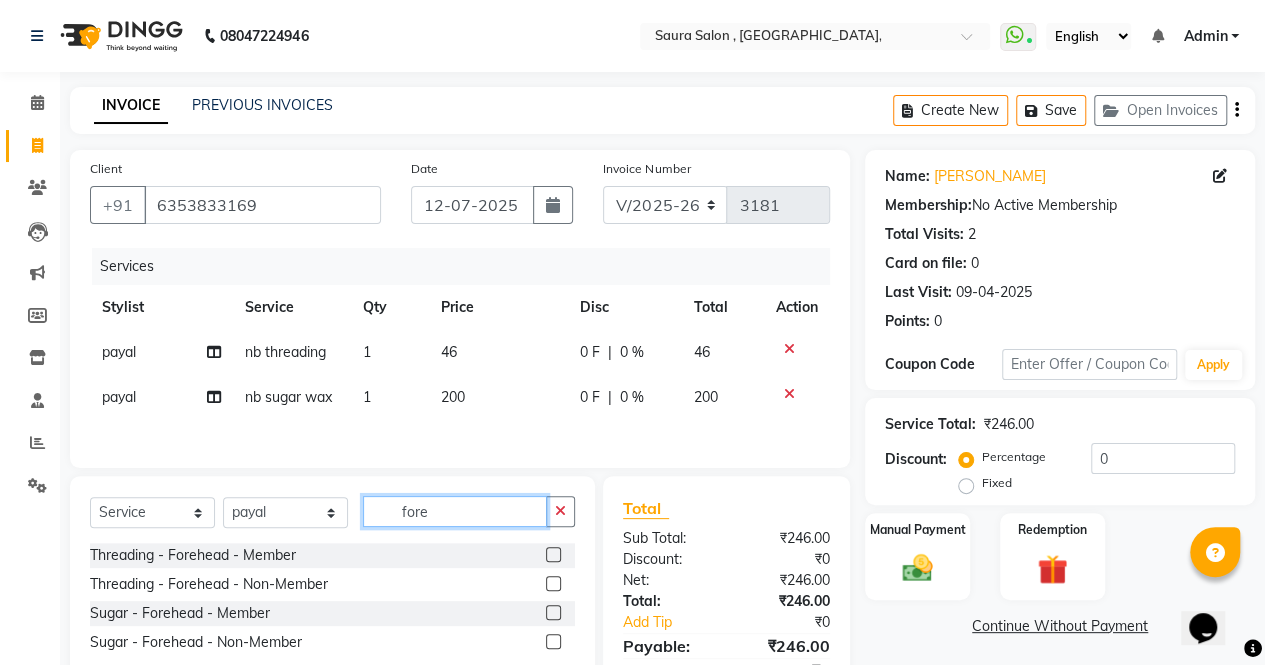 type on "fore" 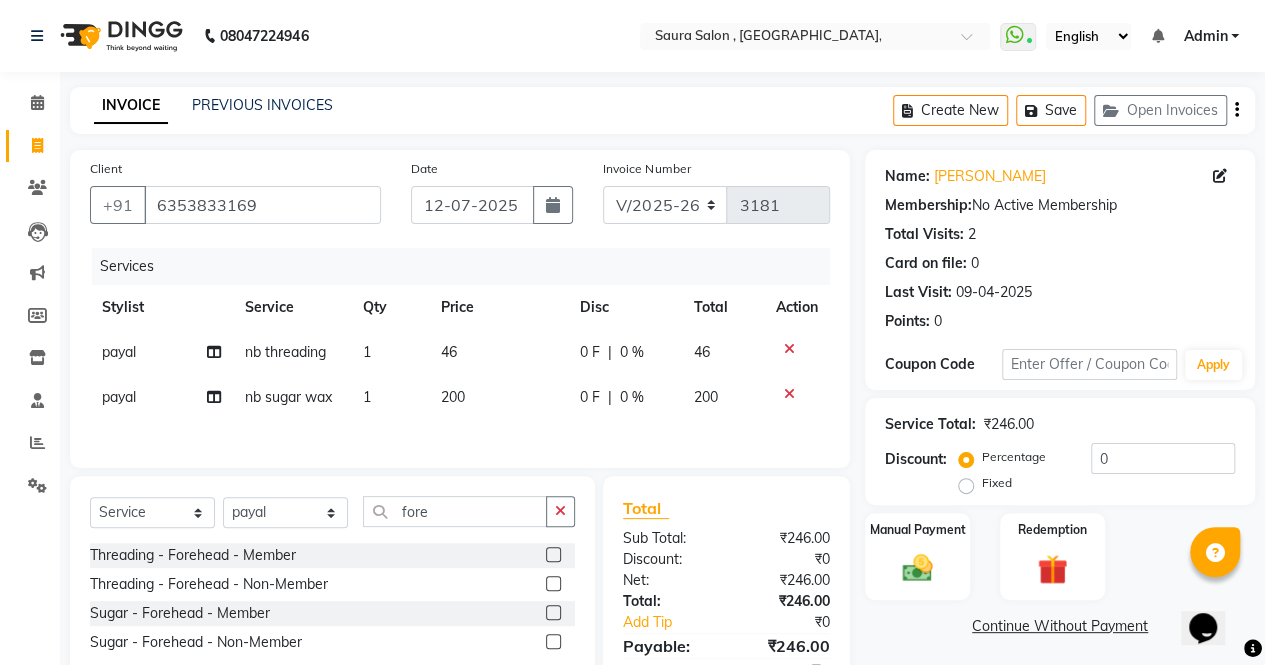 click 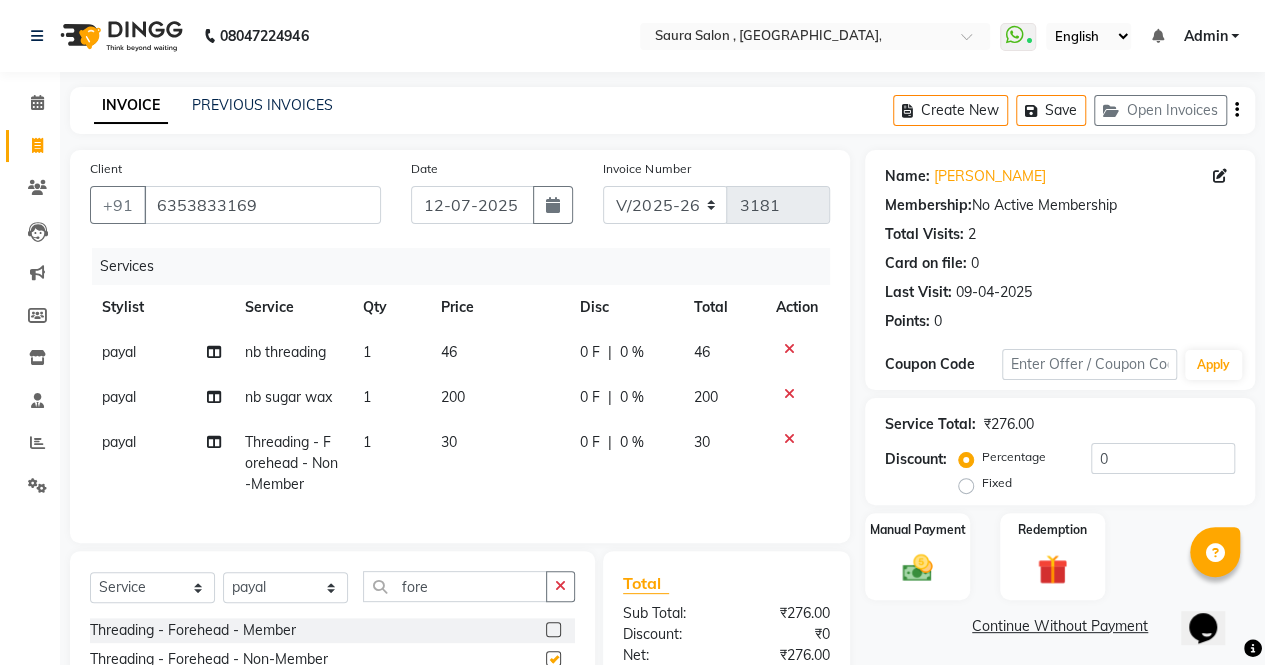 checkbox on "false" 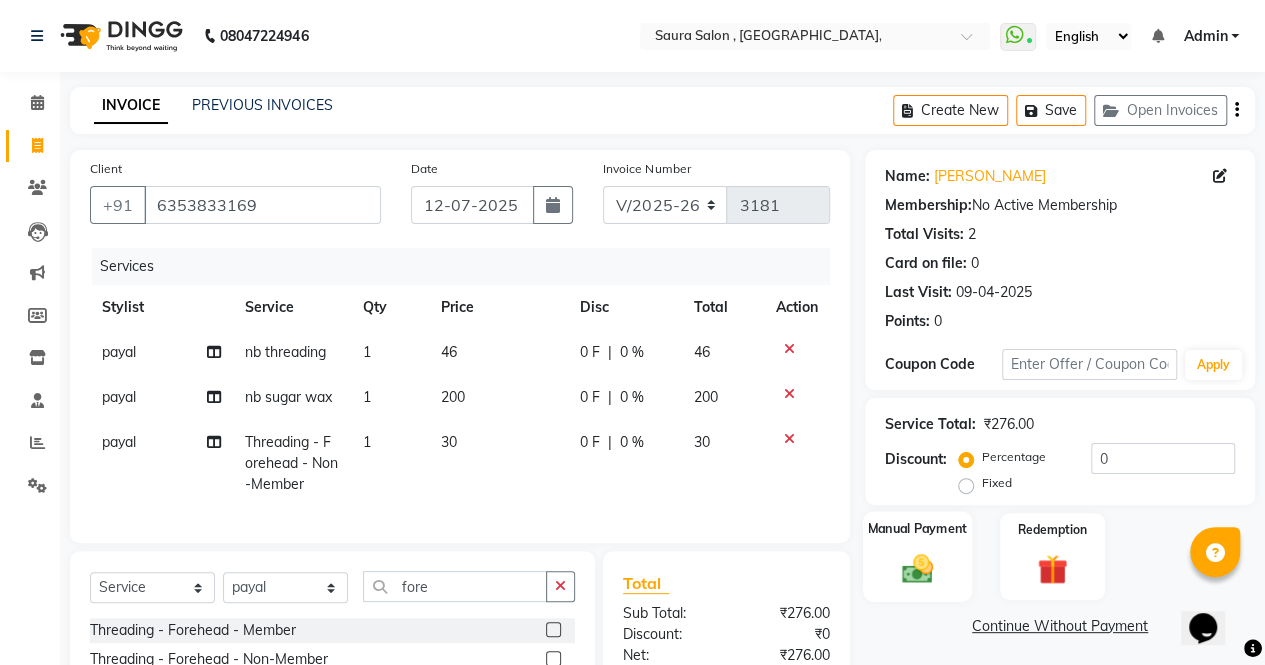 click on "Manual Payment" 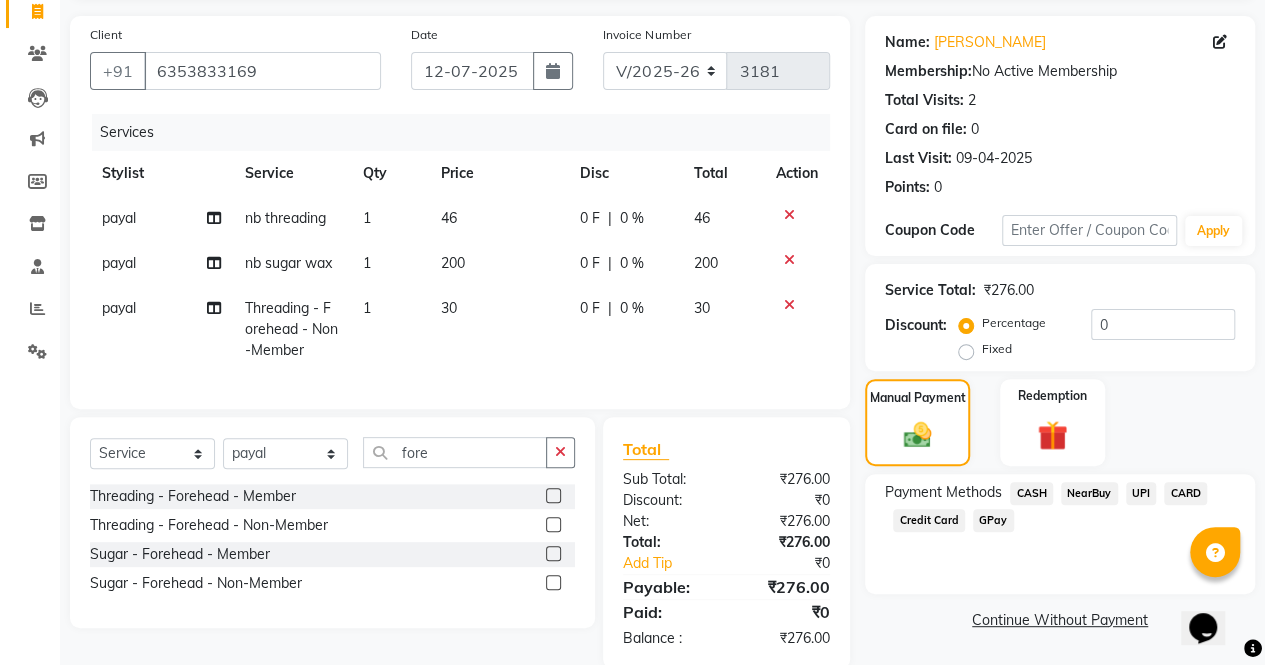 scroll, scrollTop: 182, scrollLeft: 0, axis: vertical 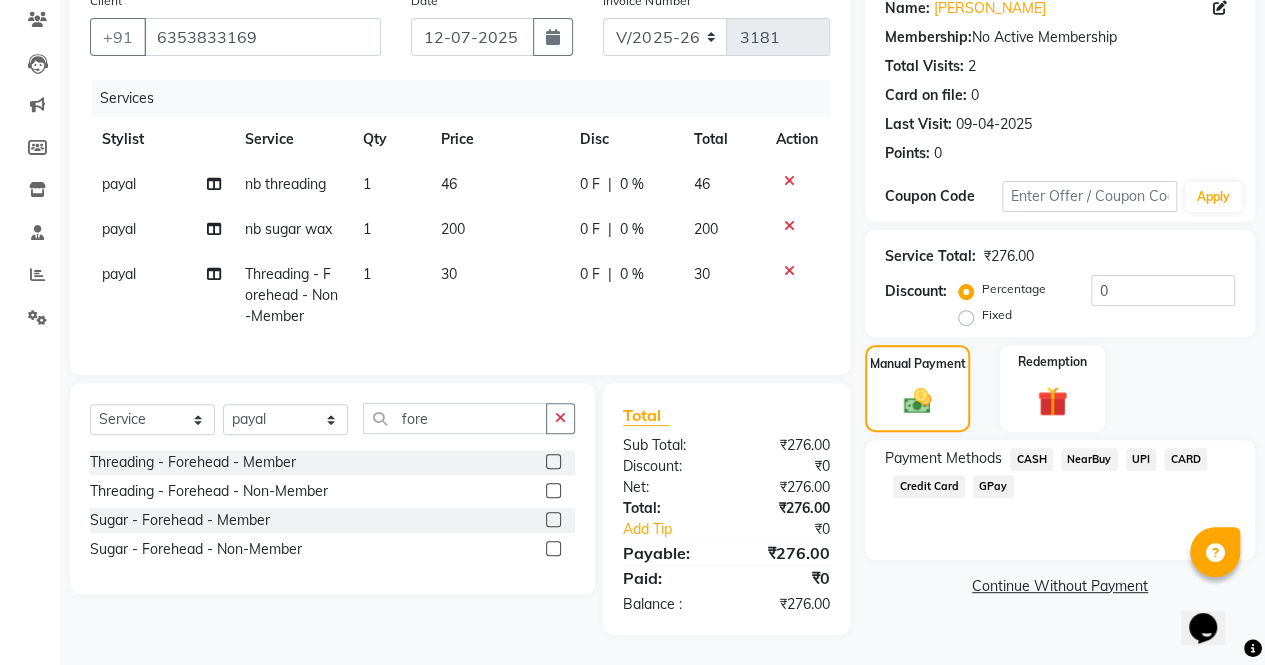 click on "NearBuy" 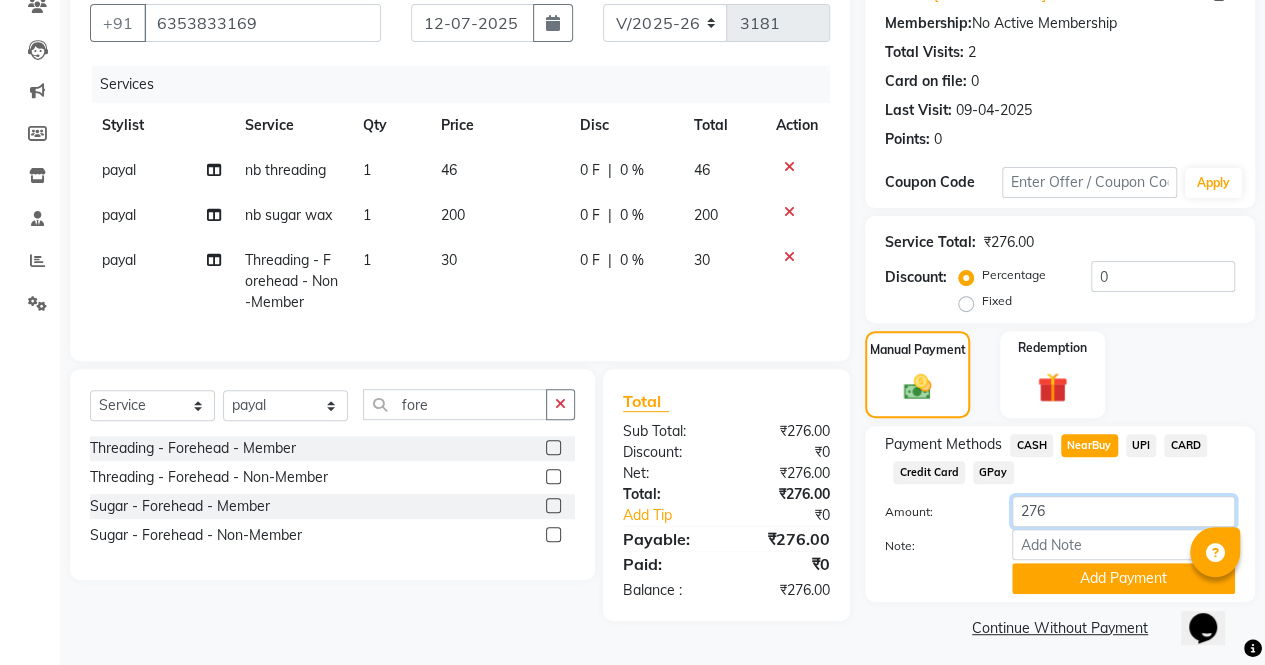 click on "276" 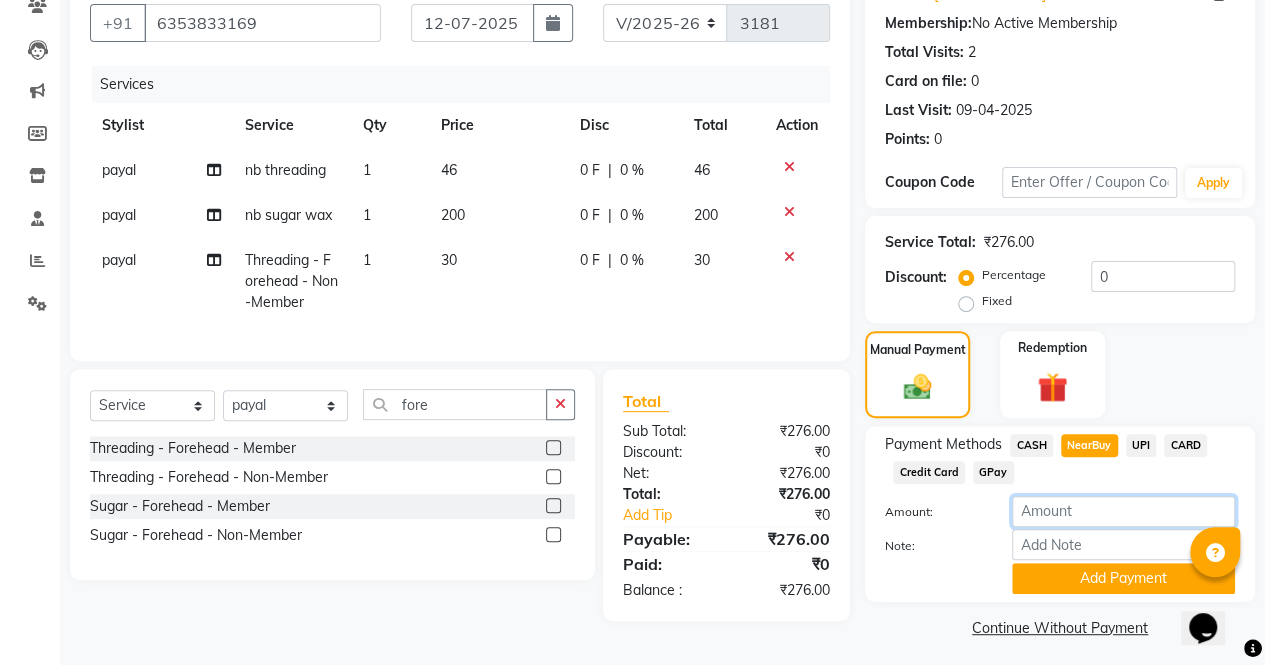 click 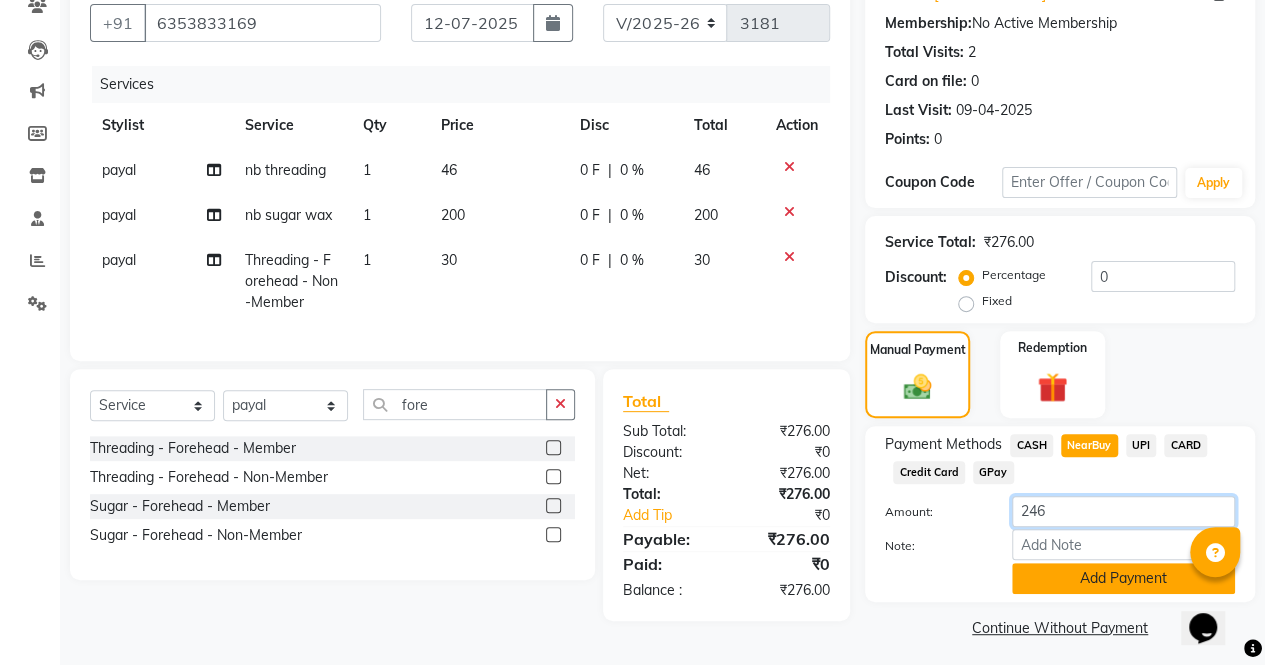 type on "246" 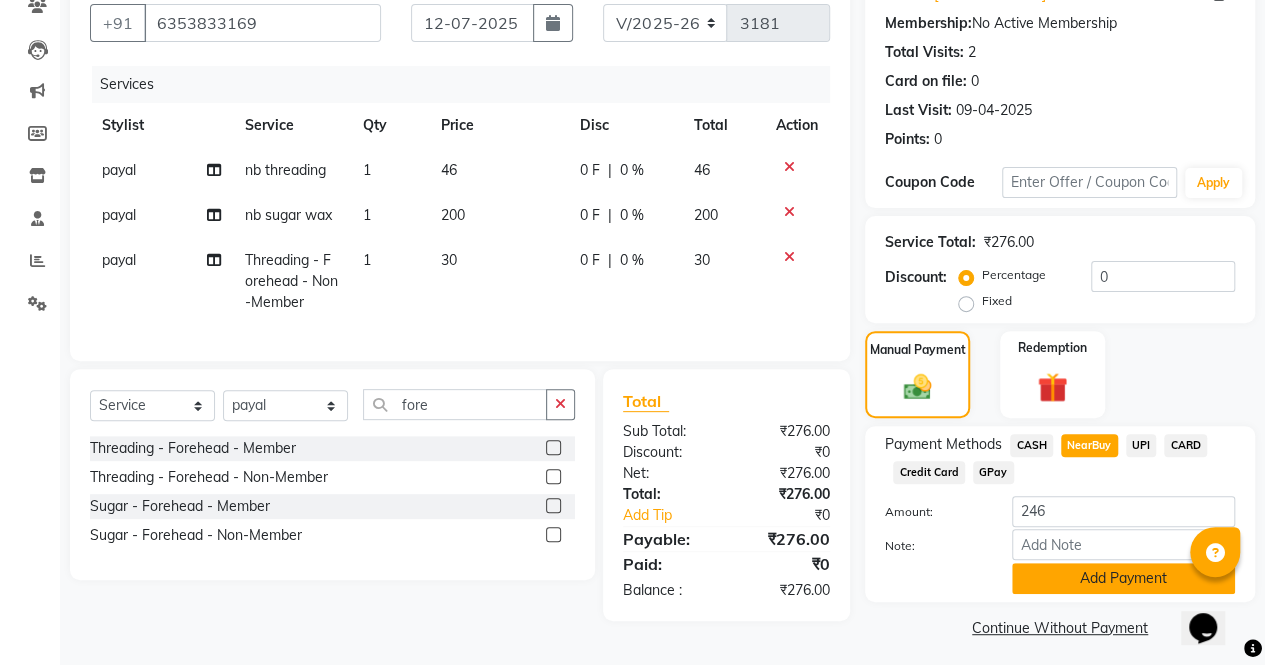 click on "Add Payment" 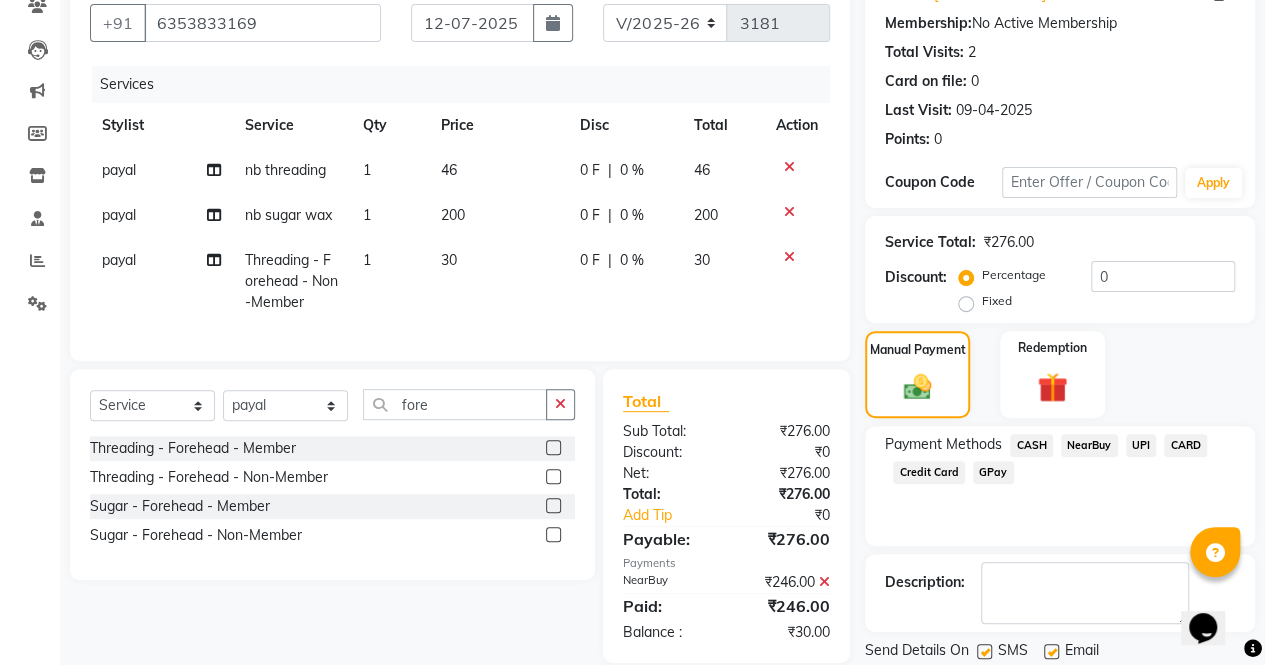click on "CASH" 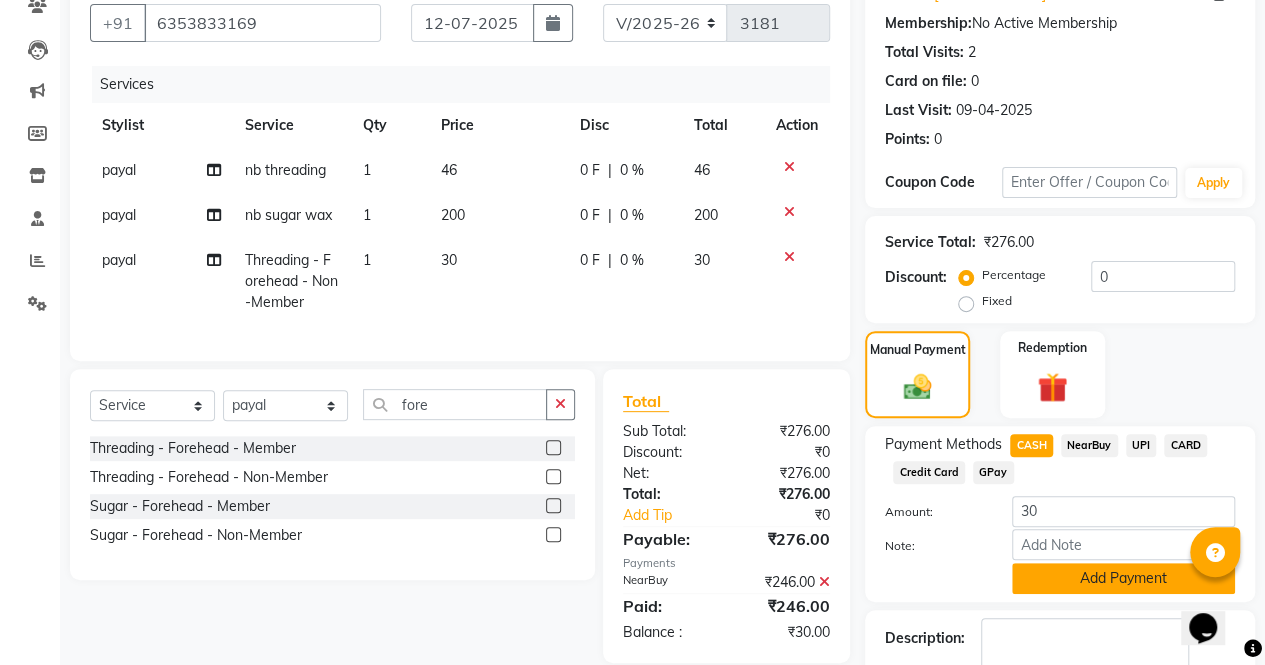 click on "Add Payment" 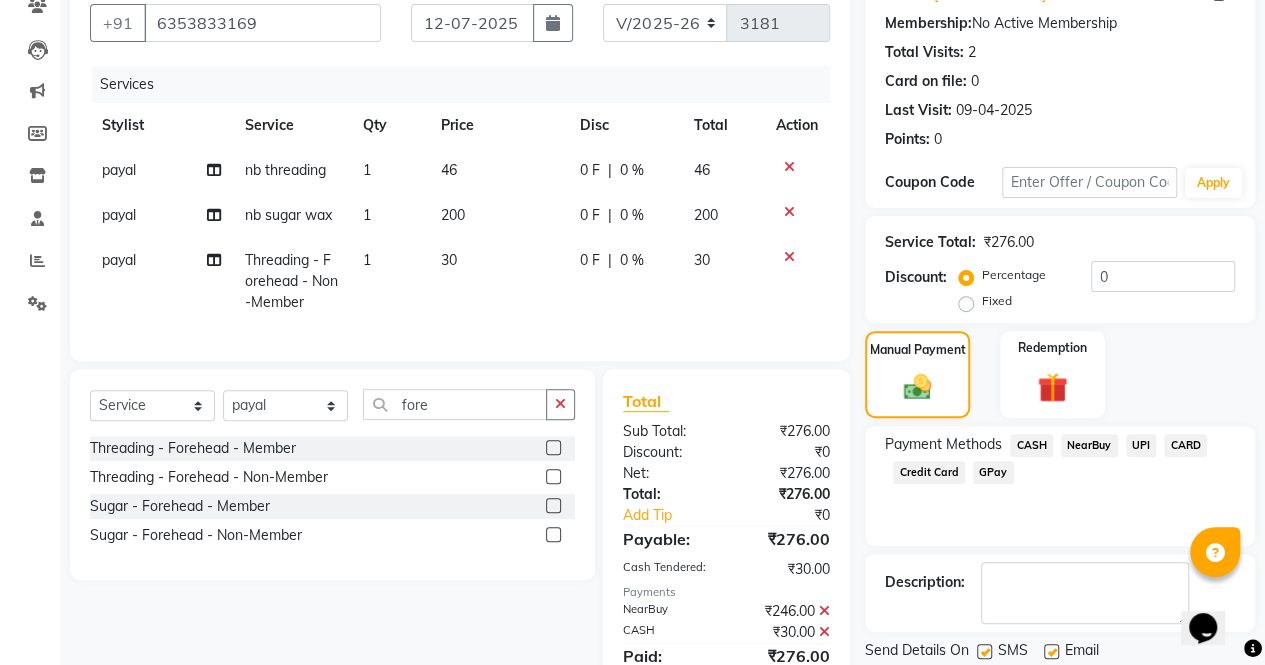 scroll, scrollTop: 273, scrollLeft: 0, axis: vertical 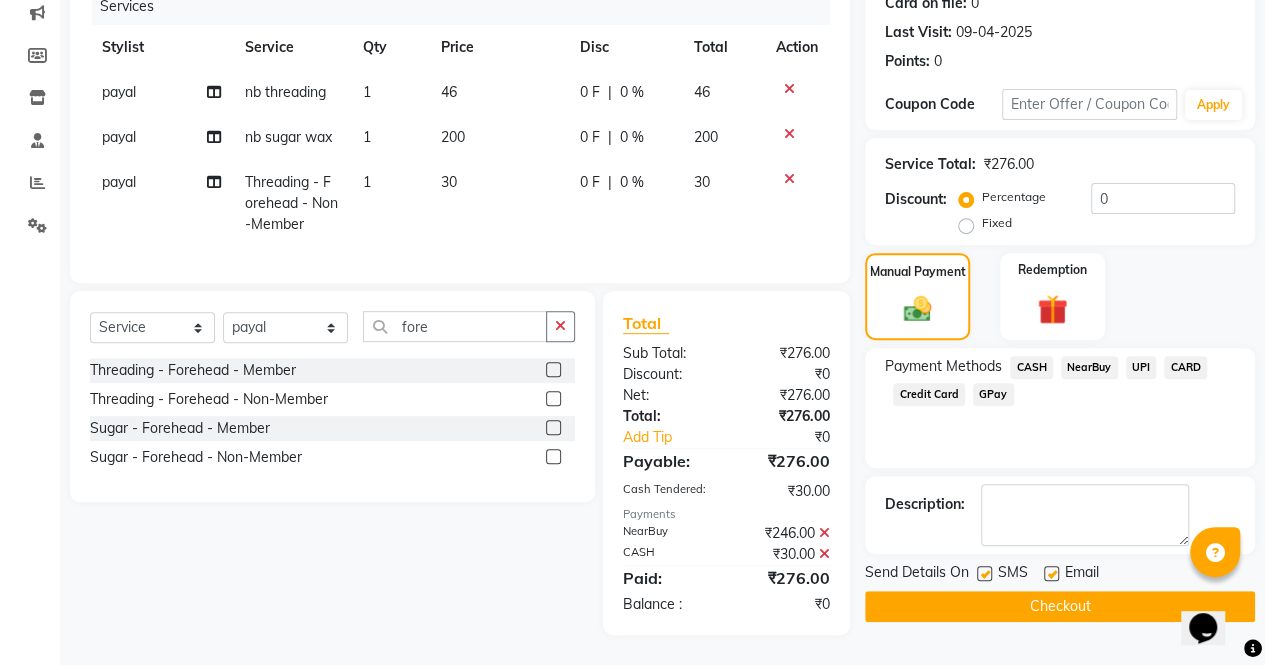 click on "Checkout" 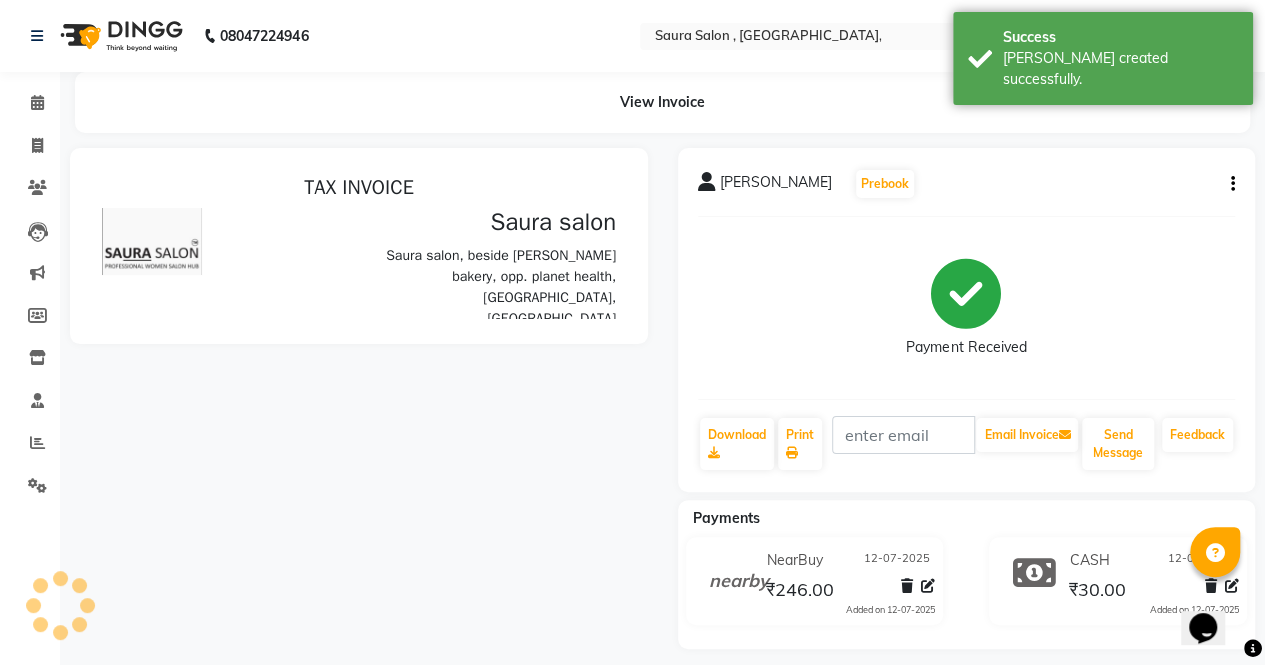 scroll, scrollTop: 0, scrollLeft: 0, axis: both 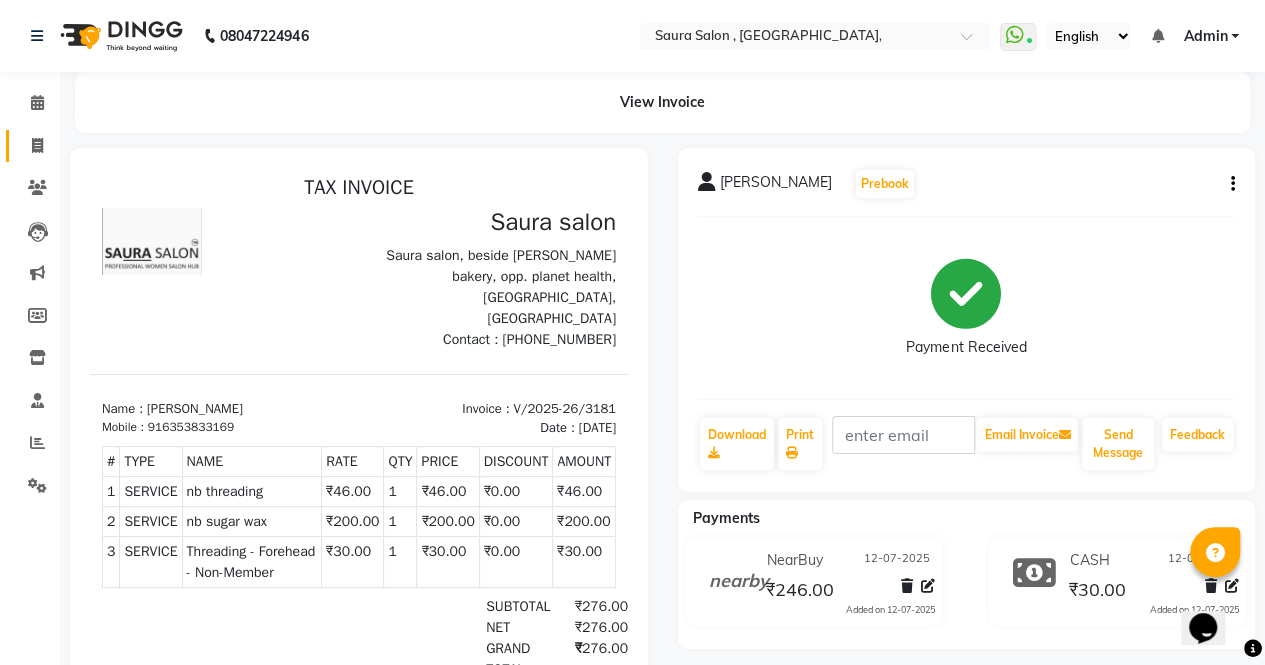 click on "Invoice" 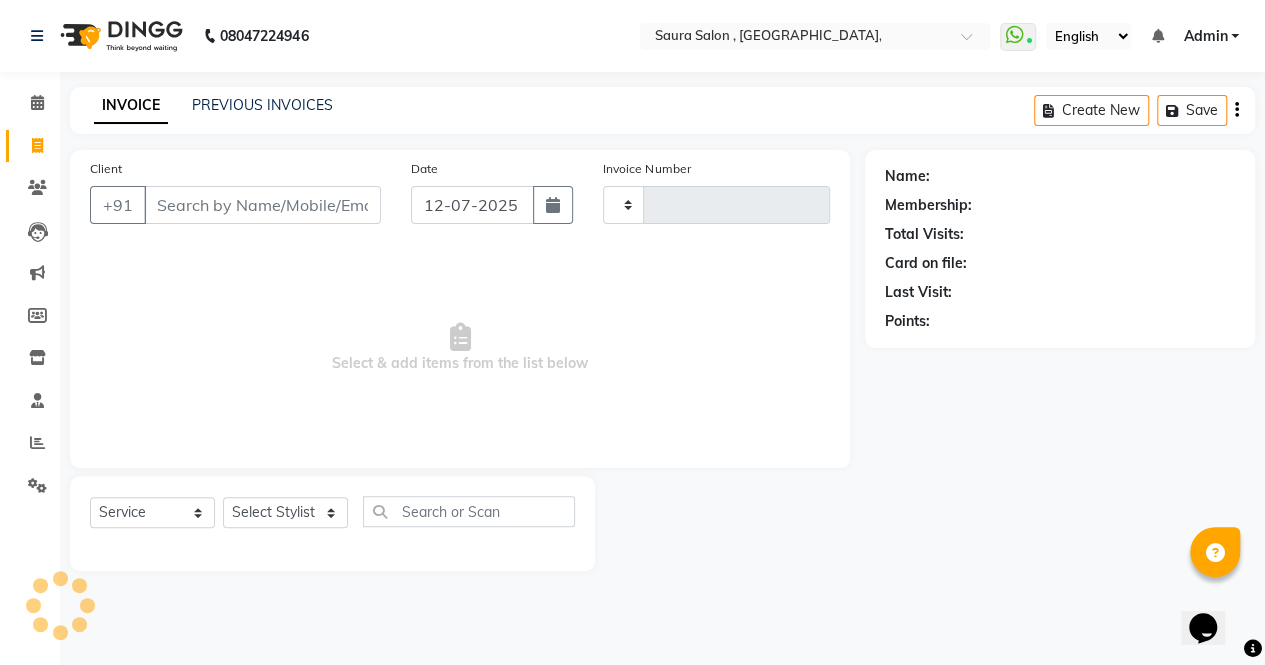 type on "3182" 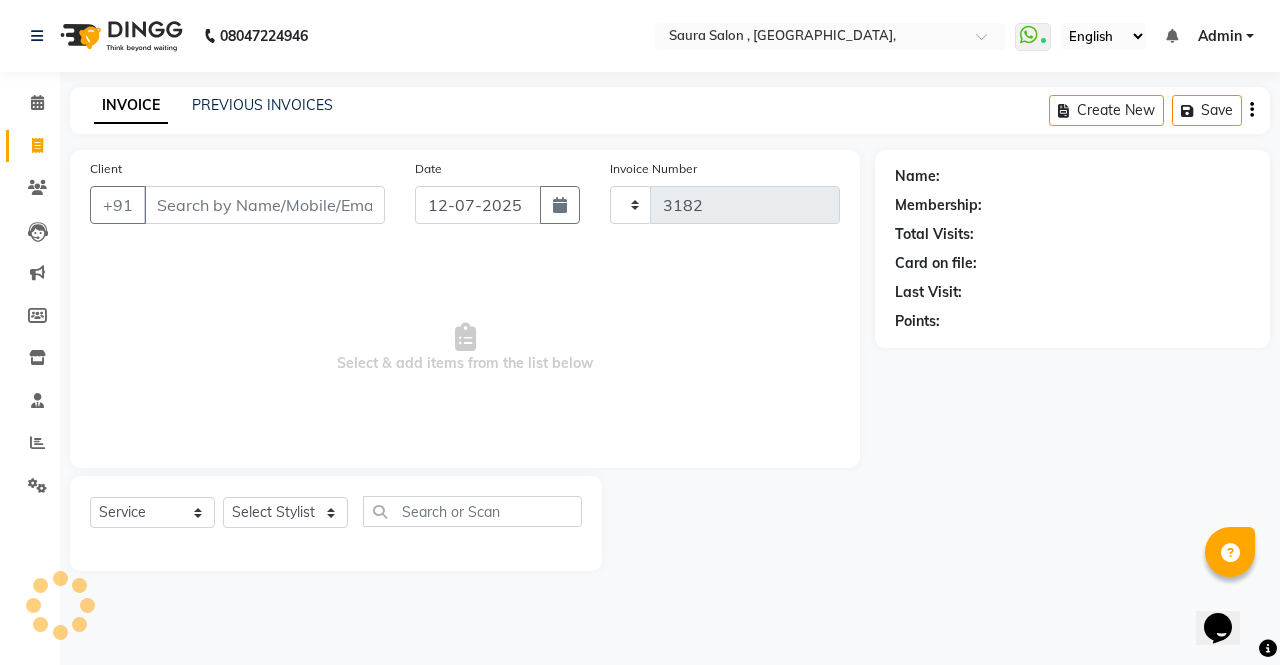 select on "6963" 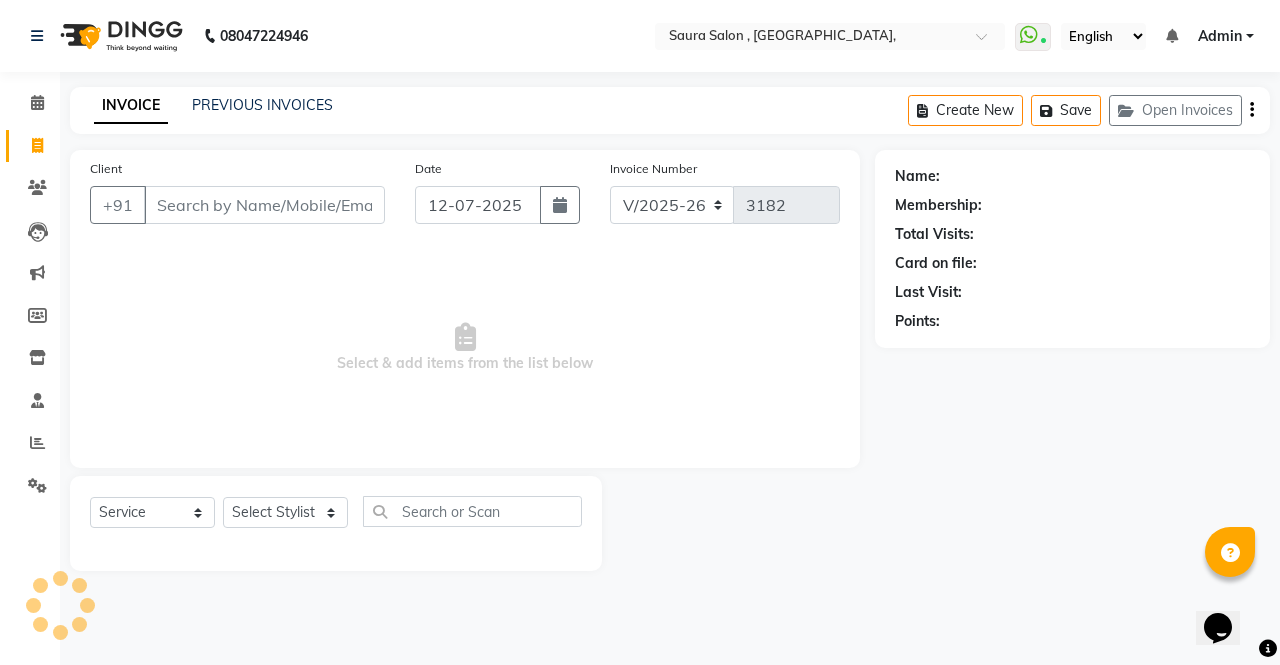 select on "57428" 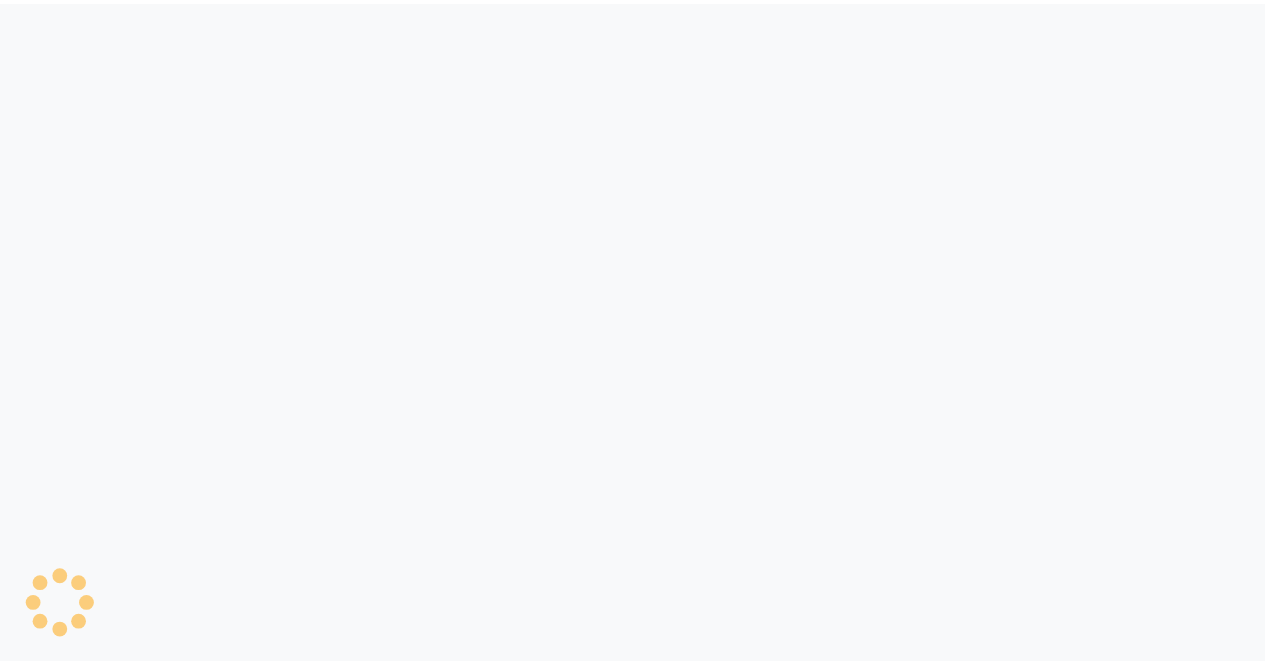 scroll, scrollTop: 0, scrollLeft: 0, axis: both 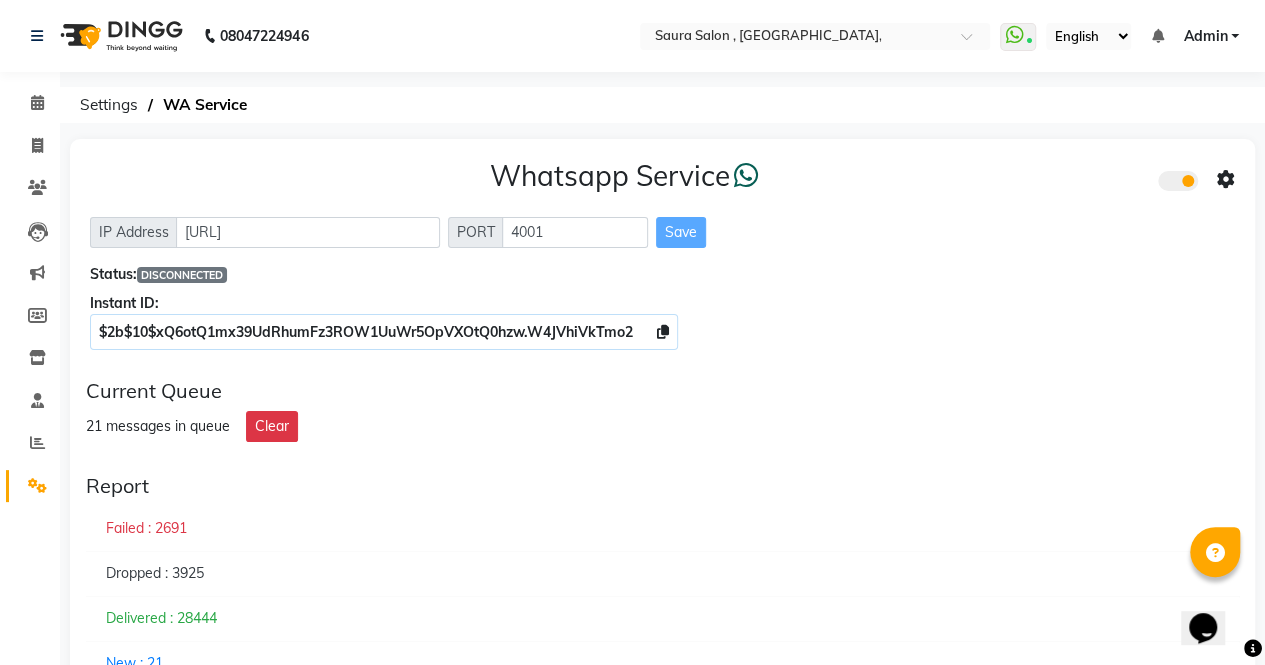 click on "21 messages in queue Clear" 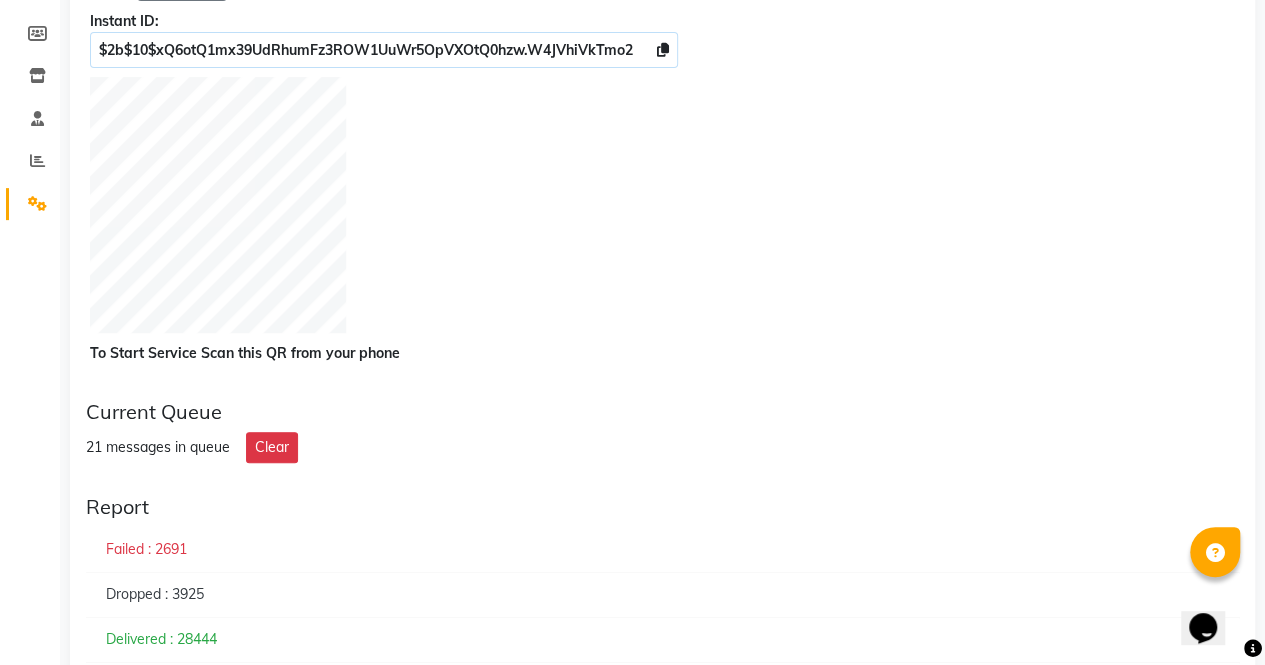 scroll, scrollTop: 320, scrollLeft: 0, axis: vertical 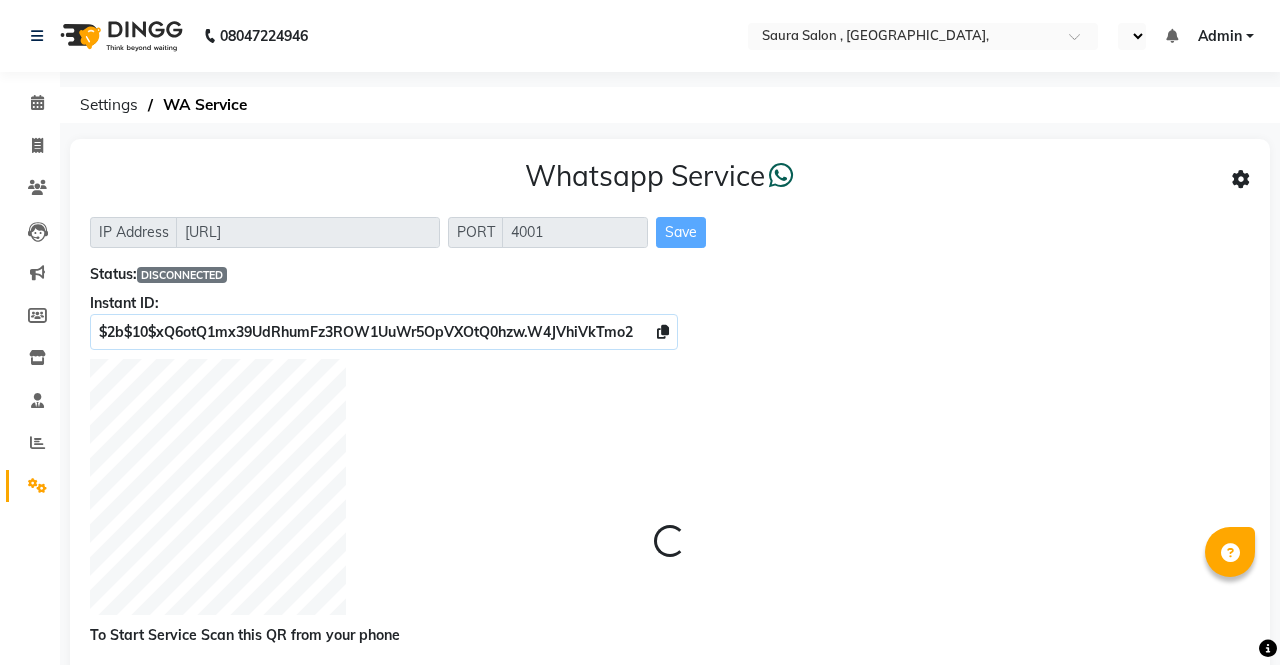 select on "en" 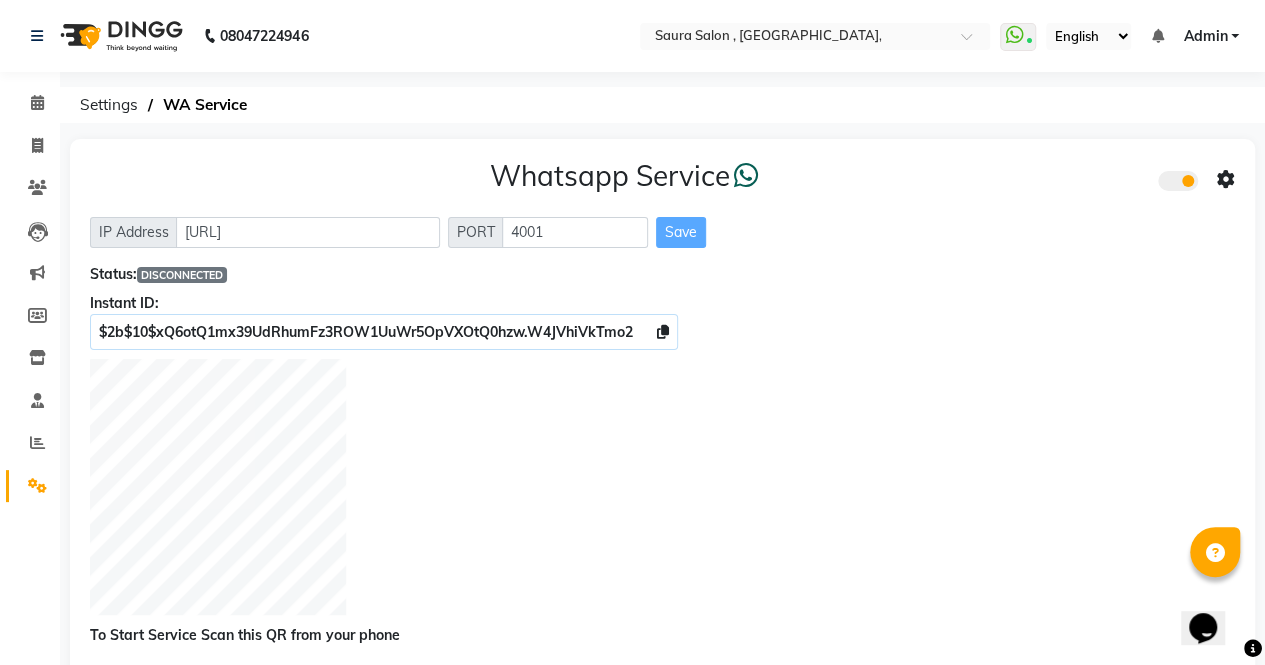 scroll, scrollTop: 0, scrollLeft: 0, axis: both 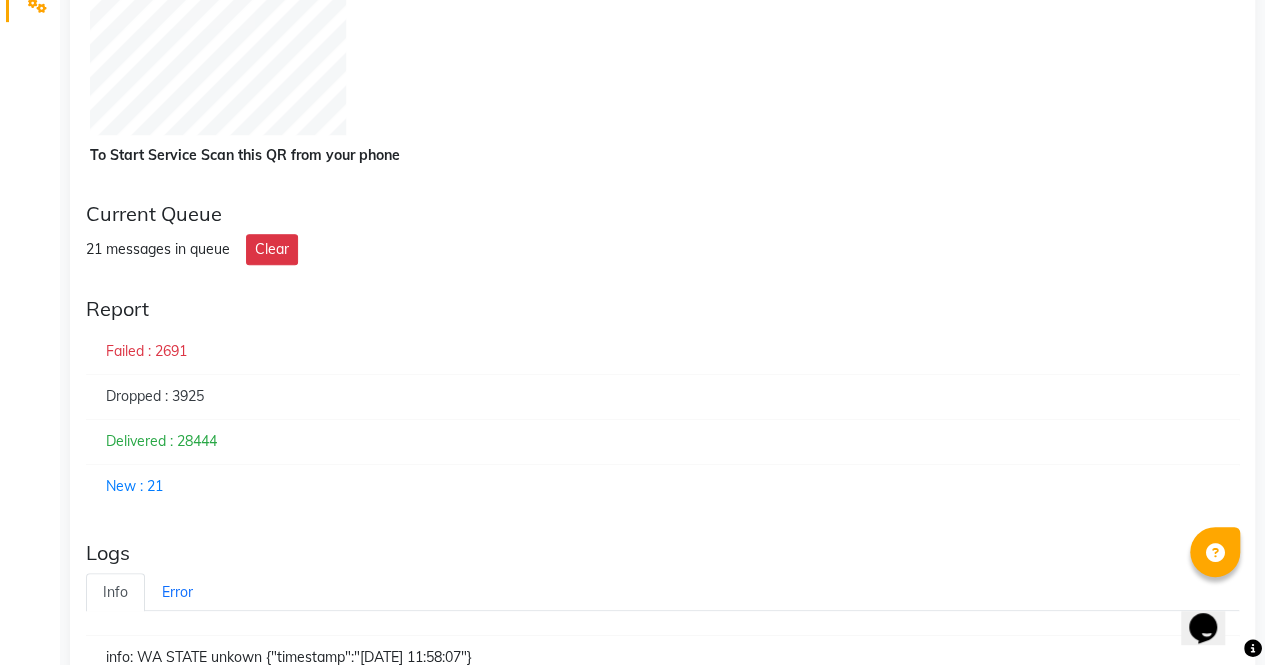 click on "New : 21" 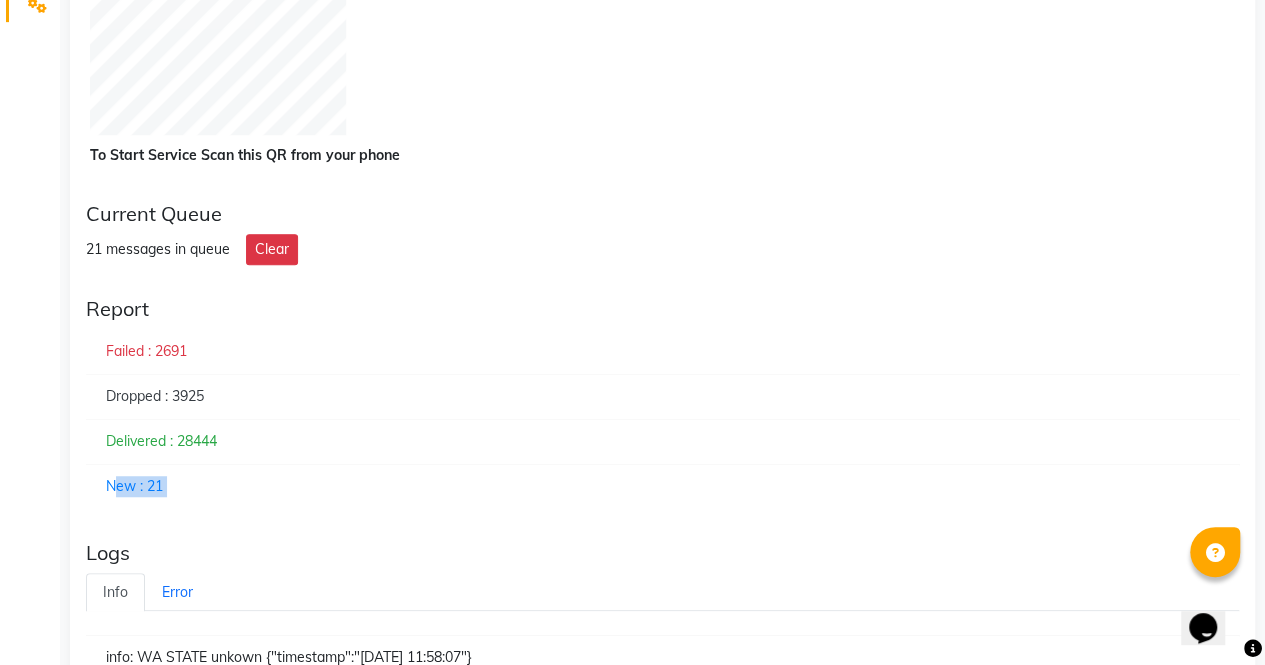 click on "New : 21" 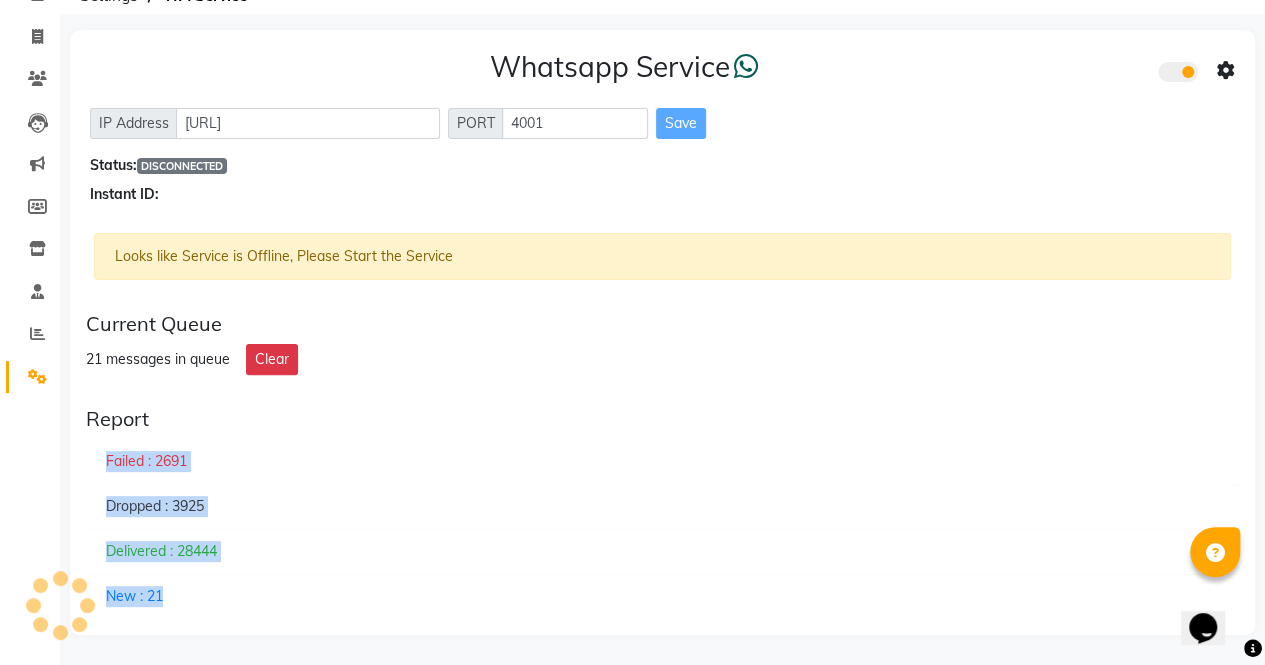 scroll, scrollTop: 106, scrollLeft: 0, axis: vertical 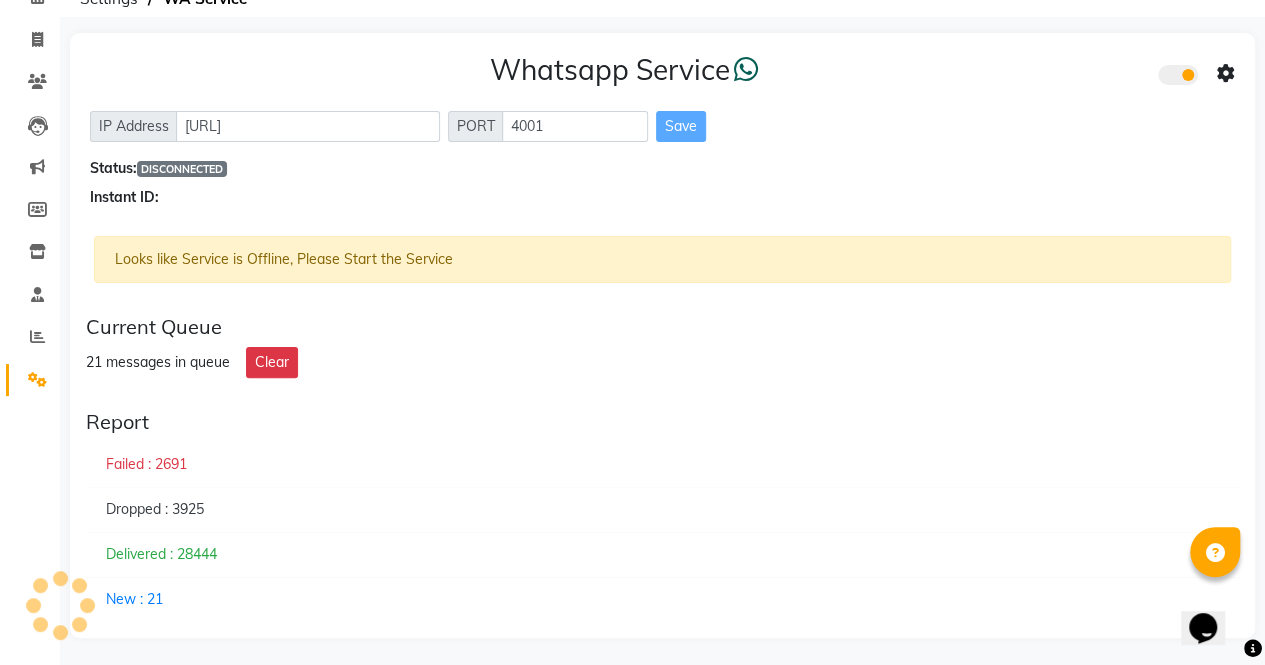 click on "Looks like Service is Offline, Please Start the Service" 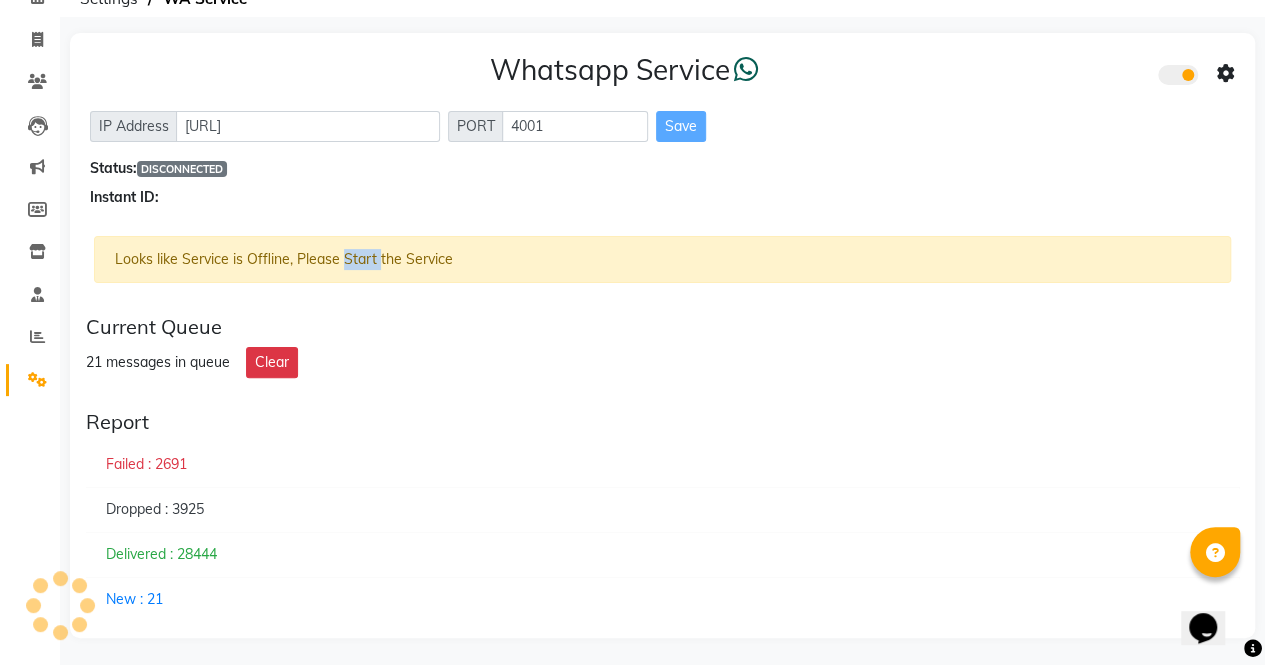 click on "Looks like Service is Offline, Please Start the Service" 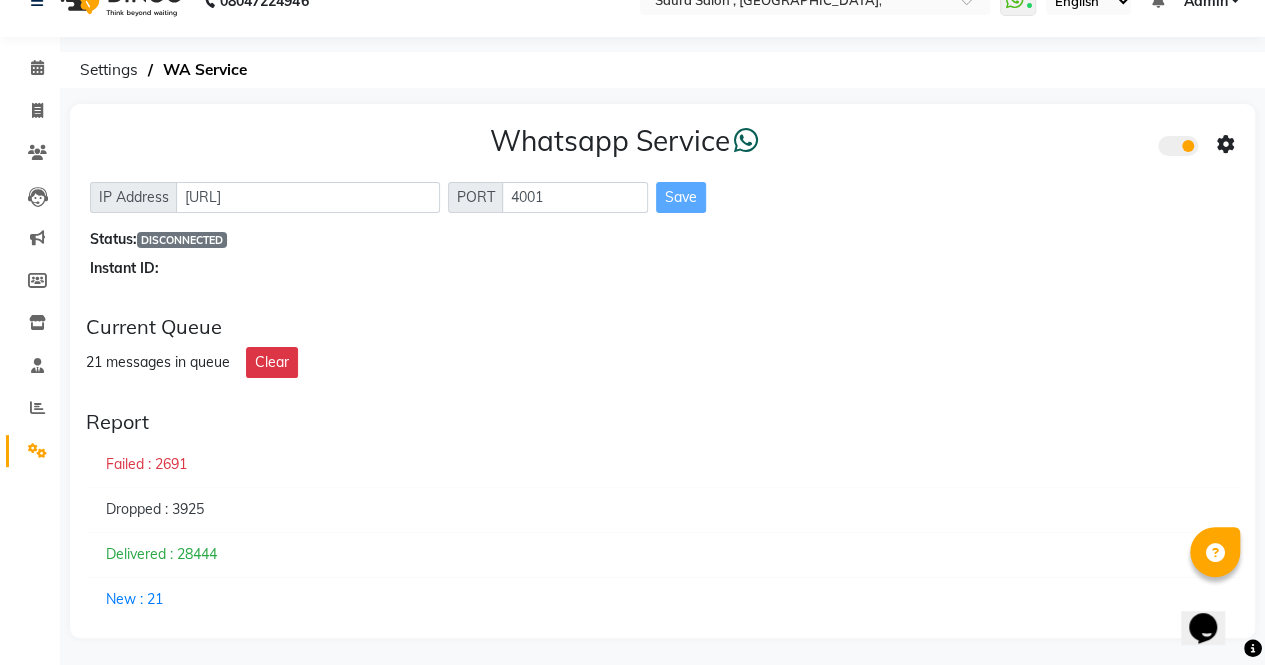 scroll, scrollTop: 256, scrollLeft: 0, axis: vertical 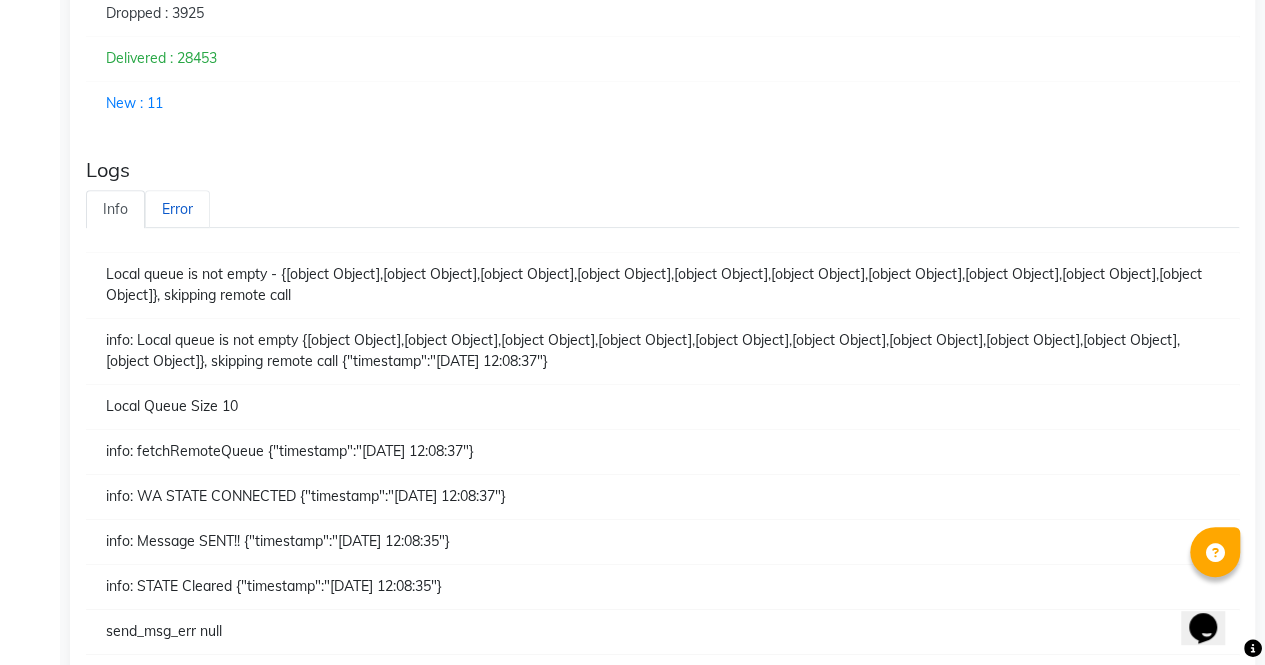 click on "Error" at bounding box center [177, 209] 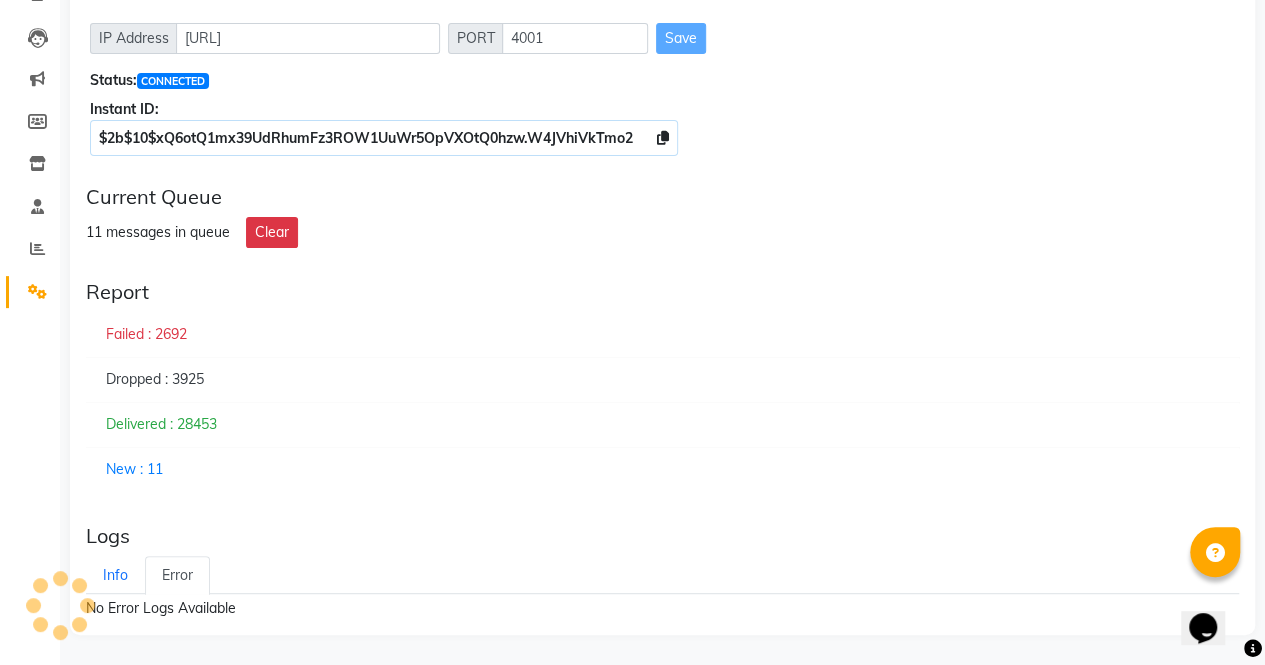 scroll, scrollTop: 190, scrollLeft: 0, axis: vertical 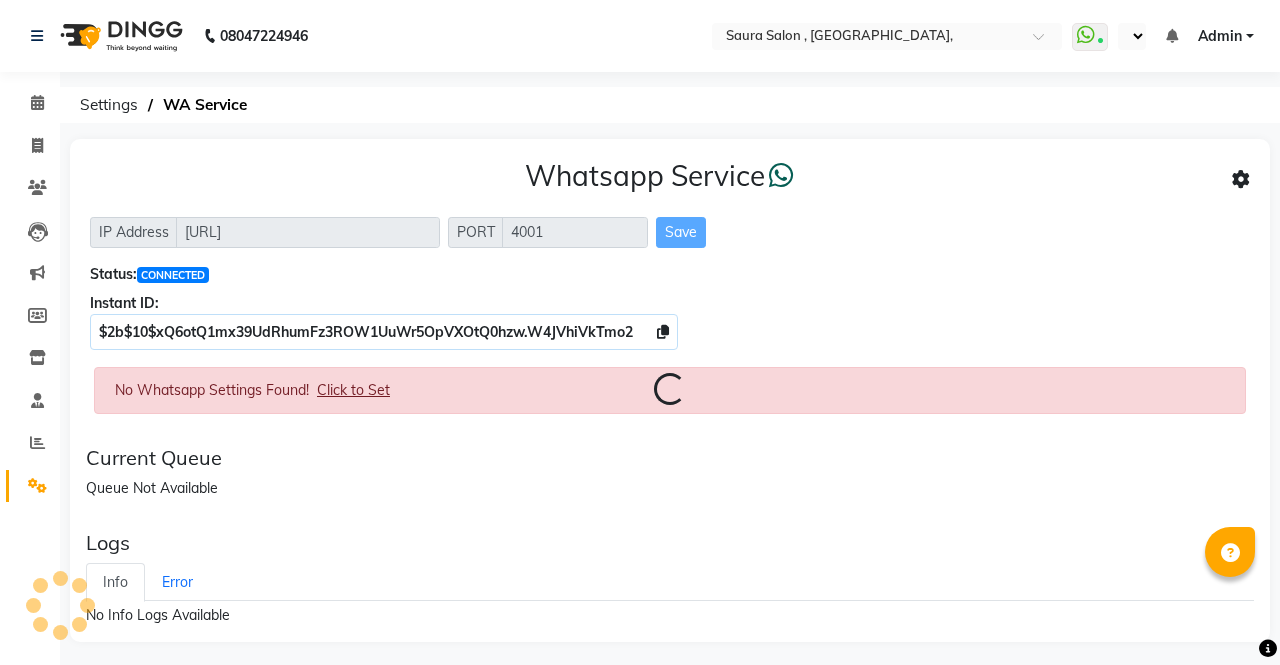 select on "en" 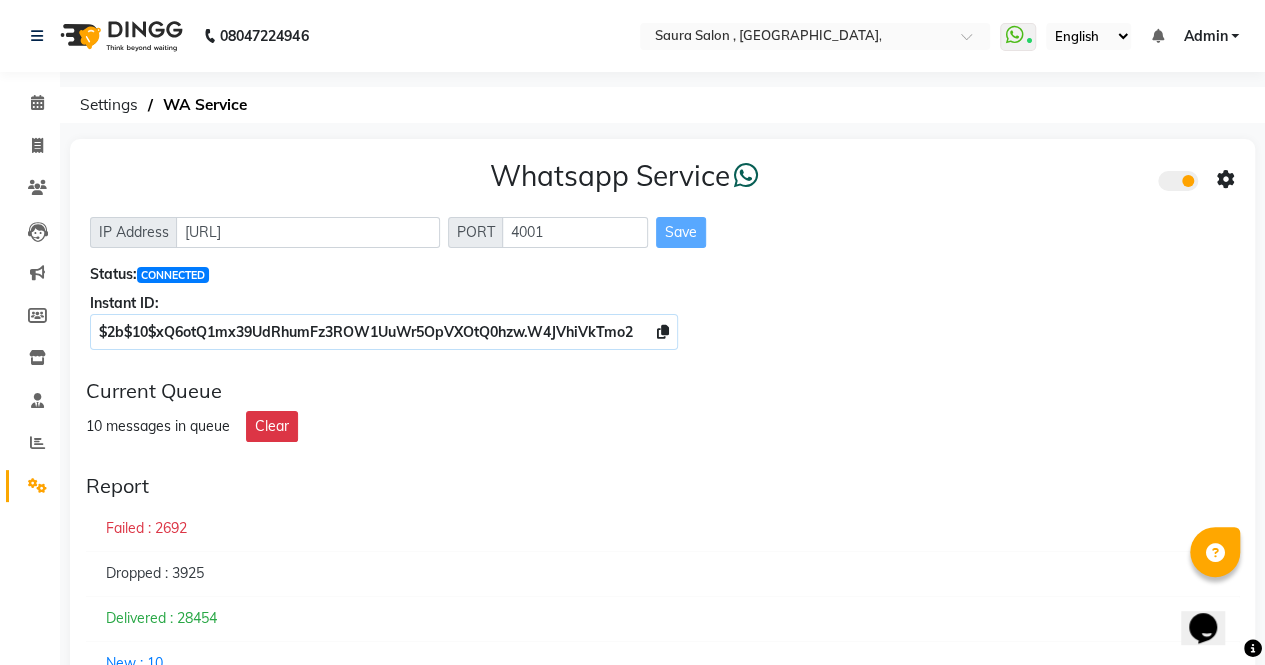 scroll, scrollTop: 0, scrollLeft: 0, axis: both 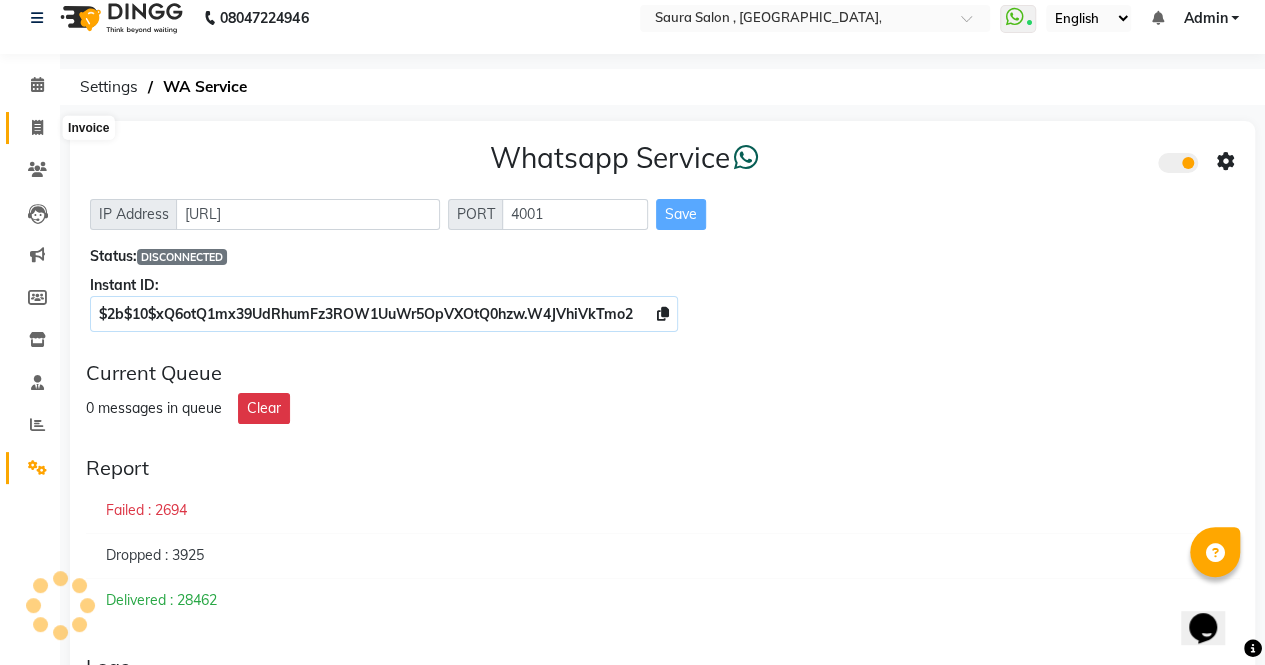 click 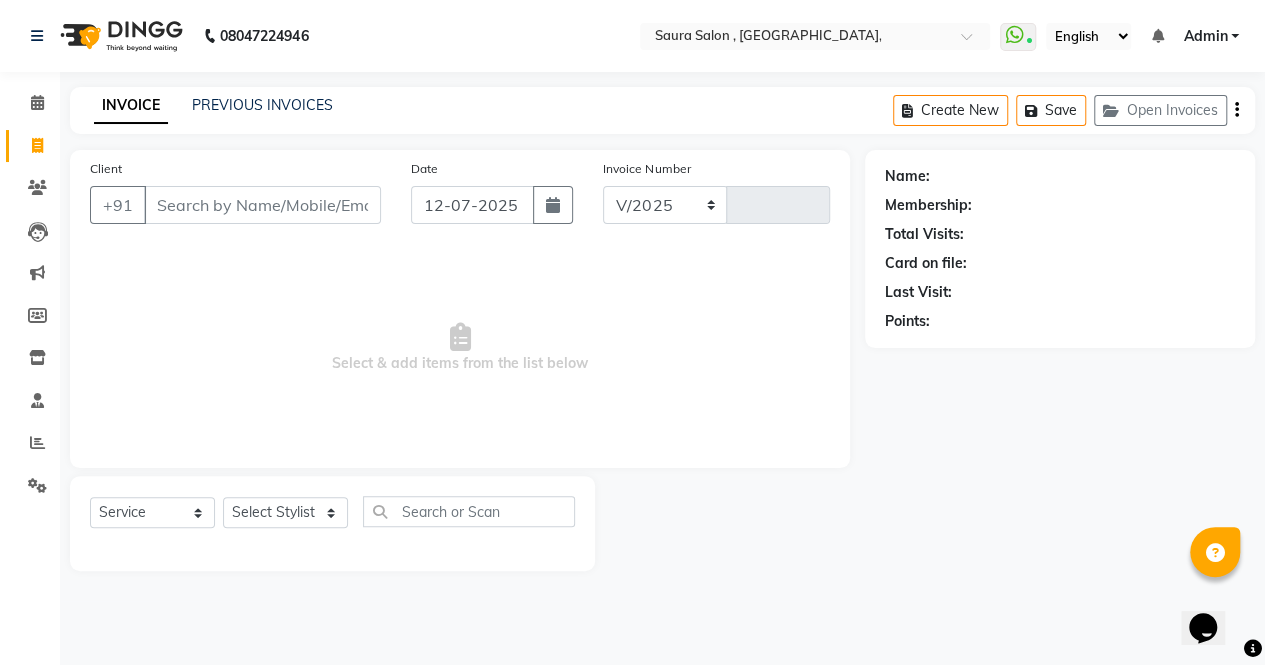 select on "6963" 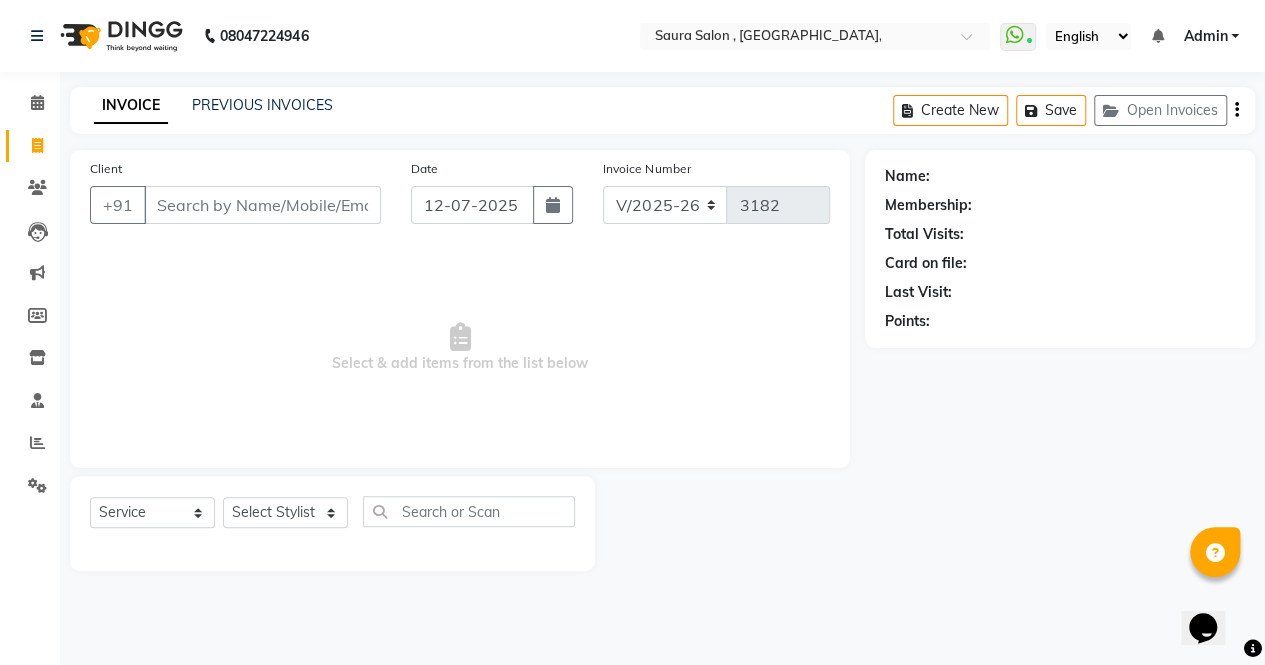 scroll, scrollTop: 0, scrollLeft: 0, axis: both 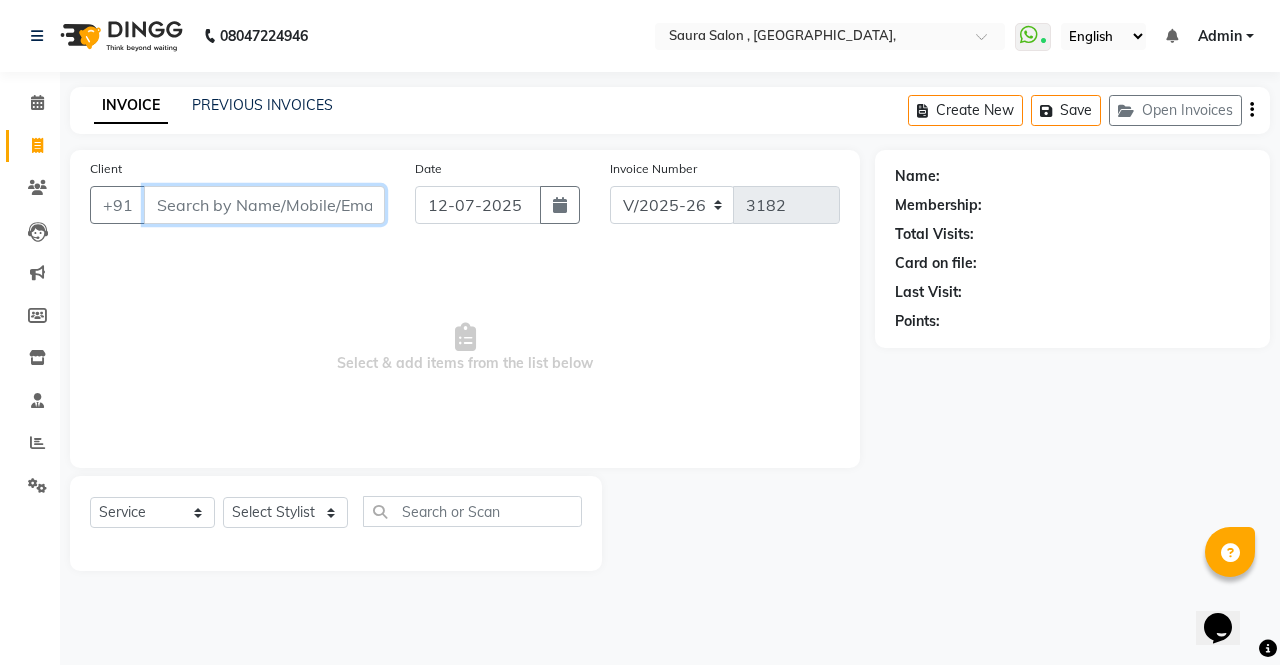 select on "57428" 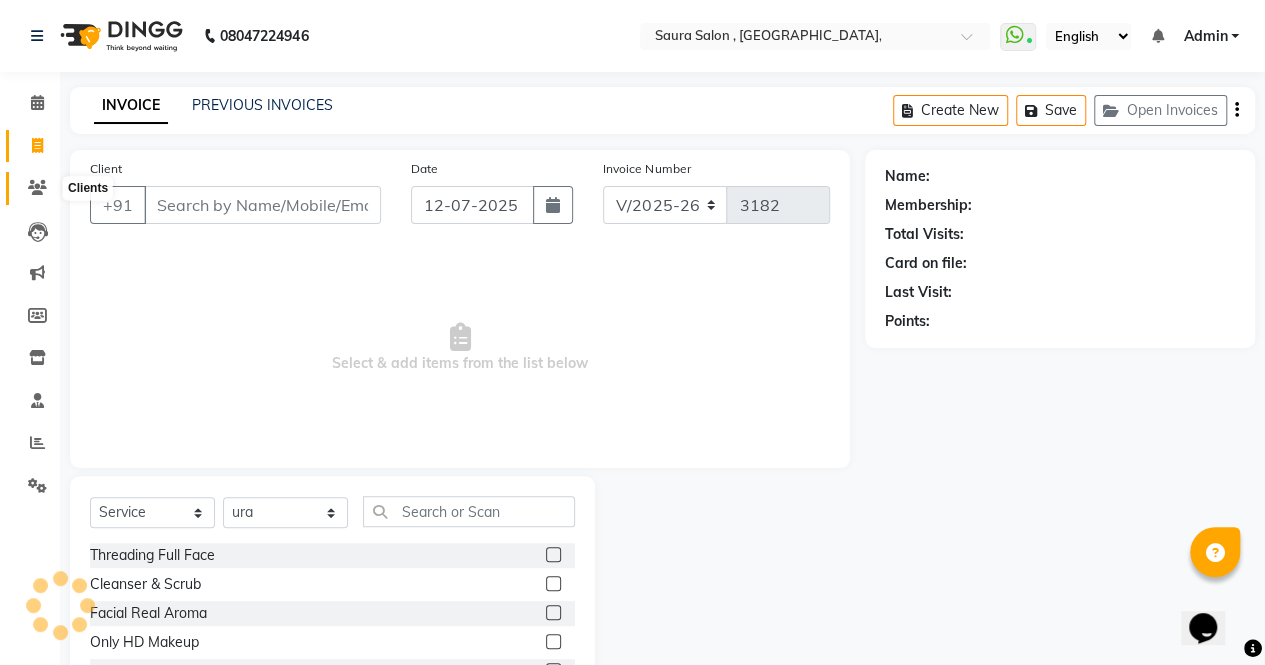 click 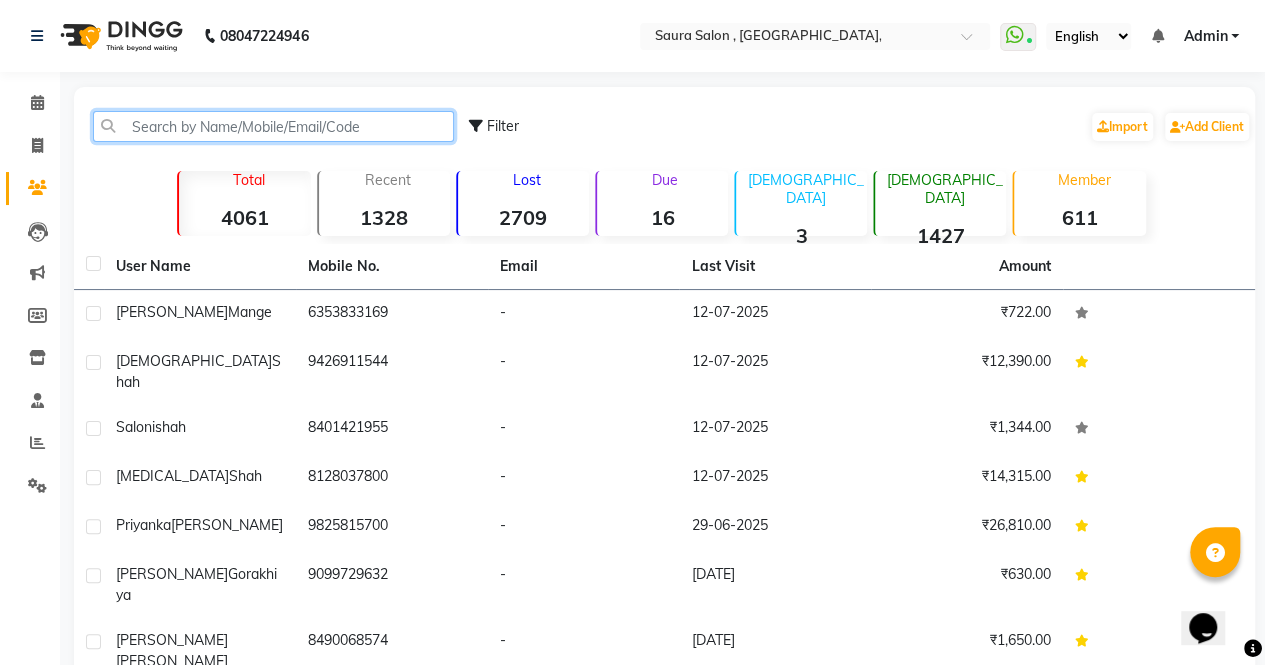 click 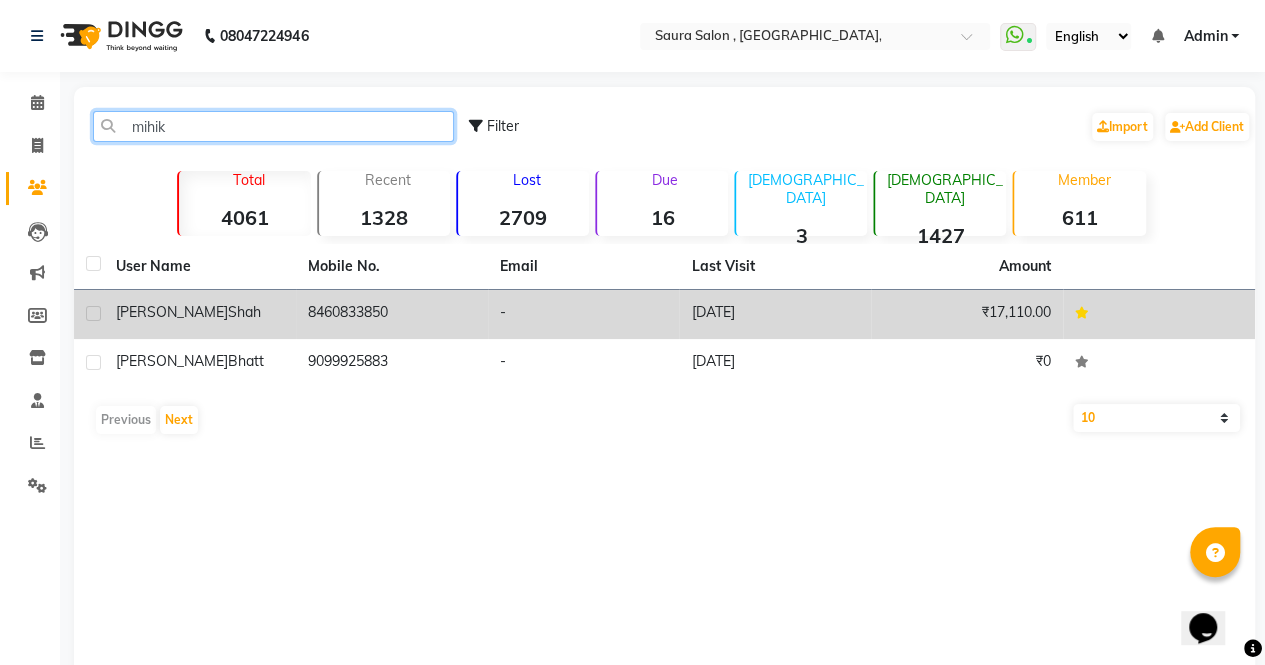 type on "mihik" 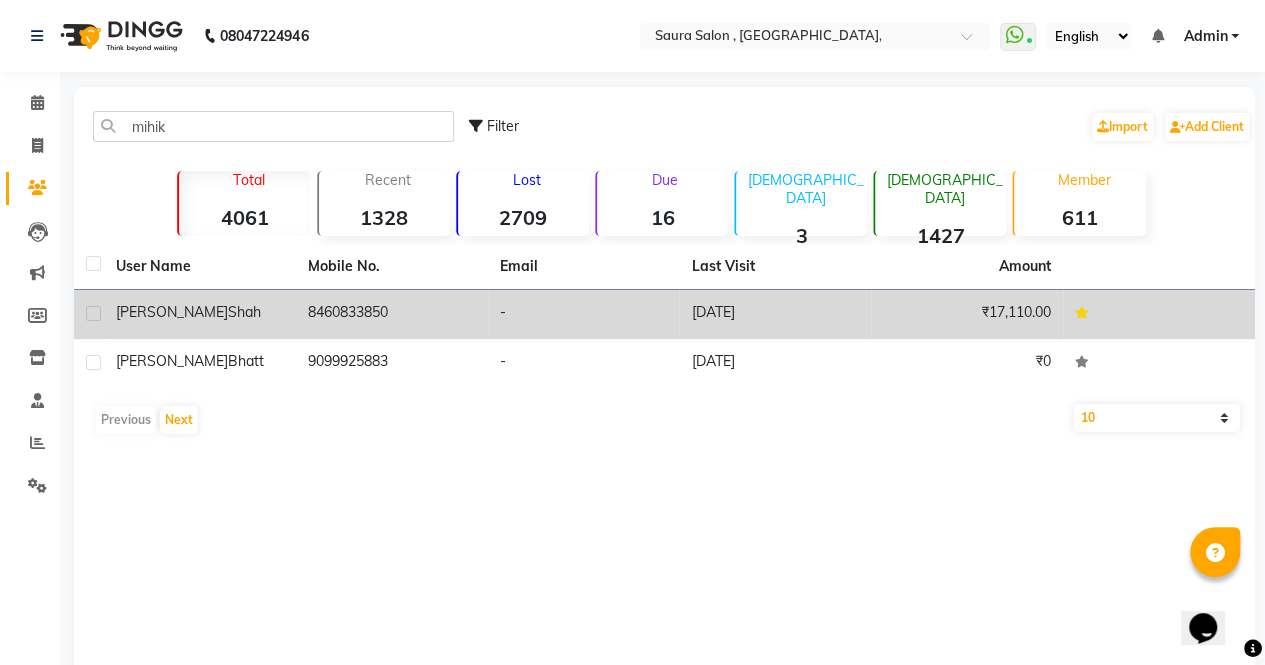 click on "8460833850" 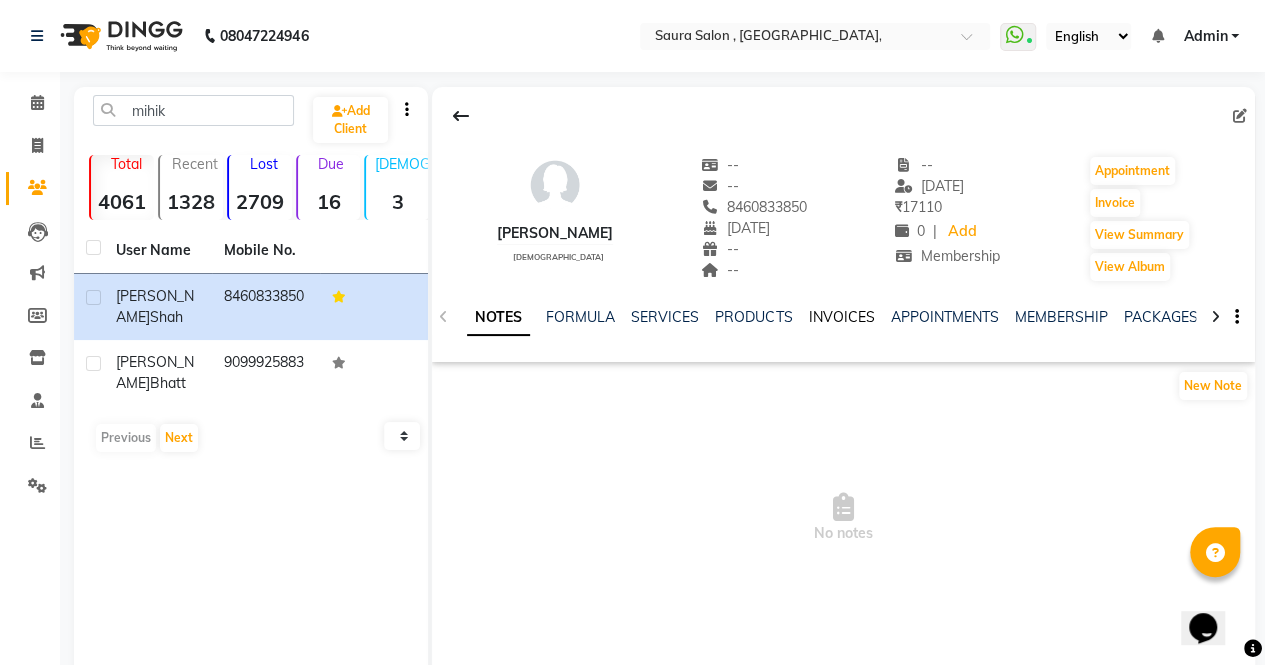 click on "INVOICES" 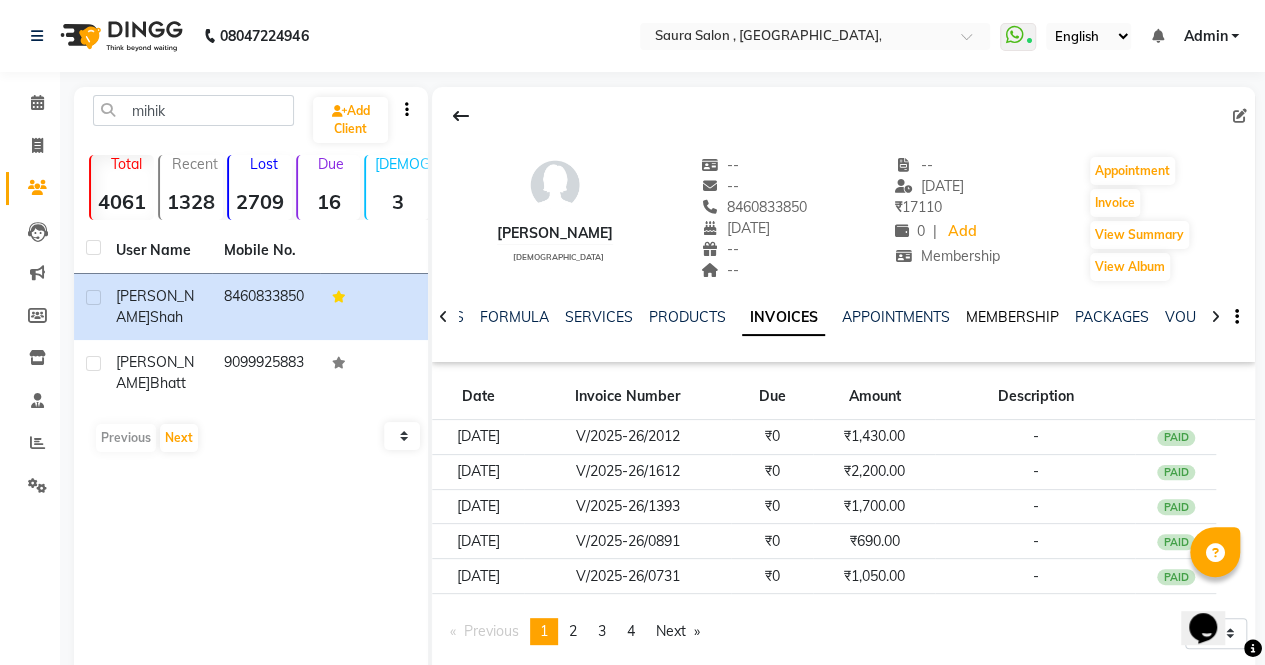 click on "MEMBERSHIP" 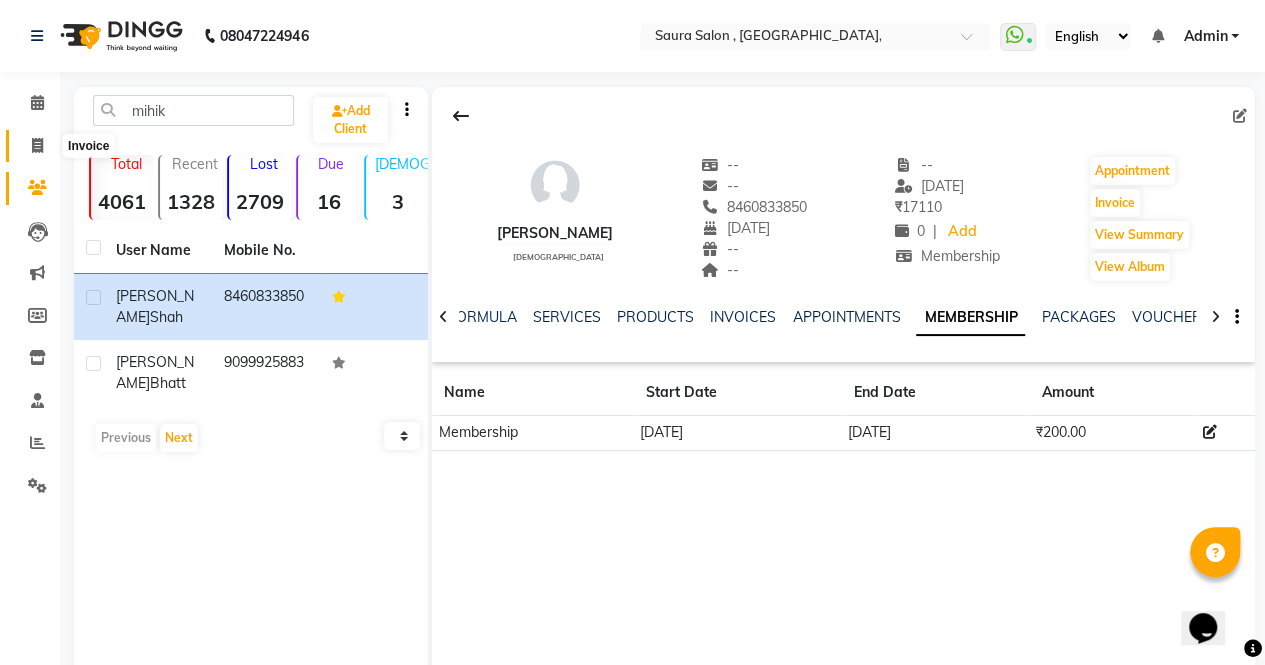 click 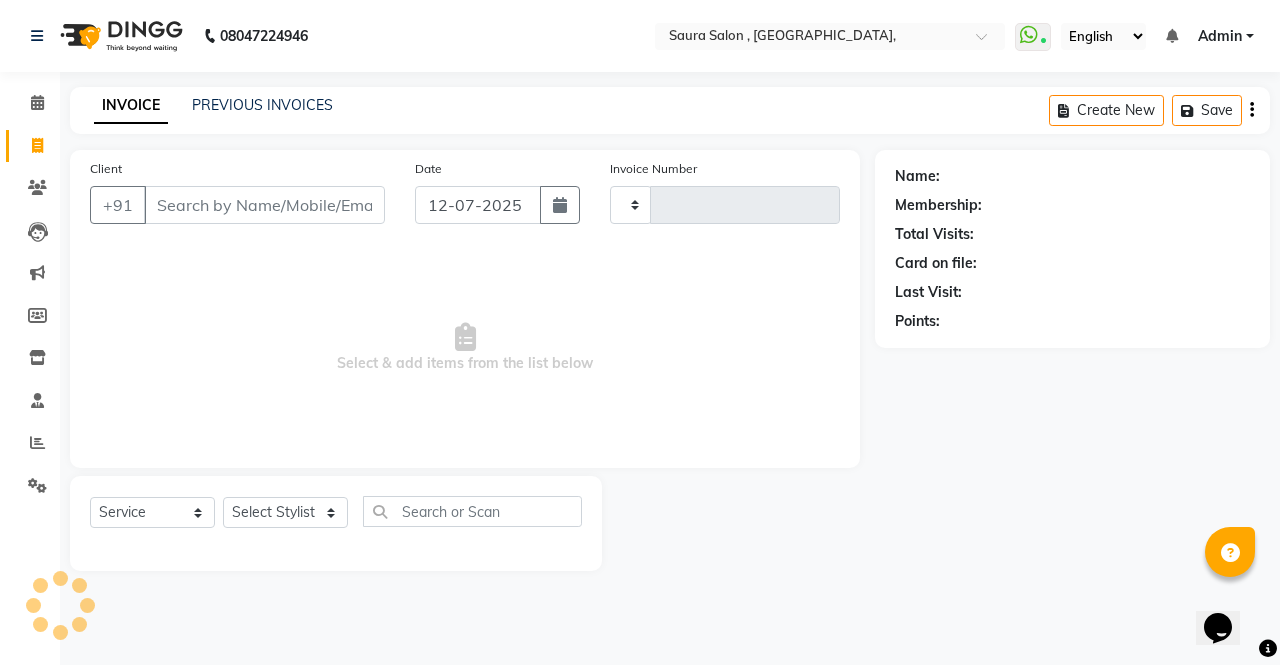 type on "3182" 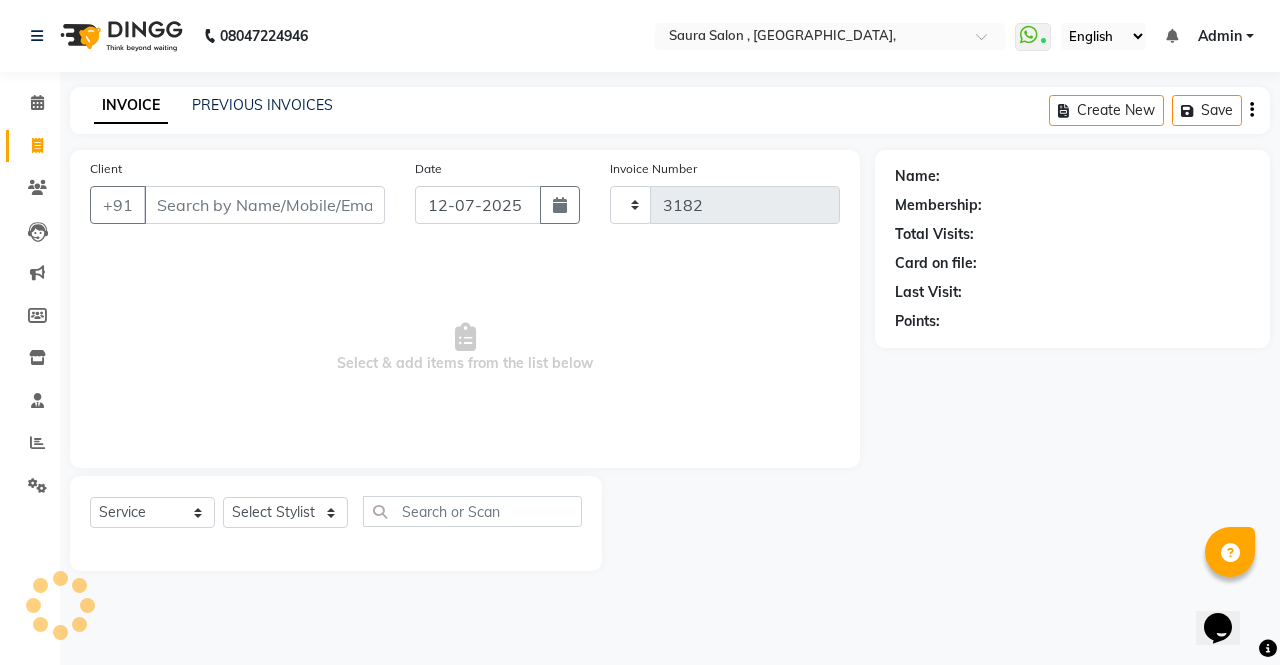 select on "6963" 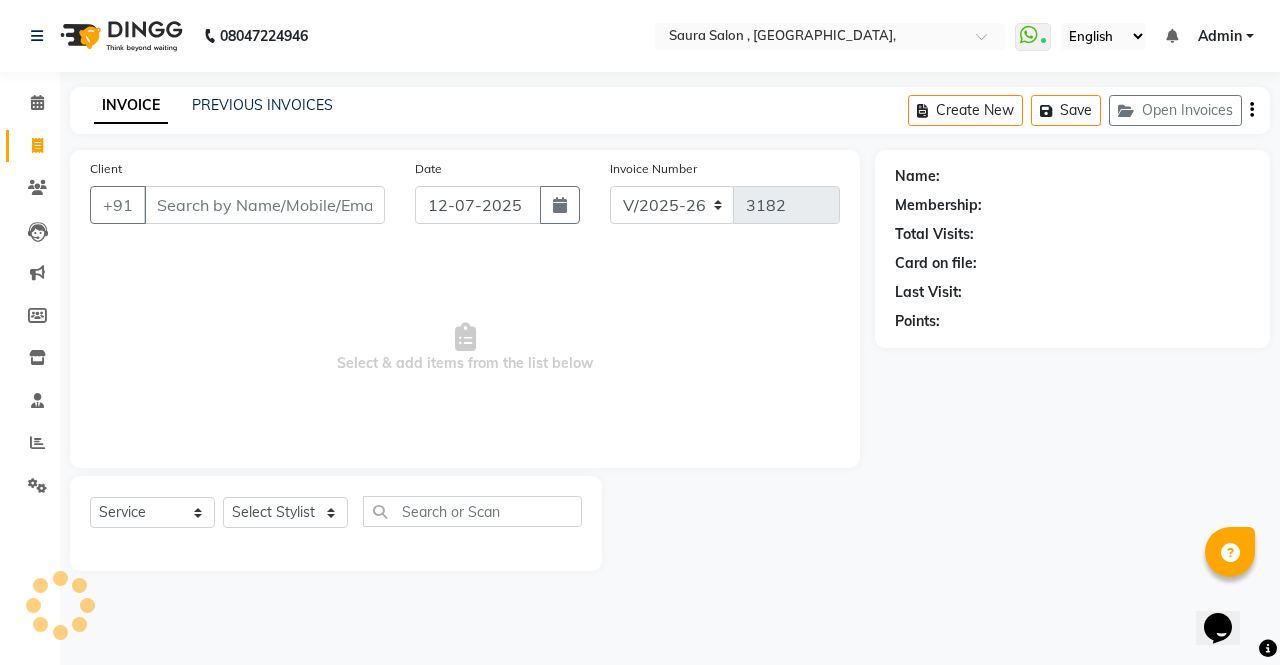 select on "57428" 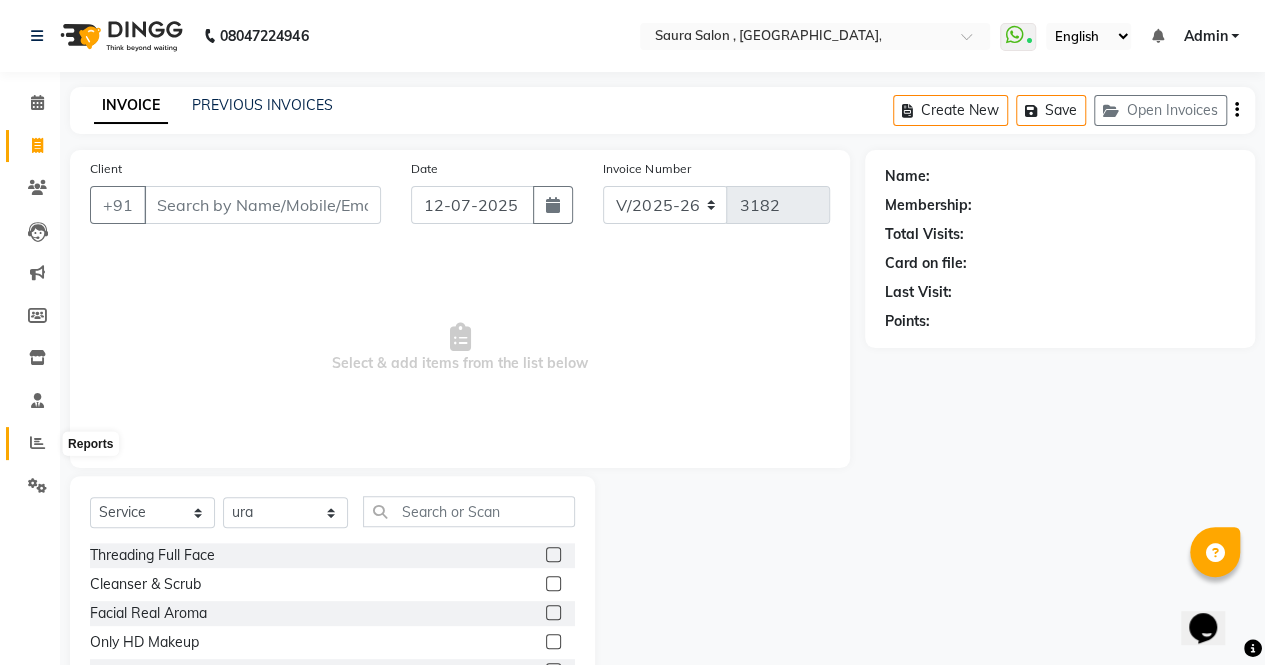 click 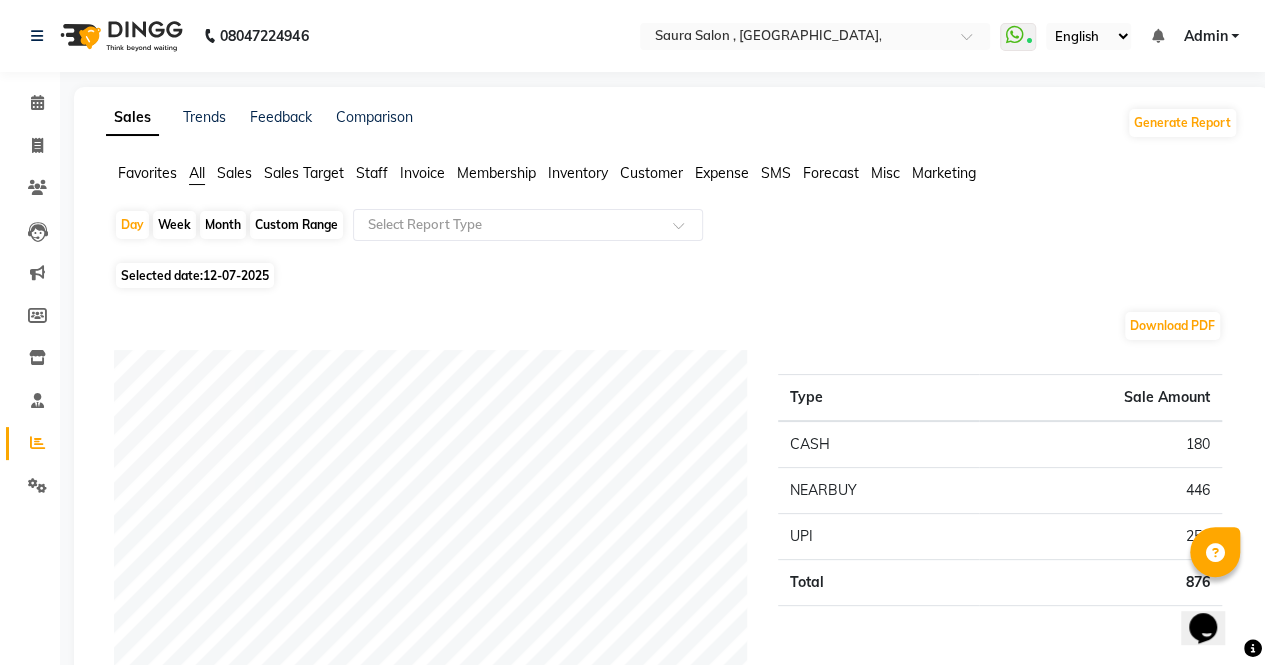 click on "Staff" 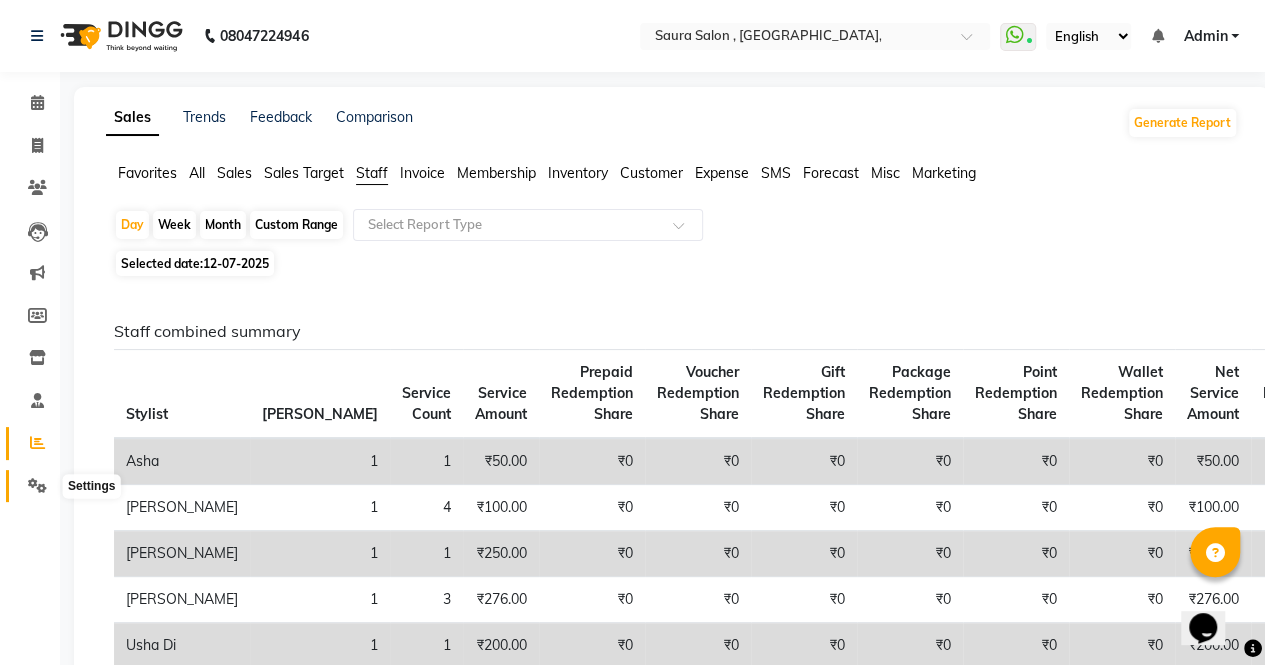 click 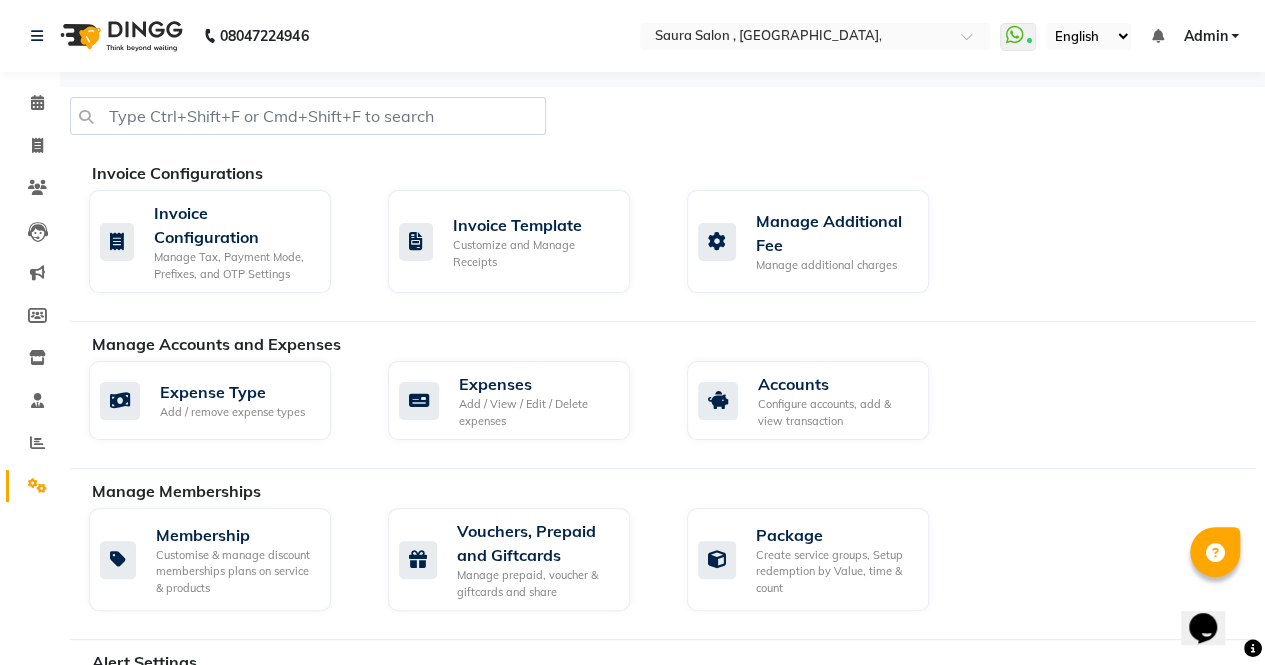 scroll, scrollTop: 582, scrollLeft: 0, axis: vertical 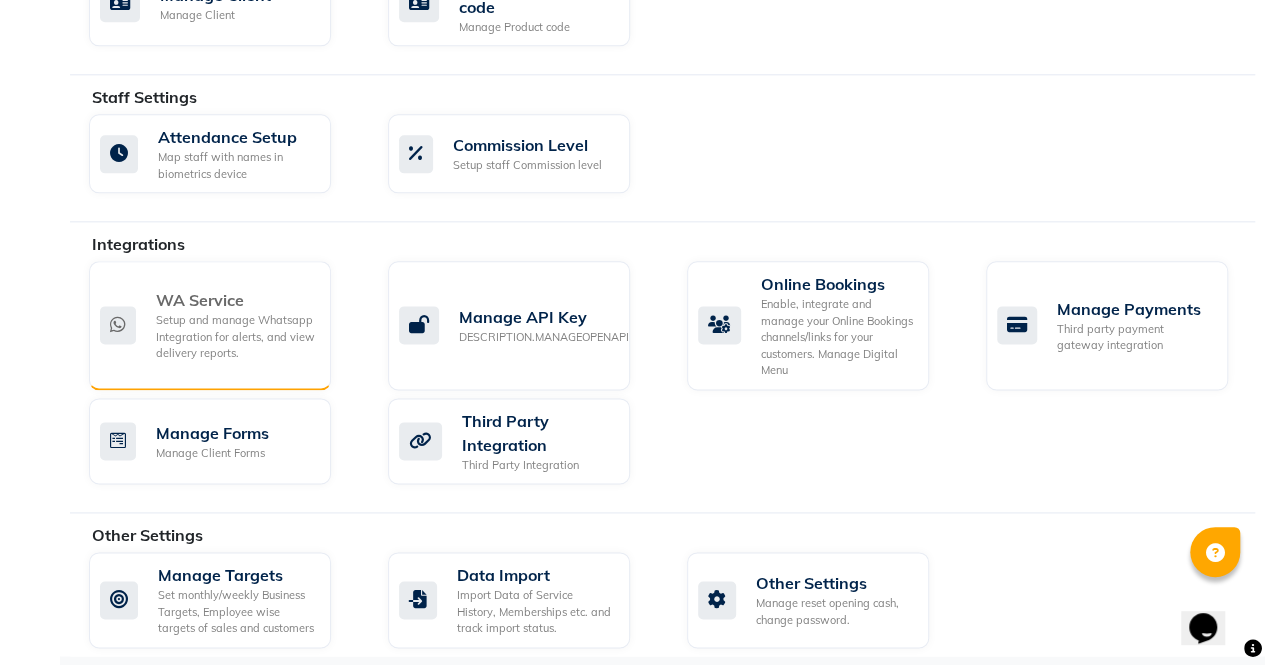 click on "WA Service" 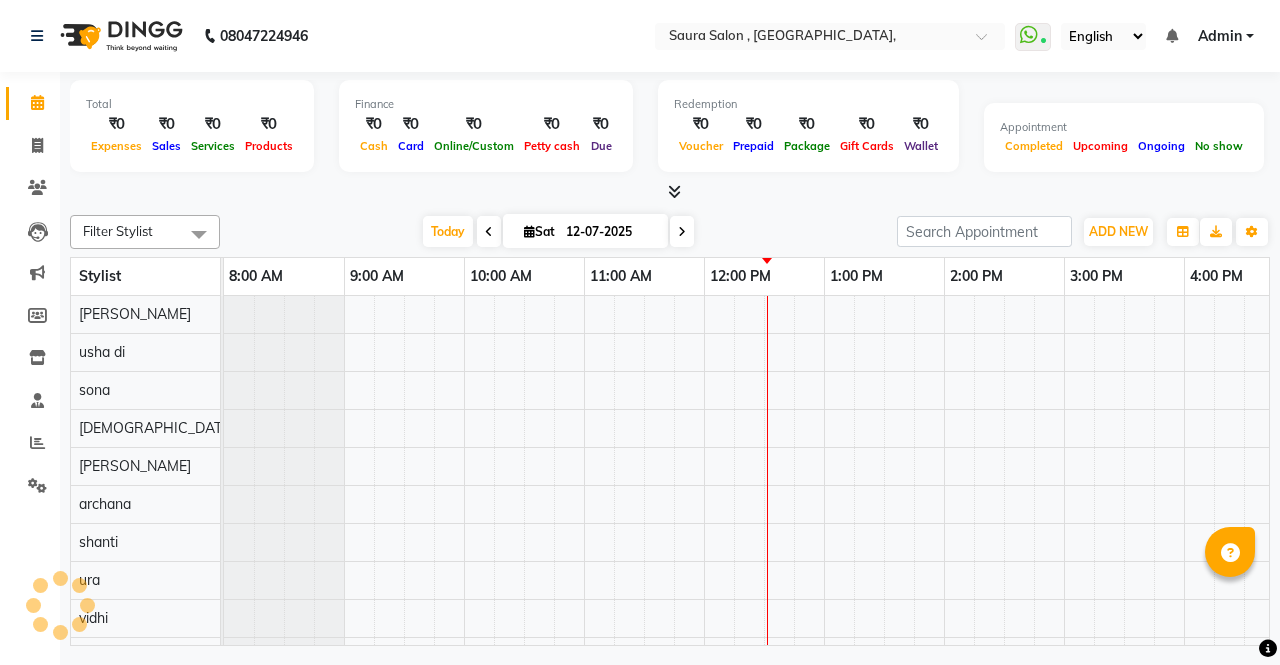 scroll, scrollTop: 0, scrollLeft: 0, axis: both 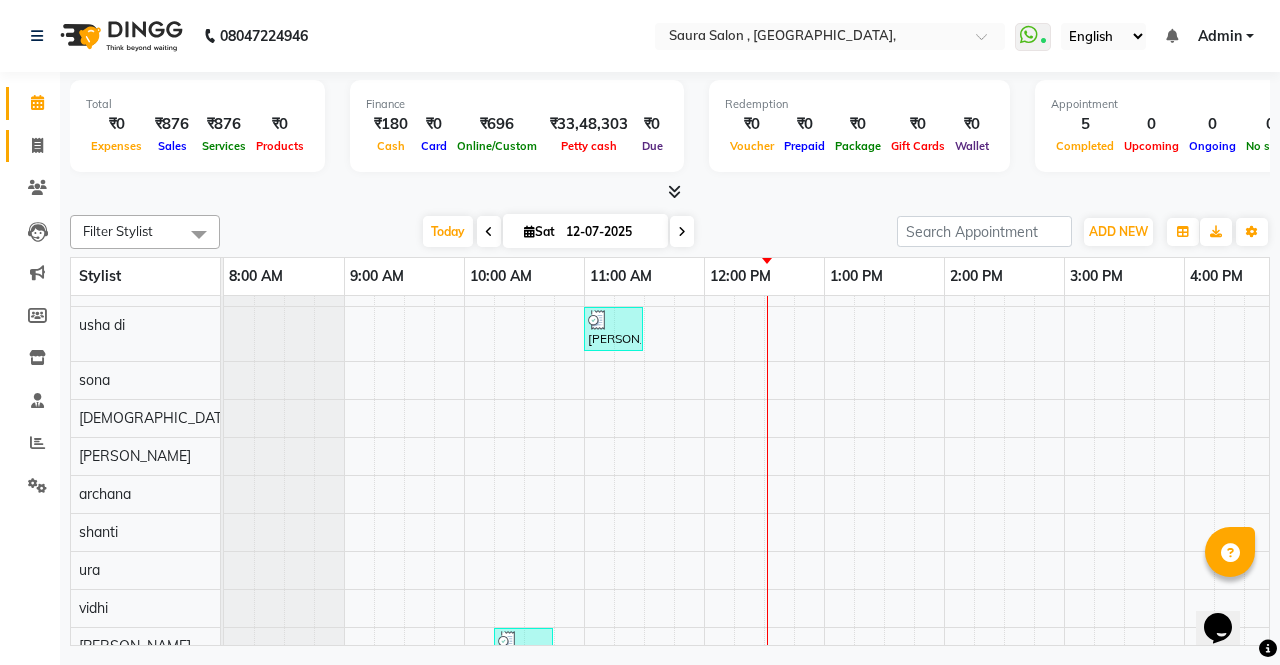 click on "Invoice" 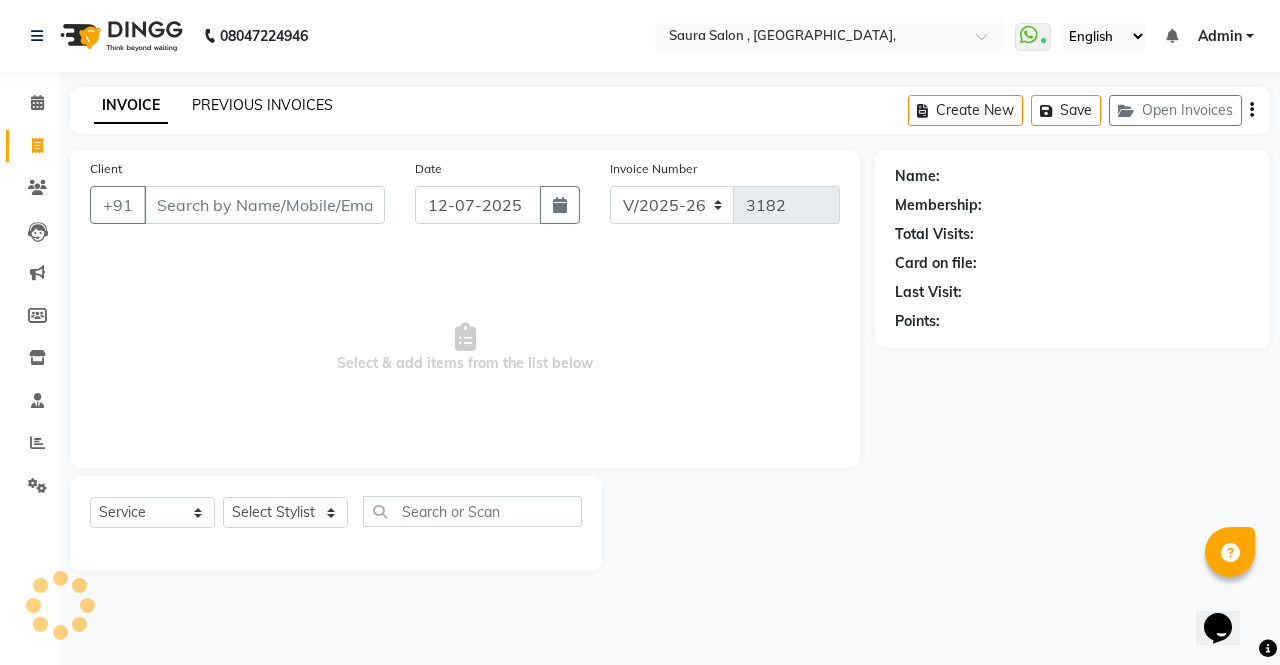 click on "PREVIOUS INVOICES" 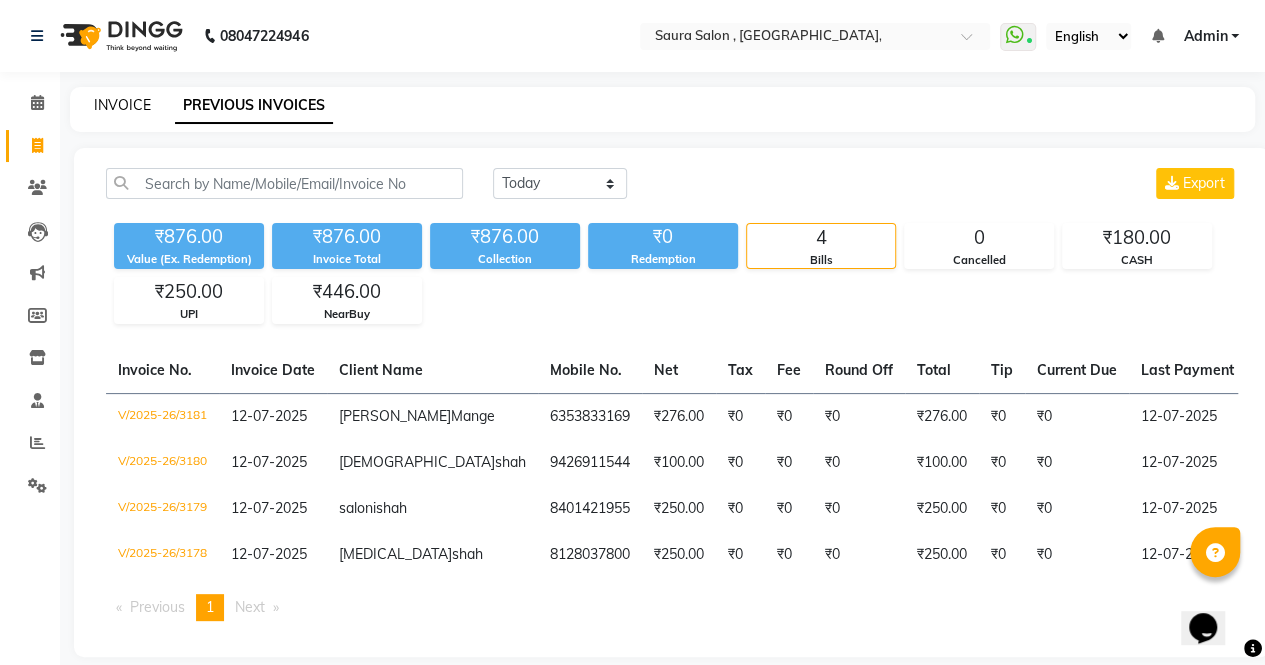click on "INVOICE" 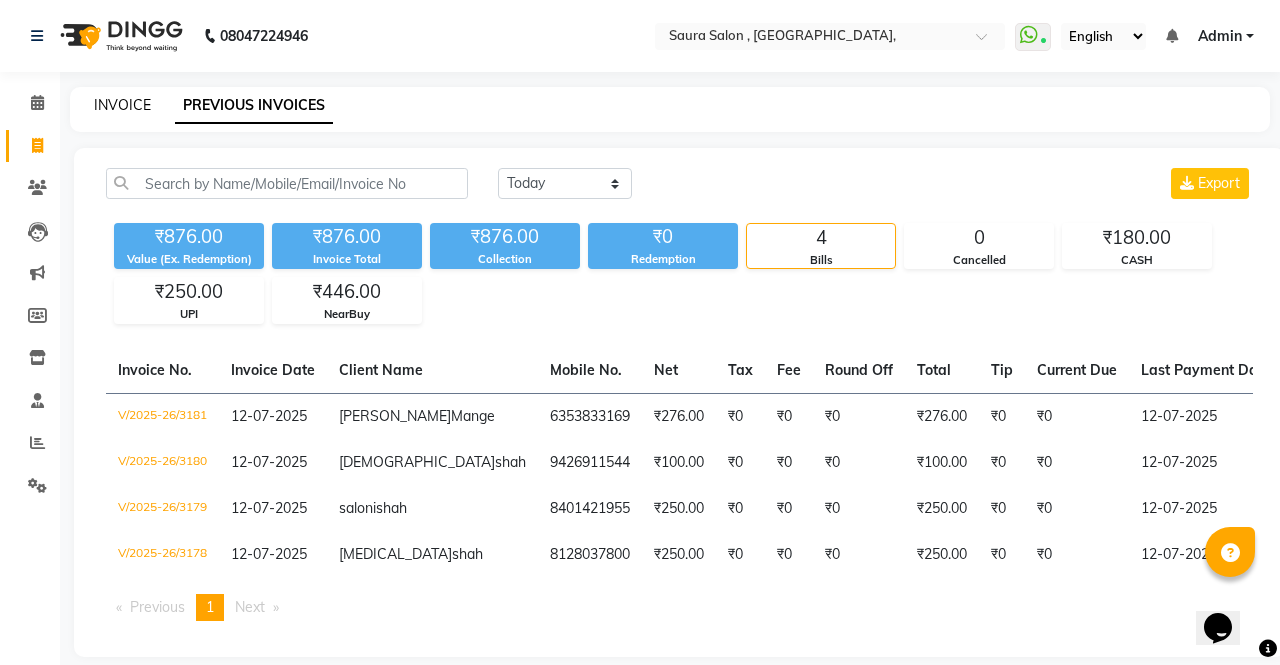 select on "6963" 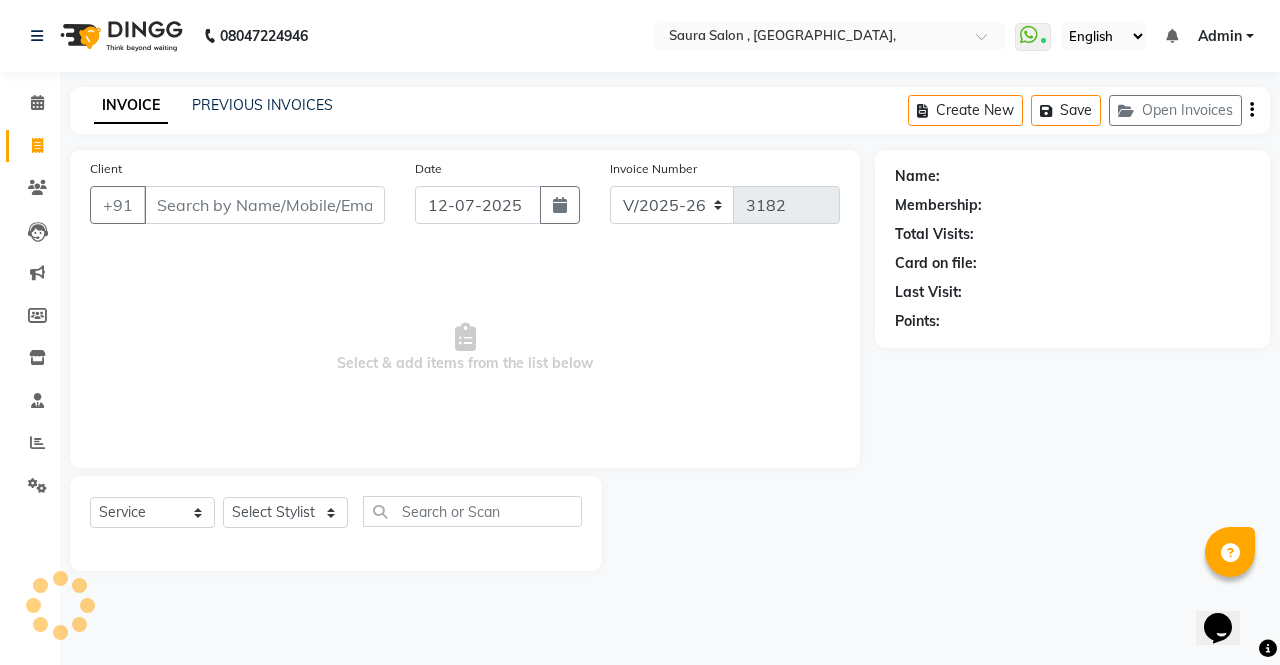 select on "57428" 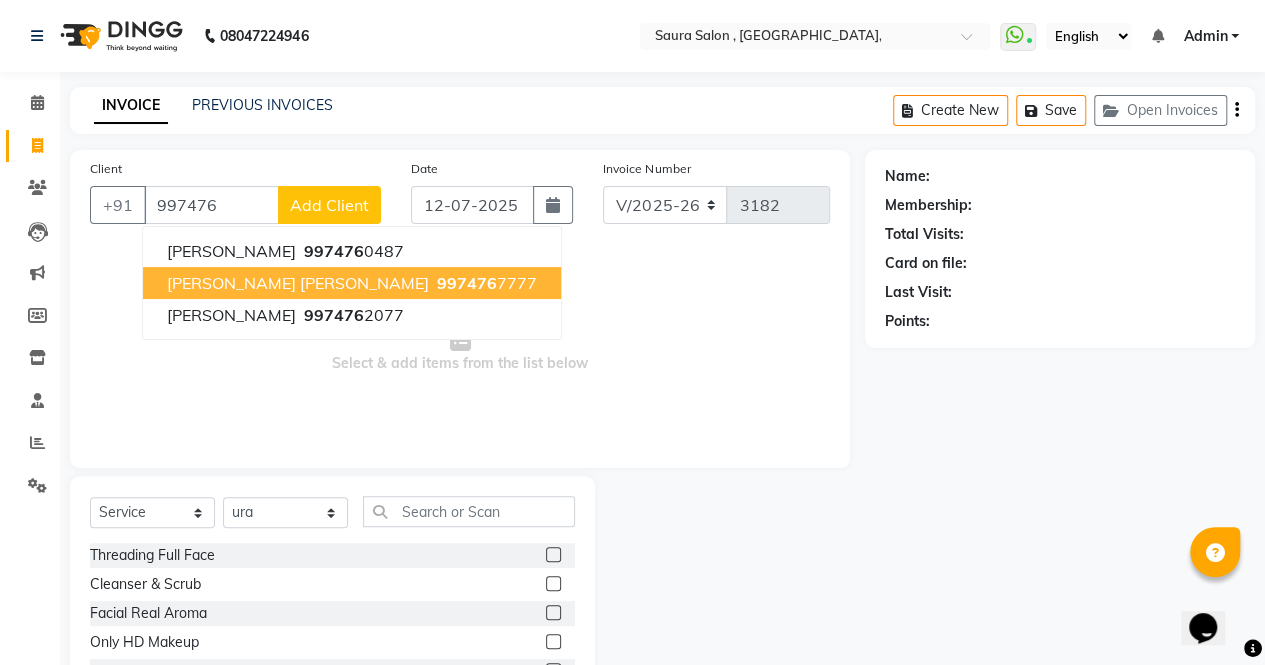 click on "varsha ba vaghela" at bounding box center (298, 283) 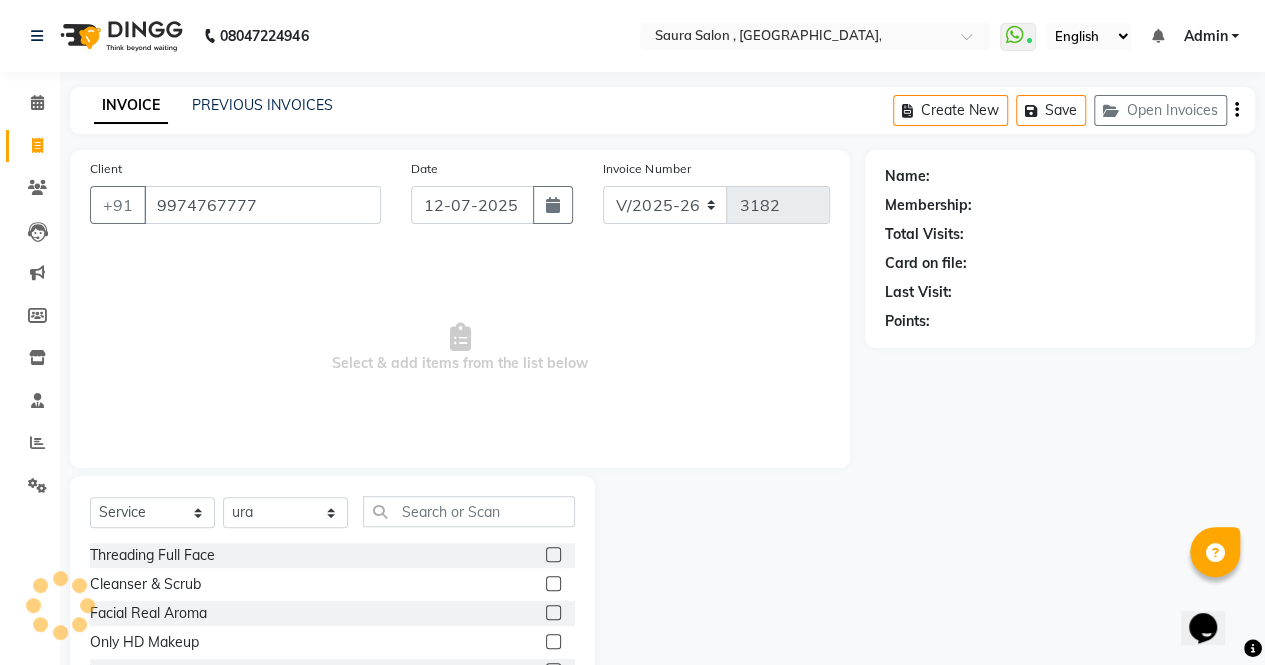 type on "9974767777" 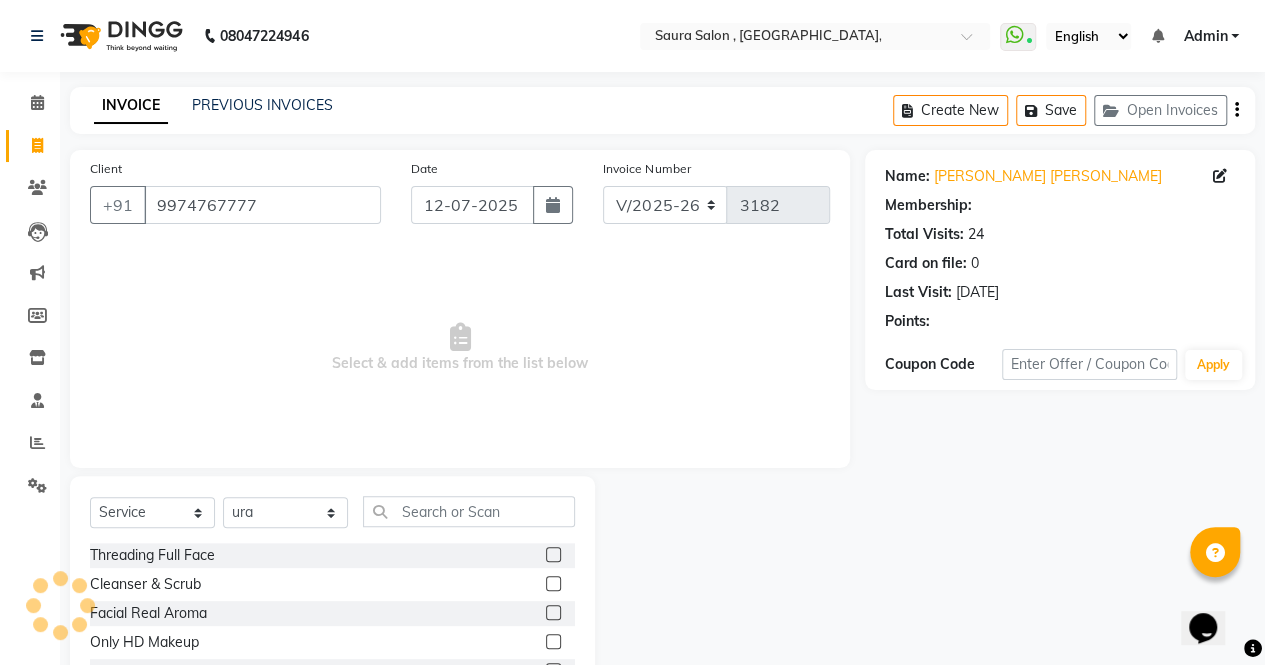 select on "1: Object" 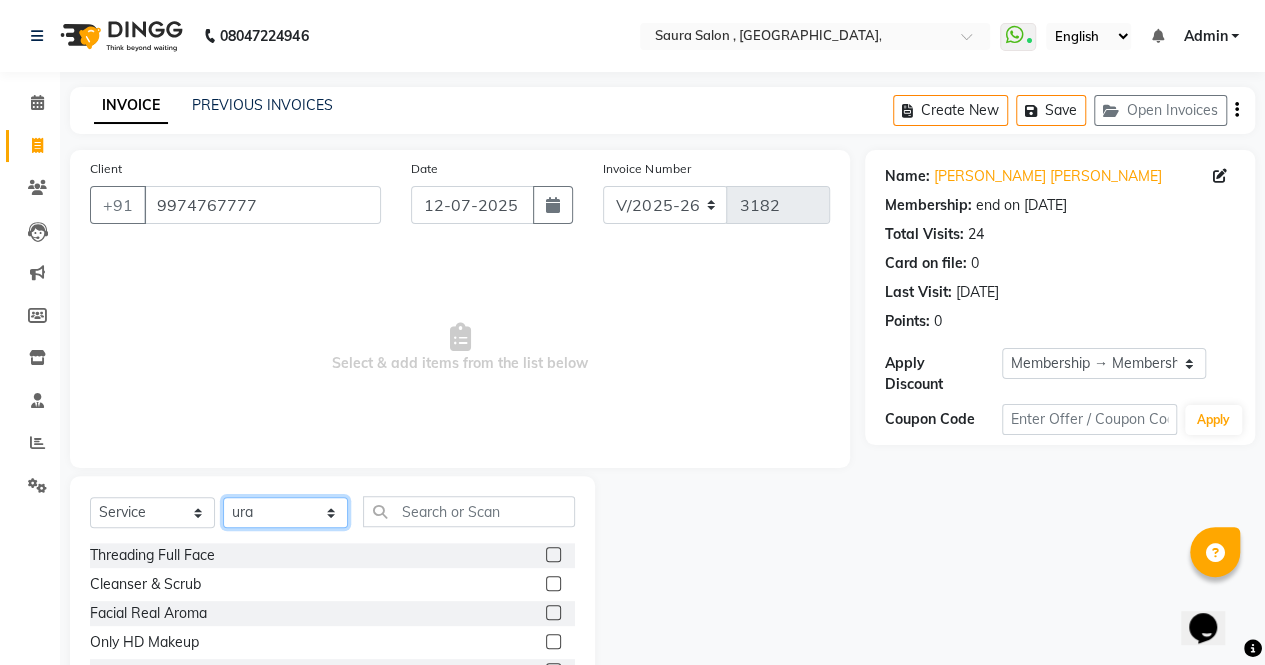 click on "Select Stylist archana  asha  [PERSON_NAME]  deepika [PERSON_NAME] [PERSON_NAME] [PERSON_NAME] khandala shanti  sona  ura usha di [PERSON_NAME]  [PERSON_NAME]" 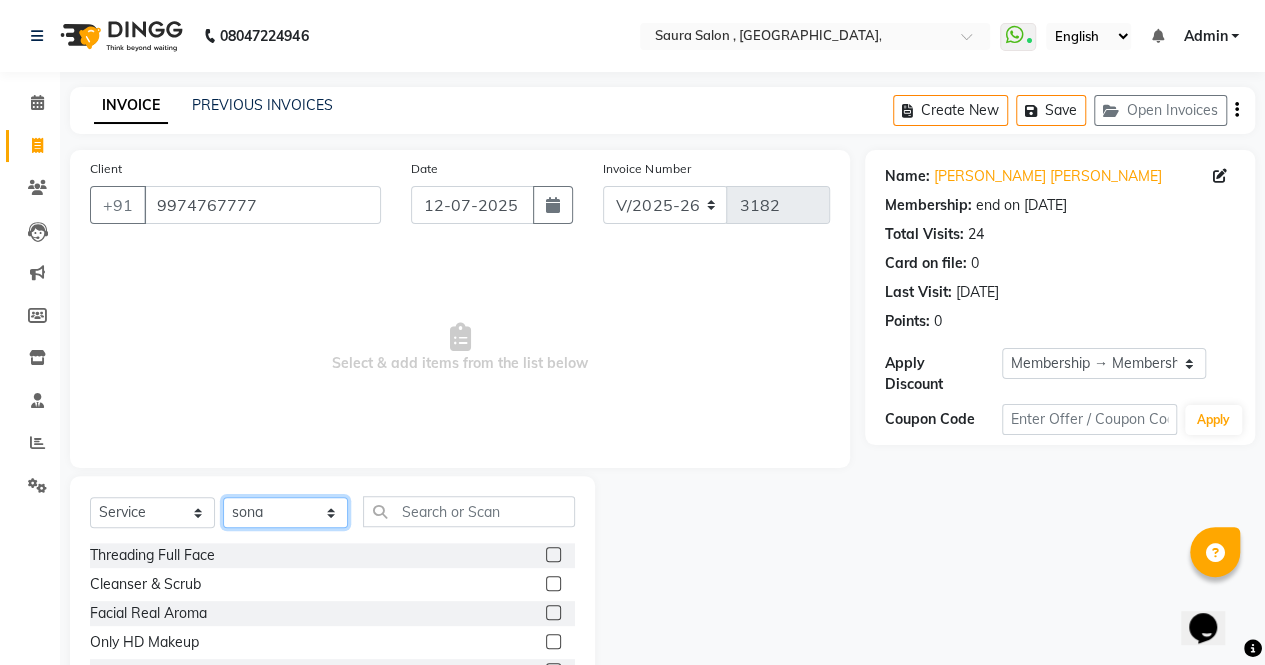 click on "Select Stylist archana  asha  [PERSON_NAME]  deepika [PERSON_NAME] [PERSON_NAME] [PERSON_NAME] khandala shanti  sona  ura usha di [PERSON_NAME]  [PERSON_NAME]" 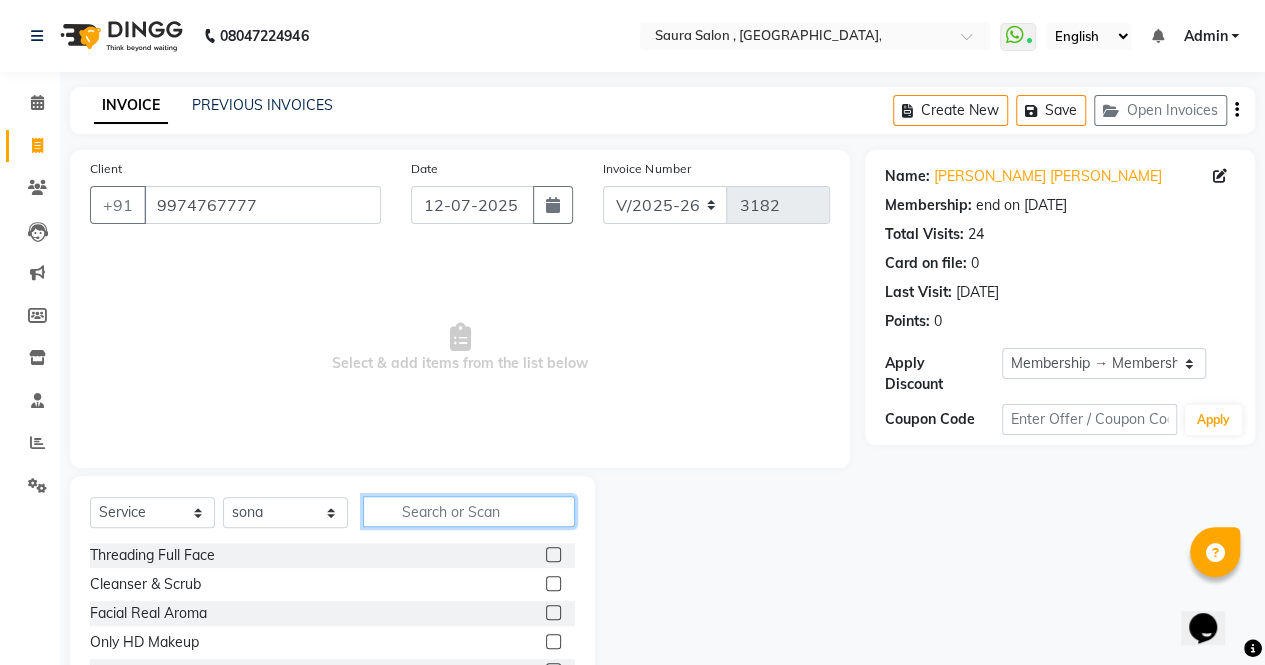 click 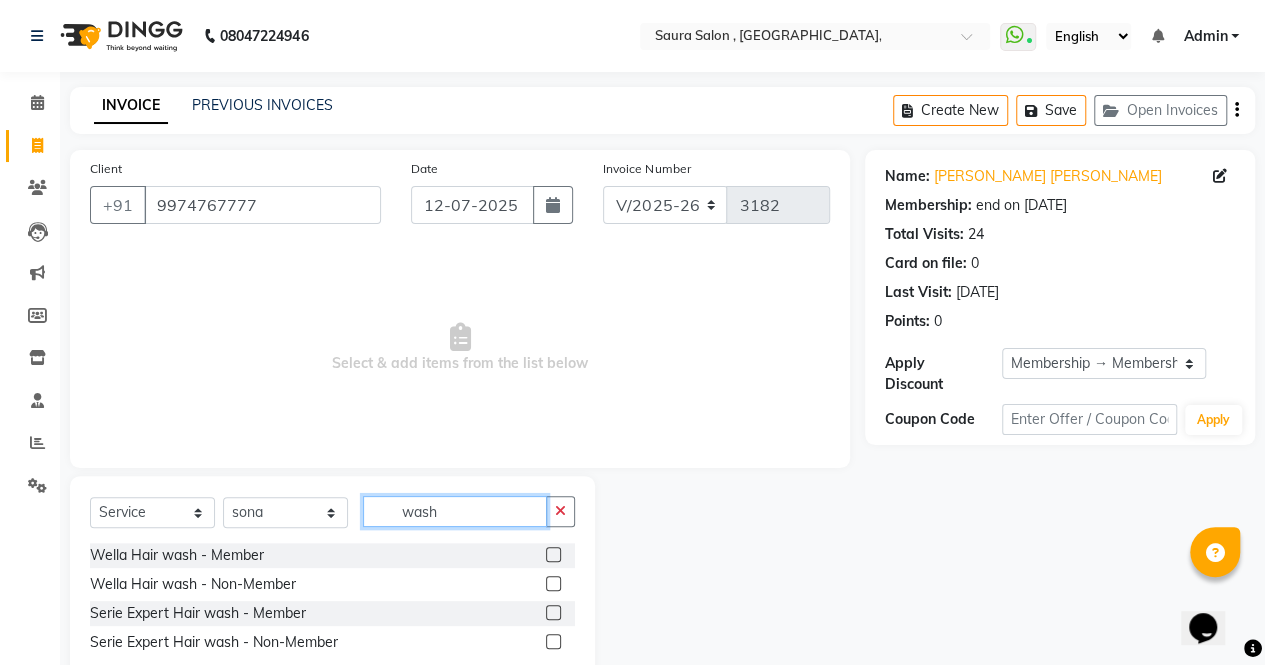 type on "wash" 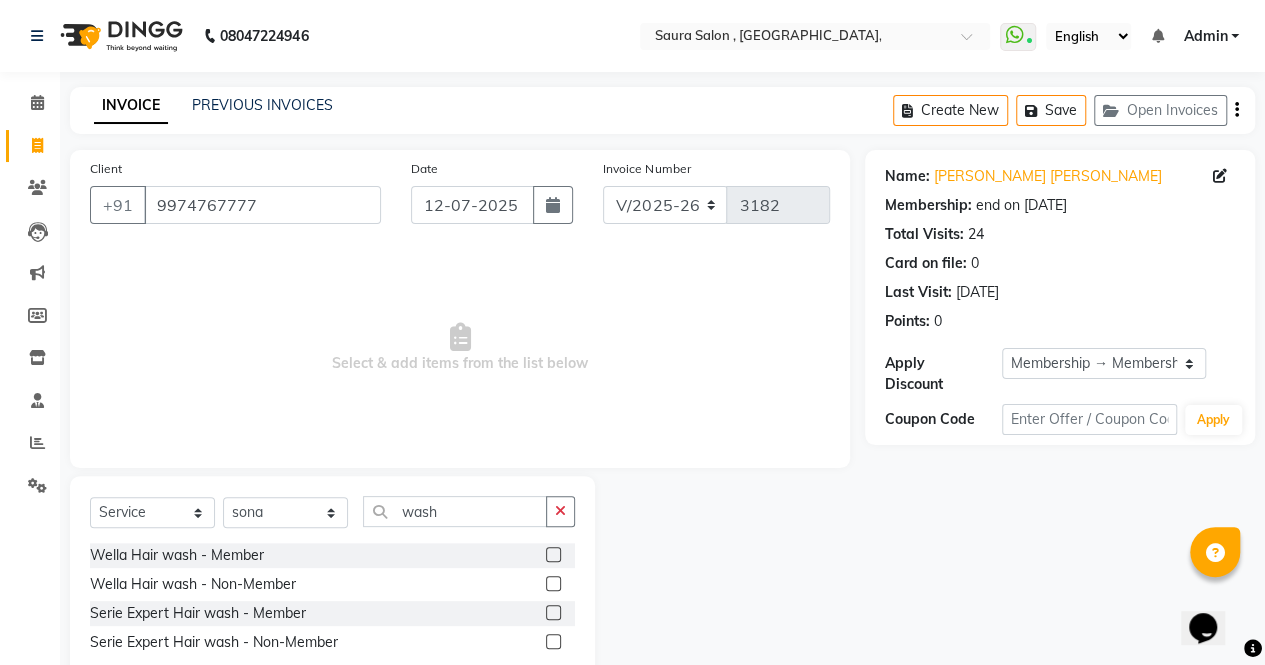 click 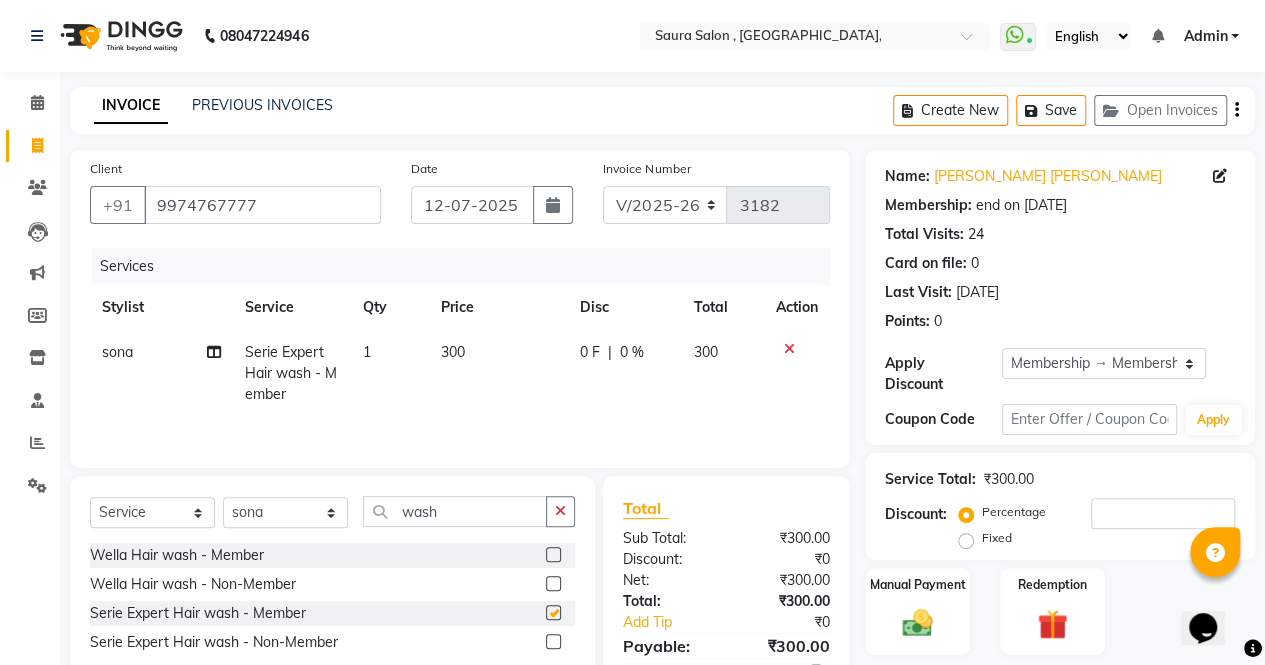 checkbox on "false" 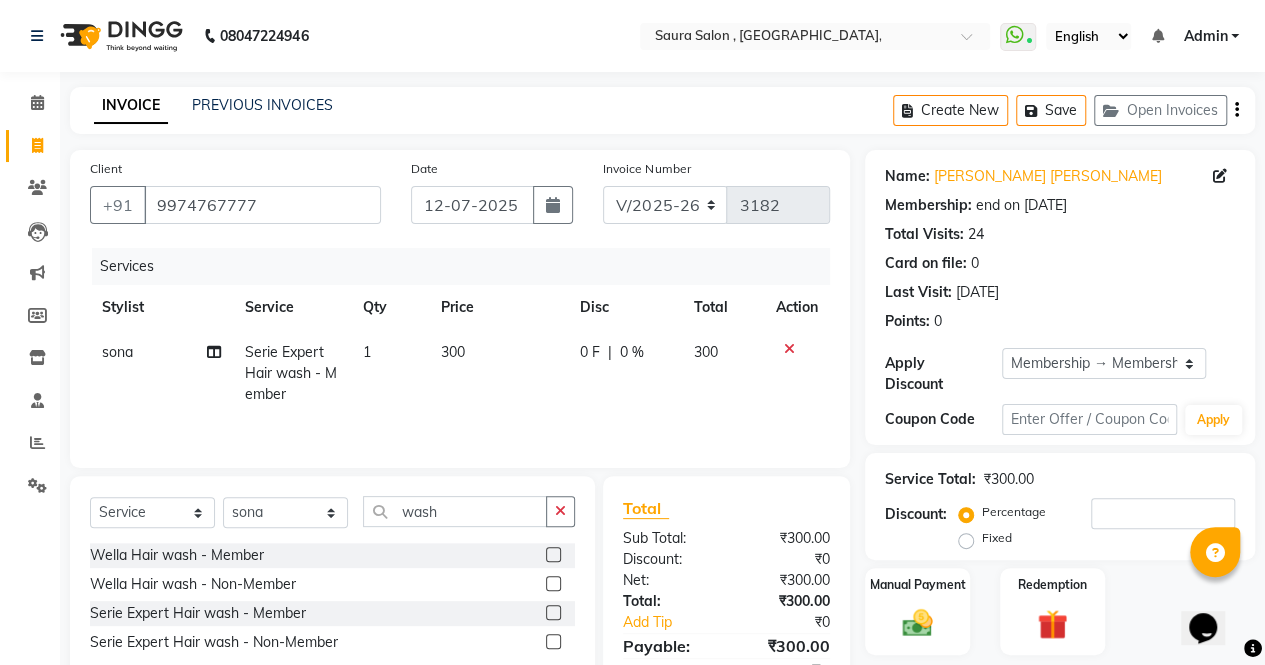 click on "300" 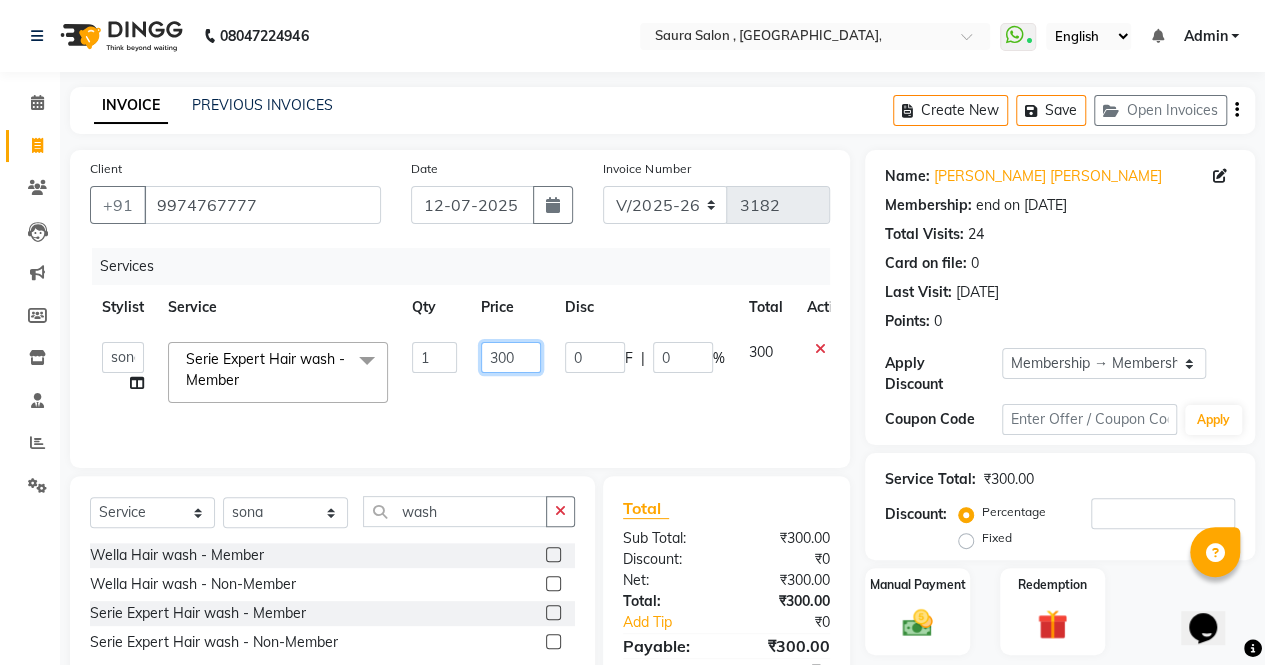 click on "300" 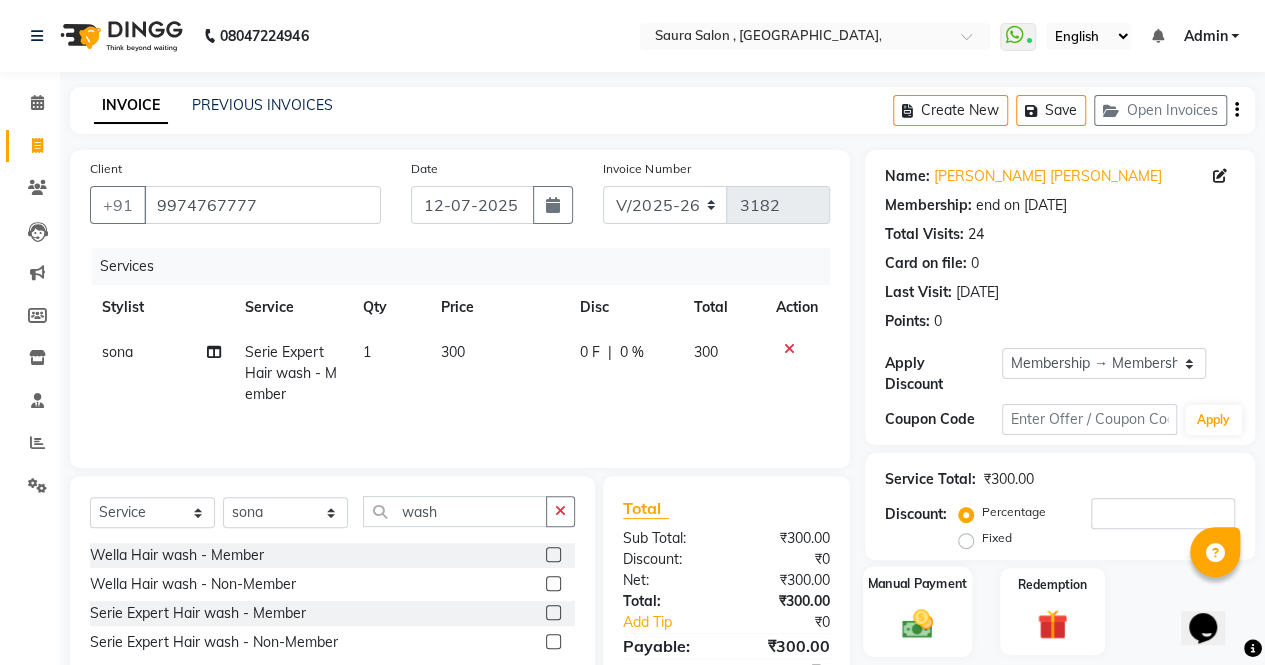 click on "Manual Payment" 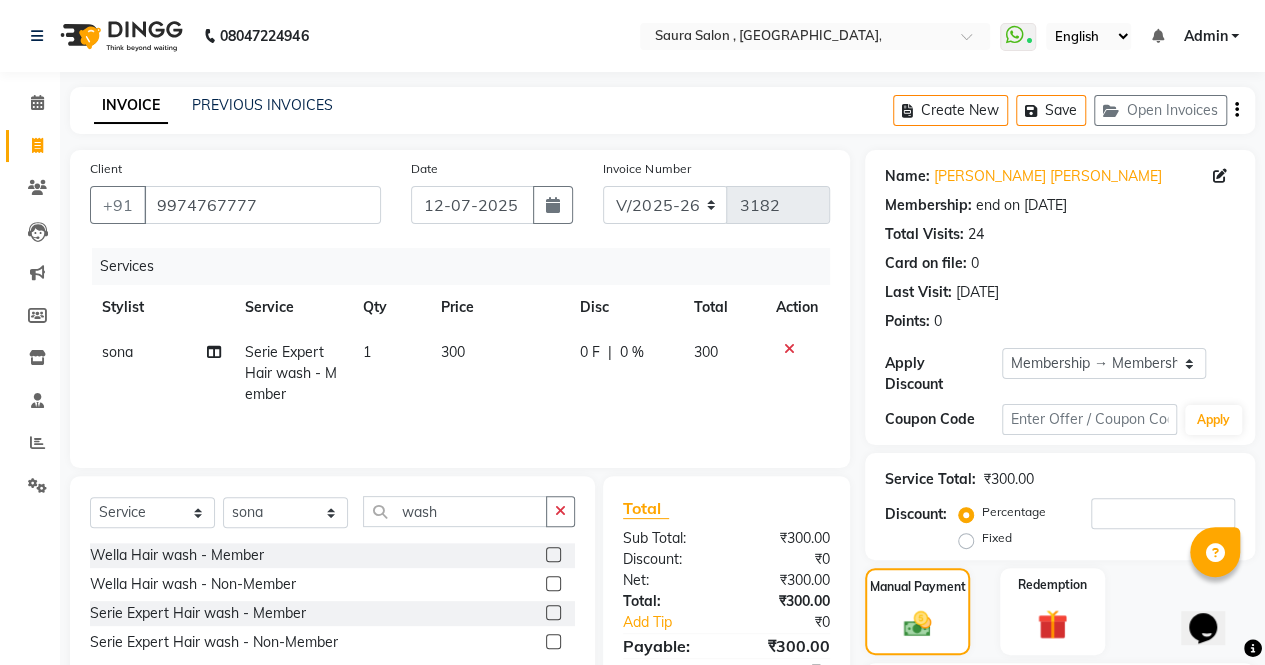 scroll, scrollTop: 188, scrollLeft: 0, axis: vertical 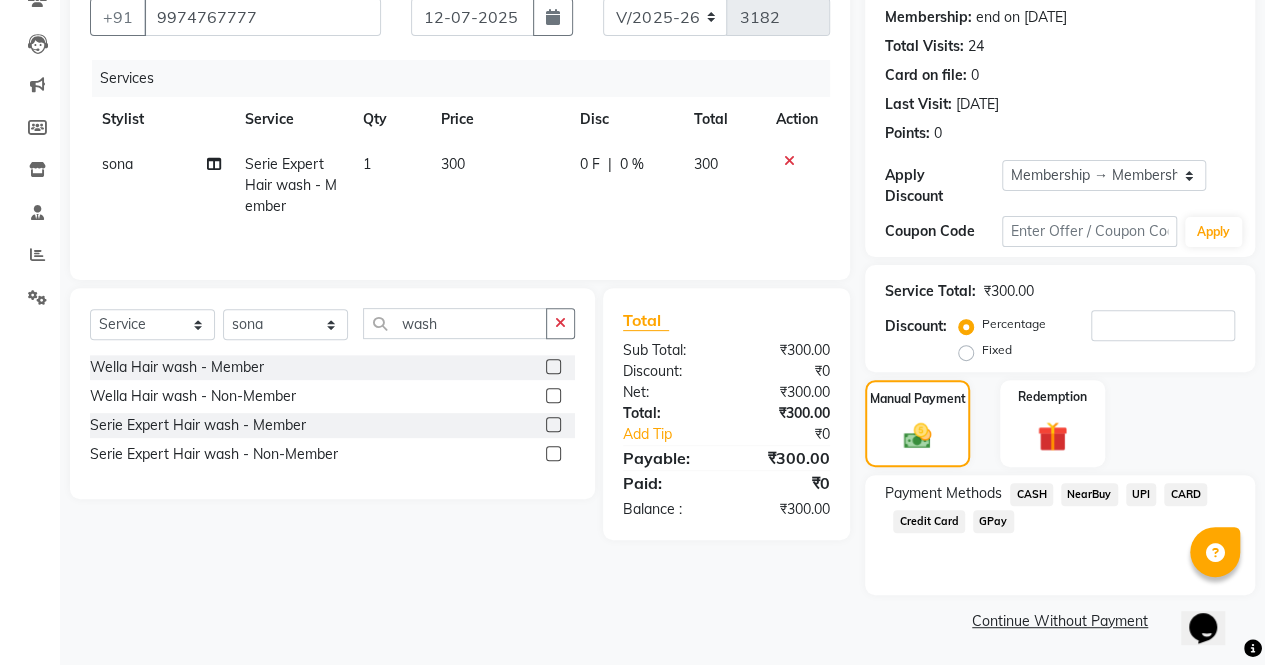 click on "CASH" 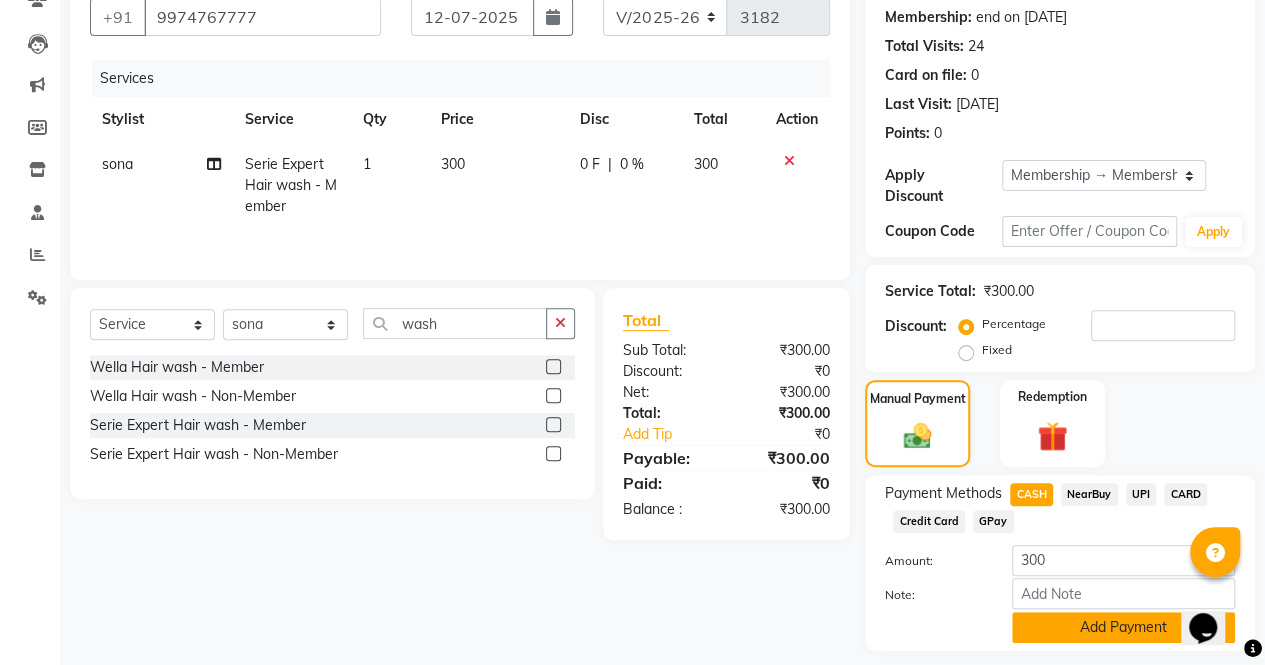 click on "Add Payment" 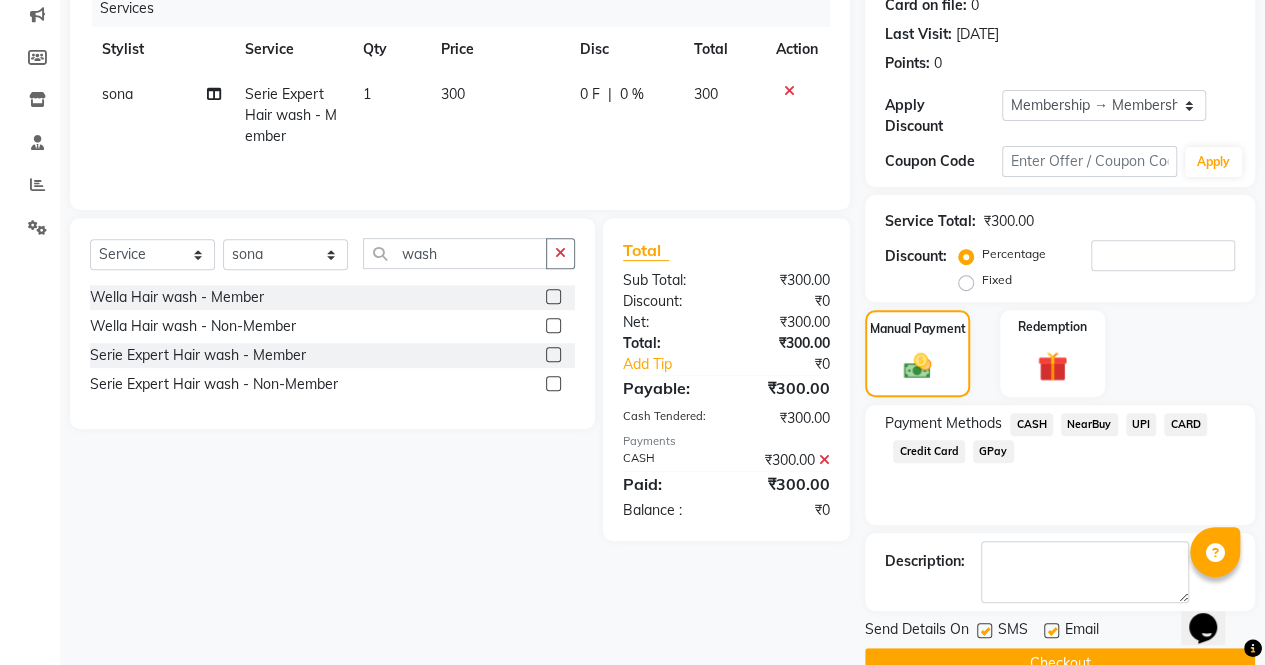 scroll, scrollTop: 300, scrollLeft: 0, axis: vertical 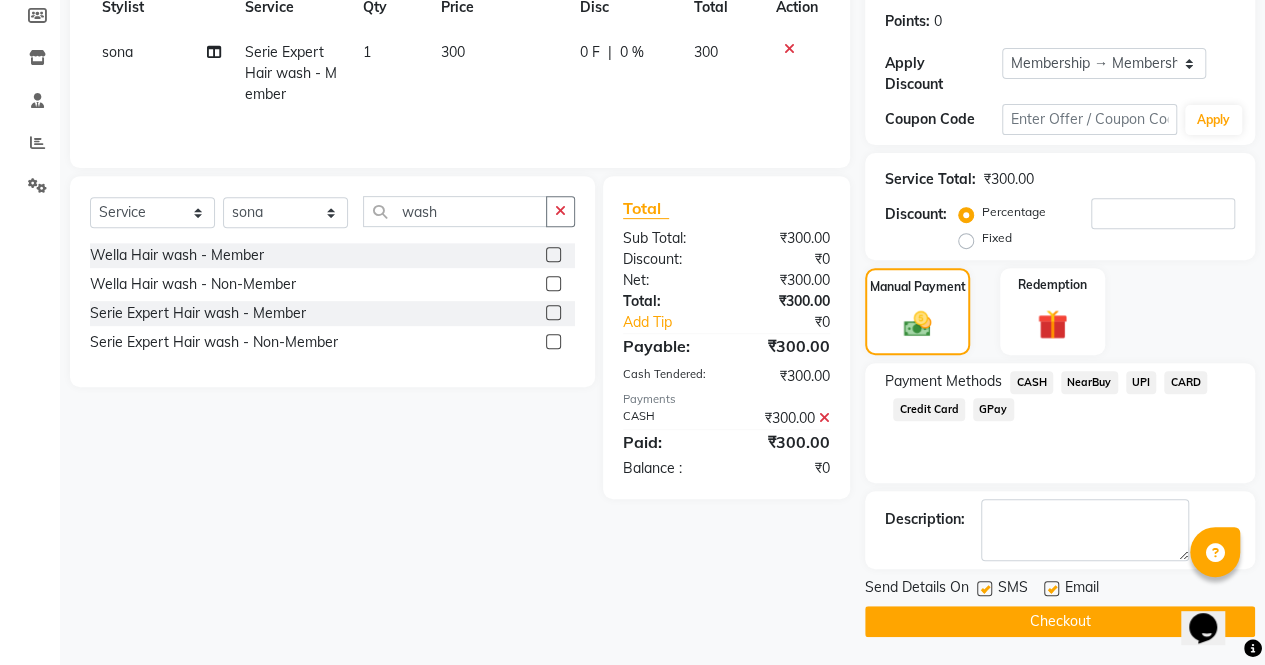 click on "Checkout" 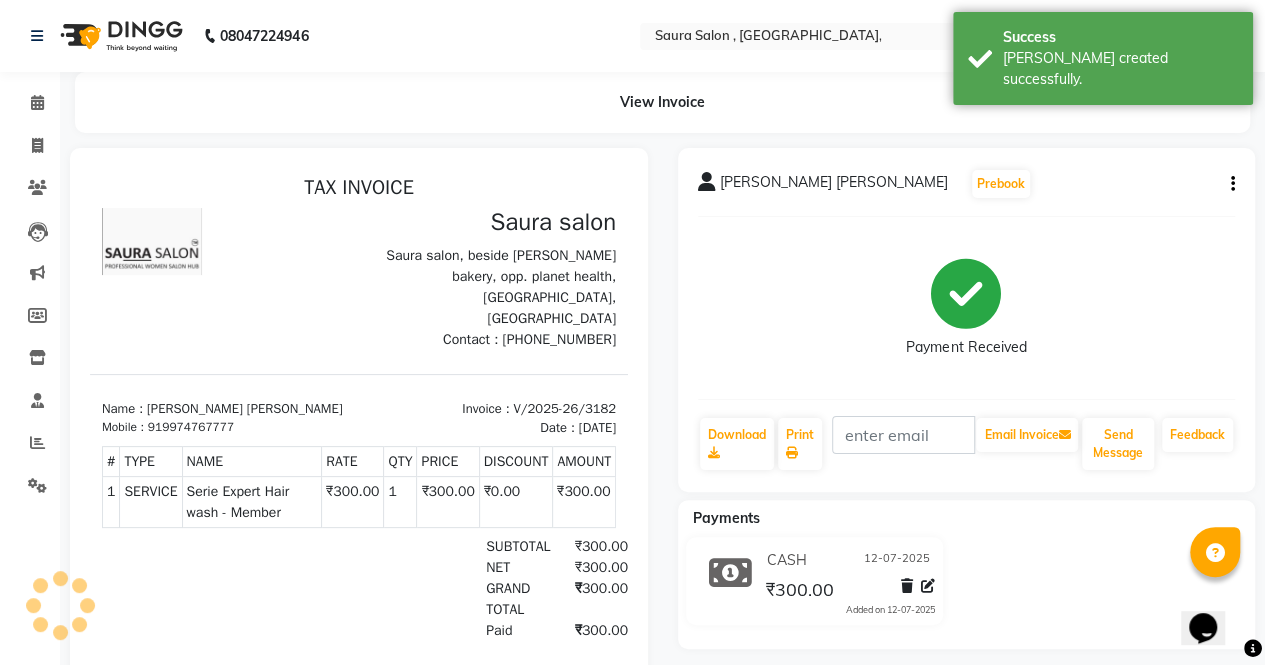 scroll, scrollTop: 0, scrollLeft: 0, axis: both 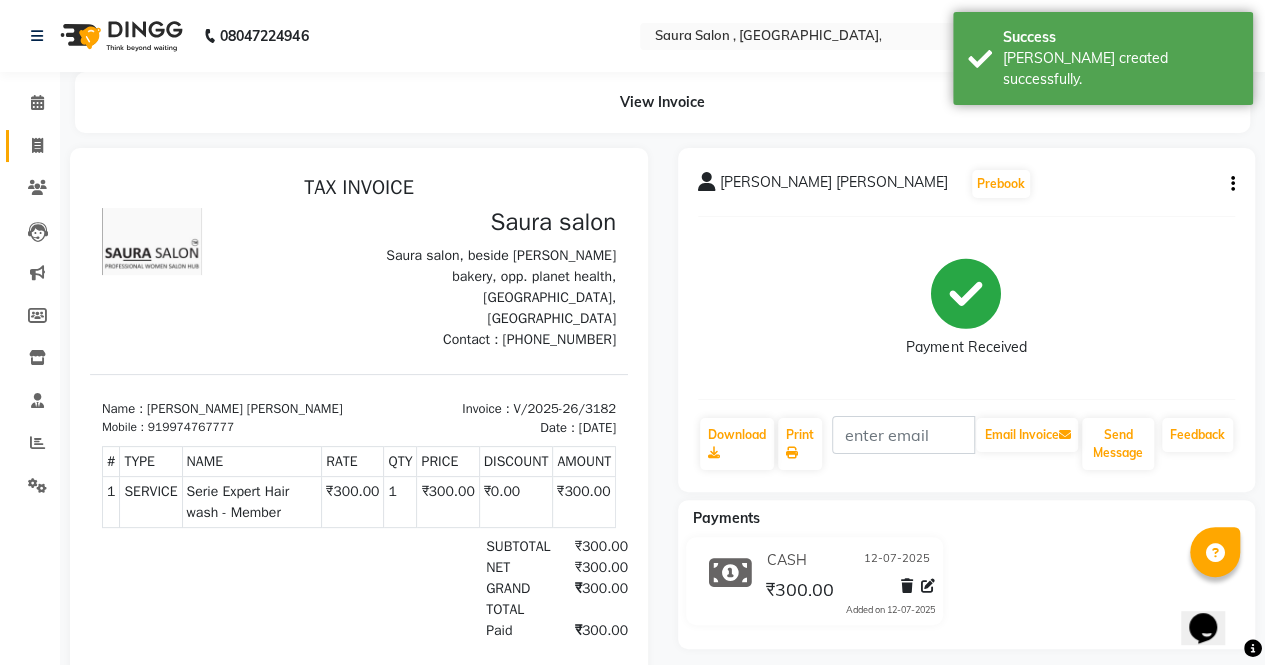 click on "Invoice" 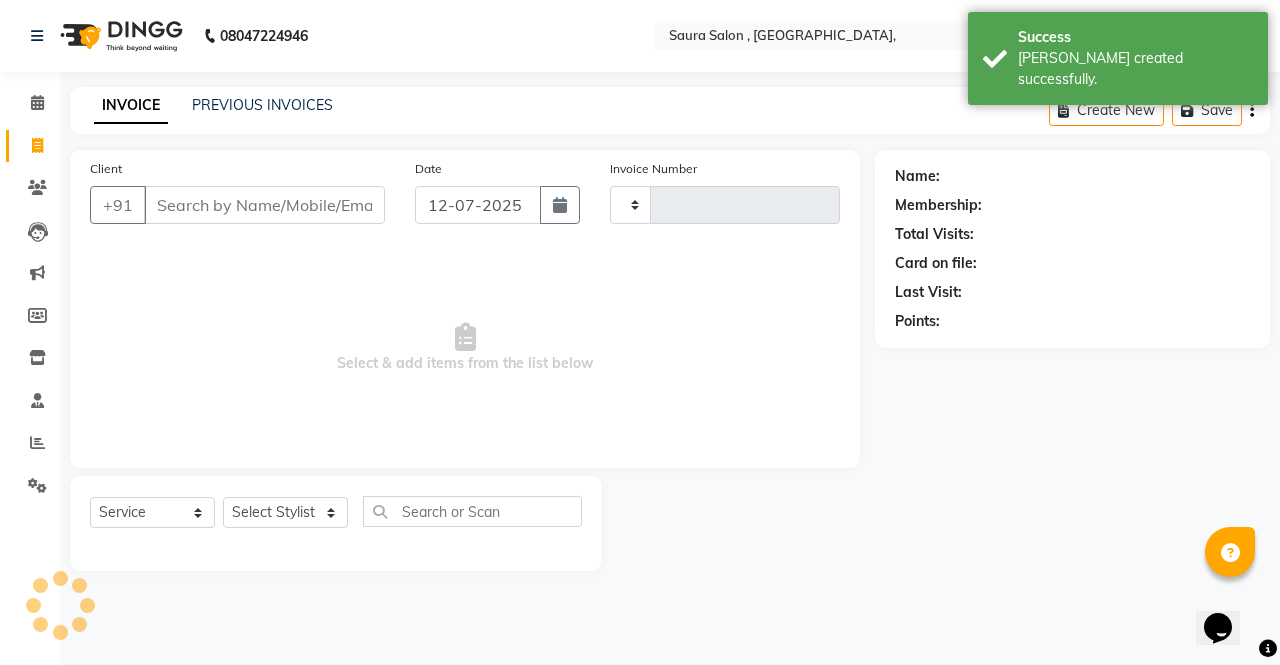 type on "3183" 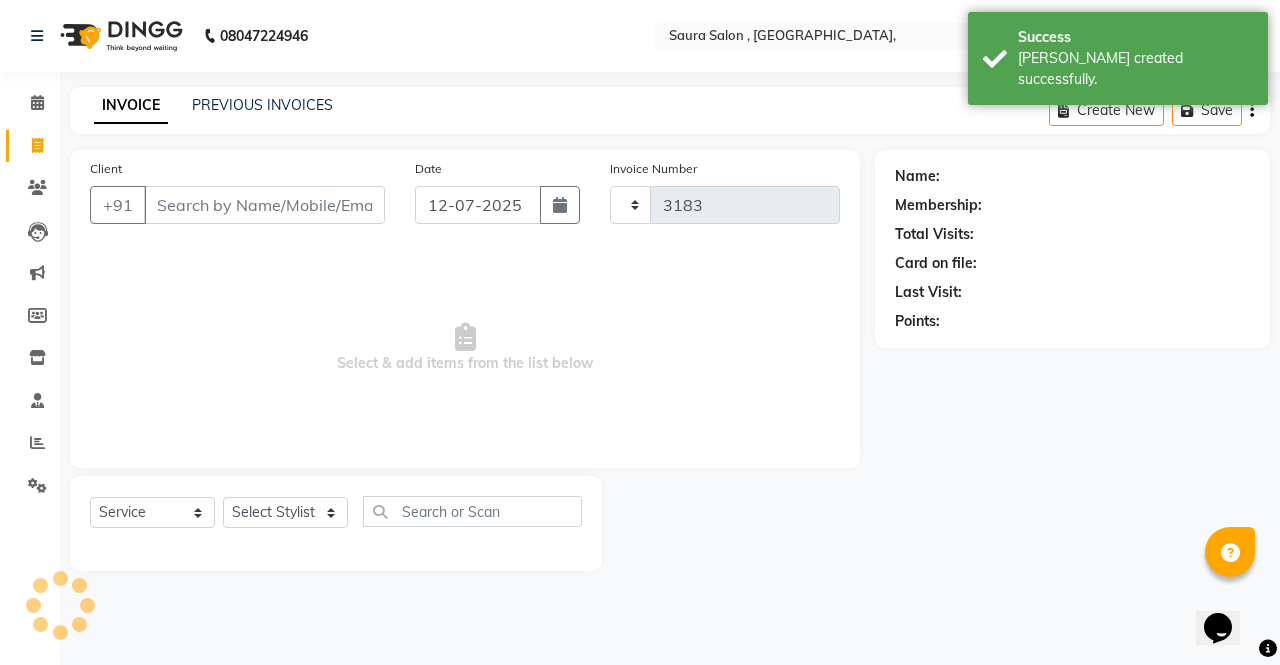 select on "6963" 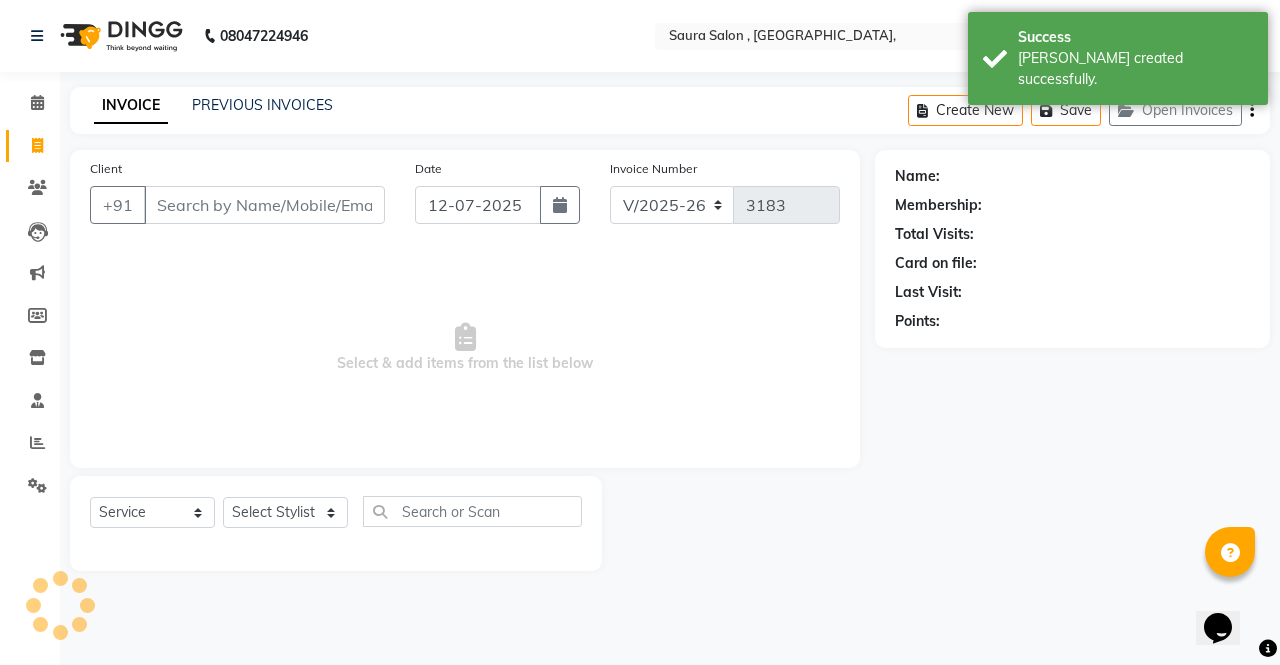 select on "57428" 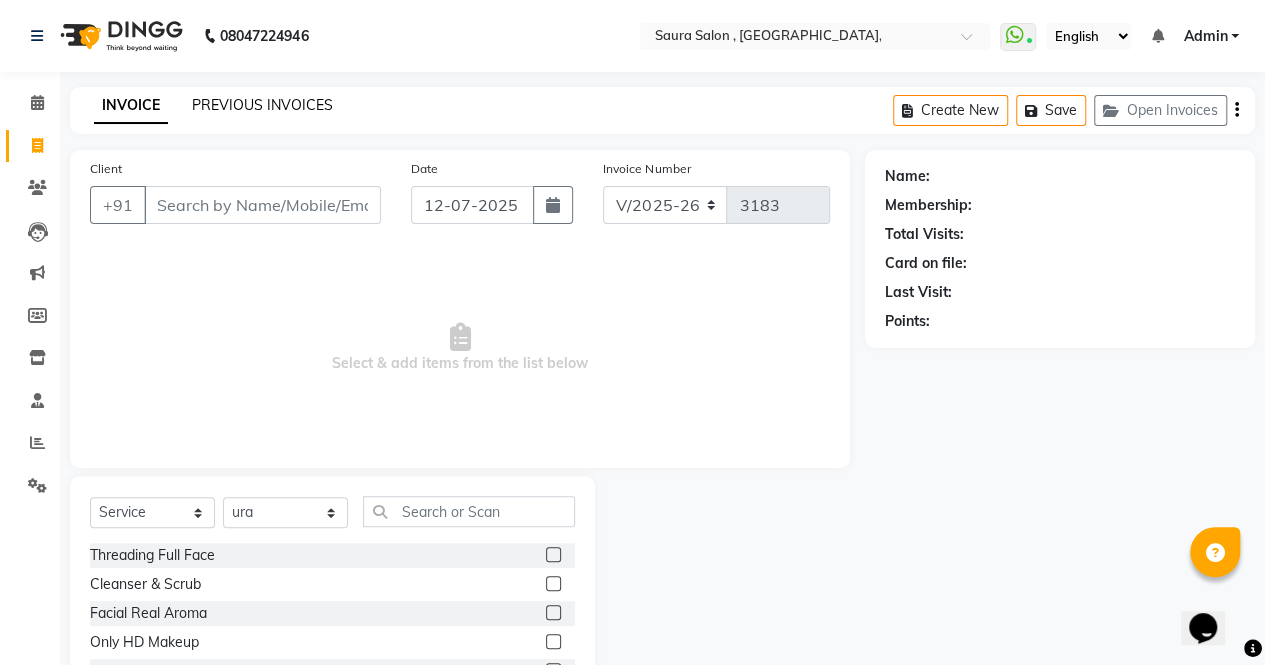 click on "PREVIOUS INVOICES" 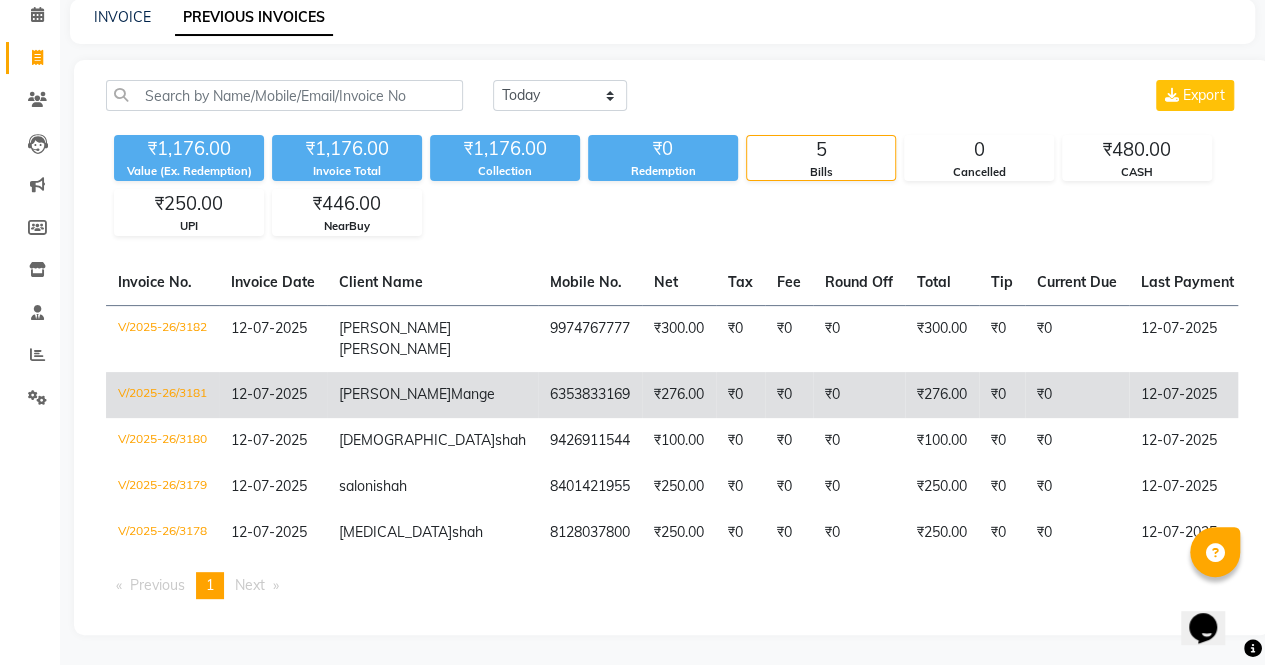 scroll, scrollTop: 120, scrollLeft: 0, axis: vertical 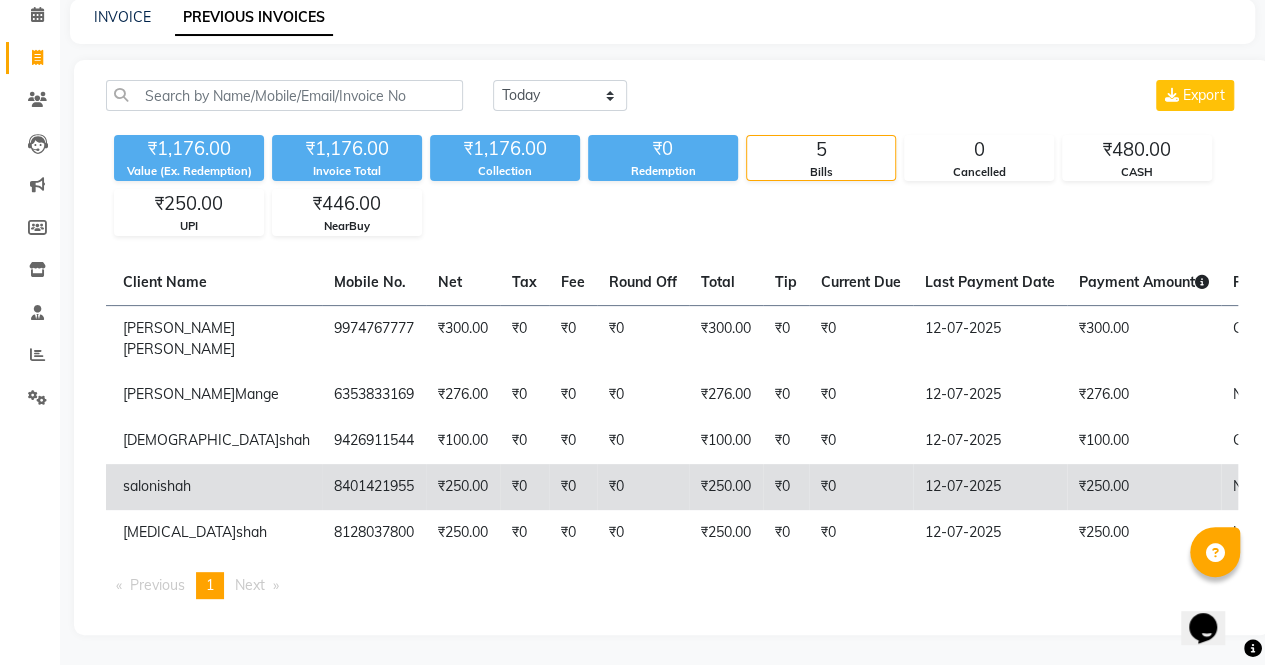 click on "₹250.00" 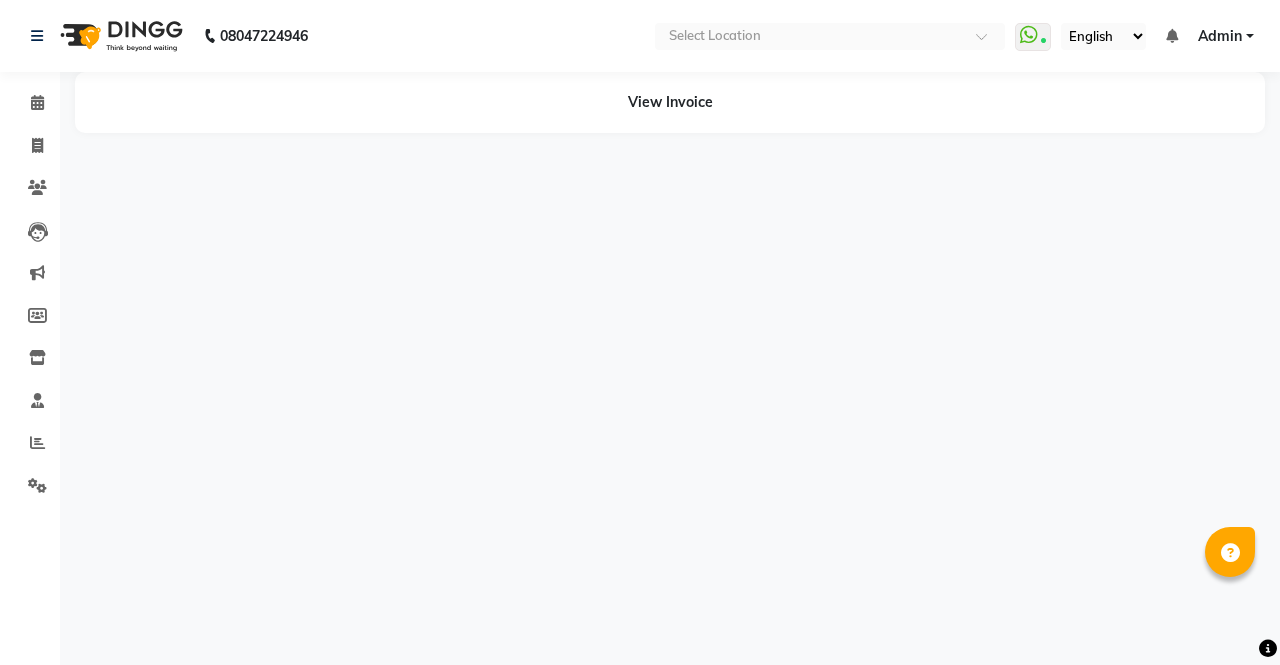 scroll, scrollTop: 0, scrollLeft: 0, axis: both 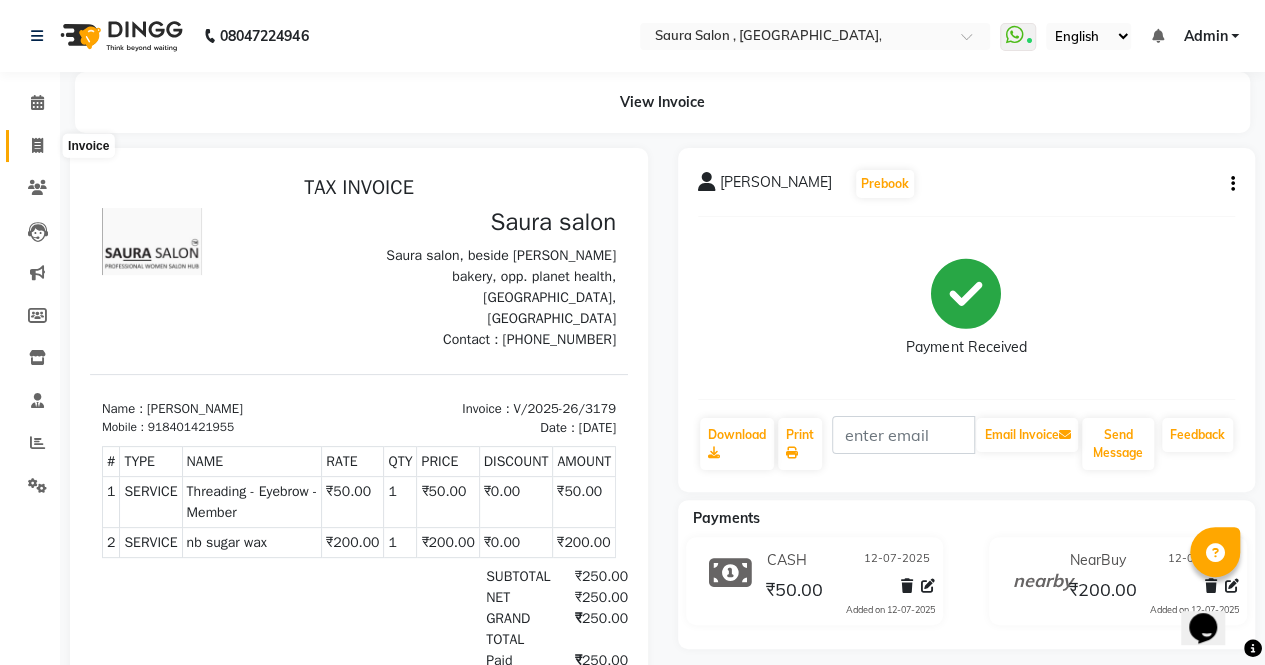 click 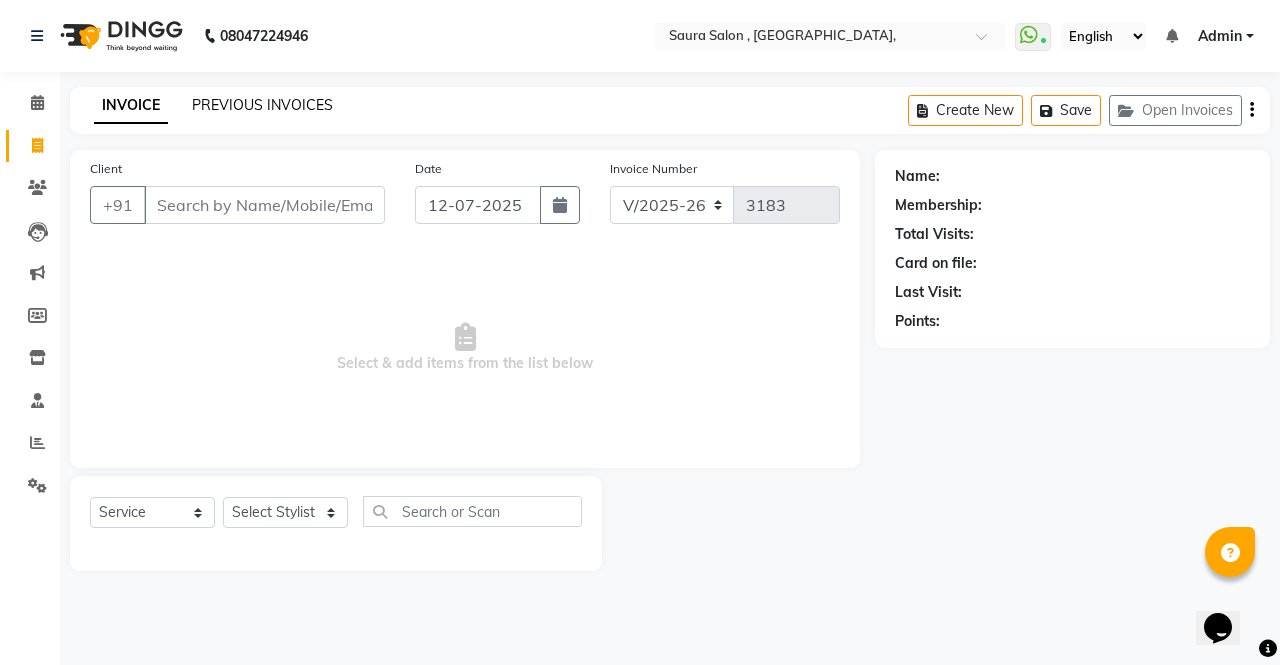 click on "PREVIOUS INVOICES" 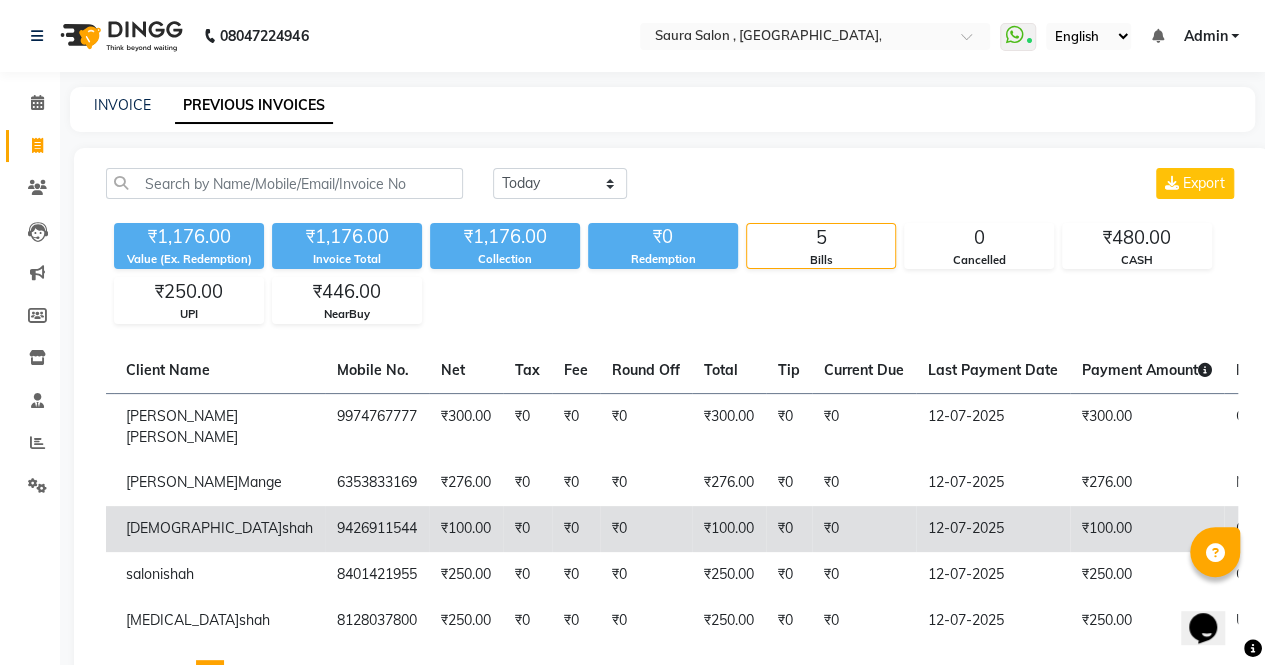 scroll, scrollTop: 0, scrollLeft: 214, axis: horizontal 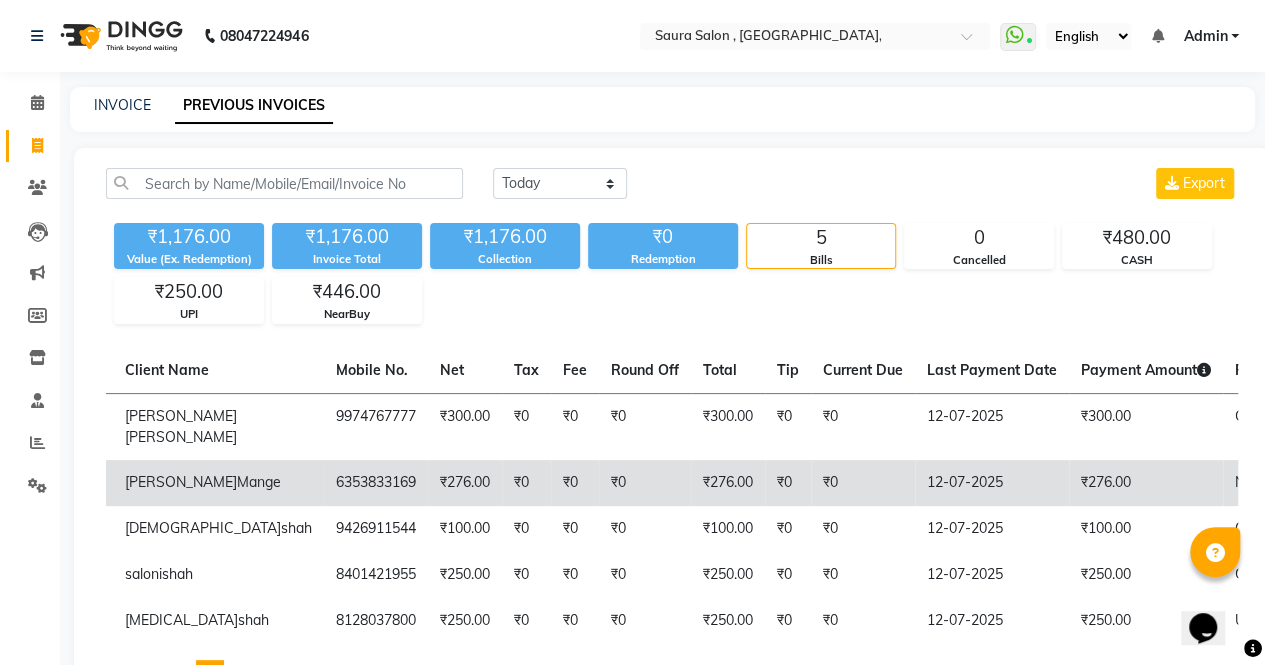 click on "₹0" 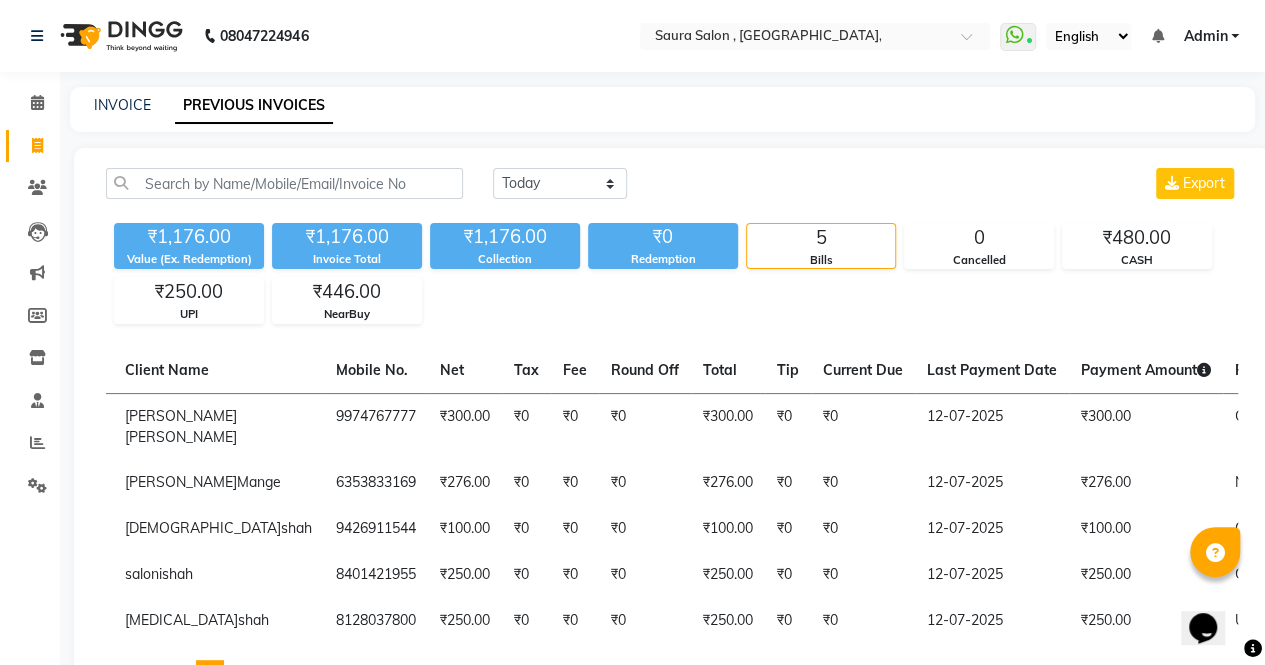 click on "INVOICE" 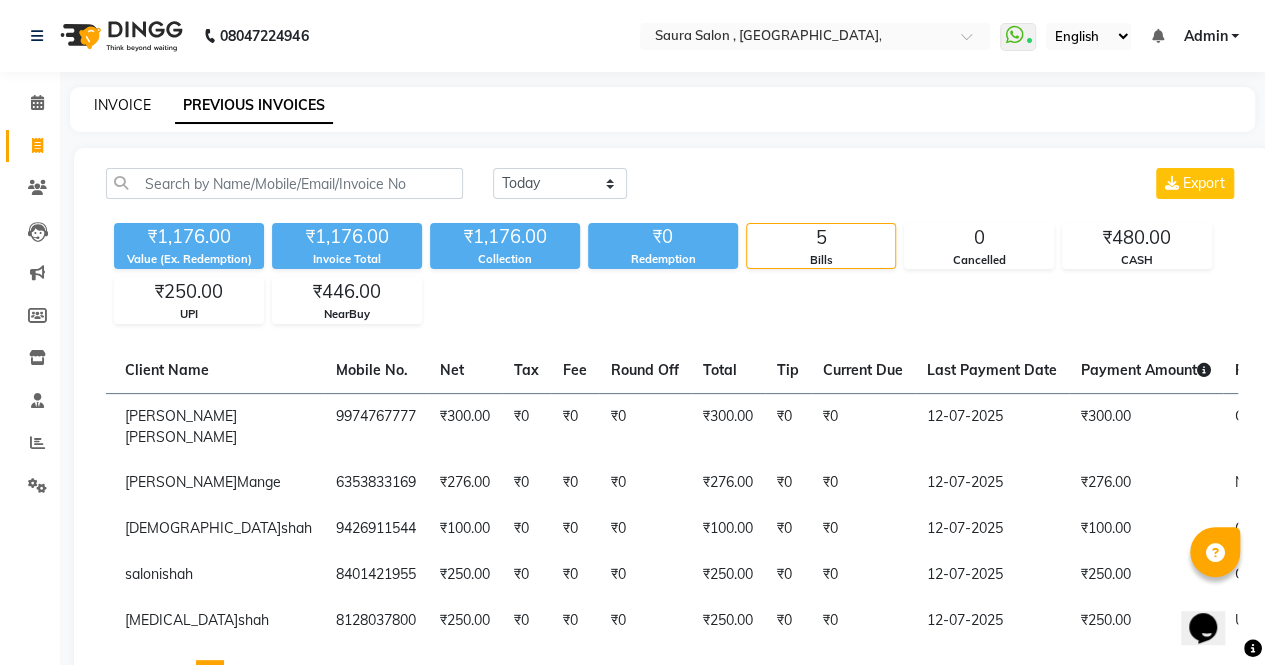 click on "INVOICE" 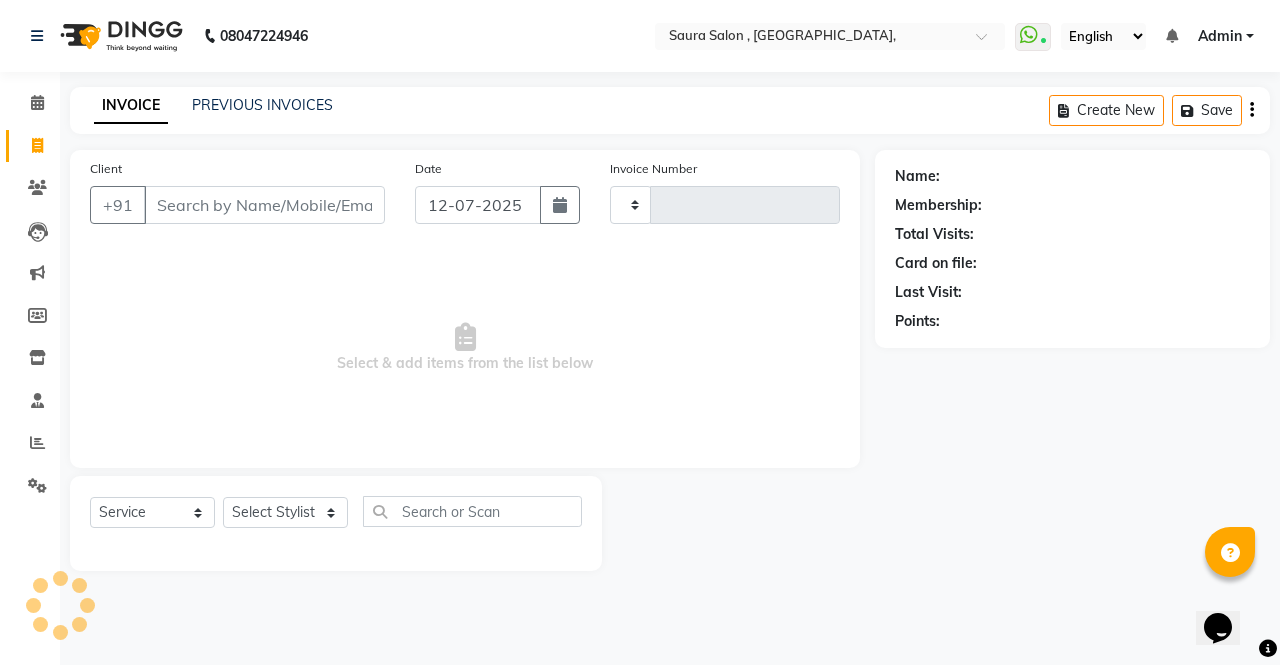 type on "3183" 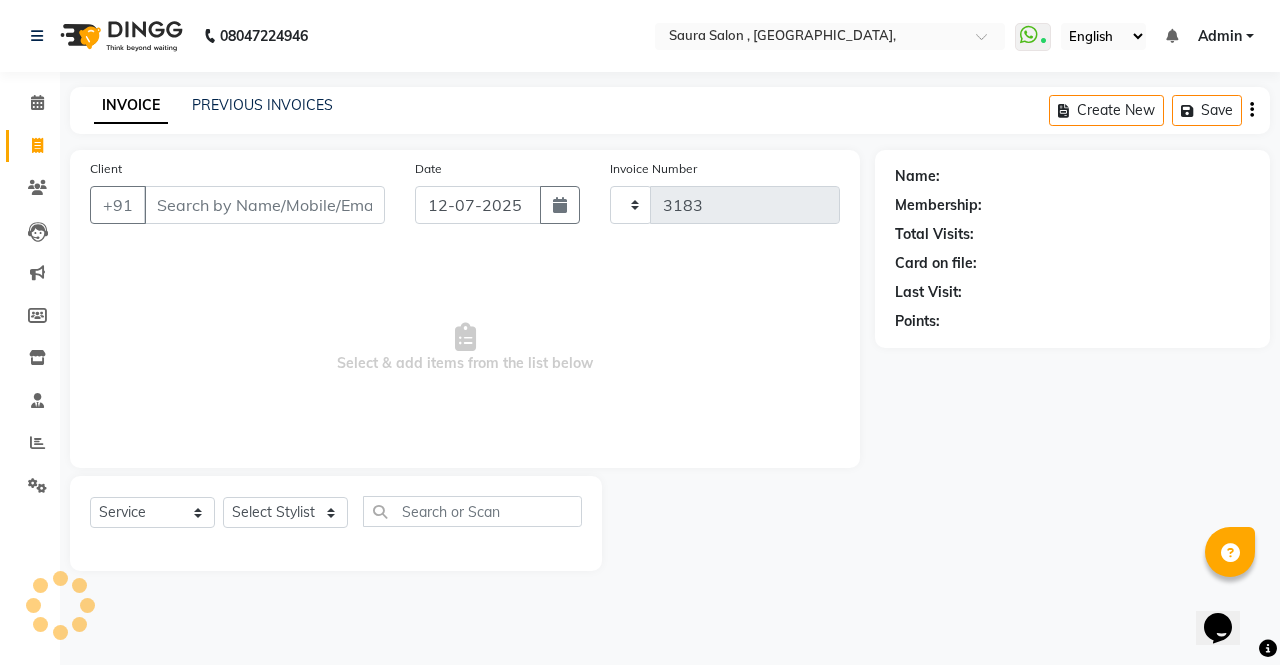 select on "6963" 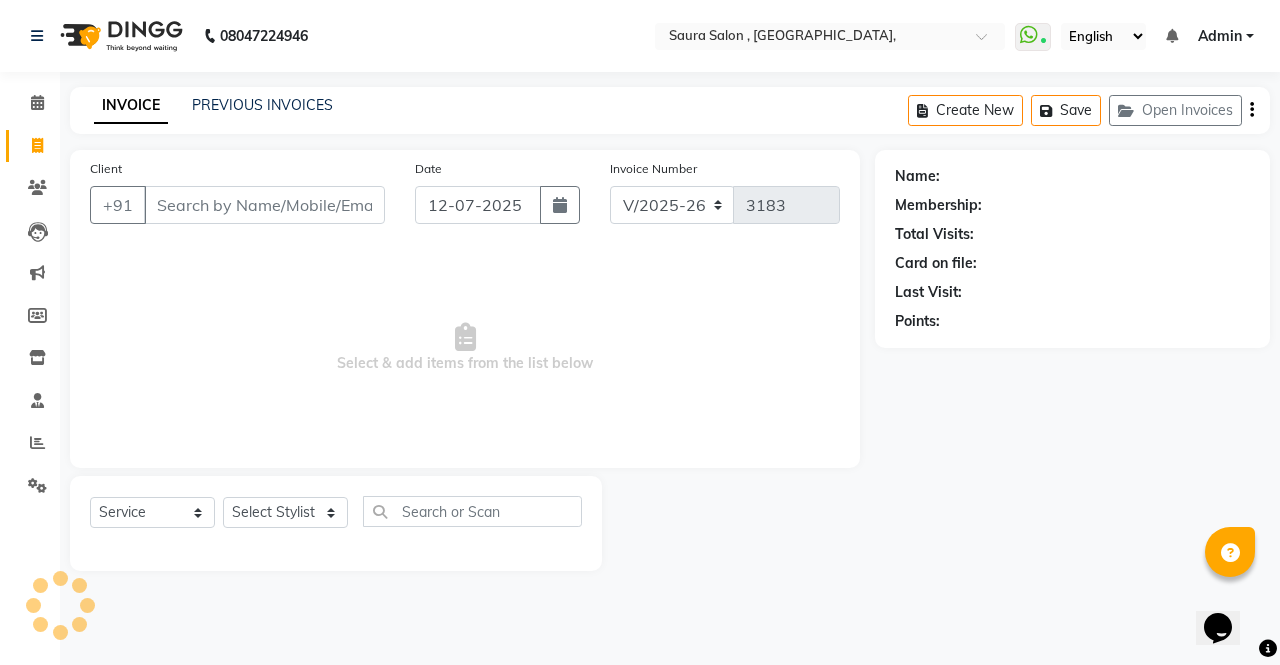 select on "57428" 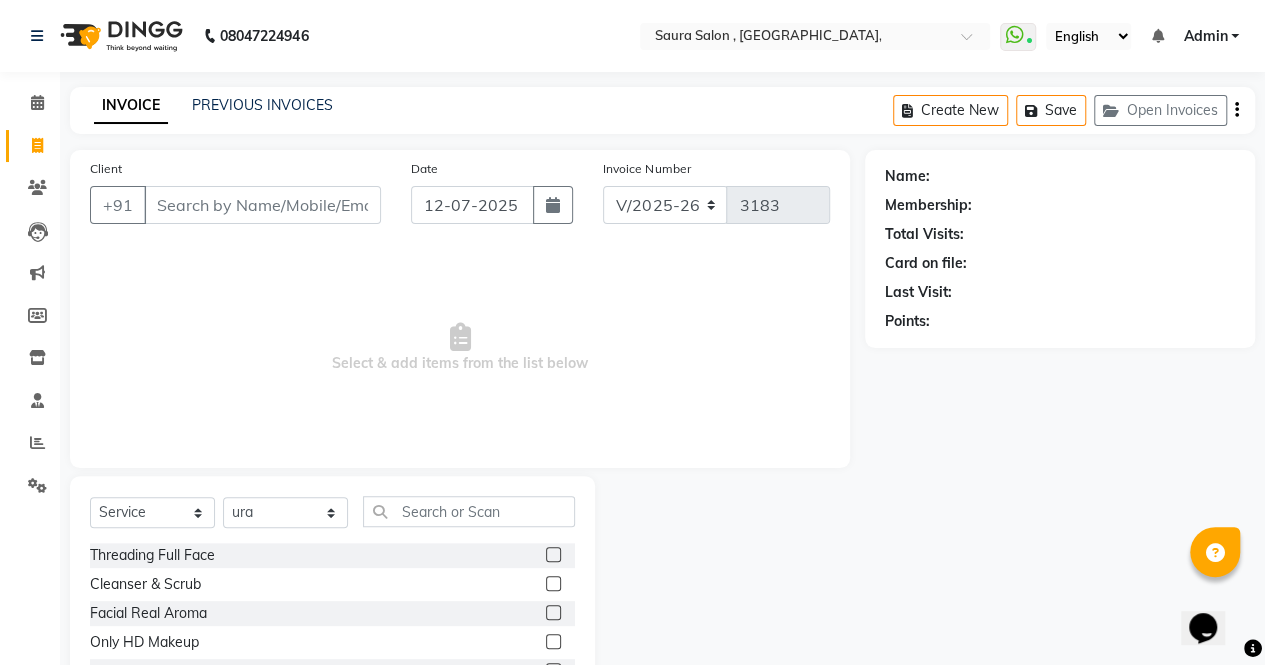 click on "Client" at bounding box center [262, 205] 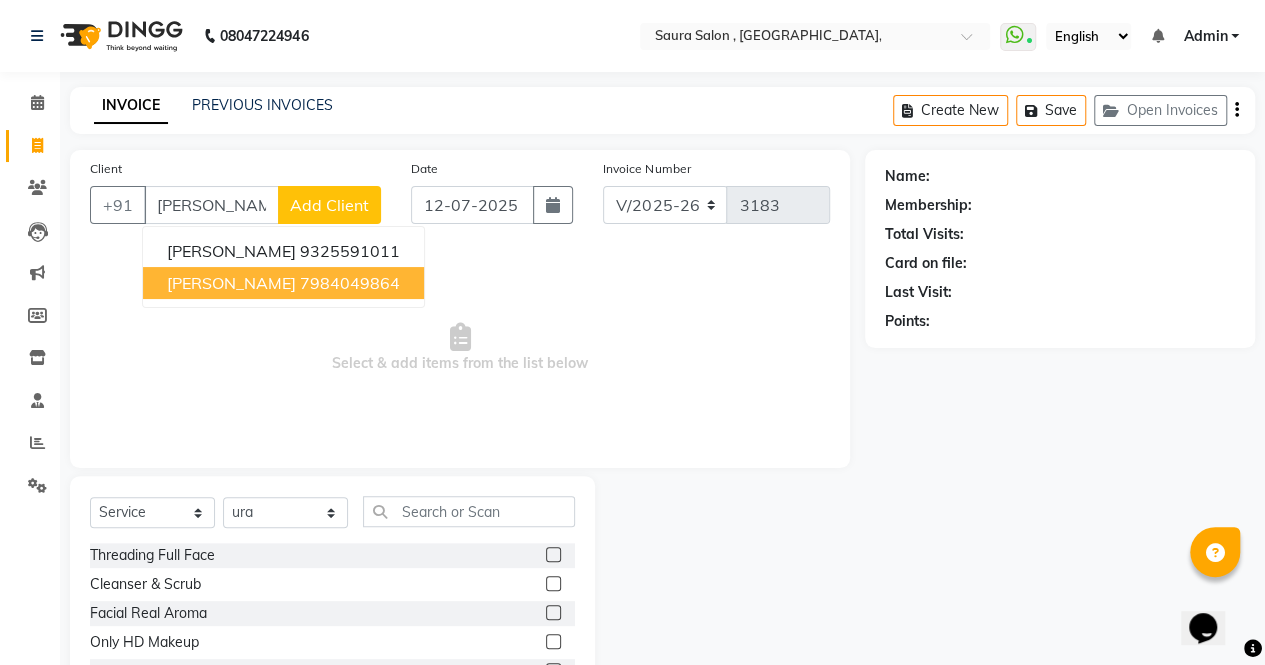 click on "[PERSON_NAME]" at bounding box center [231, 283] 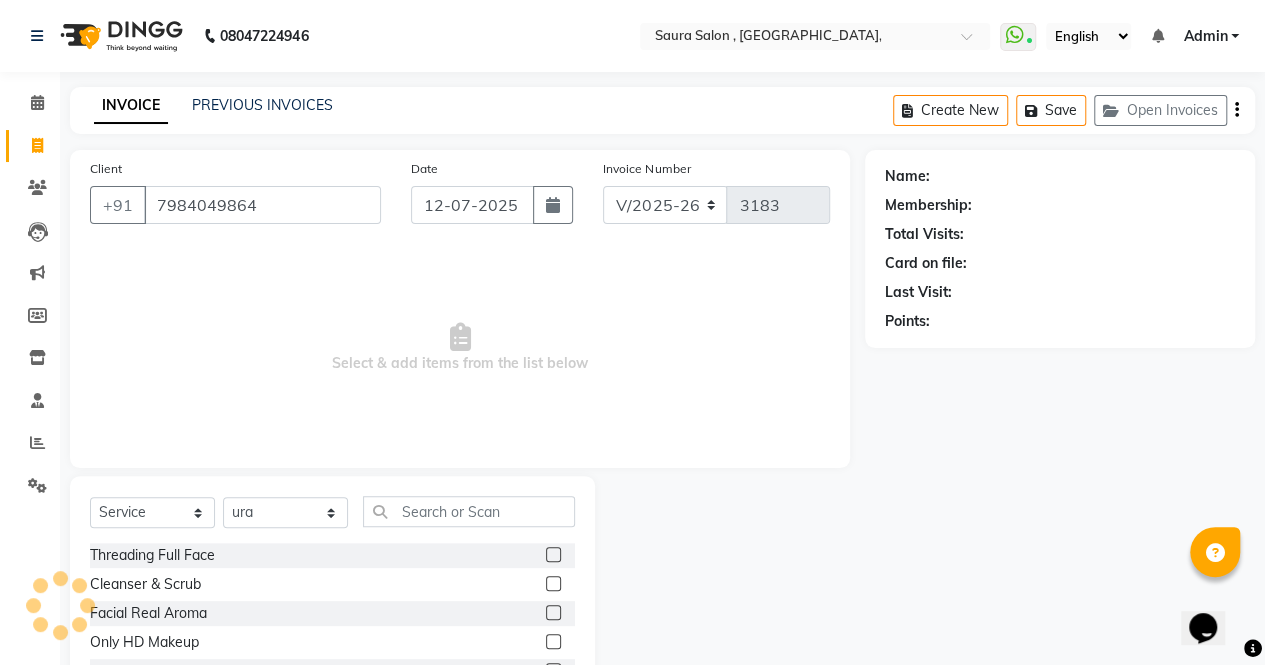 type on "7984049864" 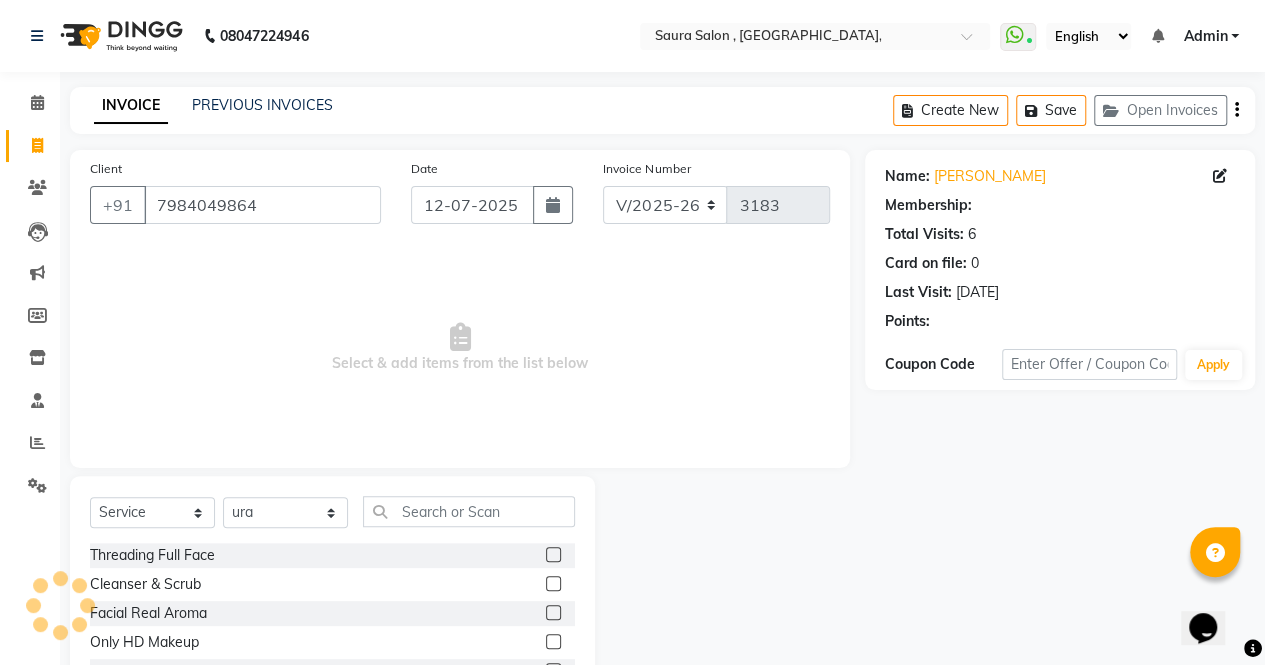 select on "1: Object" 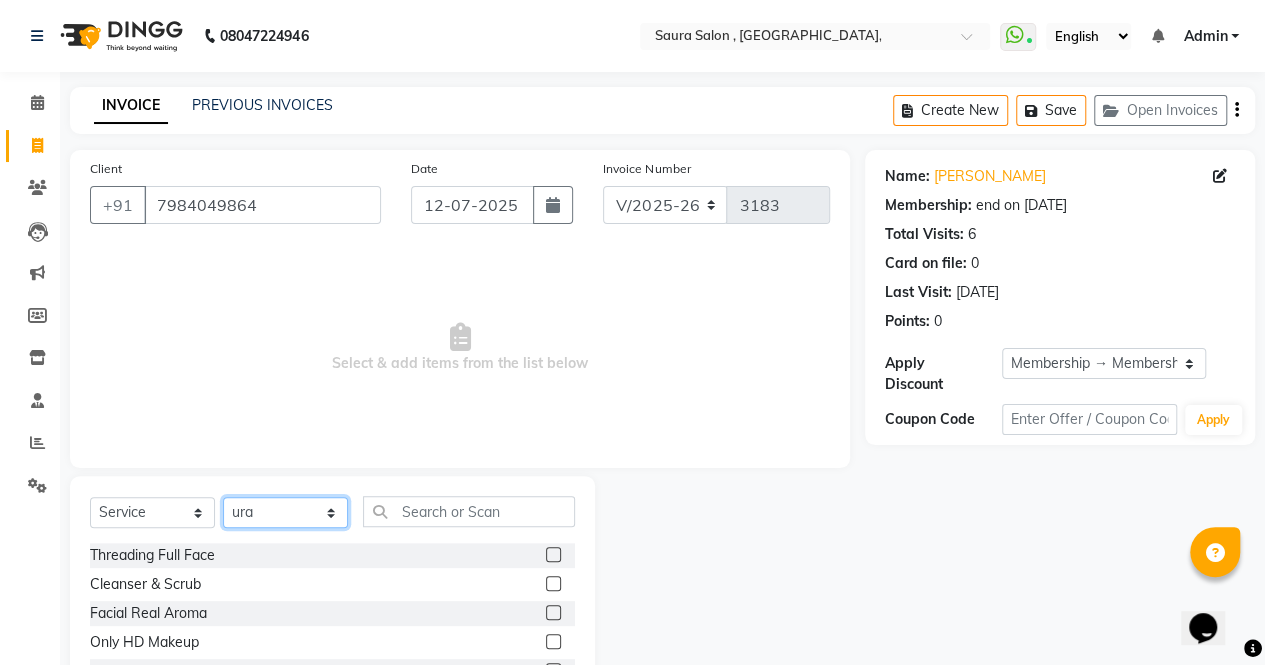 click on "Select Stylist archana  asha  [PERSON_NAME]  deepika [PERSON_NAME] [PERSON_NAME] [PERSON_NAME] khandala shanti  sona  ura usha di [PERSON_NAME]  [PERSON_NAME]" 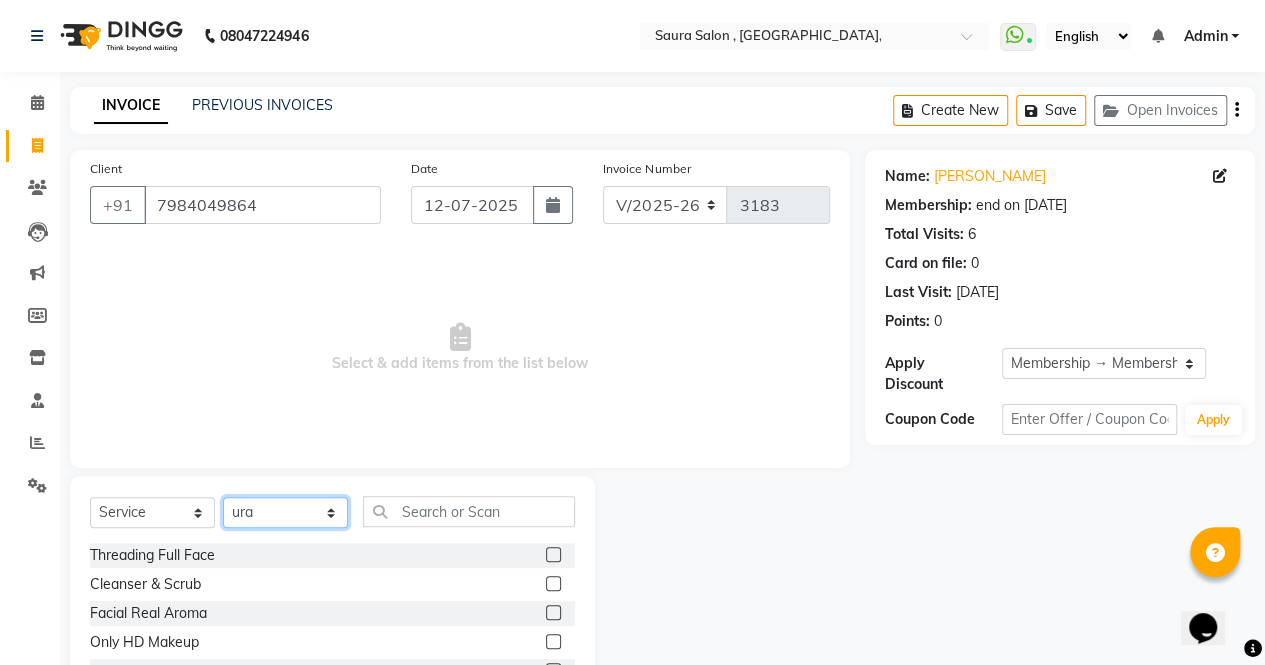 select on "56807" 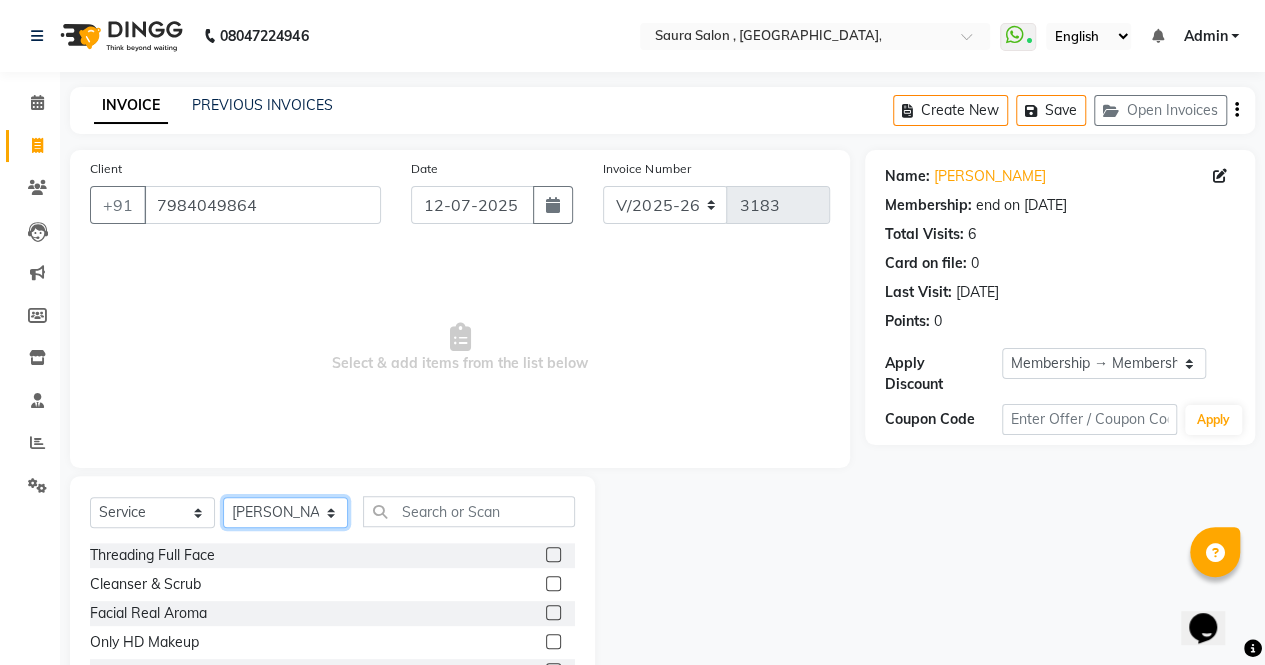 click on "Select Stylist archana  asha  [PERSON_NAME]  deepika [PERSON_NAME] [PERSON_NAME] [PERSON_NAME] khandala shanti  sona  ura usha di [PERSON_NAME]  [PERSON_NAME]" 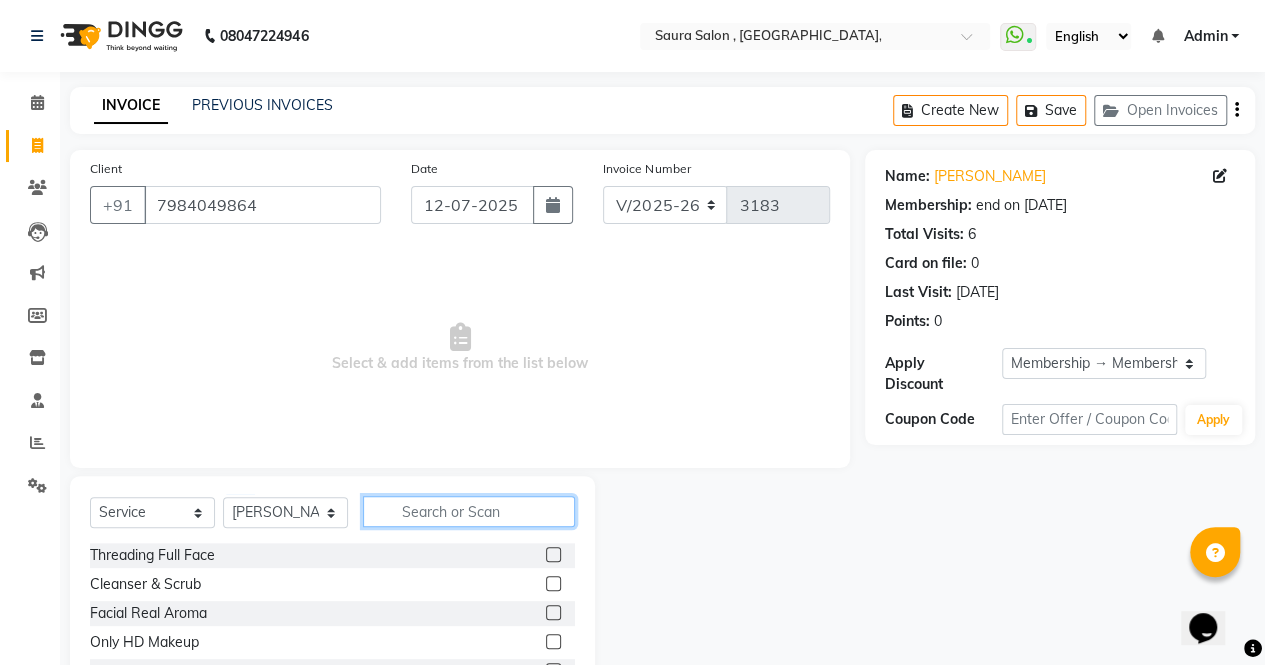 click 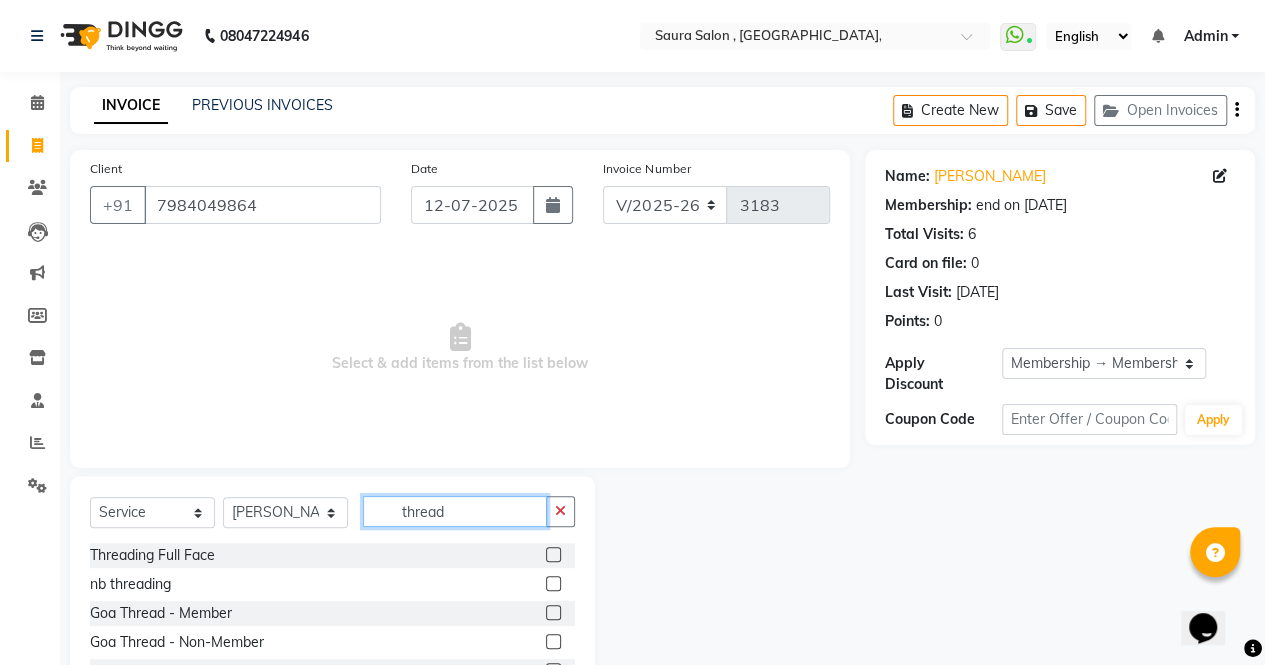 scroll, scrollTop: 135, scrollLeft: 0, axis: vertical 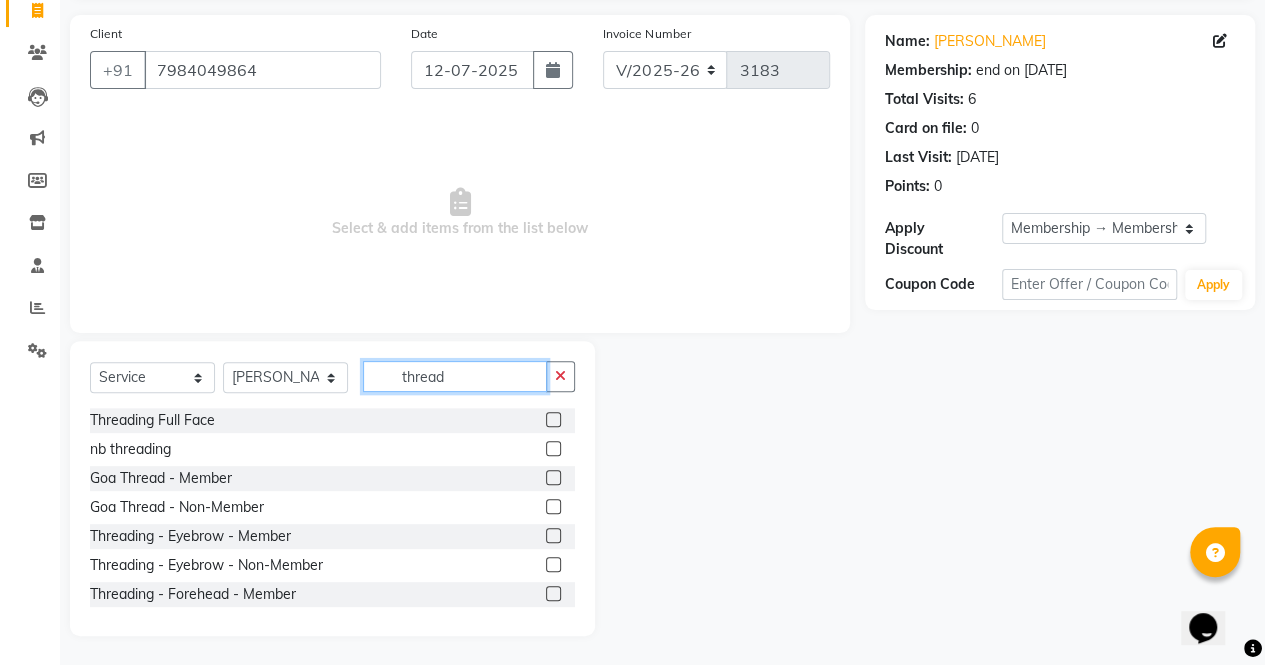 type on "thread" 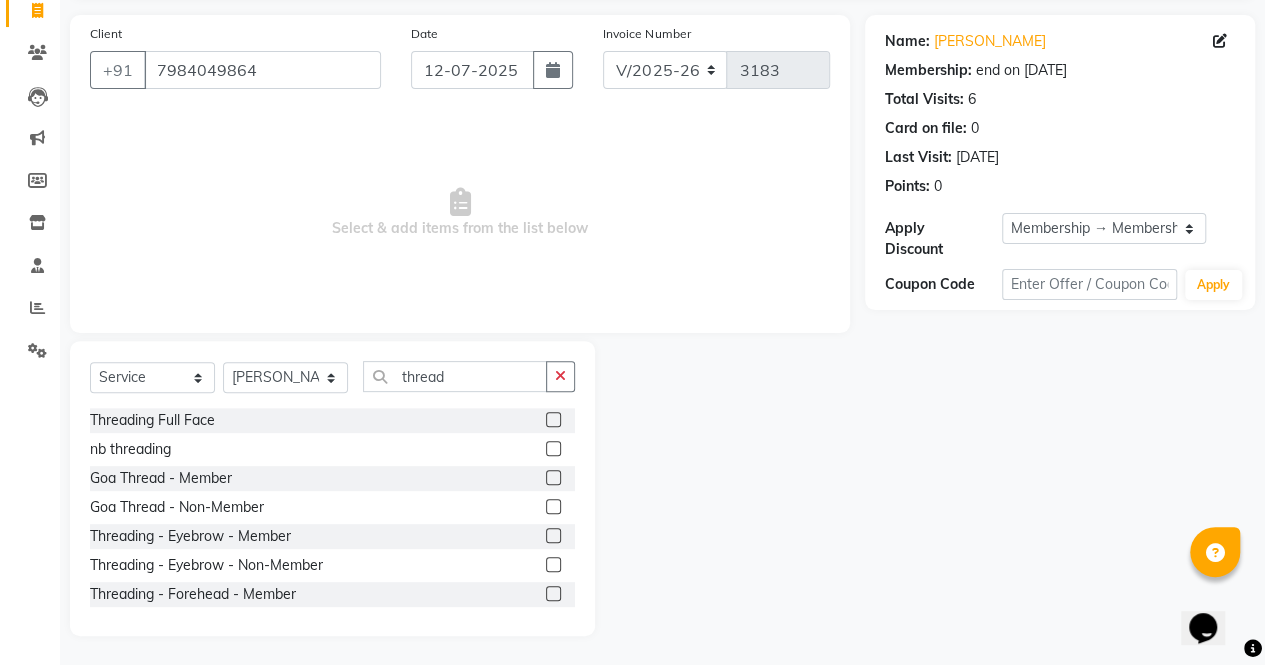 click 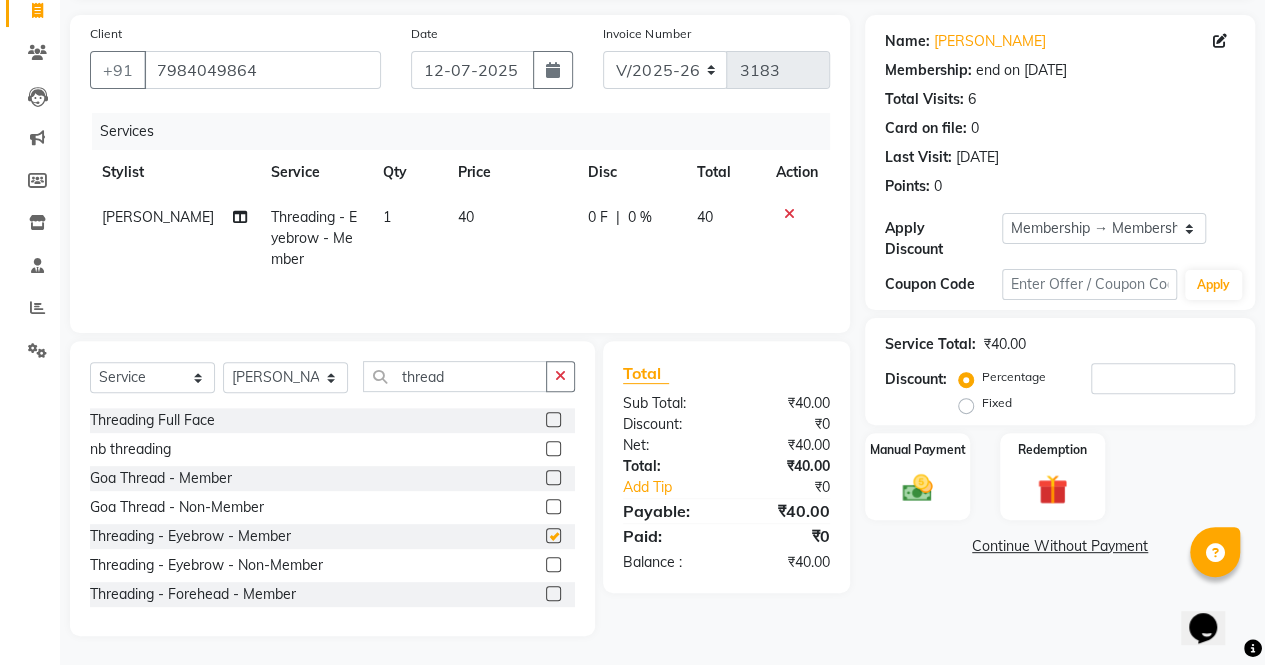 checkbox on "false" 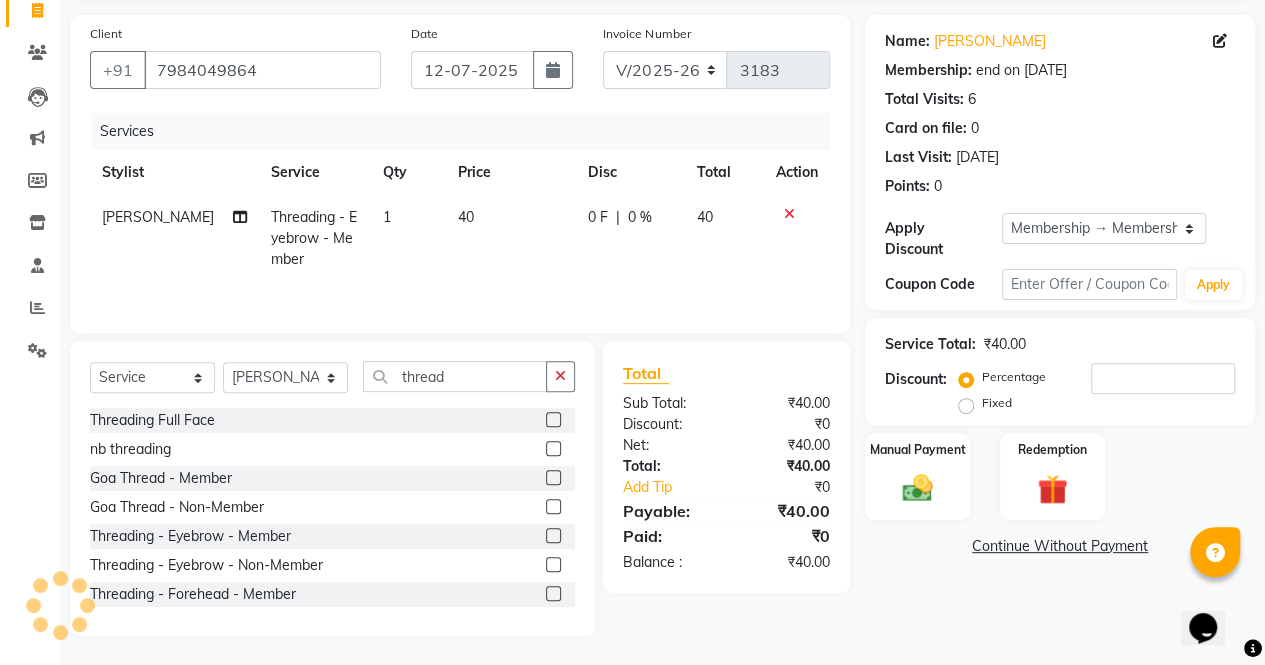 click 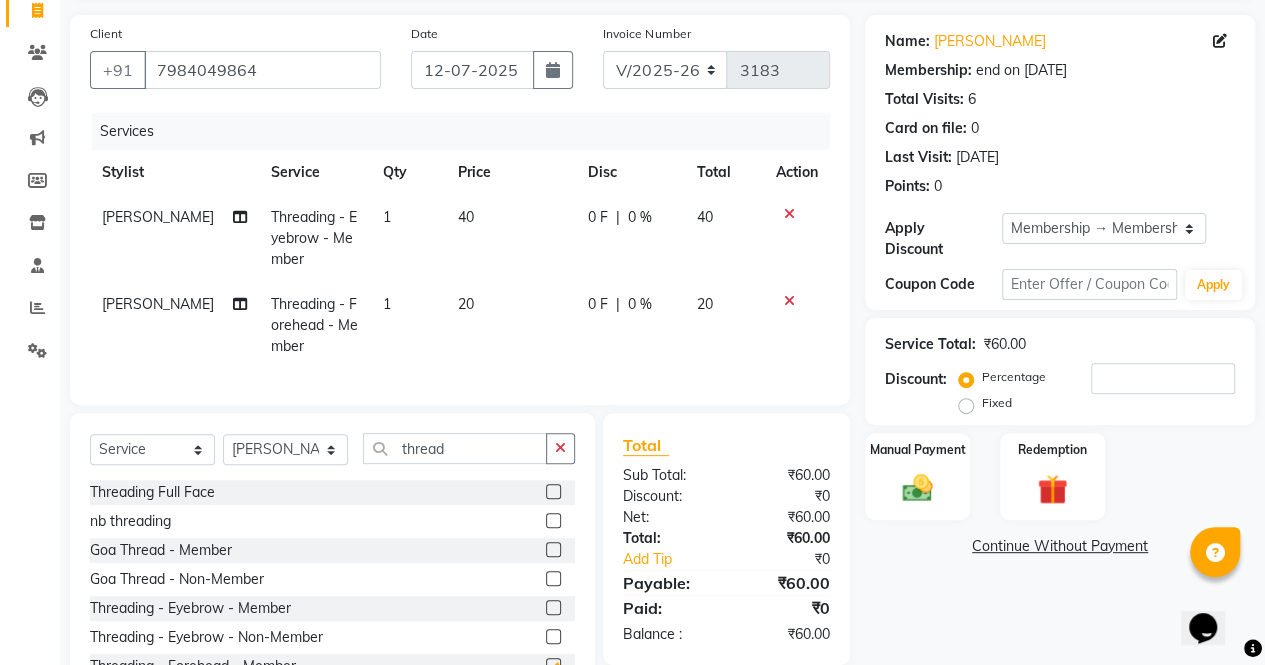 checkbox on "false" 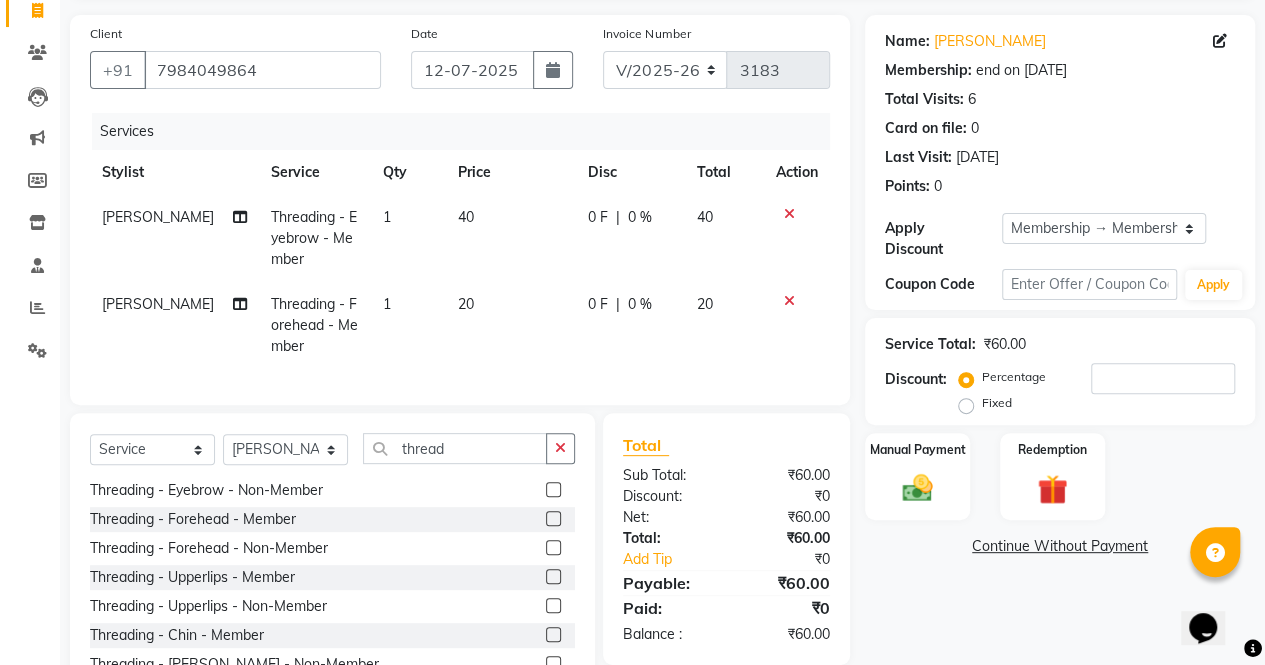 scroll, scrollTop: 150, scrollLeft: 0, axis: vertical 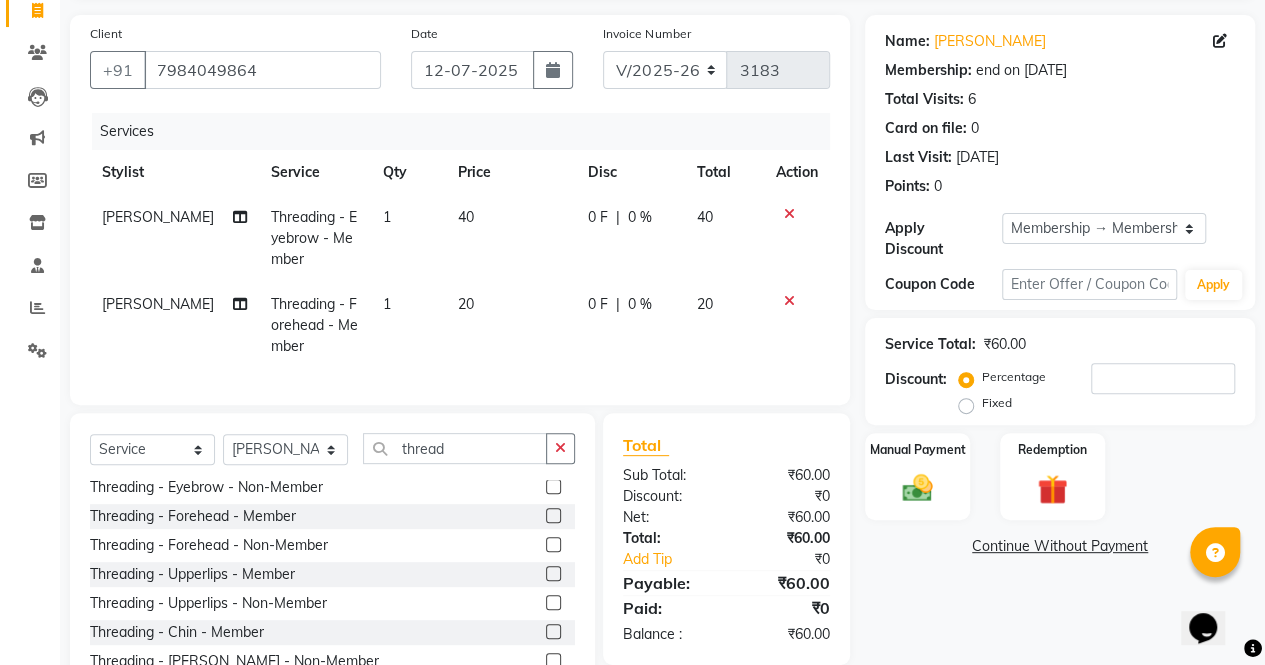 click 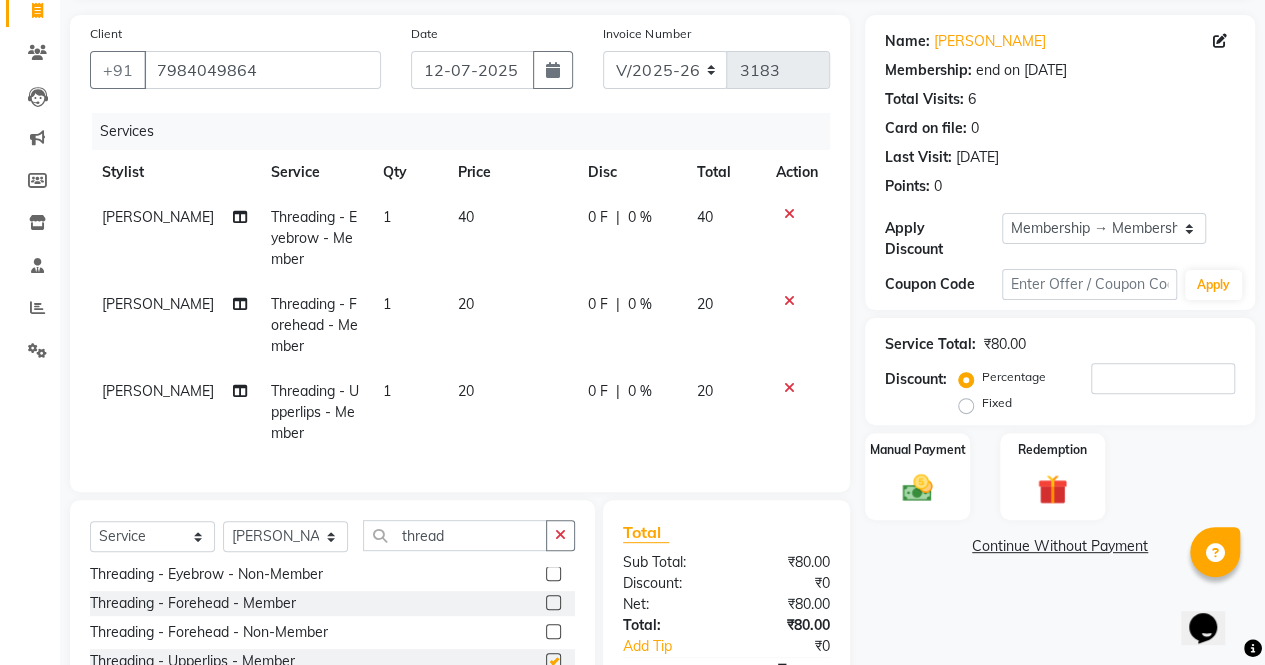 checkbox on "false" 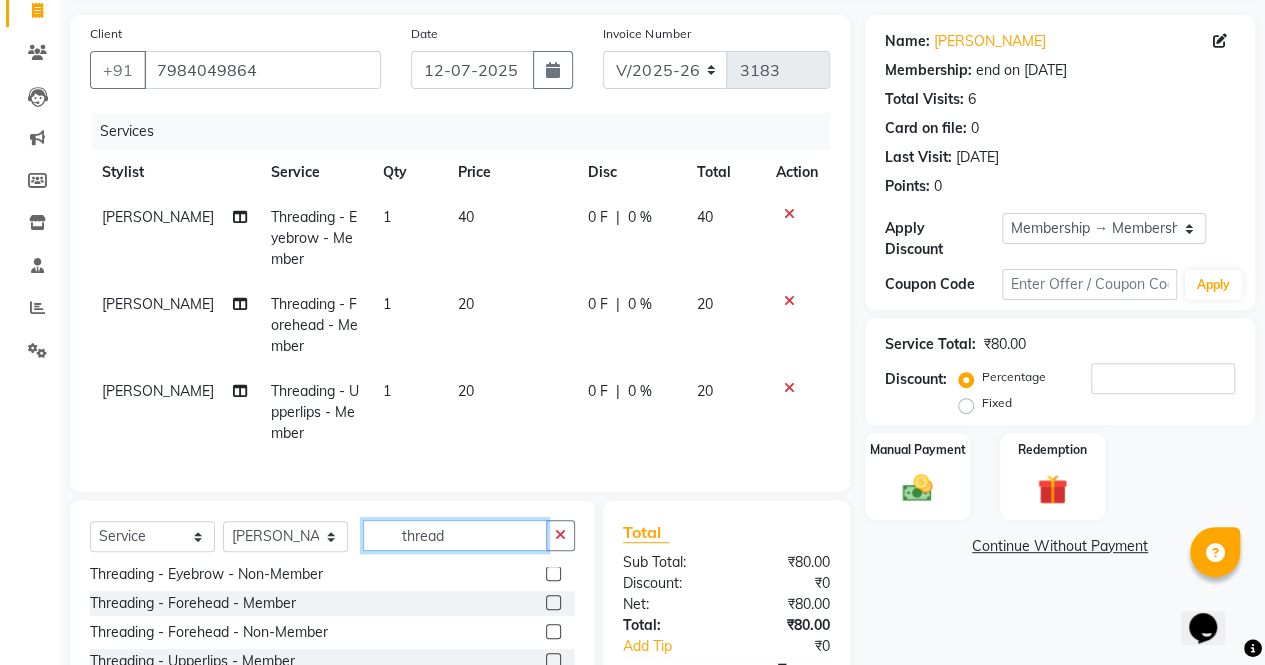 click on "thread" 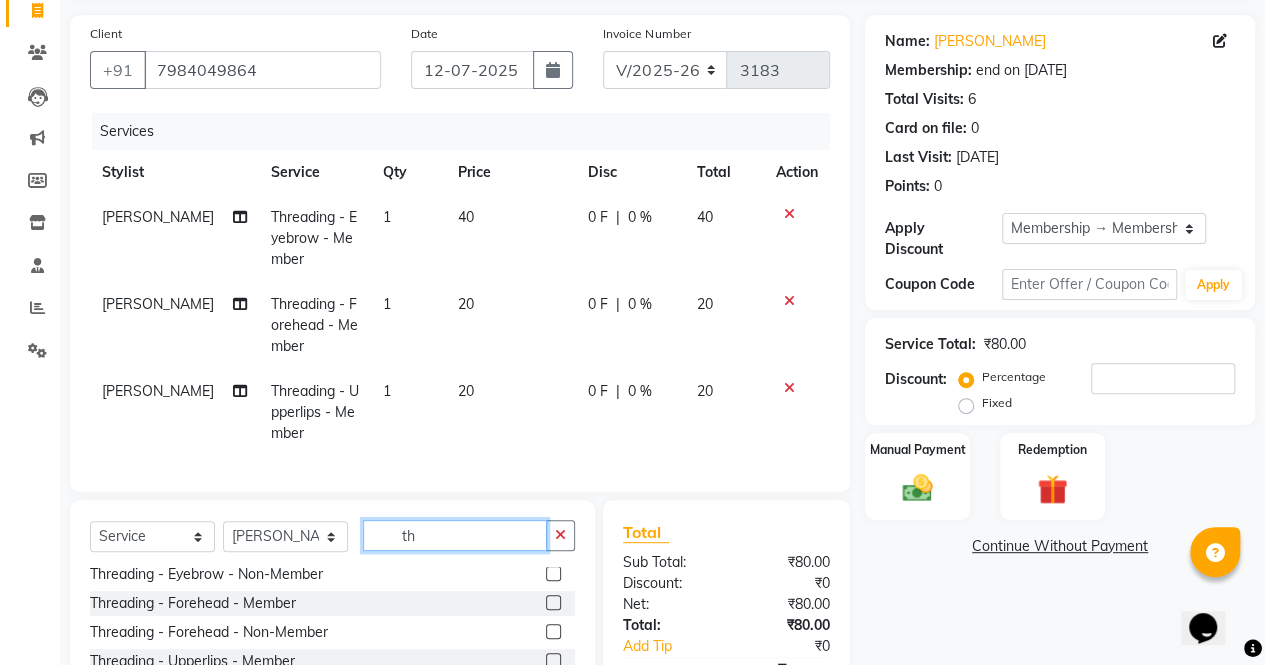 type on "t" 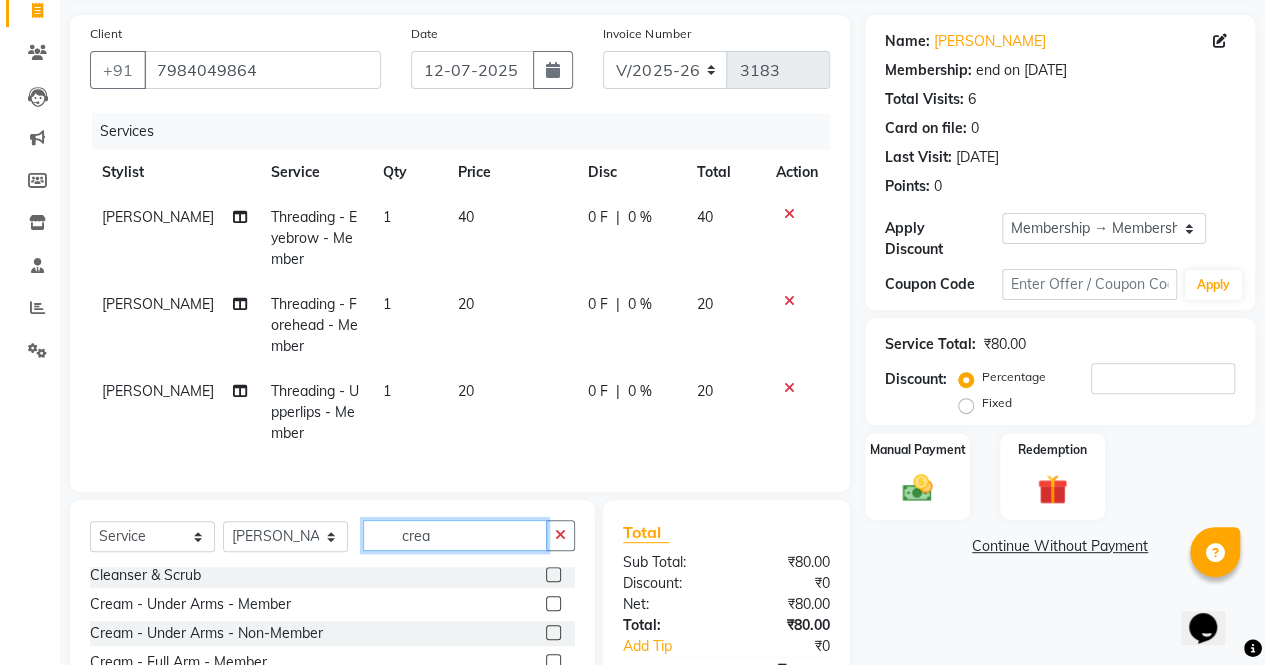 scroll, scrollTop: 0, scrollLeft: 0, axis: both 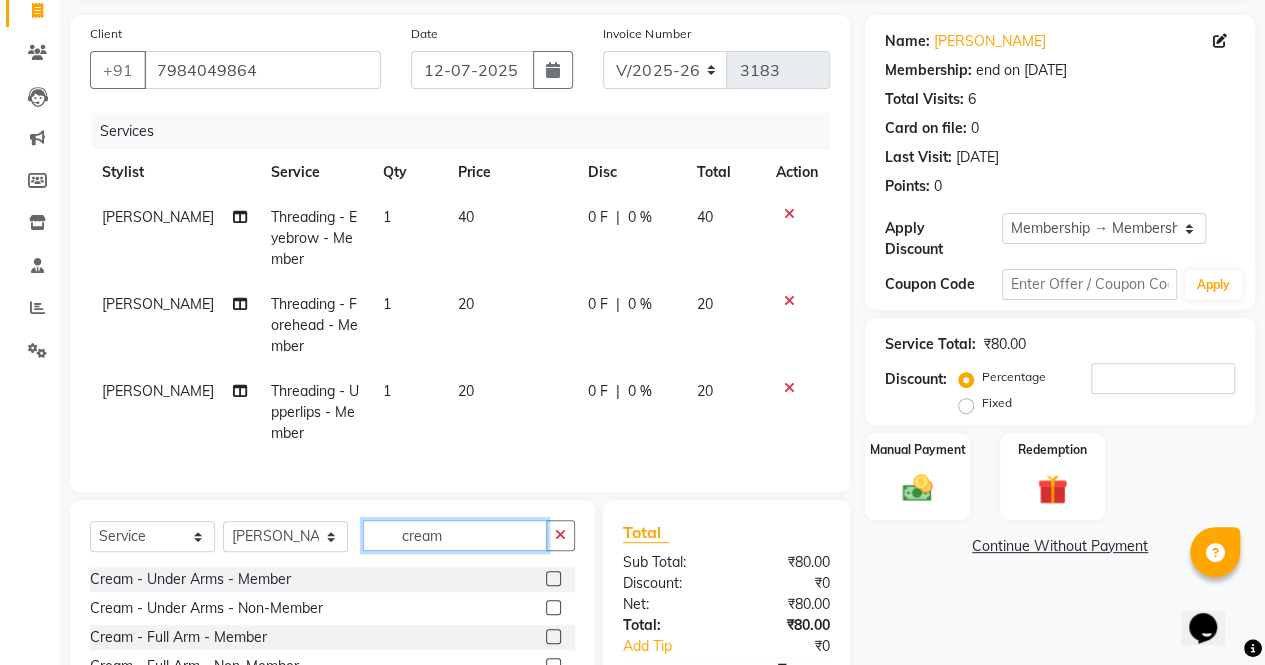 type on "cream" 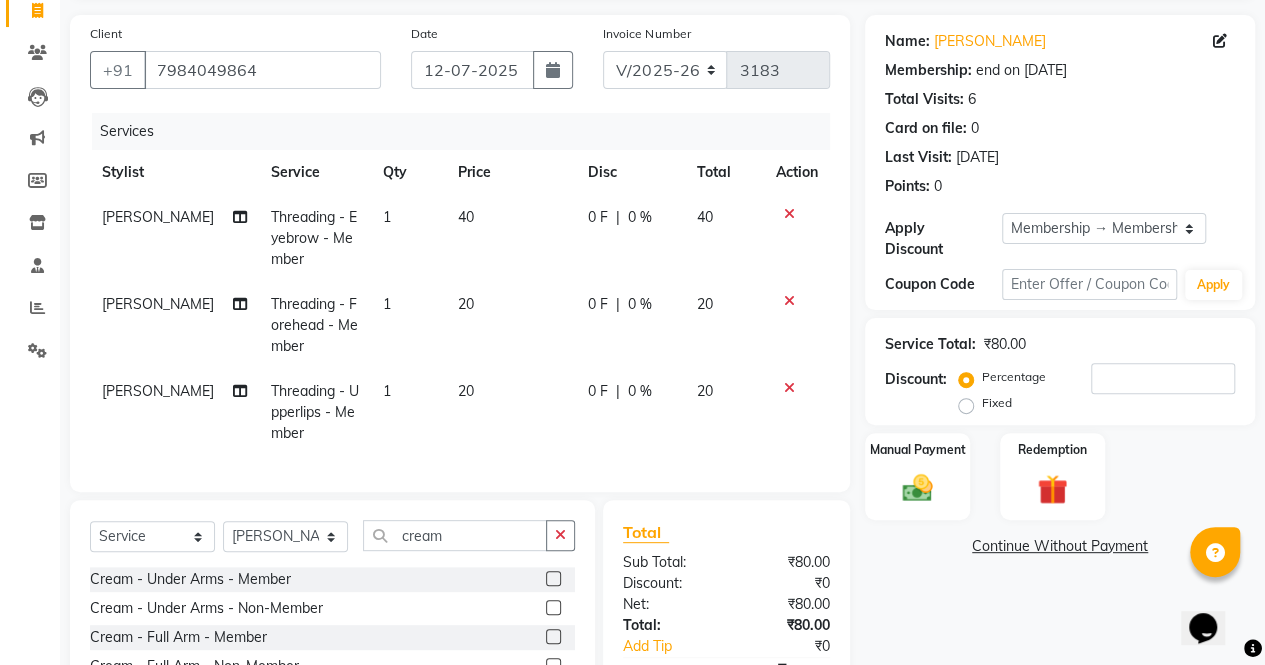 click 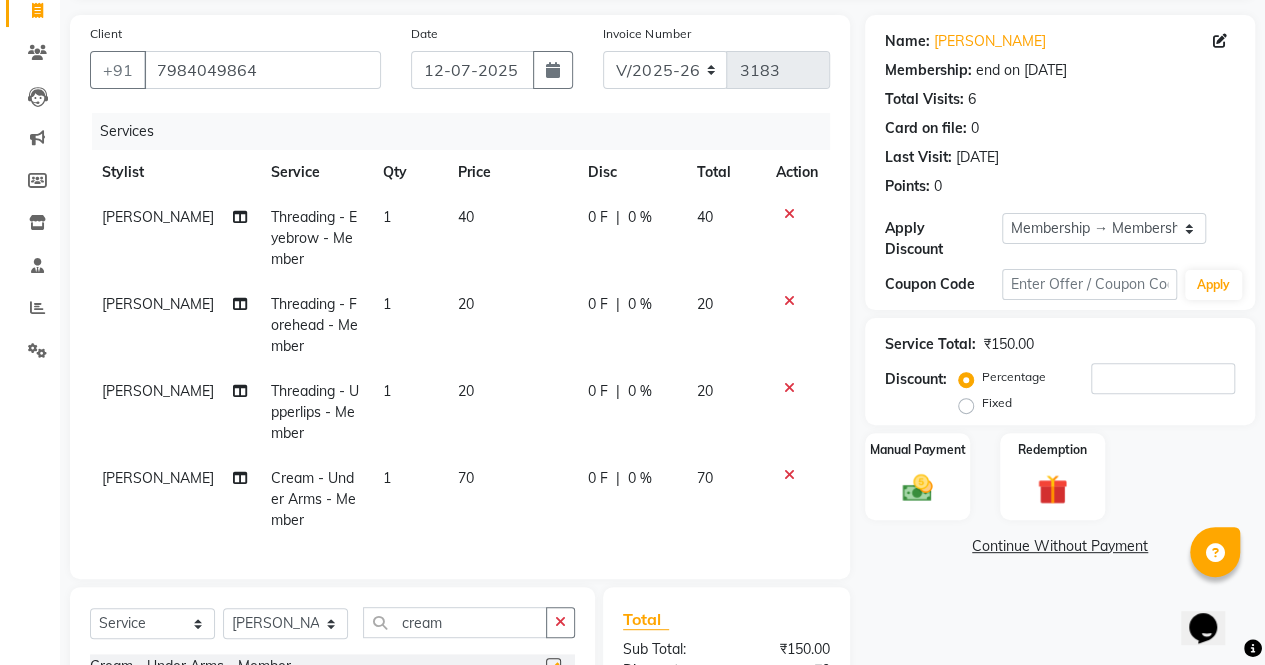 checkbox on "false" 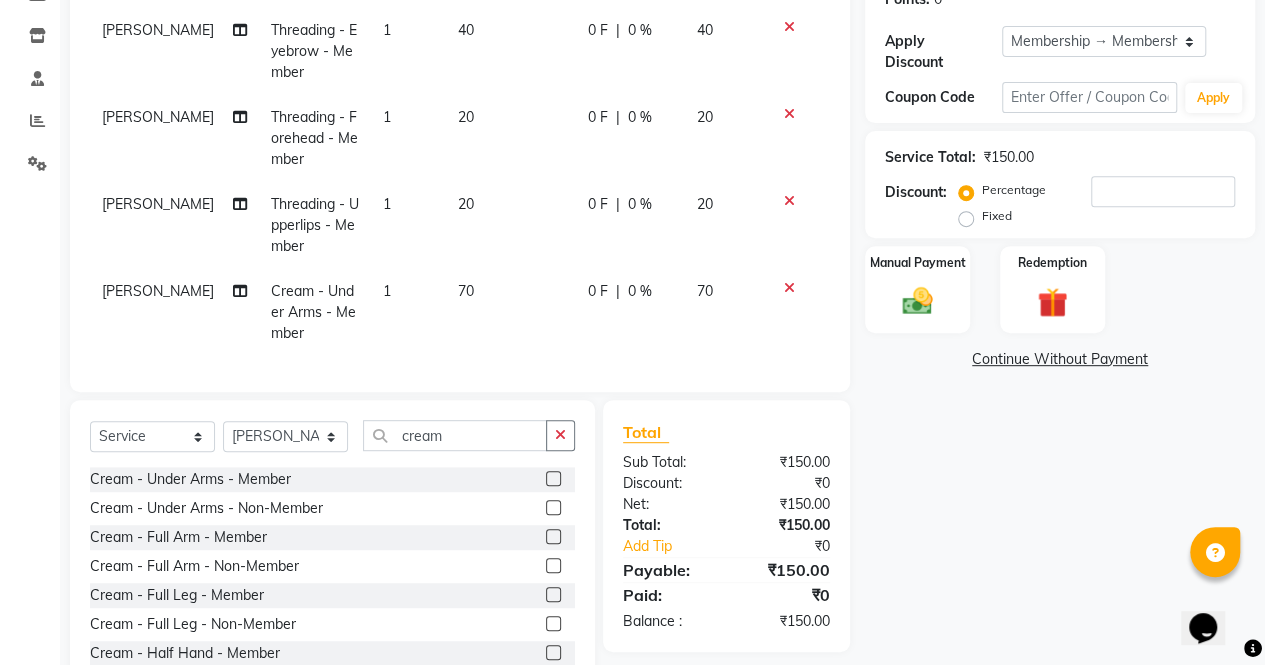 scroll, scrollTop: 333, scrollLeft: 0, axis: vertical 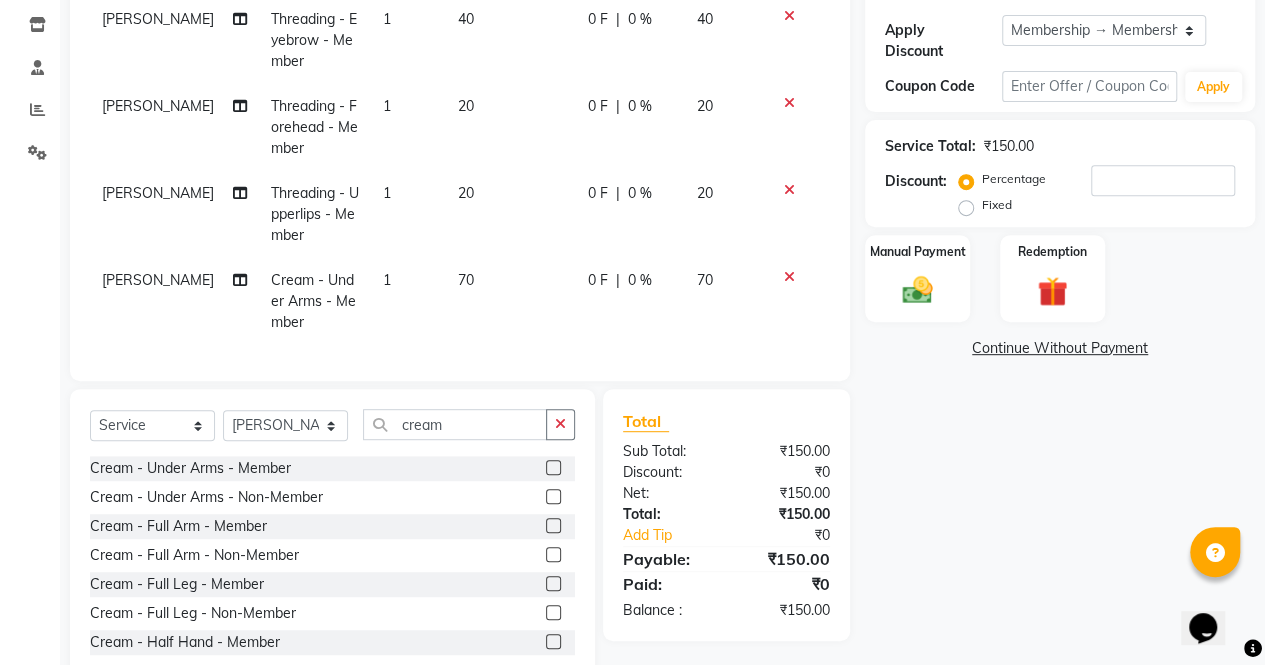 click 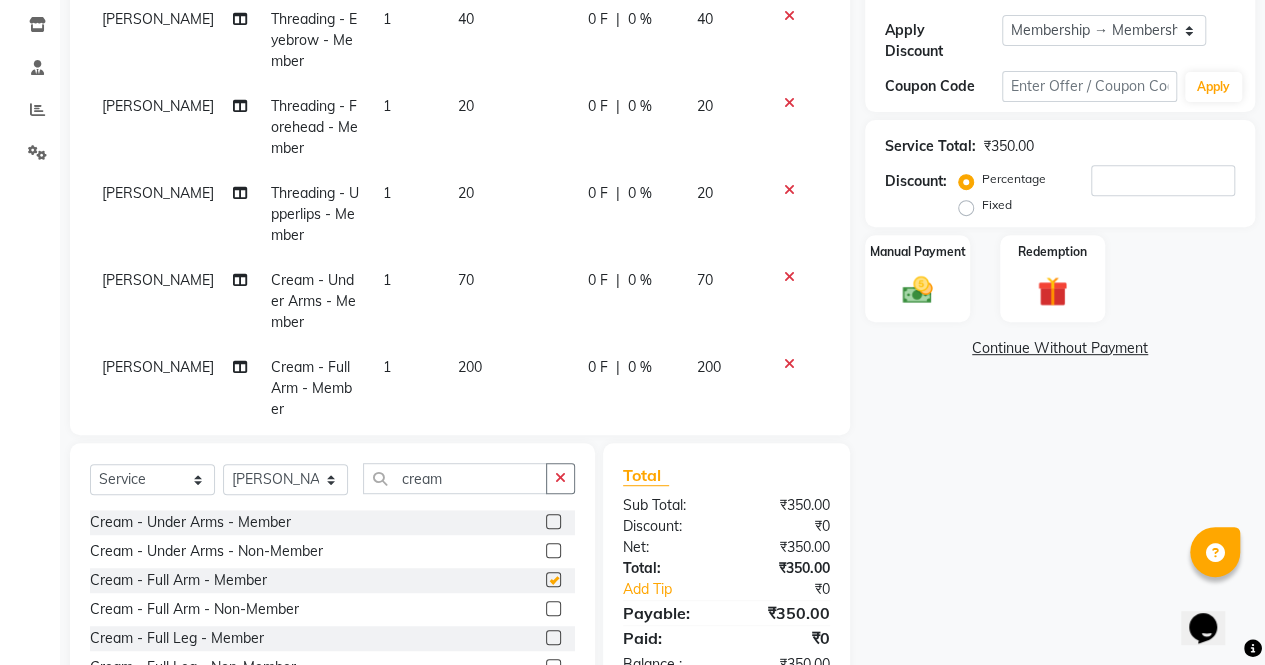 checkbox on "false" 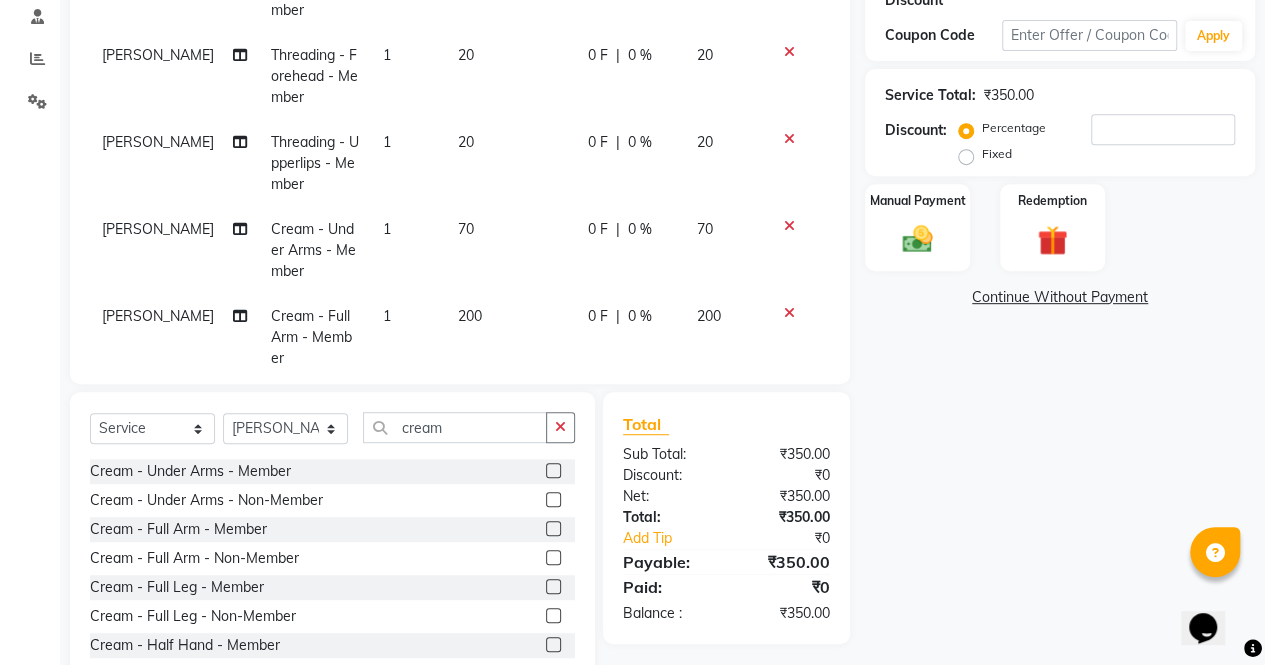 scroll, scrollTop: 392, scrollLeft: 0, axis: vertical 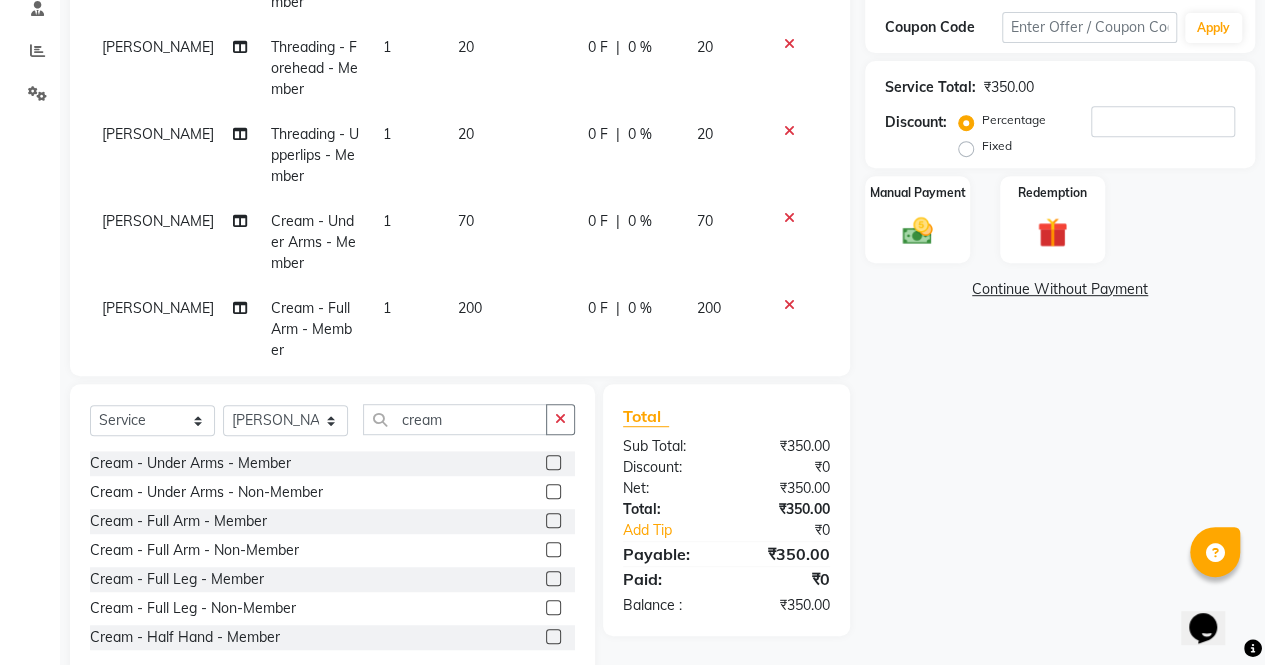 click on "Name: Urvisha Shah Membership: end on 11-07-2026 Total Visits:  6 Card on file:  0 Last Visit:   11-07-2025 Points:   0  Apply Discount Select Membership → Membership Coupon Code Apply Service Total:  ₹350.00  Discount:  Percentage   Fixed  Manual Payment Redemption  Continue Without Payment" 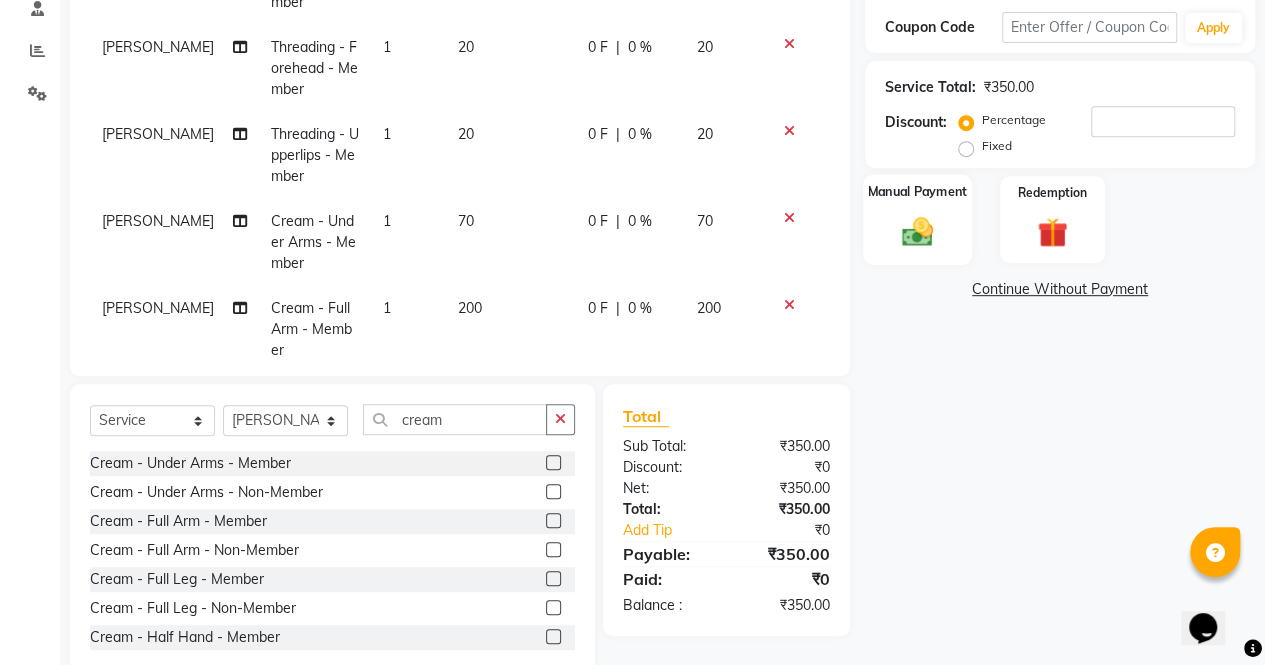 click on "Manual Payment" 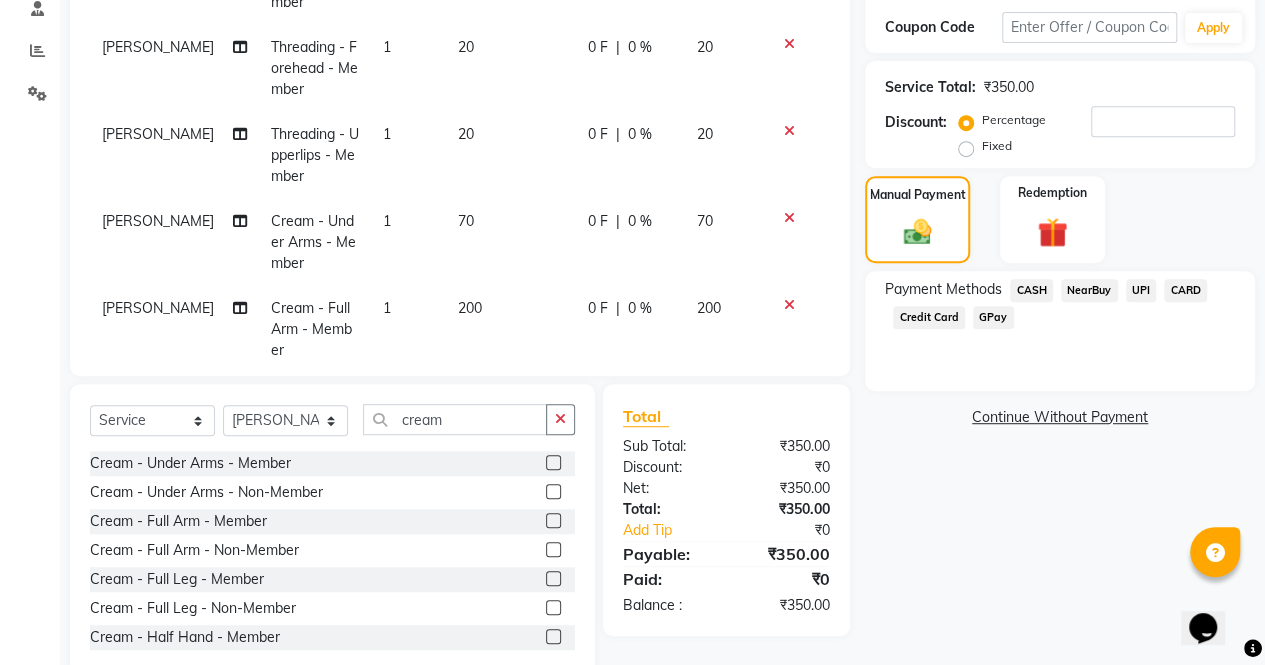 click on "CASH" 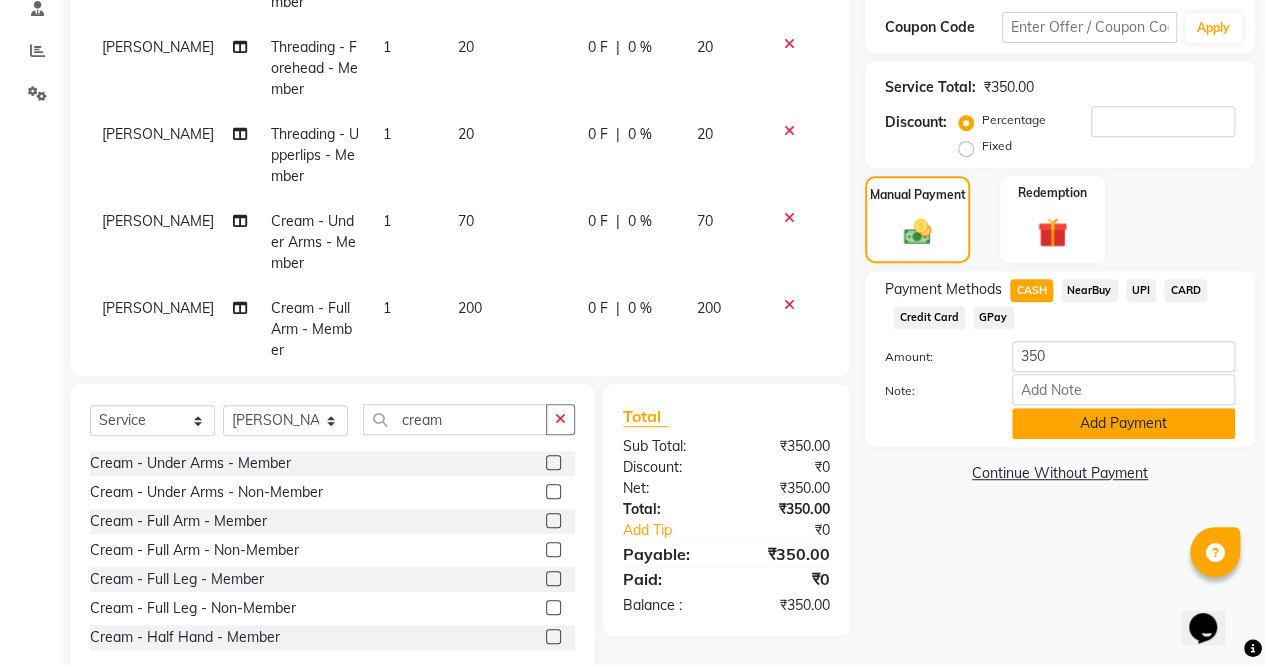 click on "Add Payment" 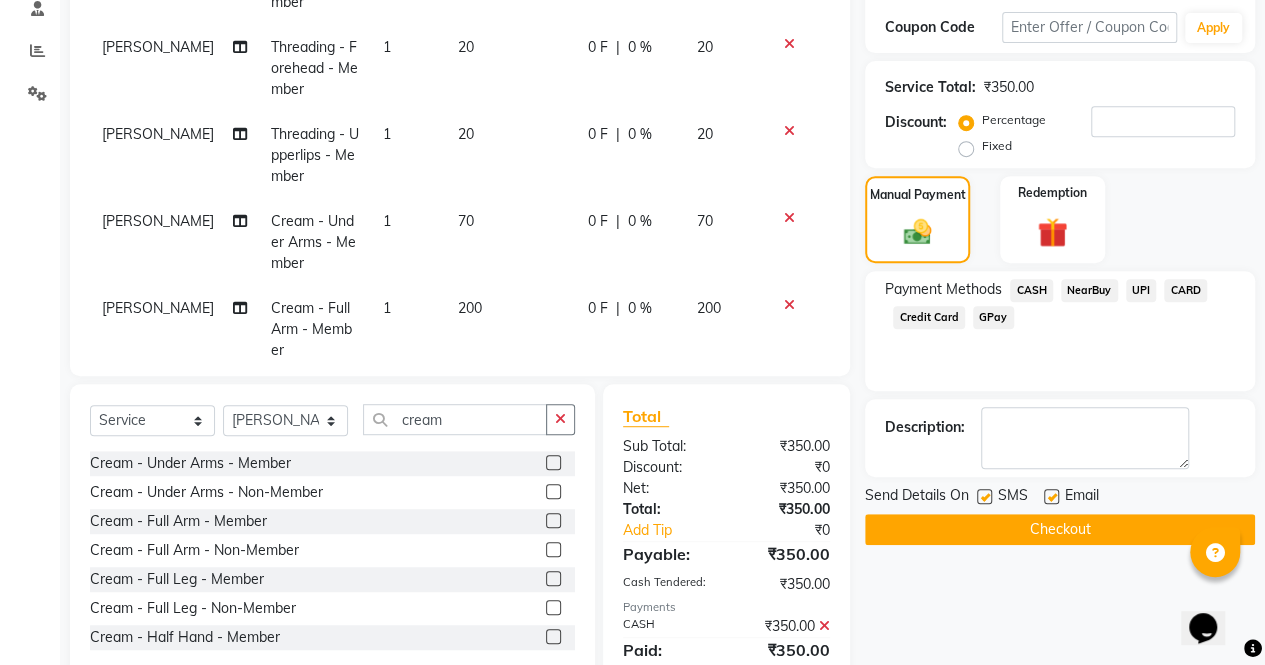 scroll, scrollTop: 462, scrollLeft: 0, axis: vertical 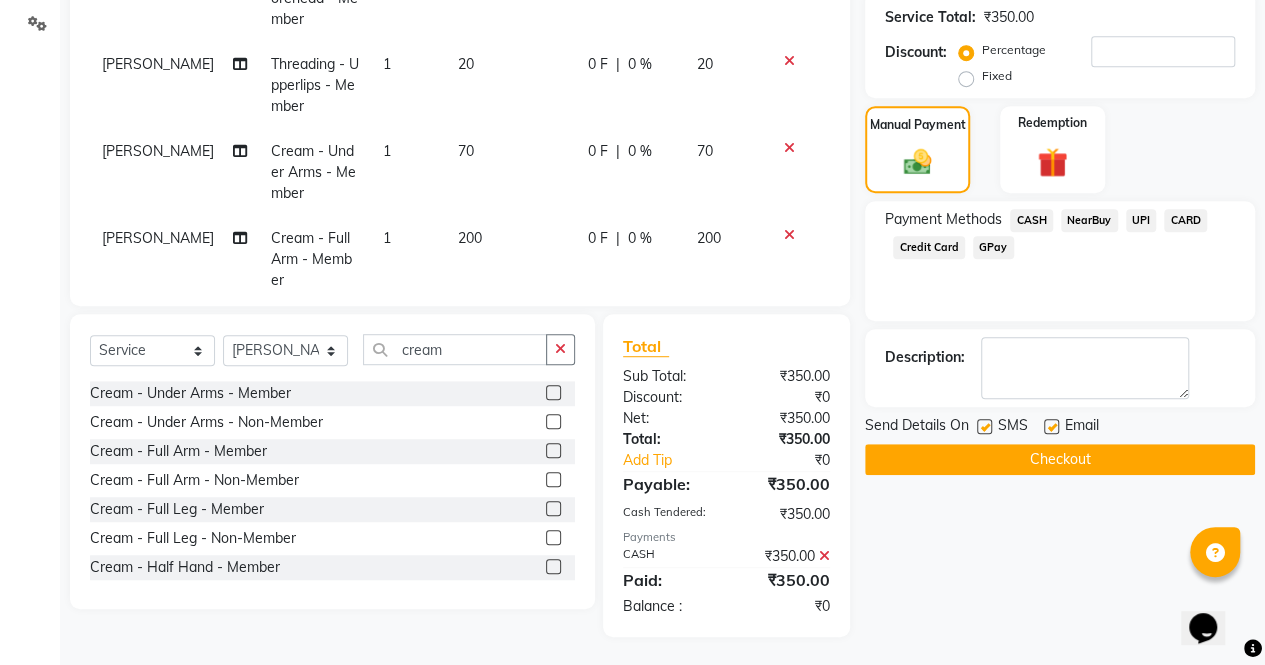 click on "Checkout" 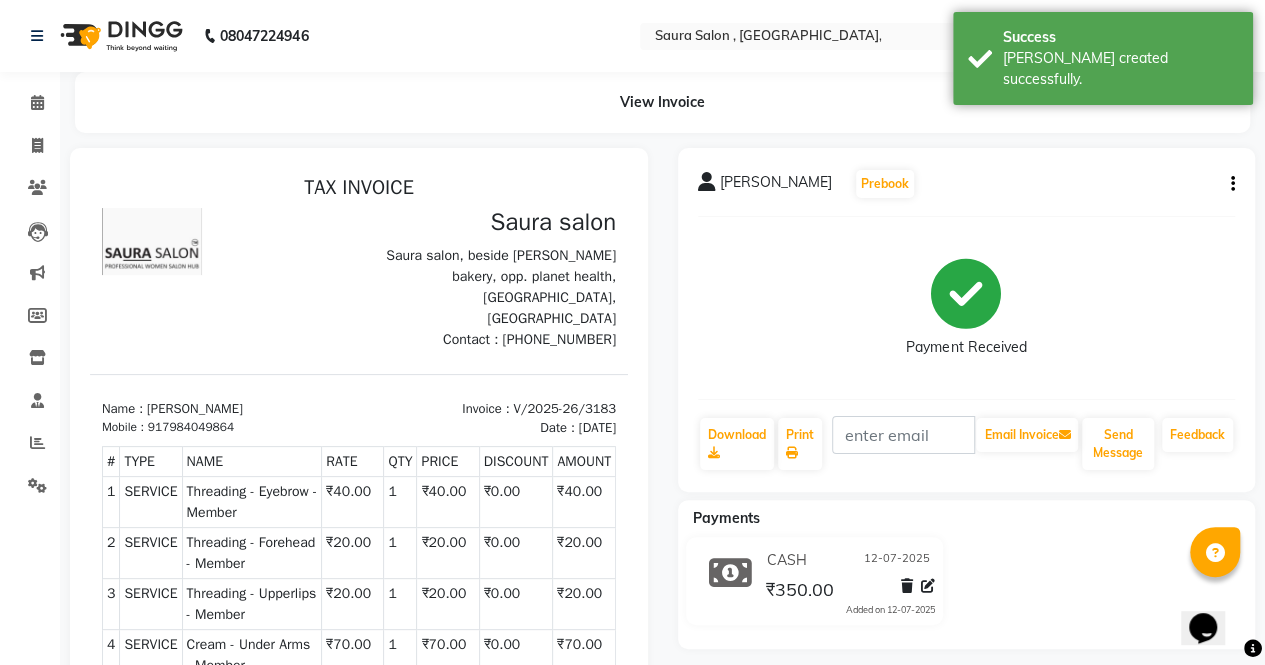 scroll, scrollTop: 0, scrollLeft: 0, axis: both 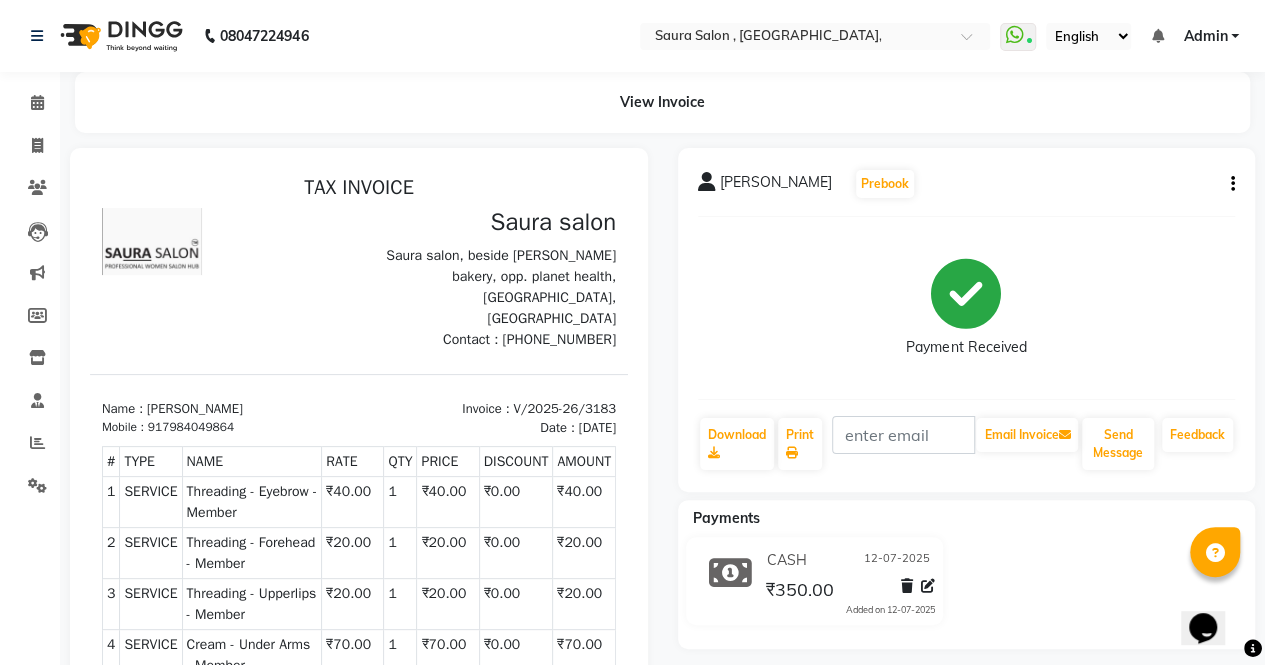 select on "service" 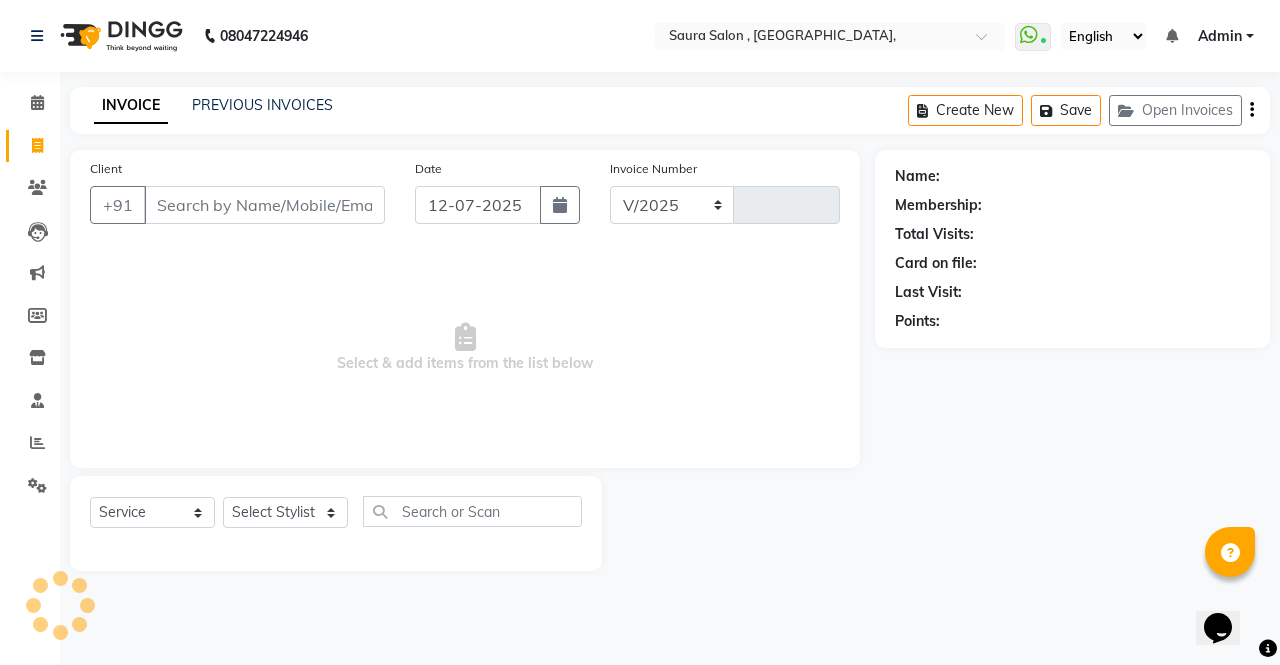 select on "6963" 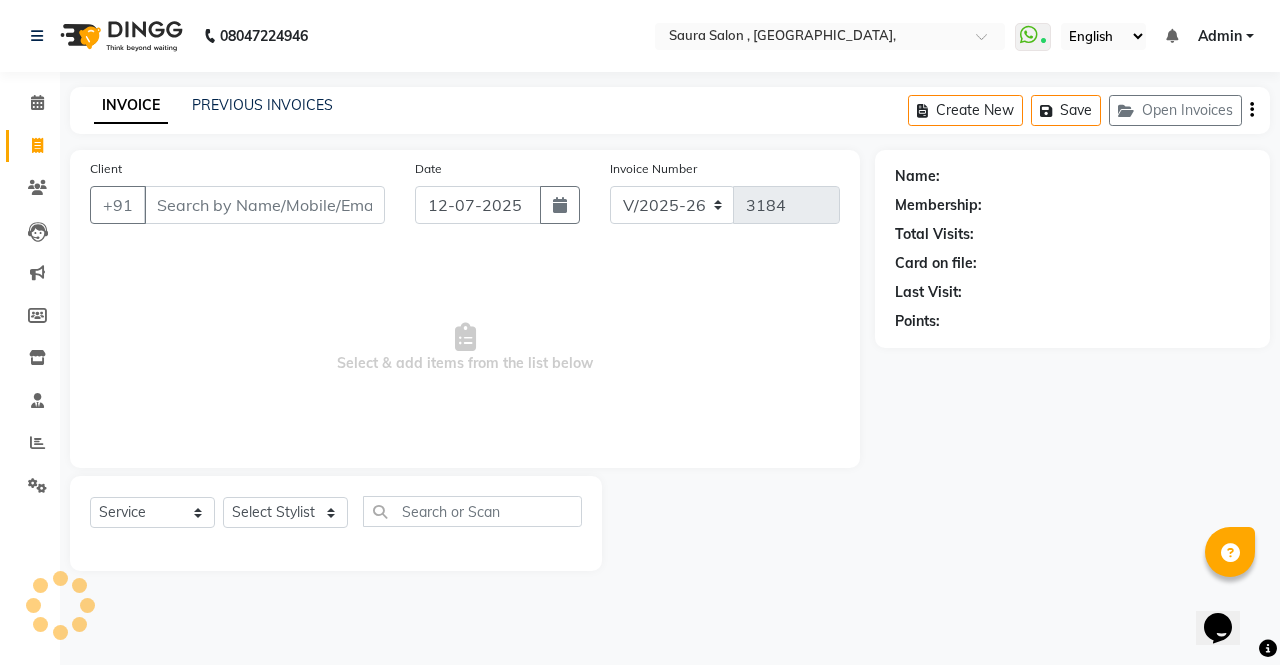 click on "Client" at bounding box center [264, 205] 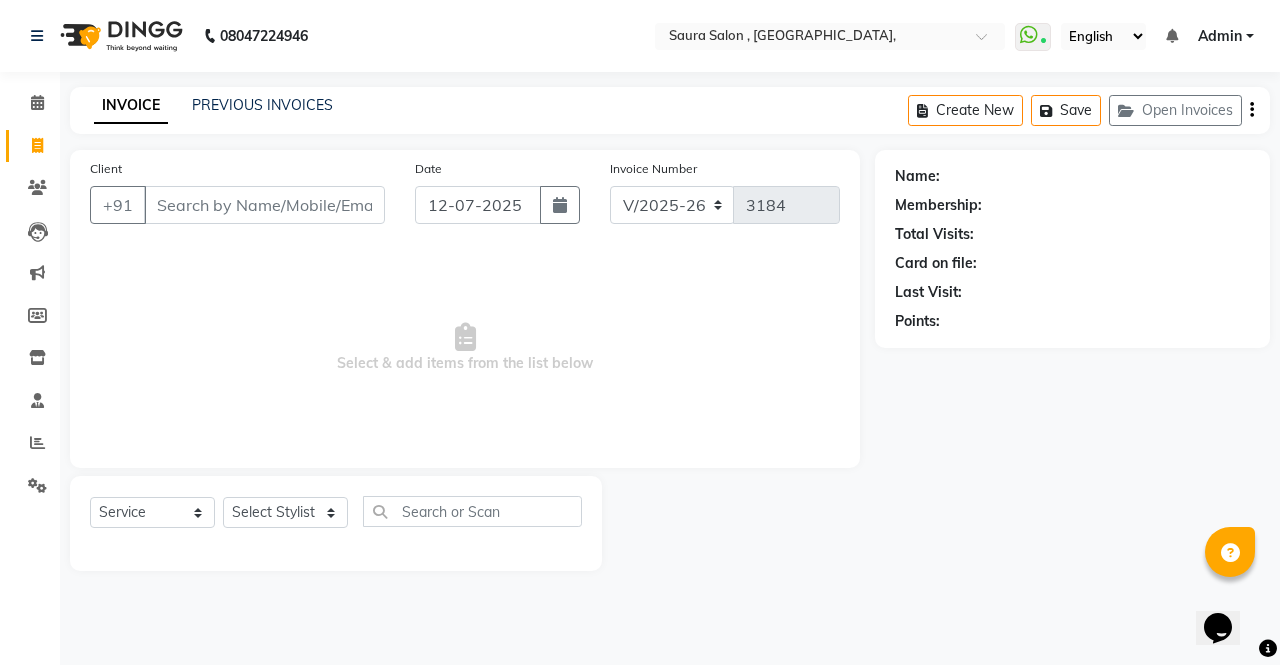 select on "57428" 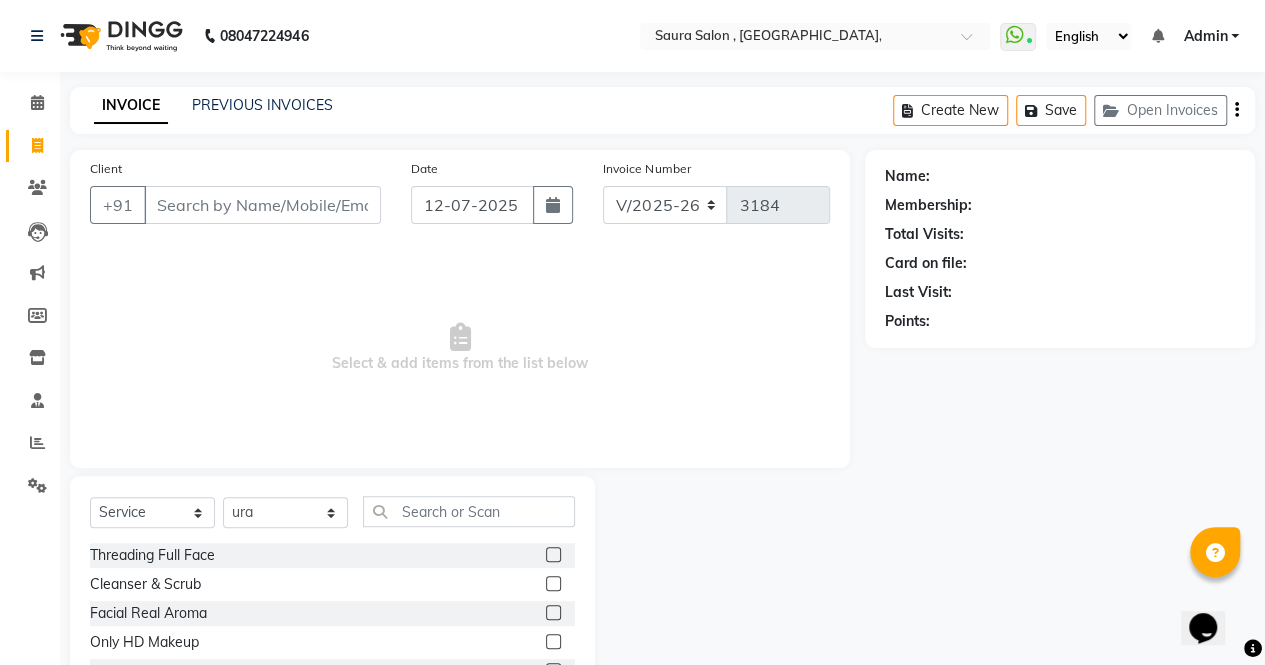 click on "Client +91" 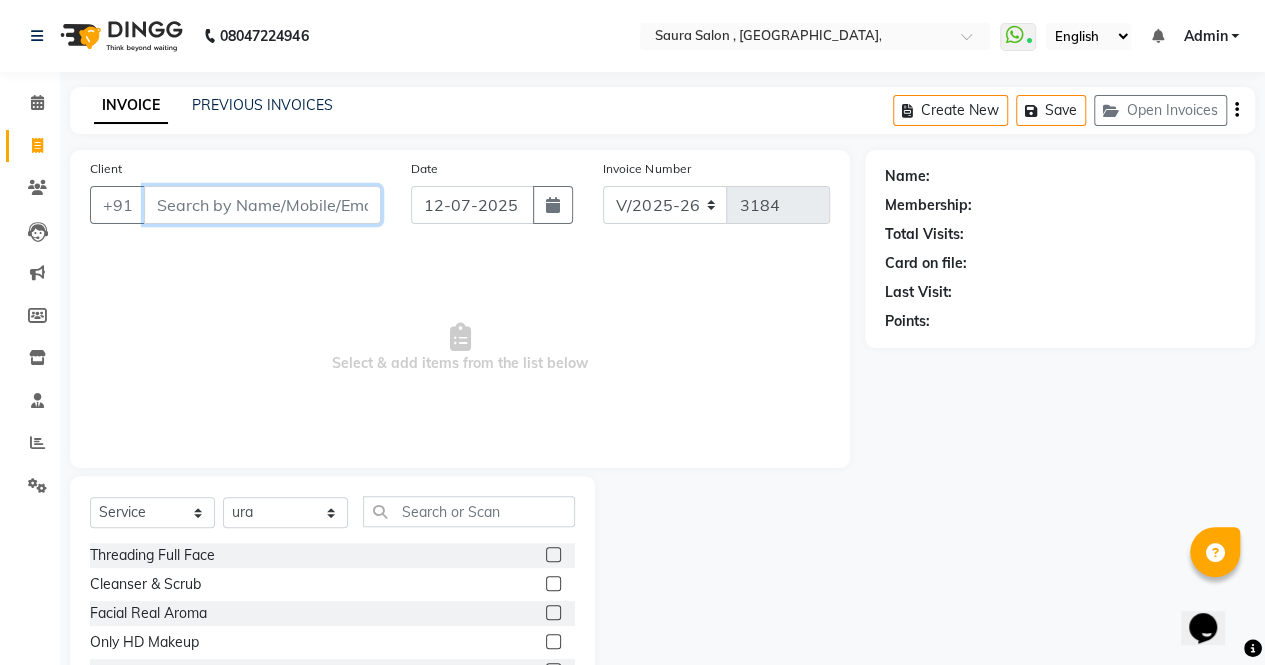 click on "Client" at bounding box center (262, 205) 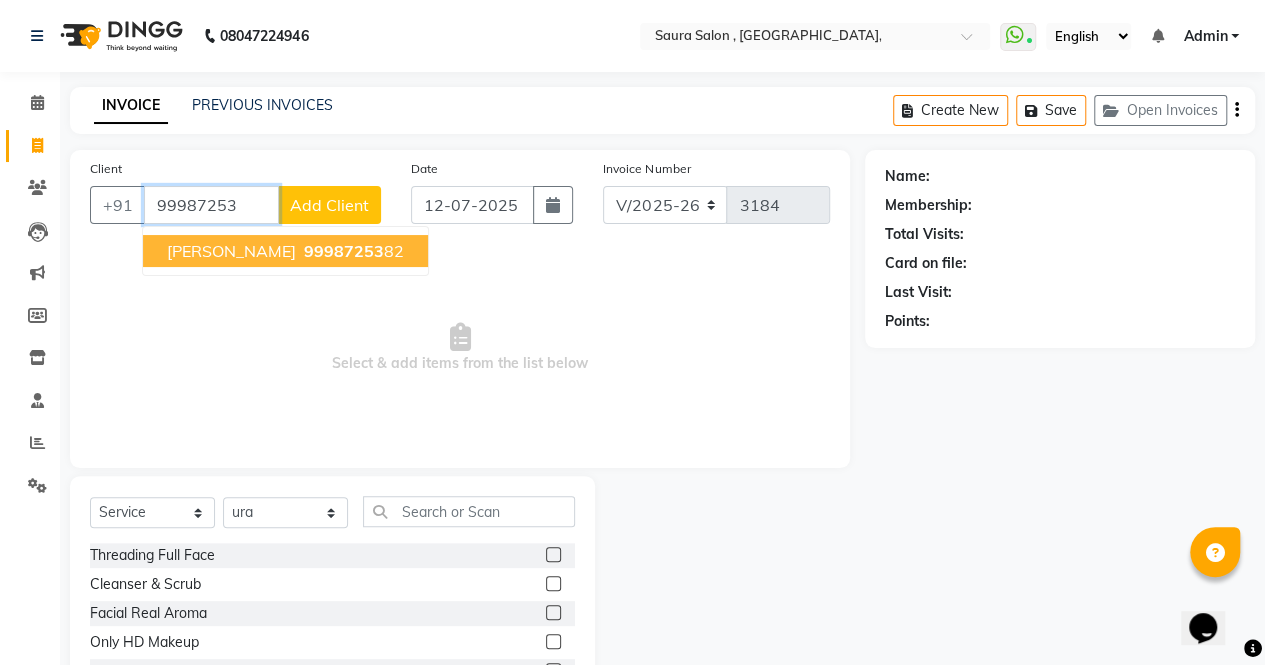 click on "99987253" at bounding box center [344, 251] 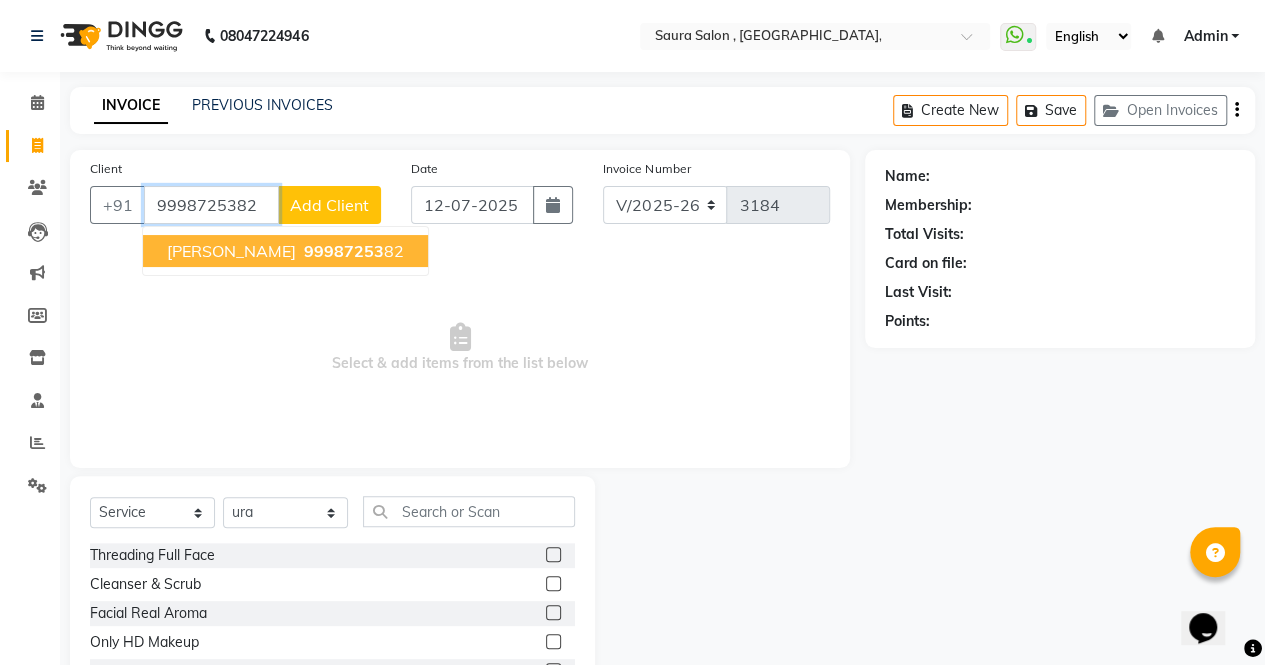 type on "9998725382" 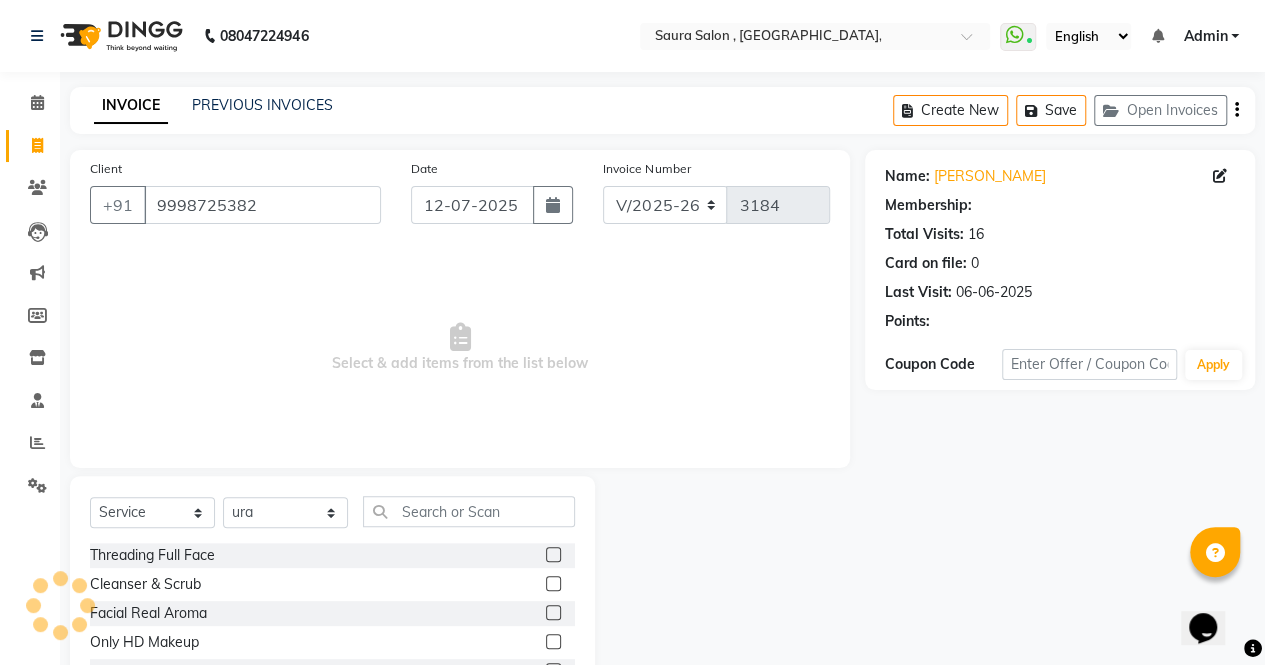 select on "1: Object" 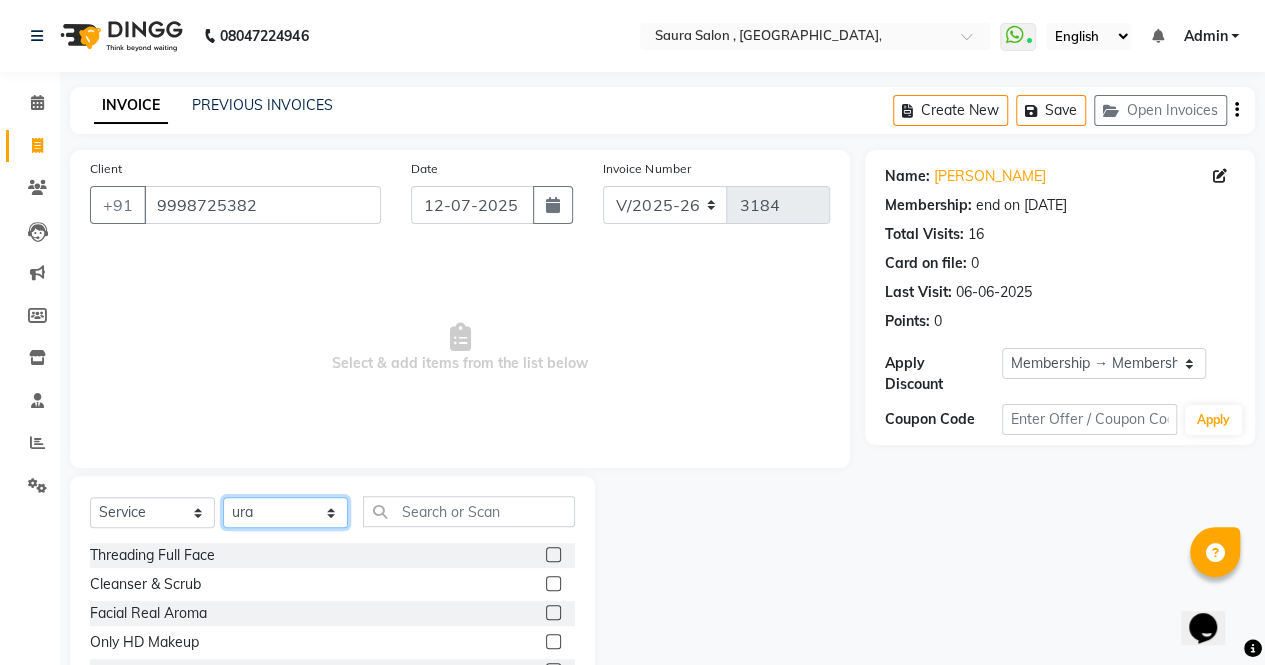 click on "Select Stylist archana  asha  [PERSON_NAME]  deepika [PERSON_NAME] [PERSON_NAME] [PERSON_NAME] khandala shanti  sona  ura usha di [PERSON_NAME]  [PERSON_NAME]" 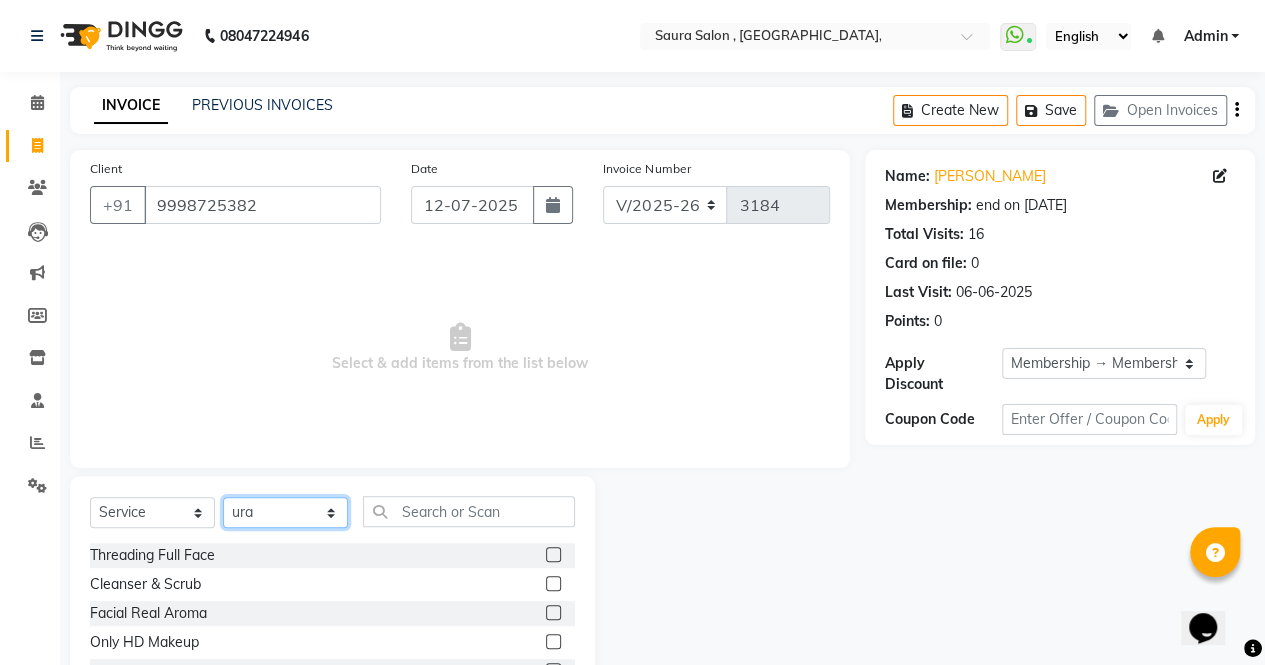 select on "72513" 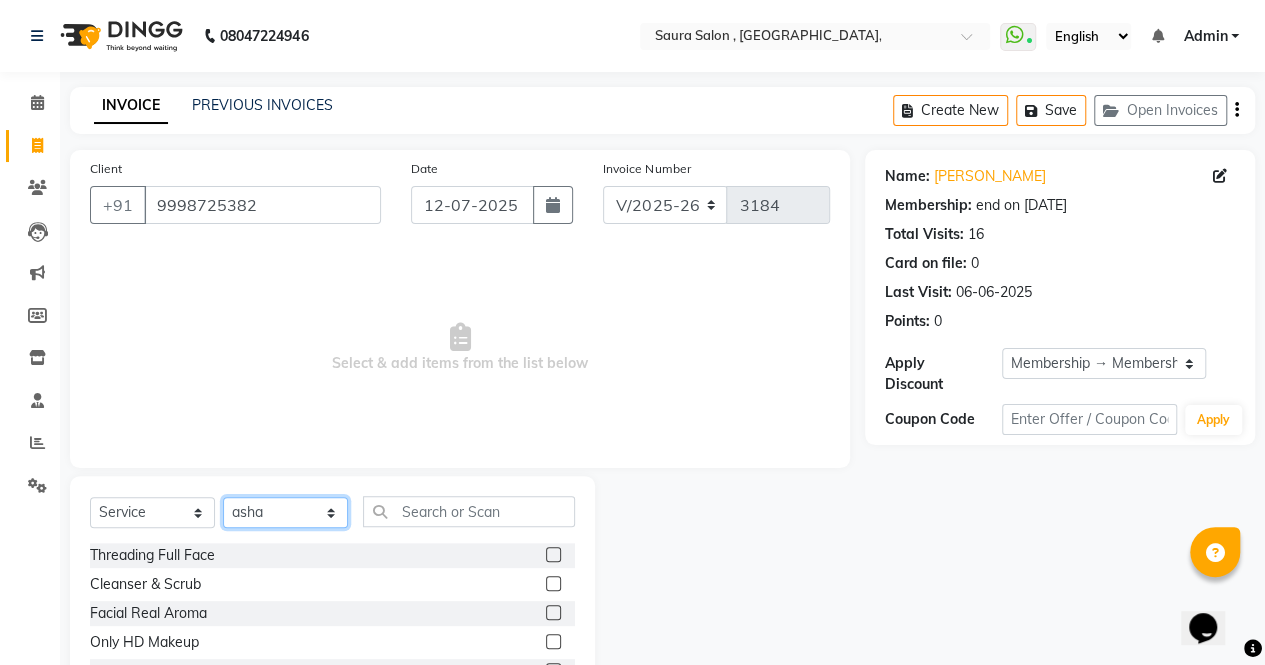 click on "Select Stylist archana  asha  [PERSON_NAME]  deepika [PERSON_NAME] [PERSON_NAME] [PERSON_NAME] khandala shanti  sona  ura usha di [PERSON_NAME]  [PERSON_NAME]" 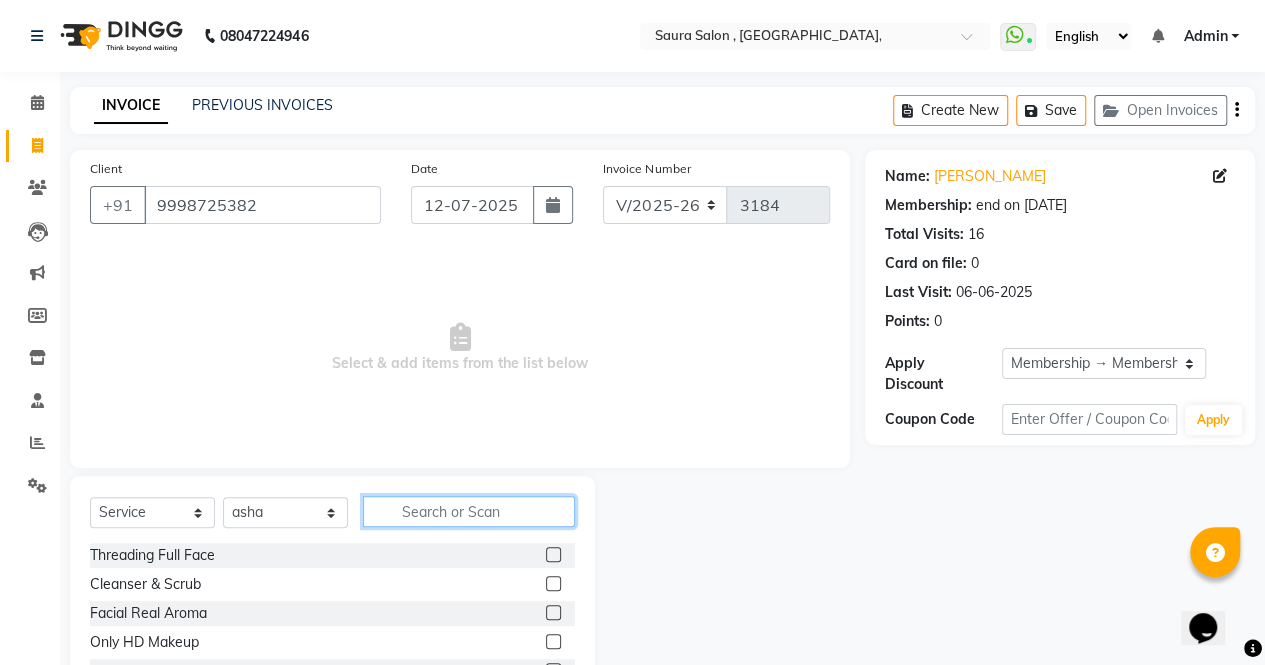 click 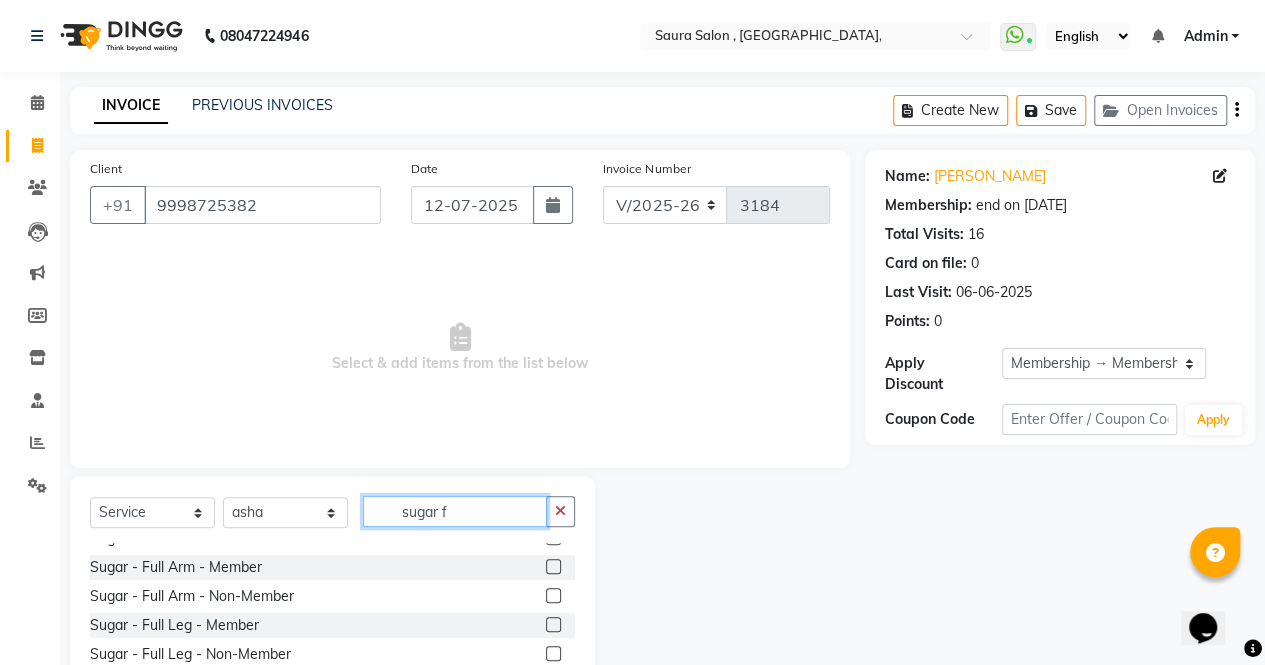 scroll, scrollTop: 108, scrollLeft: 0, axis: vertical 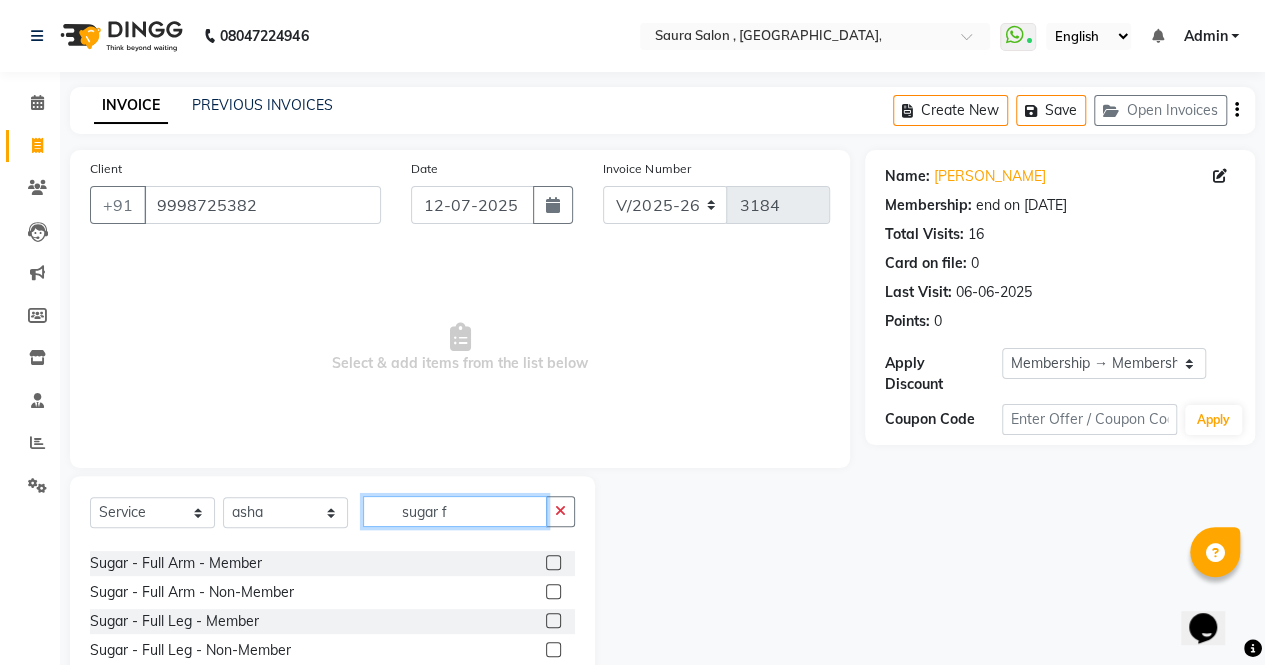 type on "sugar f" 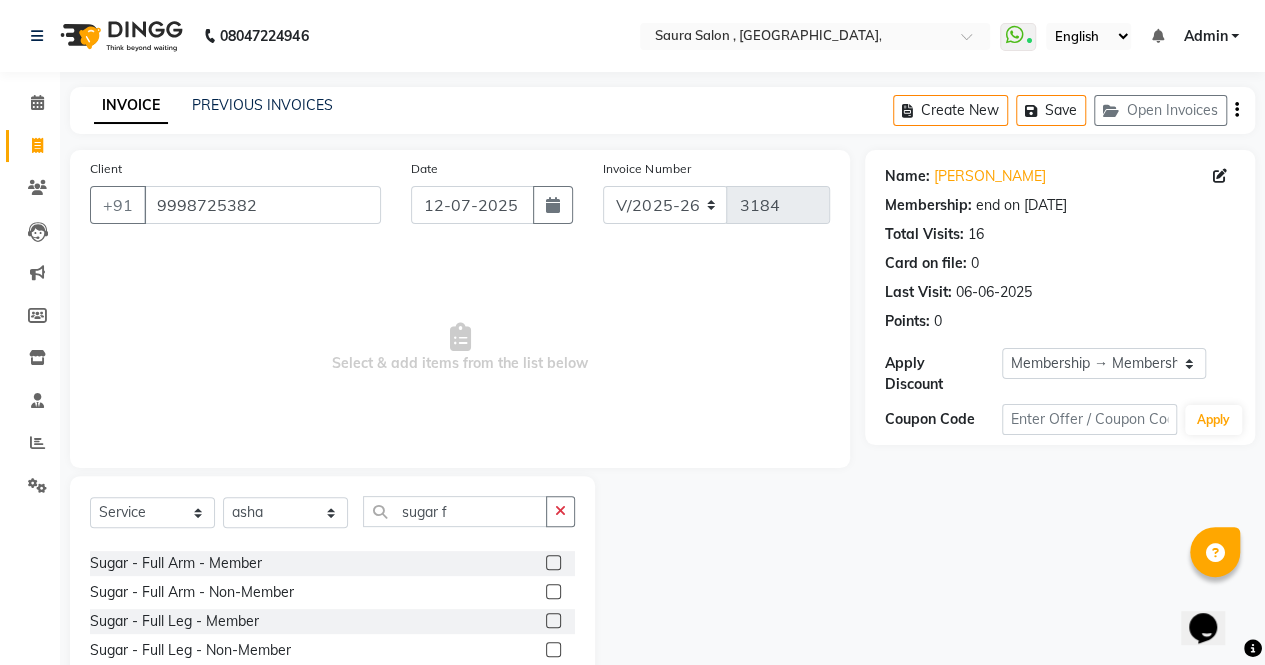 click 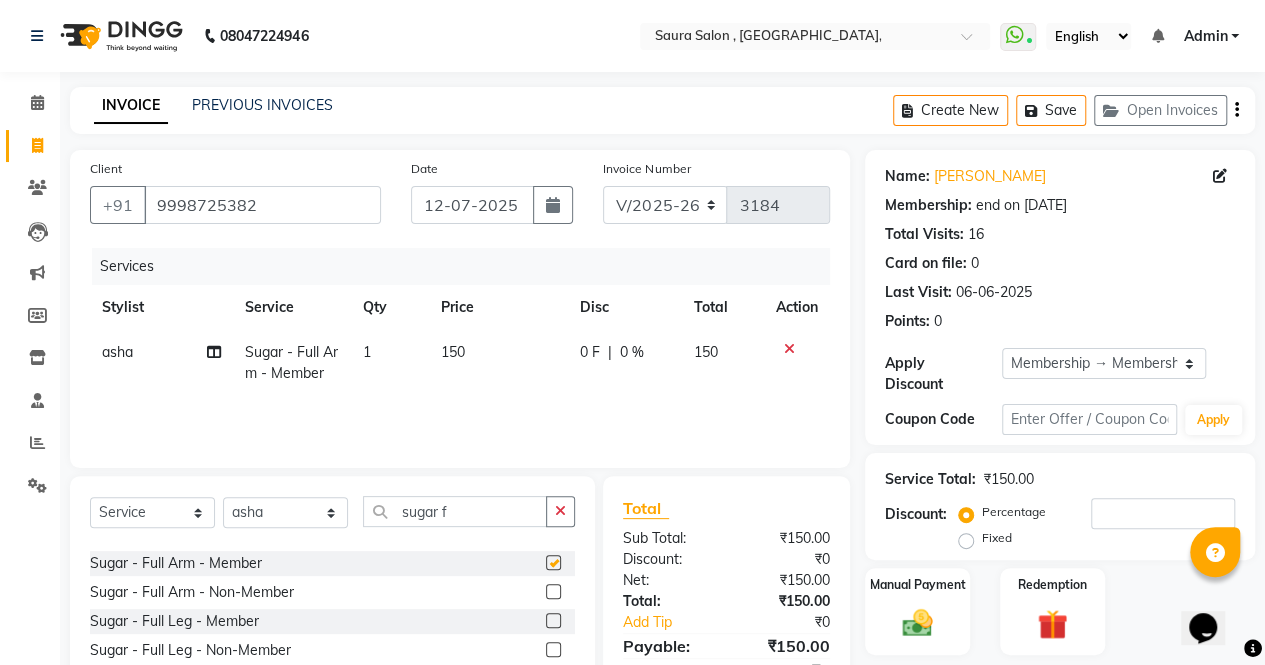 checkbox on "false" 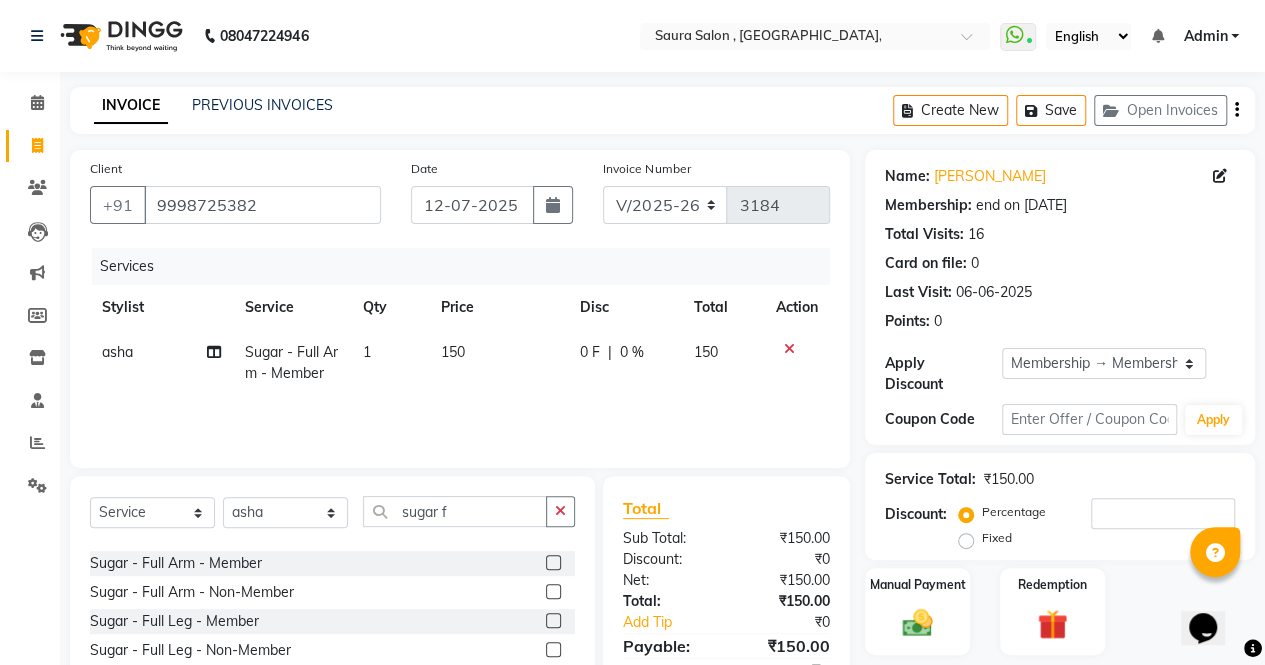 click on "150" 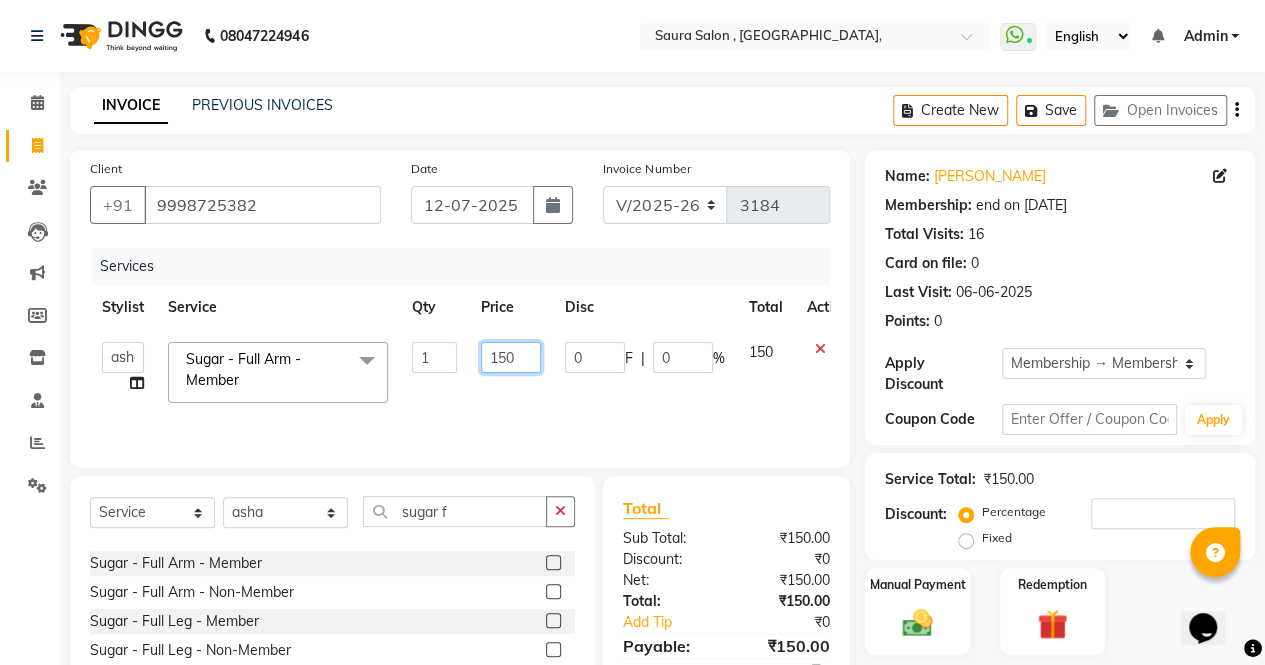 click on "150" 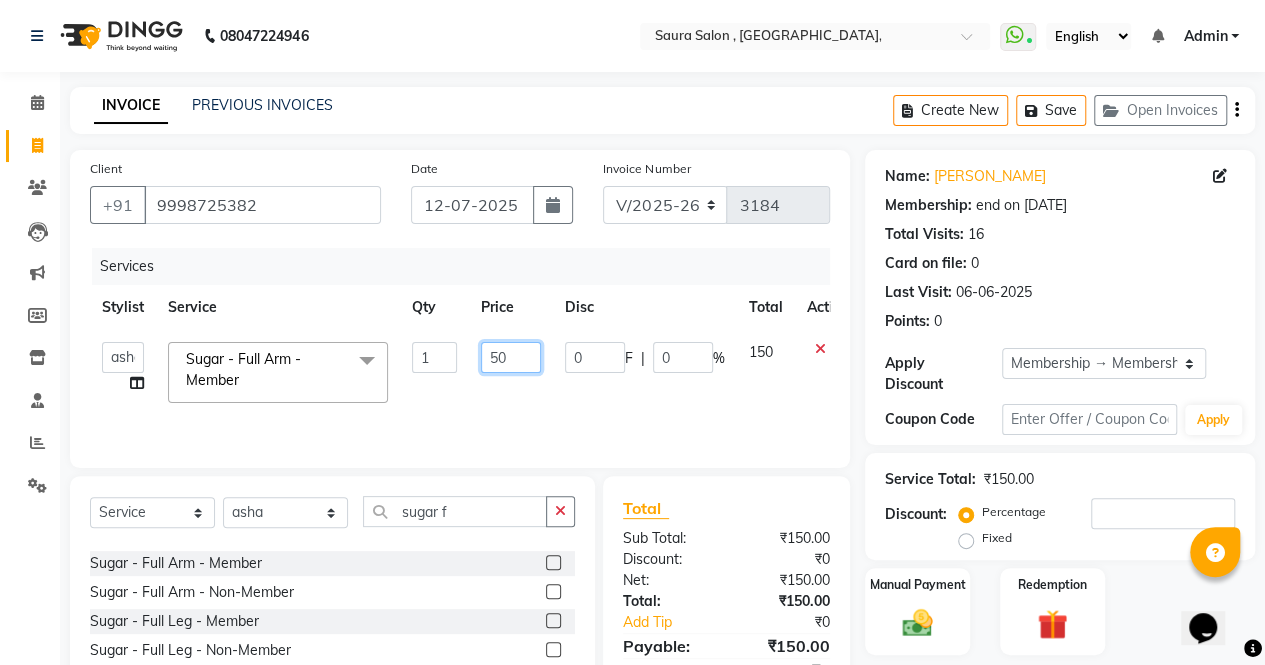 type on "350" 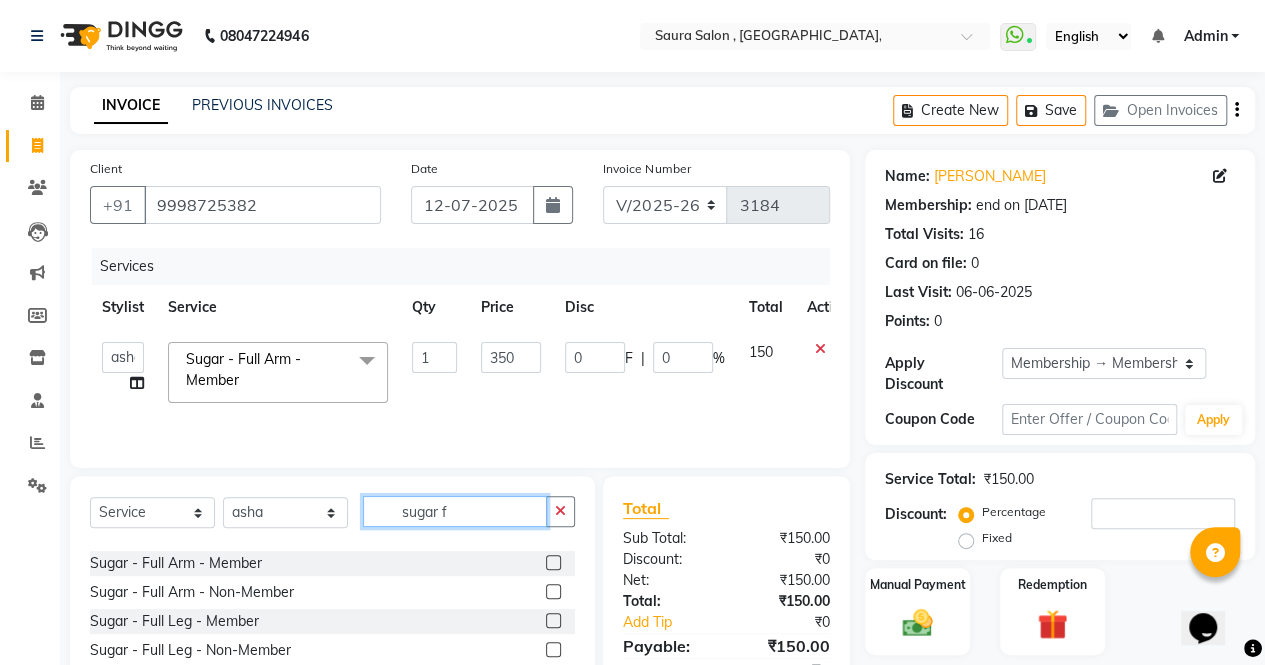click on "sugar f" 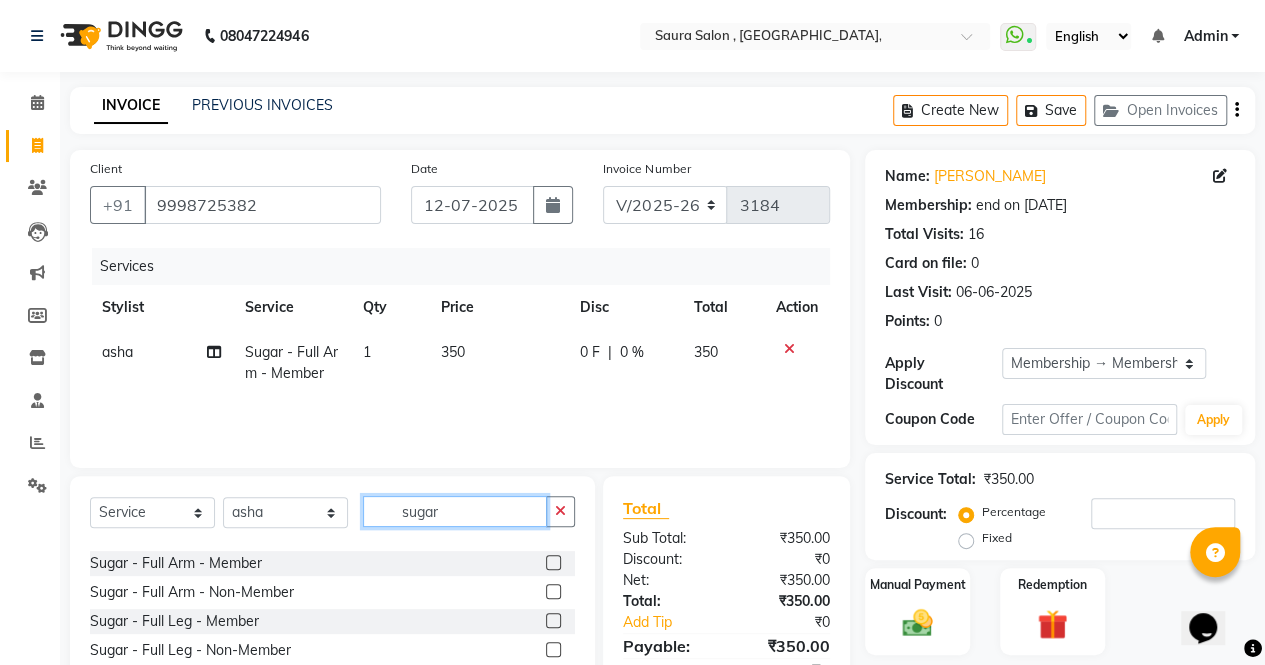 scroll, scrollTop: 426, scrollLeft: 0, axis: vertical 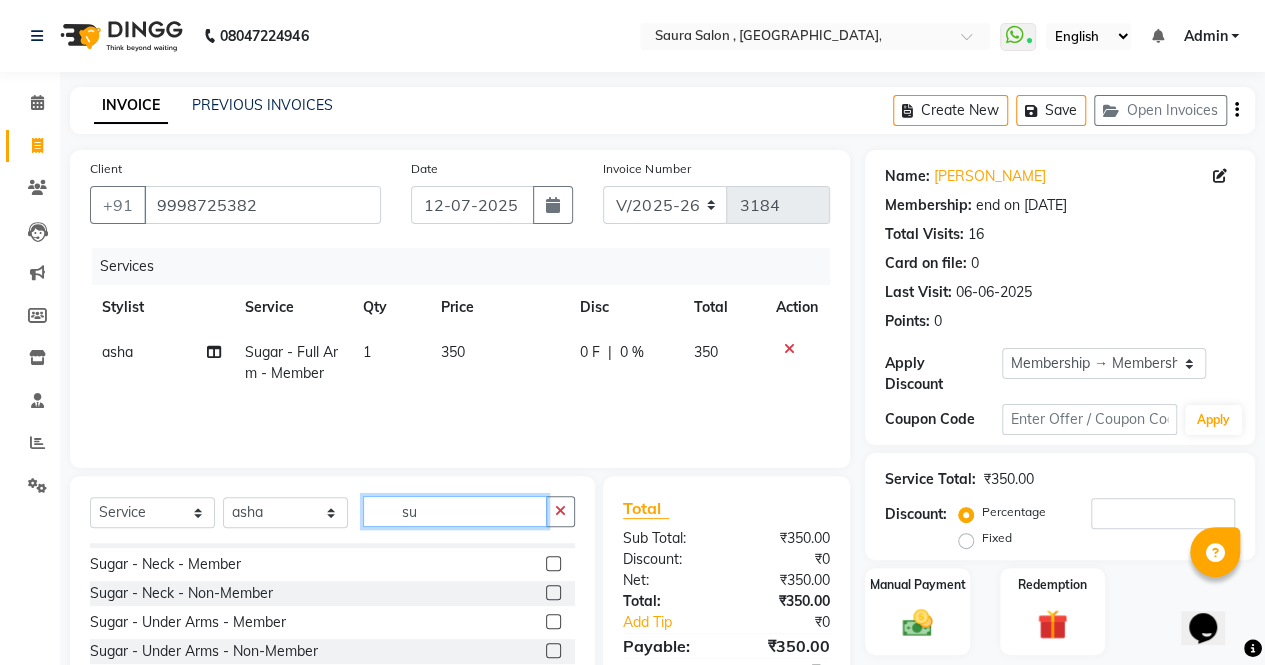 type on "s" 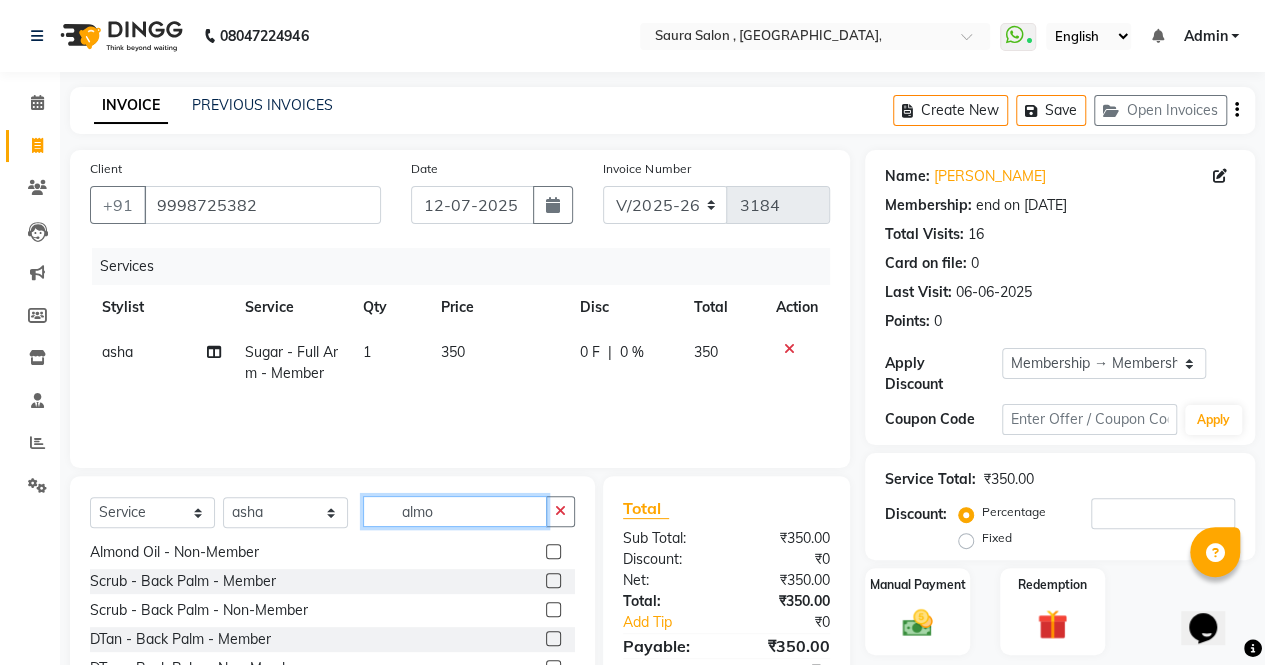 scroll, scrollTop: 0, scrollLeft: 0, axis: both 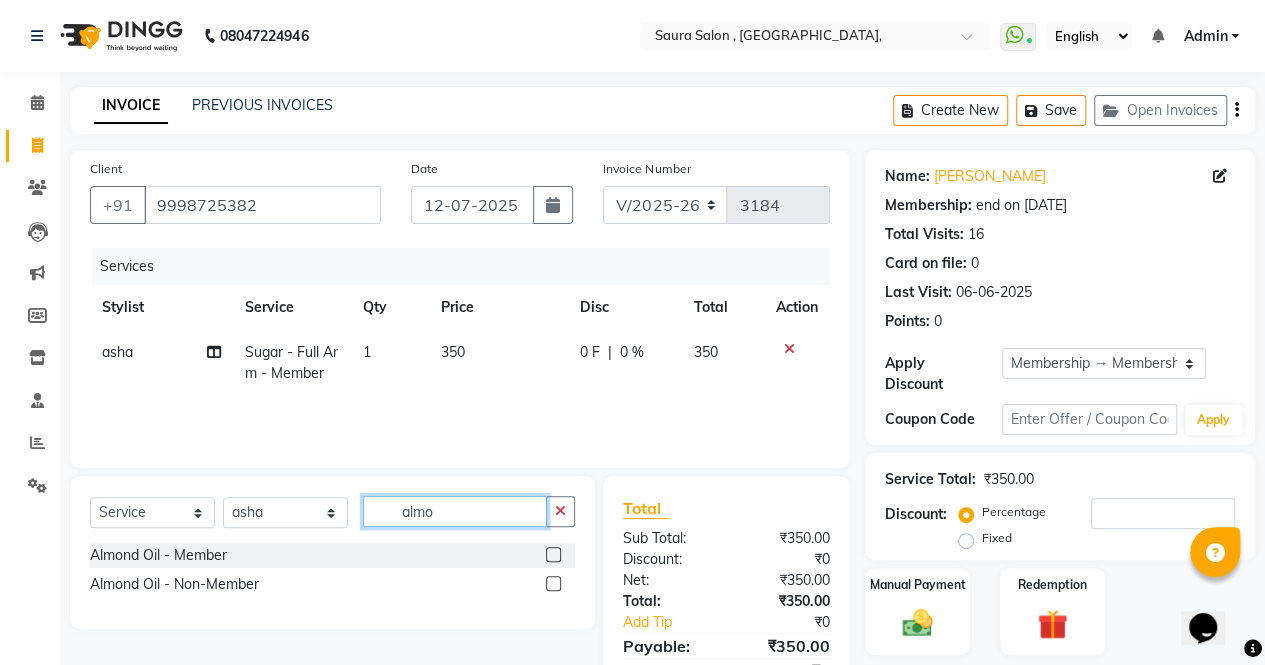 type on "almo" 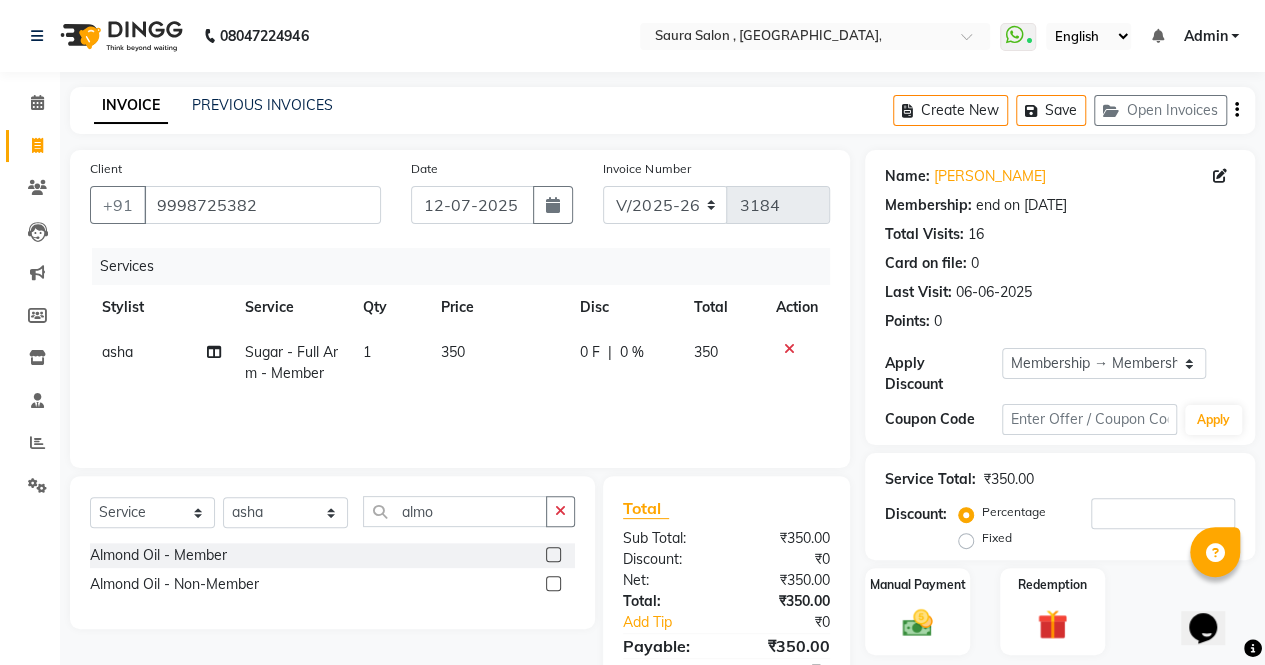 click 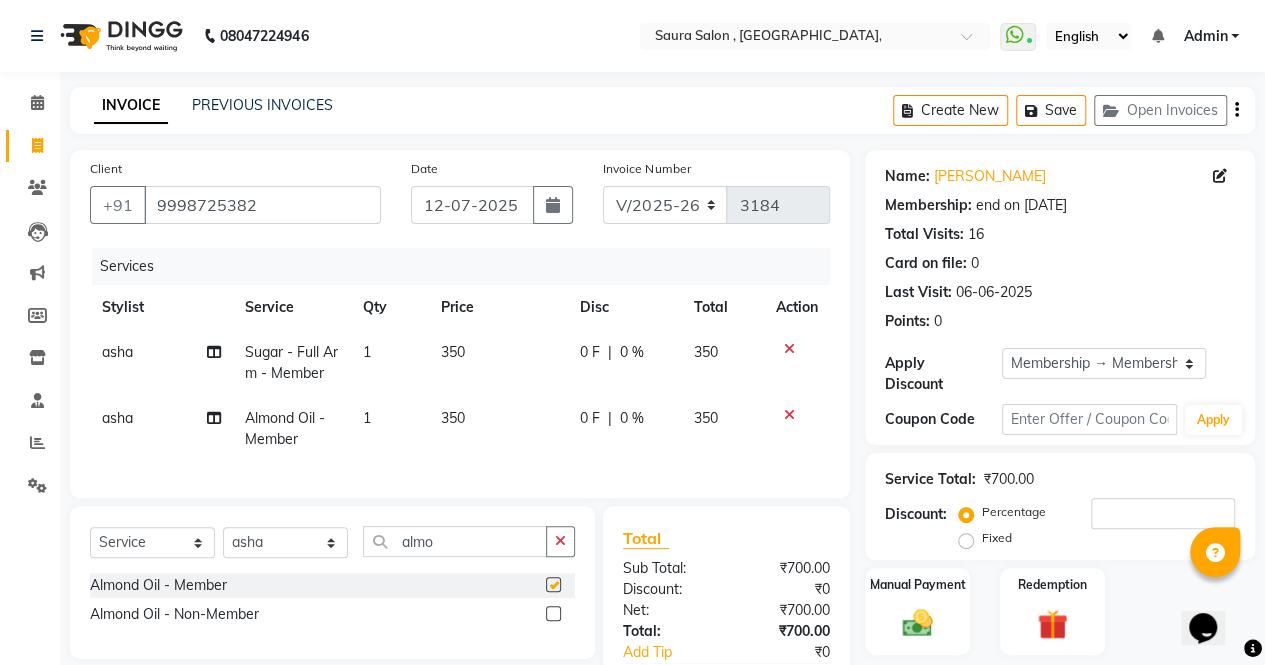 checkbox on "false" 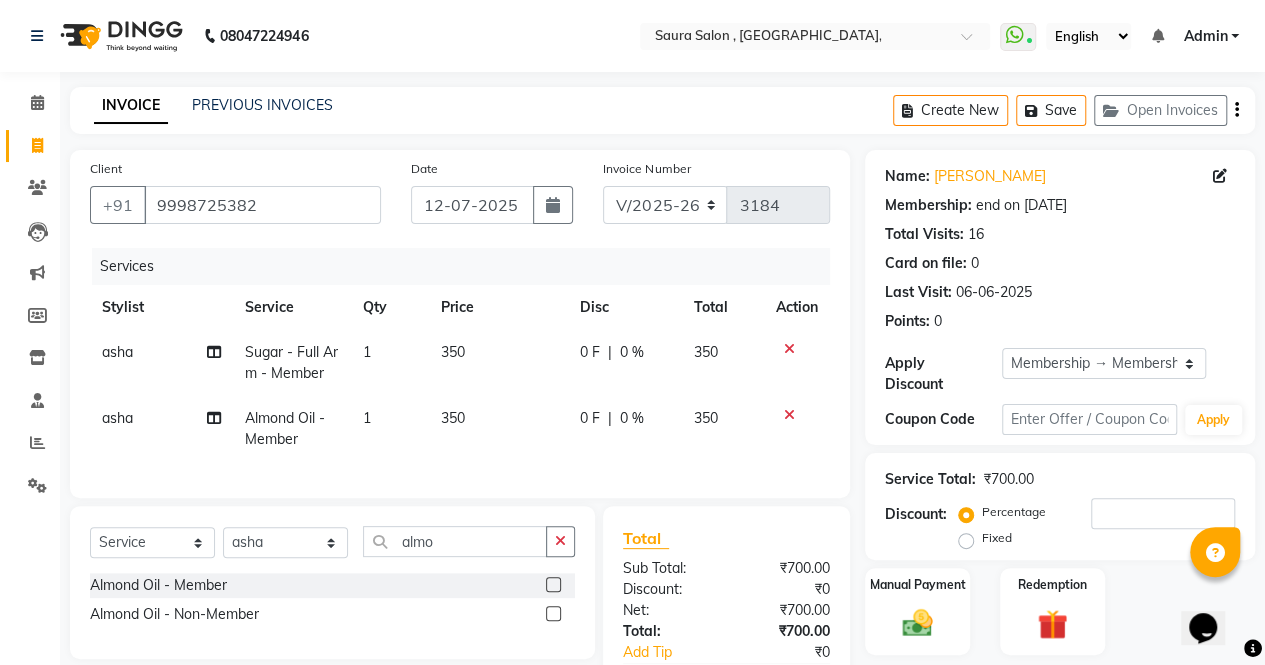 click on "350" 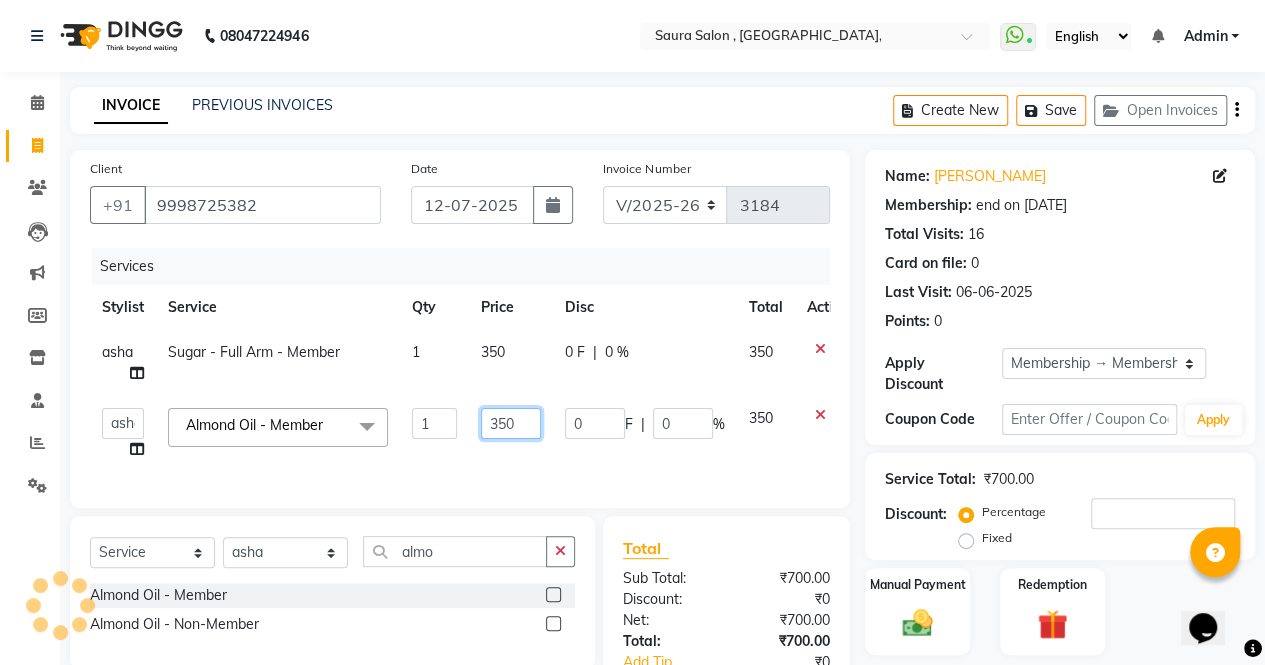 click on "350" 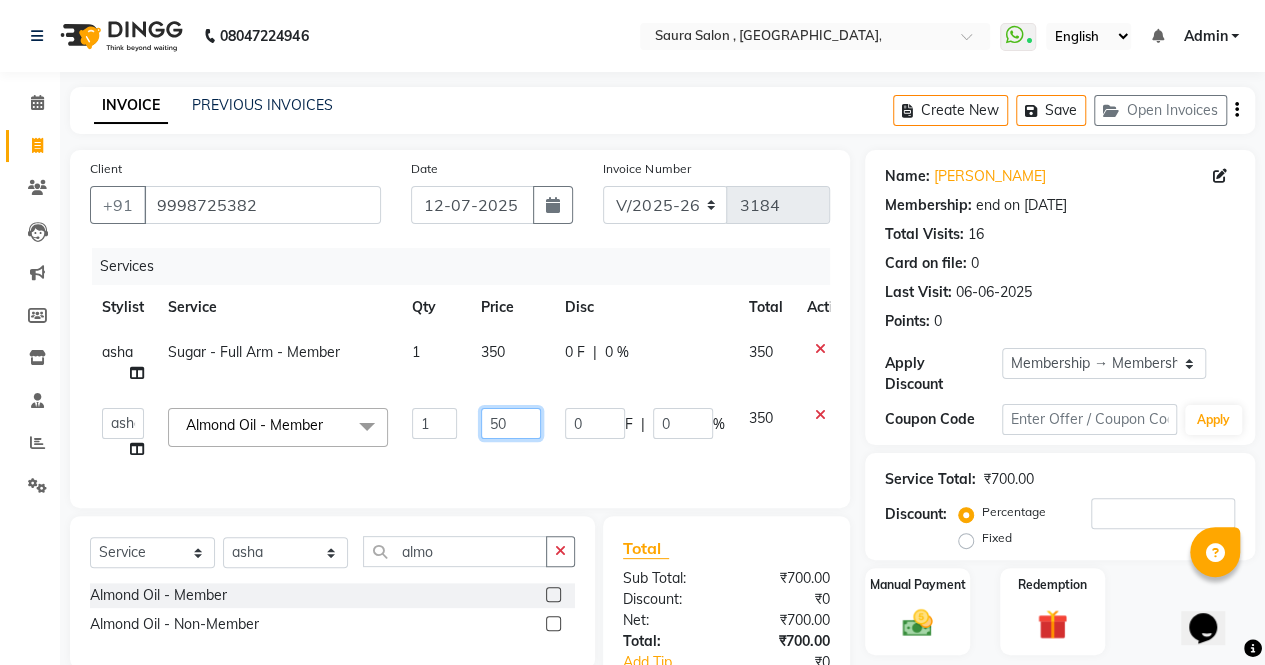 type on "250" 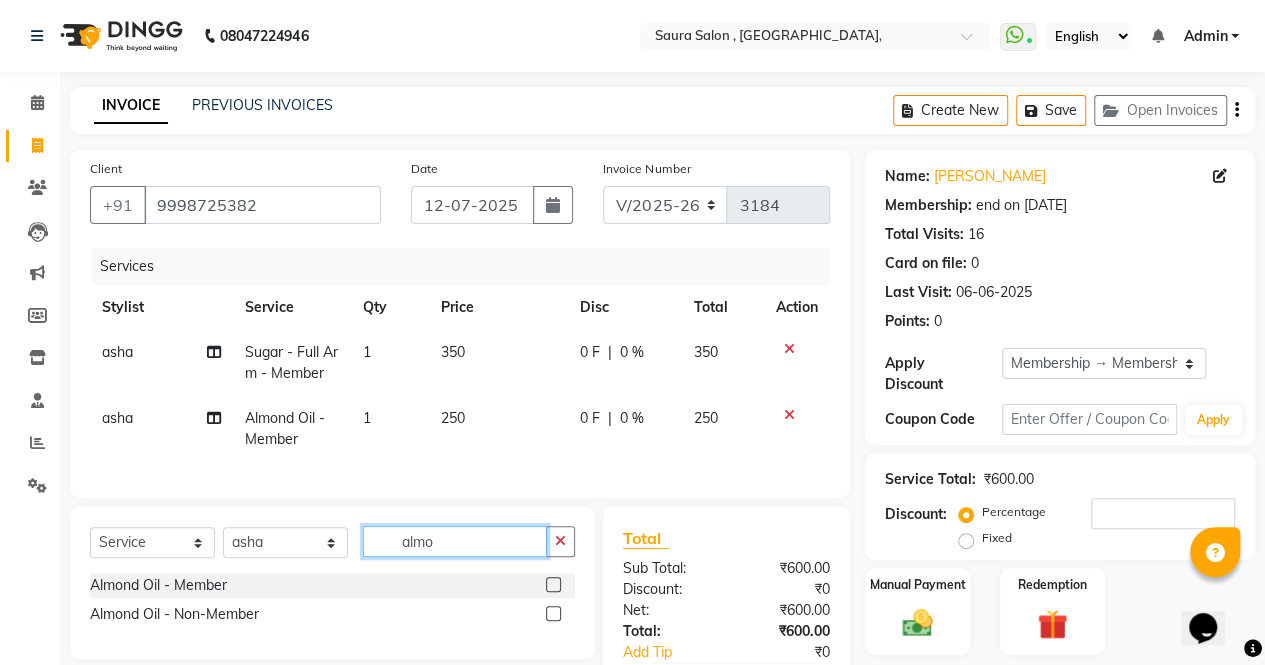 click on "Select  Service  Product  Membership  Package Voucher Prepaid Gift Card  Select Stylist archana  asha  chetna  deepika prajapati jagruti payal riddhi khandala shanti  sona  ura usha di vaishali vaishnavi  vidhi  almo" 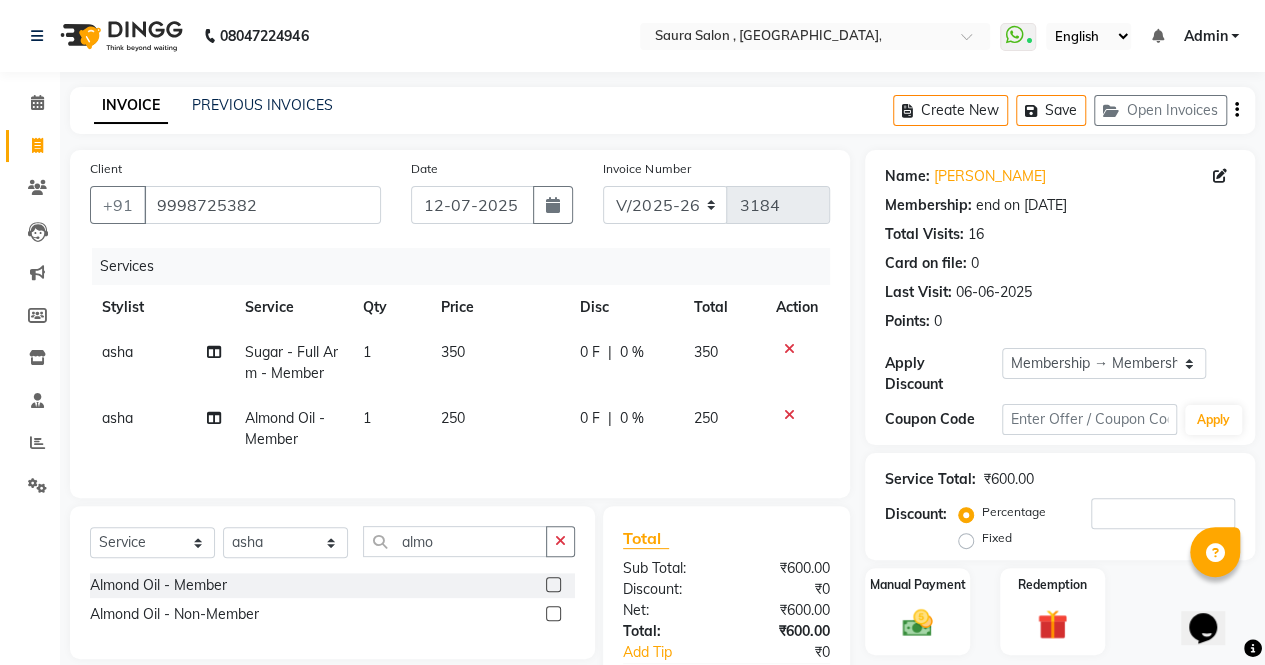 click on "Select  Service  Product  Membership  Package Voucher Prepaid Gift Card  Select Stylist archana  asha  chetna  deepika prajapati jagruti payal riddhi khandala shanti  sona  ura usha di vaishali vaishnavi  vidhi  almo" 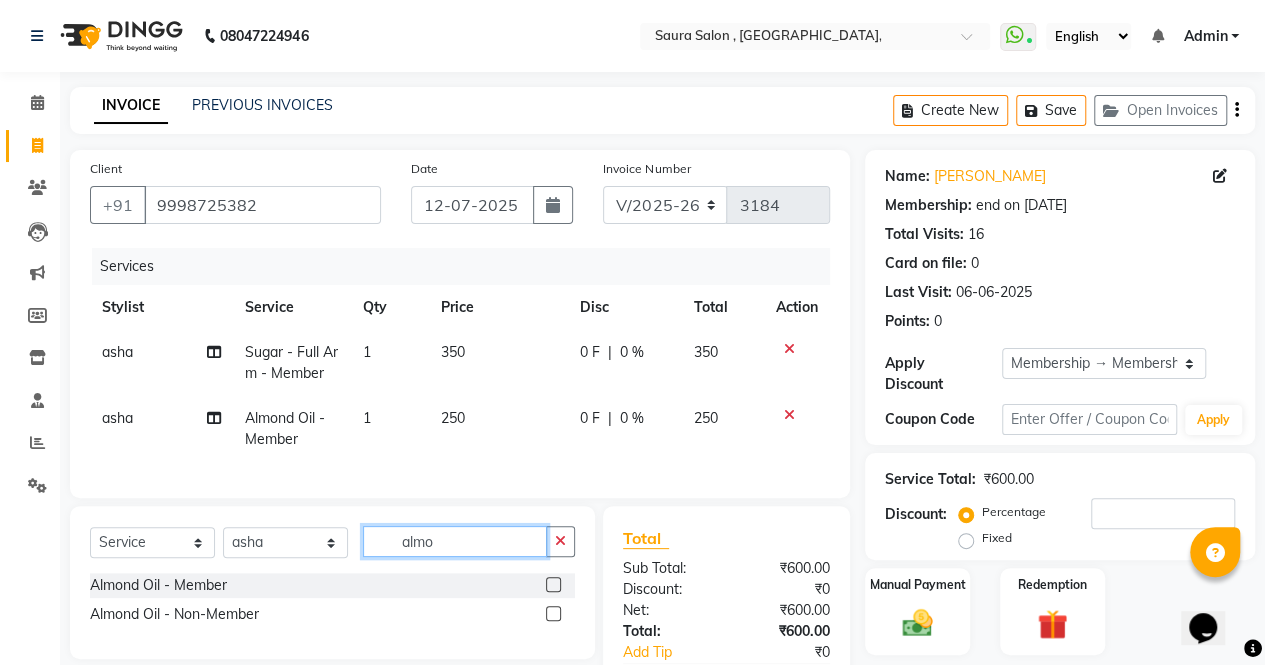 click on "almo" 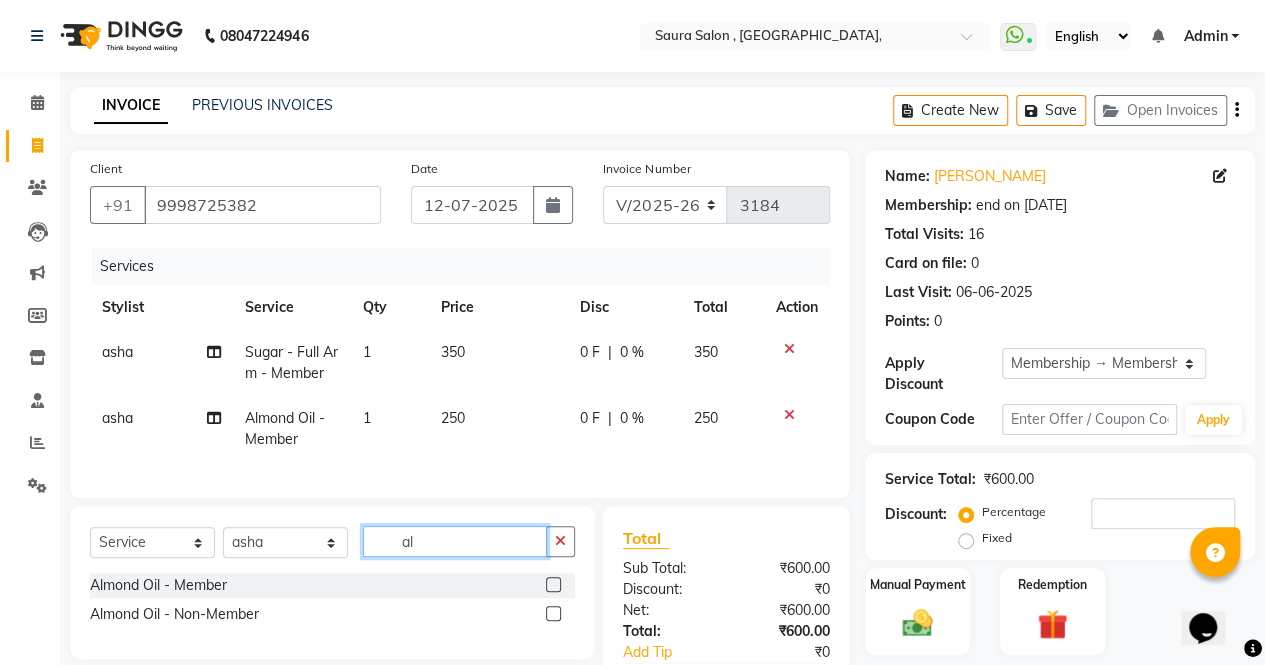 type on "a" 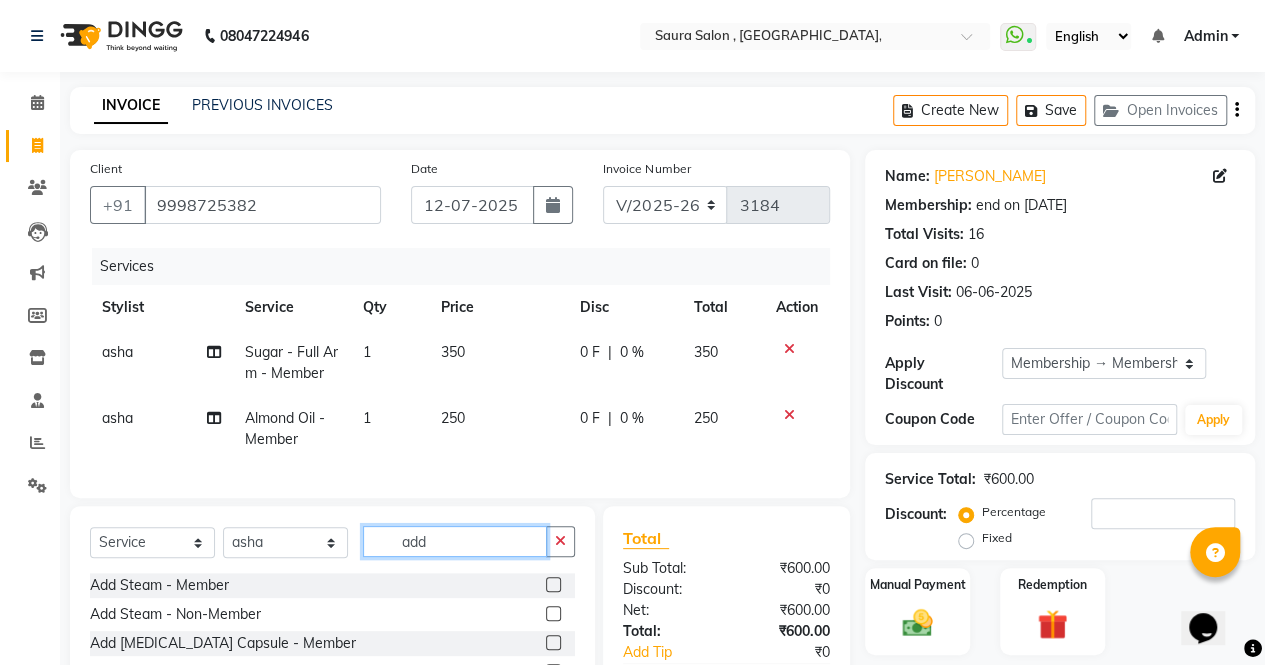 type on "add" 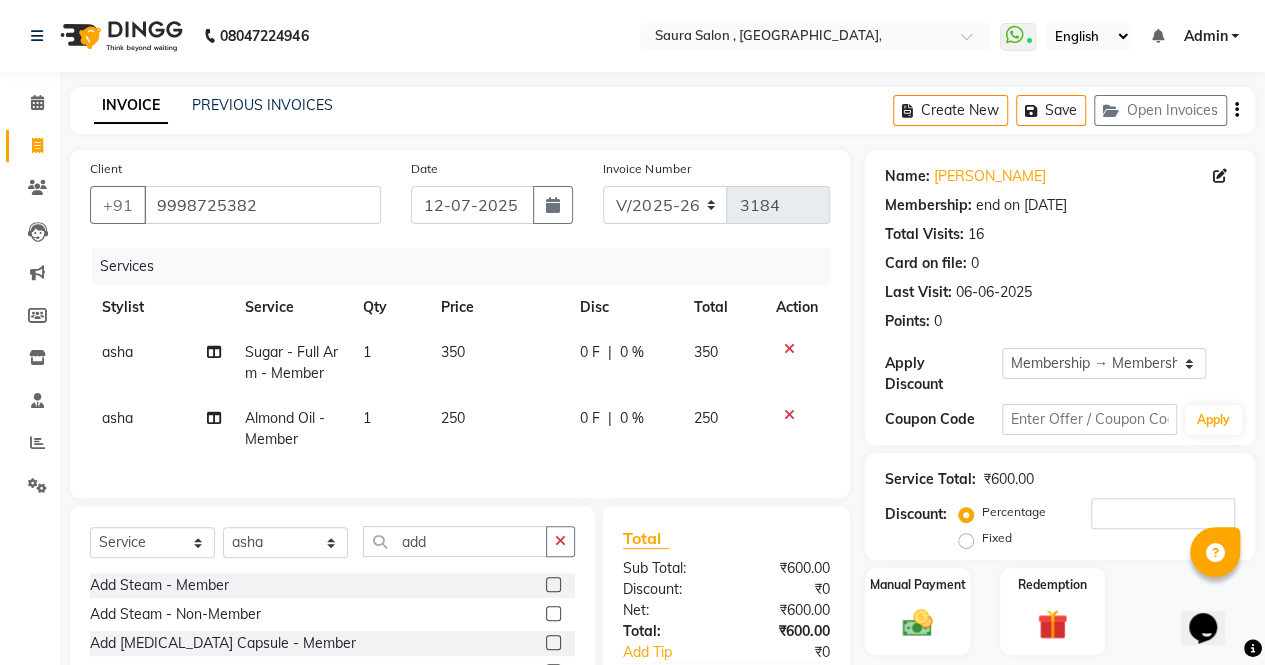 click 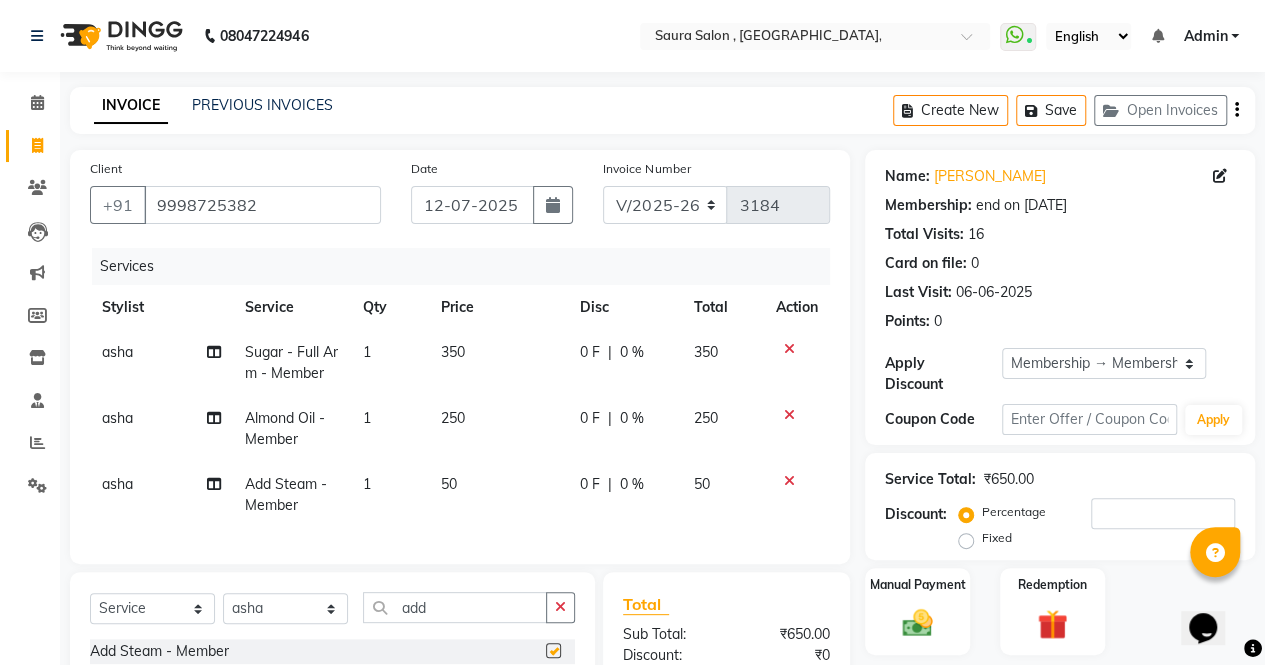 checkbox on "false" 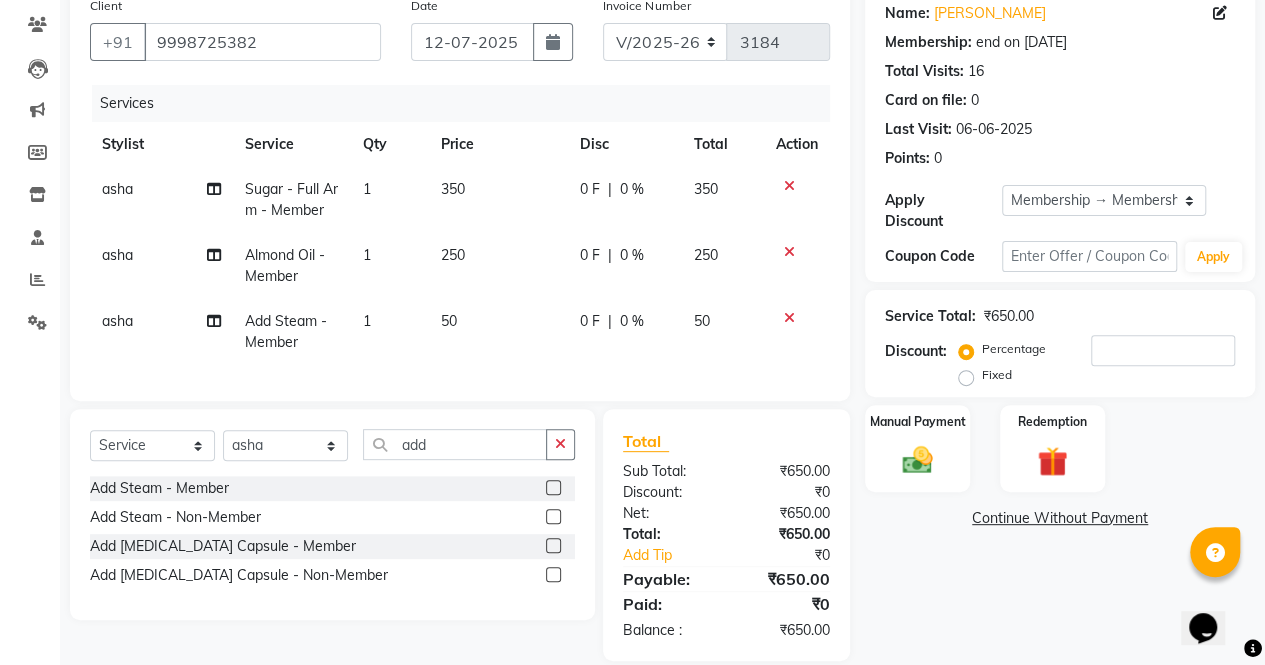 scroll, scrollTop: 168, scrollLeft: 0, axis: vertical 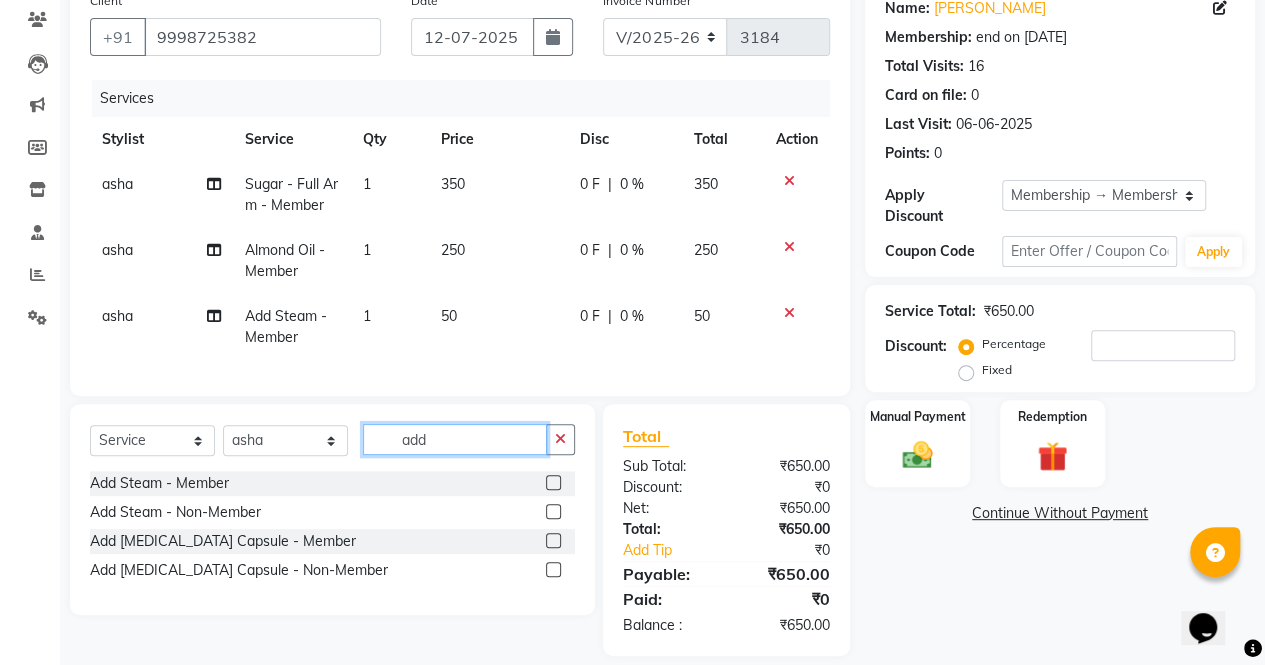 click on "add" 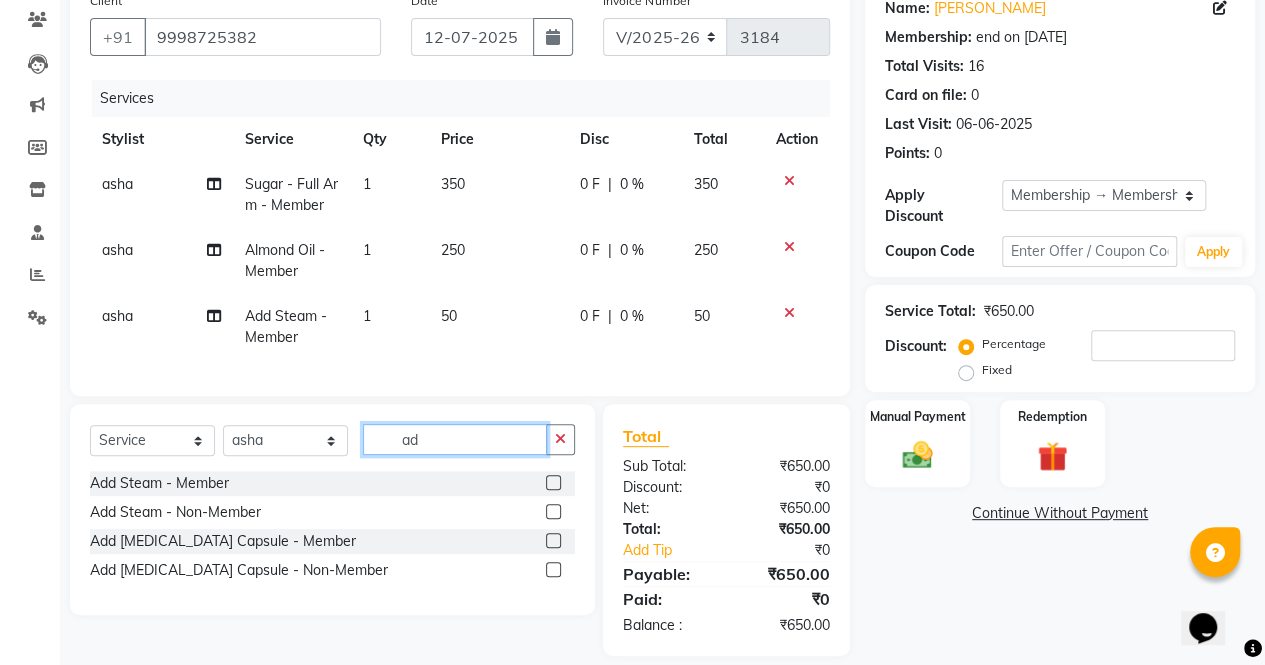 type on "a" 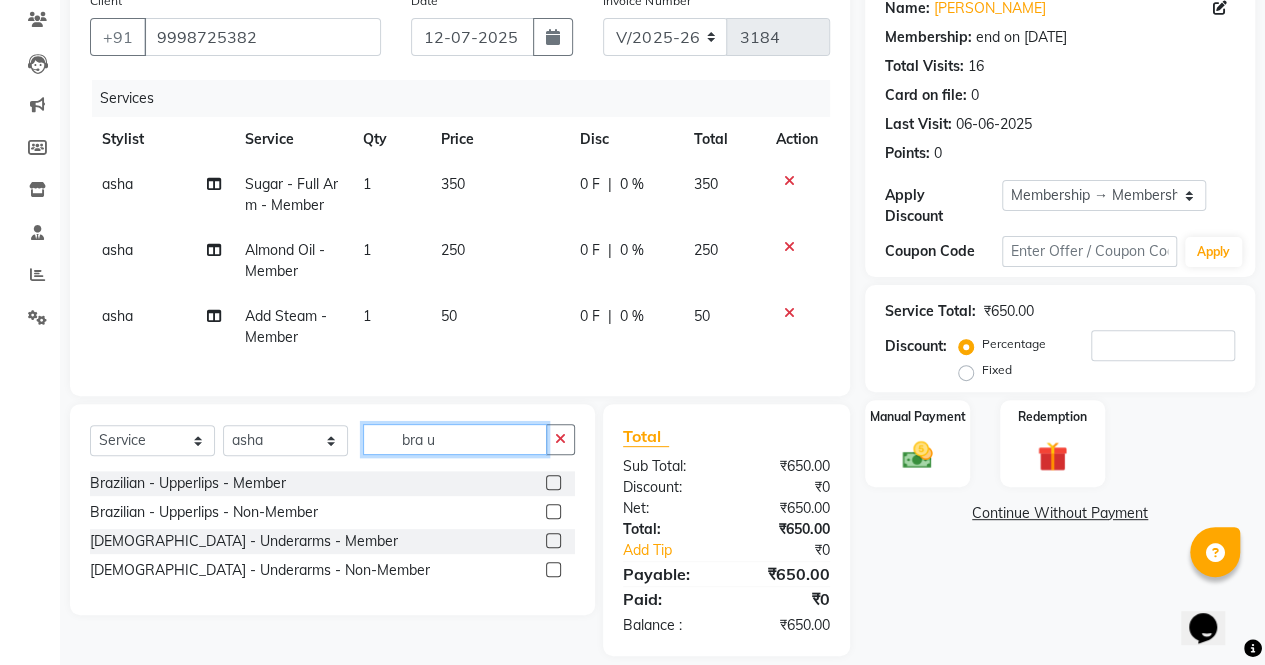 type on "bra u" 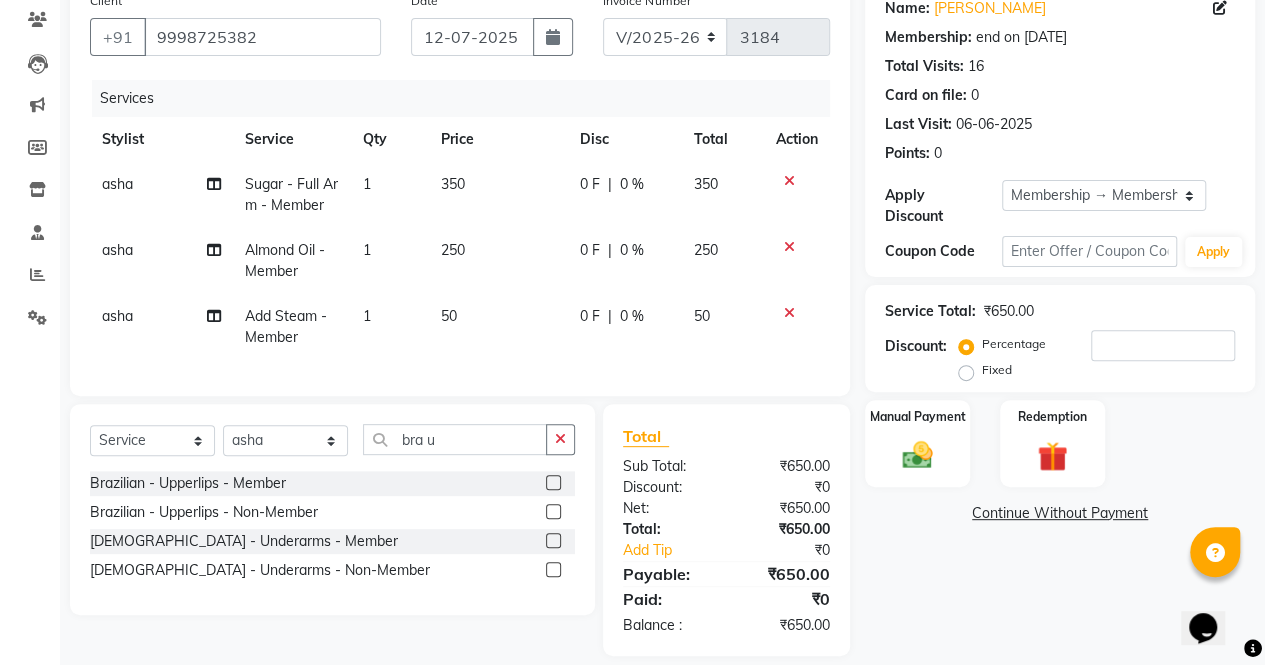 click 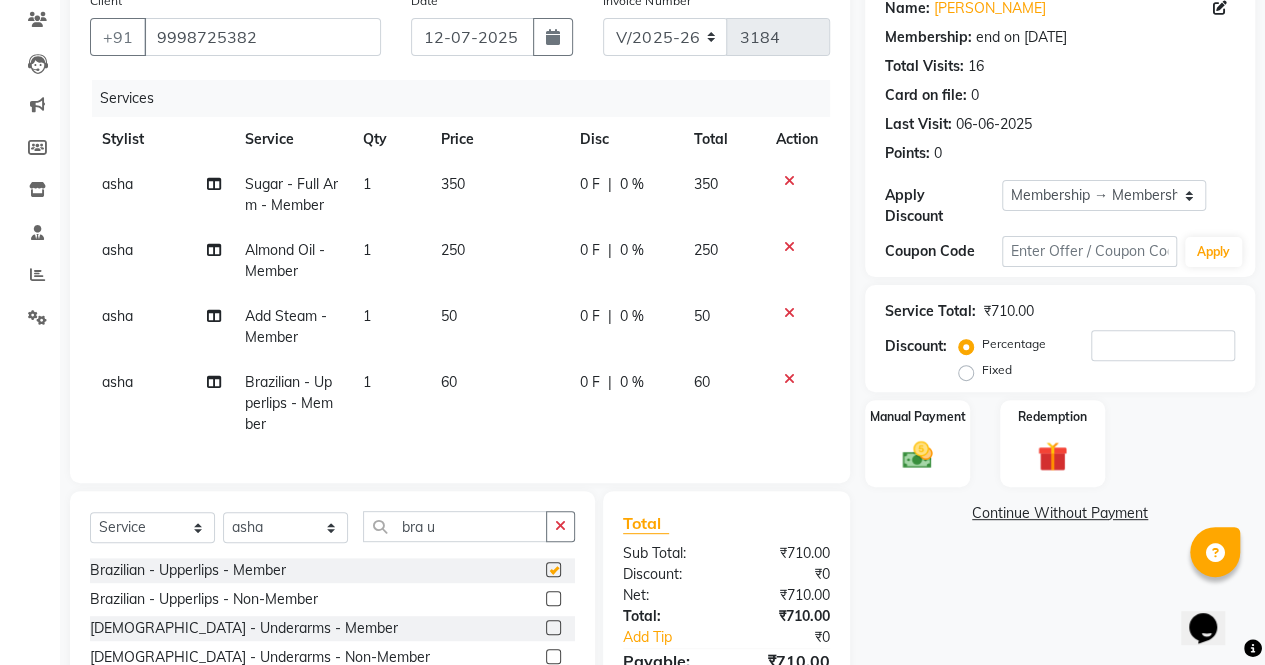 checkbox on "false" 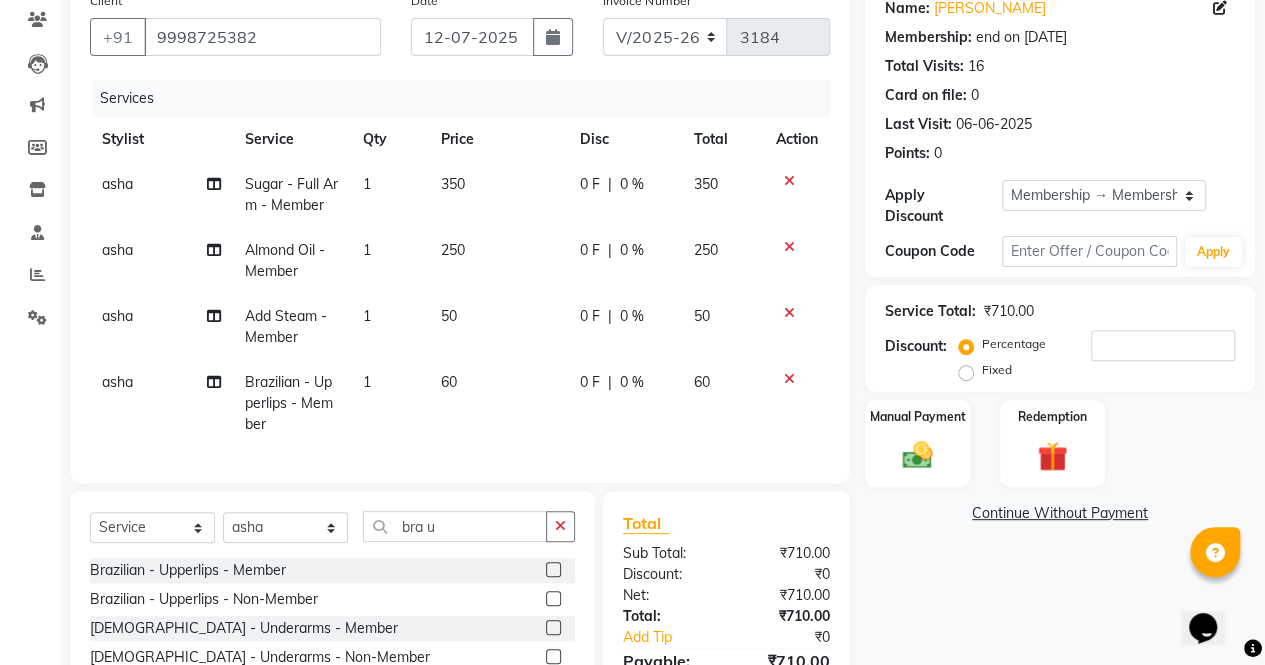 click on "Select  Service  Product  Membership  Package Voucher Prepaid Gift Card  Select Stylist archana  asha  chetna  deepika prajapati jagruti payal riddhi khandala shanti  sona  ura usha di vaishali vaishnavi  vidhi  bra u" 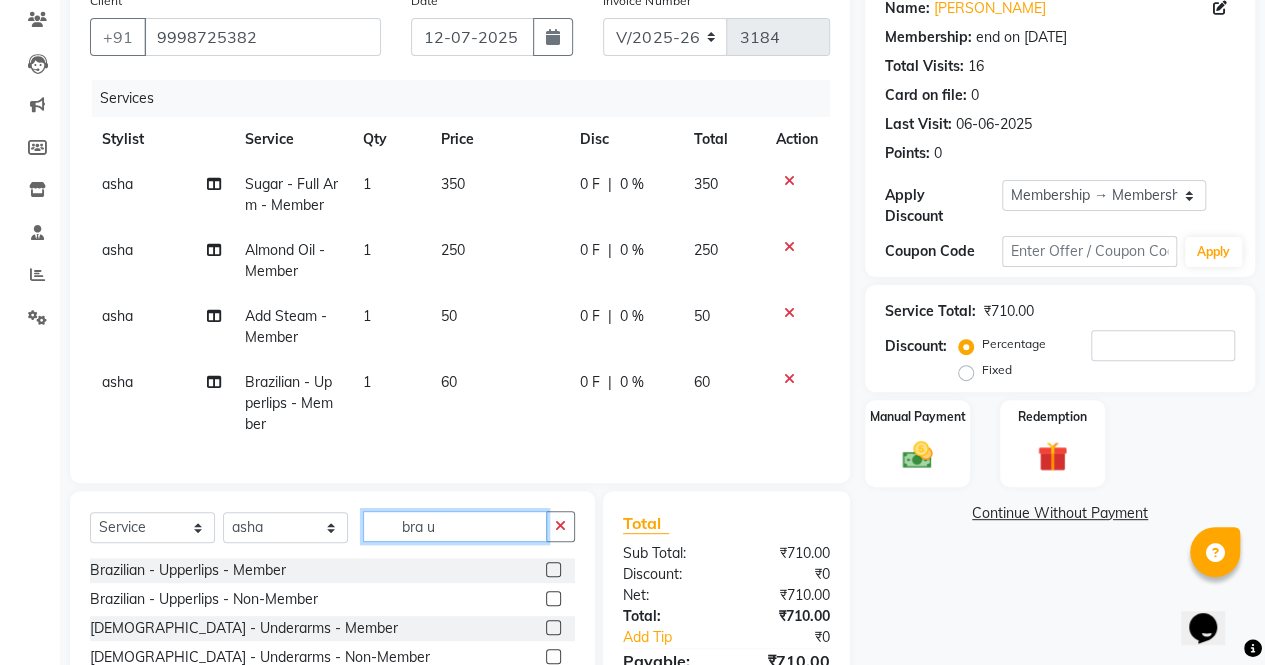click on "bra u" 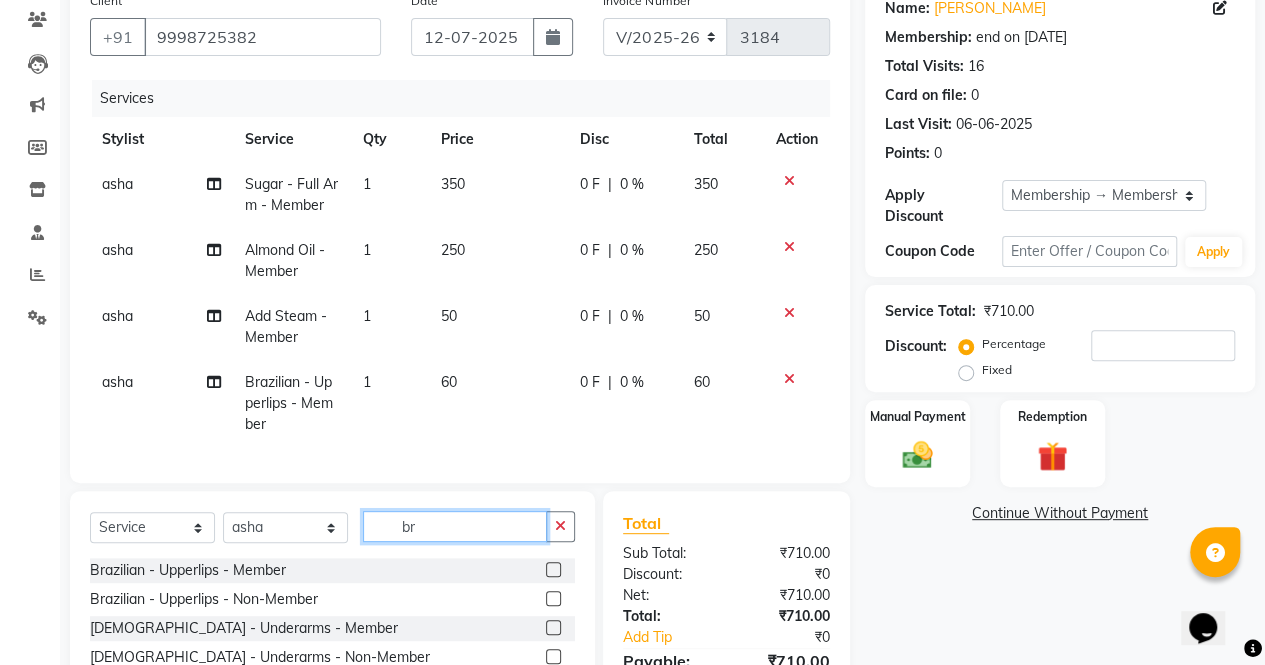 type on "b" 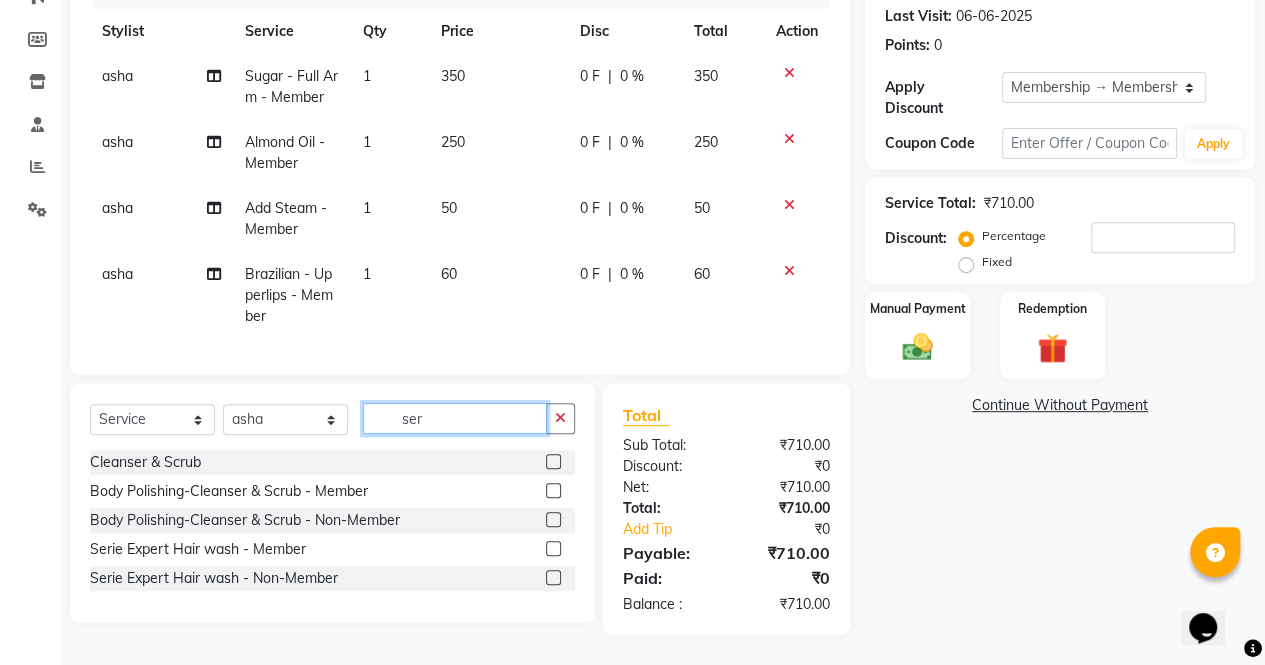 scroll, scrollTop: 290, scrollLeft: 0, axis: vertical 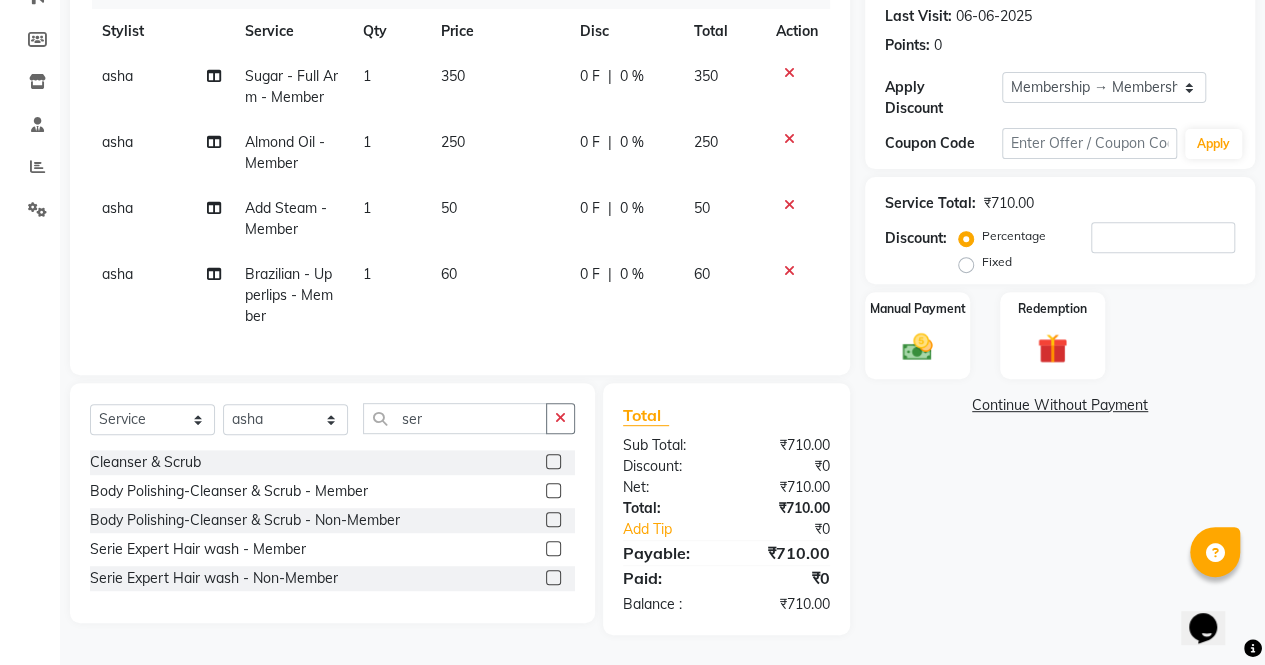 click 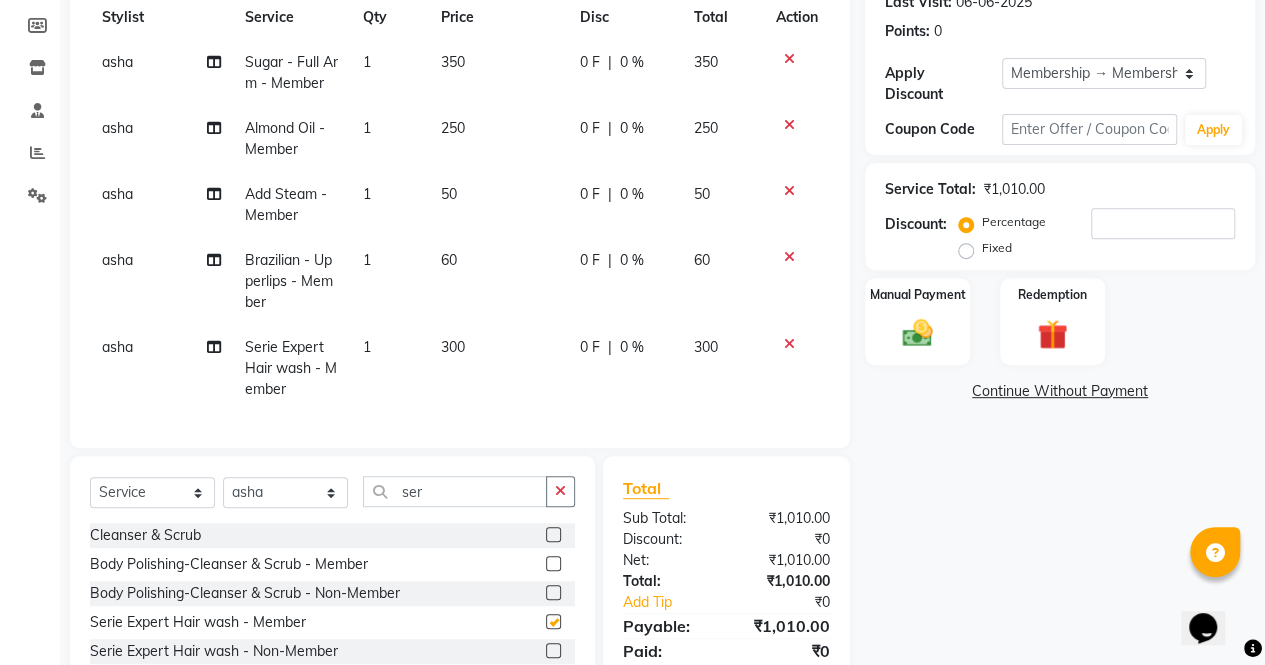 checkbox on "false" 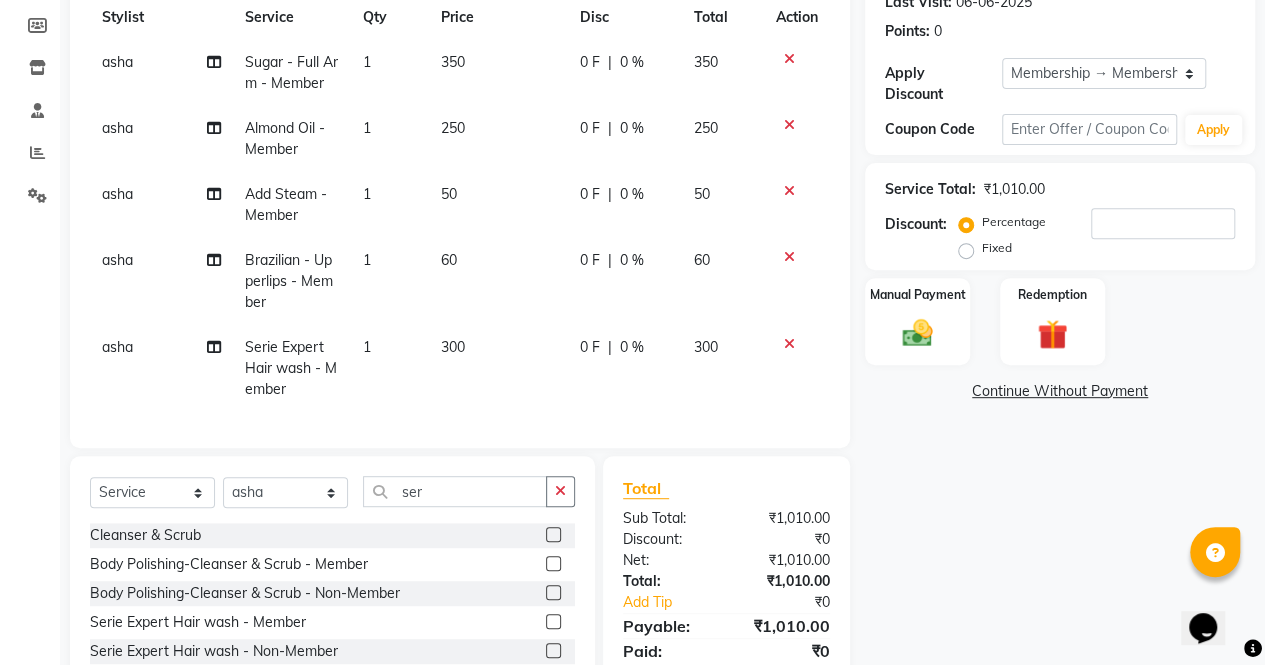 click on "Name: Rutu Kansara Membership: end on 01-12-2025 Total Visits:  16 Card on file:  0 Last Visit:   06-06-2025 Points:   0  Apply Discount Select Membership → Membership Coupon Code Apply Service Total:  ₹1,010.00  Discount:  Percentage   Fixed  Manual Payment Redemption  Continue Without Payment" 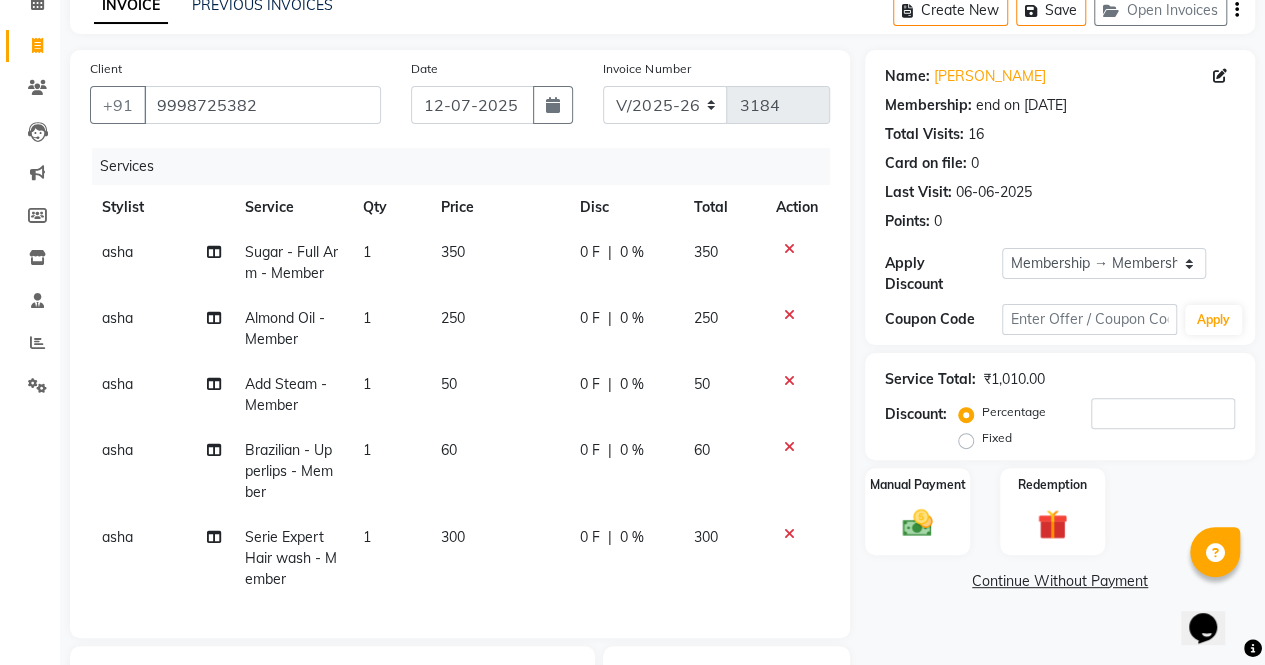 scroll, scrollTop: 104, scrollLeft: 0, axis: vertical 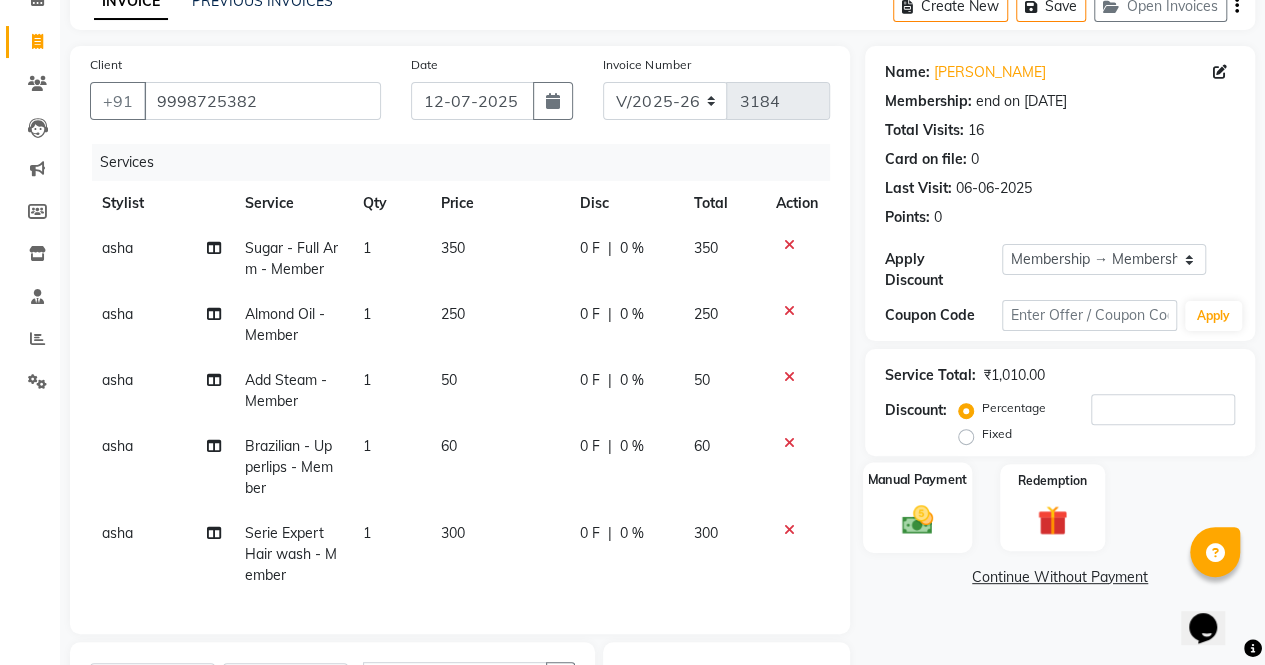 click 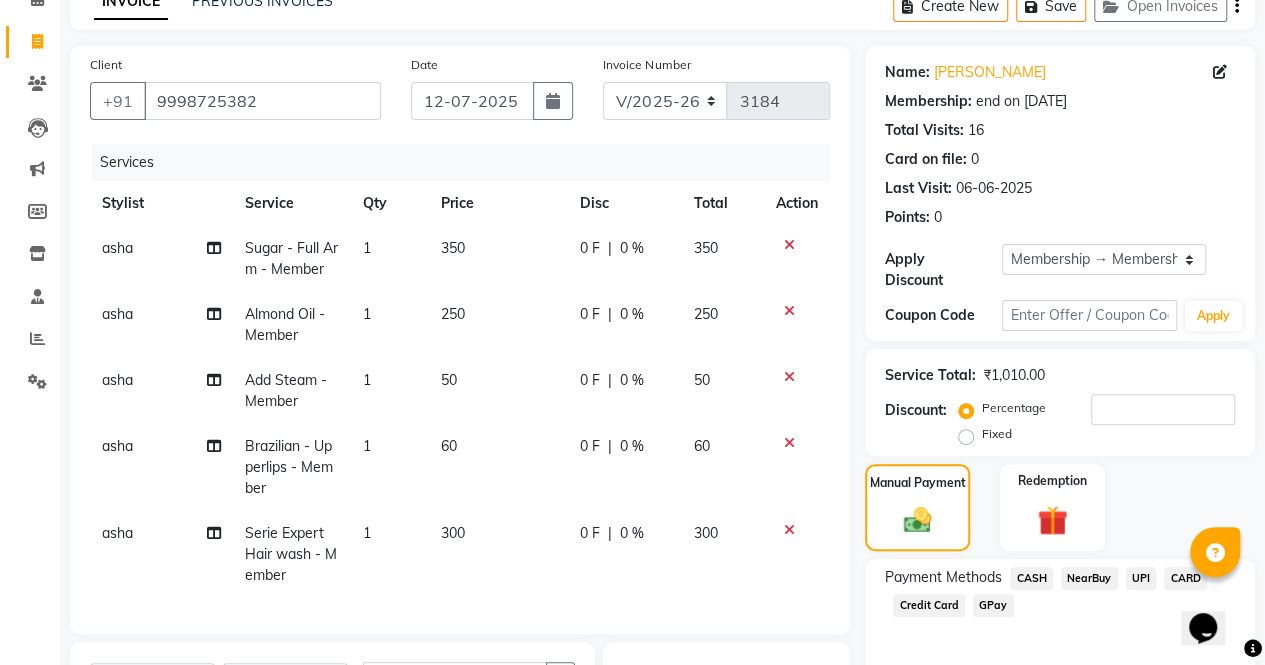 click on "UPI" 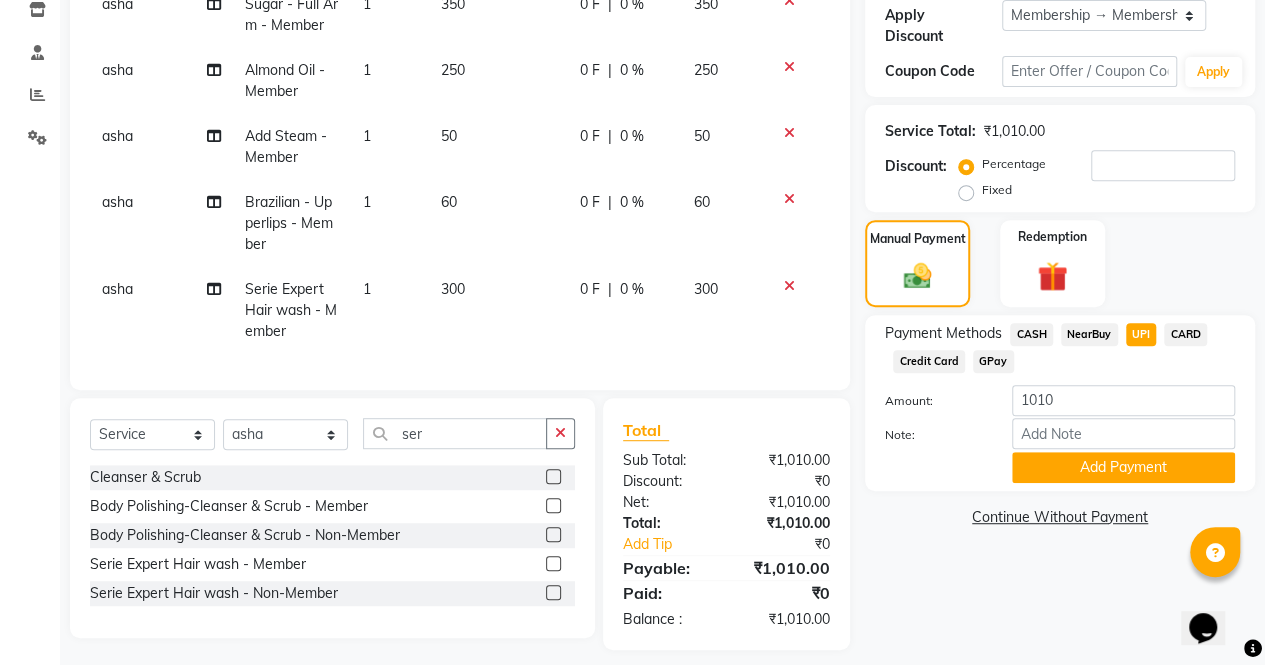 scroll, scrollTop: 376, scrollLeft: 0, axis: vertical 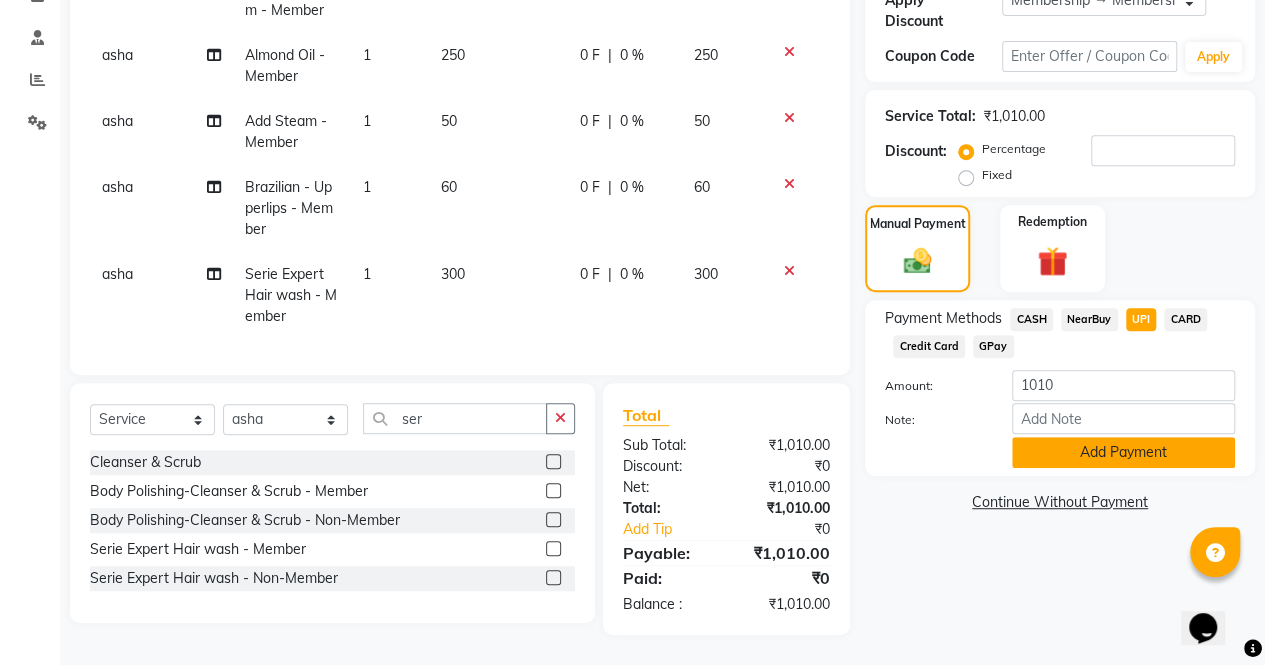 click on "Add Payment" 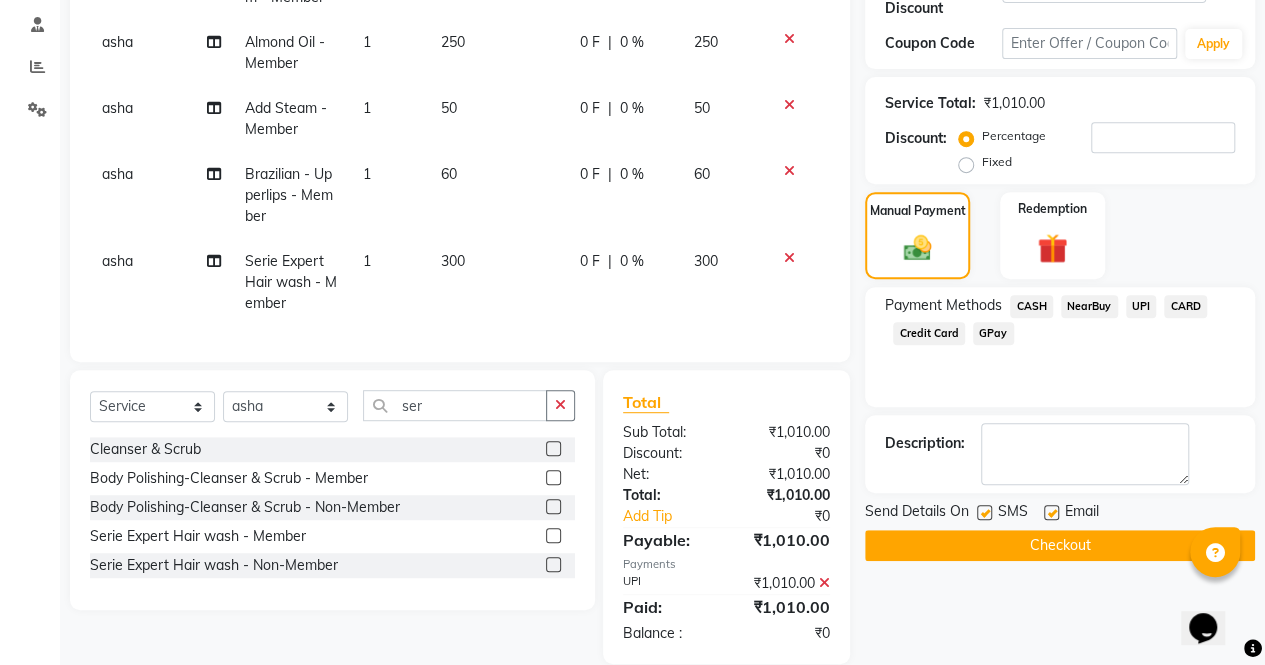 scroll, scrollTop: 418, scrollLeft: 0, axis: vertical 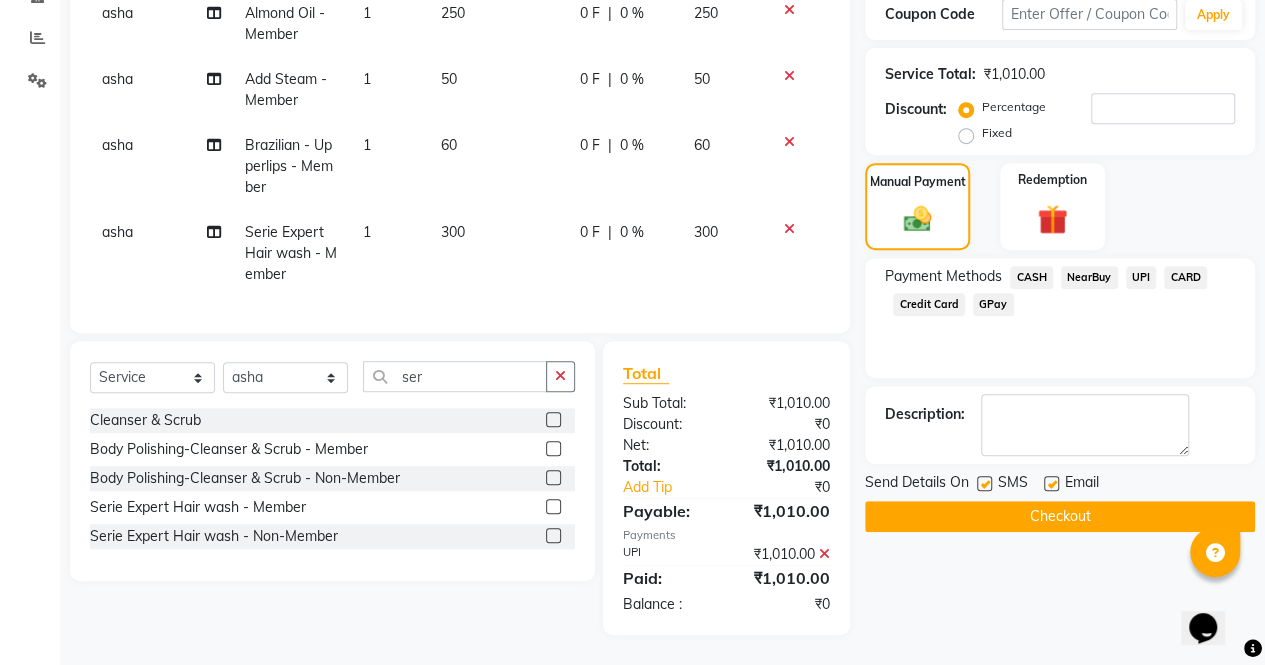 click on "Checkout" 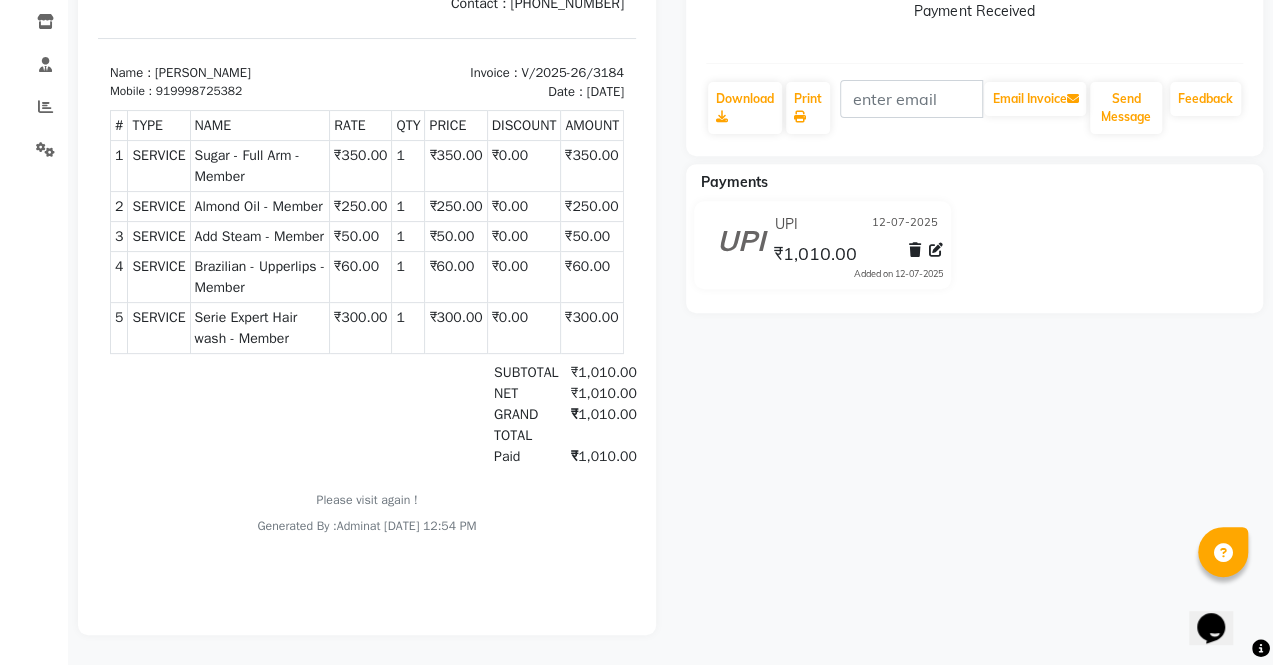 scroll, scrollTop: 0, scrollLeft: 0, axis: both 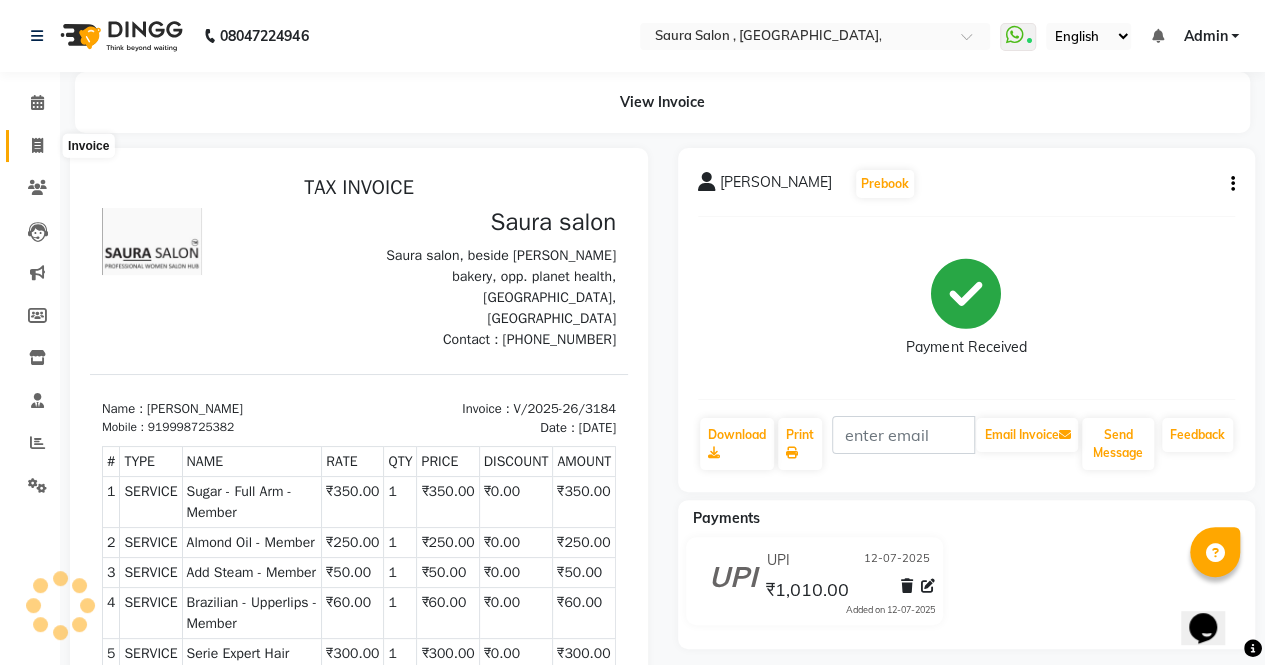 click 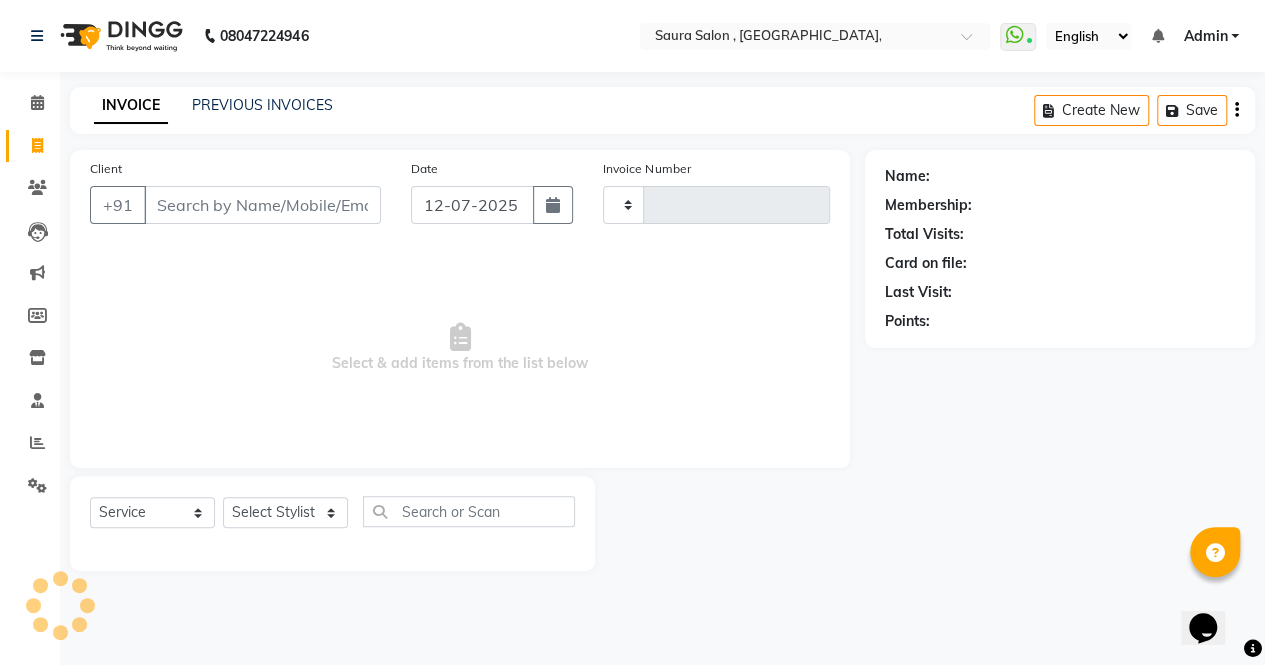 type on "3185" 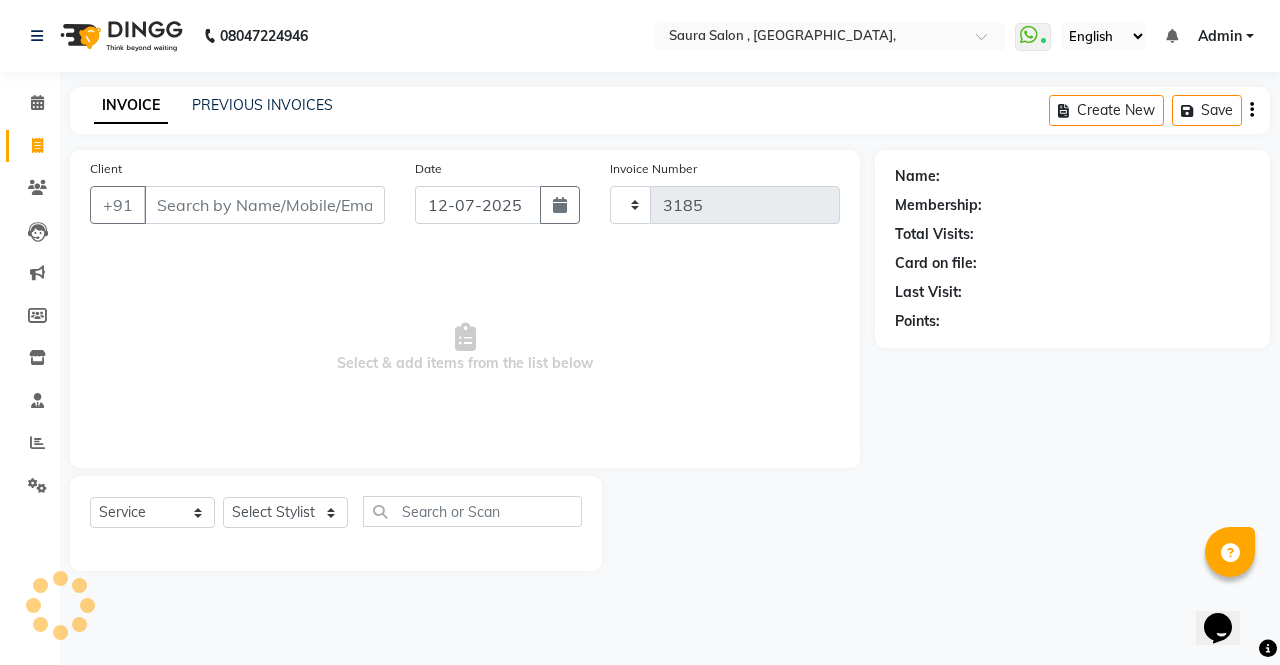 select on "6963" 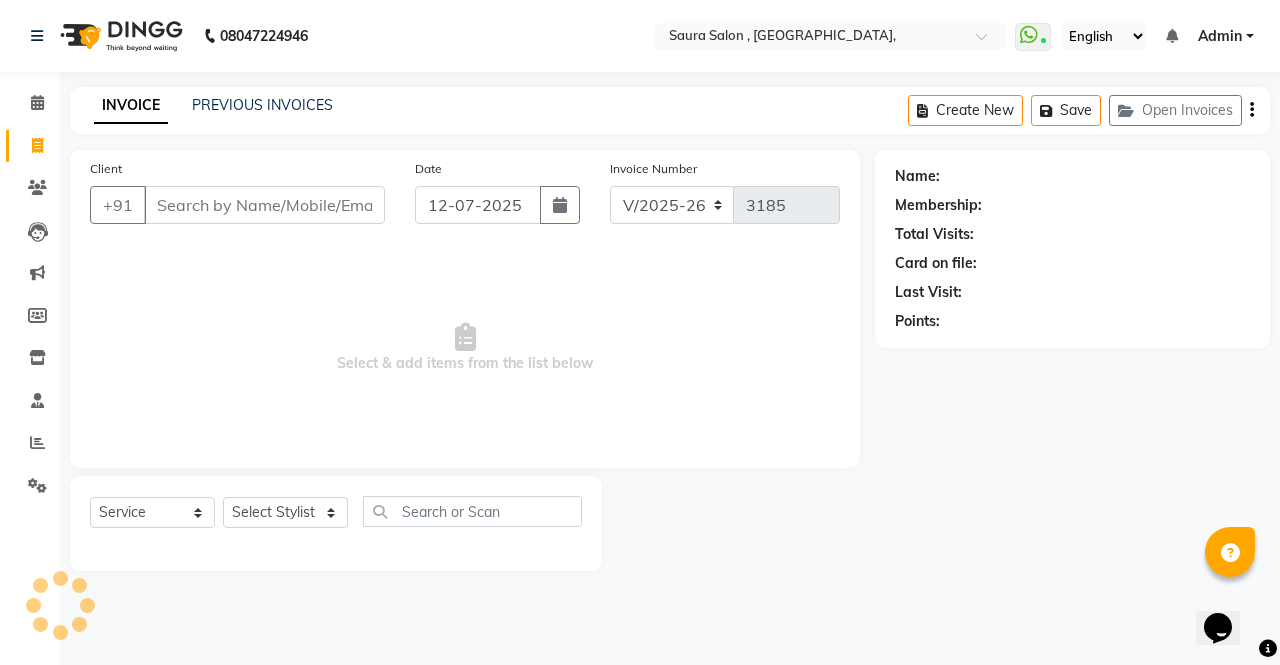 select on "57428" 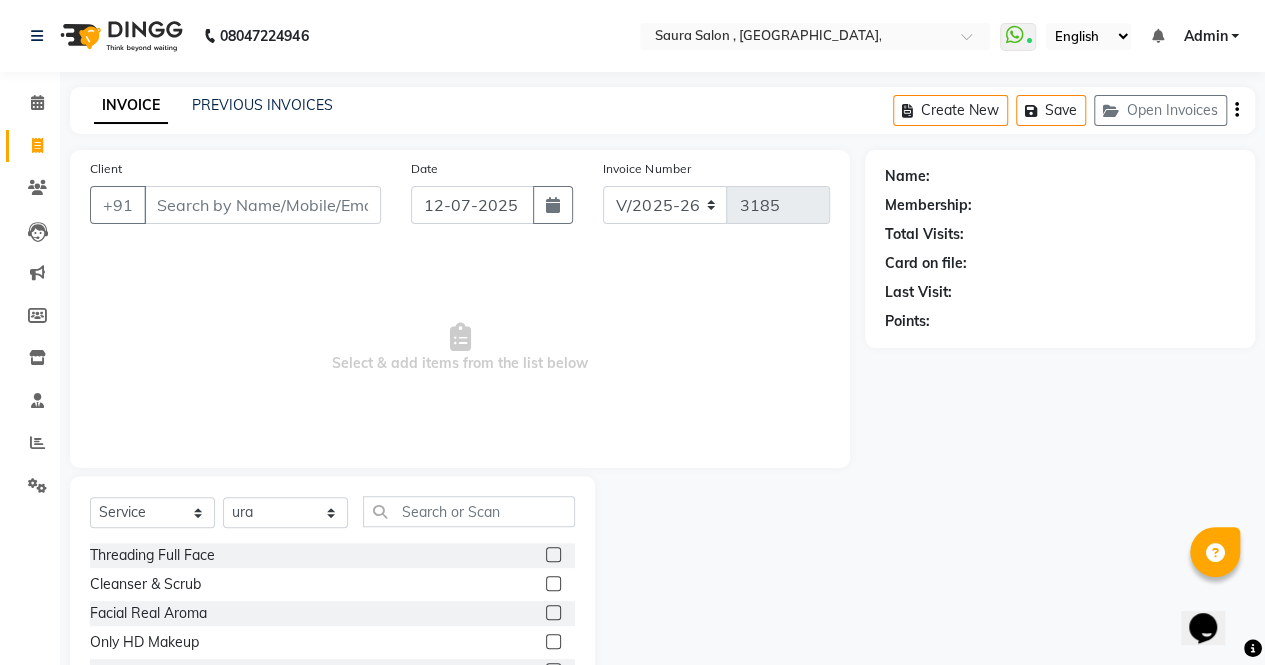 click on "Client" at bounding box center [262, 205] 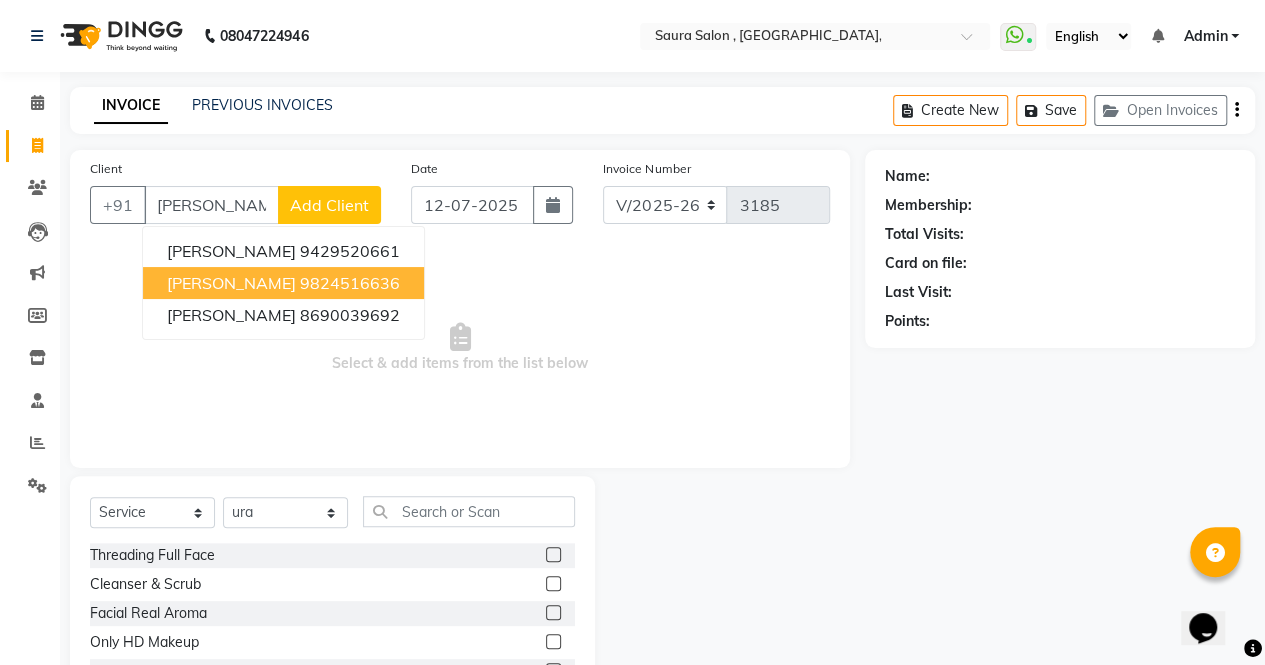 click on "9824516636" at bounding box center [350, 283] 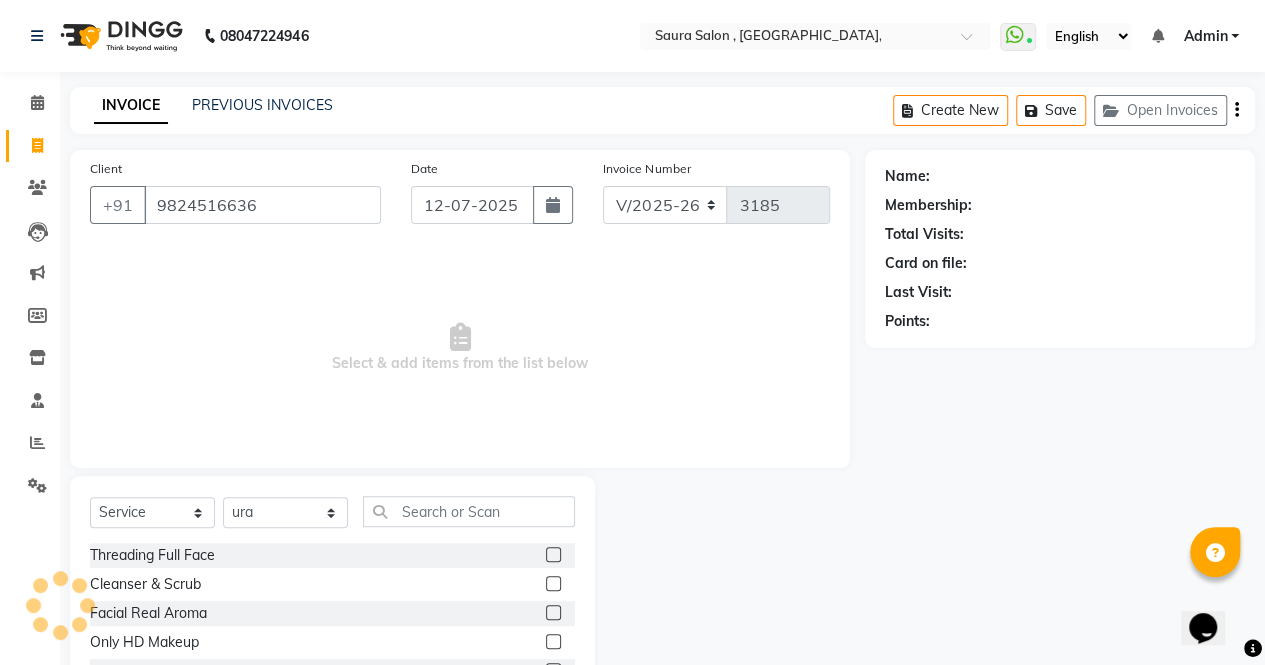 type on "9824516636" 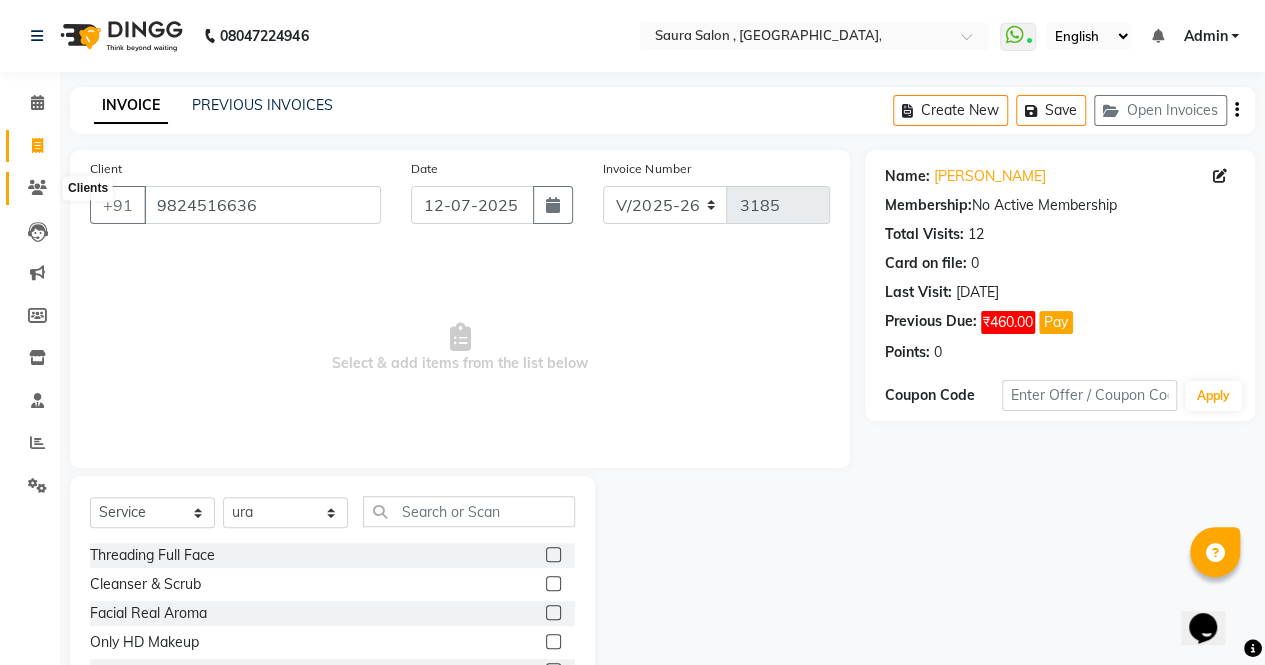 click 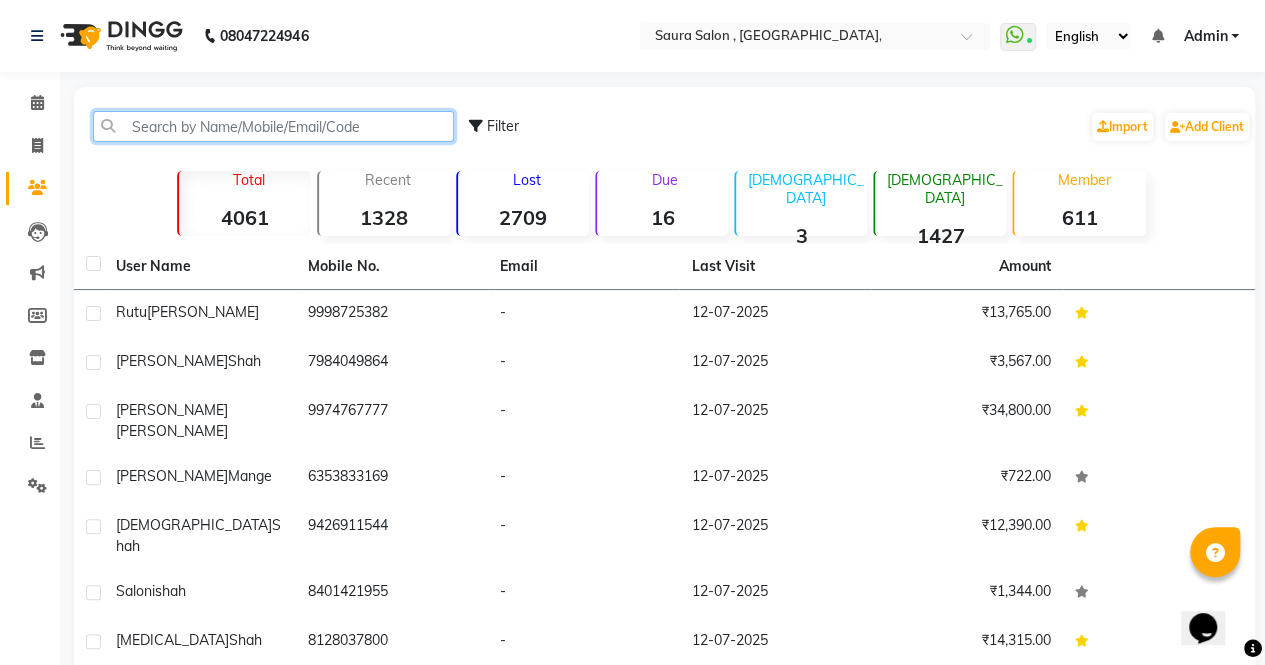 click 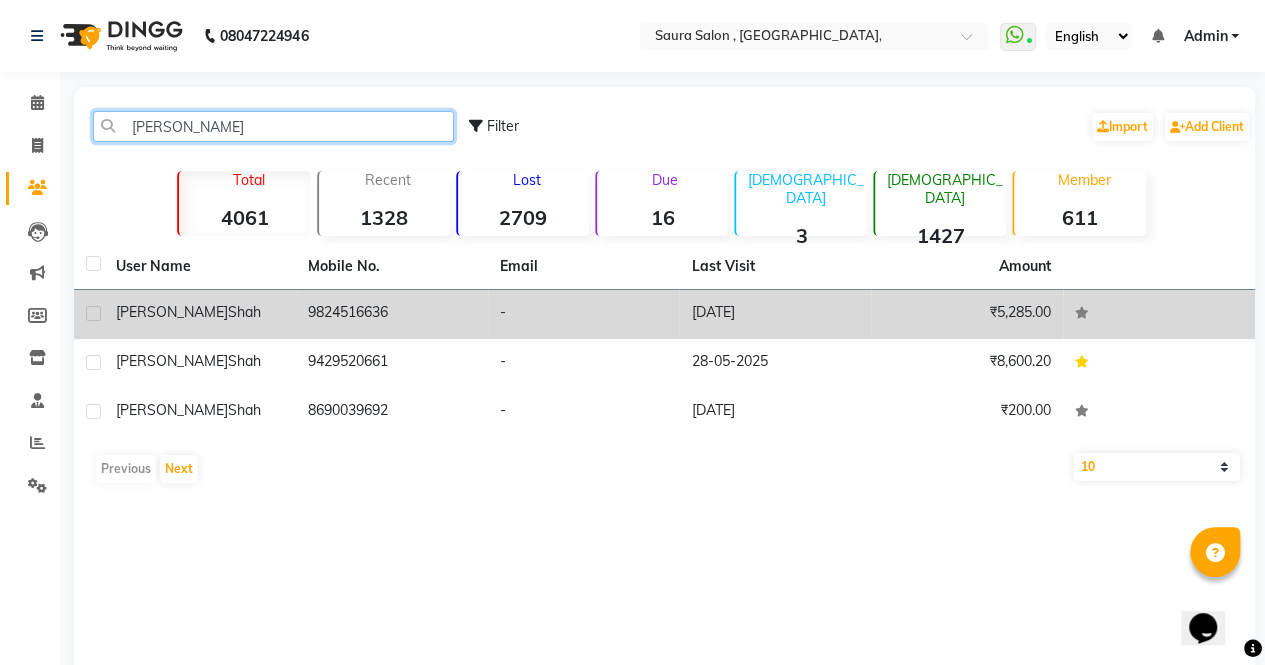 type on "meeta shah" 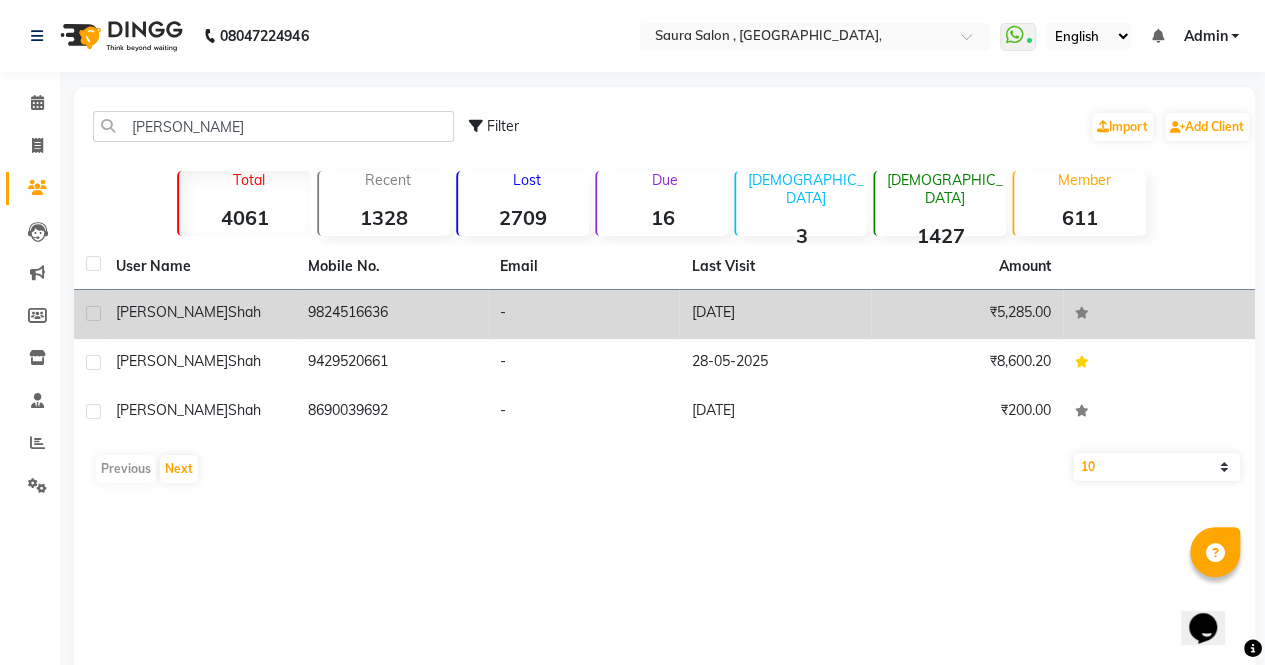click on "9824516636" 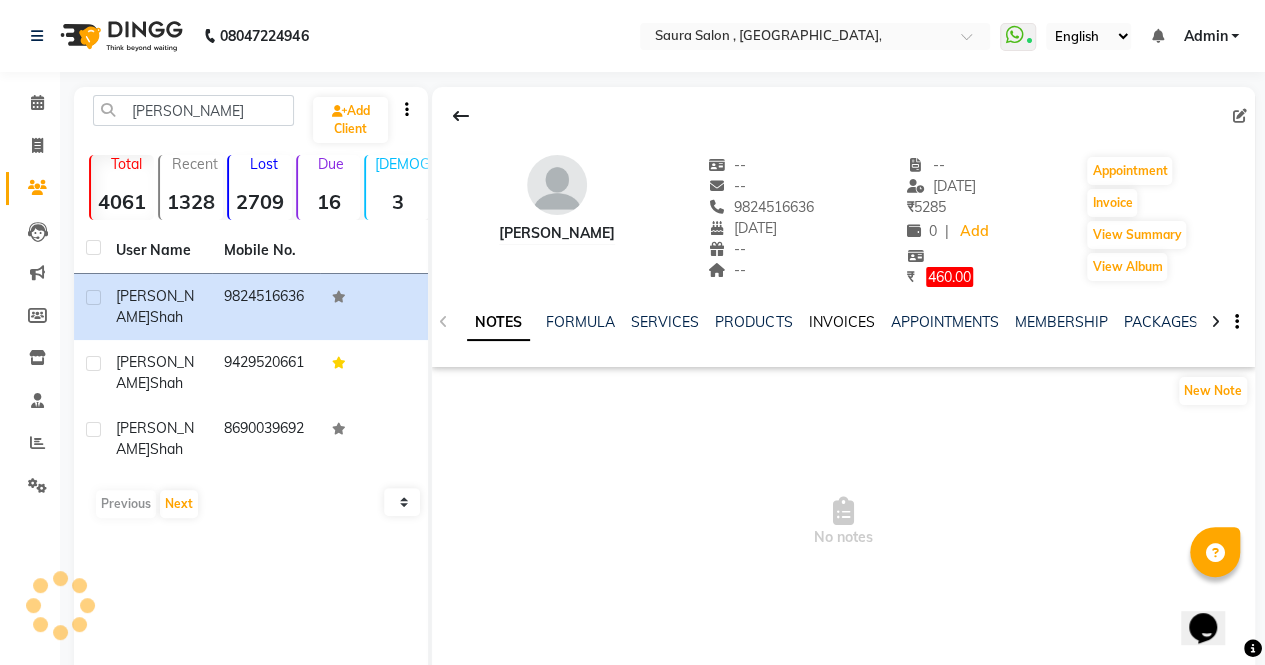 click on "INVOICES" 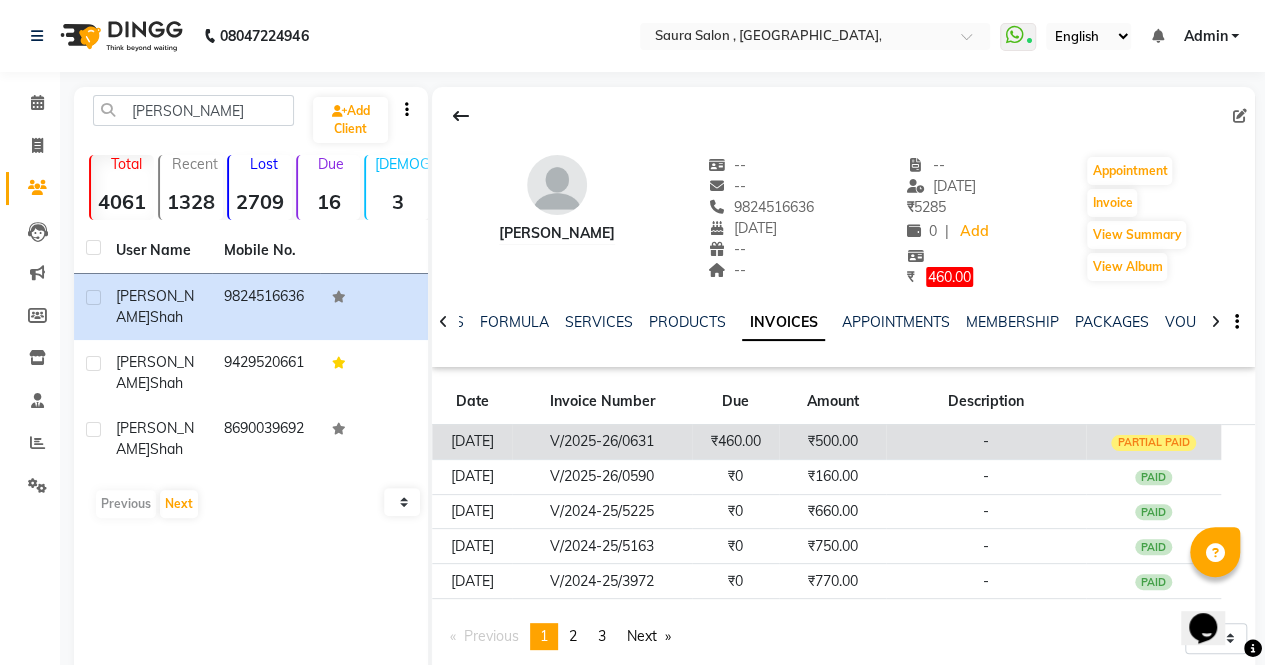 click on "₹500.00" 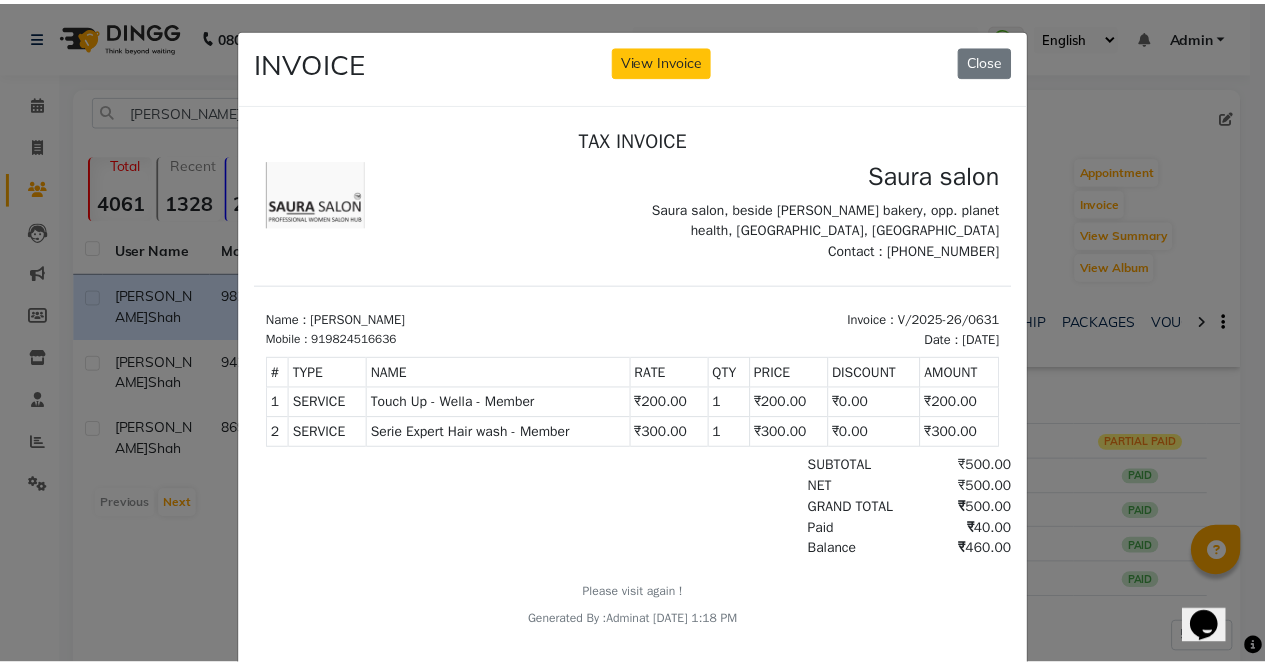 scroll, scrollTop: 1, scrollLeft: 0, axis: vertical 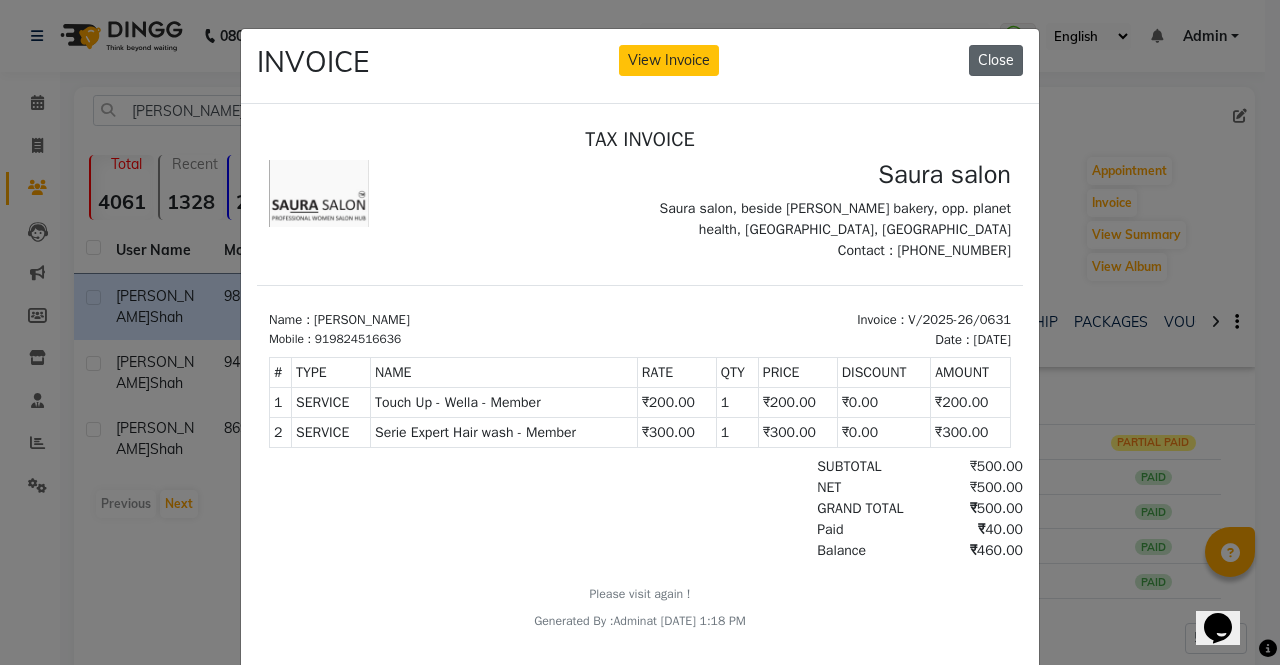 click on "Close" 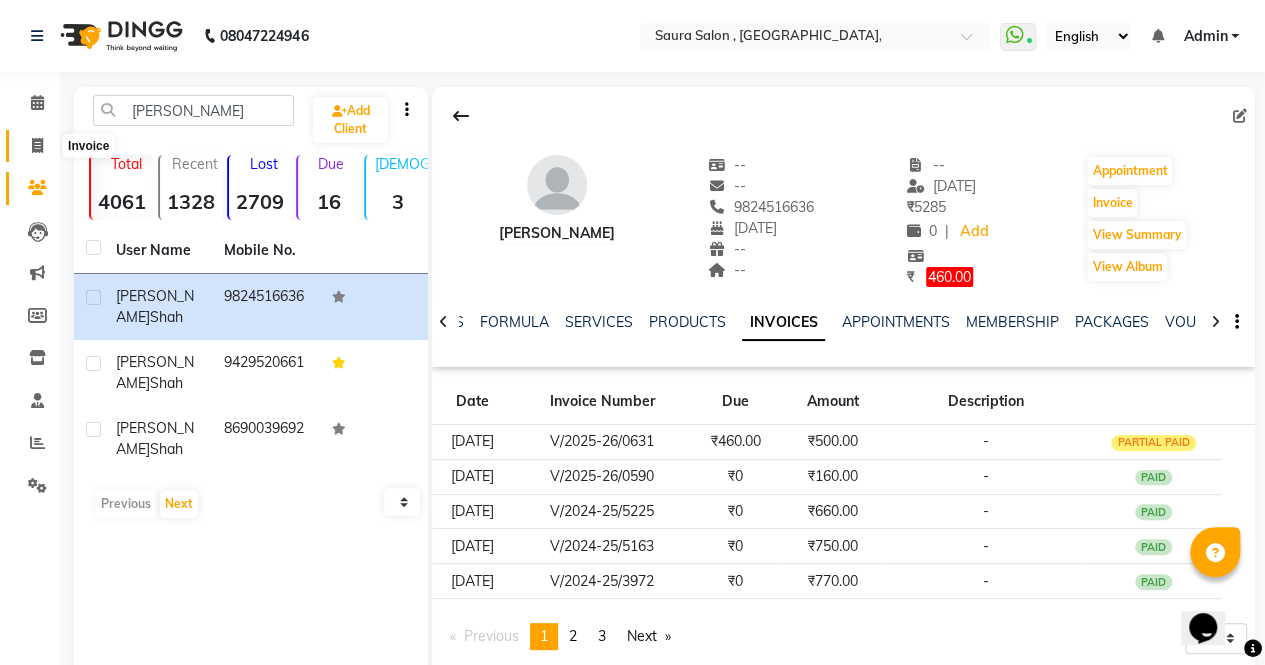 click 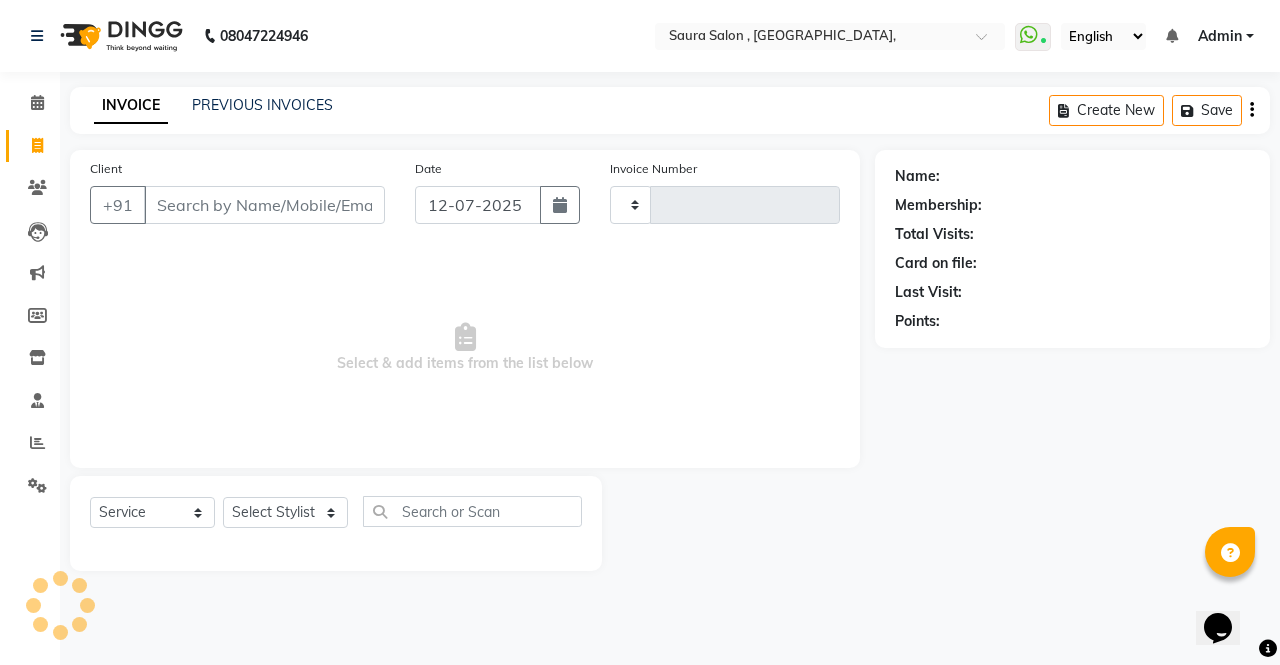 type on "3185" 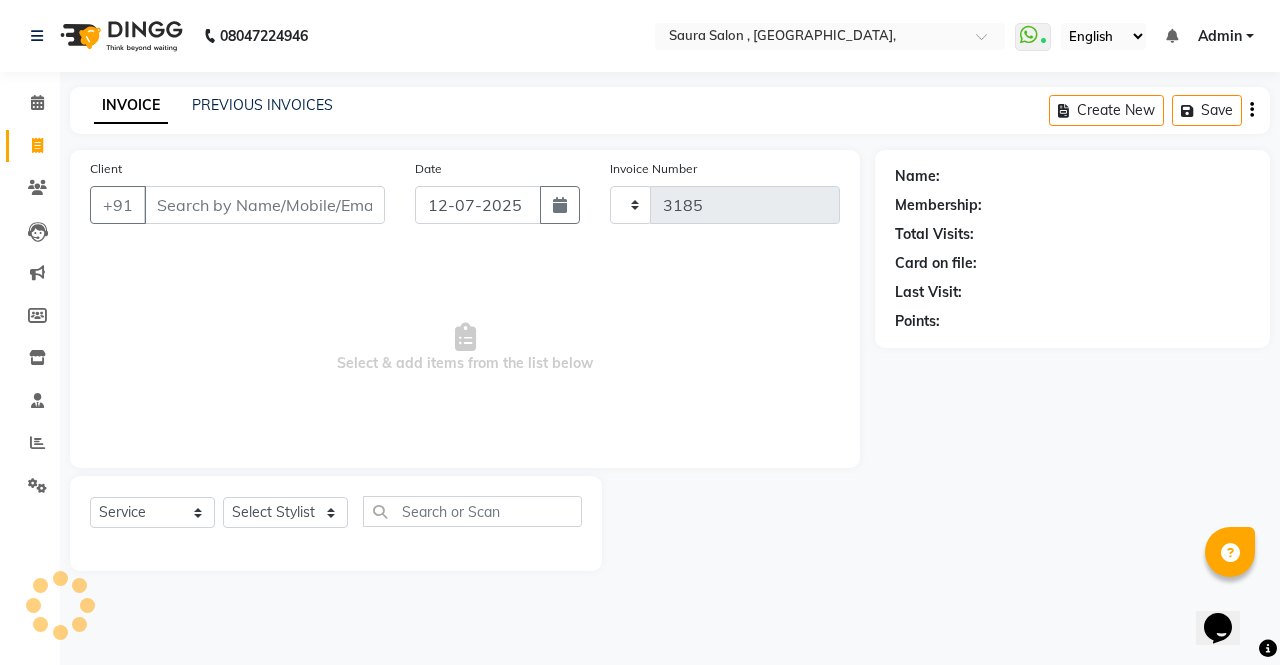 select on "6963" 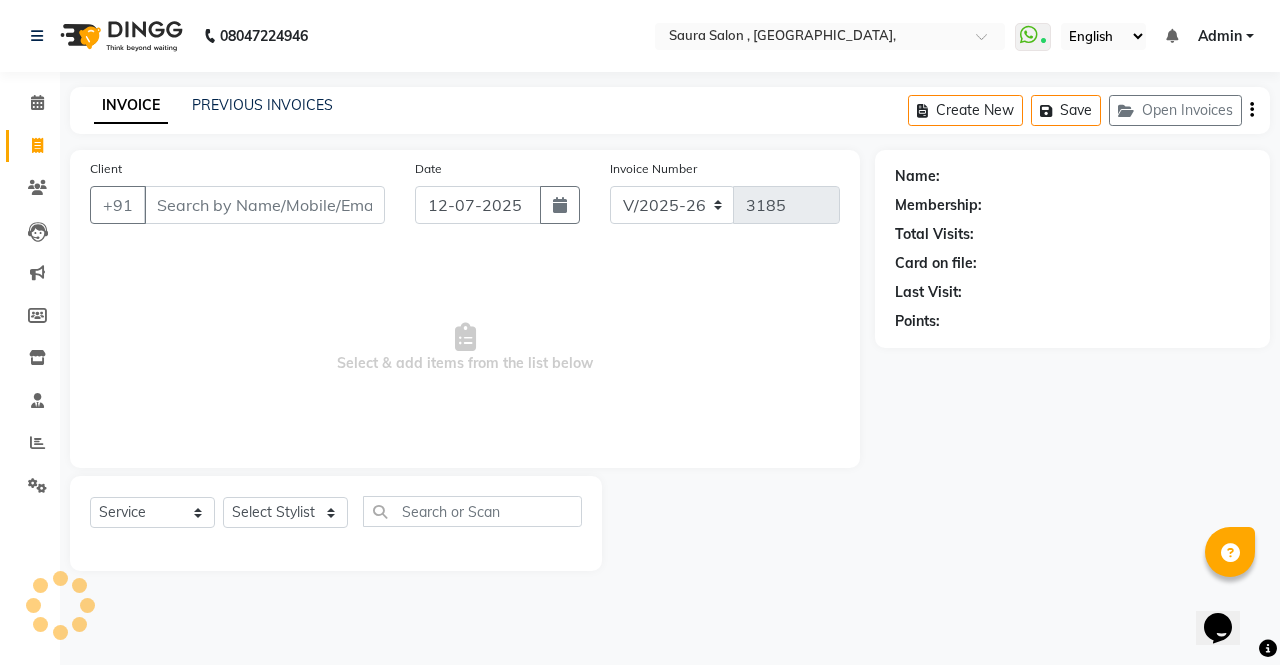 select on "57428" 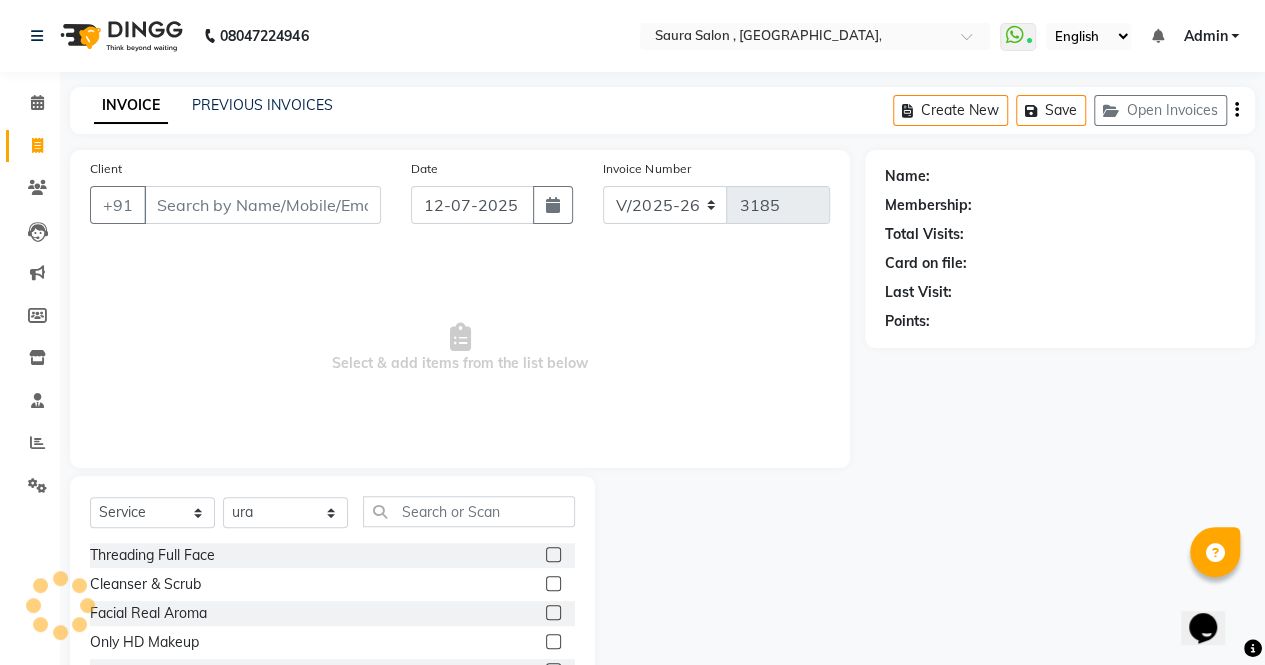 click on "Client" at bounding box center [262, 205] 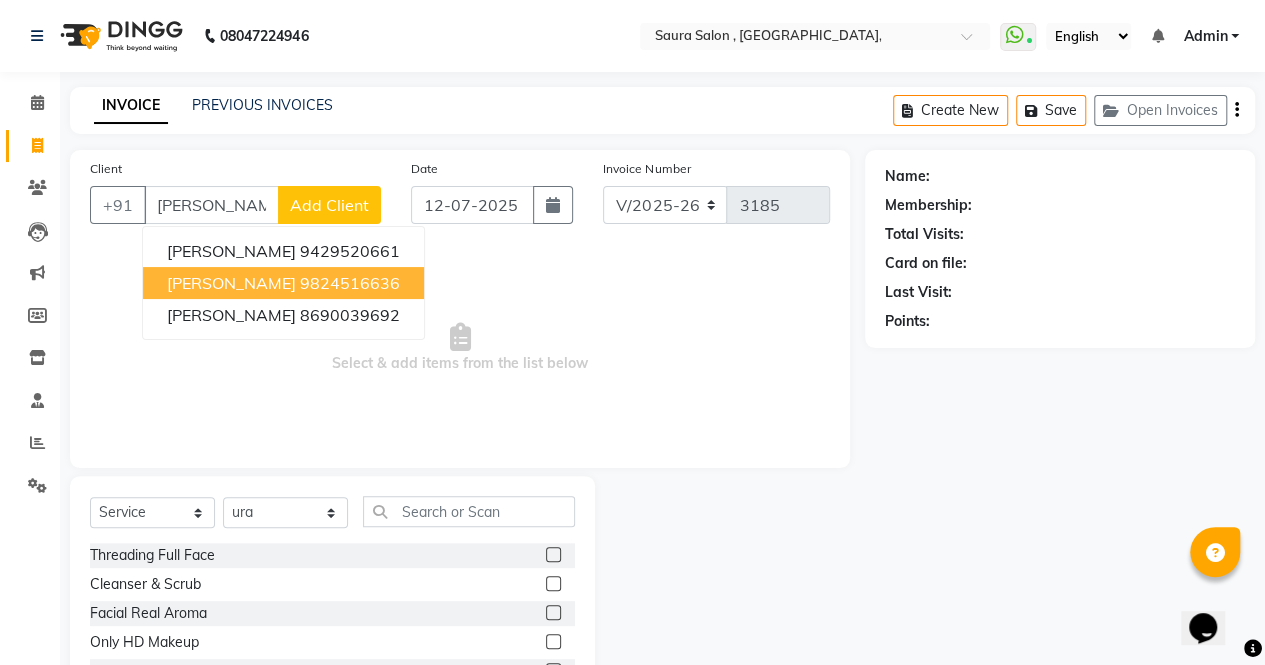 click on "9824516636" at bounding box center (350, 283) 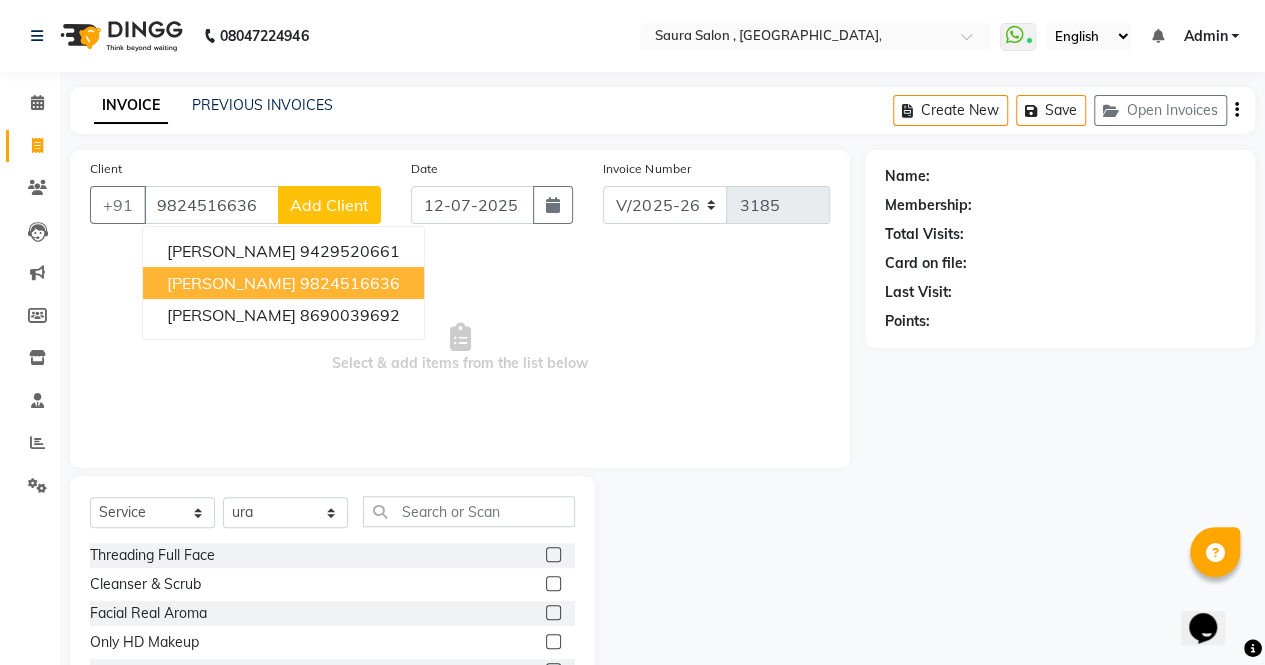 type on "9824516636" 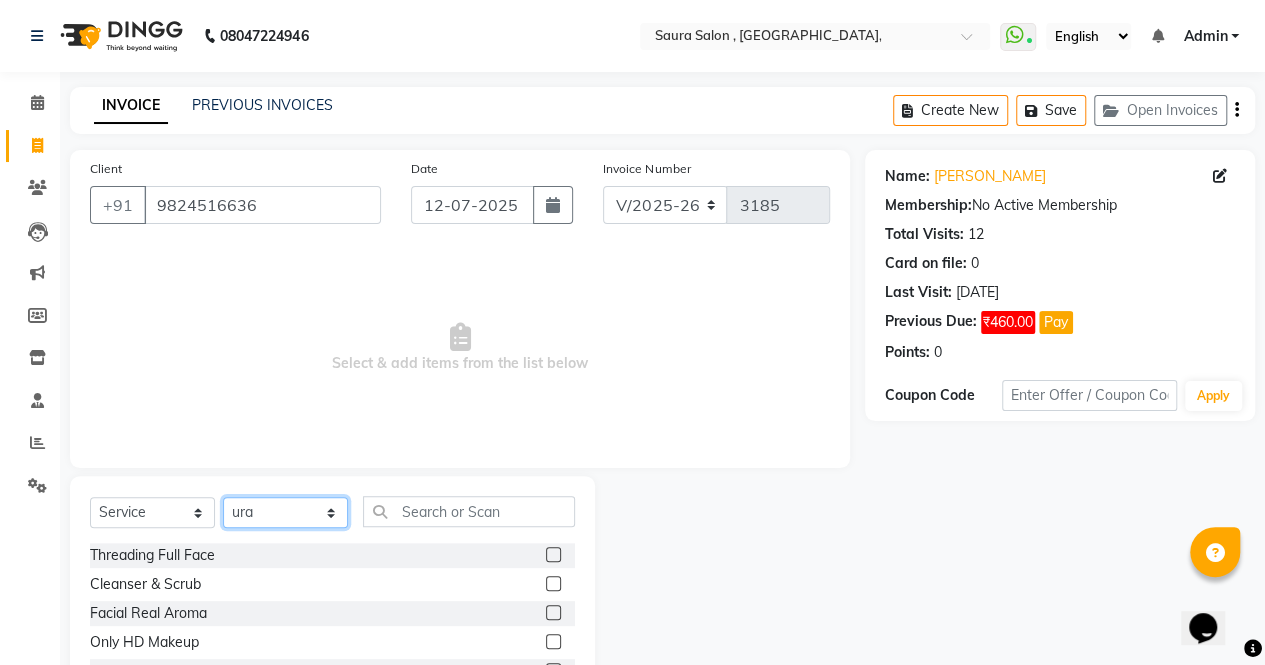 click on "Select Stylist archana  asha  [PERSON_NAME]  deepika [PERSON_NAME] [PERSON_NAME] [PERSON_NAME] khandala shanti  sona  ura usha di [PERSON_NAME]  [PERSON_NAME]" 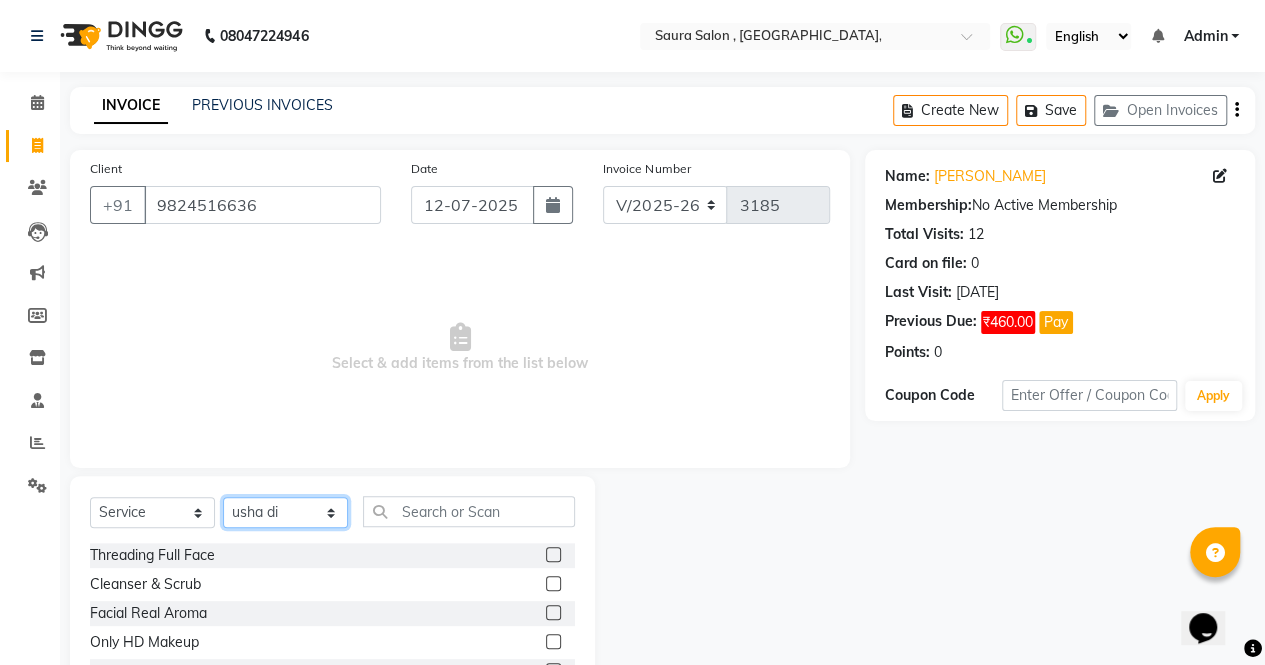click on "Select Stylist archana  asha  [PERSON_NAME]  deepika [PERSON_NAME] [PERSON_NAME] [PERSON_NAME] khandala shanti  sona  ura usha di [PERSON_NAME]  [PERSON_NAME]" 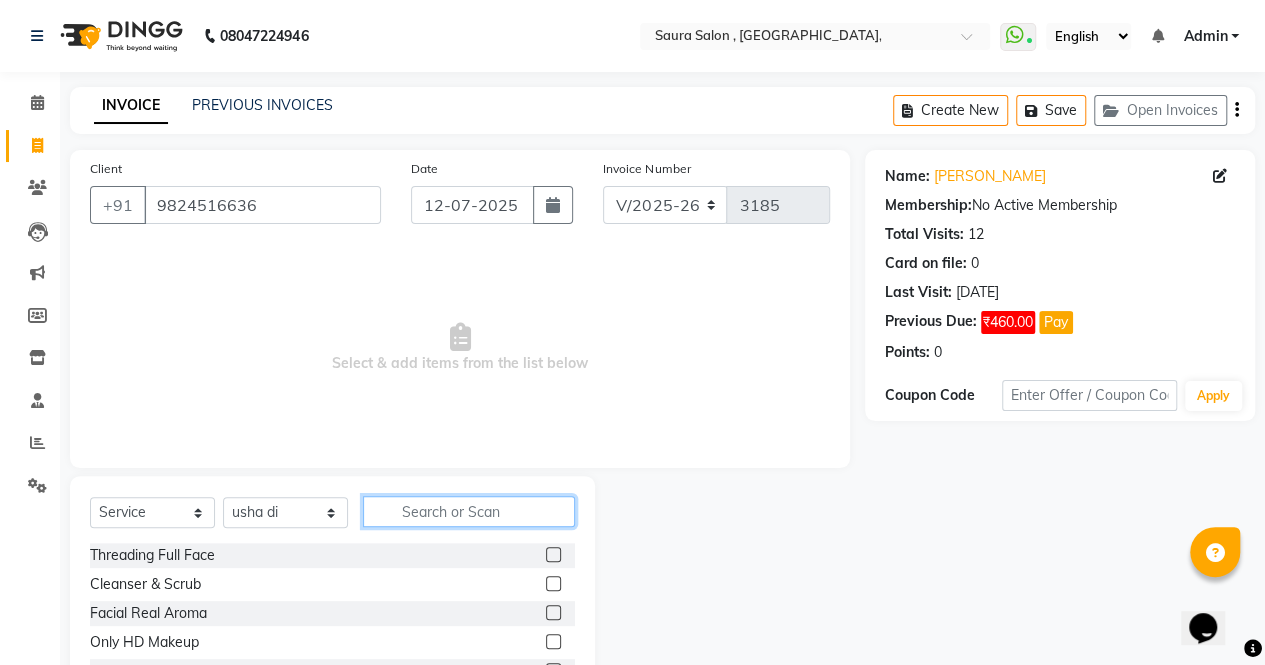 click 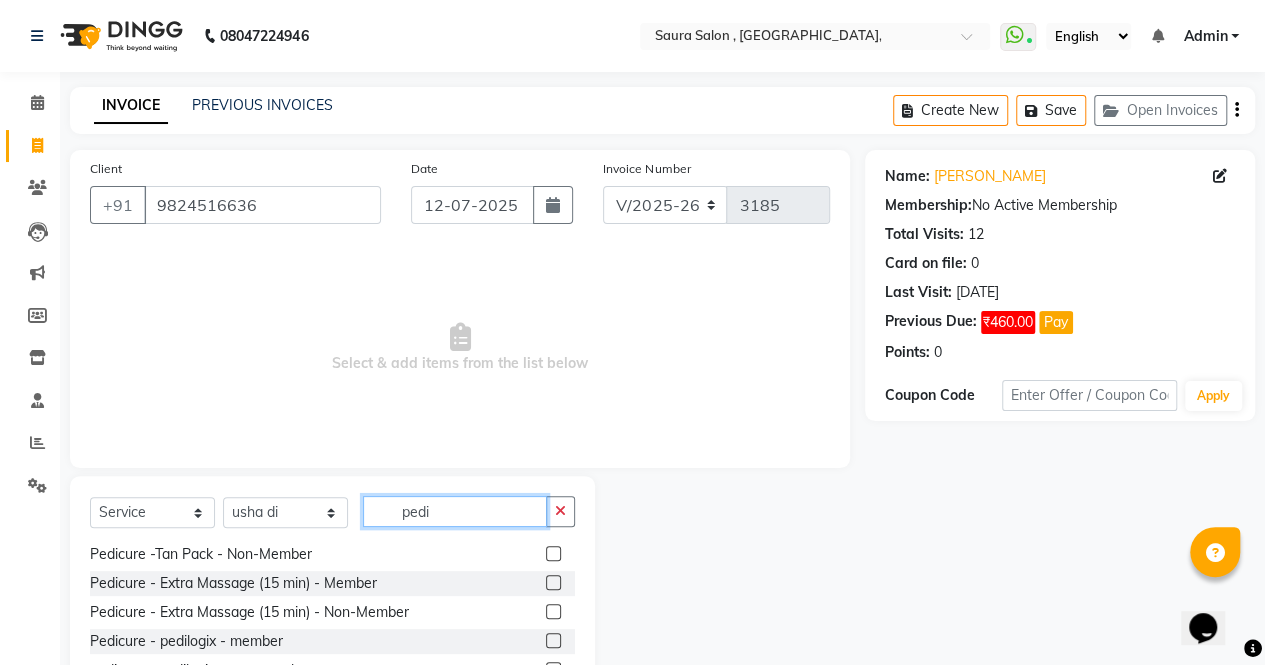 scroll, scrollTop: 380, scrollLeft: 0, axis: vertical 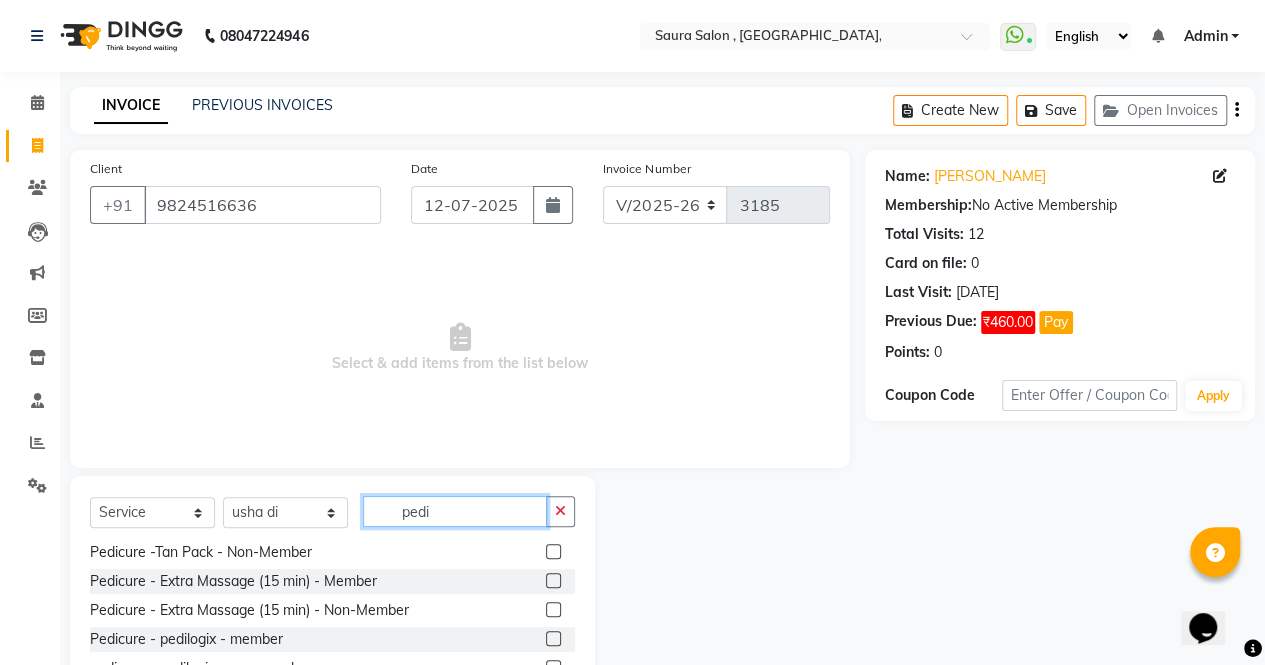 type on "pedi" 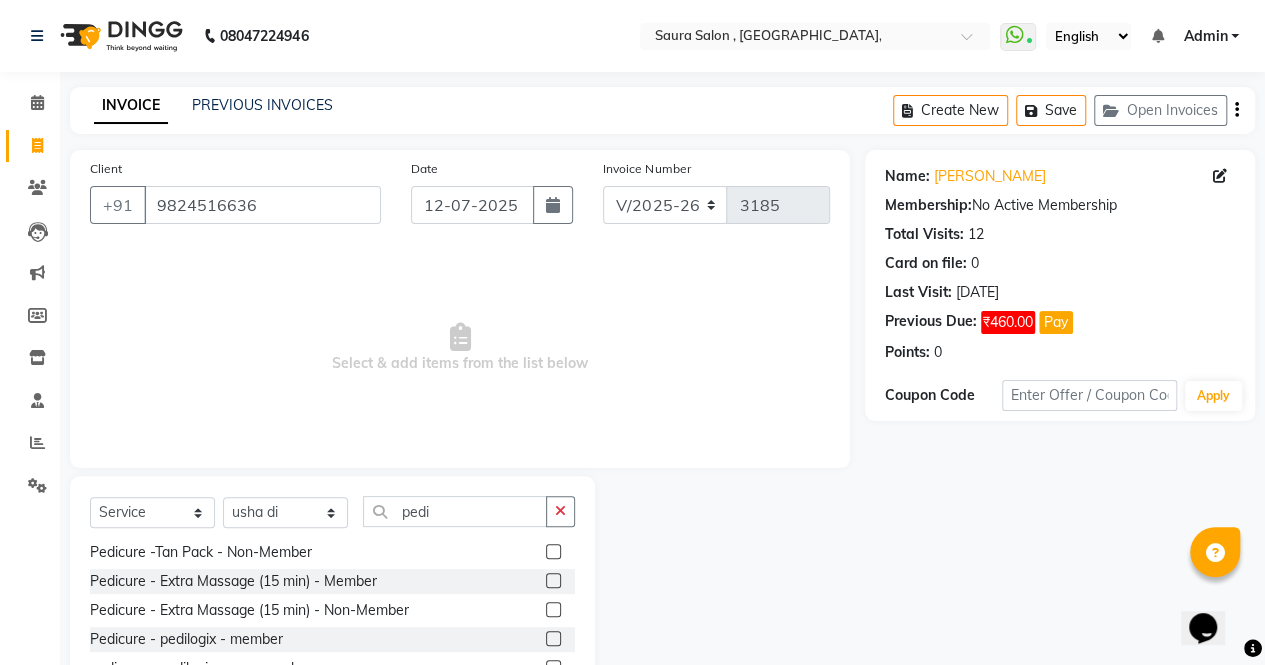 click 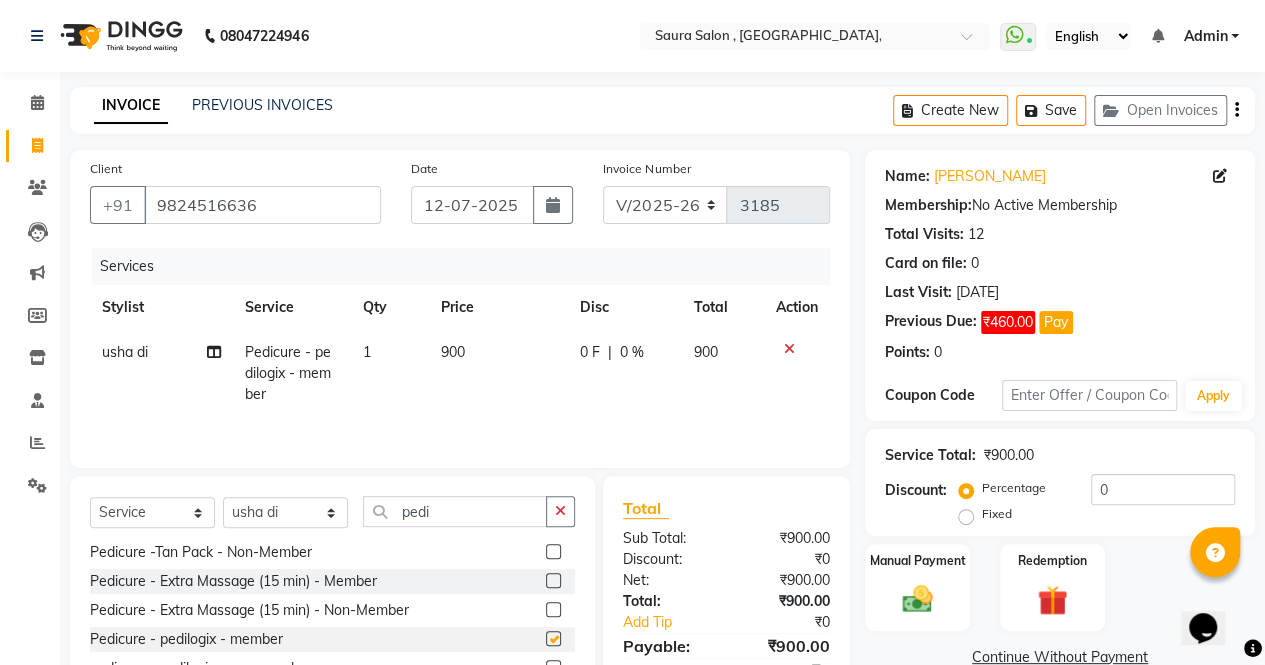 checkbox on "false" 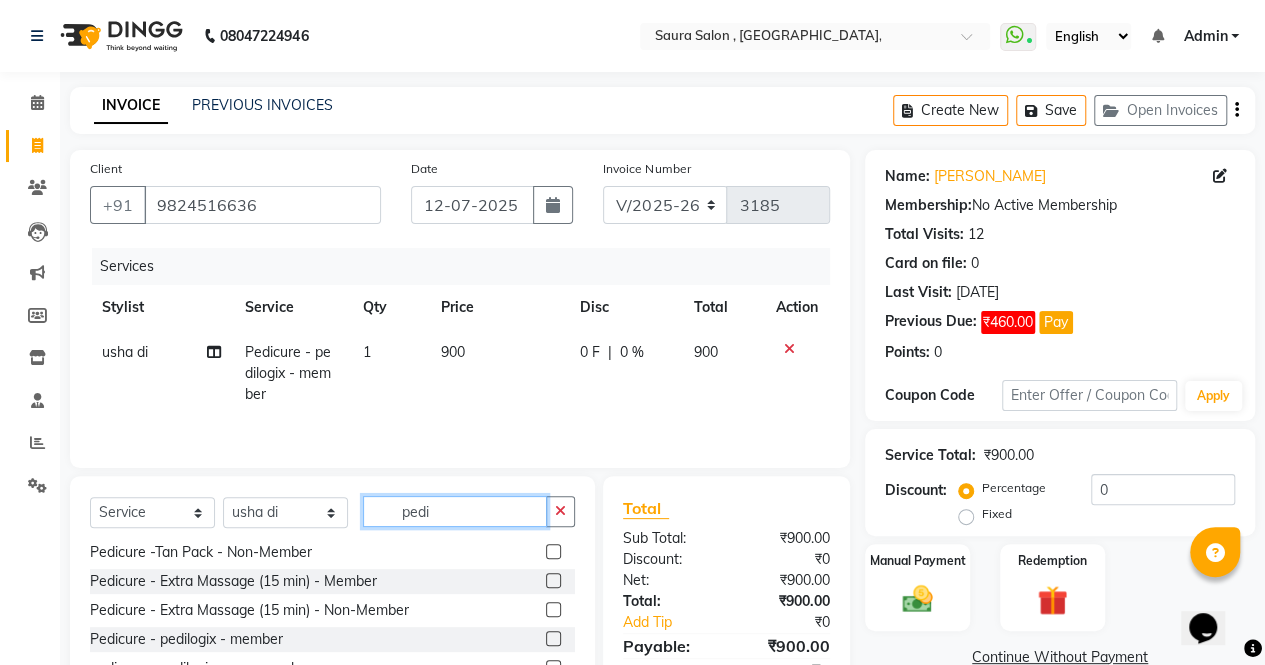 click on "pedi" 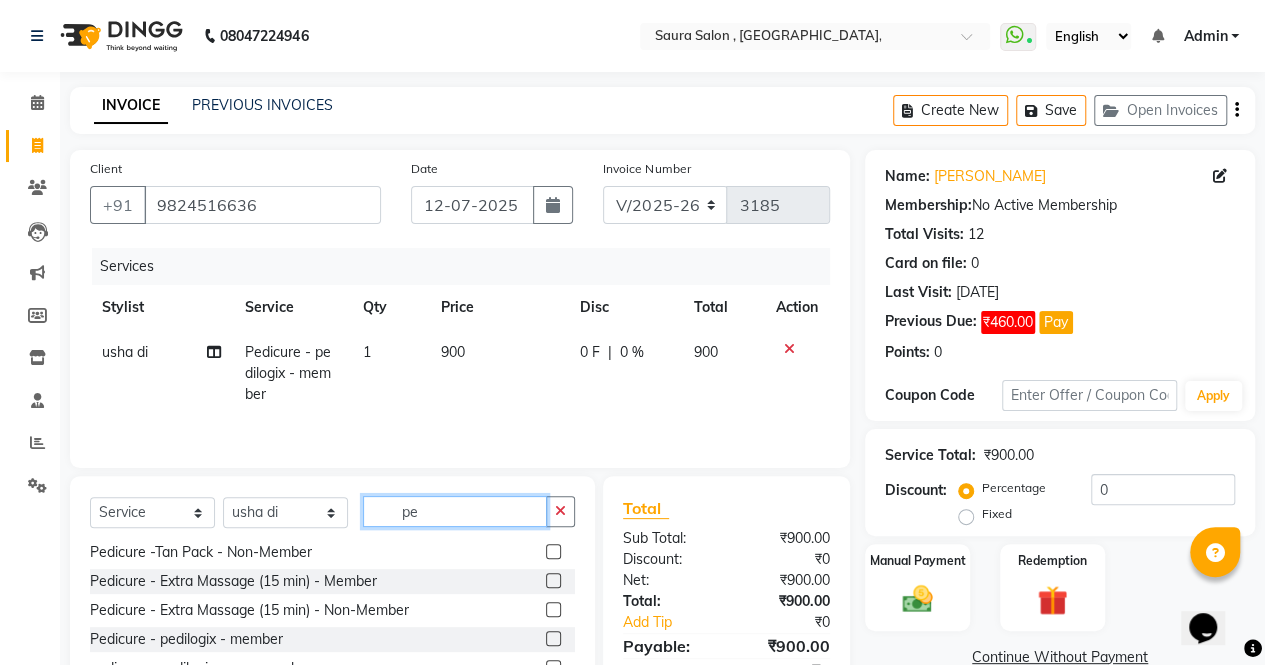 type on "p" 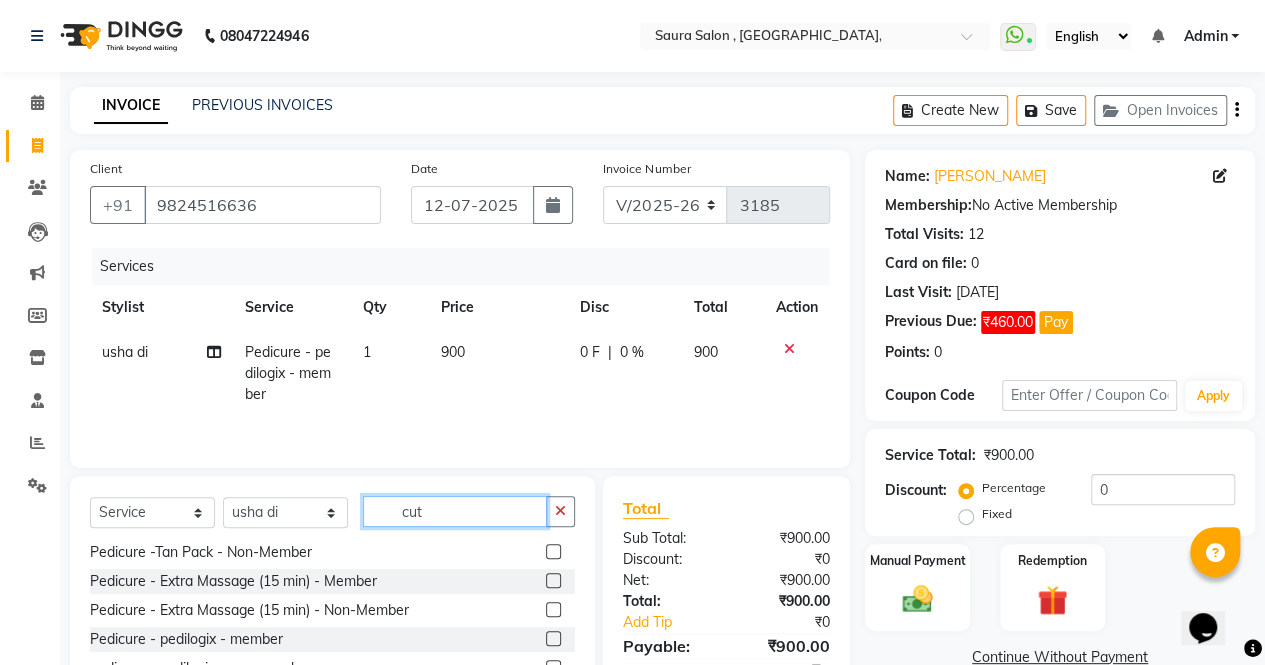 scroll, scrollTop: 0, scrollLeft: 0, axis: both 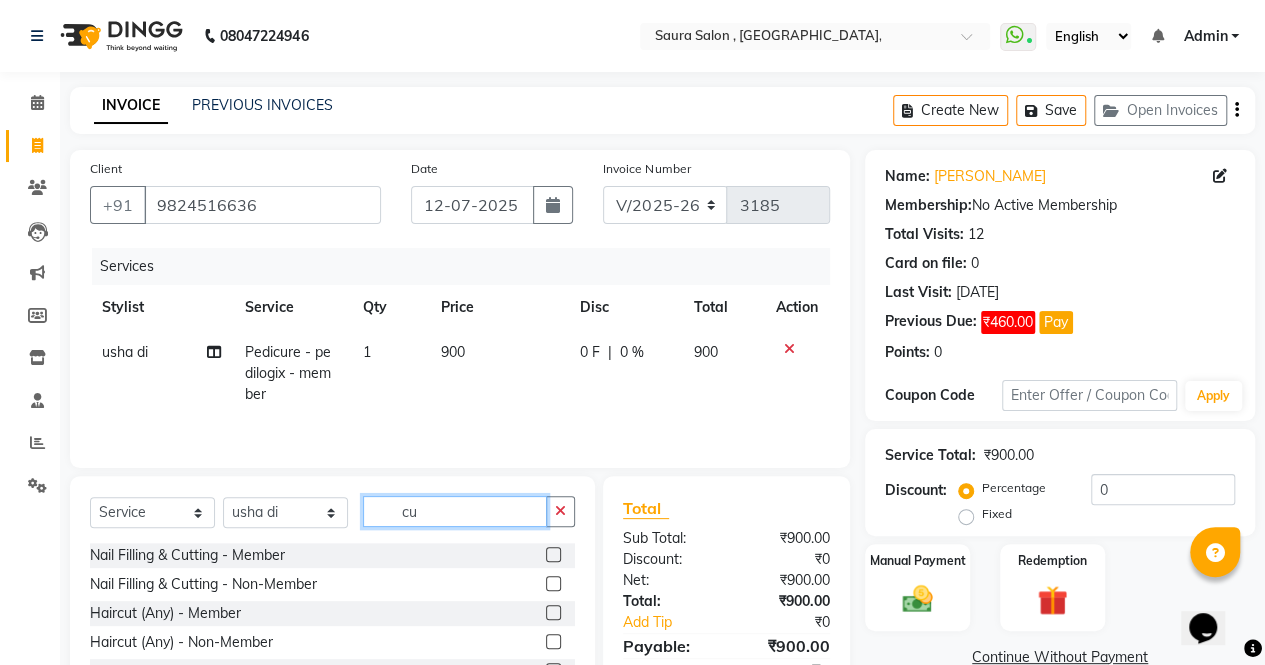 type on "c" 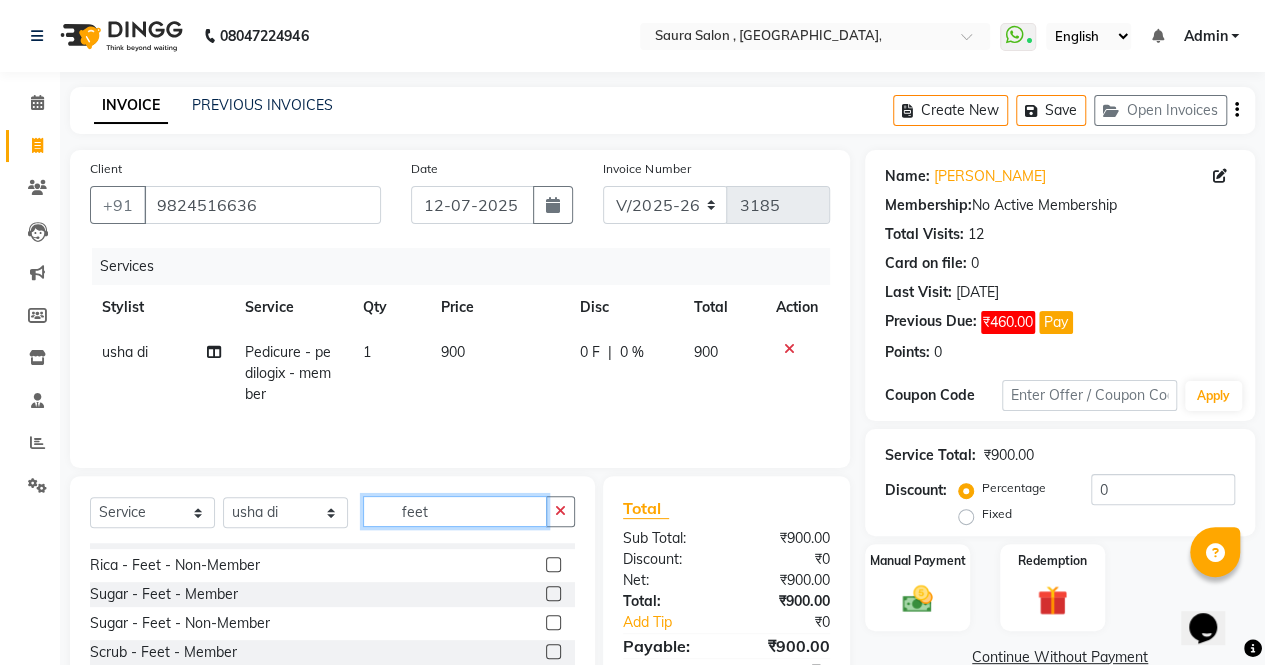 scroll, scrollTop: 148, scrollLeft: 0, axis: vertical 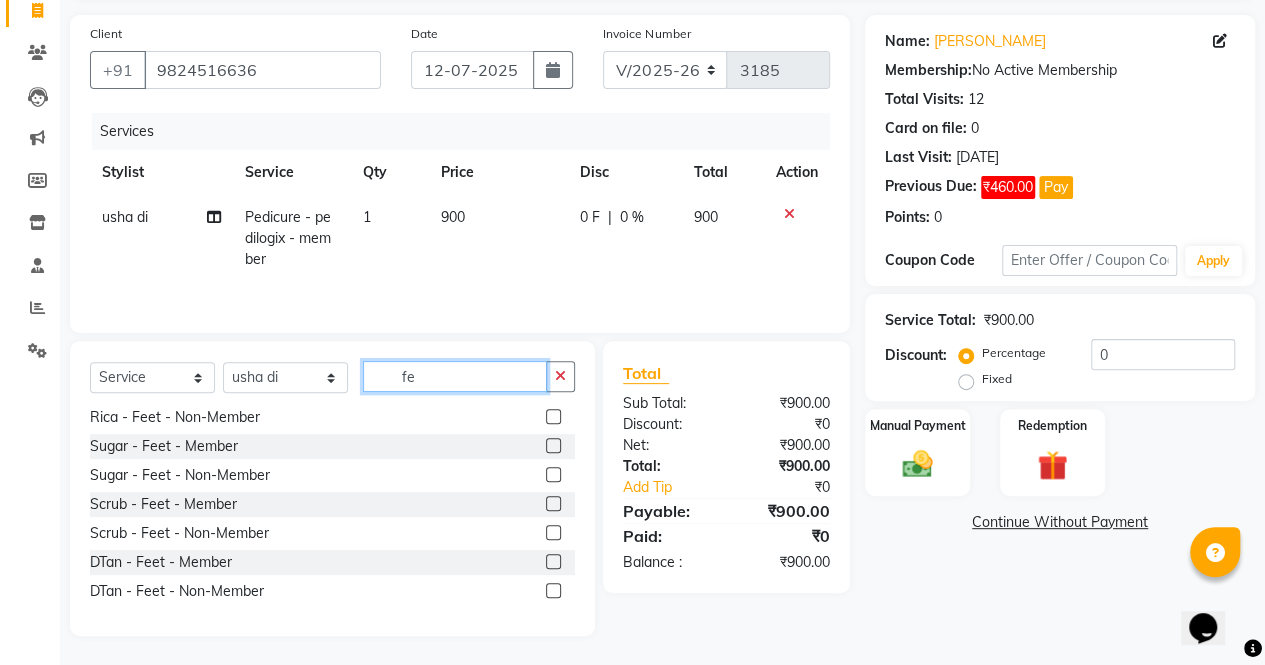 type on "f" 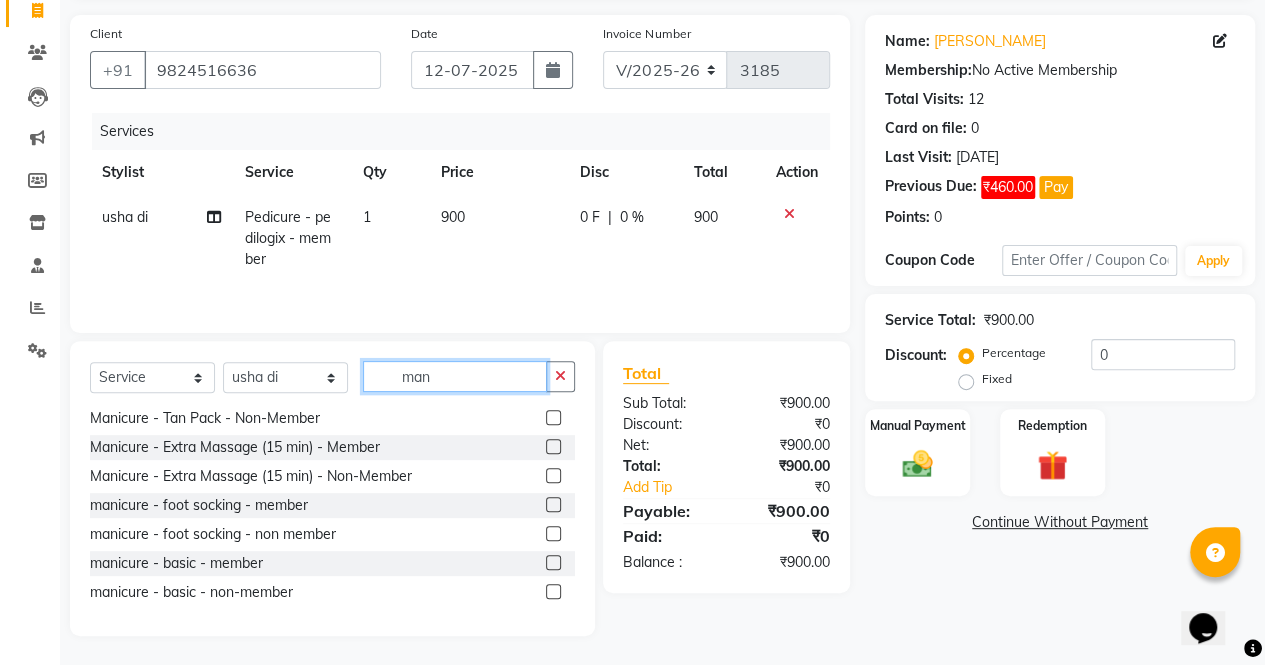 scroll, scrollTop: 0, scrollLeft: 0, axis: both 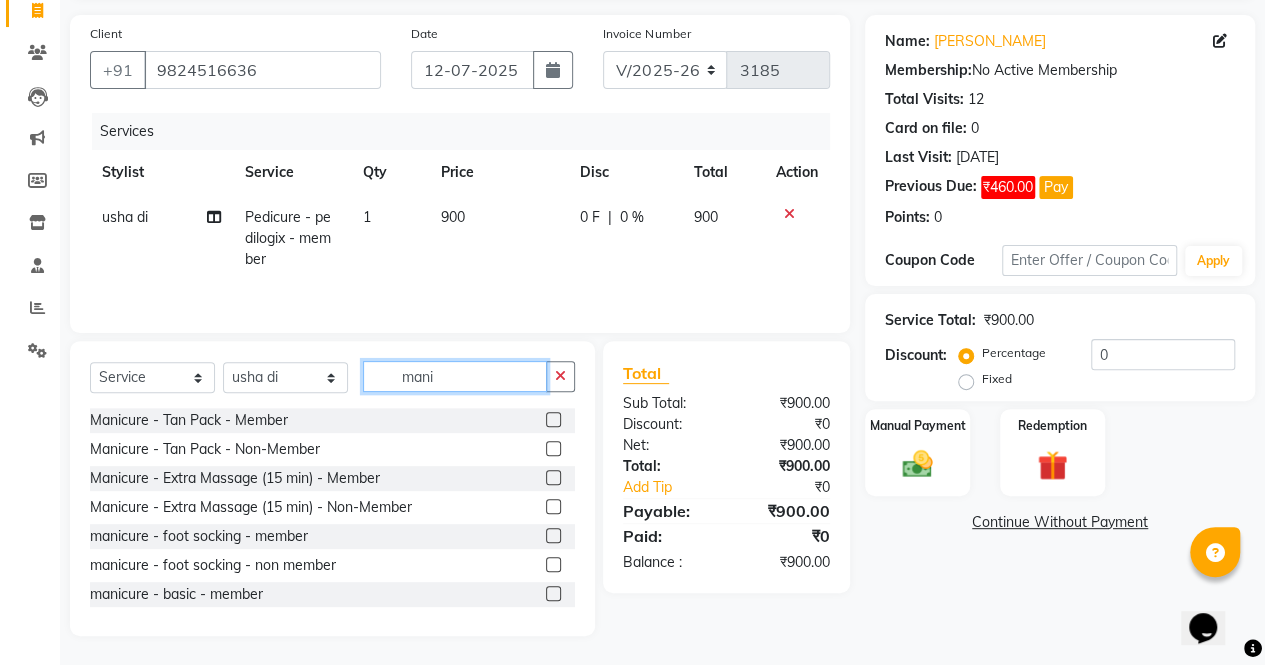 type on "mani" 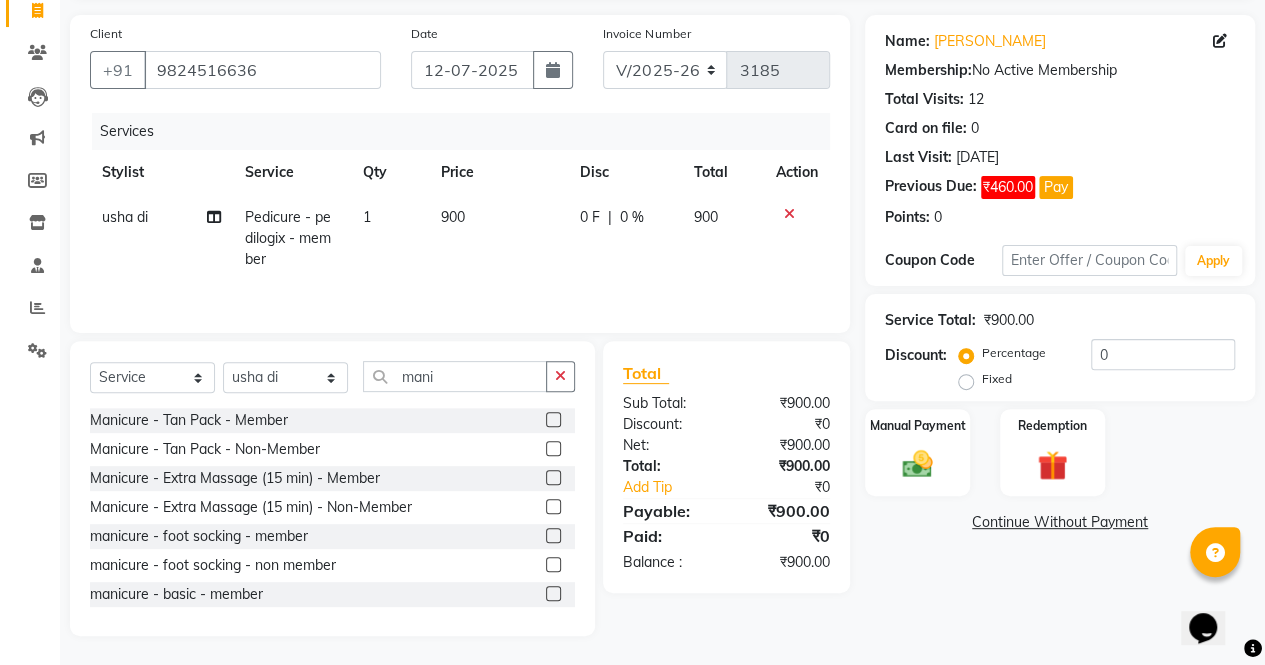 click 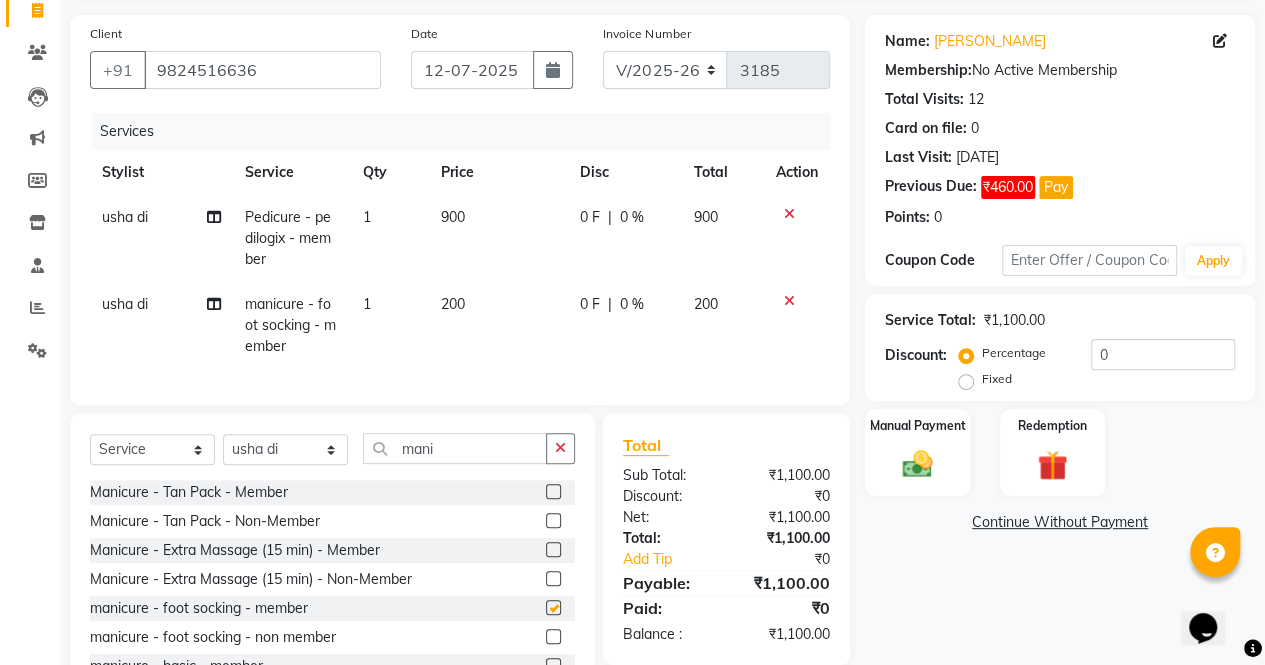 checkbox on "false" 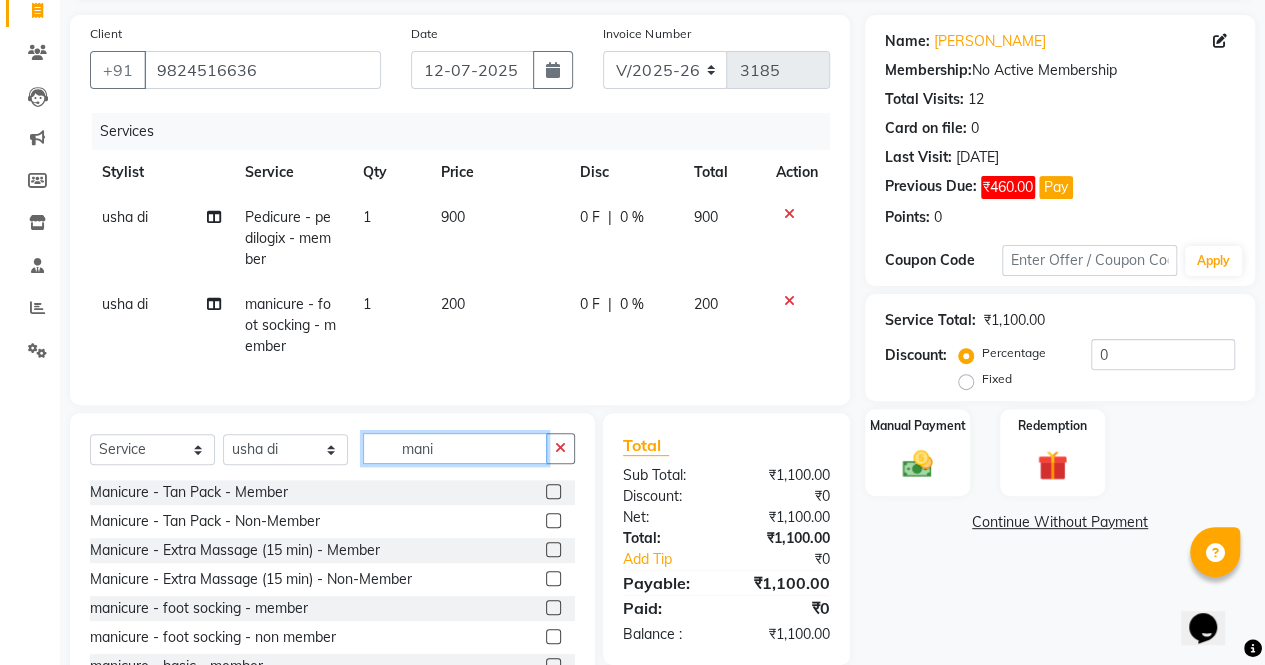 click on "mani" 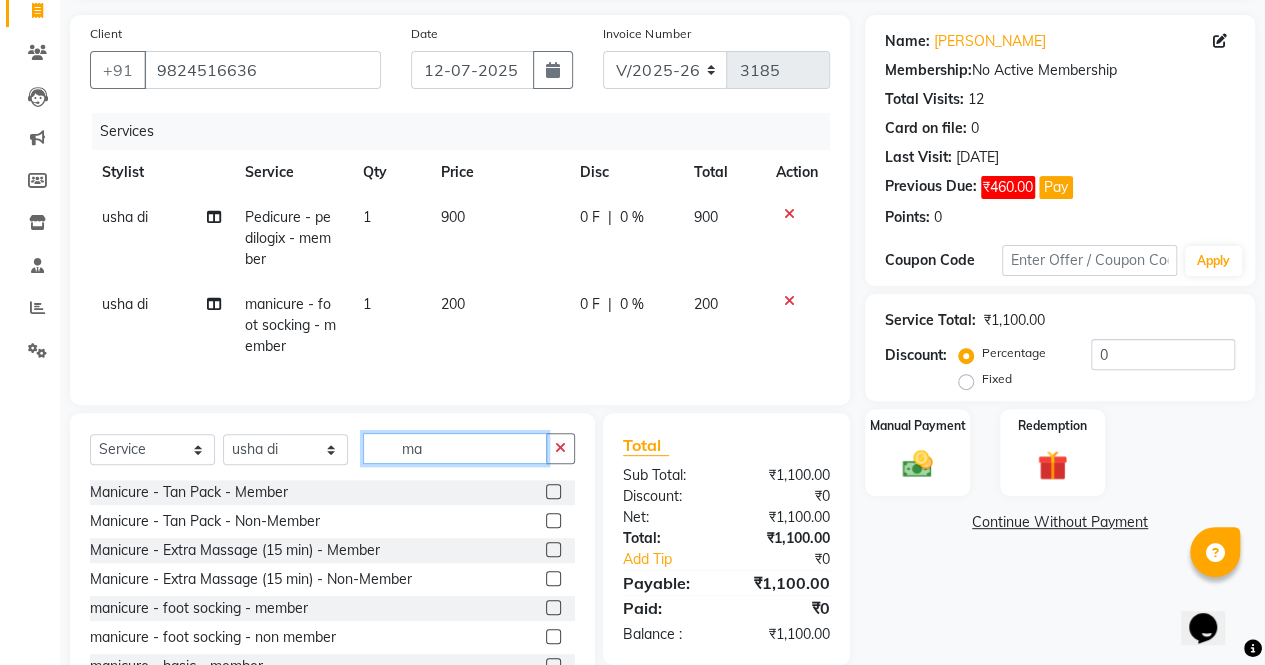 type on "m" 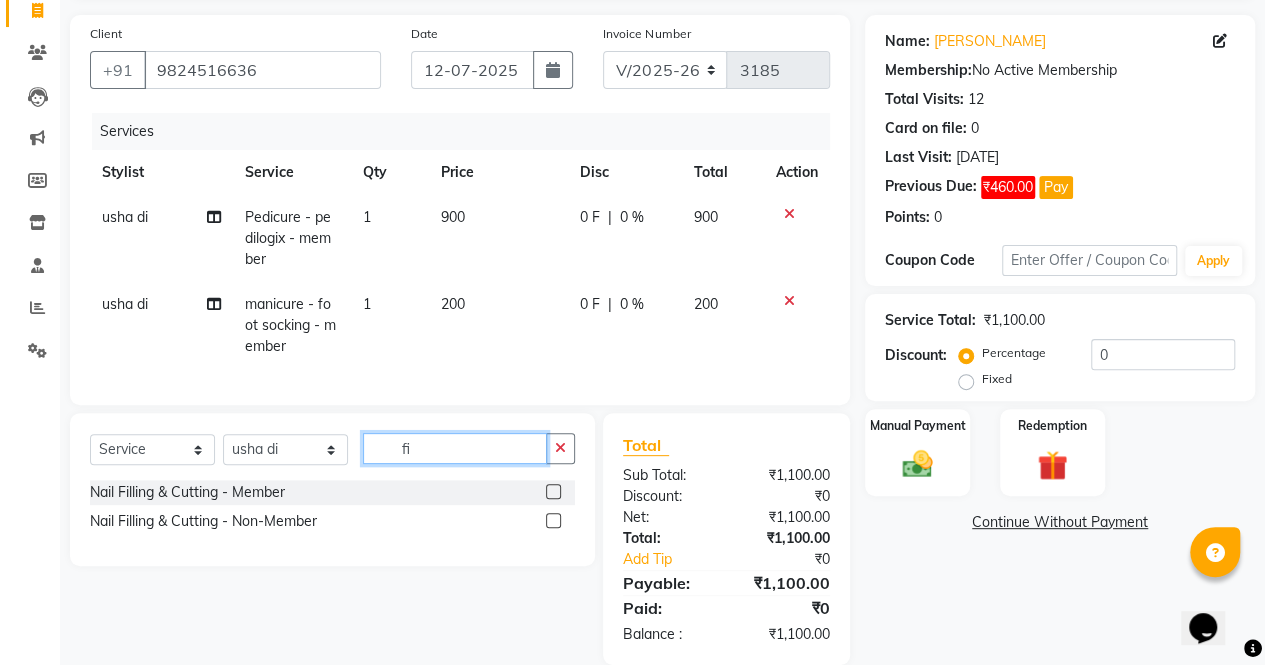 type on "fi" 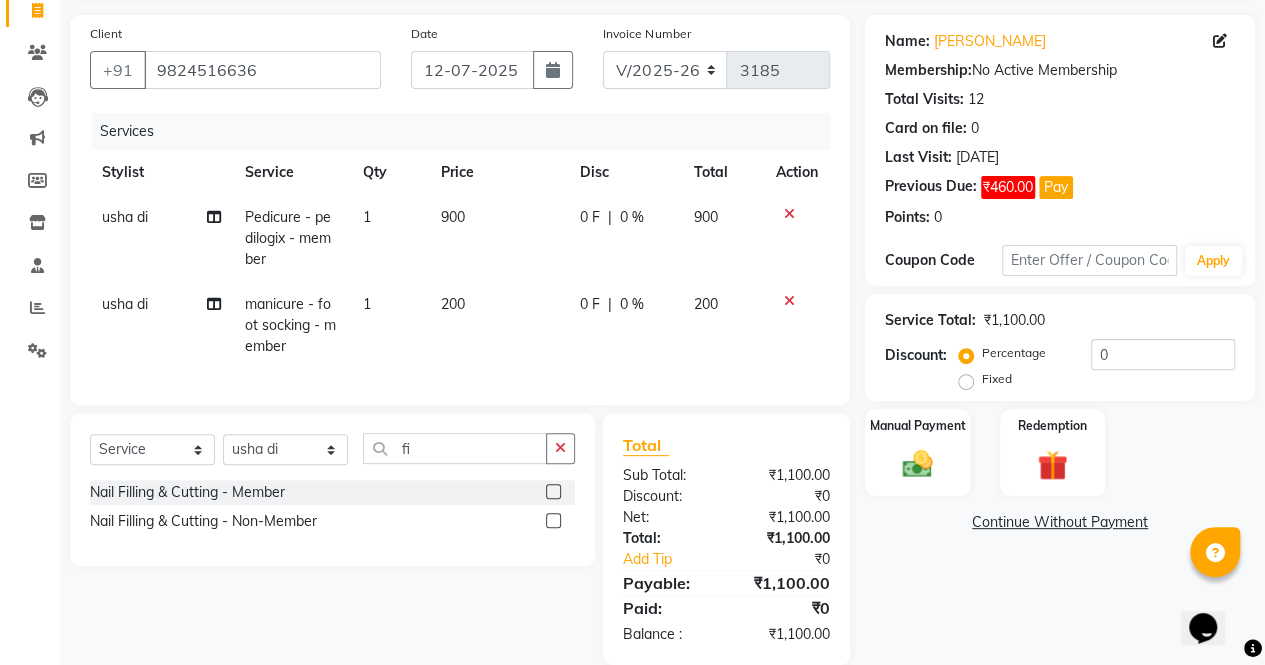 click 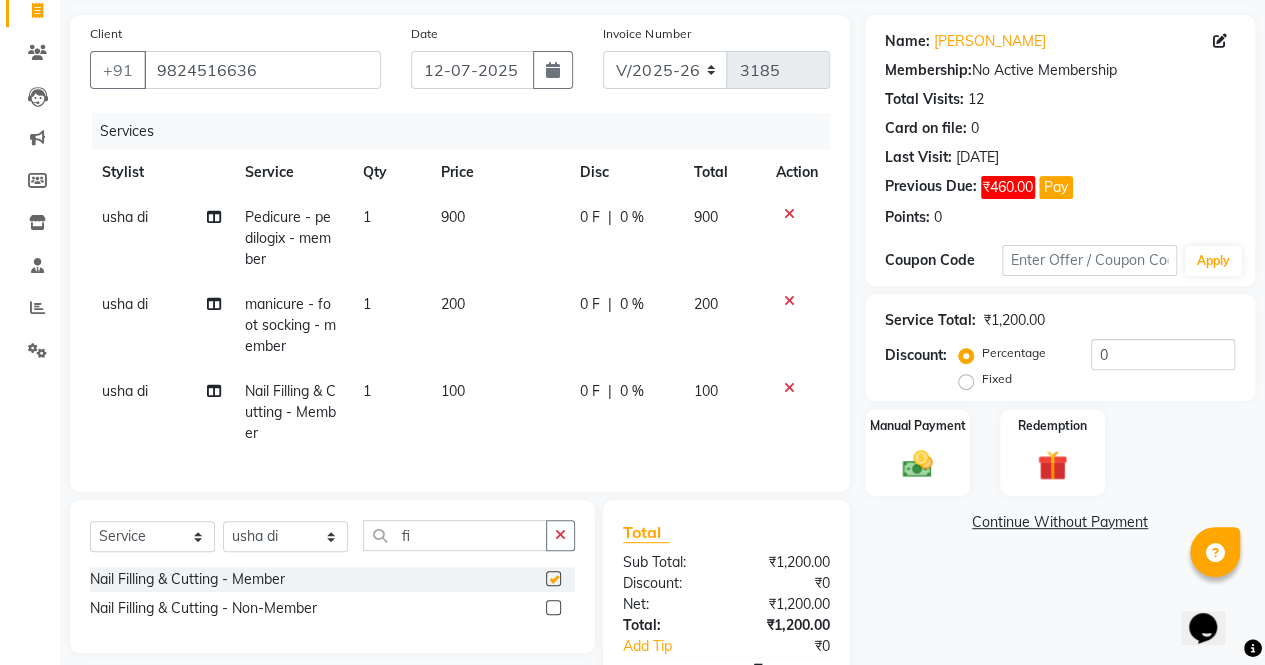 checkbox on "false" 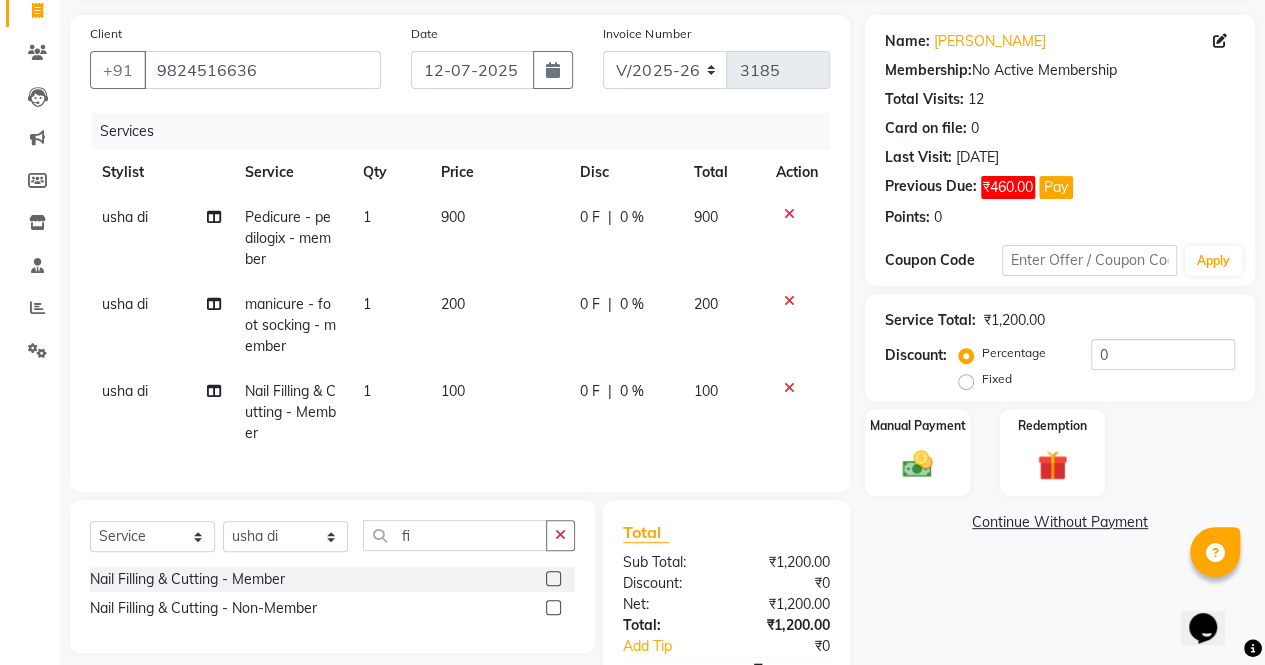 click 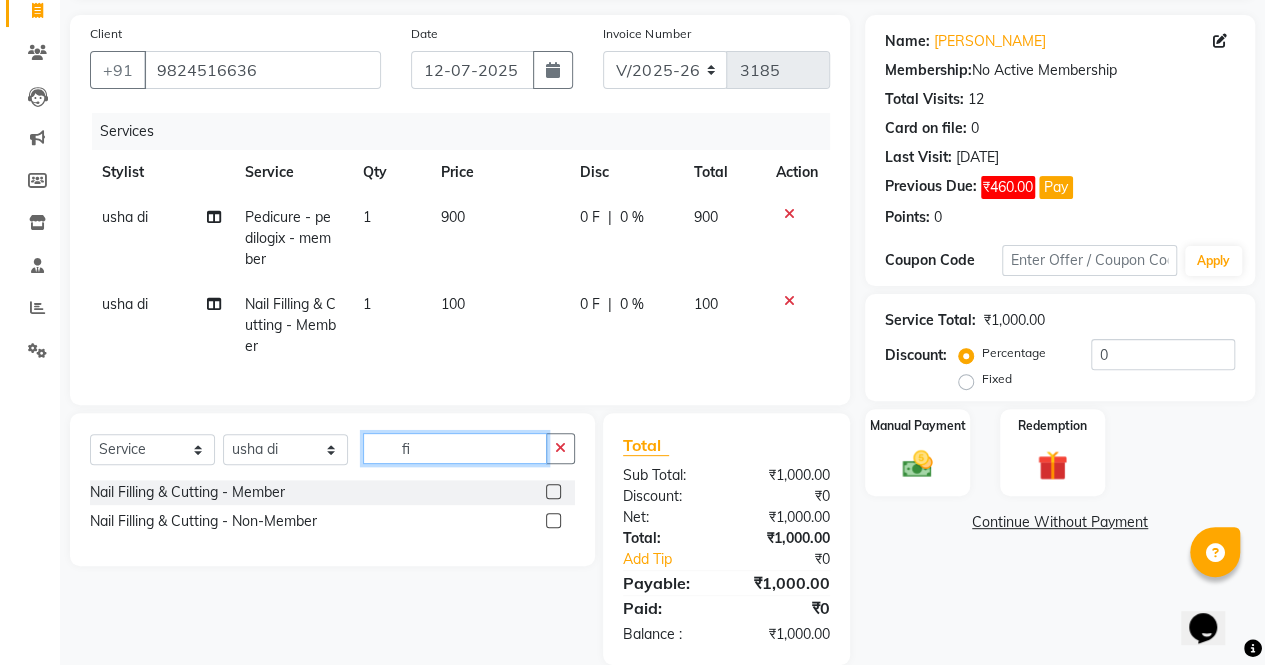 click on "fi" 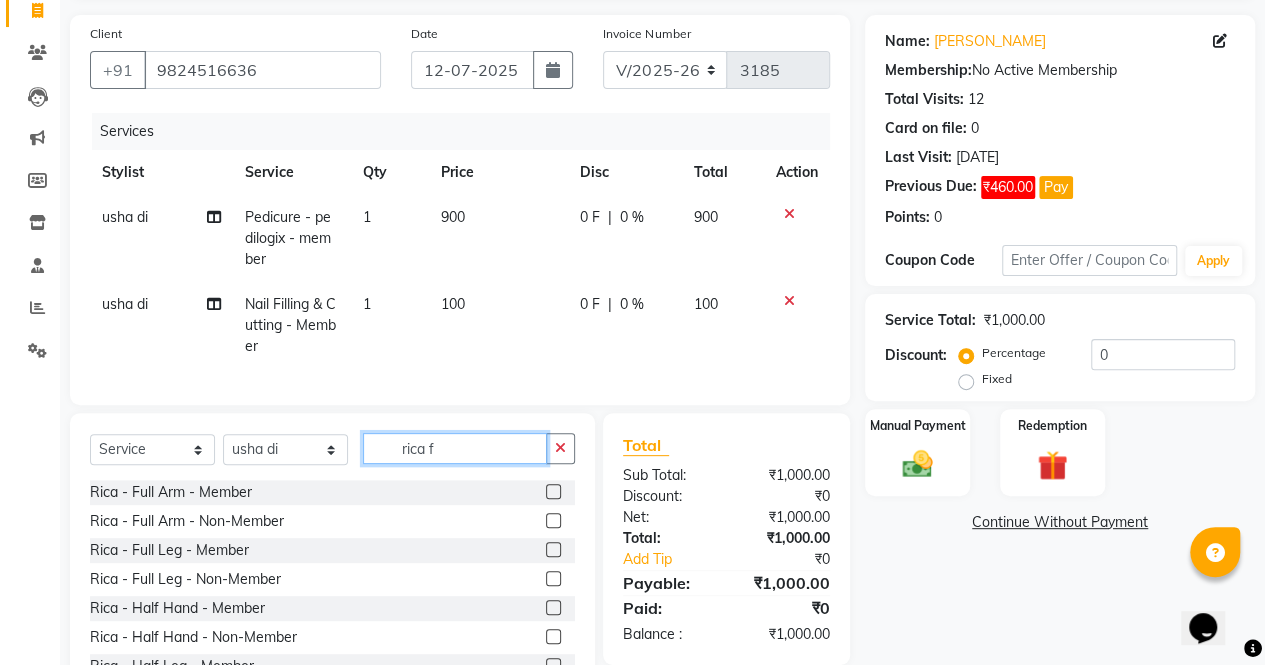 type on "rica f" 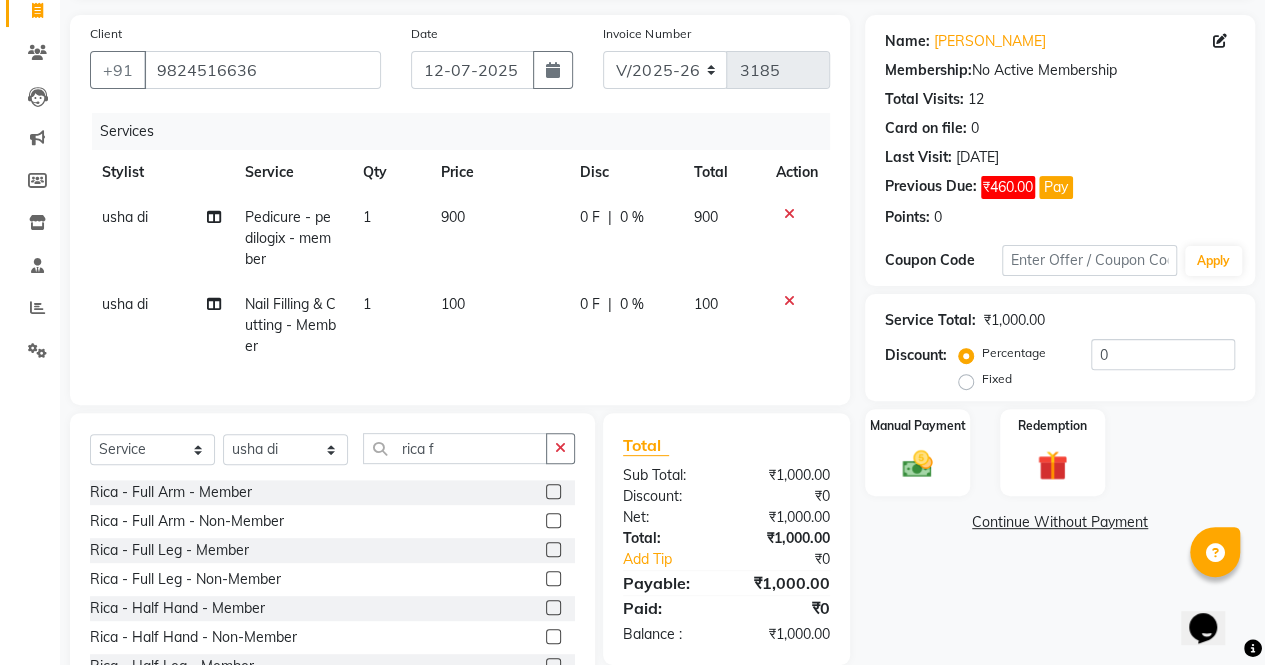 click 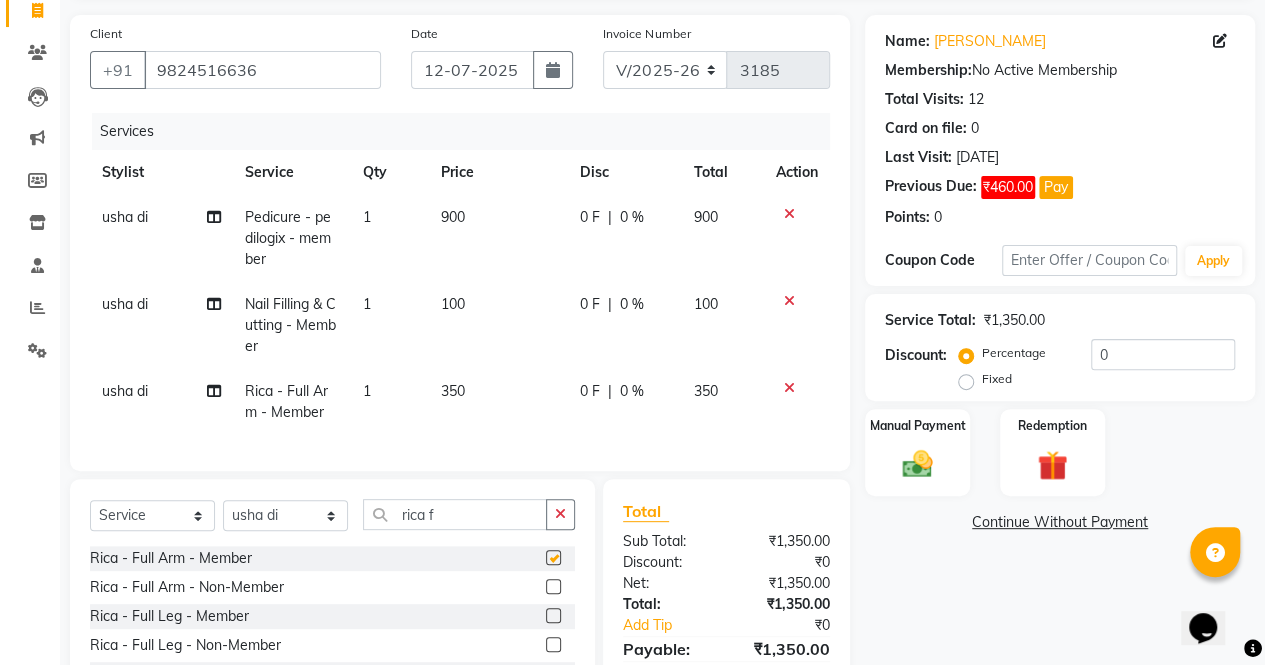 checkbox on "false" 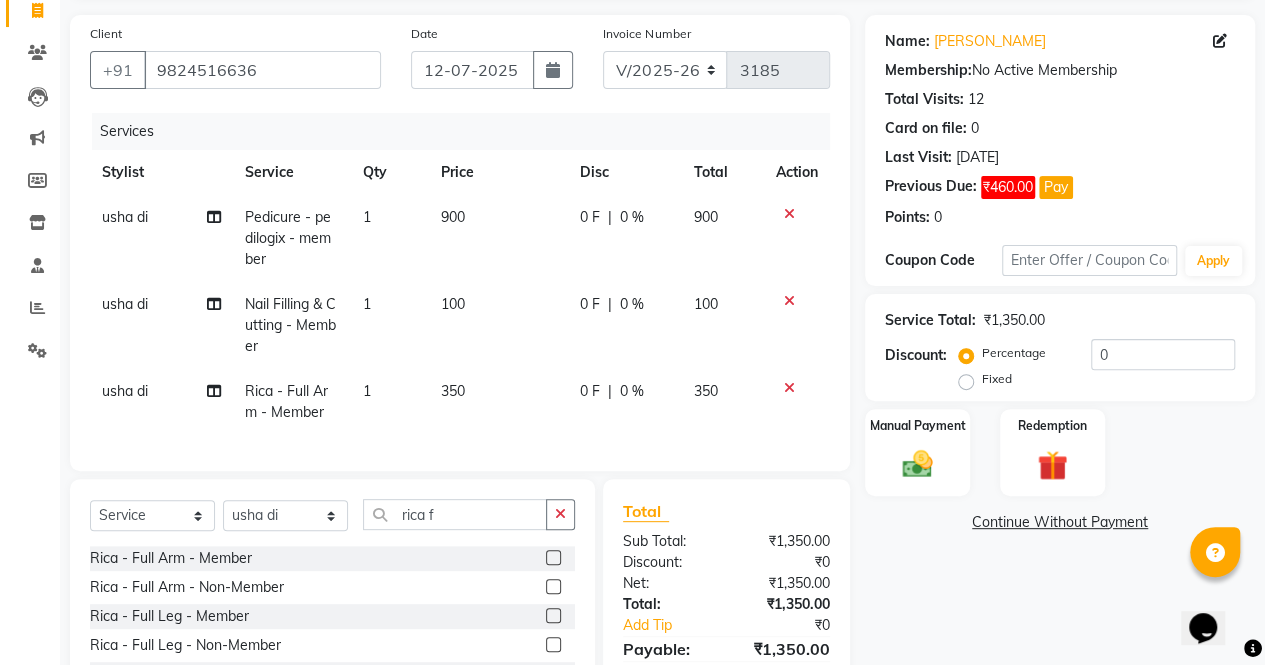 click on "350" 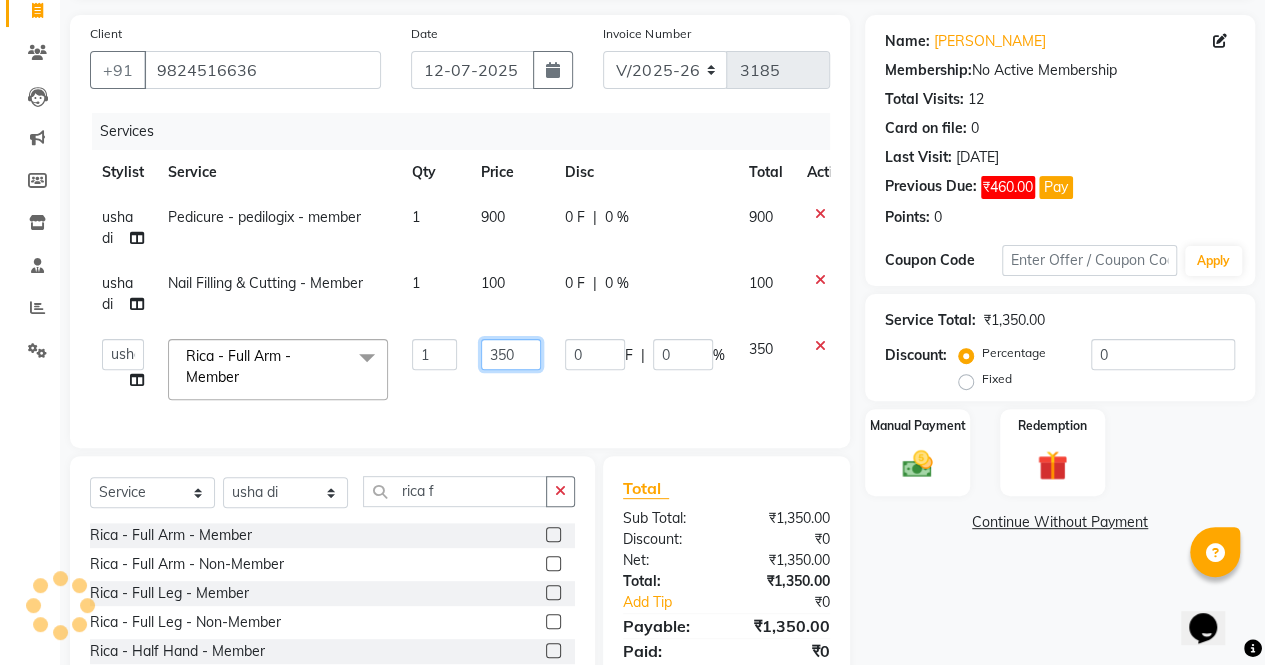click on "350" 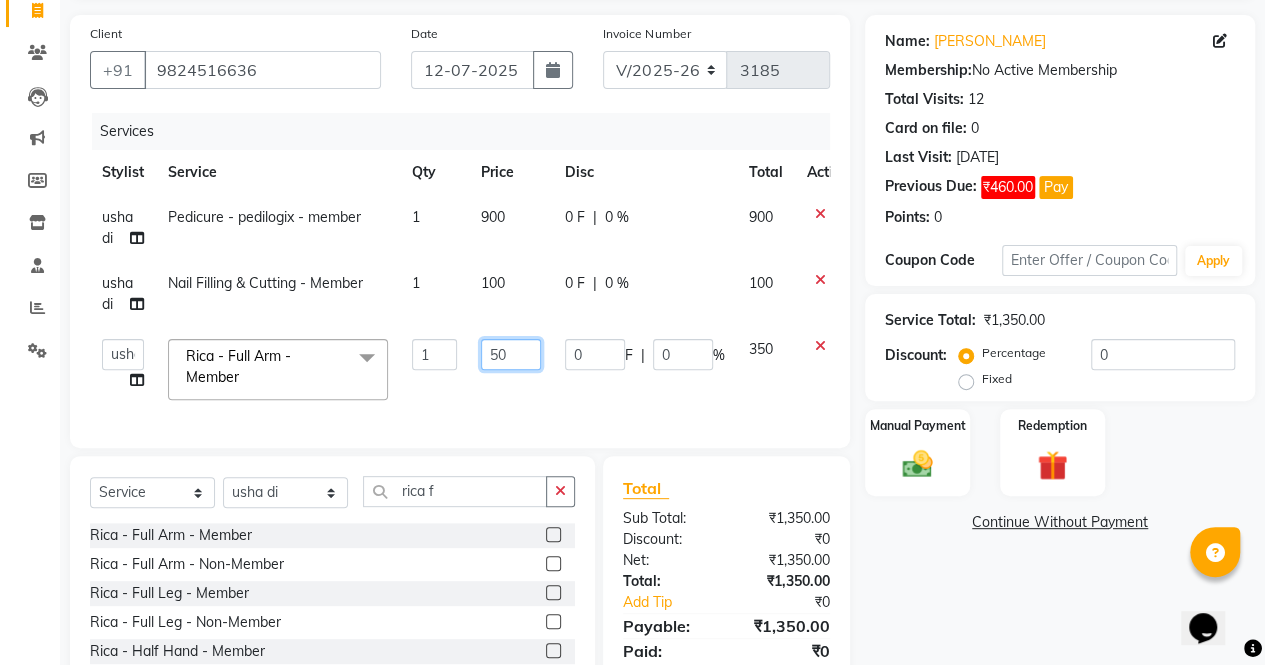 type on "750" 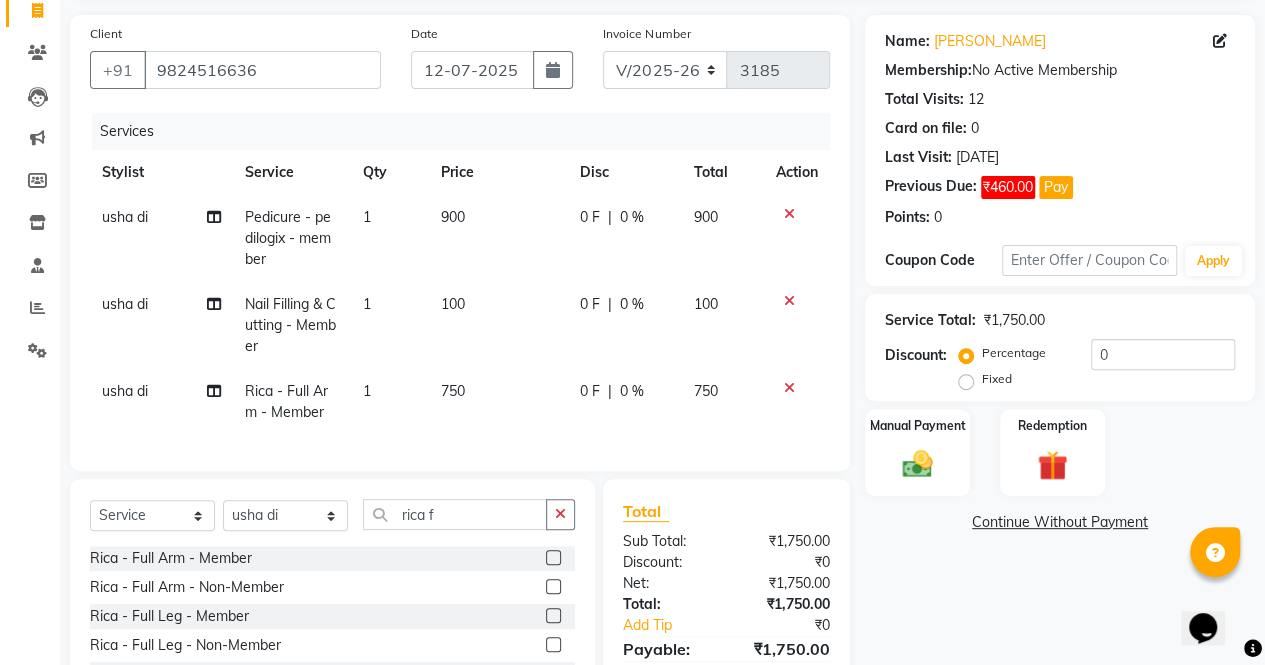 click on "Name: Meeta Shah Membership:  No Active Membership  Total Visits:  12 Card on file:  0 Last Visit:   19-04-2025 Previous Due:  ₹460.00 Pay Points:   0  Coupon Code Apply Service Total:  ₹1,750.00  Discount:  Percentage   Fixed  0 Manual Payment Redemption  Continue Without Payment" 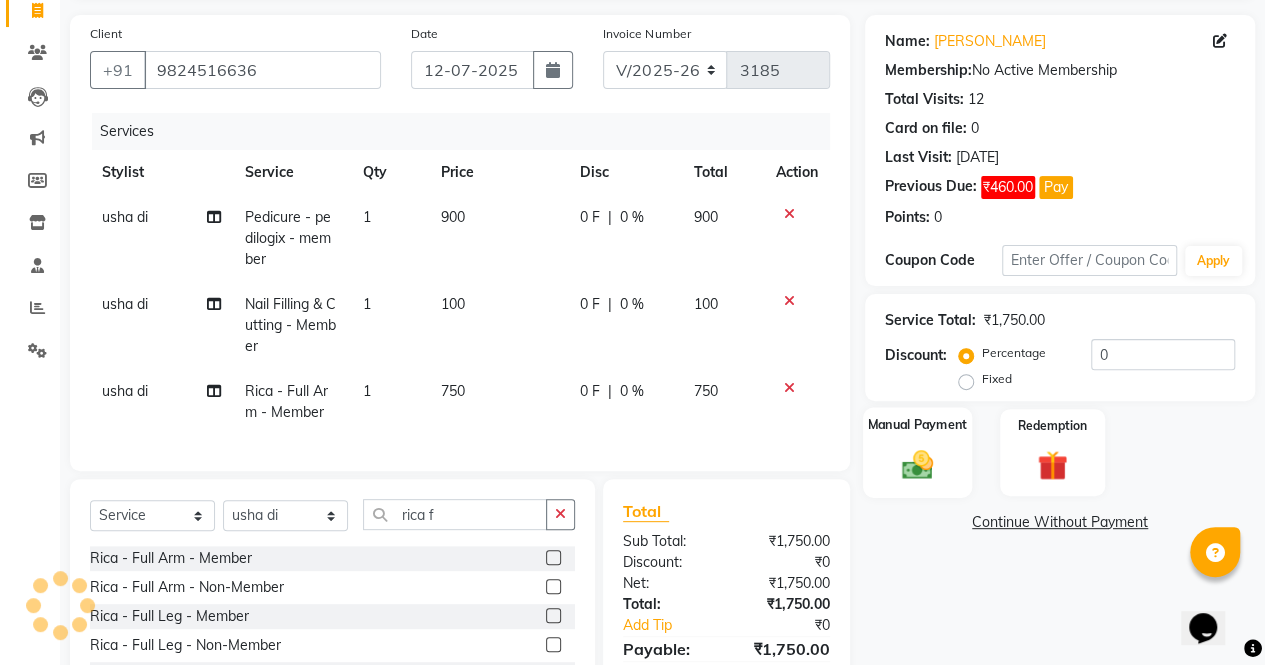 click 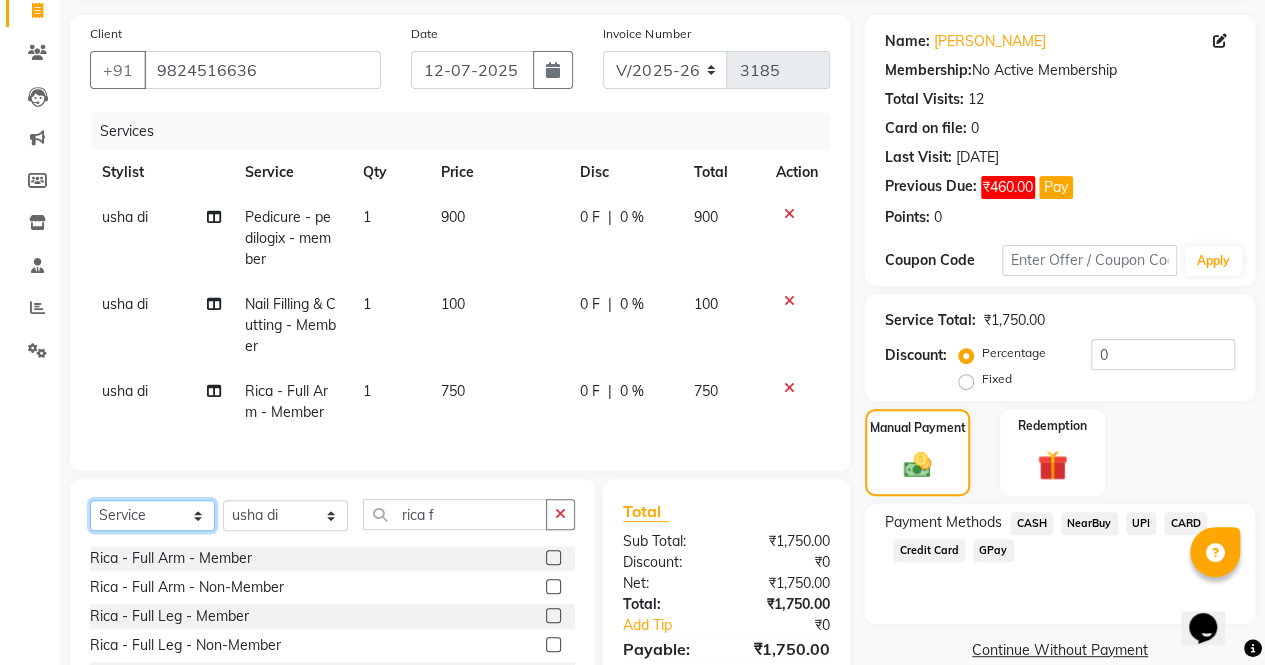 click on "Select  Service  Product  Membership  Package Voucher Prepaid Gift Card" 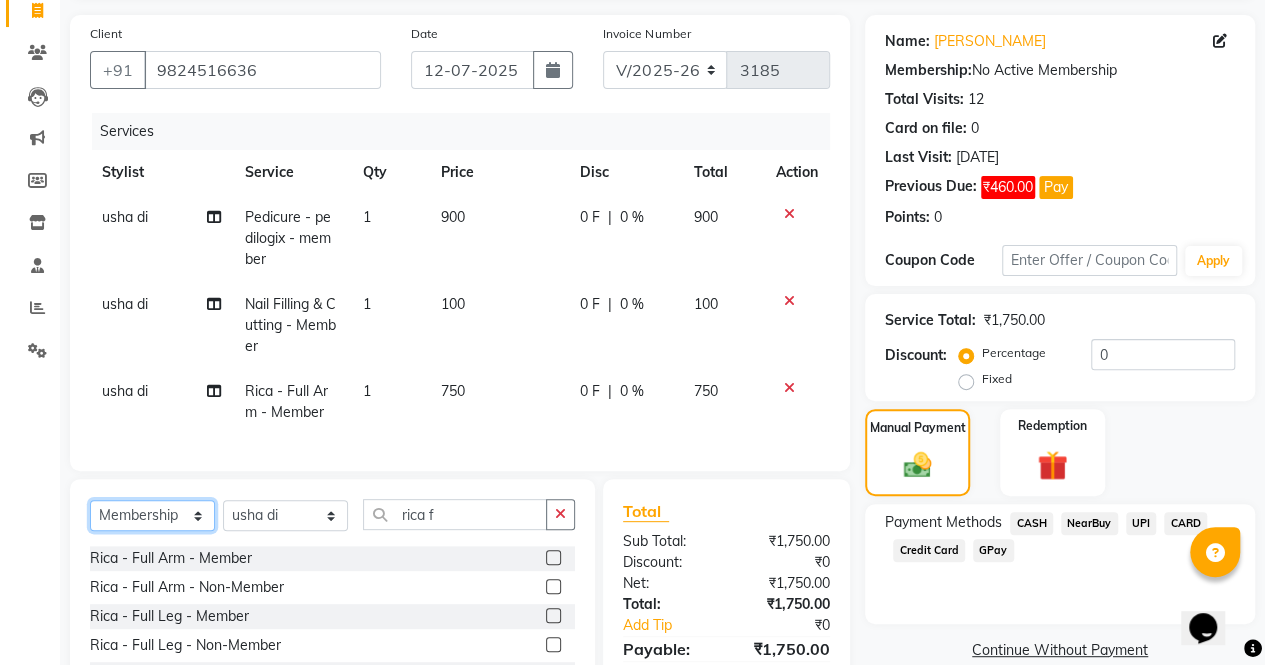 click on "Select  Service  Product  Membership  Package Voucher Prepaid Gift Card" 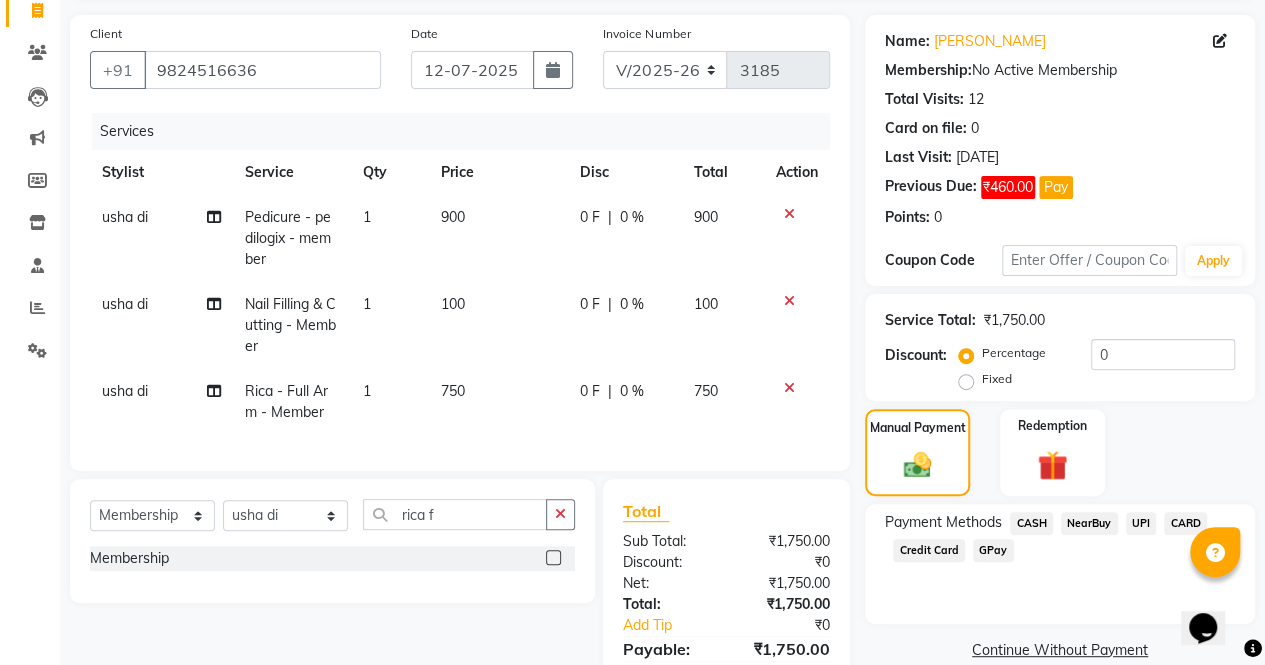 click on "900" 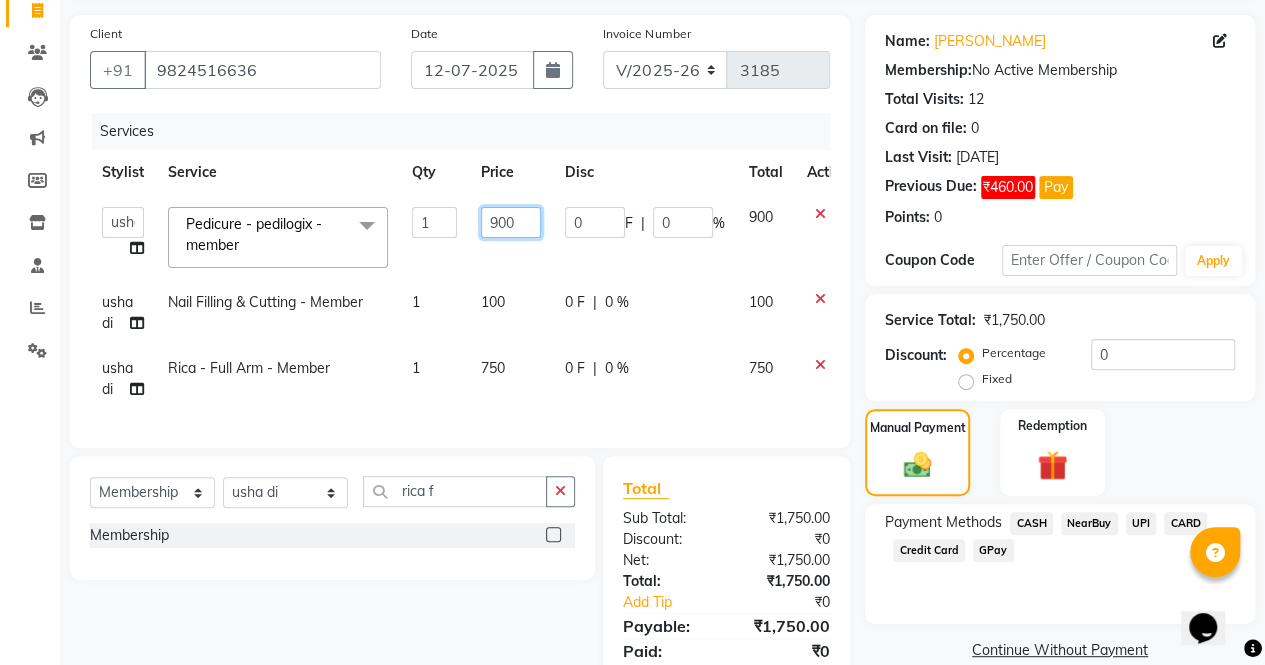click on "900" 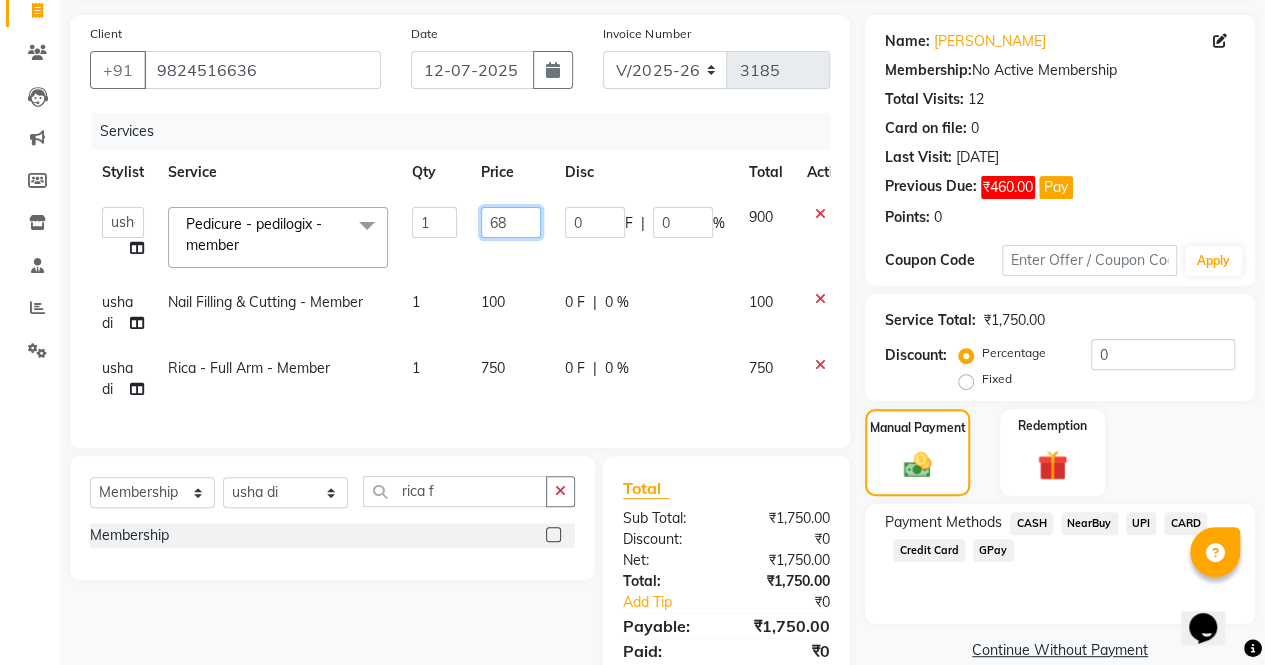 type on "680" 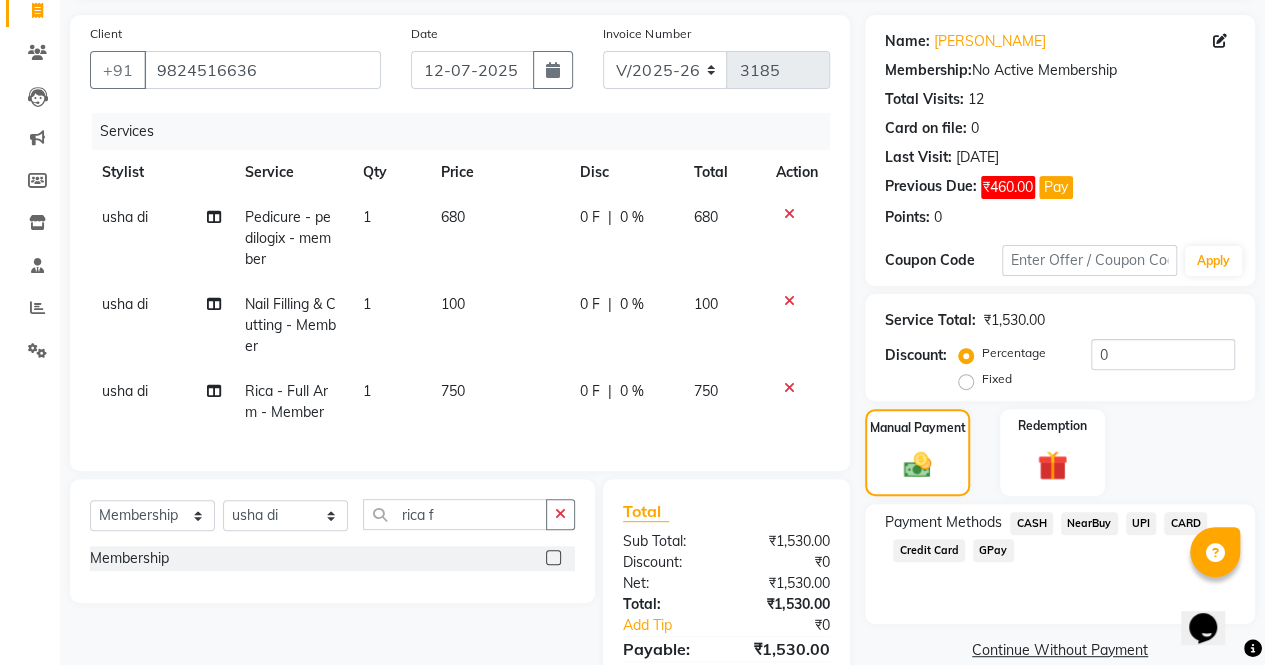 click on "Payment Methods  CASH   NearBuy   UPI   CARD   Credit Card   GPay" 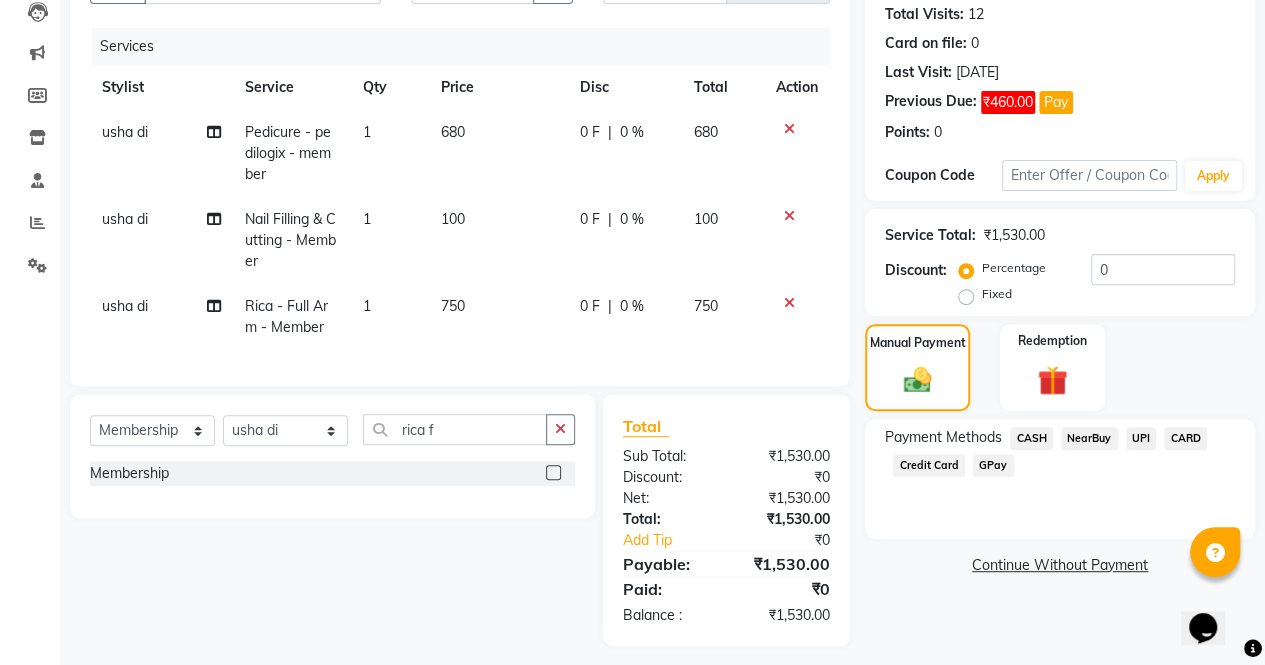 scroll, scrollTop: 244, scrollLeft: 0, axis: vertical 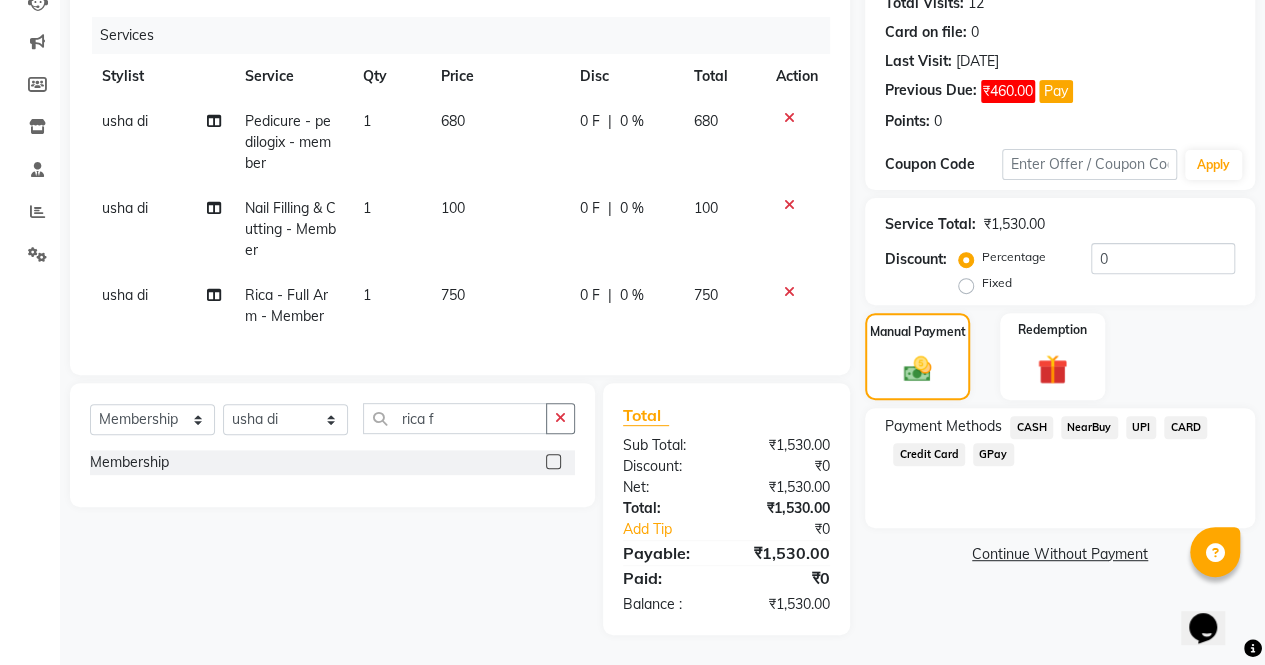 click on "Name: Meeta Shah Membership:  No Active Membership  Total Visits:  12 Card on file:  0 Last Visit:   19-04-2025 Previous Due:  ₹460.00 Pay Points:   0  Coupon Code Apply Service Total:  ₹1,530.00  Discount:  Percentage   Fixed  0 Manual Payment Redemption Payment Methods  CASH   NearBuy   UPI   CARD   Credit Card   GPay   Continue Without Payment" 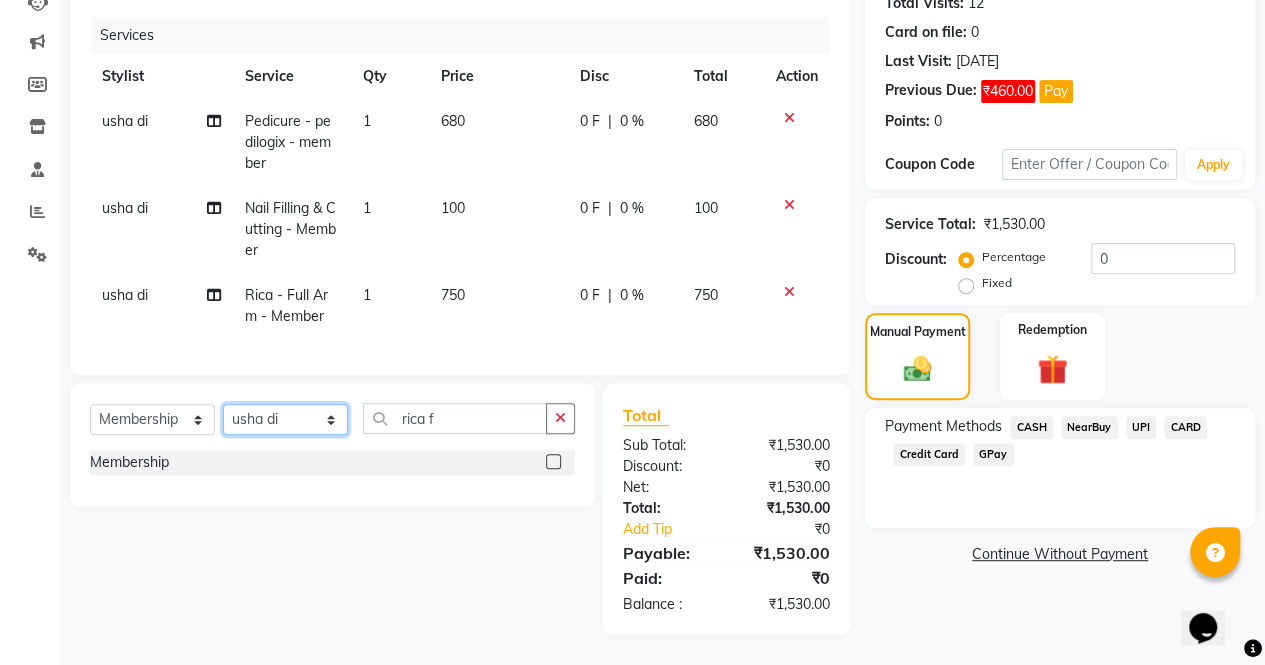 click on "Select Stylist archana  asha  [PERSON_NAME]  deepika [PERSON_NAME] [PERSON_NAME] [PERSON_NAME] khandala shanti  sona  ura usha di [PERSON_NAME]  [PERSON_NAME]" 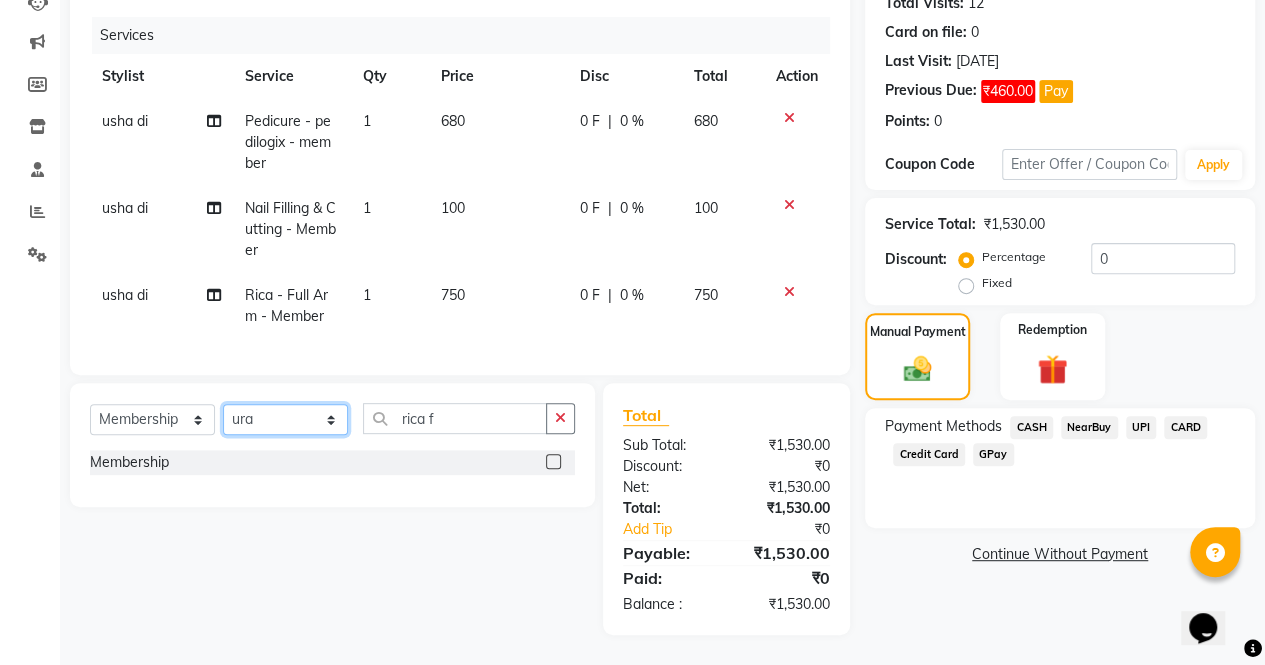 click on "Select Stylist archana  asha  [PERSON_NAME]  deepika [PERSON_NAME] [PERSON_NAME] [PERSON_NAME] khandala shanti  sona  ura usha di [PERSON_NAME]  [PERSON_NAME]" 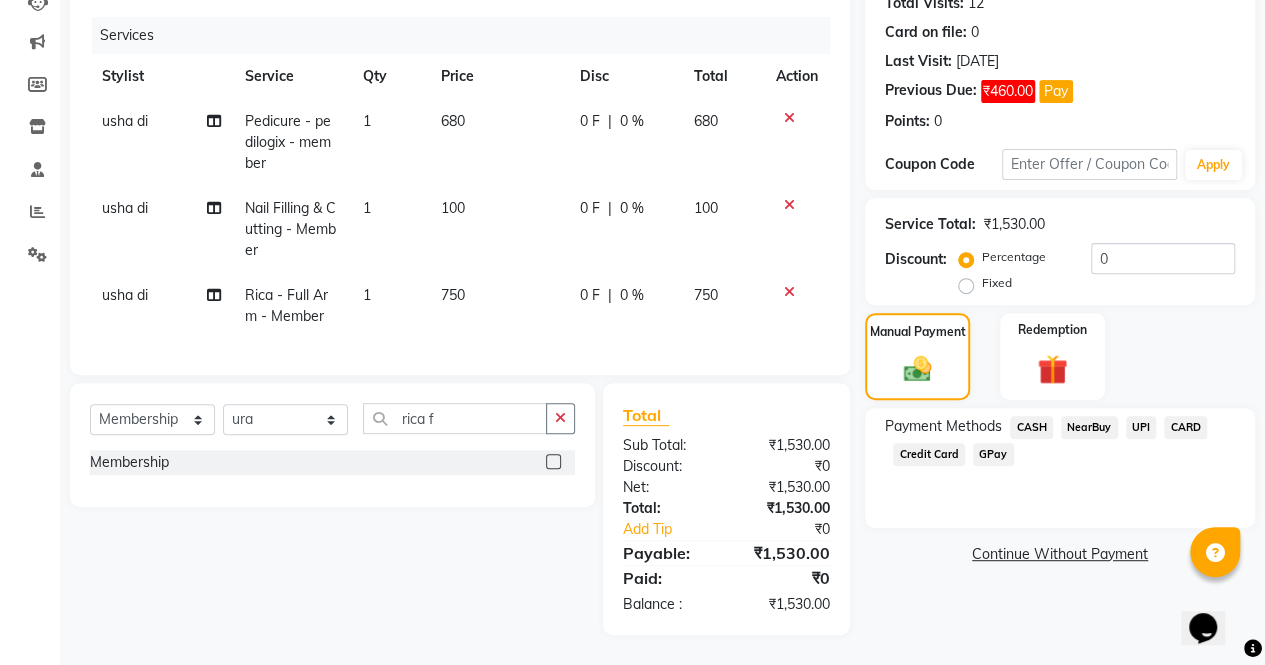 click 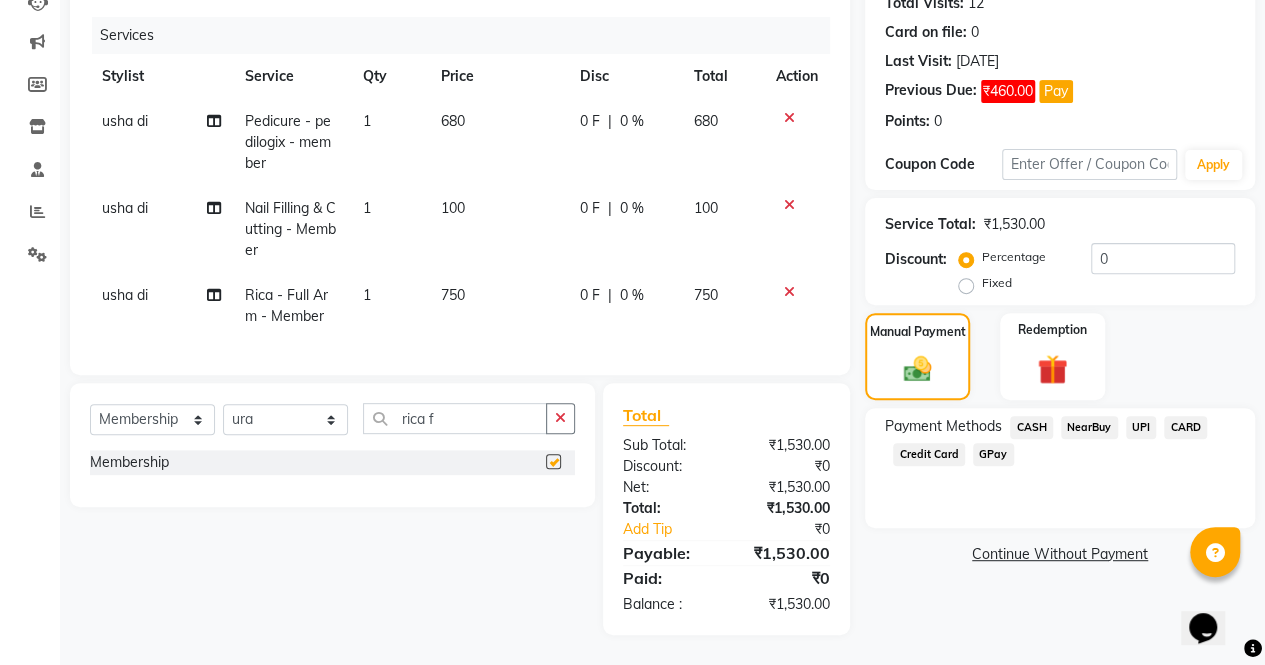 select on "select" 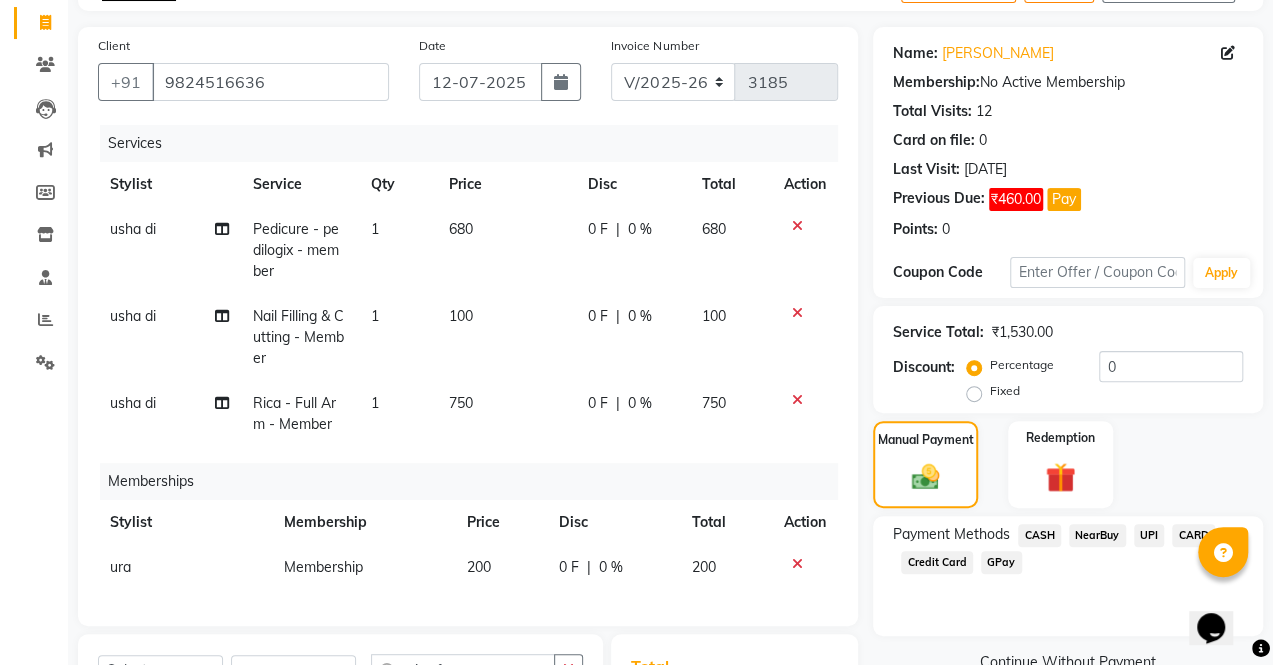 scroll, scrollTop: 112, scrollLeft: 0, axis: vertical 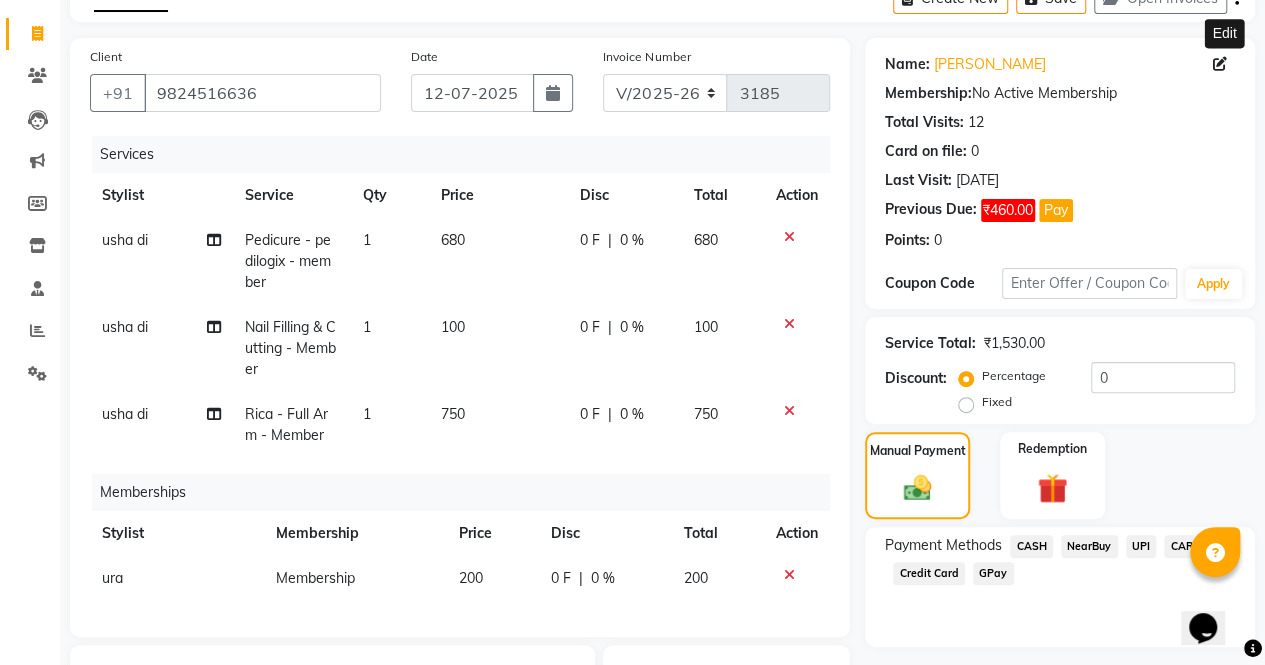 click 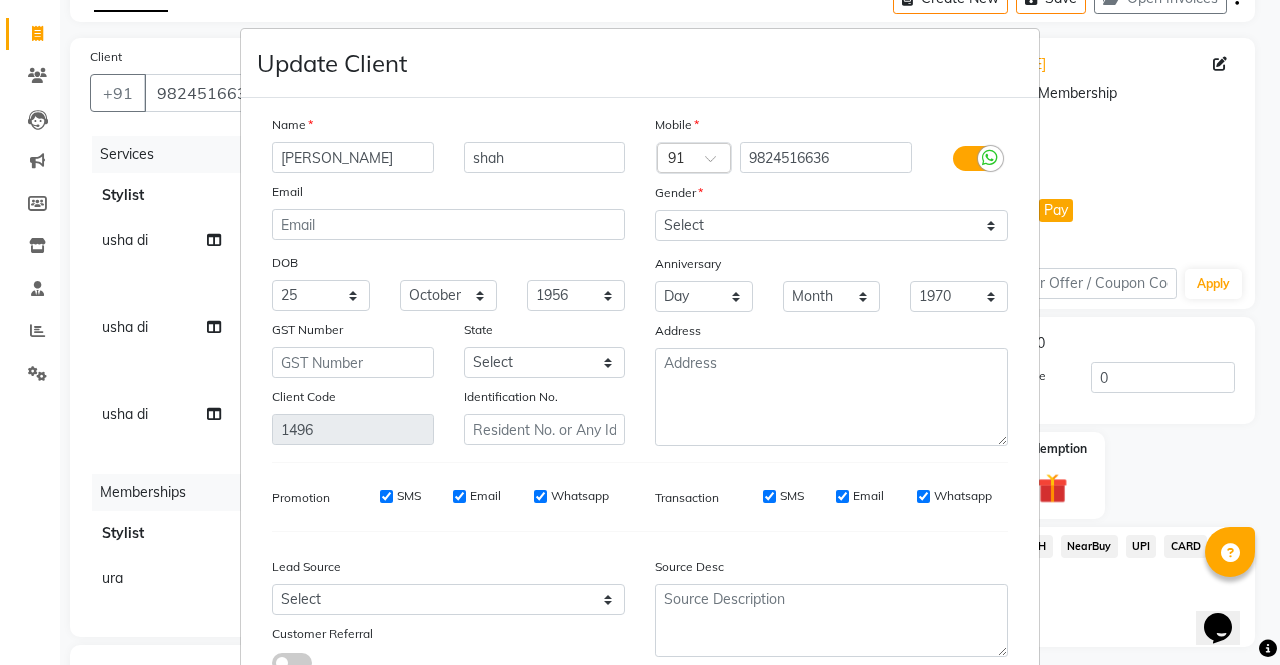 click on "Gender" at bounding box center [831, 196] 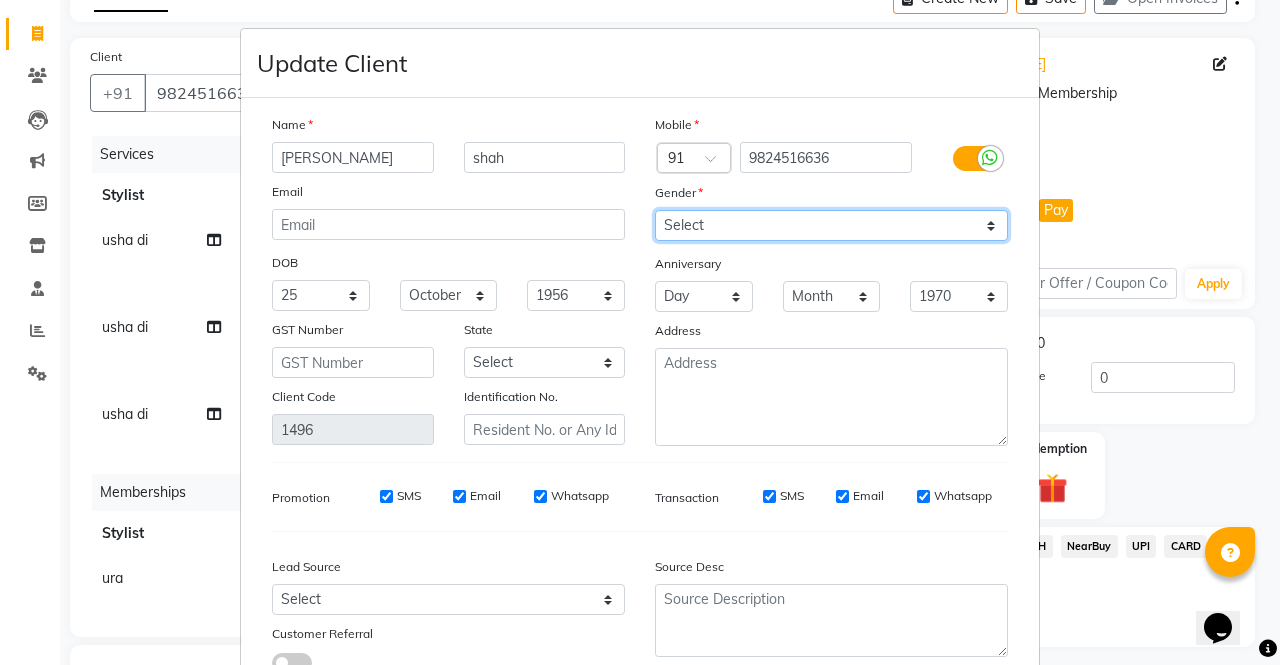 click on "Select Male Female Other Prefer Not To Say" at bounding box center (831, 225) 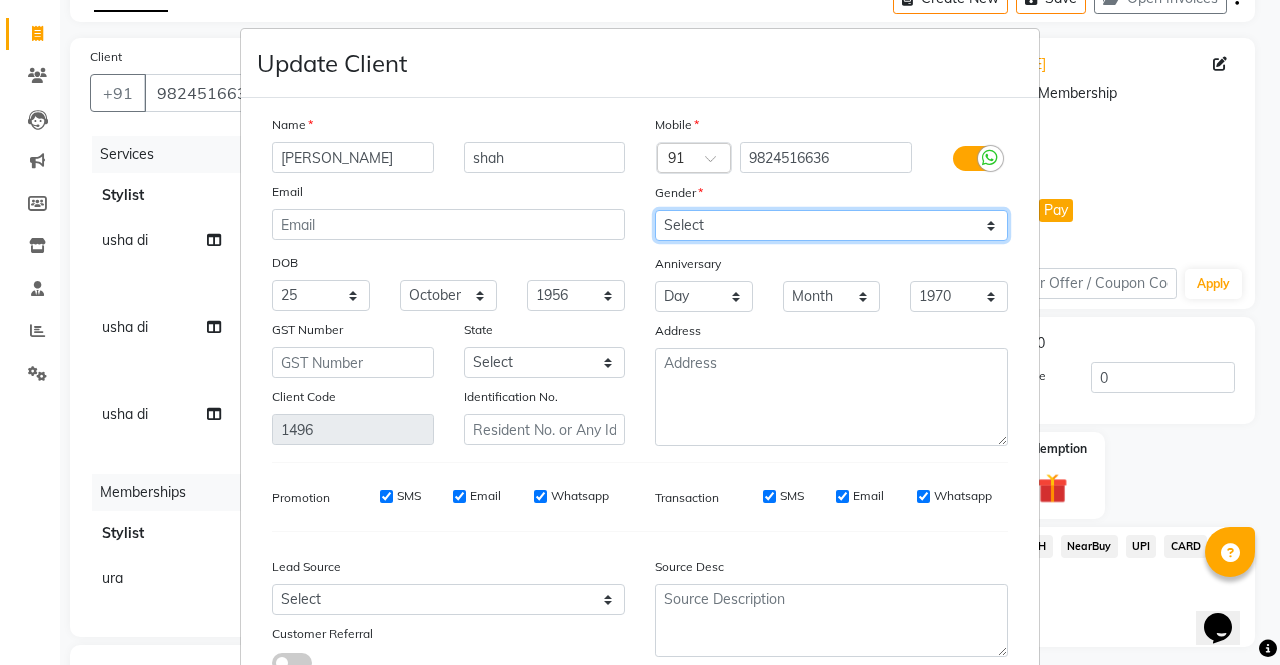 select on "female" 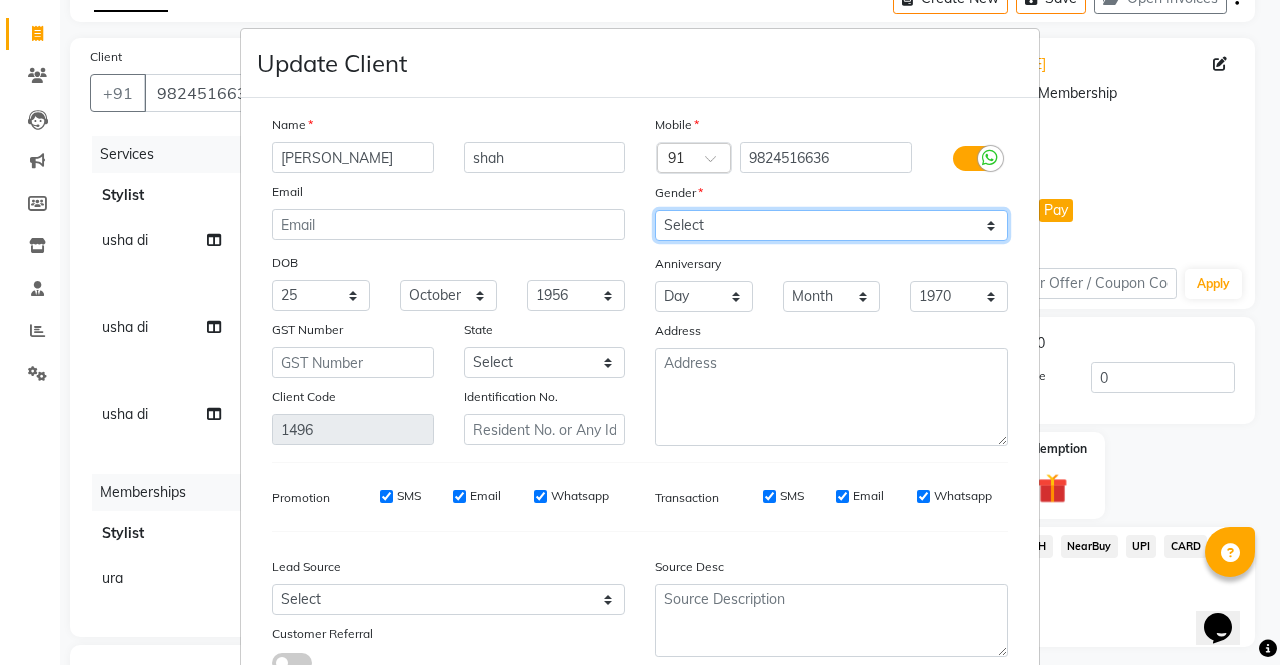 click on "Select Male Female Other Prefer Not To Say" at bounding box center [831, 225] 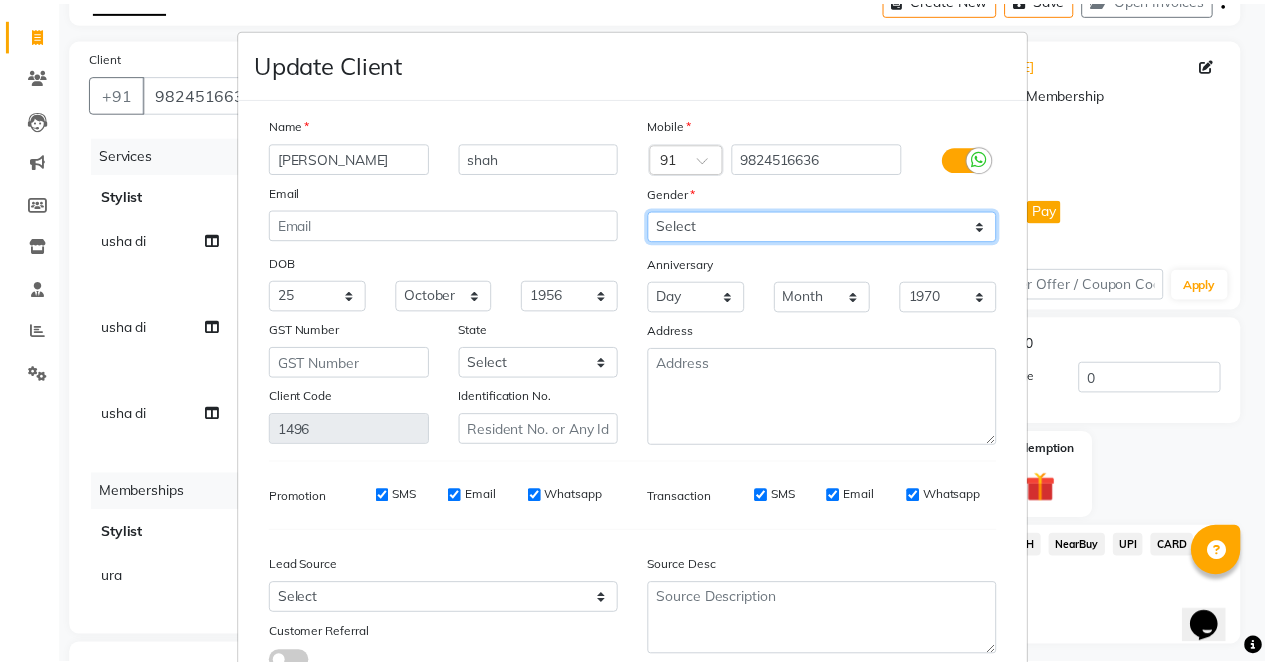 scroll, scrollTop: 144, scrollLeft: 0, axis: vertical 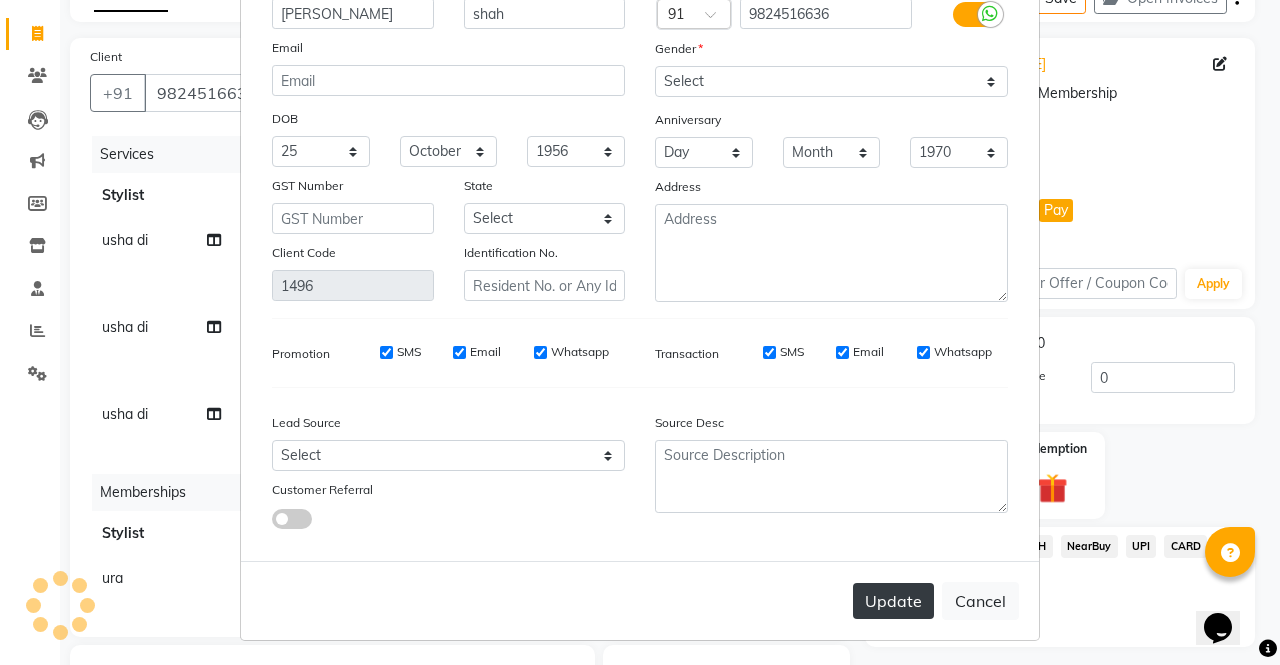 click on "Update" at bounding box center [893, 601] 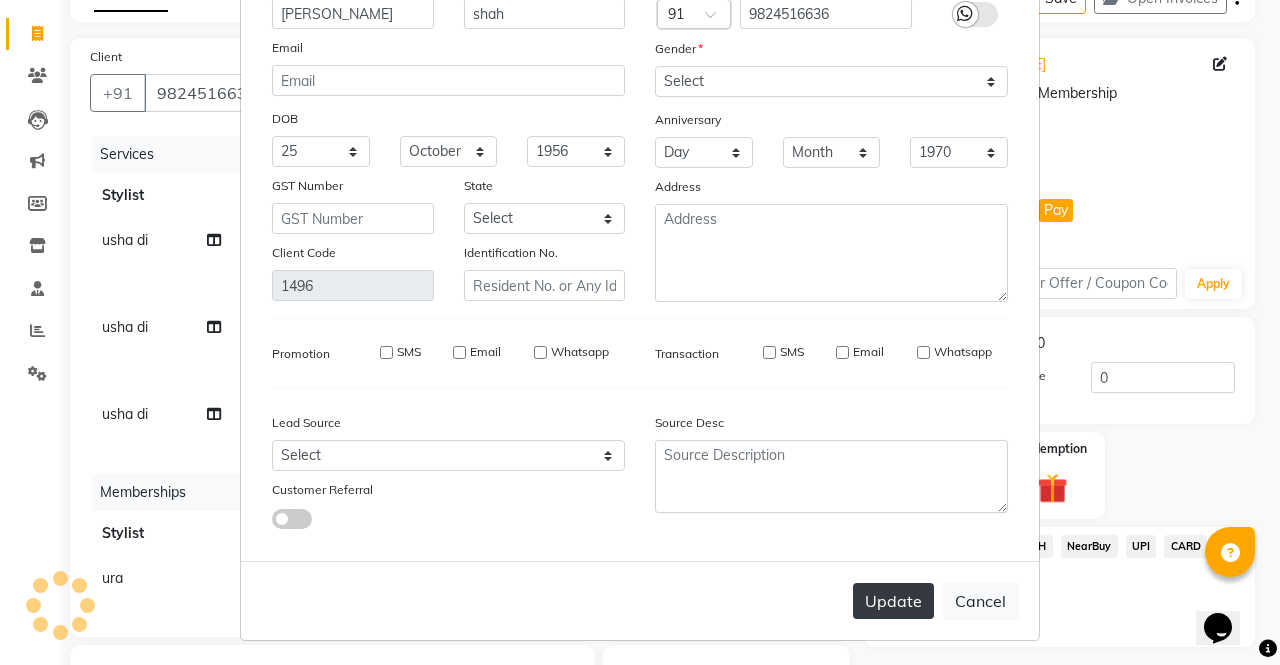 type 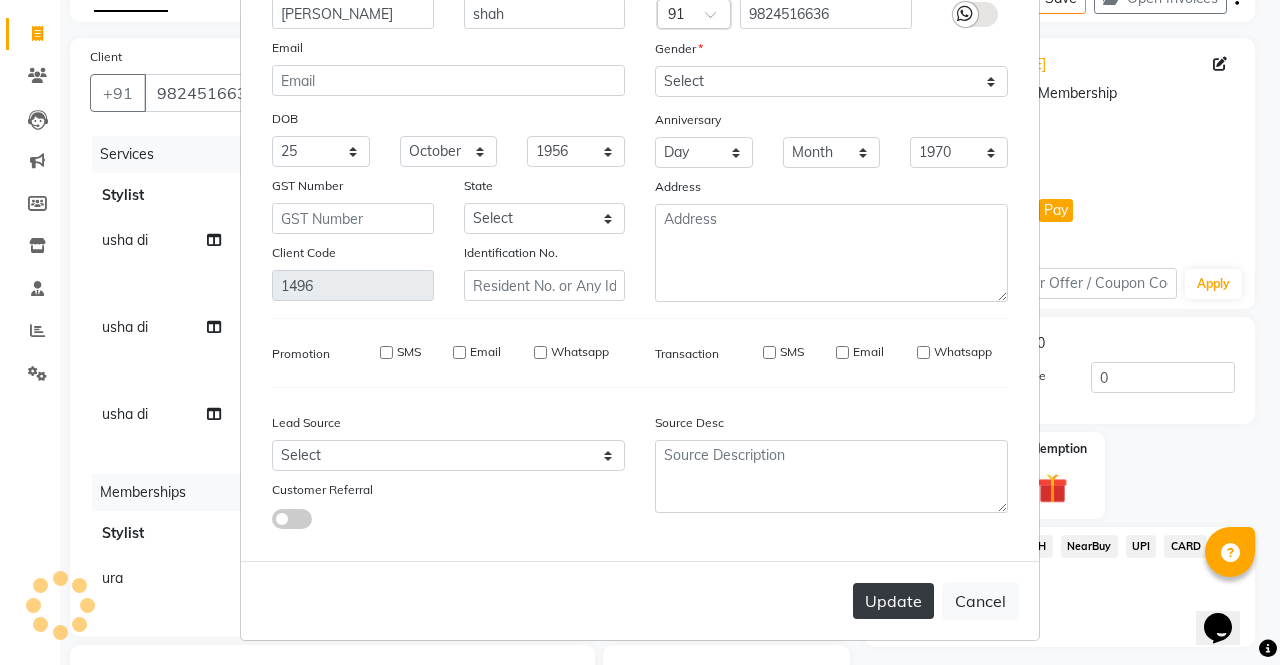 type 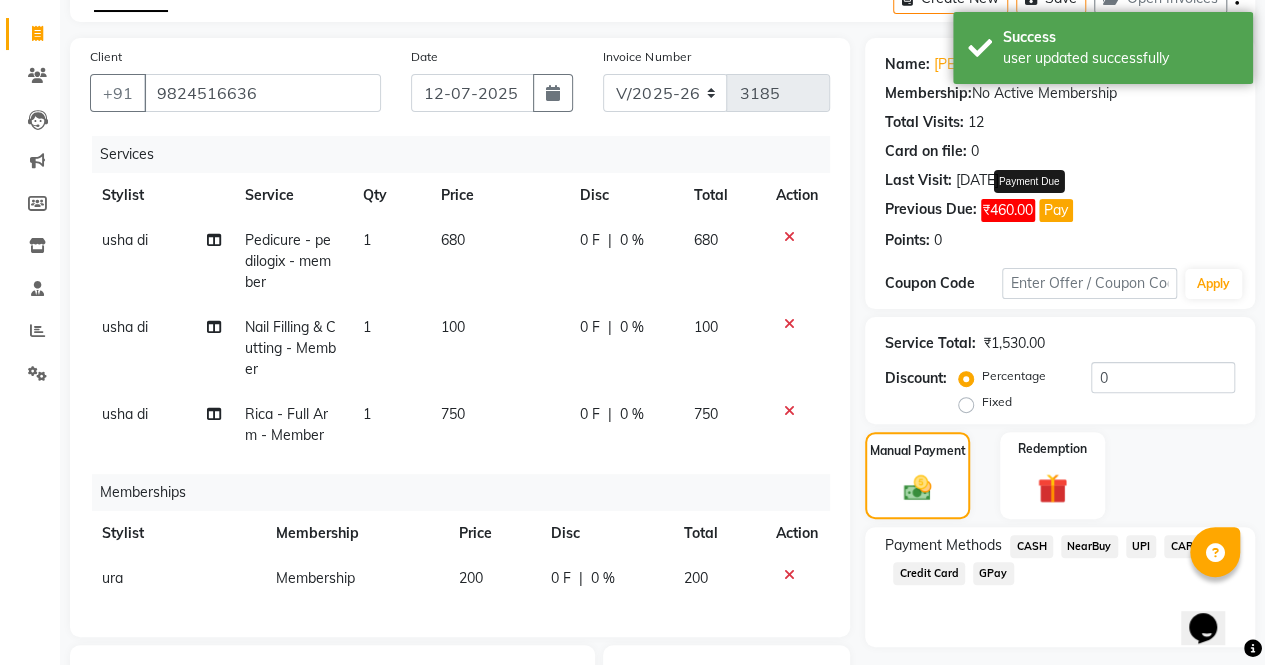 click on "Pay" 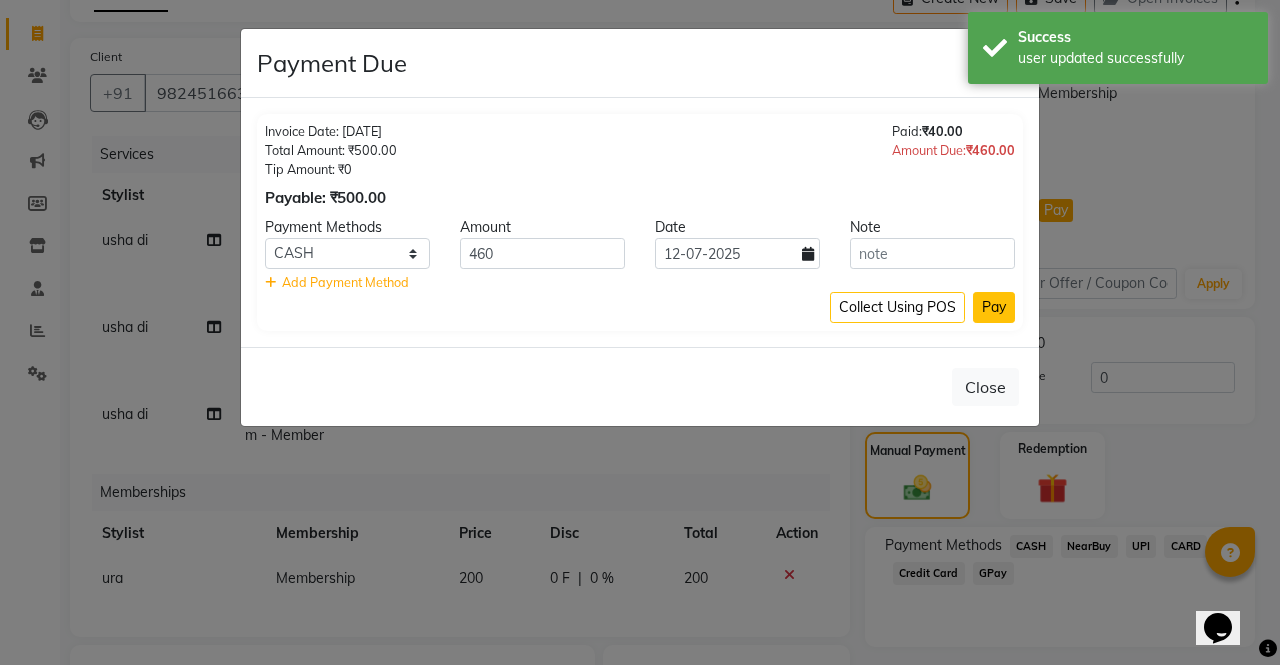 click on "Pay" 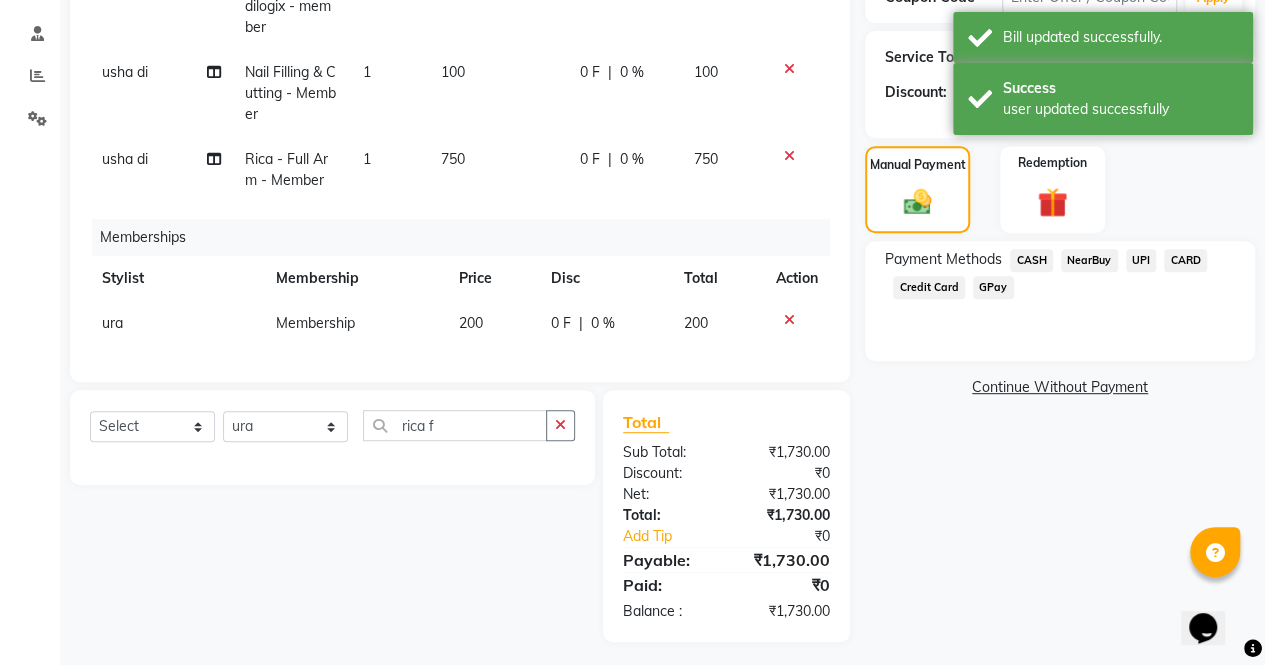 scroll, scrollTop: 388, scrollLeft: 0, axis: vertical 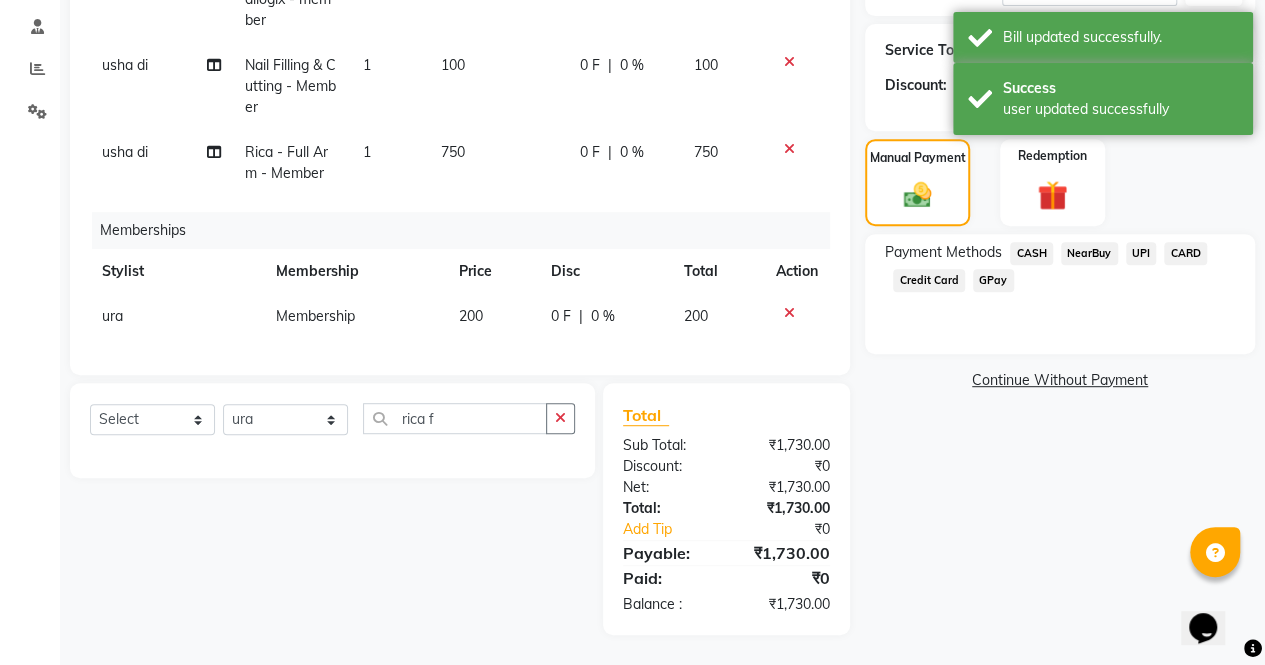click on "CASH" 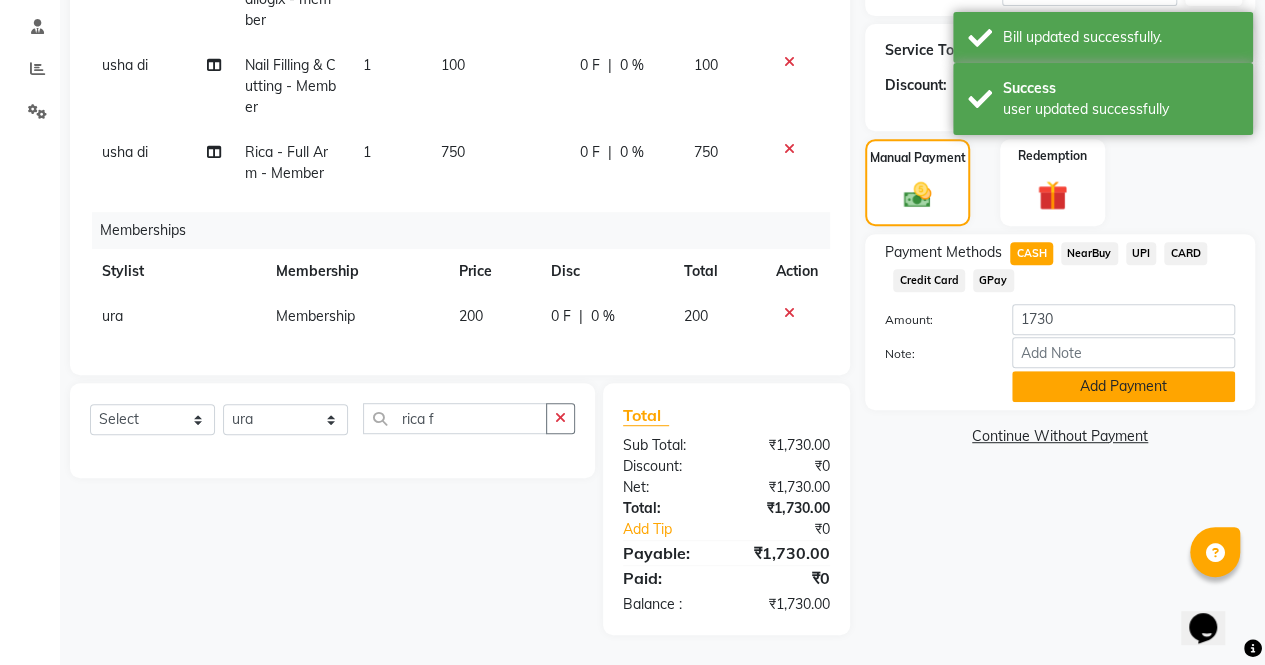 click on "Add Payment" 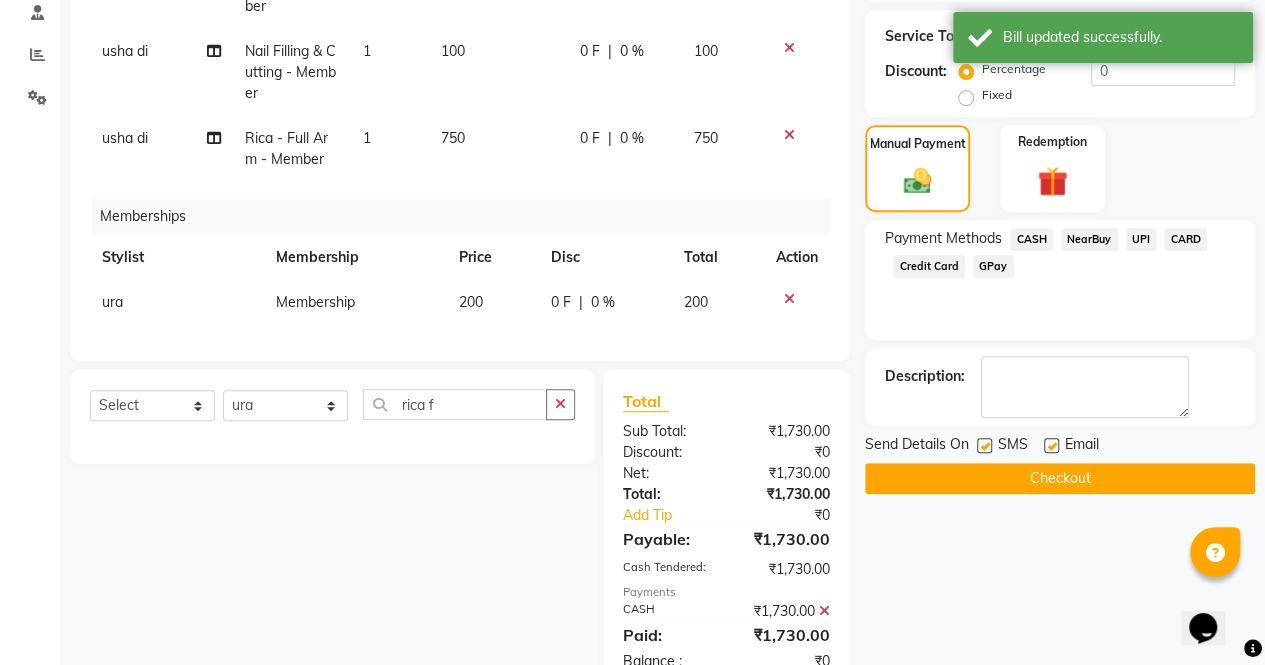 scroll, scrollTop: 458, scrollLeft: 0, axis: vertical 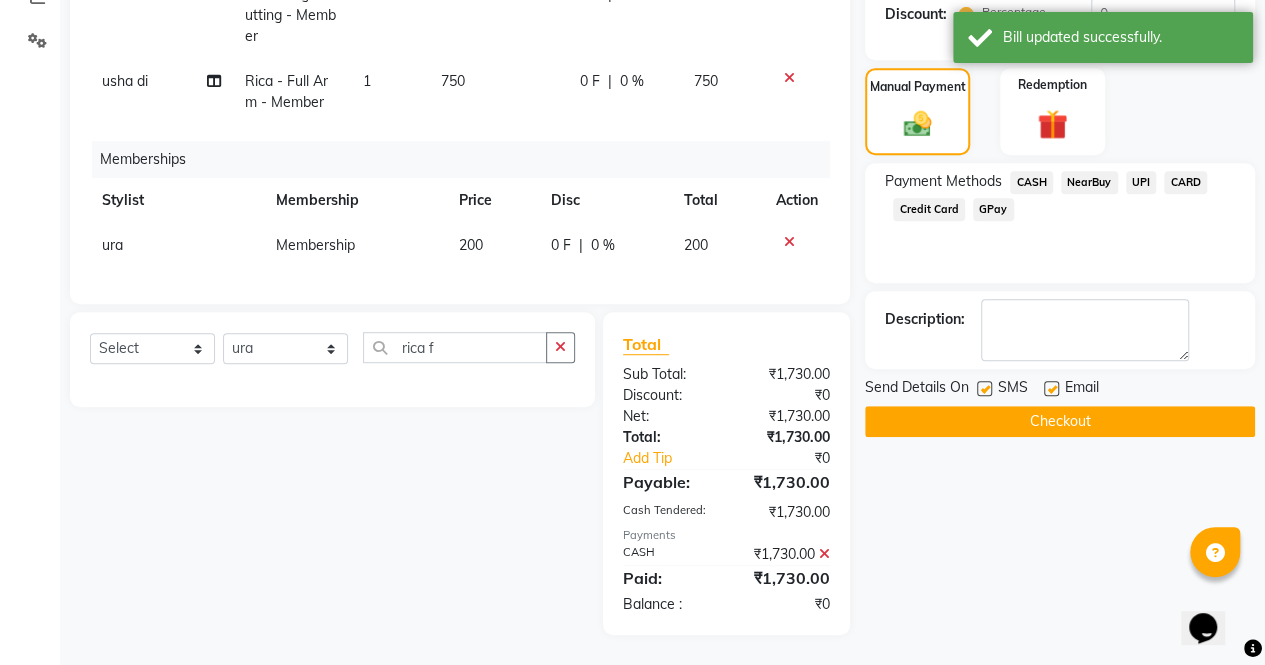 click on "Checkout" 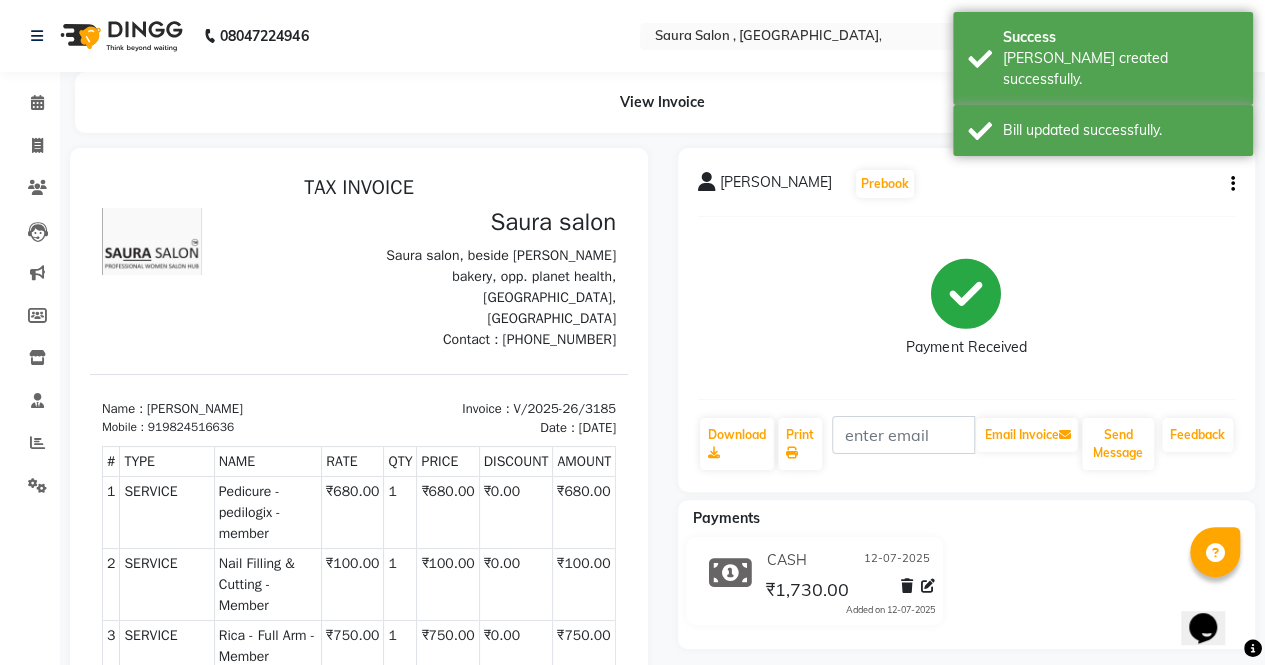 scroll, scrollTop: 0, scrollLeft: 0, axis: both 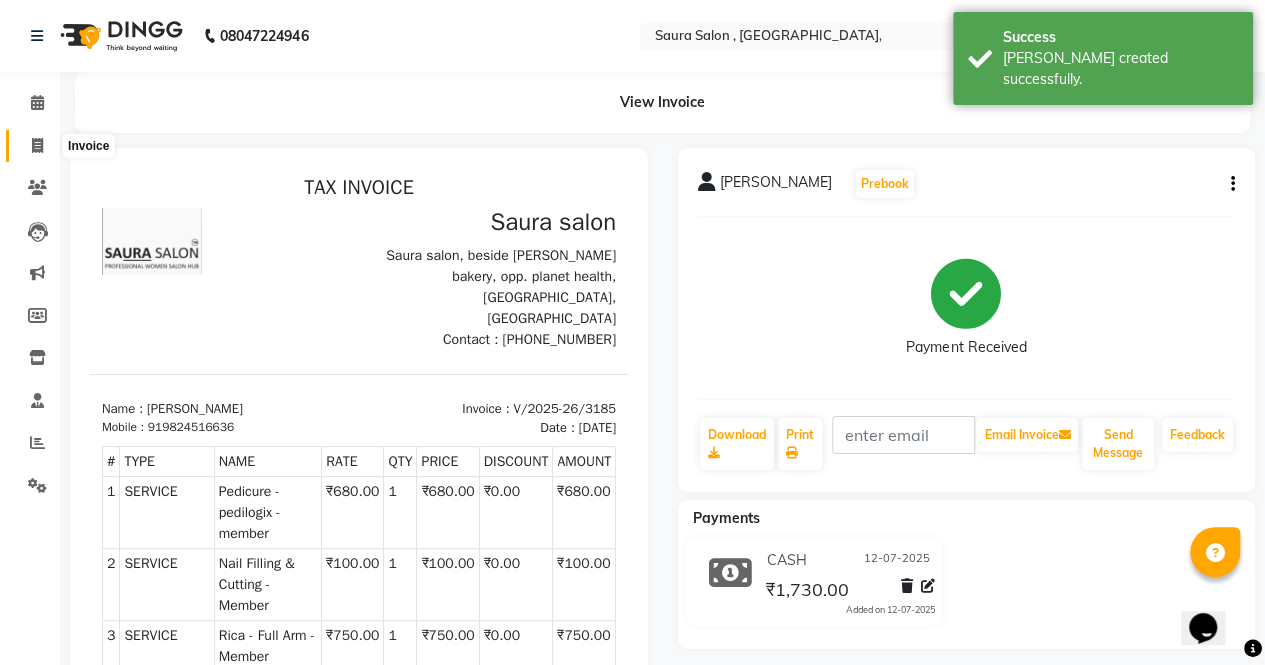 click 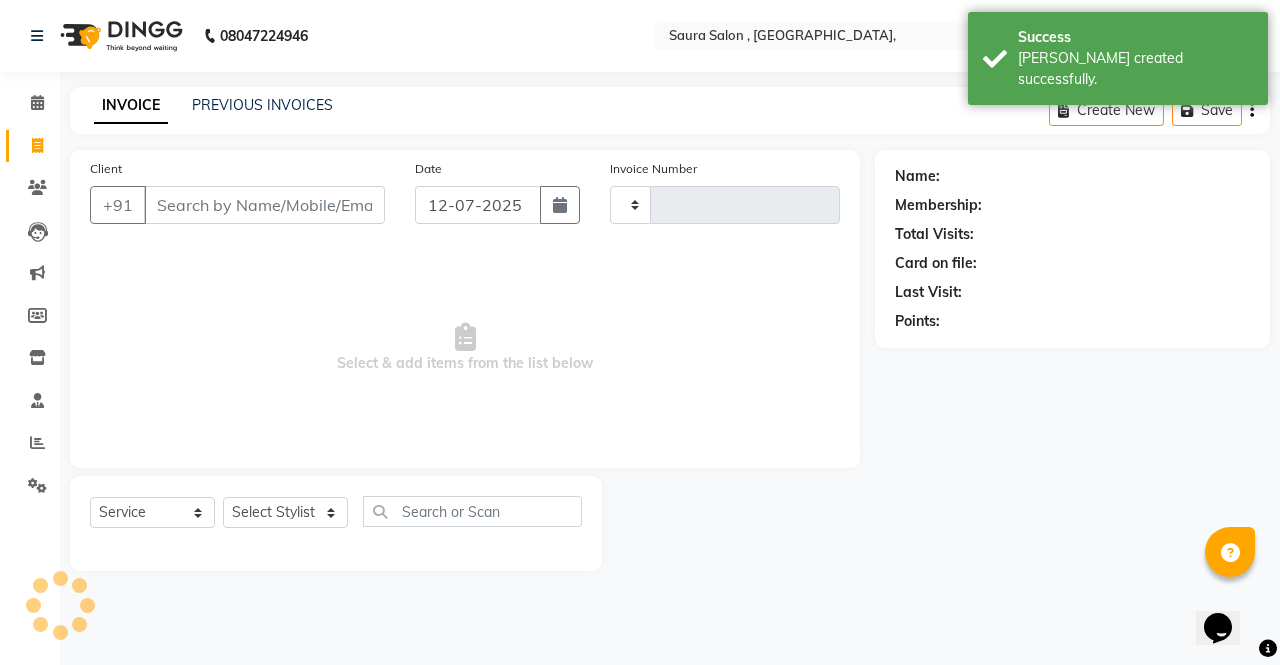 type on "3186" 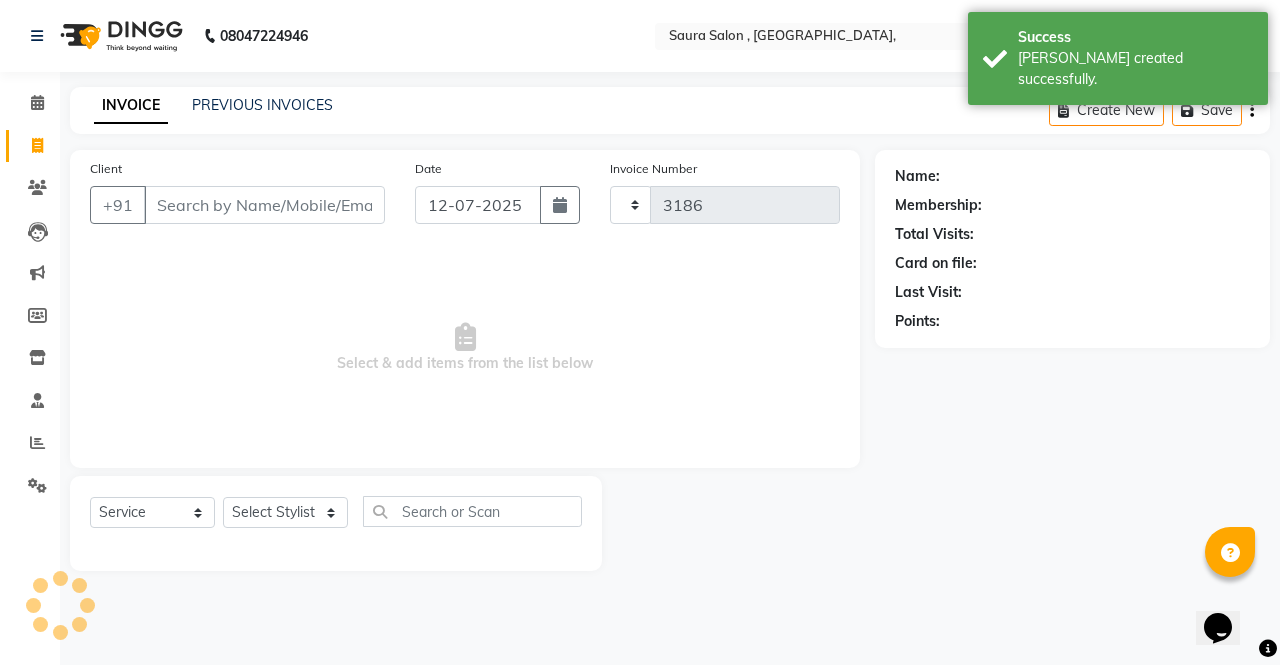 select on "6963" 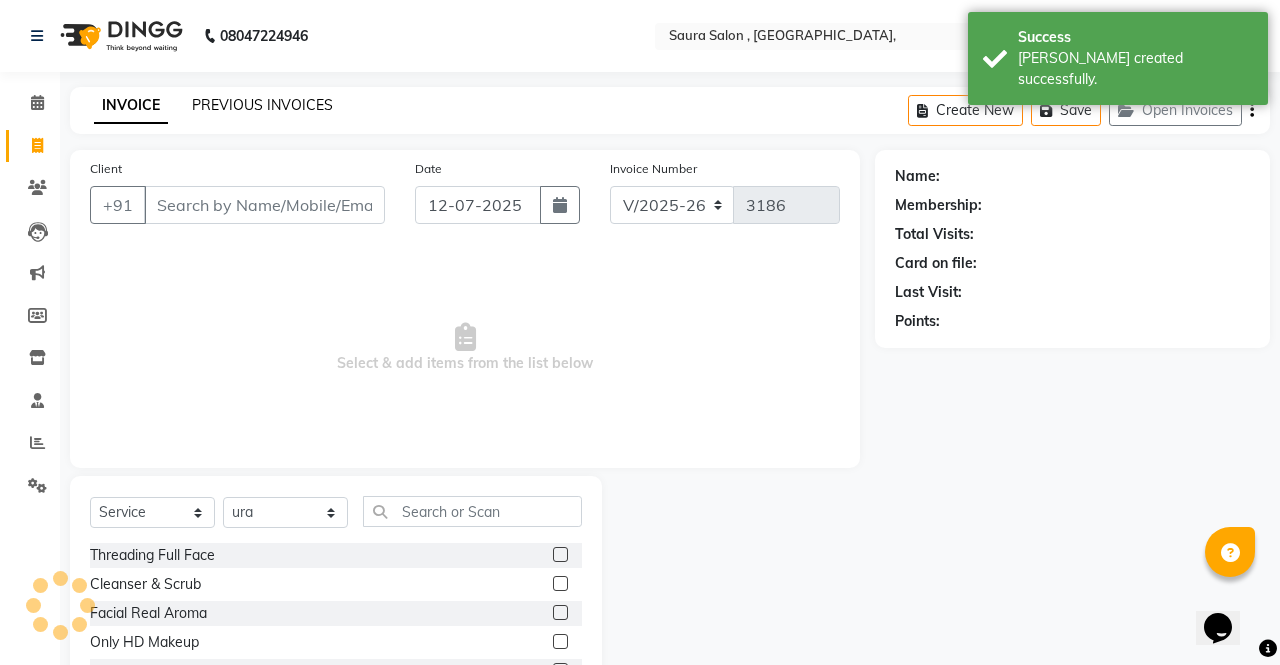 click on "PREVIOUS INVOICES" 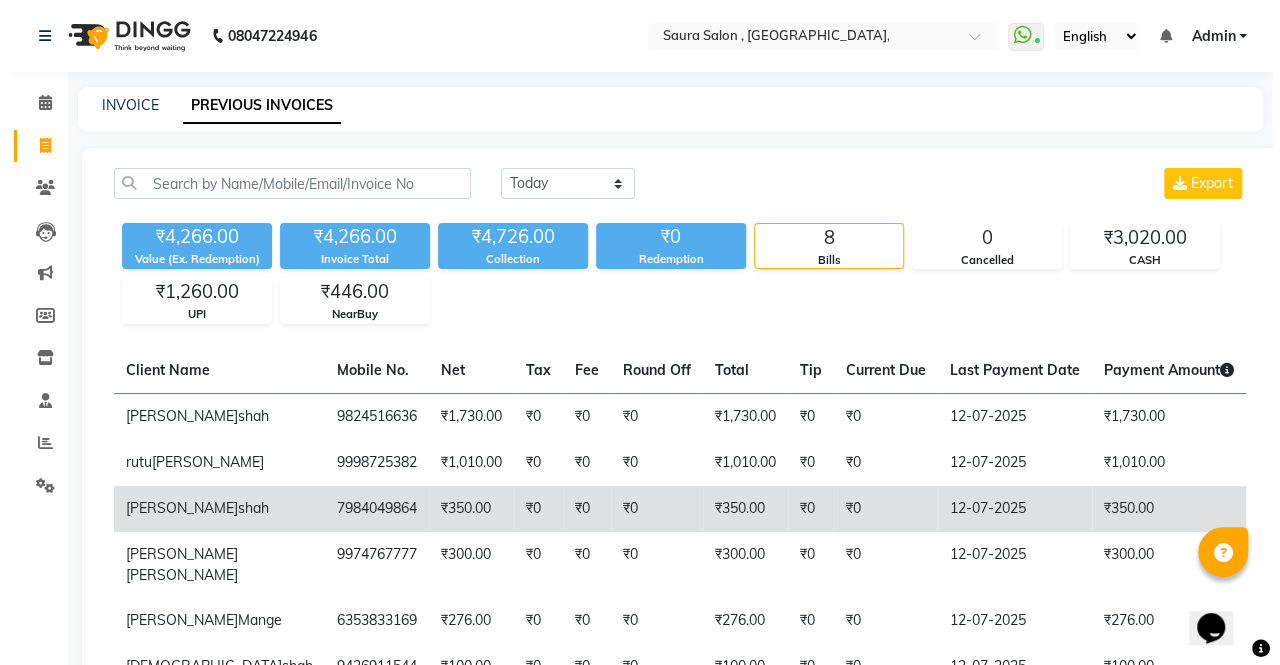 scroll, scrollTop: 0, scrollLeft: 222, axis: horizontal 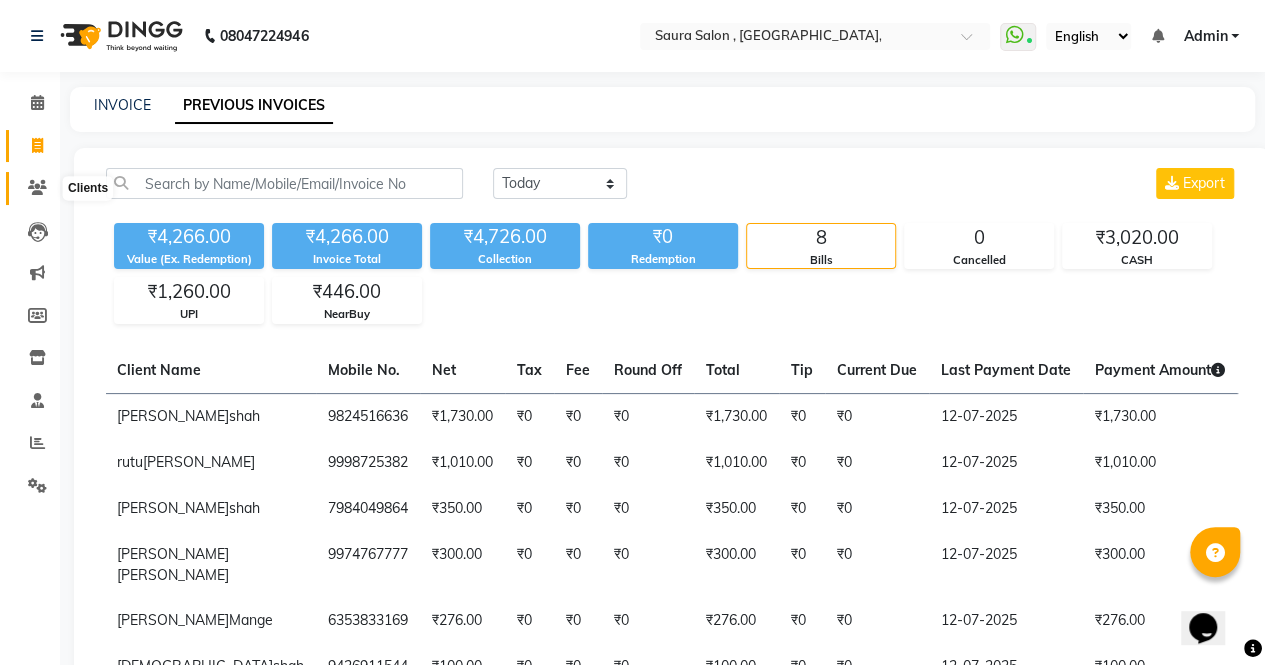 click 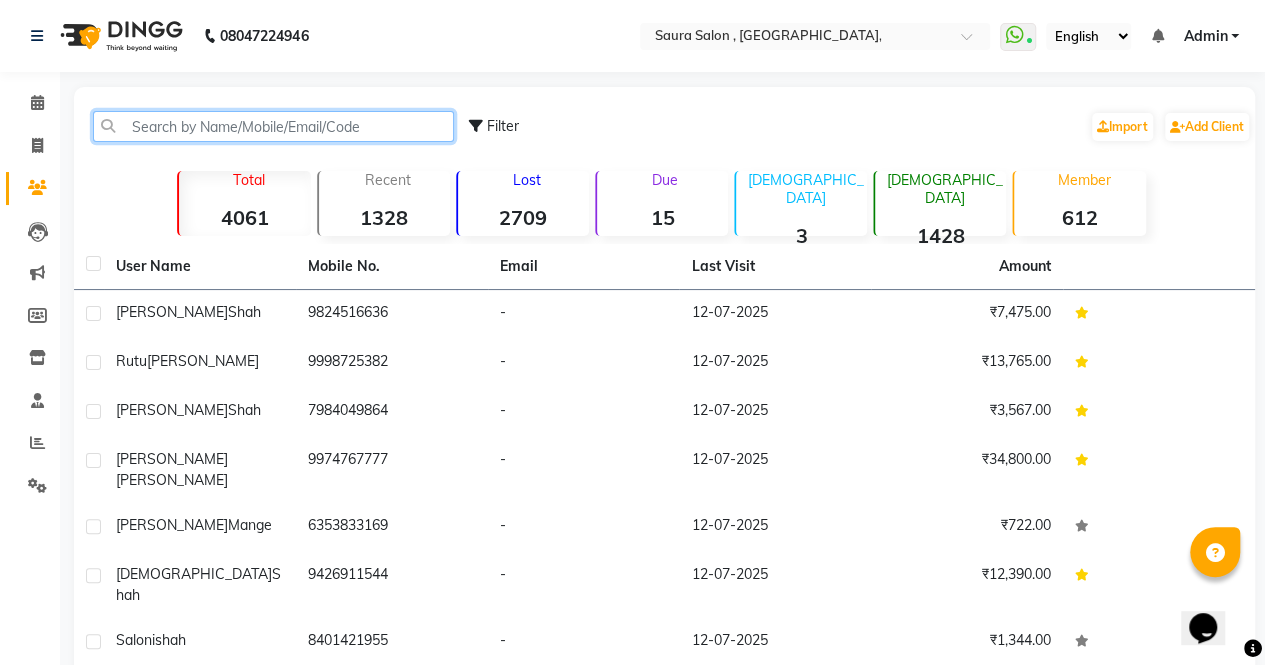 click 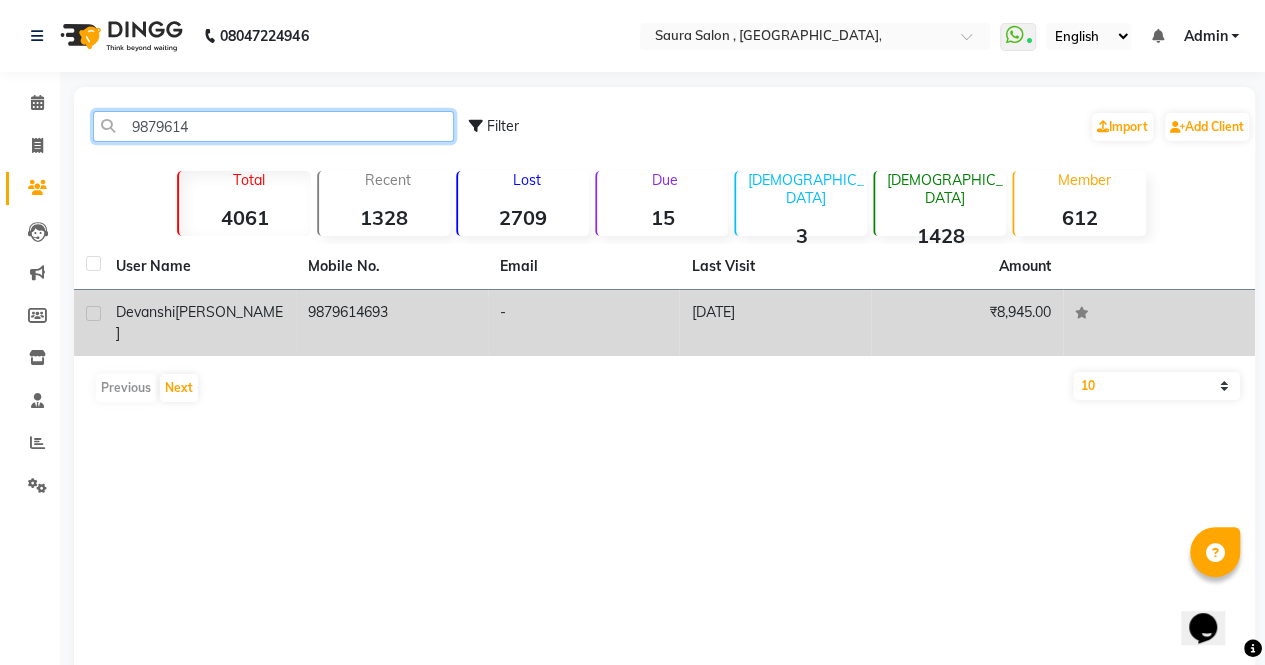 type on "9879614" 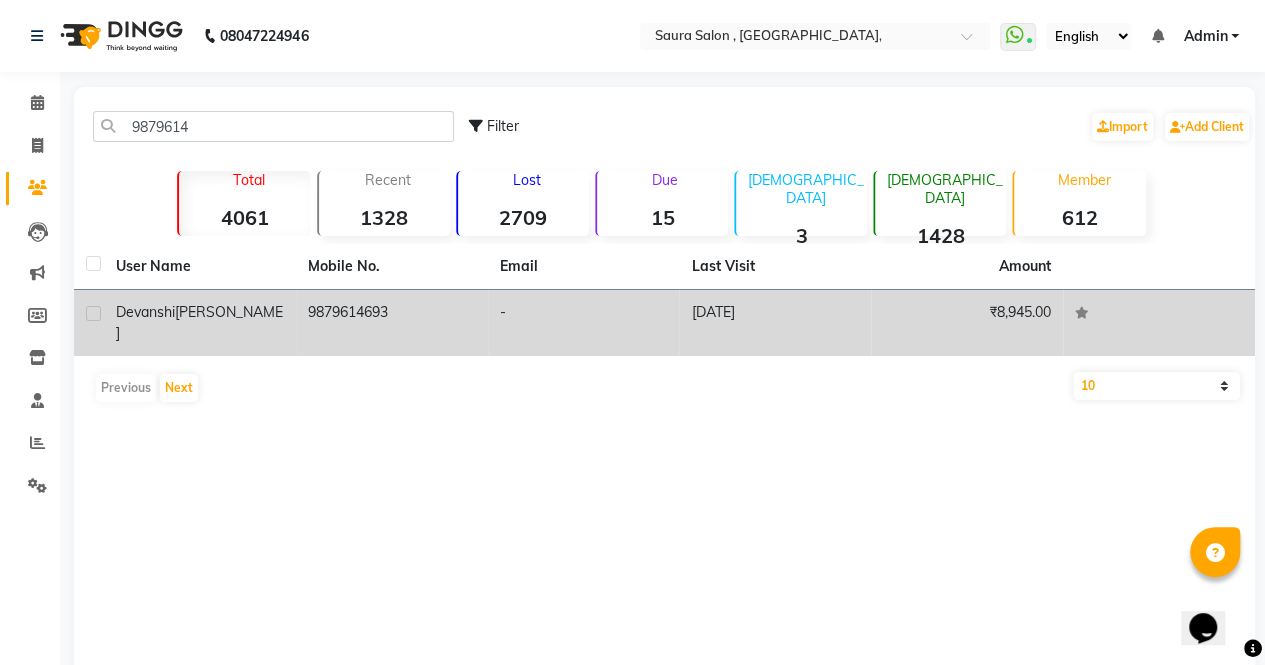click on "patel" 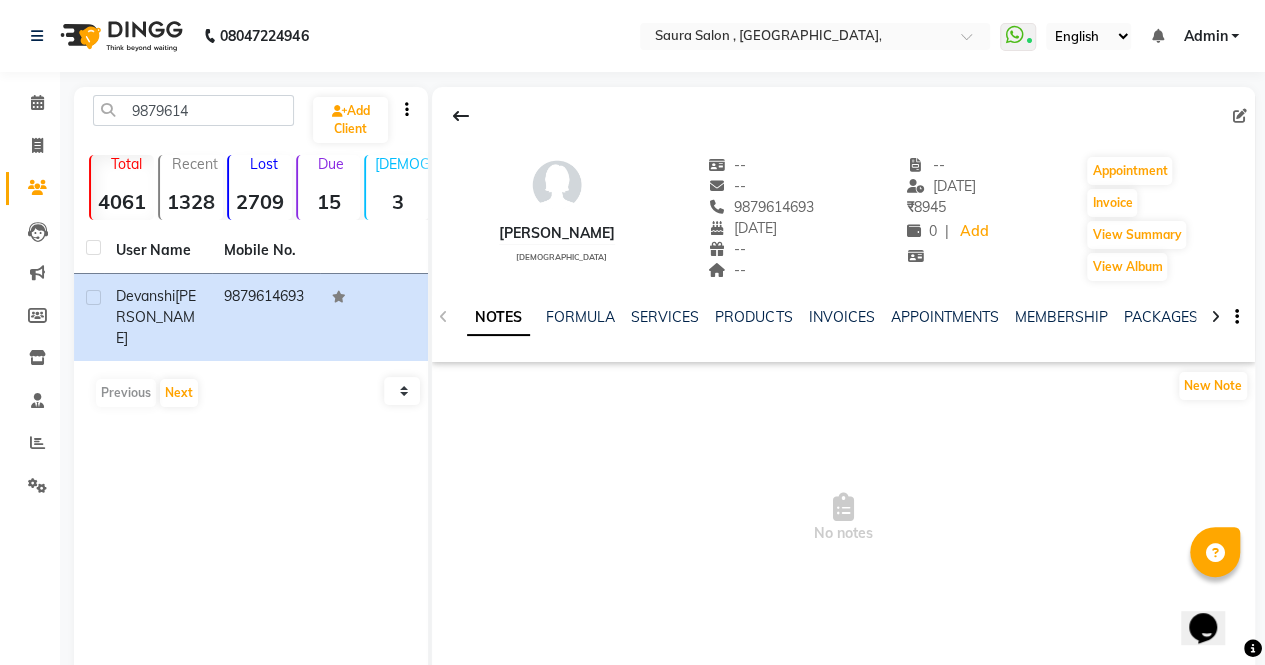 click on "INVOICES" 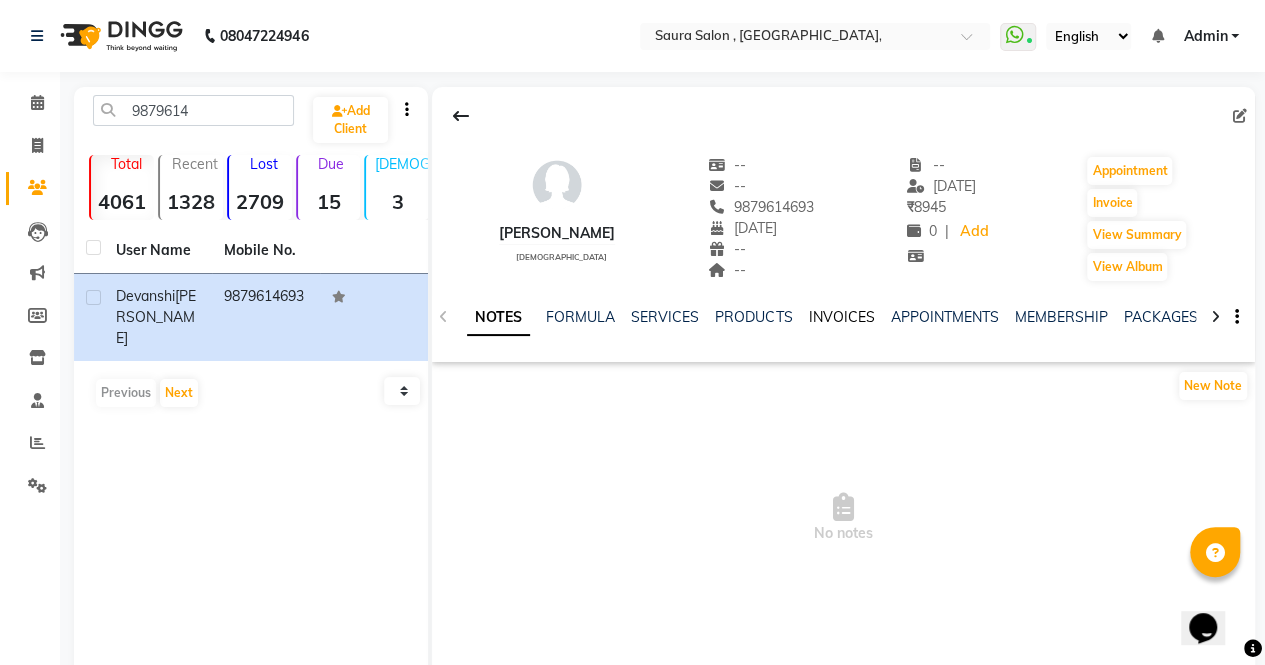 click on "INVOICES" 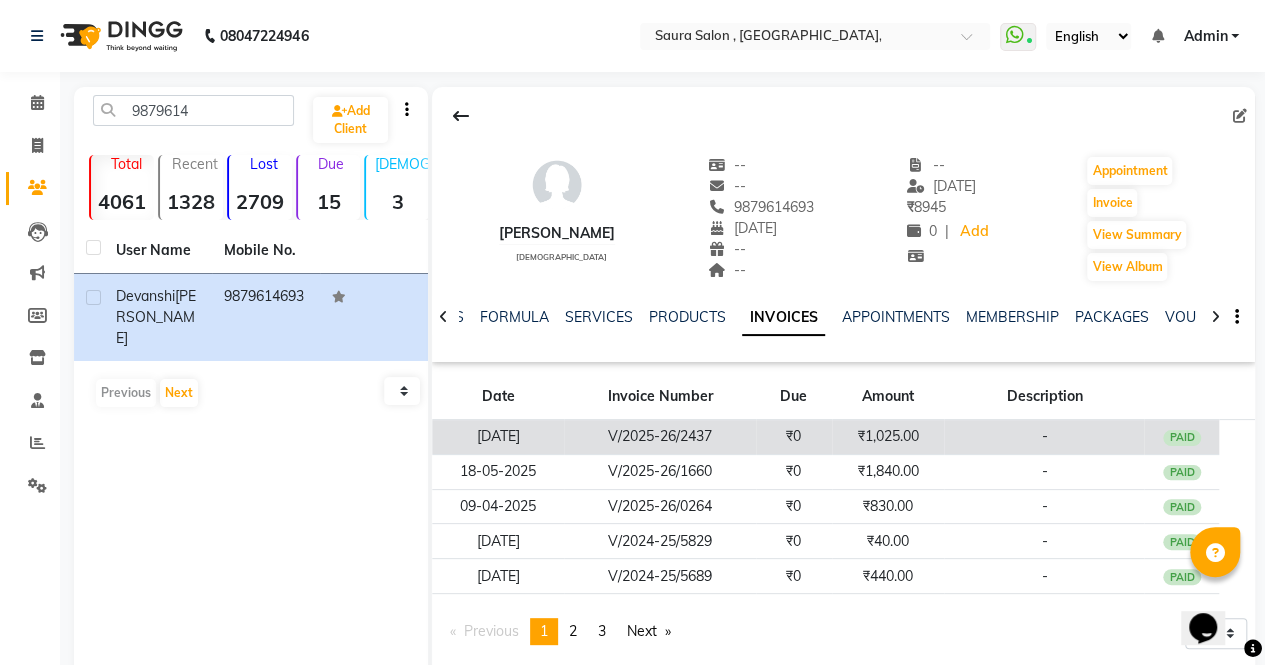 click on "₹1,025.00" 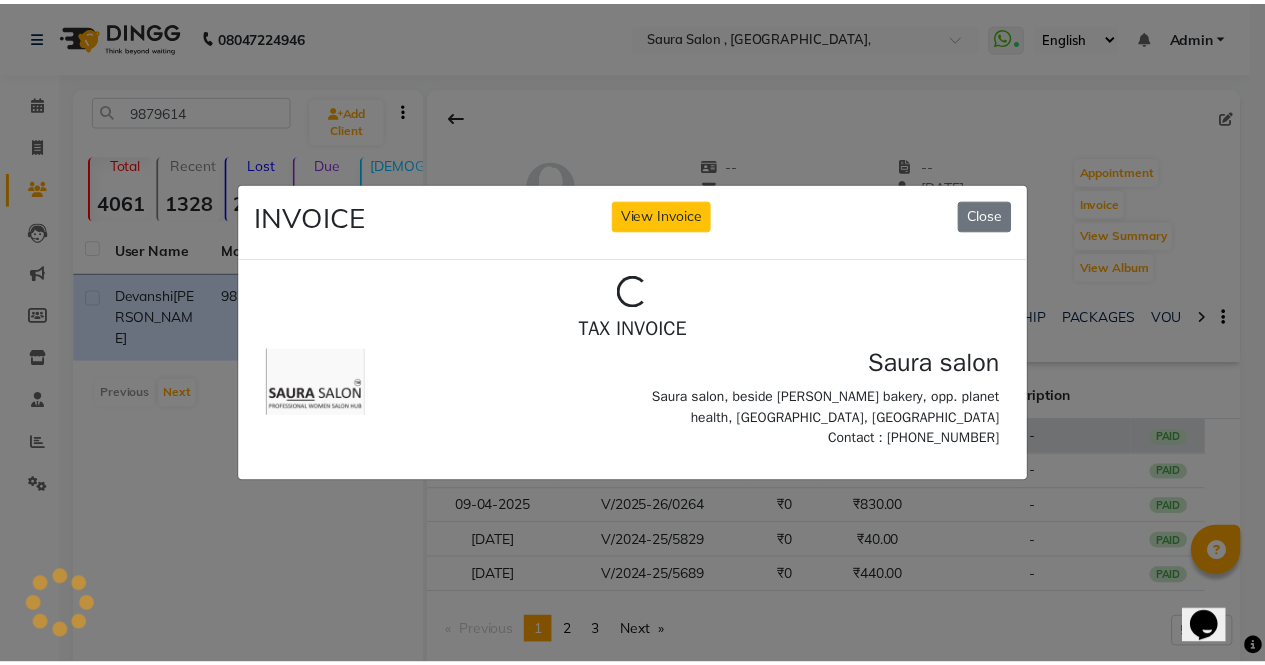scroll, scrollTop: 0, scrollLeft: 0, axis: both 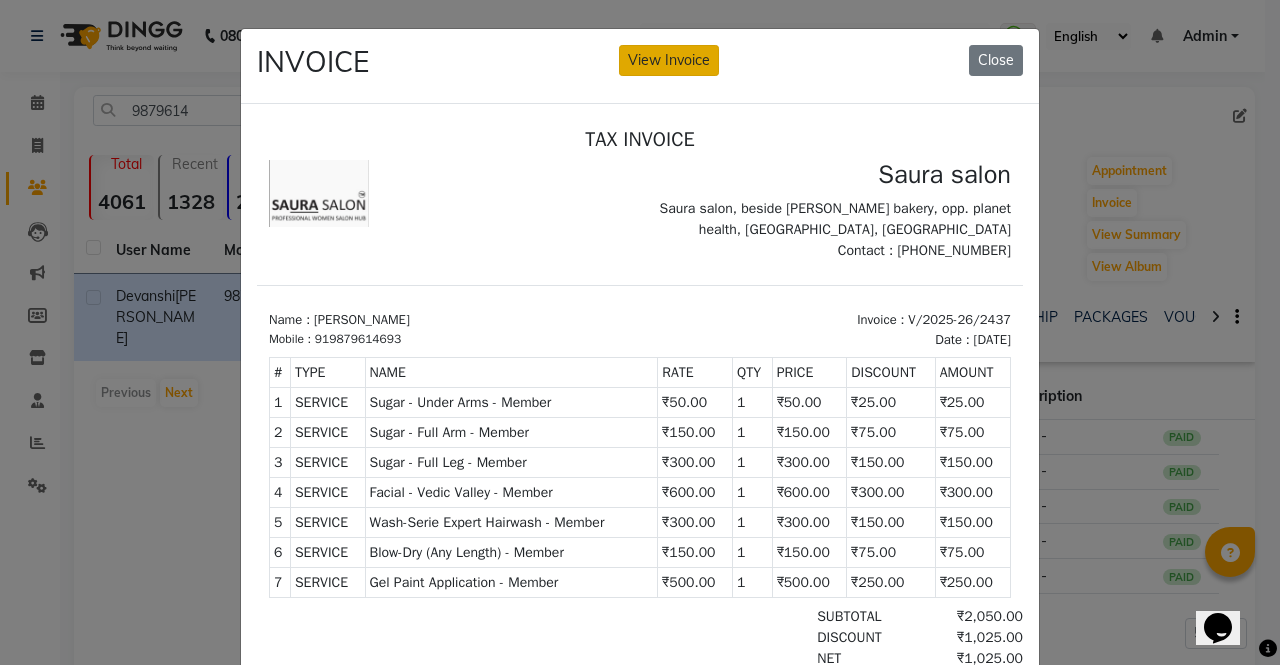 click on "View Invoice" 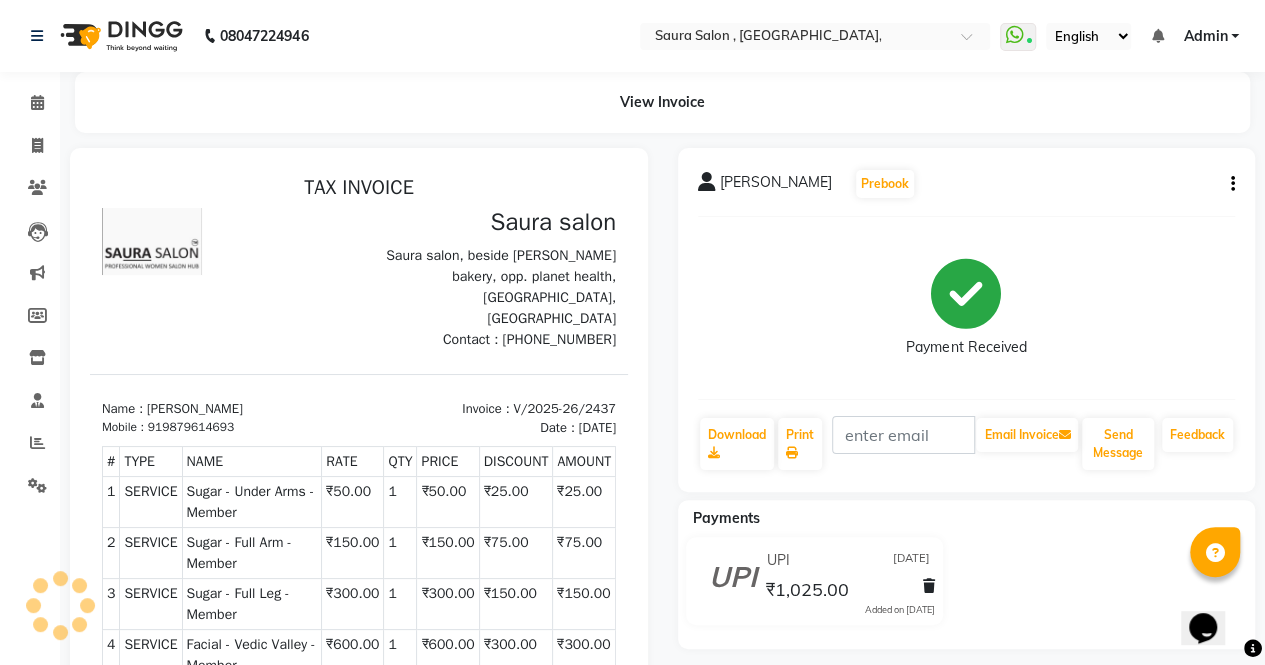scroll, scrollTop: 0, scrollLeft: 0, axis: both 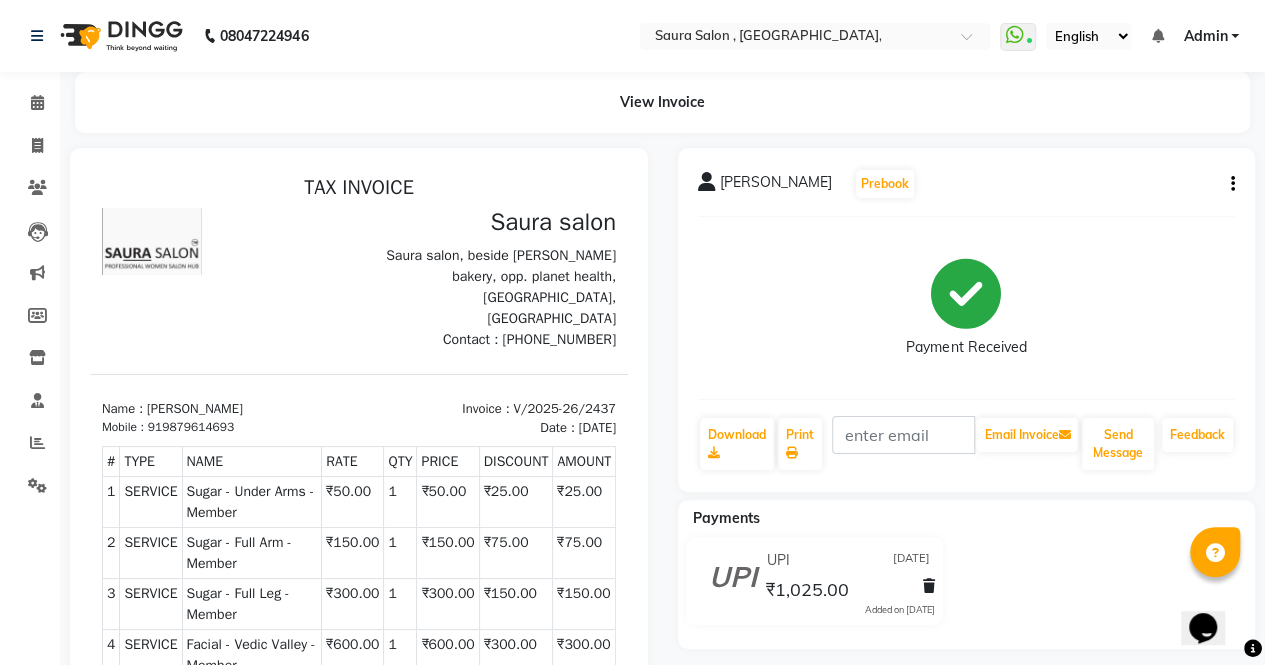 click 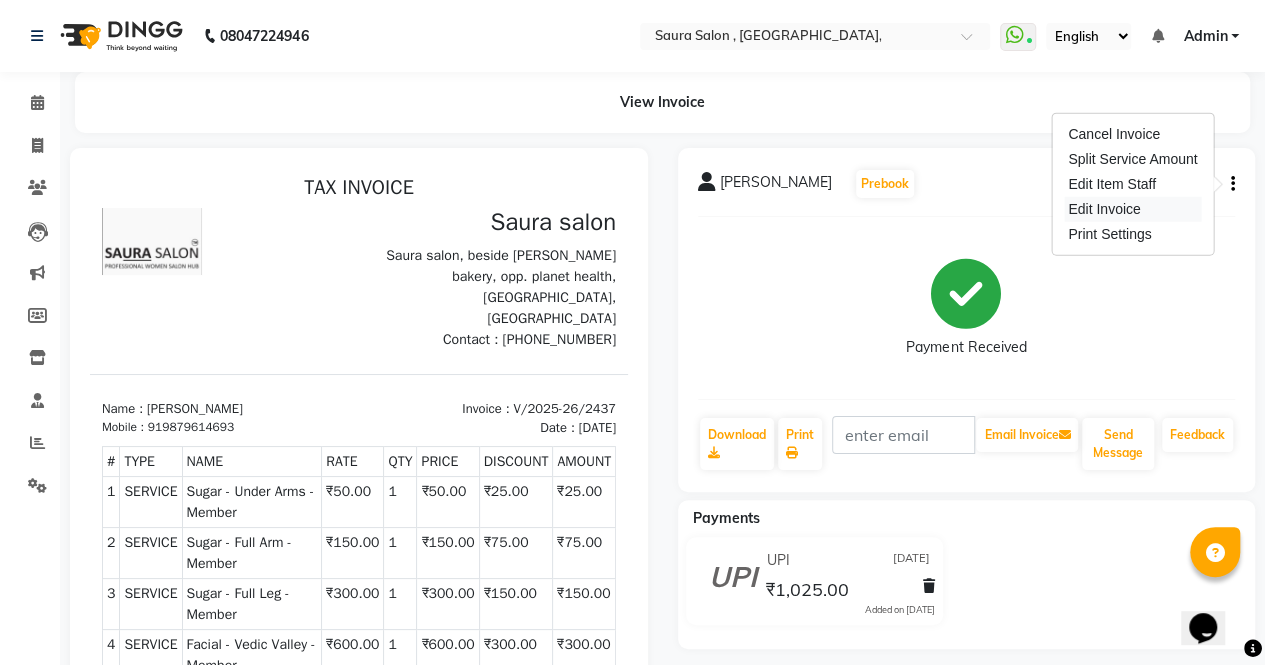 click on "Edit Invoice" at bounding box center (1132, 209) 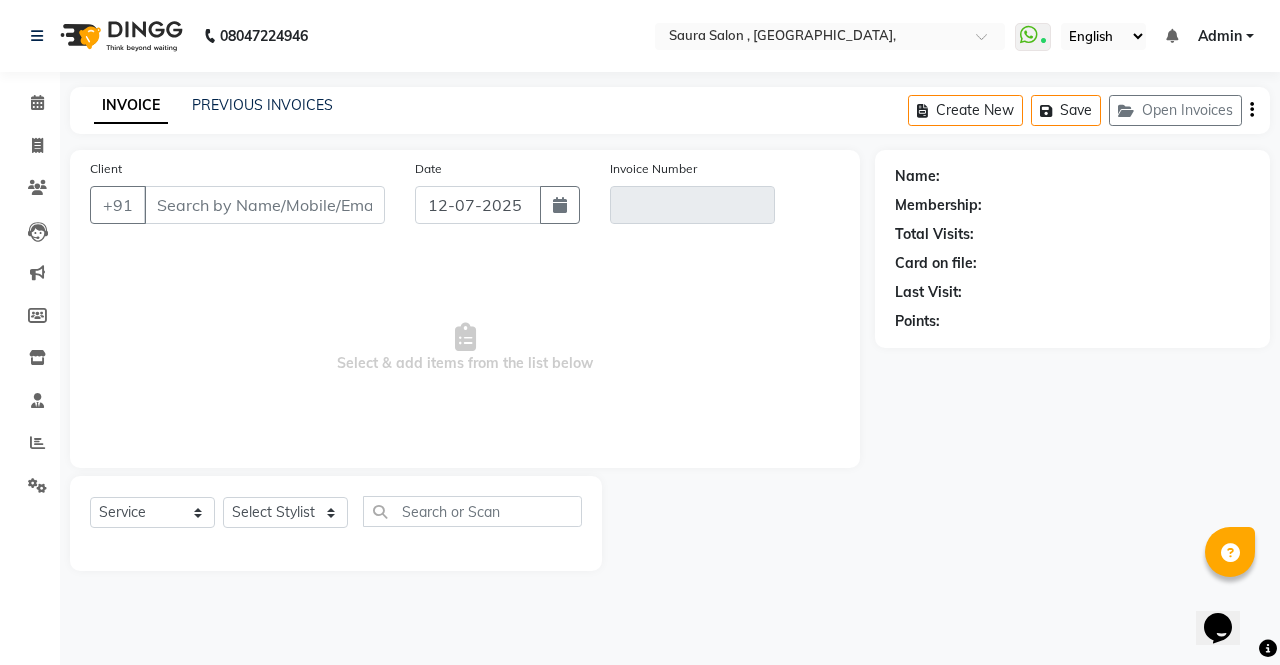 drag, startPoint x: 1125, startPoint y: 204, endPoint x: 723, endPoint y: 312, distance: 416.25473 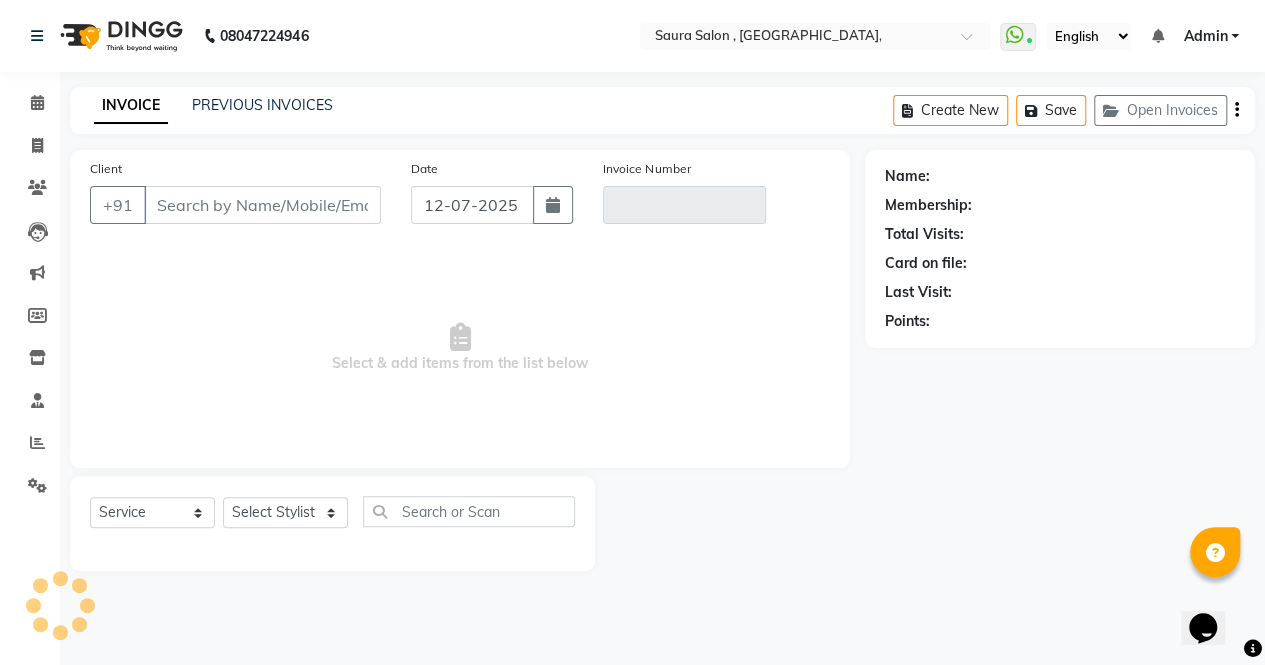 select on "57428" 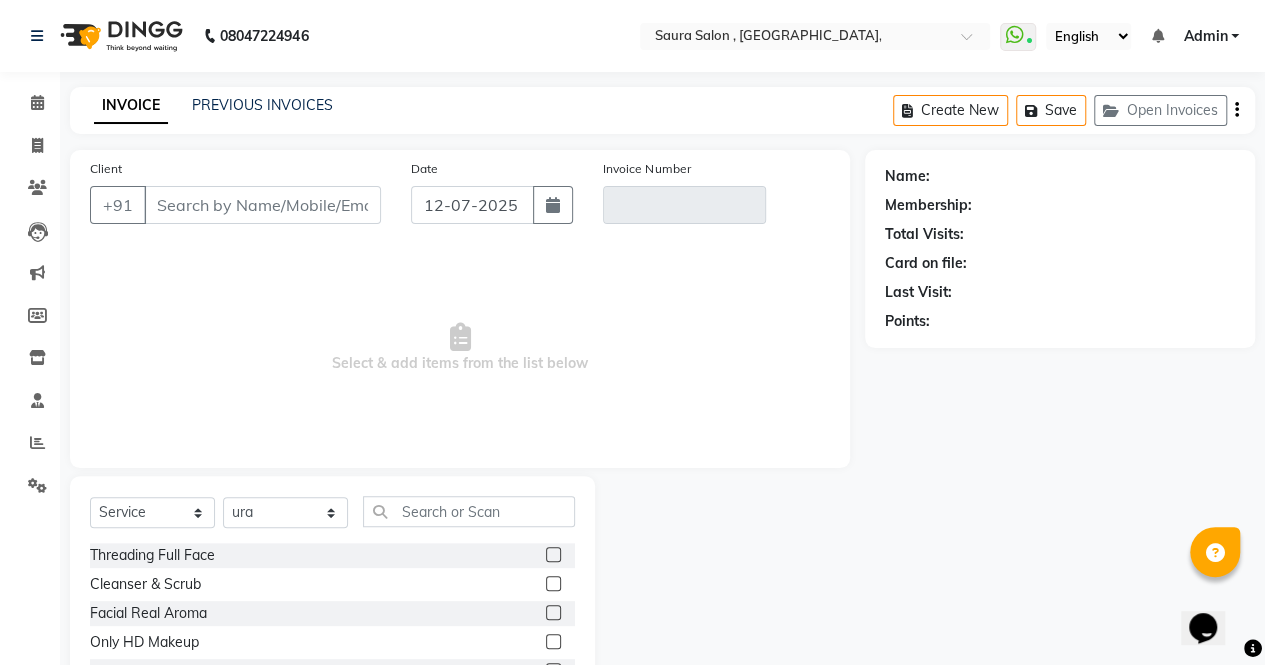 type on "9879614693" 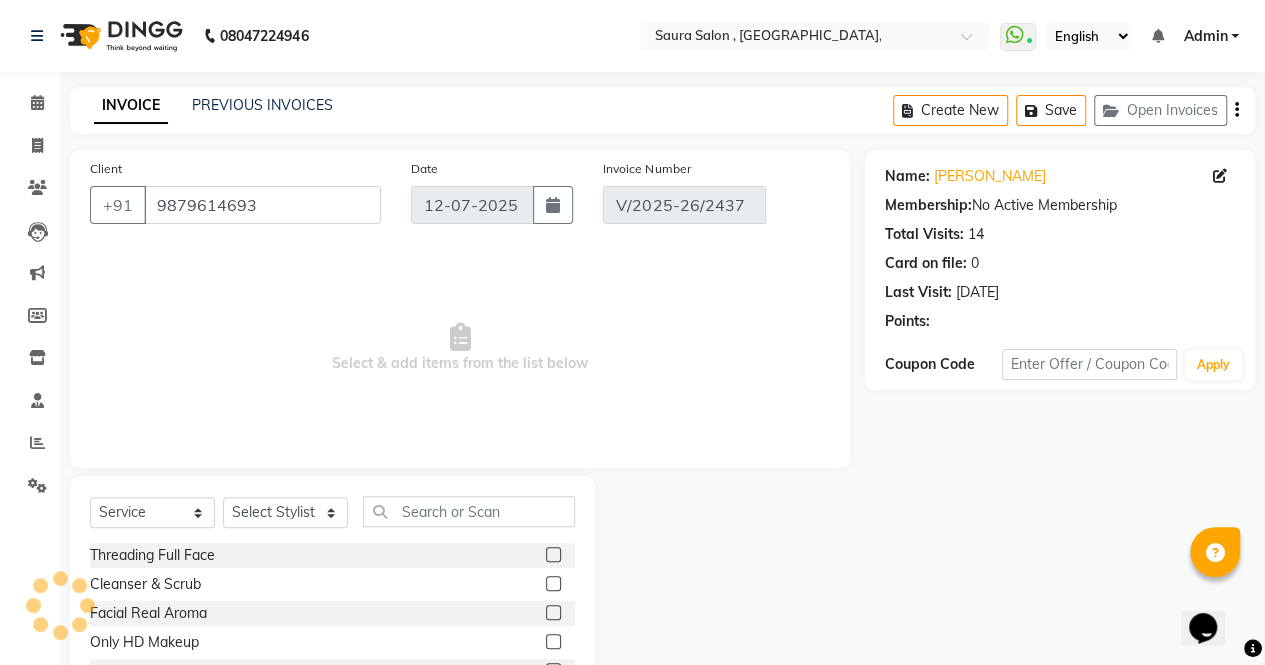 type on "[DATE]" 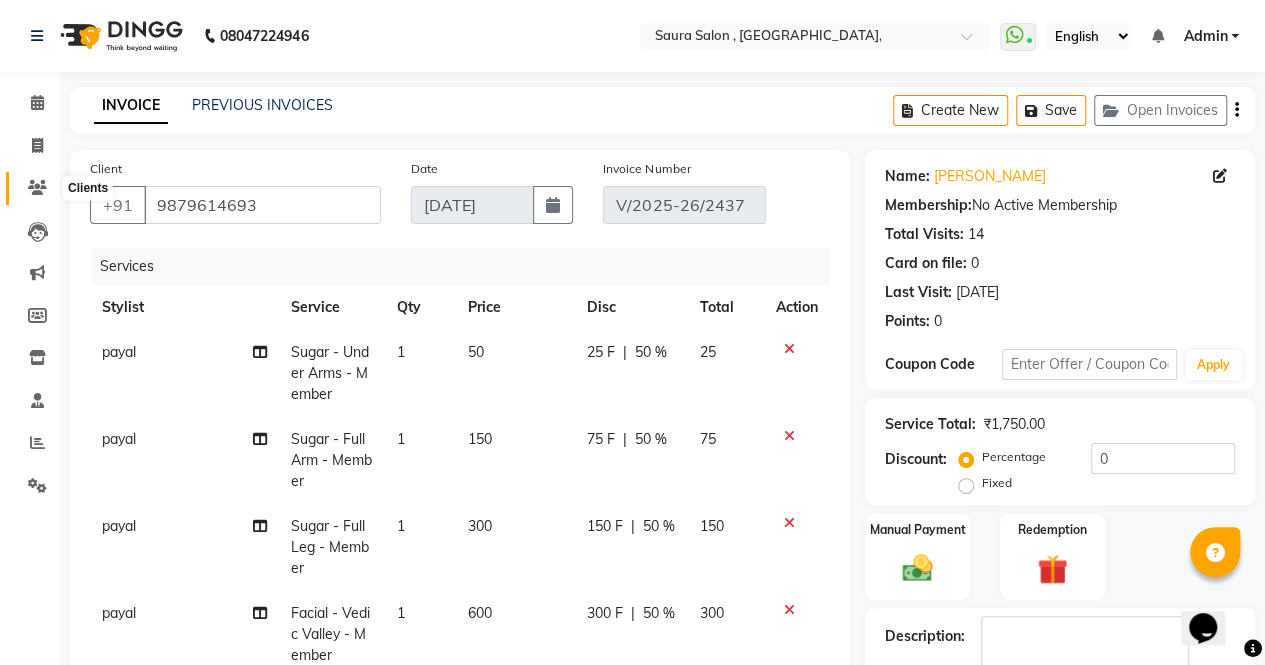 click 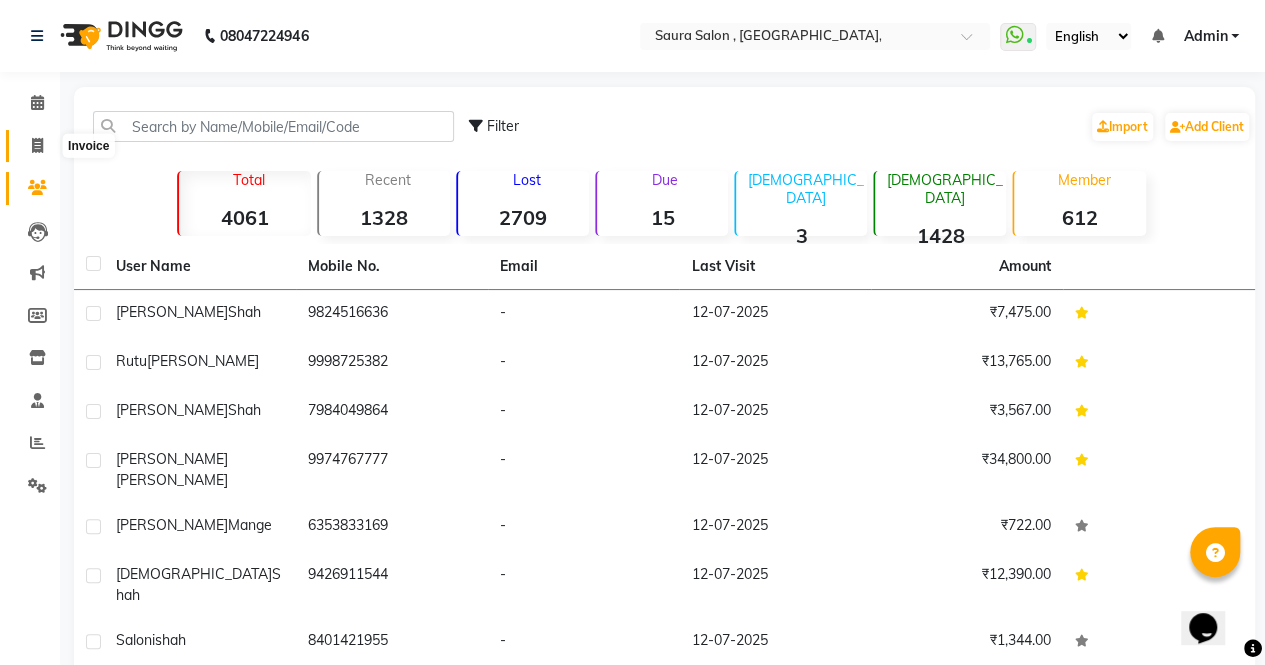 click 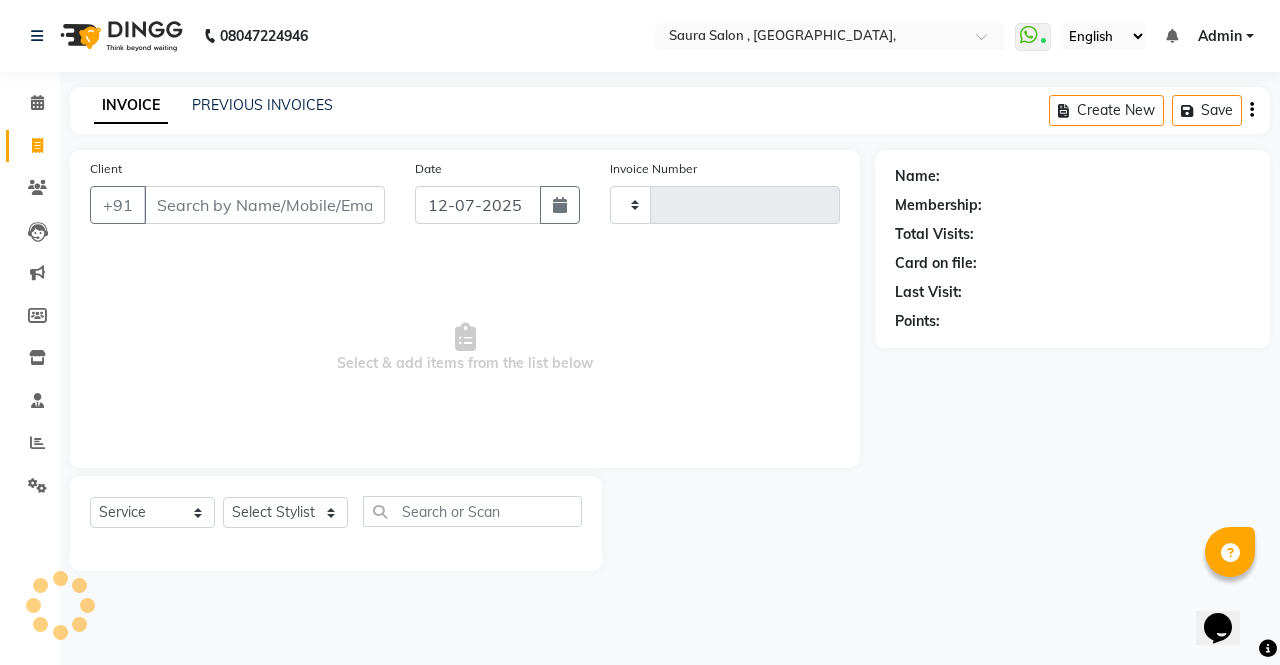 type on "3186" 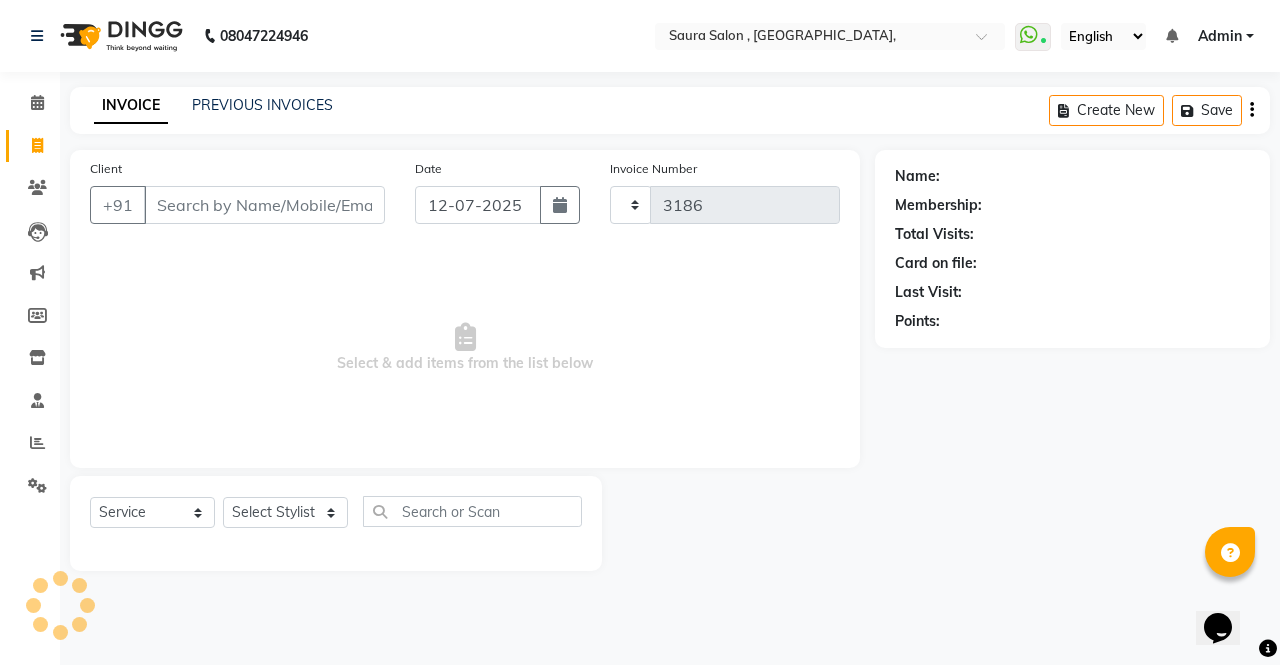 select on "6963" 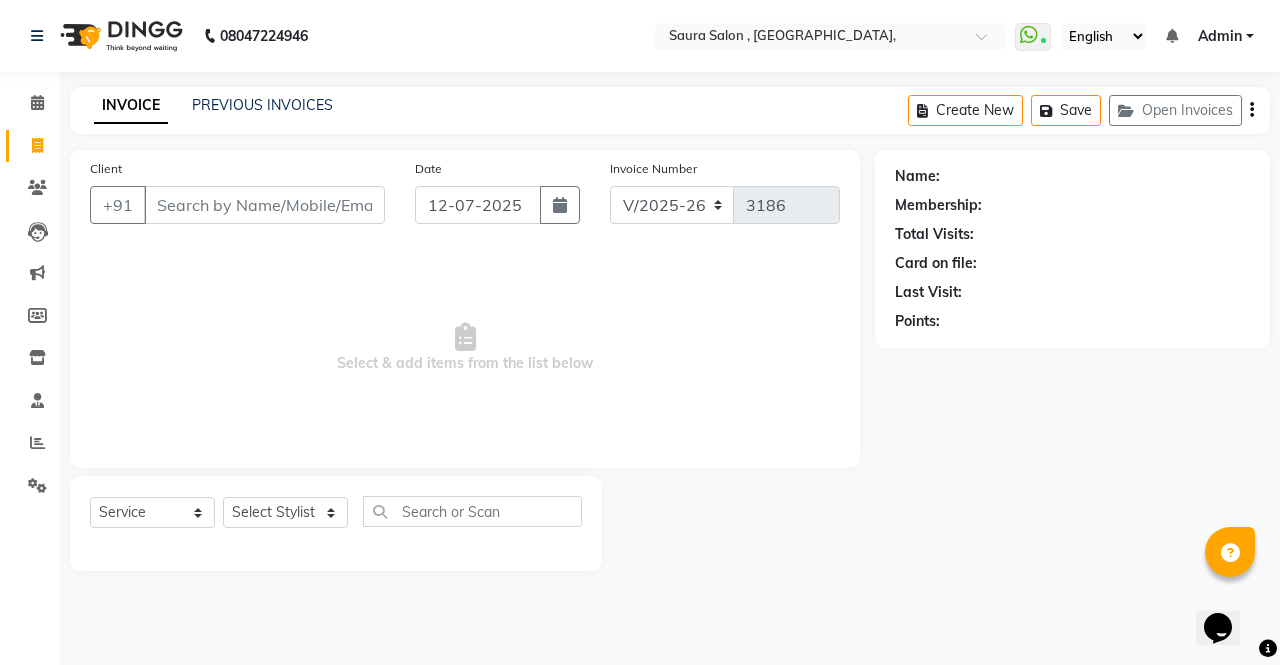 select on "57428" 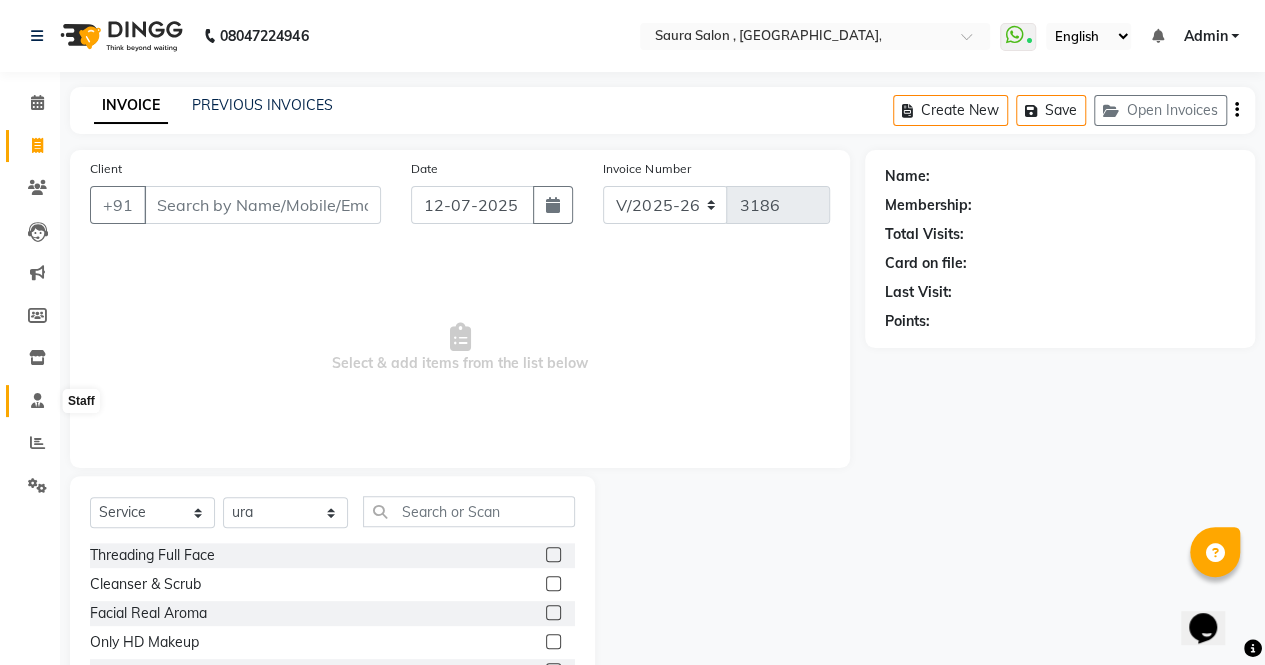 click 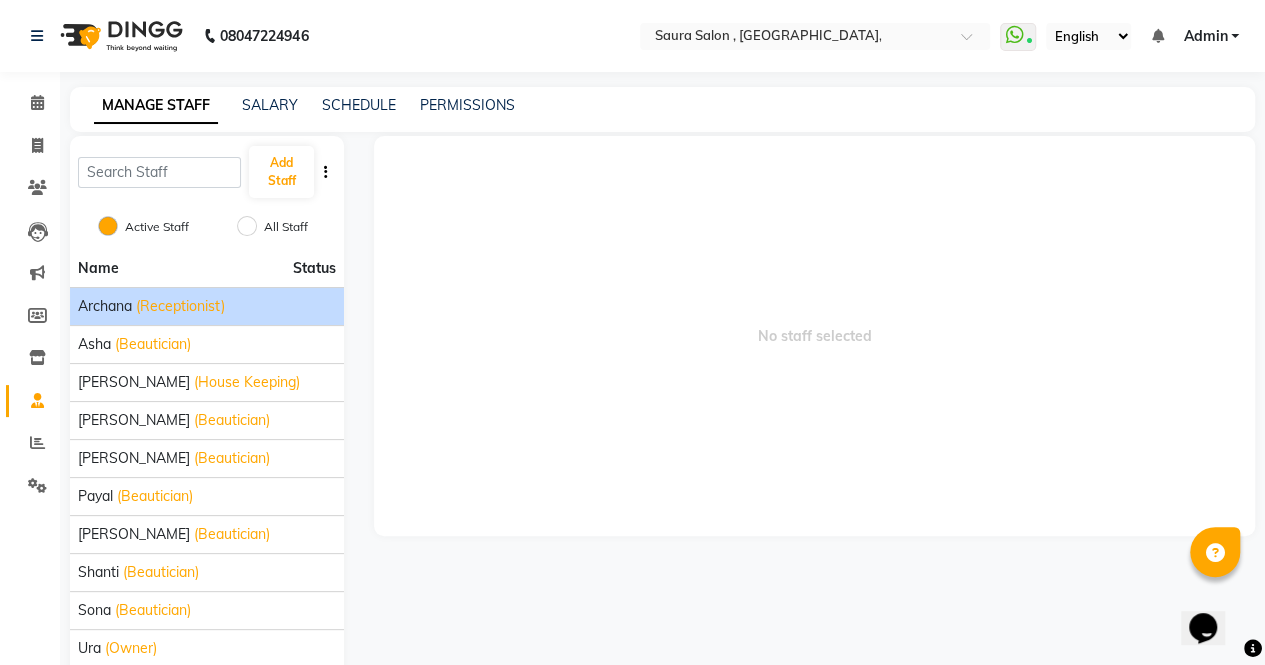 click on "archana" 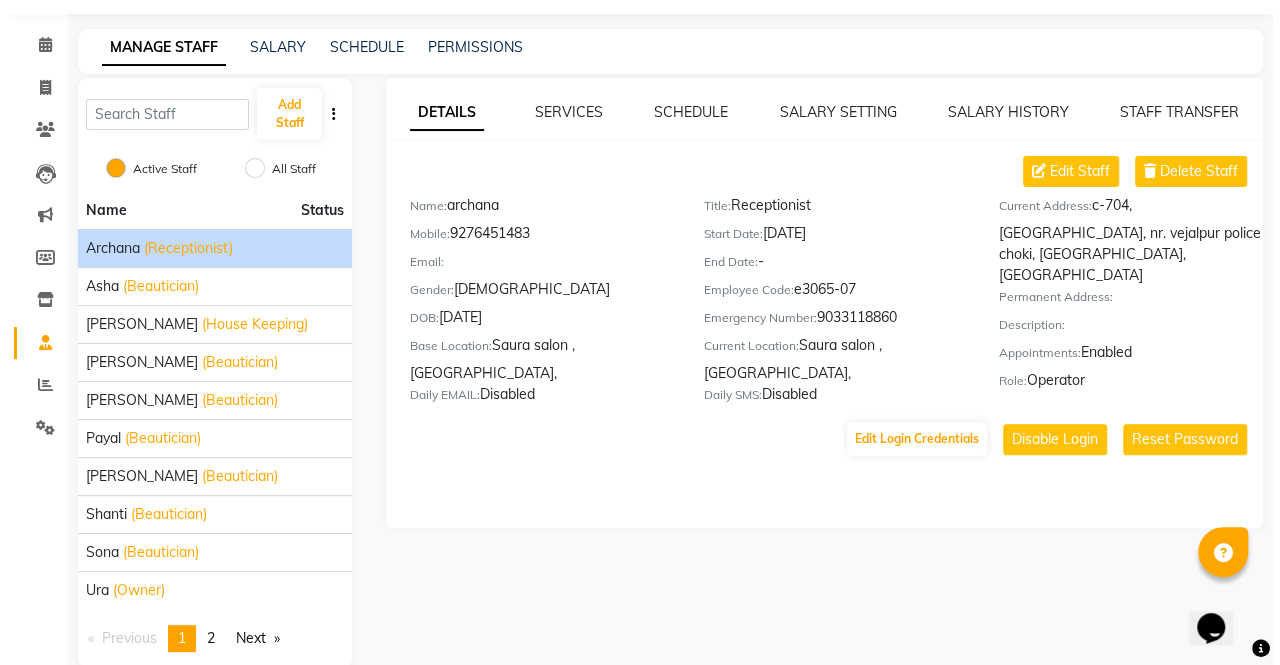 scroll, scrollTop: 87, scrollLeft: 0, axis: vertical 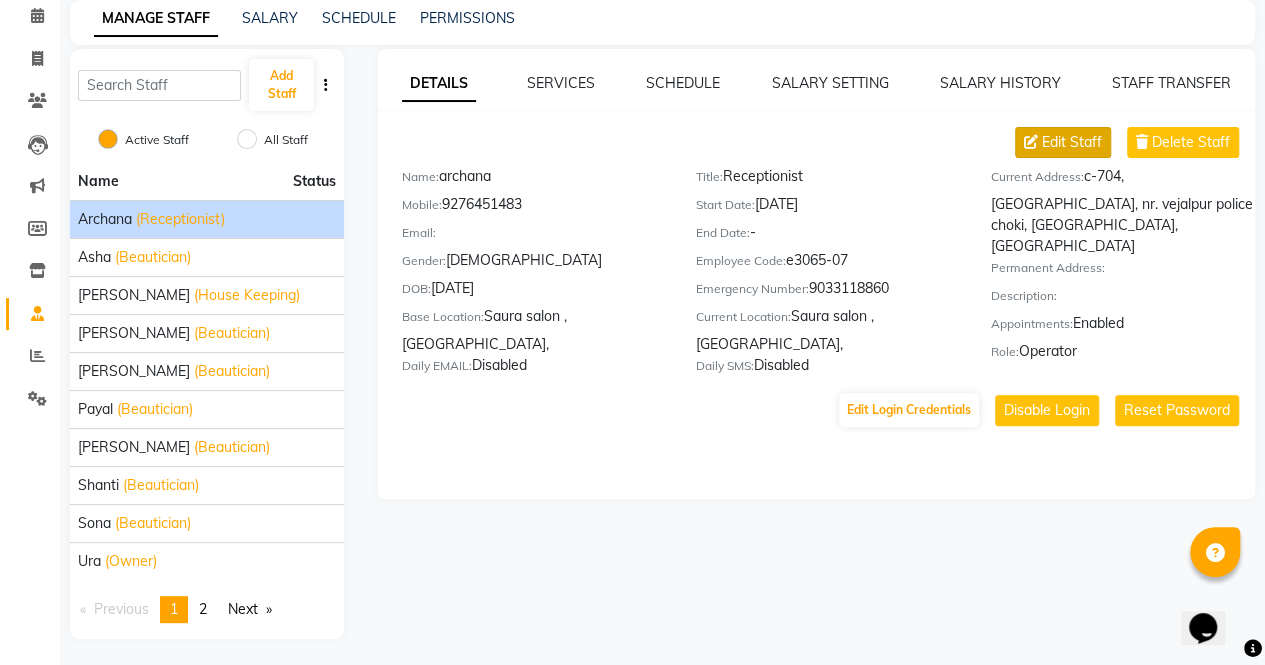 click 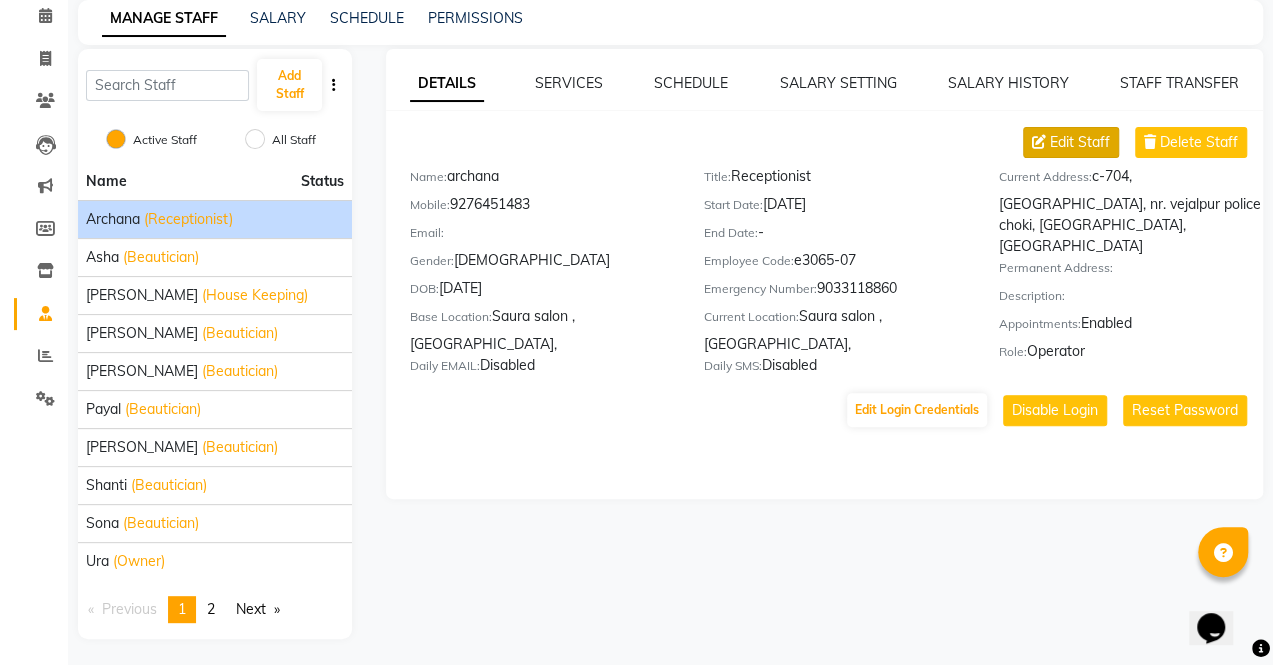 select on "female" 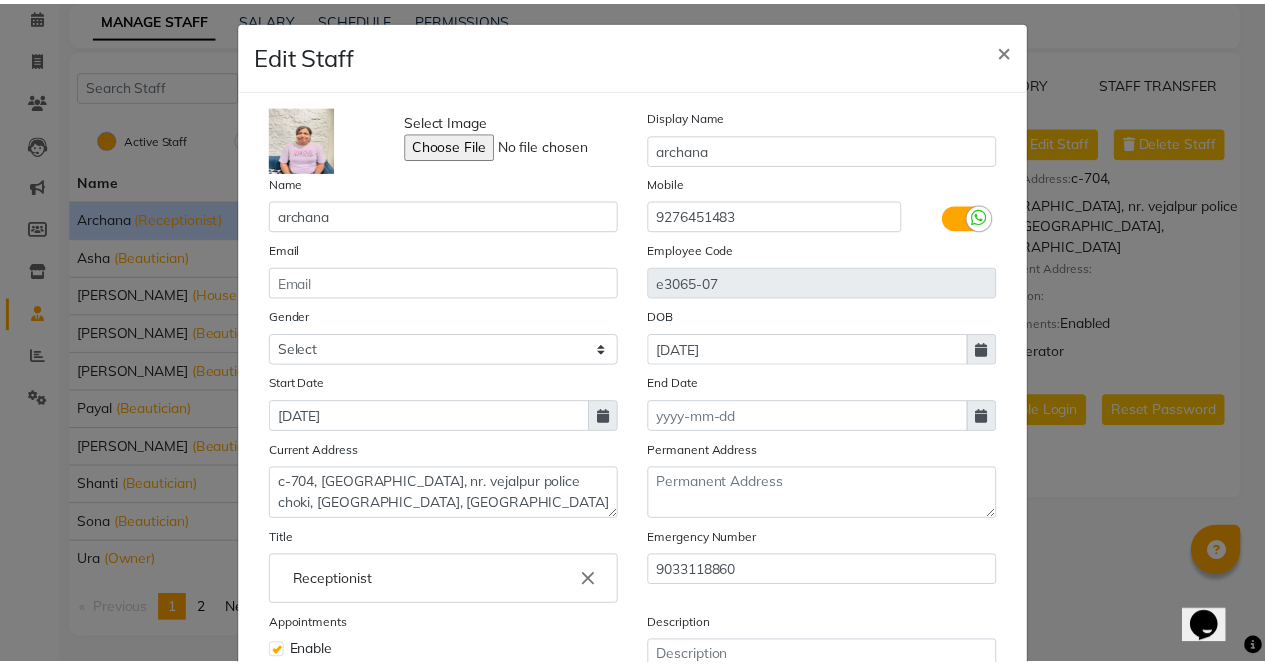 scroll, scrollTop: 0, scrollLeft: 0, axis: both 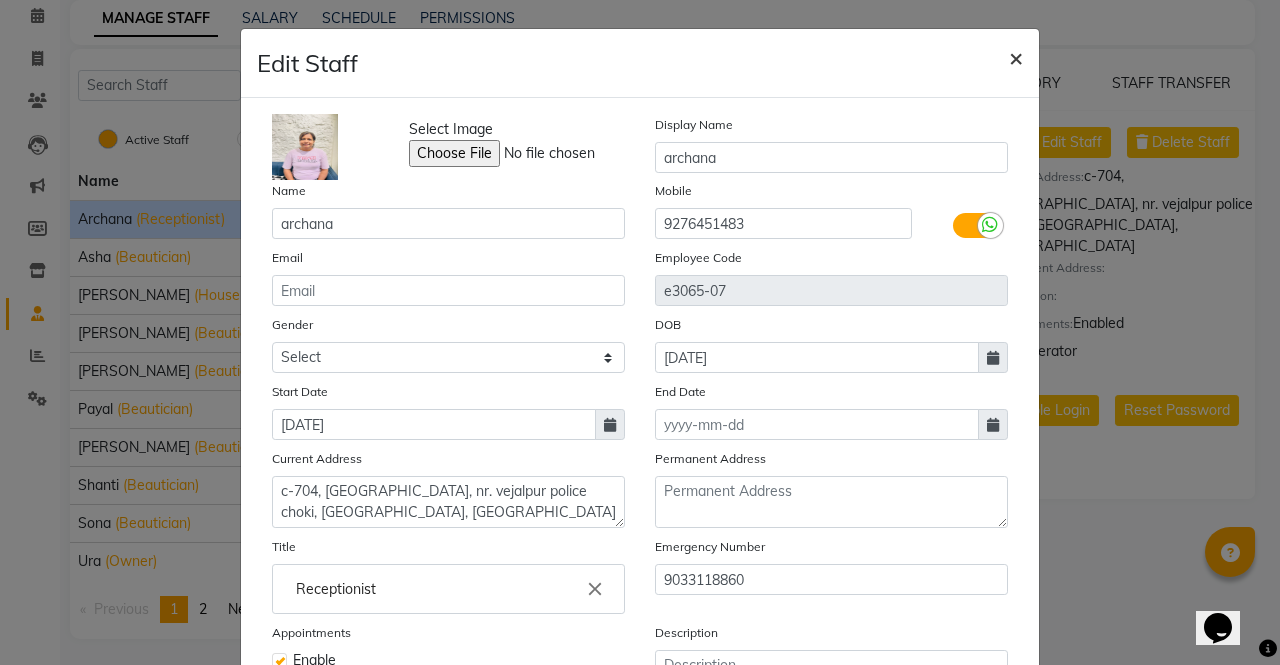 click on "×" 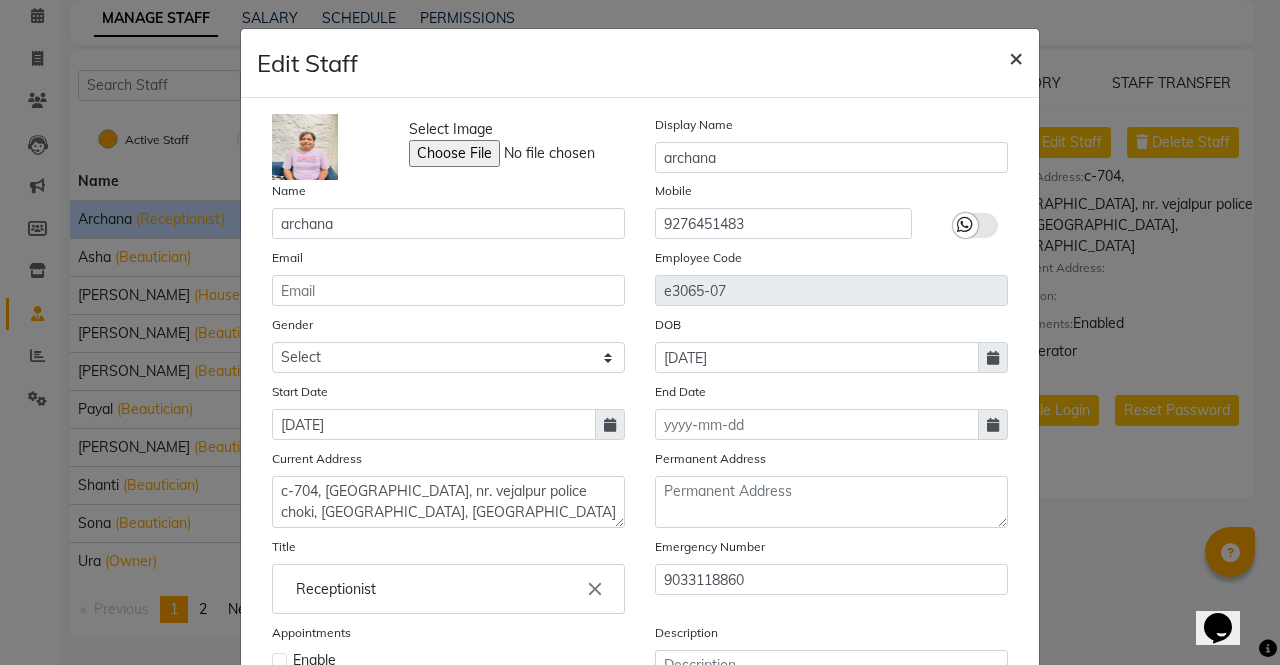 type 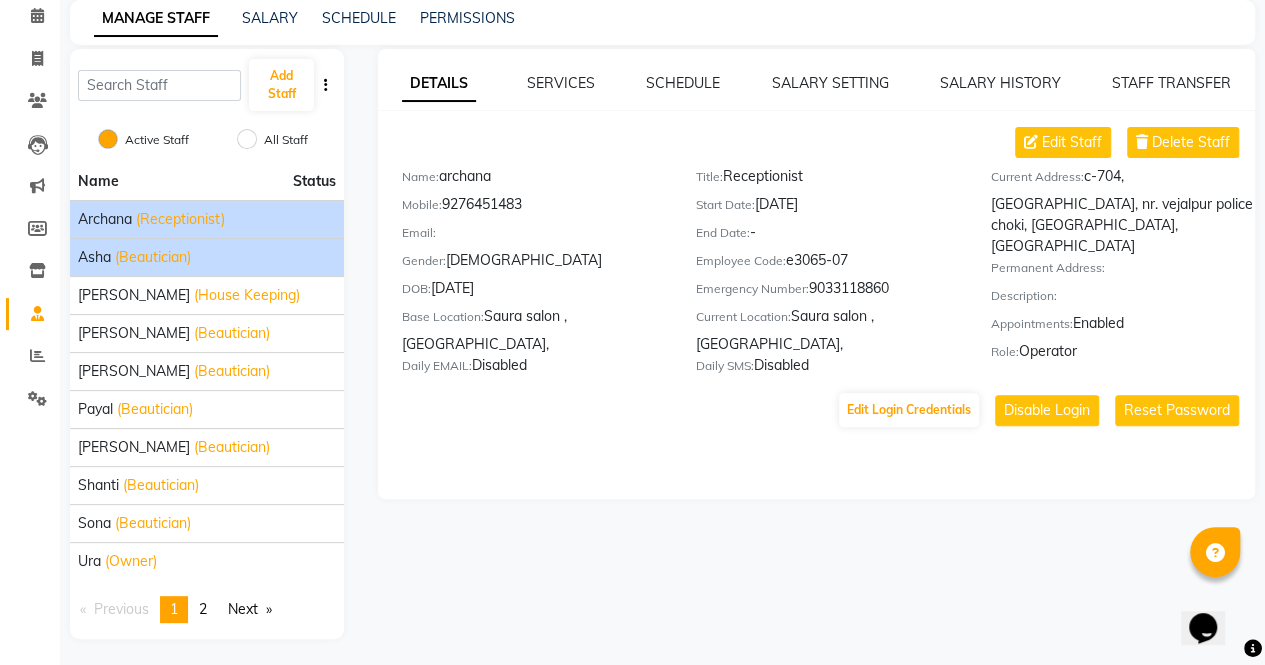 click on "(Beautician)" 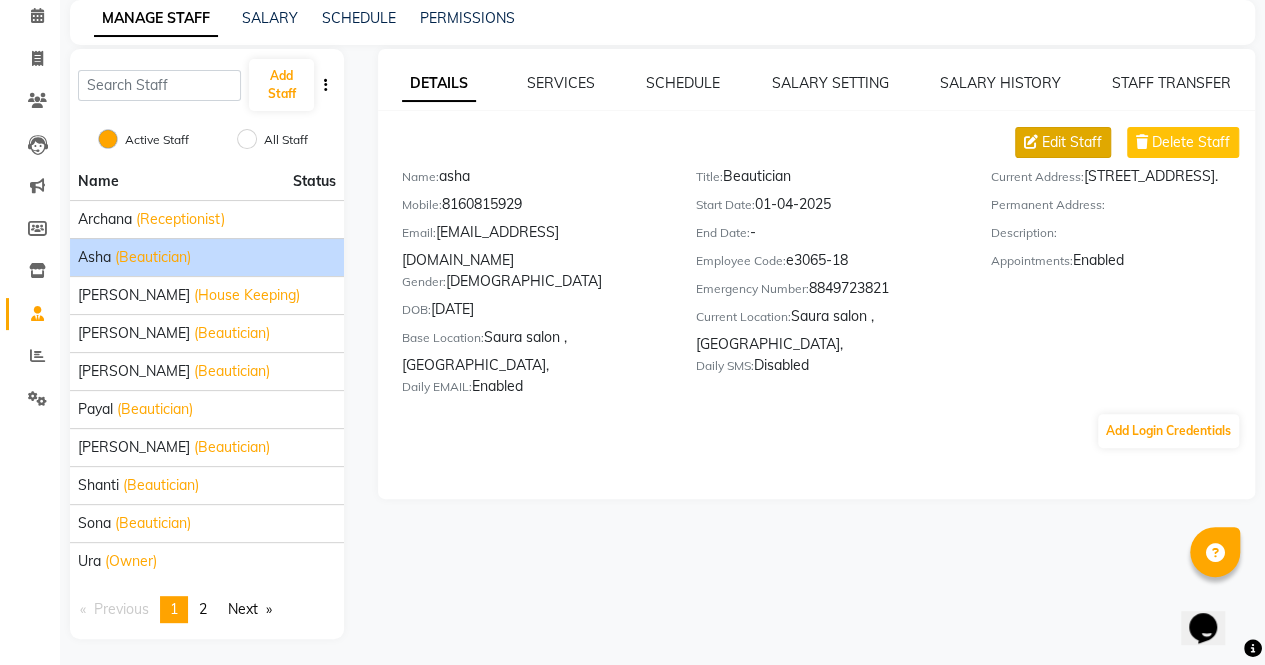 click on "Edit Staff" 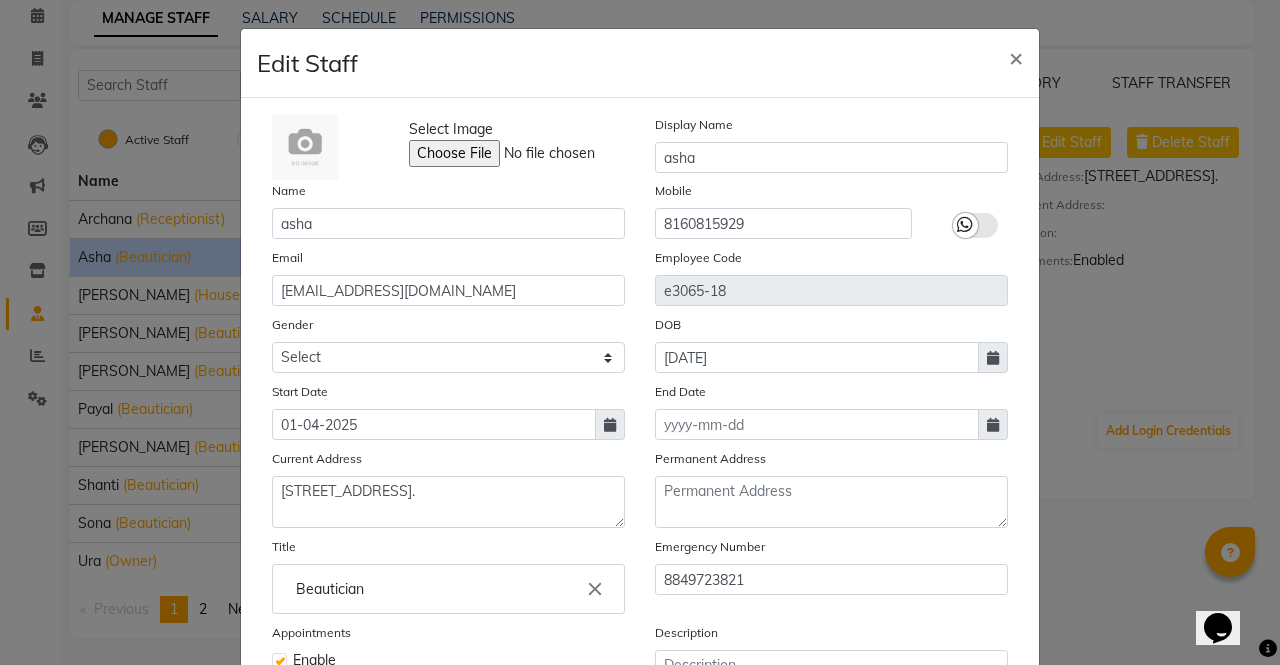 click 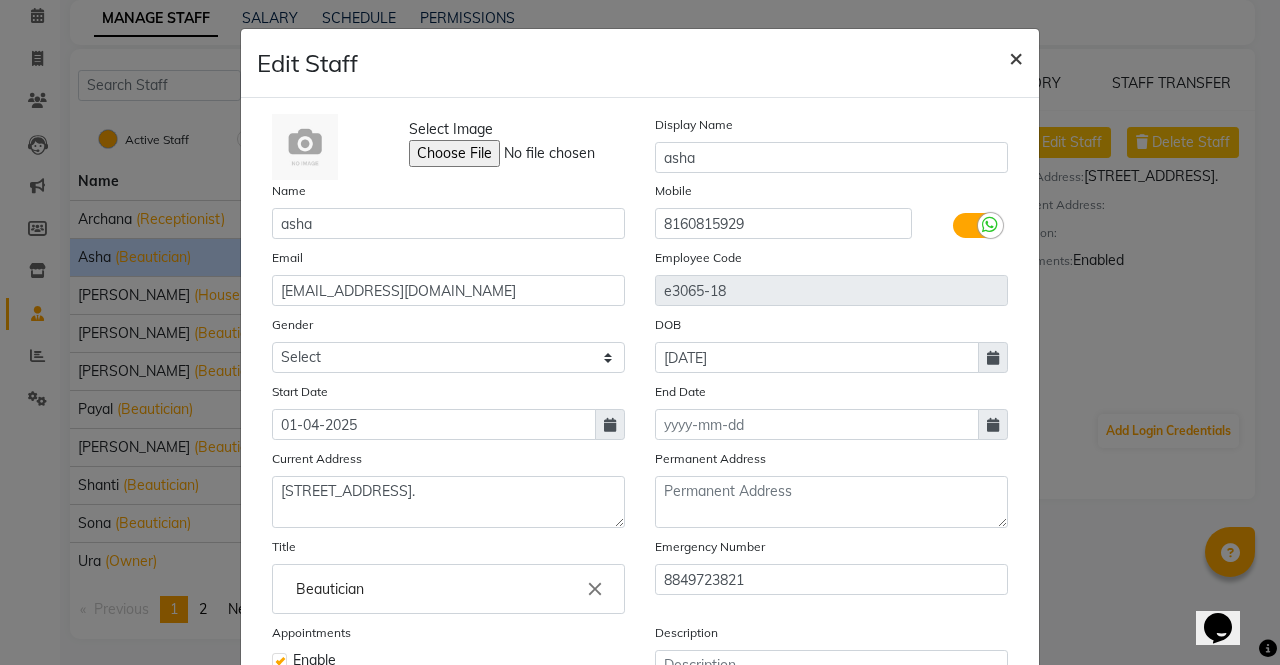 click on "×" 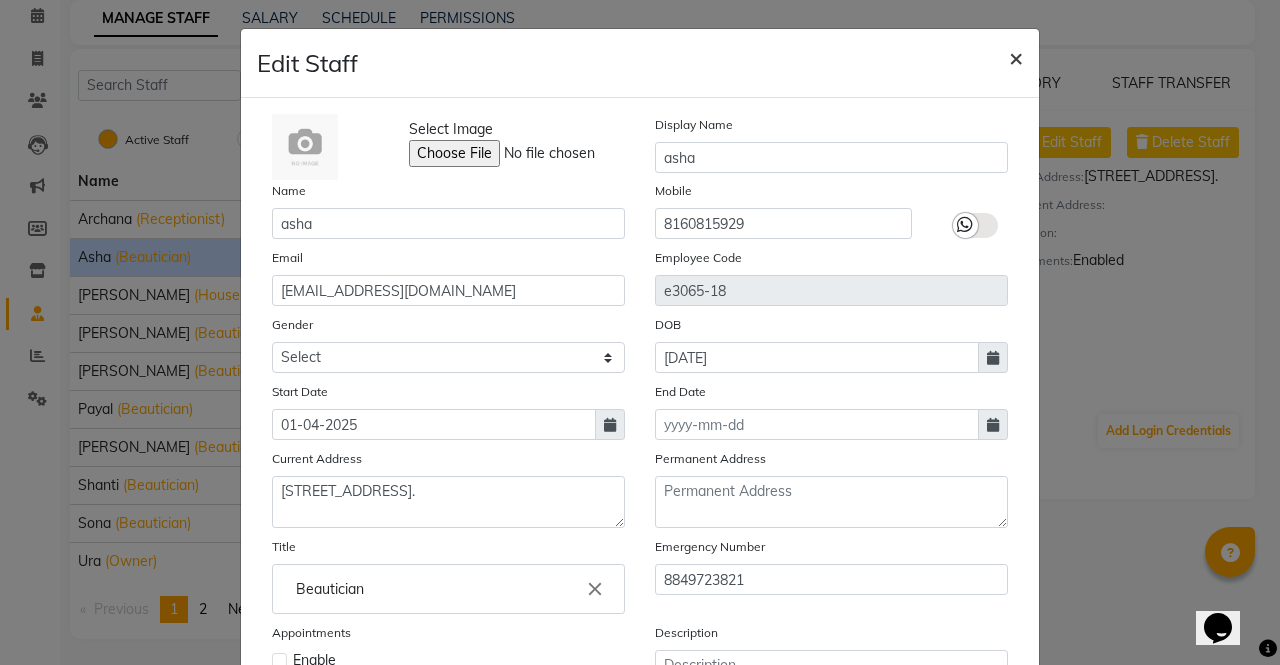 type 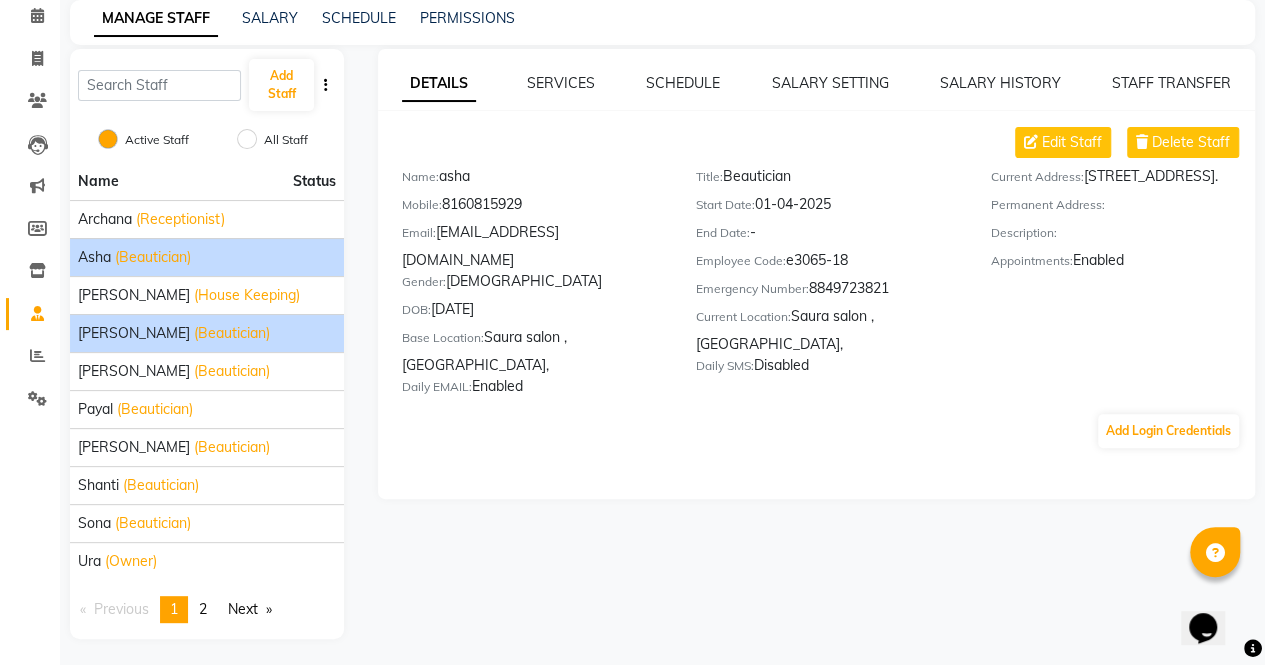 click on "deepika prajapati (Beautician)" 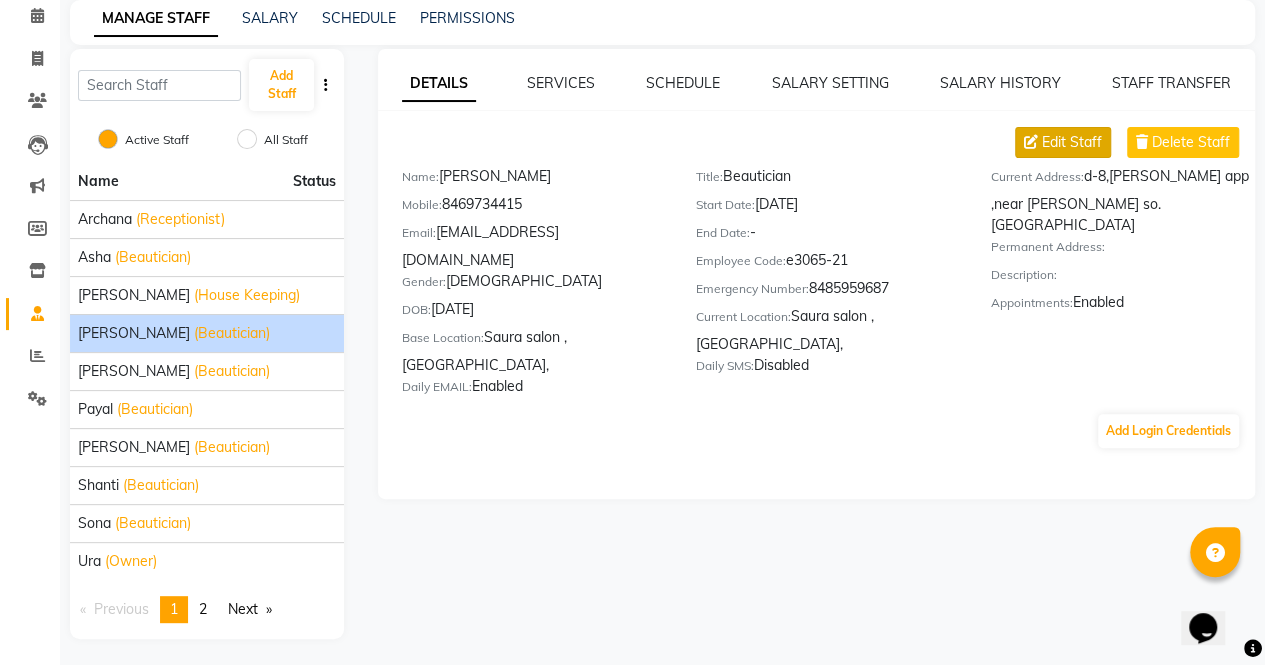 click on "Edit Staff" 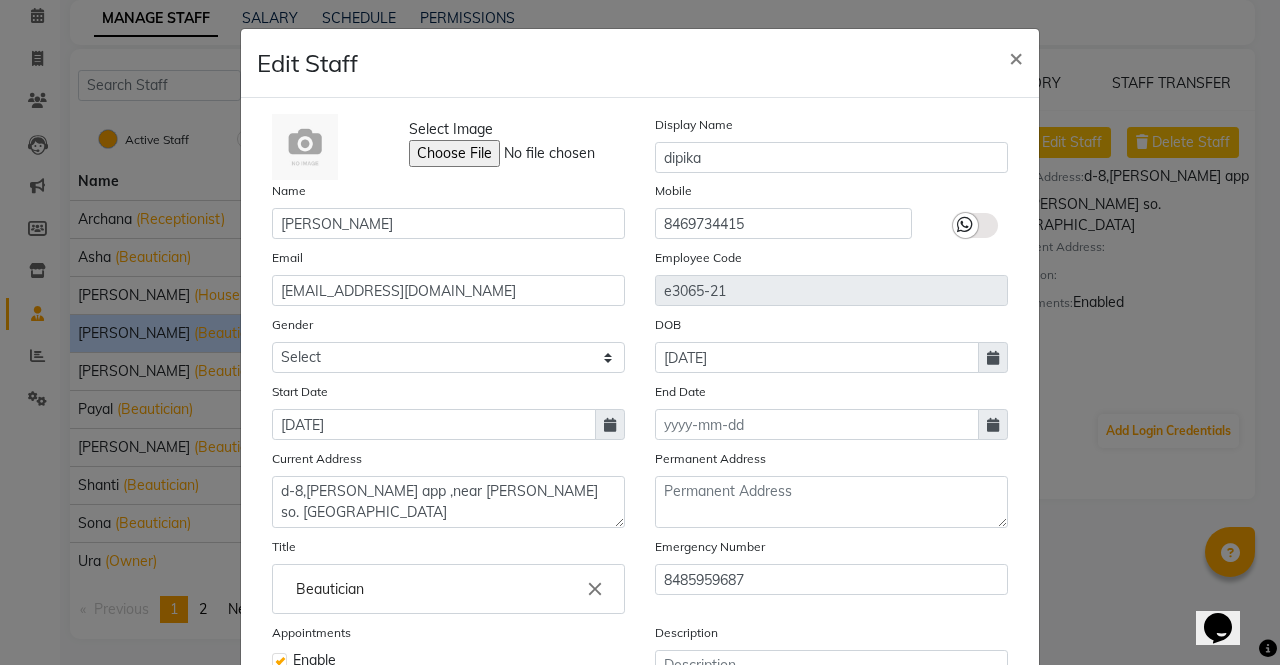 click 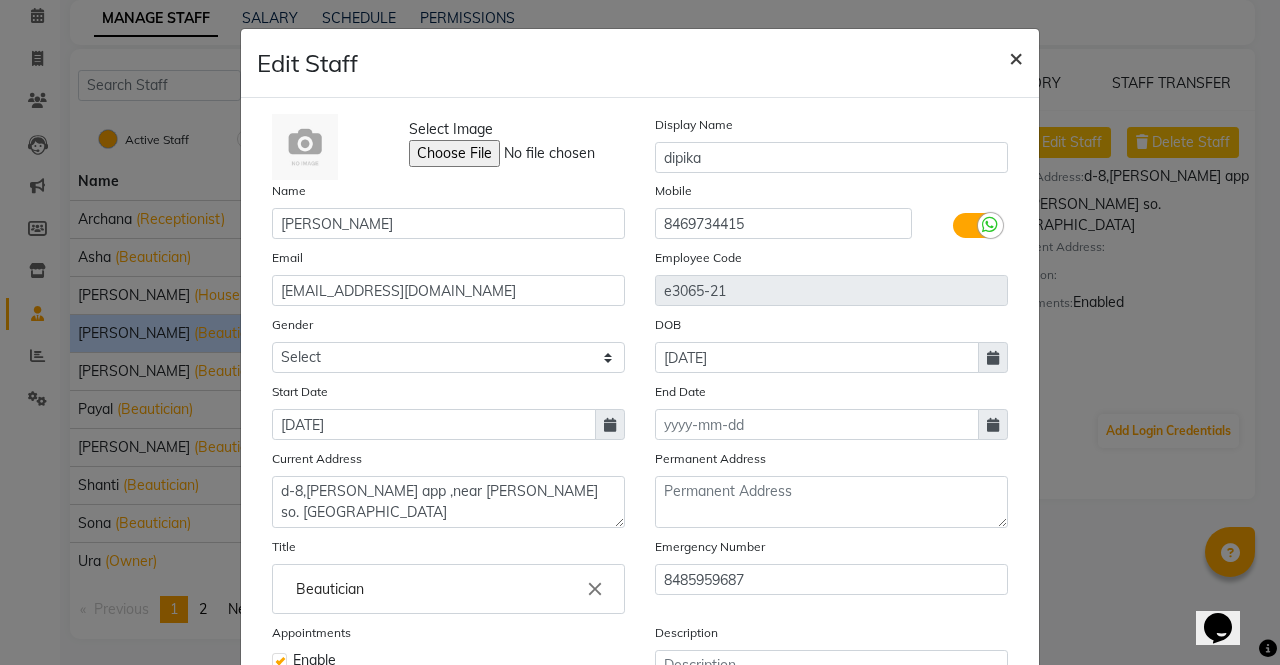click on "×" 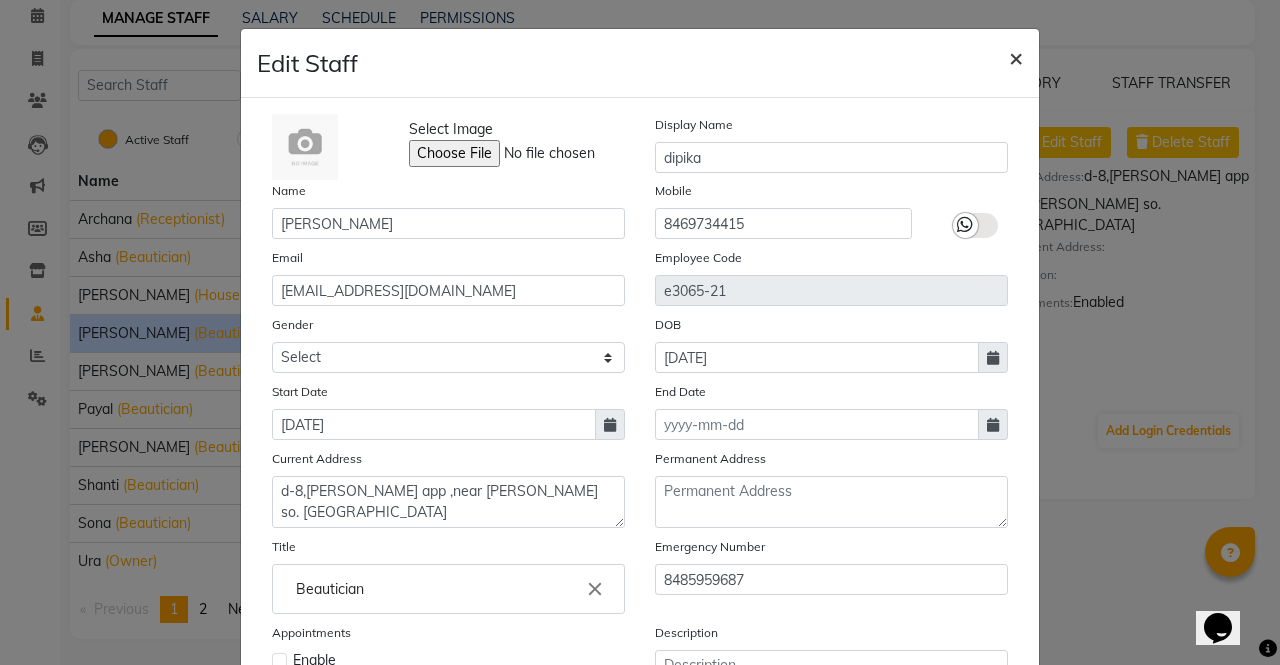 type 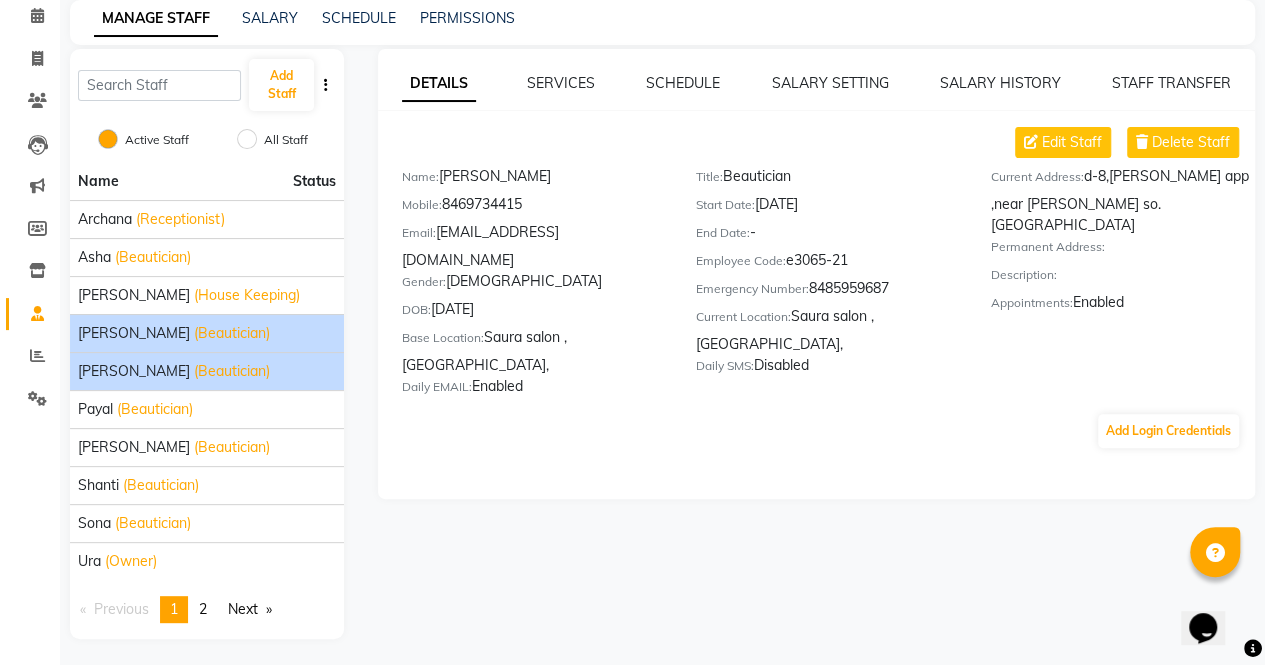 click on "[PERSON_NAME]" 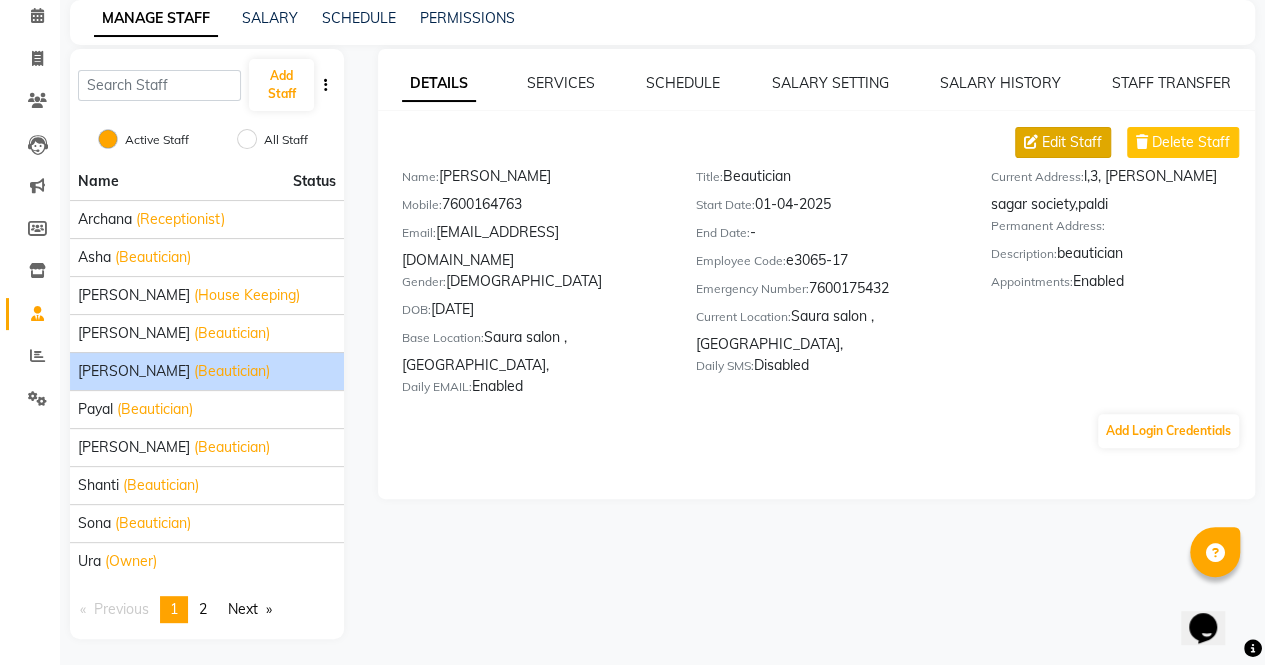 click on "Edit Staff" 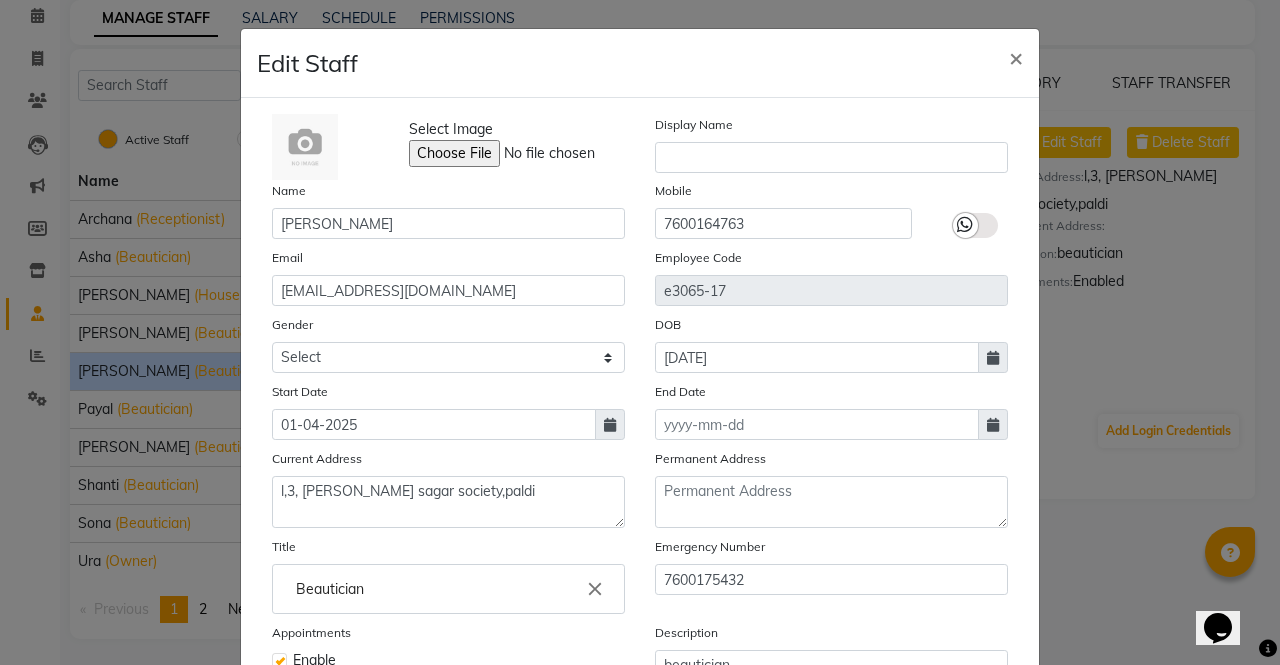 click 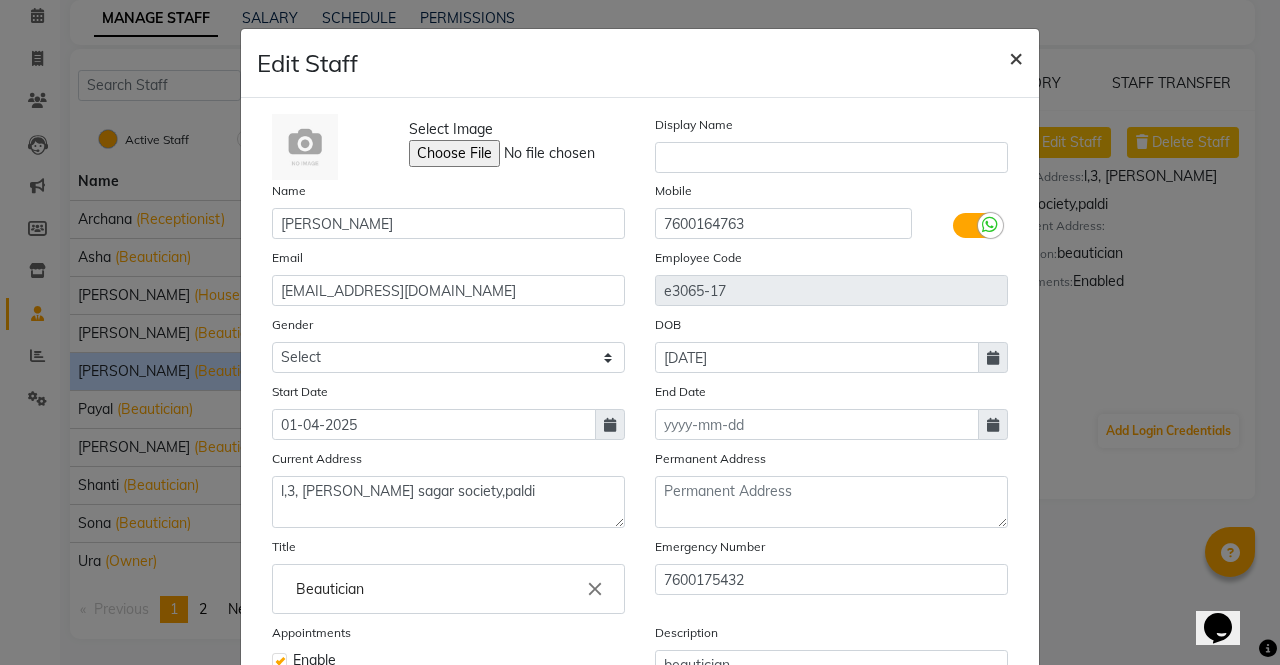 click on "×" 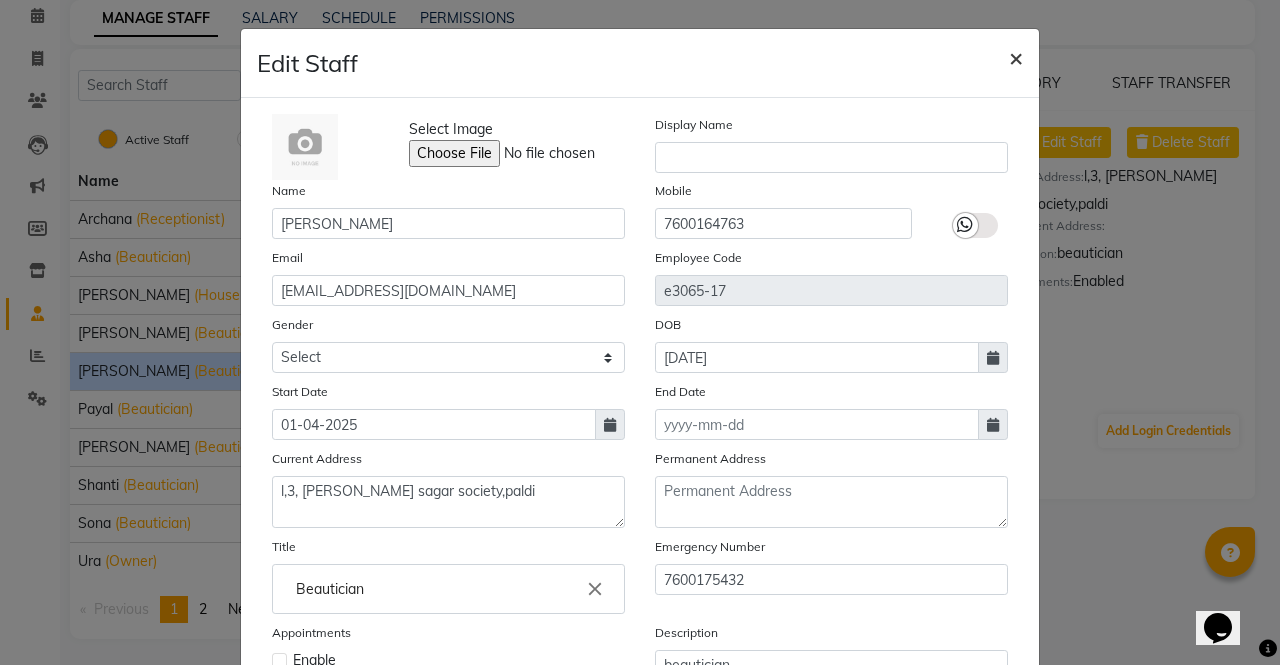 type 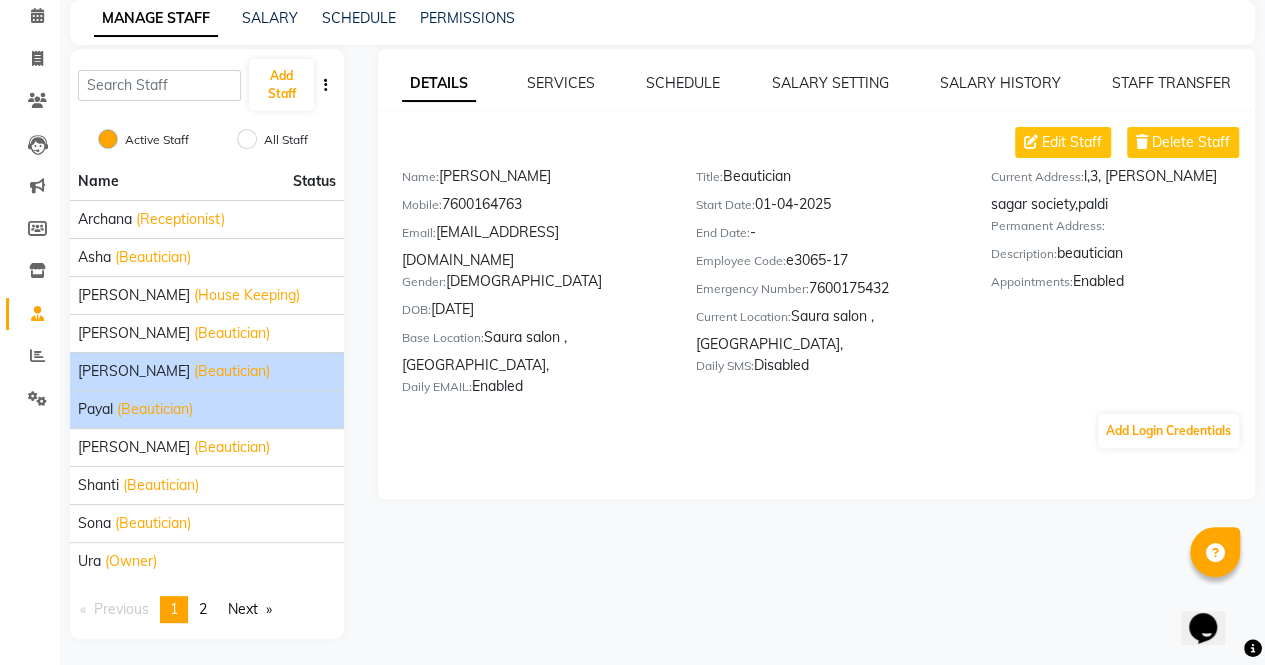 click on "payal (Beautician)" 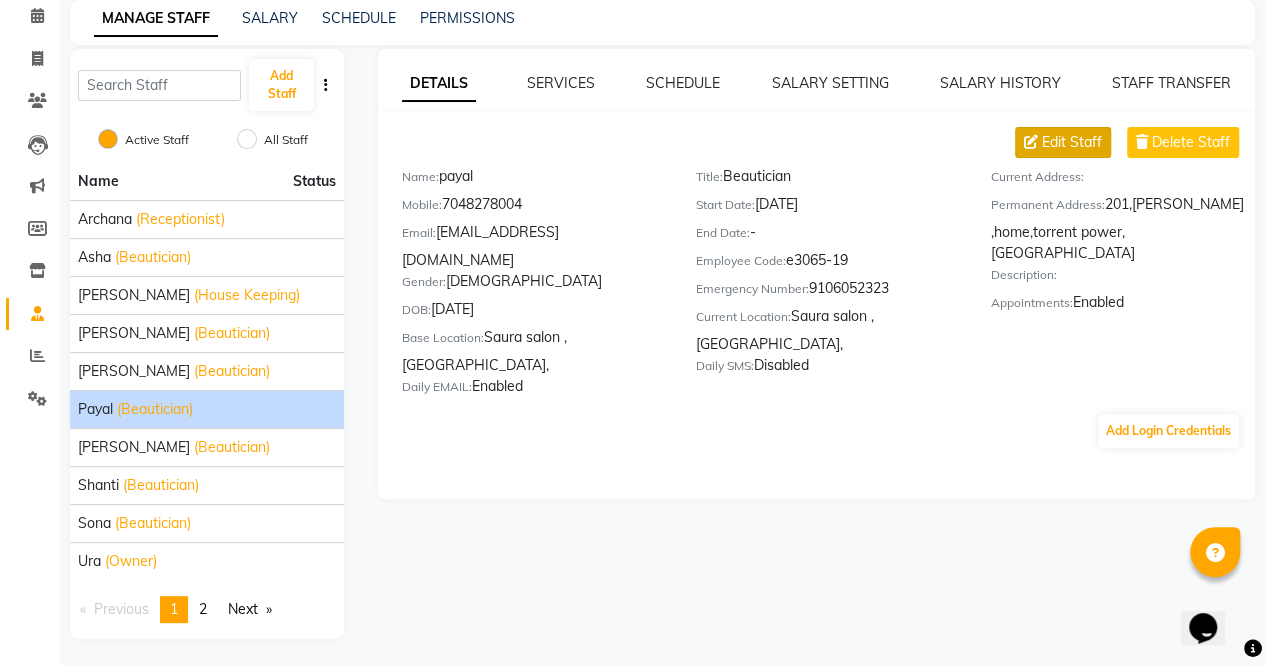 click 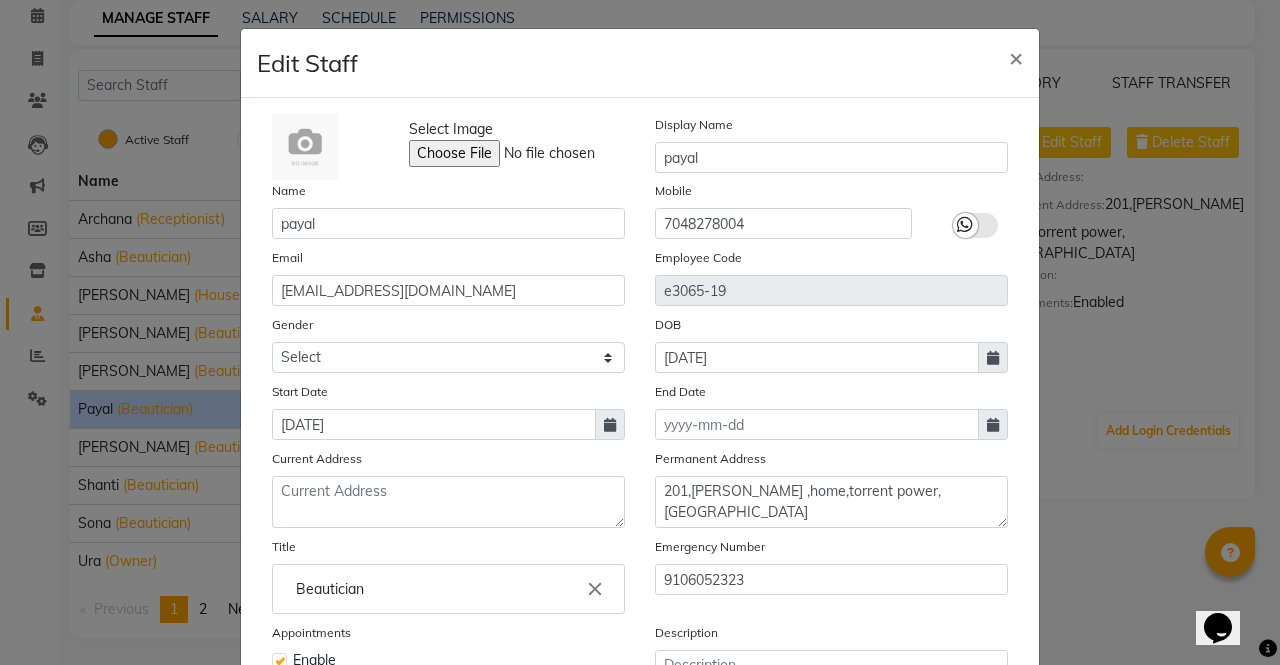 click 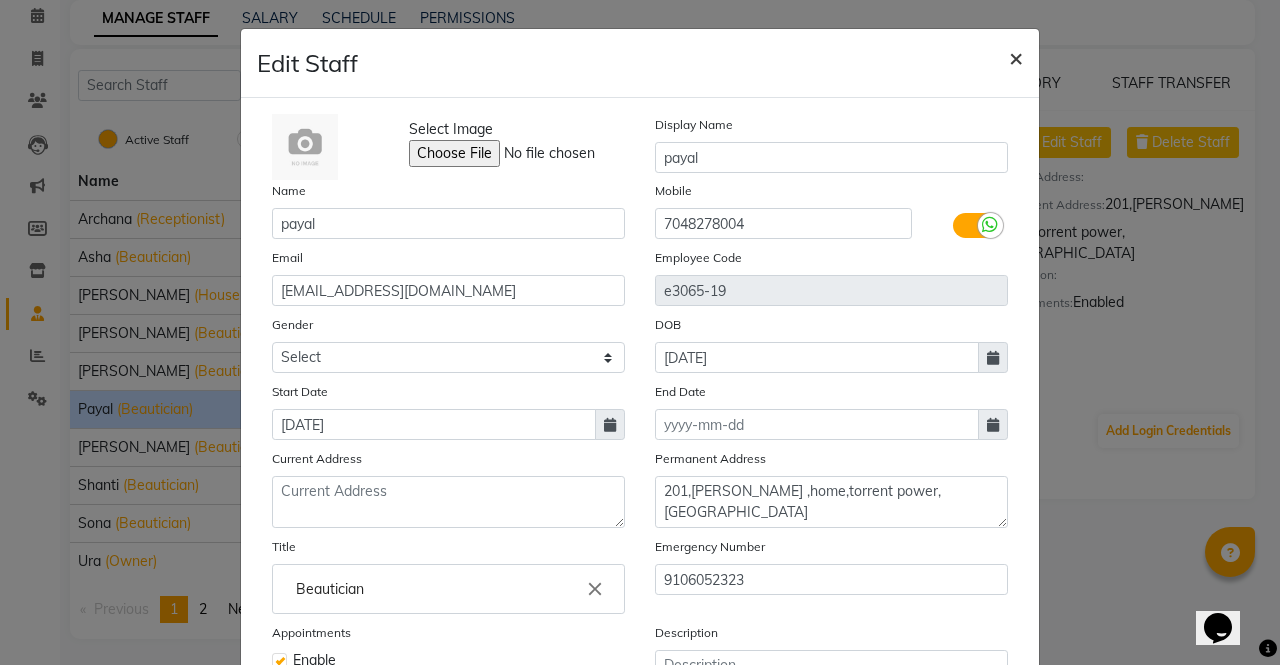 click on "×" 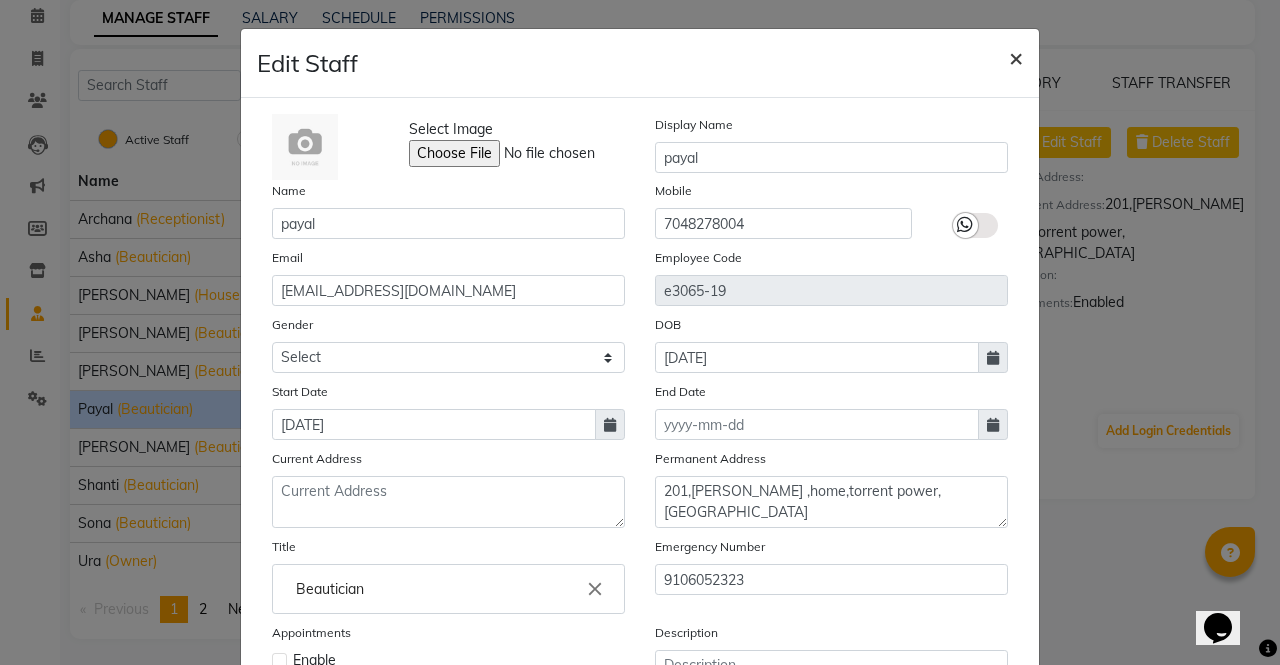type 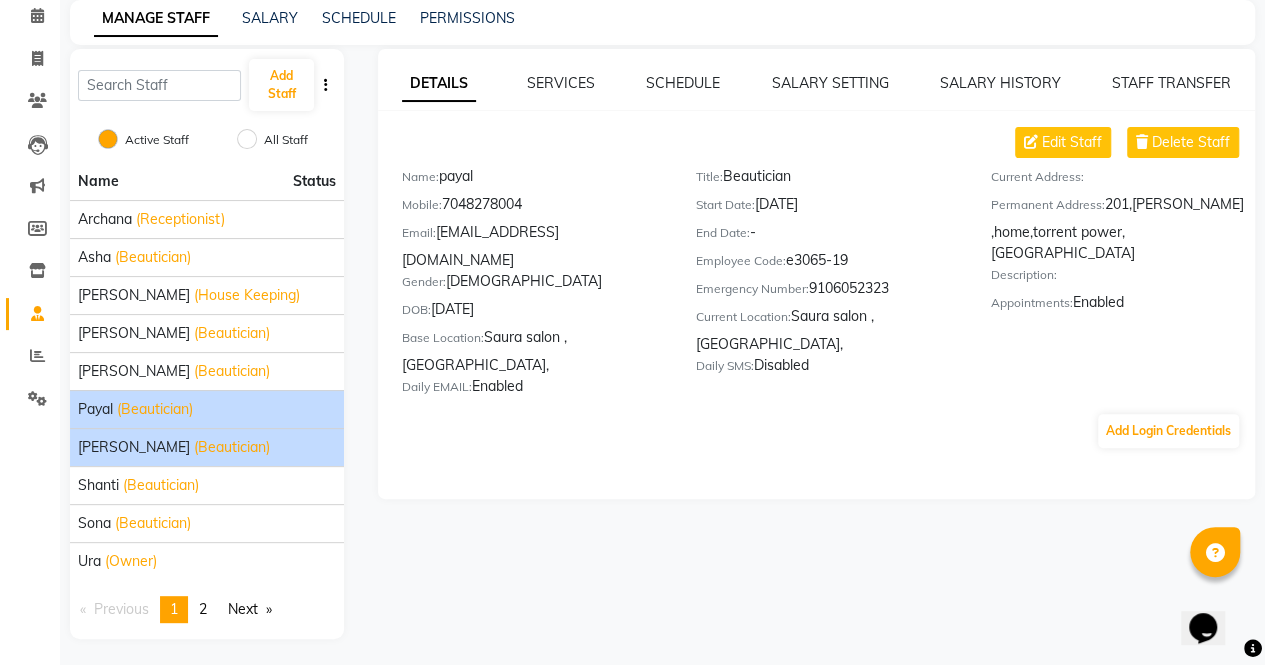 click on "[PERSON_NAME]" 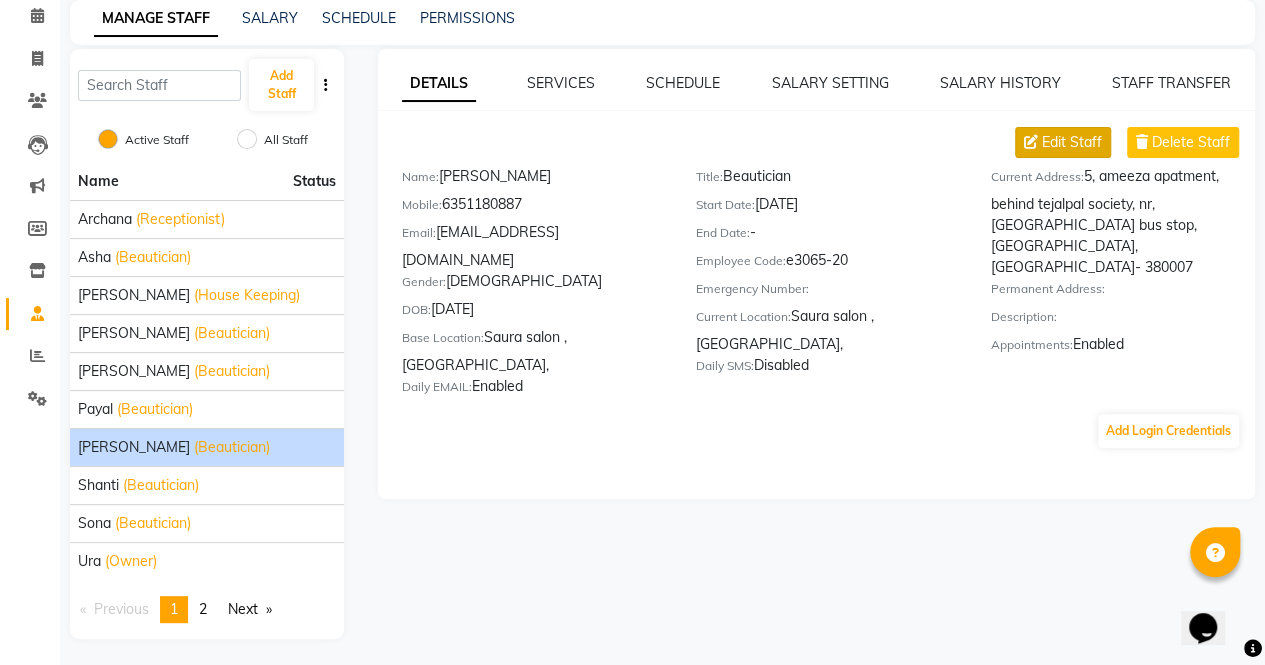 click 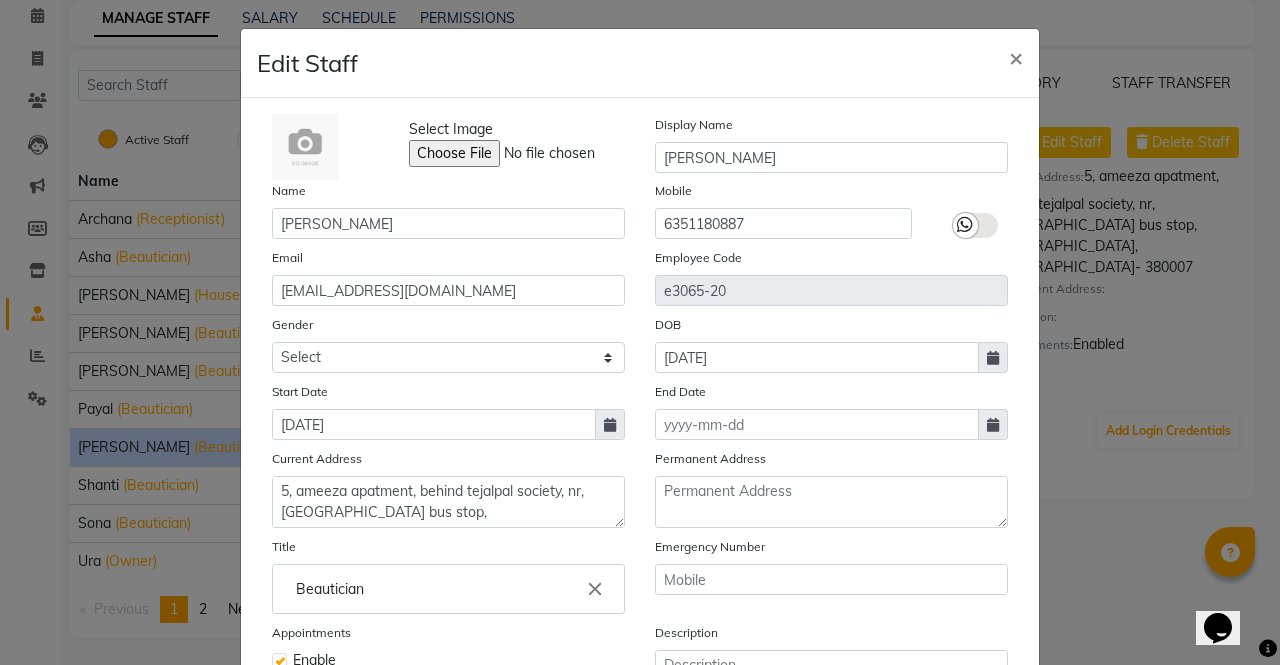 click 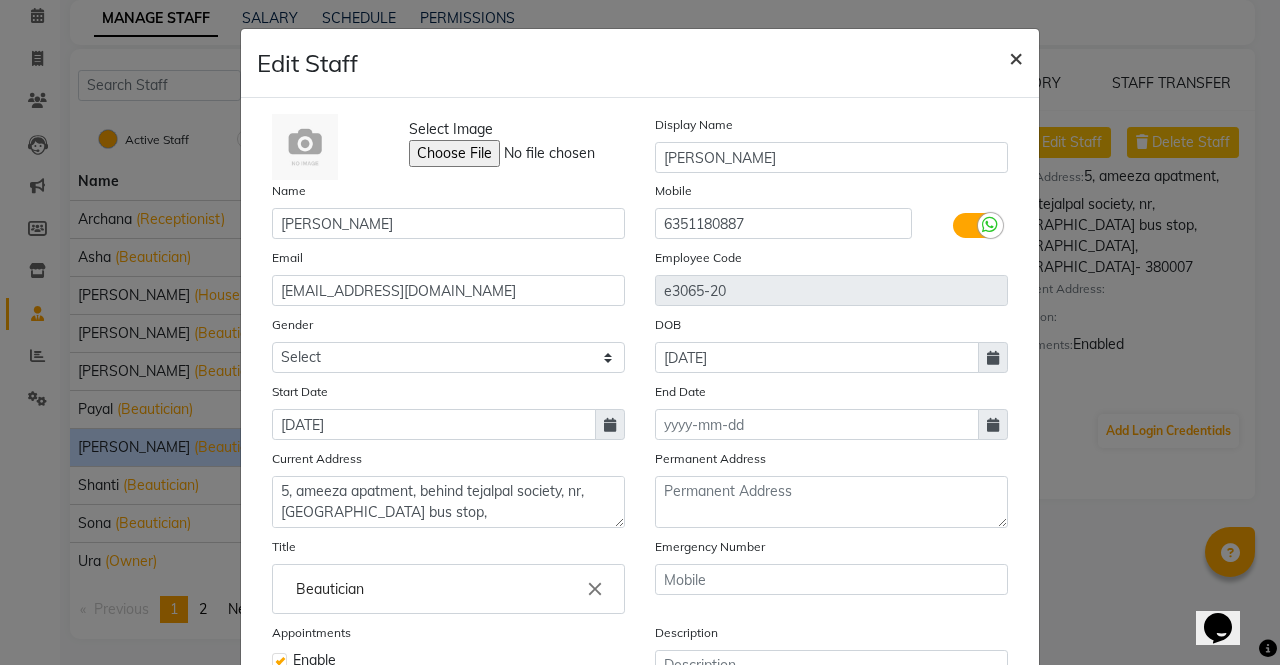 click on "×" 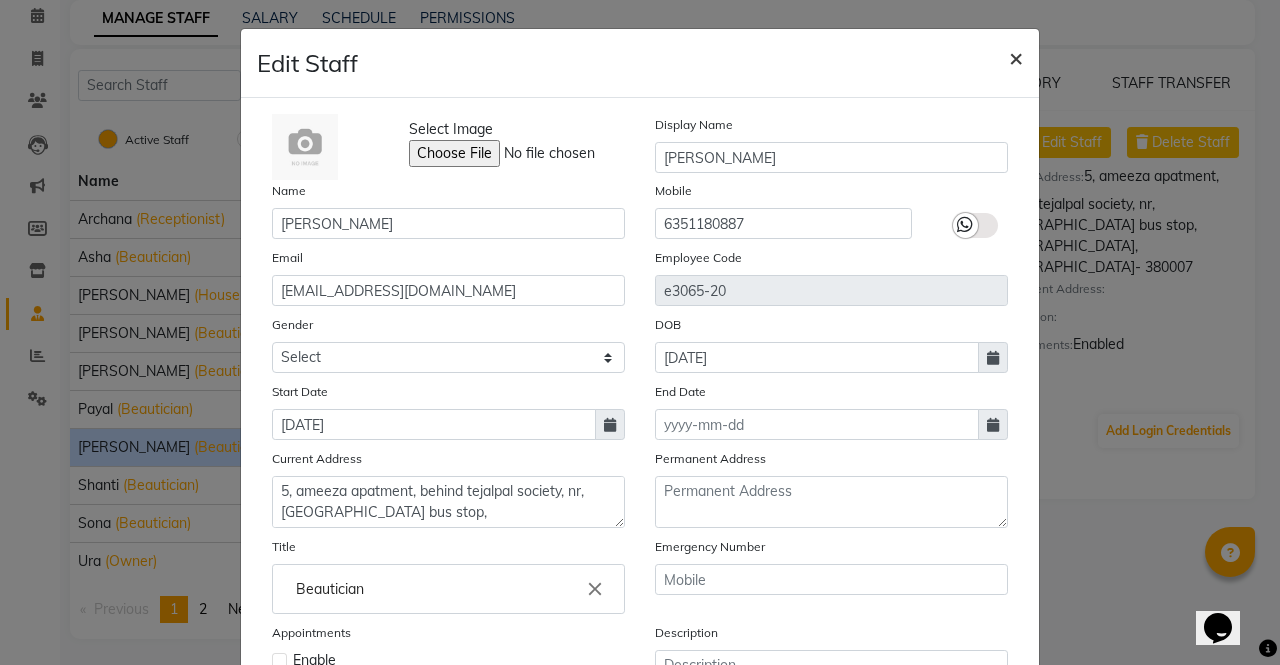 type 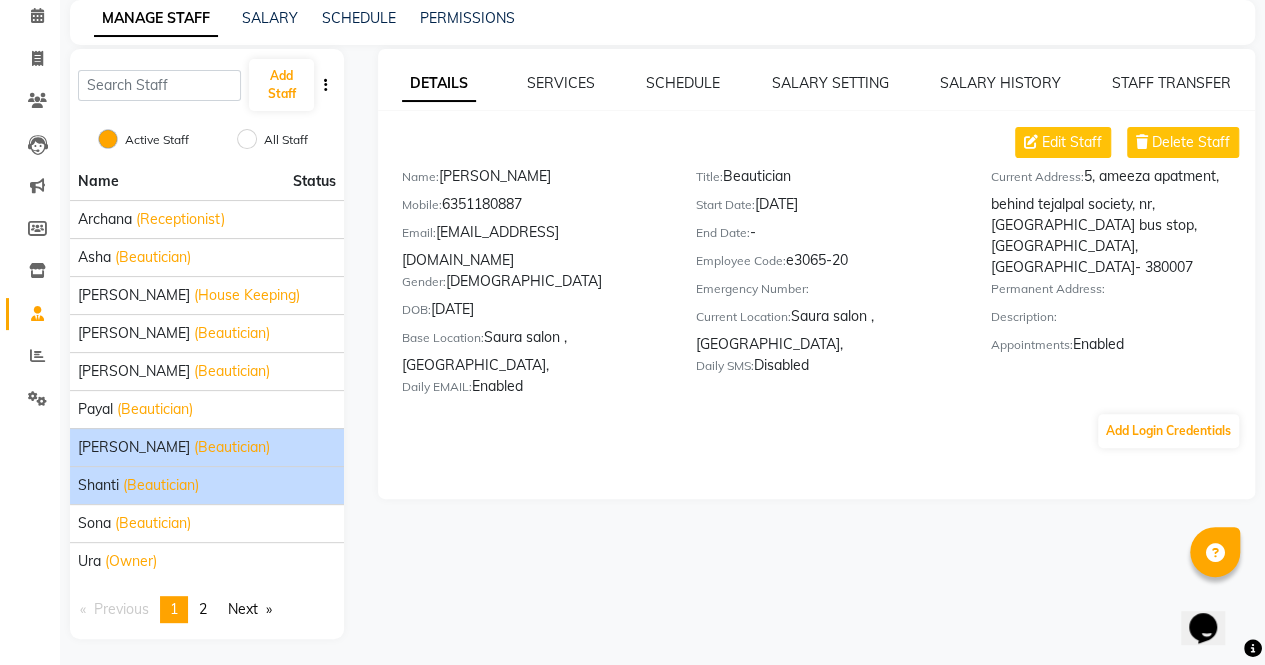 click on "(Beautician)" 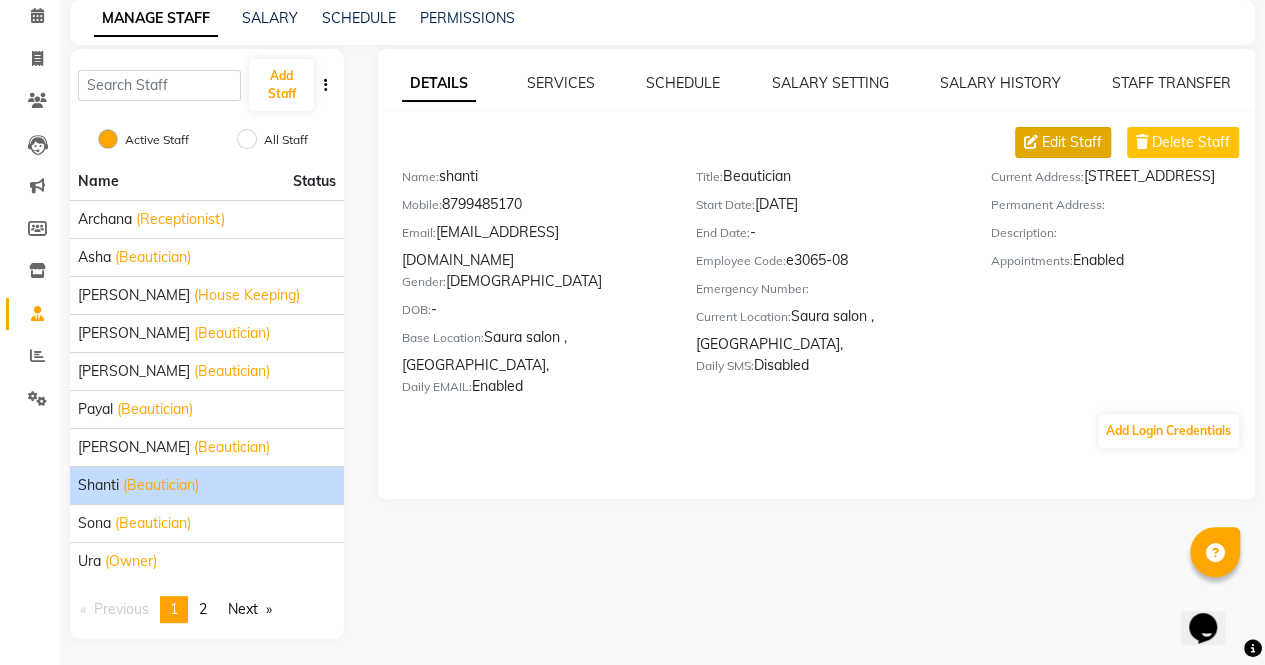 click on "Edit Staff" 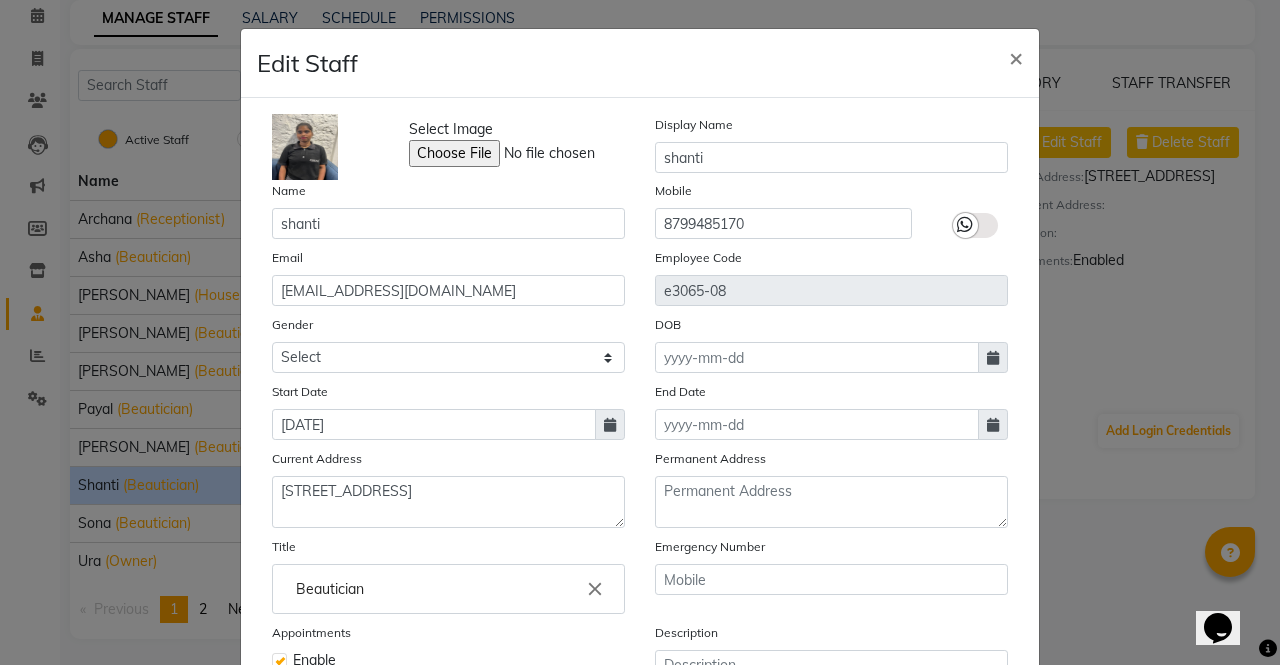 click 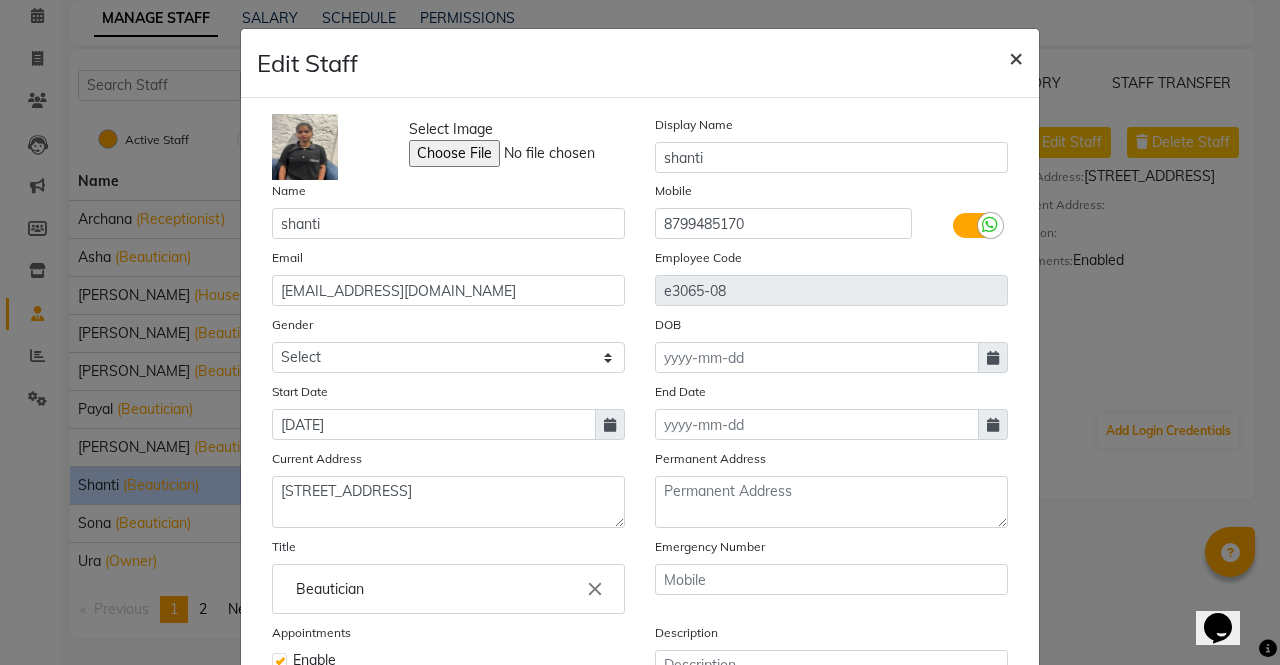 click on "×" 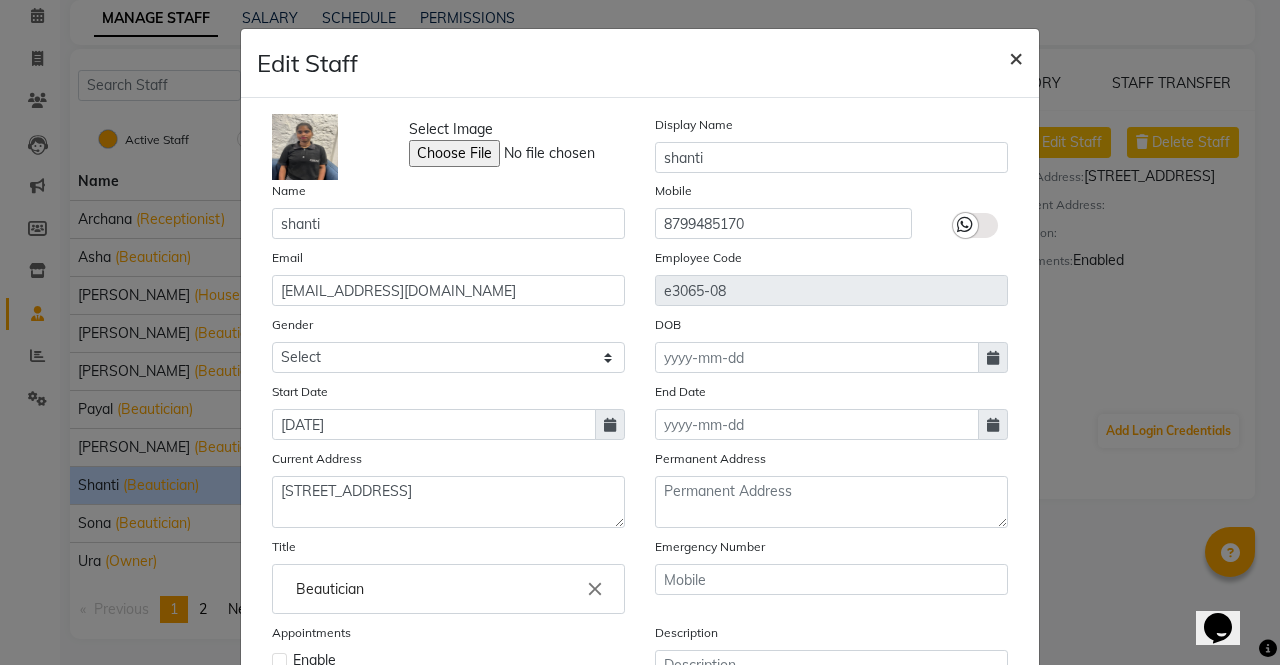 type 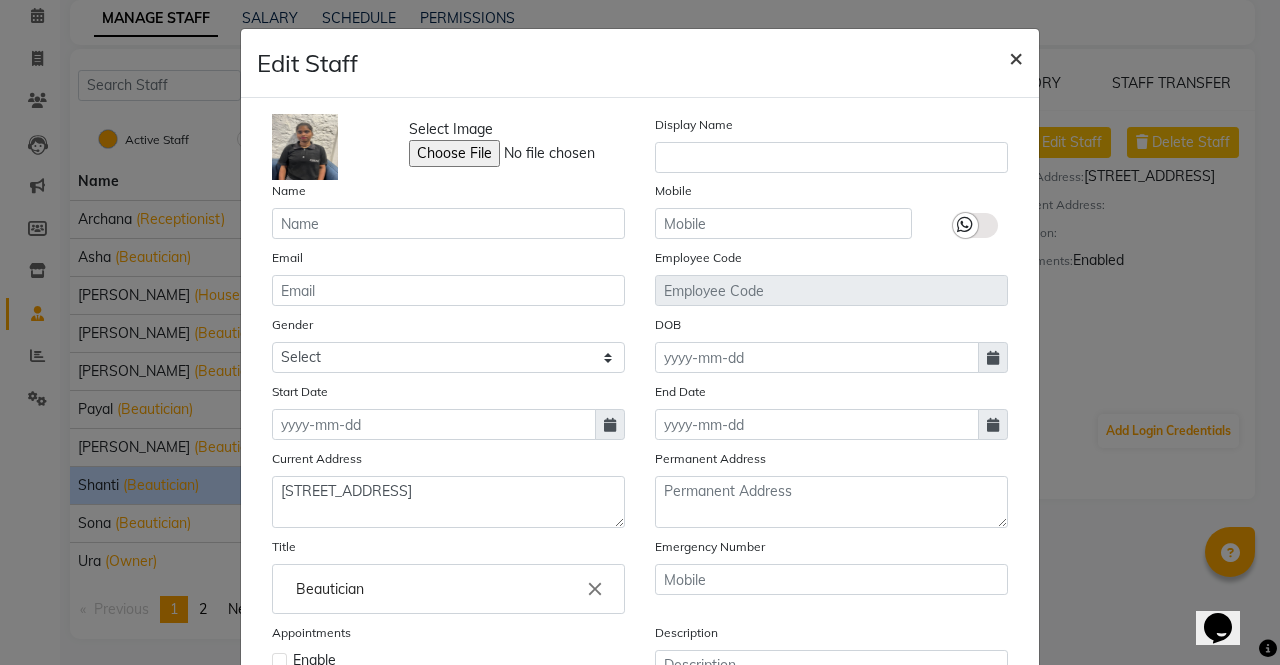 type 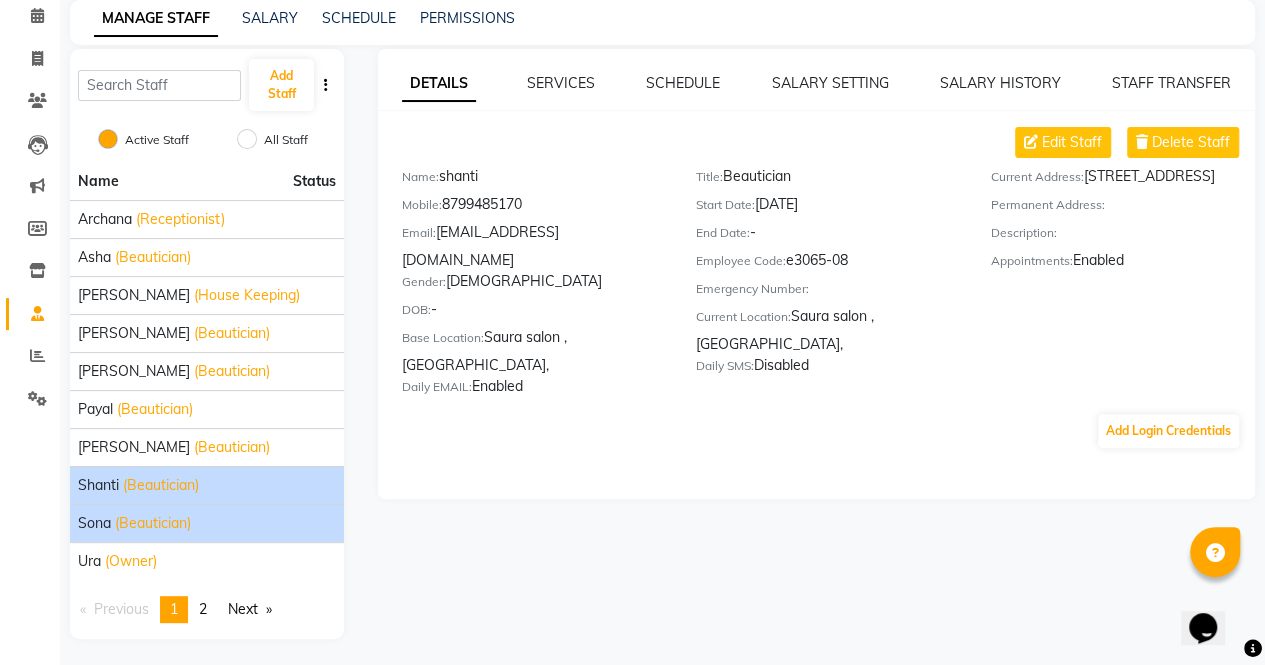 click on "sona  (Beautician)" 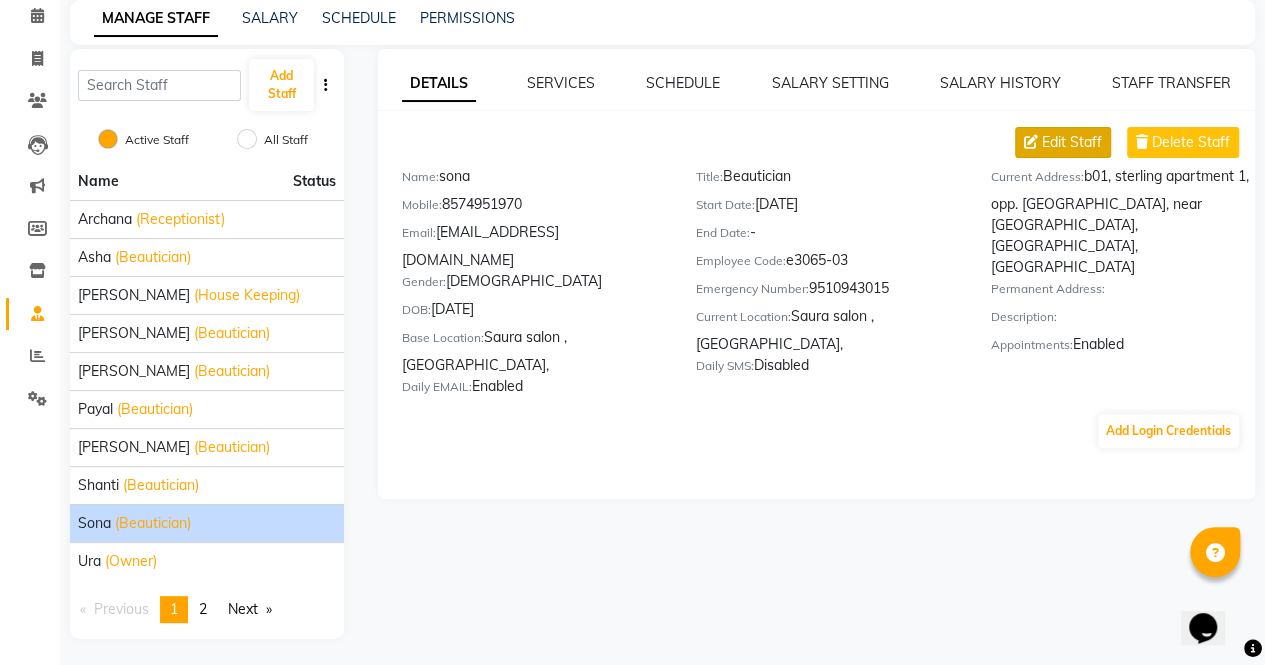 click on "Edit Staff" 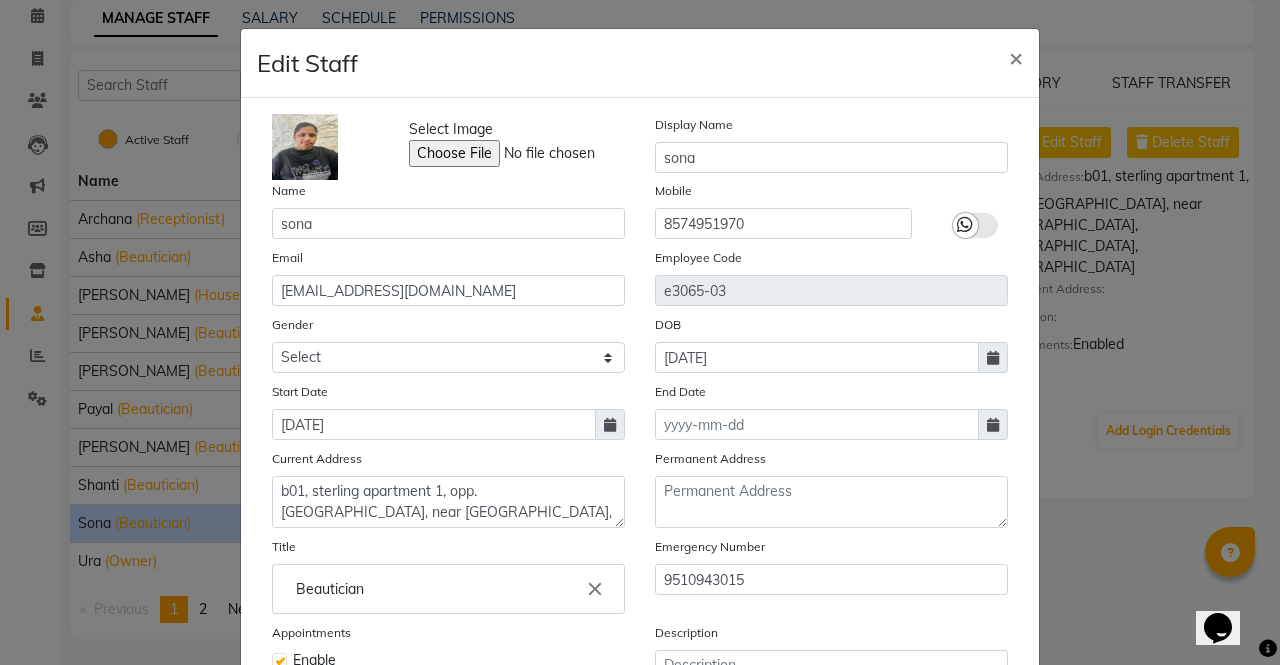 click 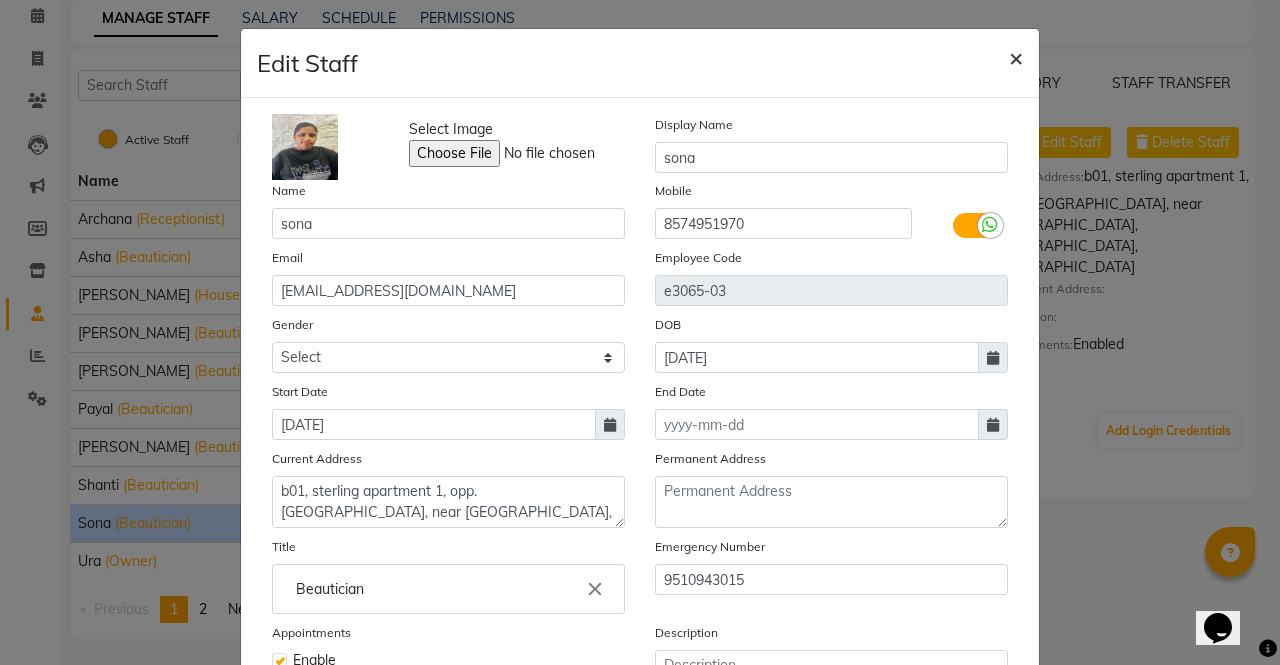 click on "×" 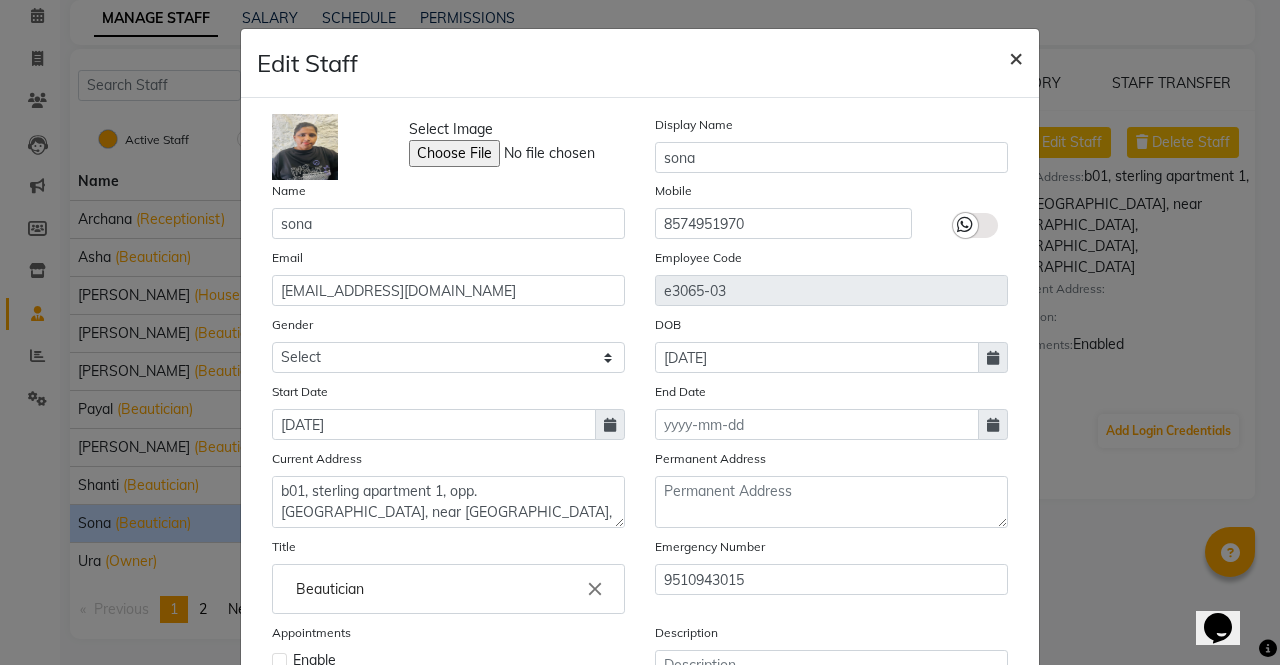 type 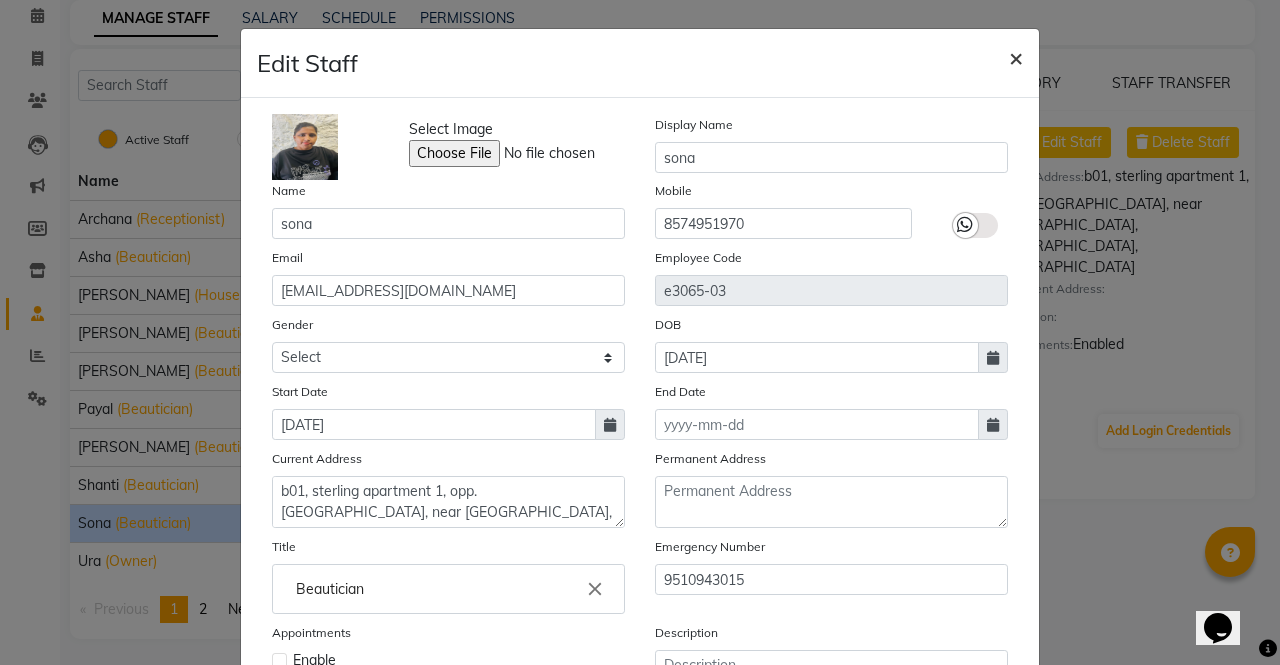 type 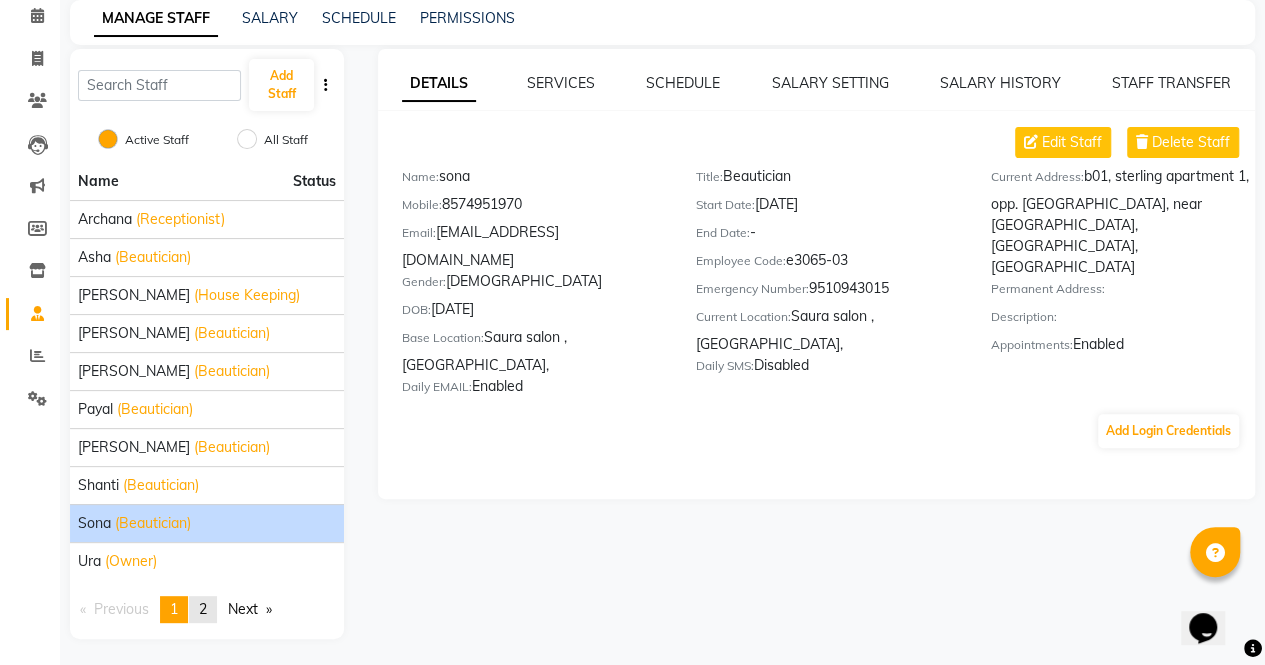 click on "2" at bounding box center (203, 609) 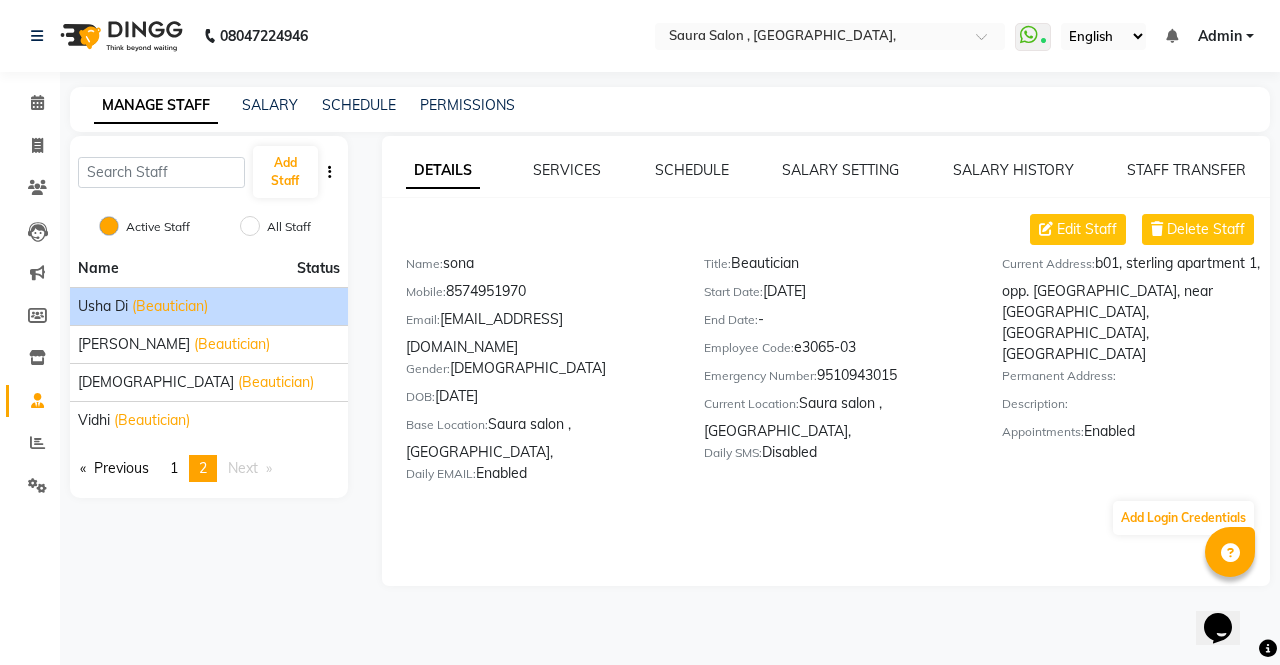 click on "(Beautician)" 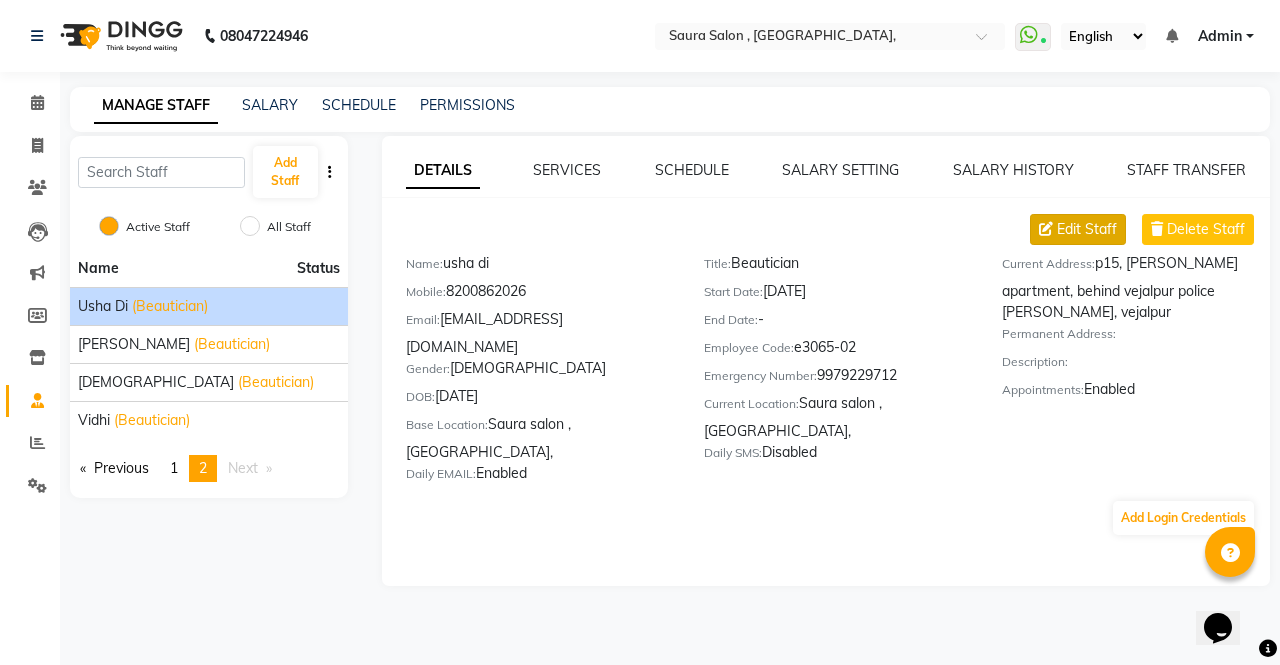 click on "Edit Staff" 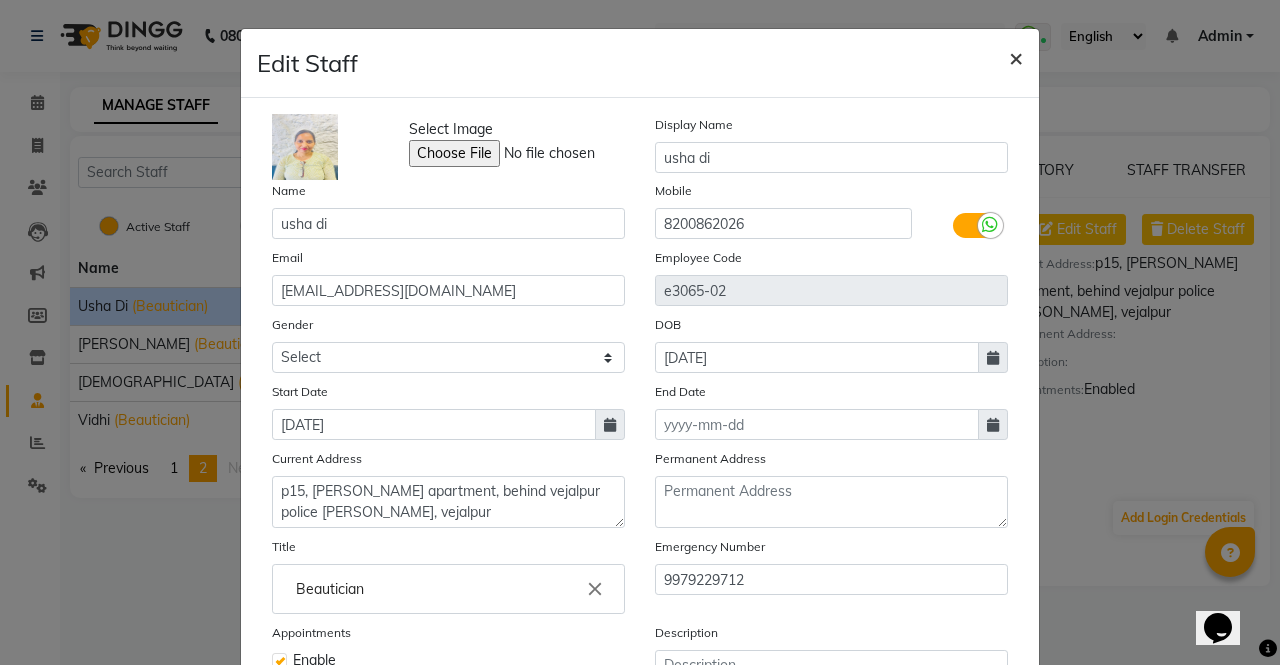click on "×" 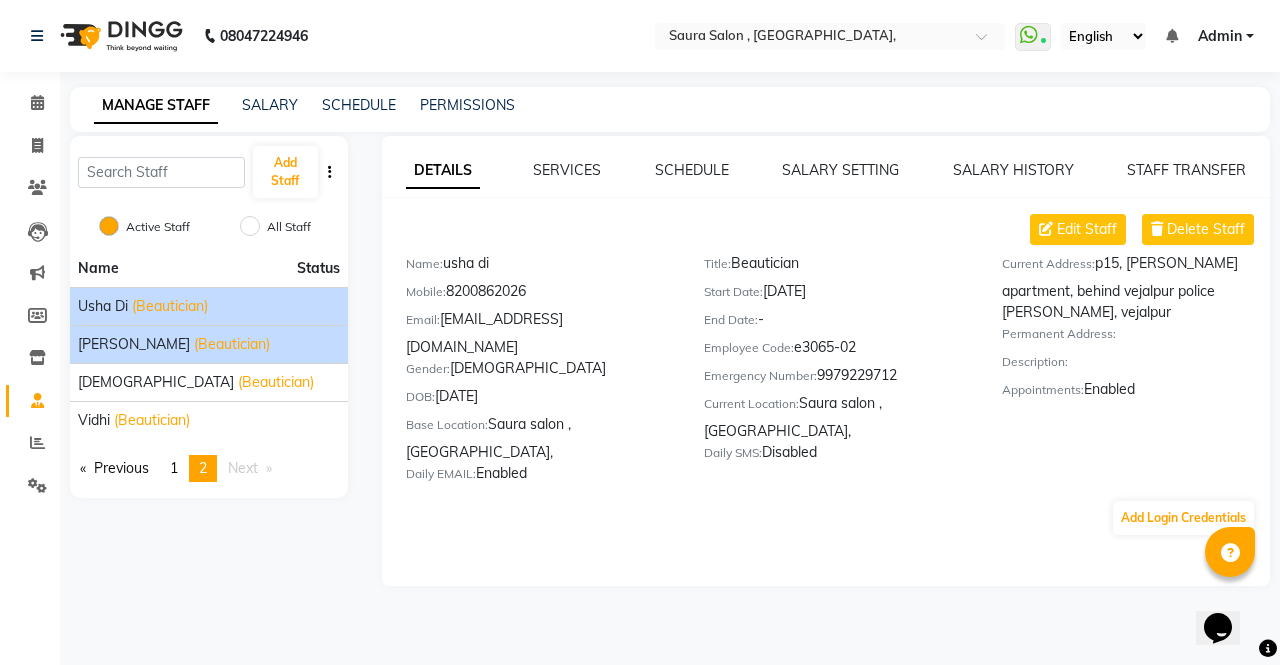 click on "(Beautician)" 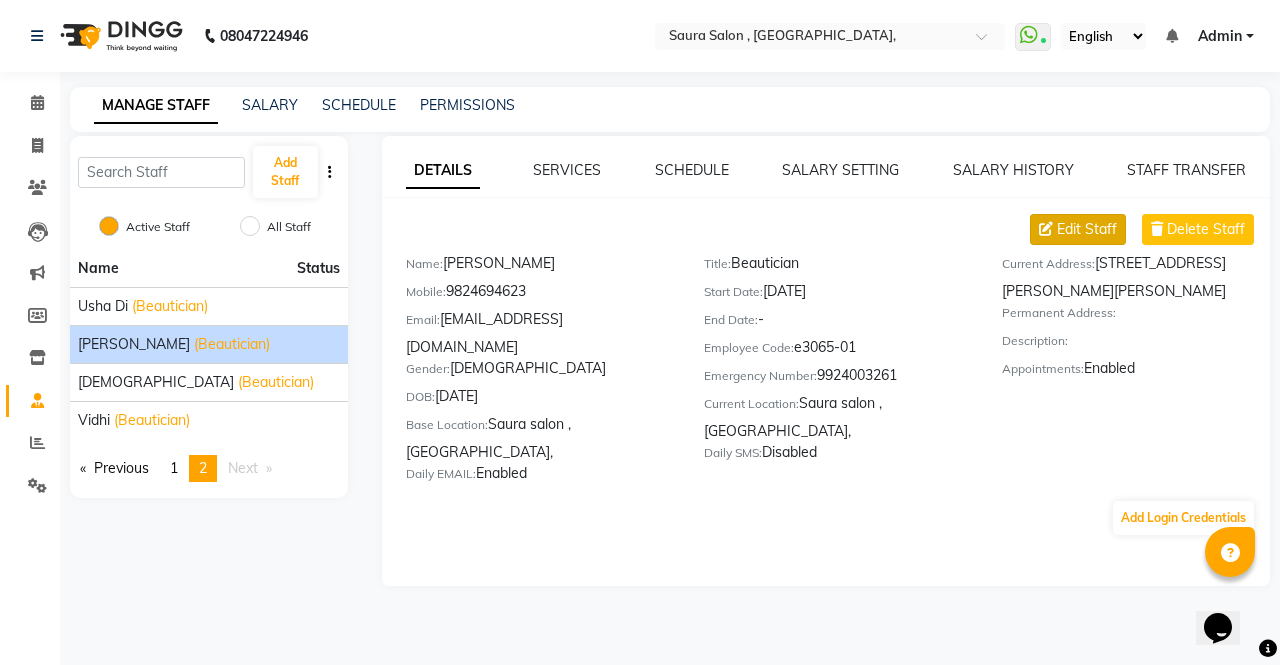 click on "Edit Staff" 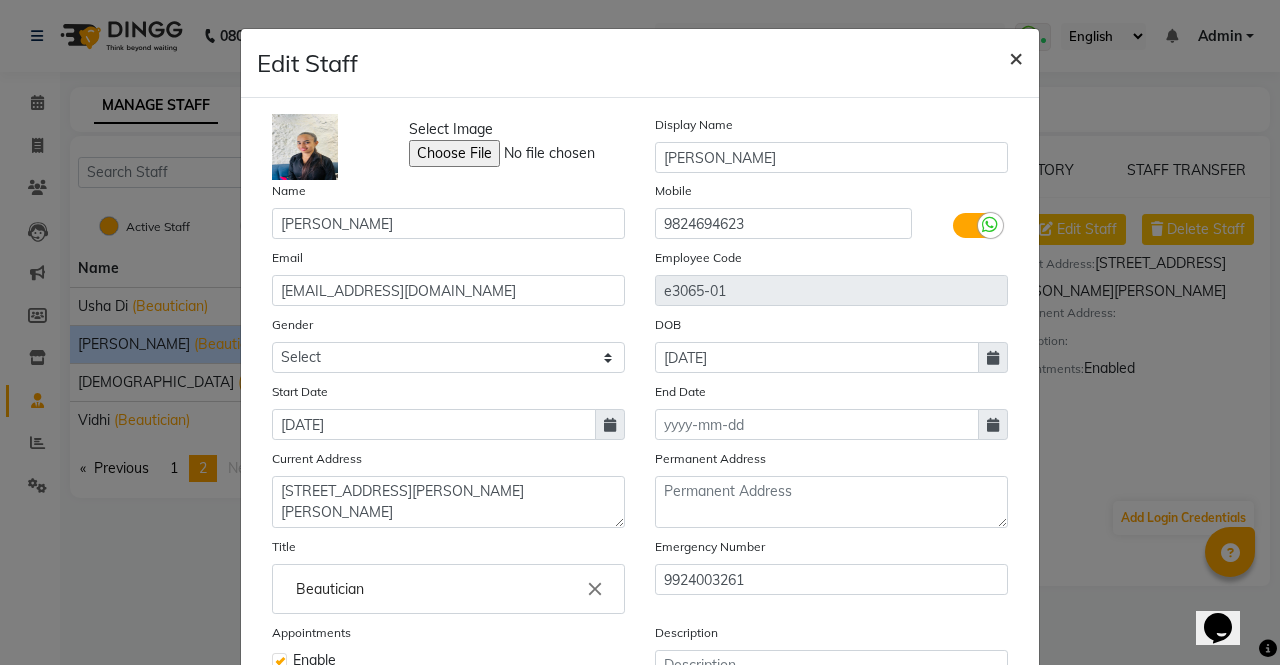 click on "×" 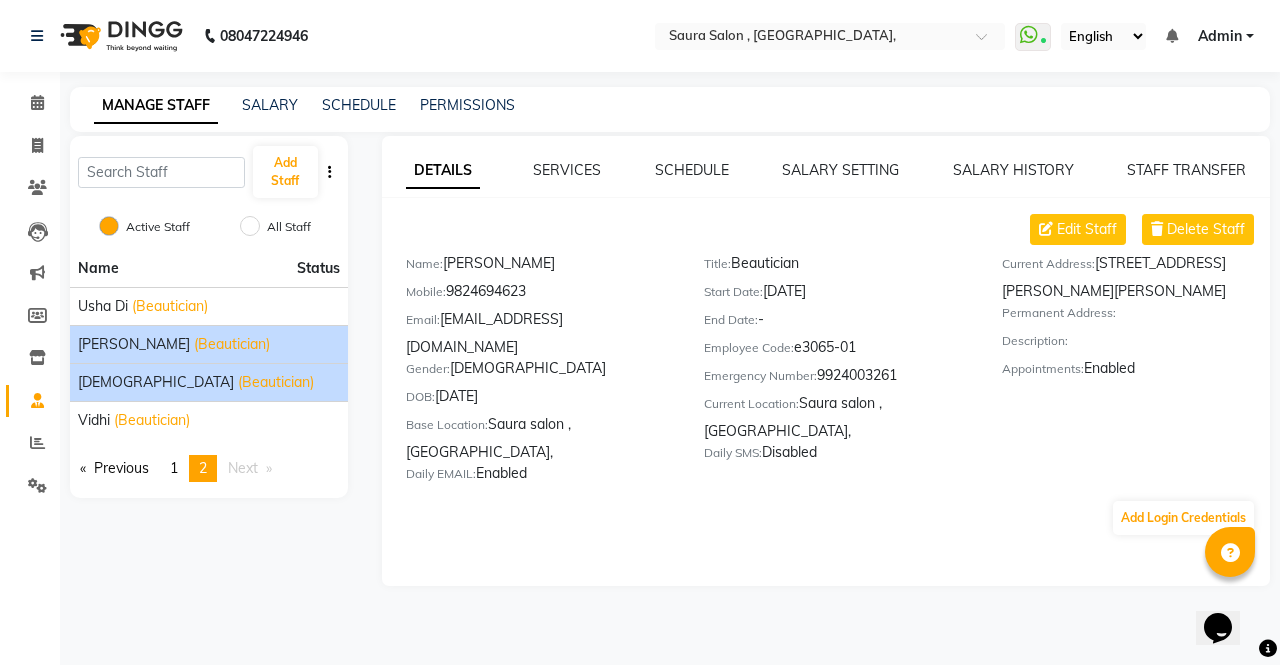 click on "vaishnavi  (Beautician)" 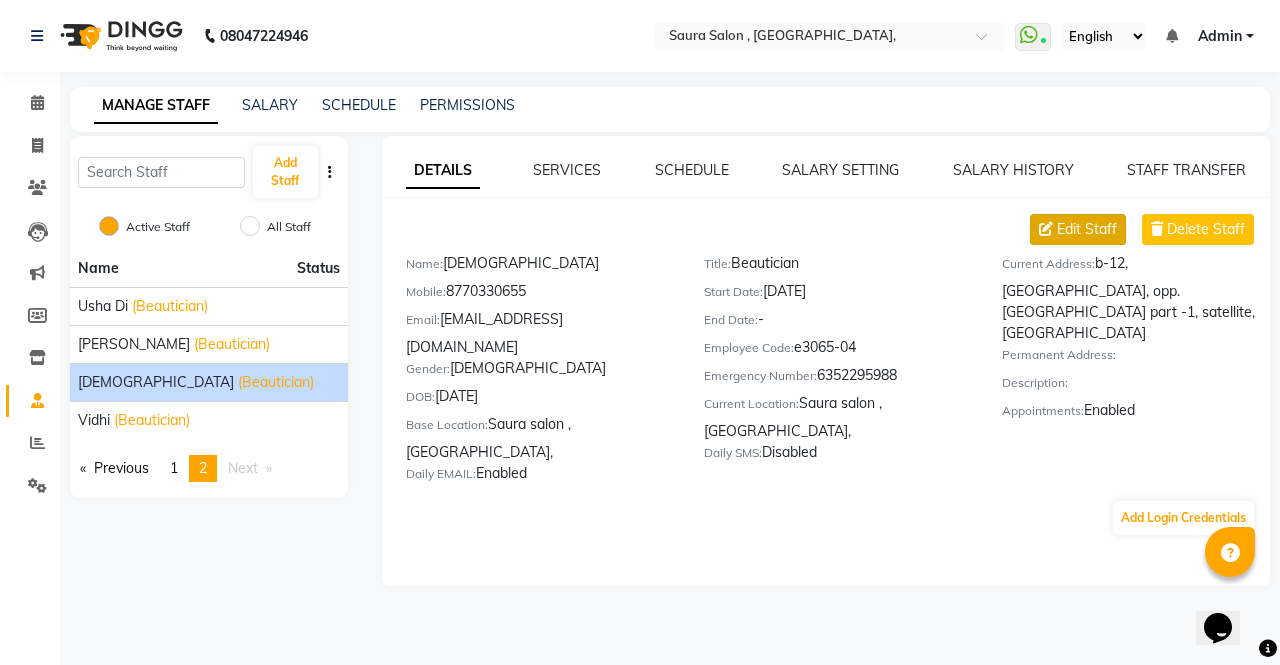 click on "Edit Staff" 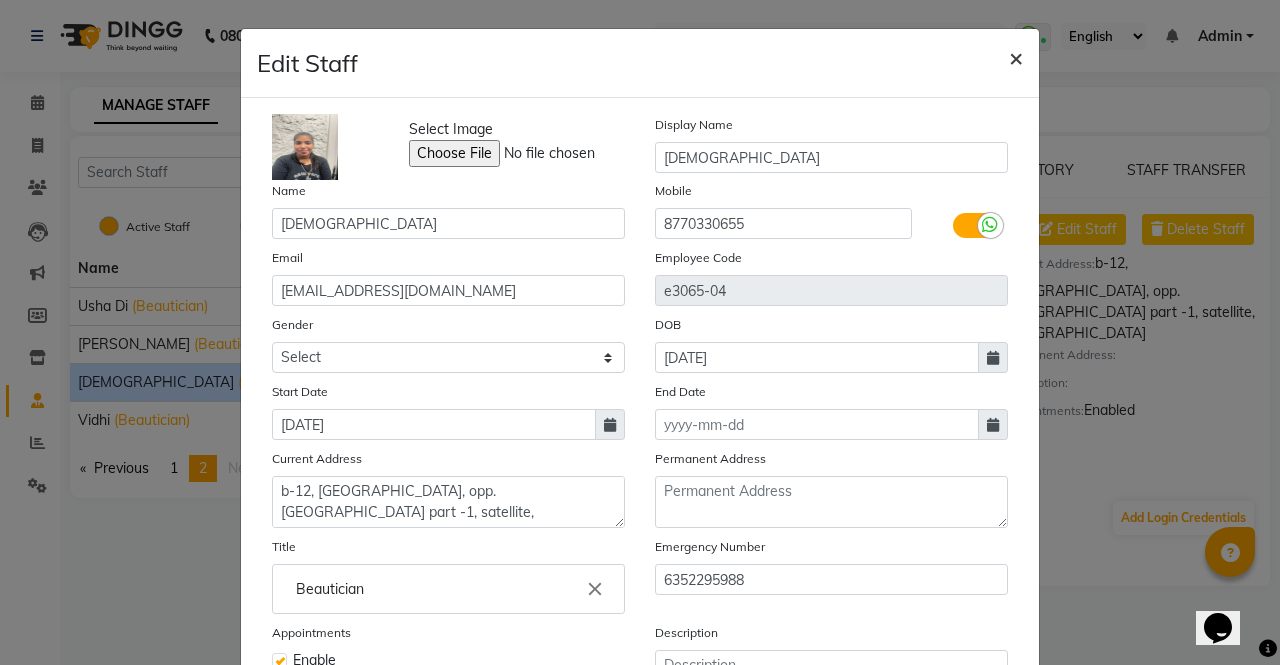 click on "×" 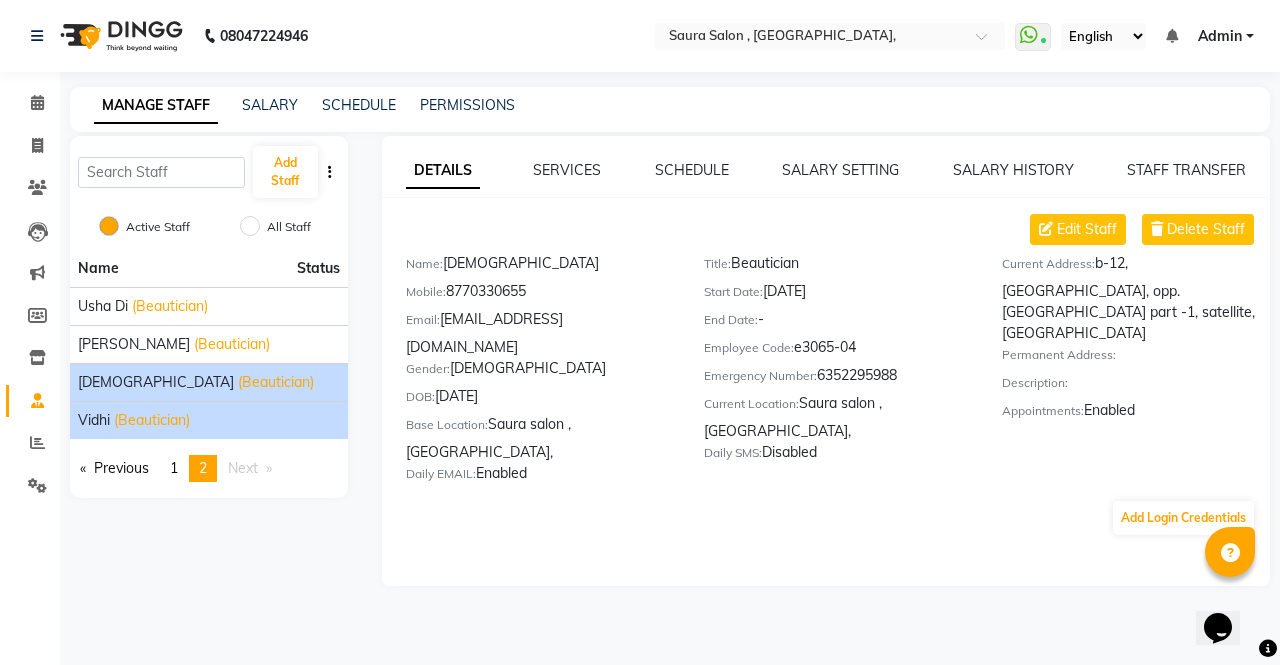 click on "(Beautician)" 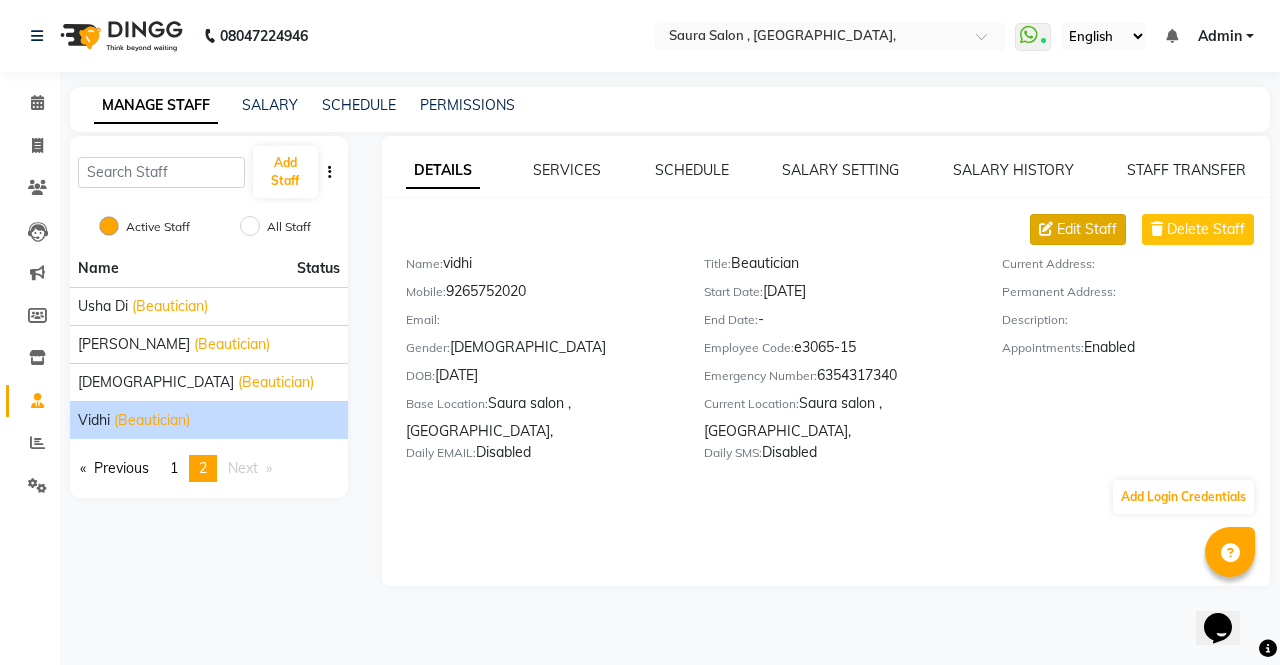 click 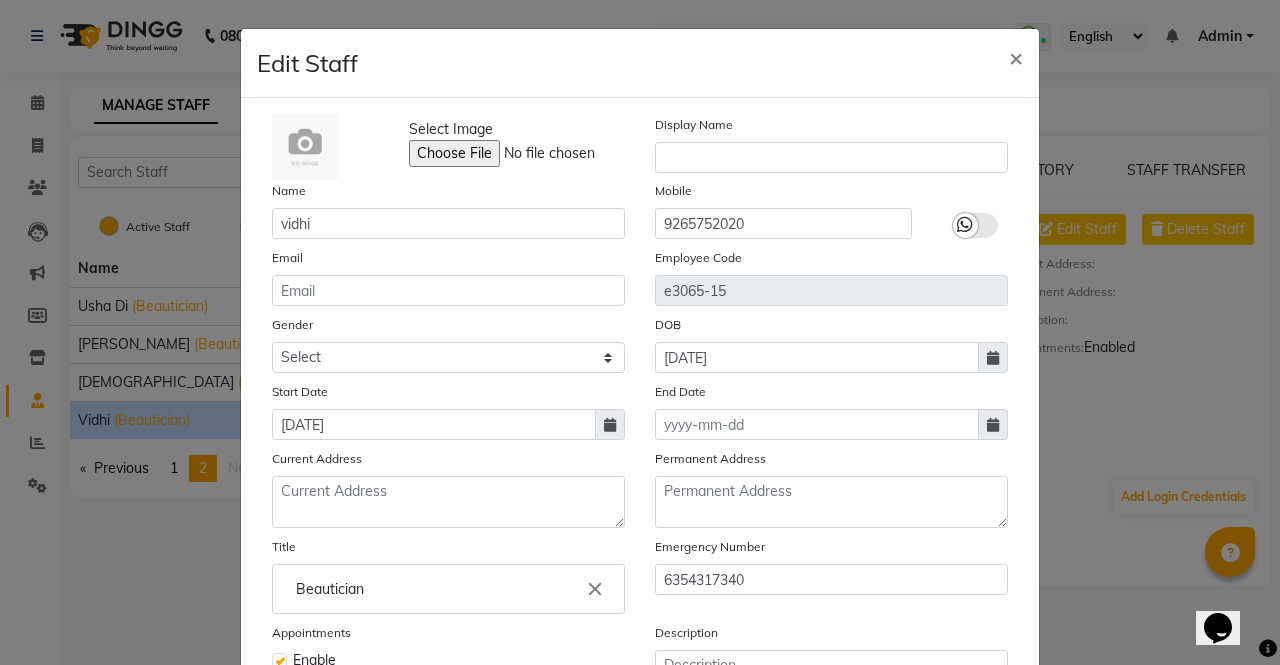 click 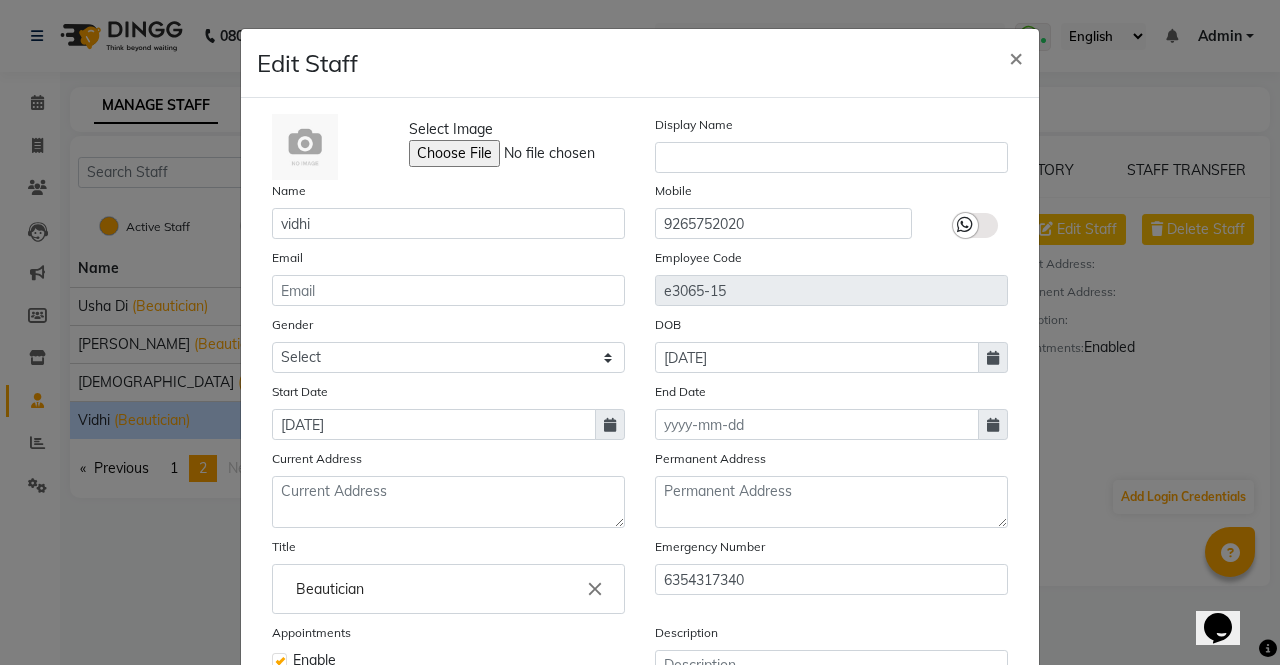 click at bounding box center (0, 0) 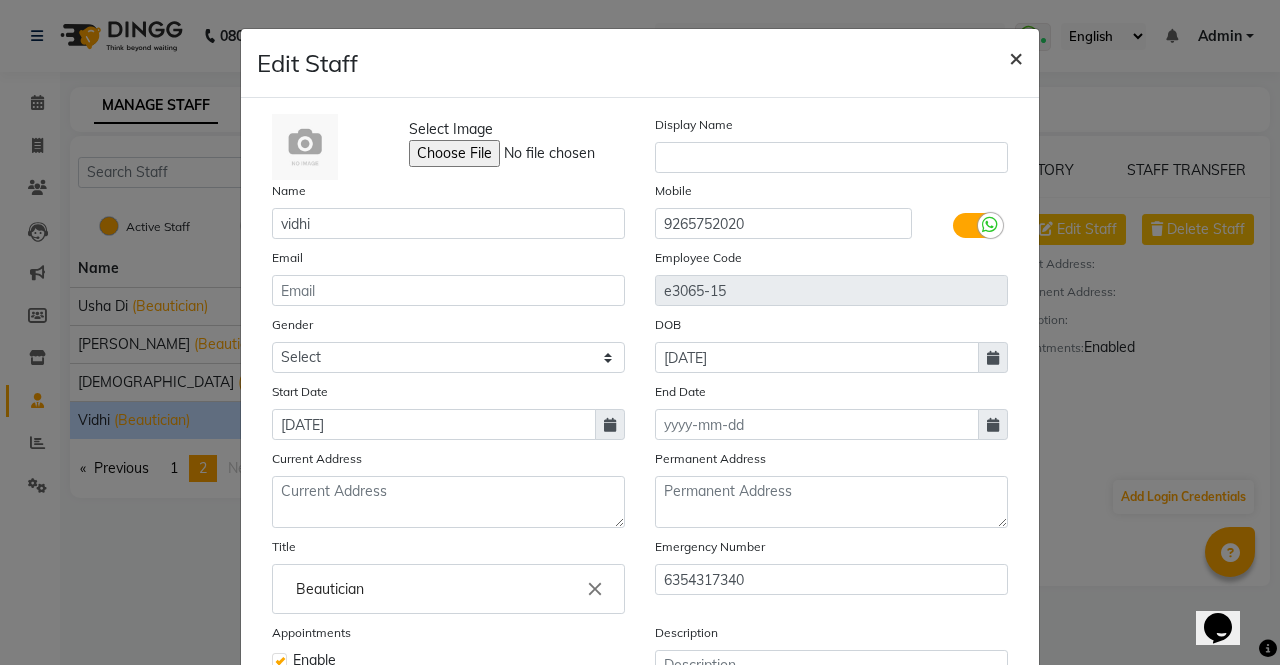 click on "×" 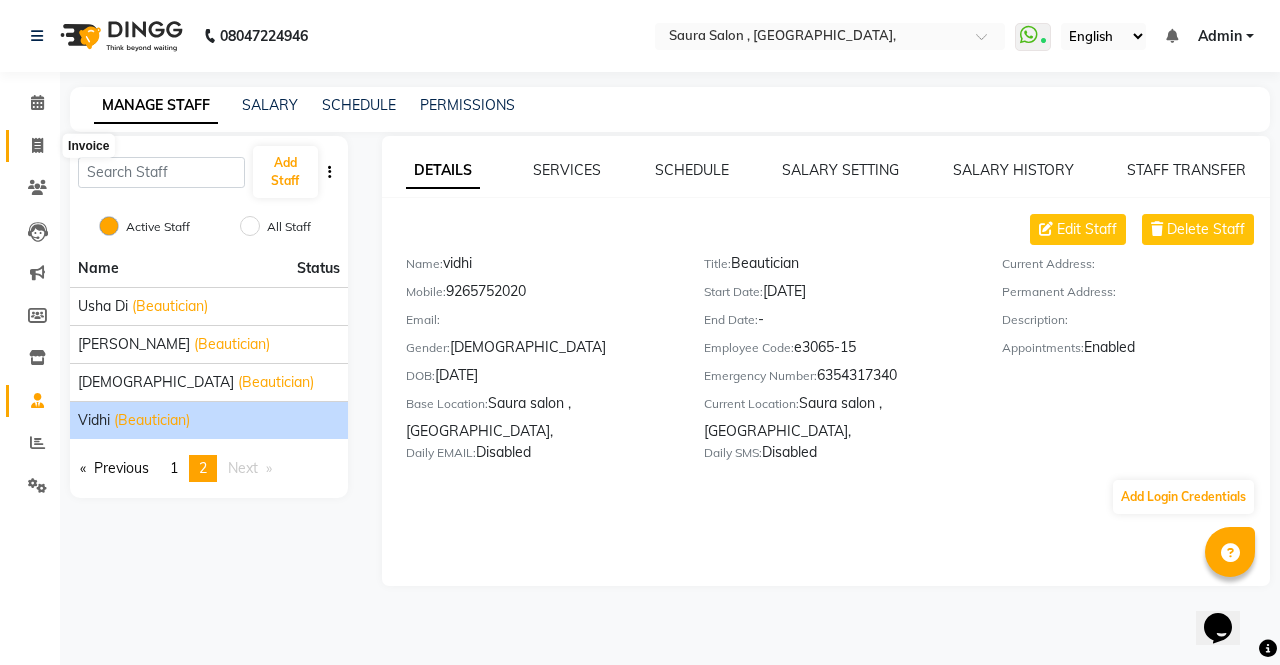 click 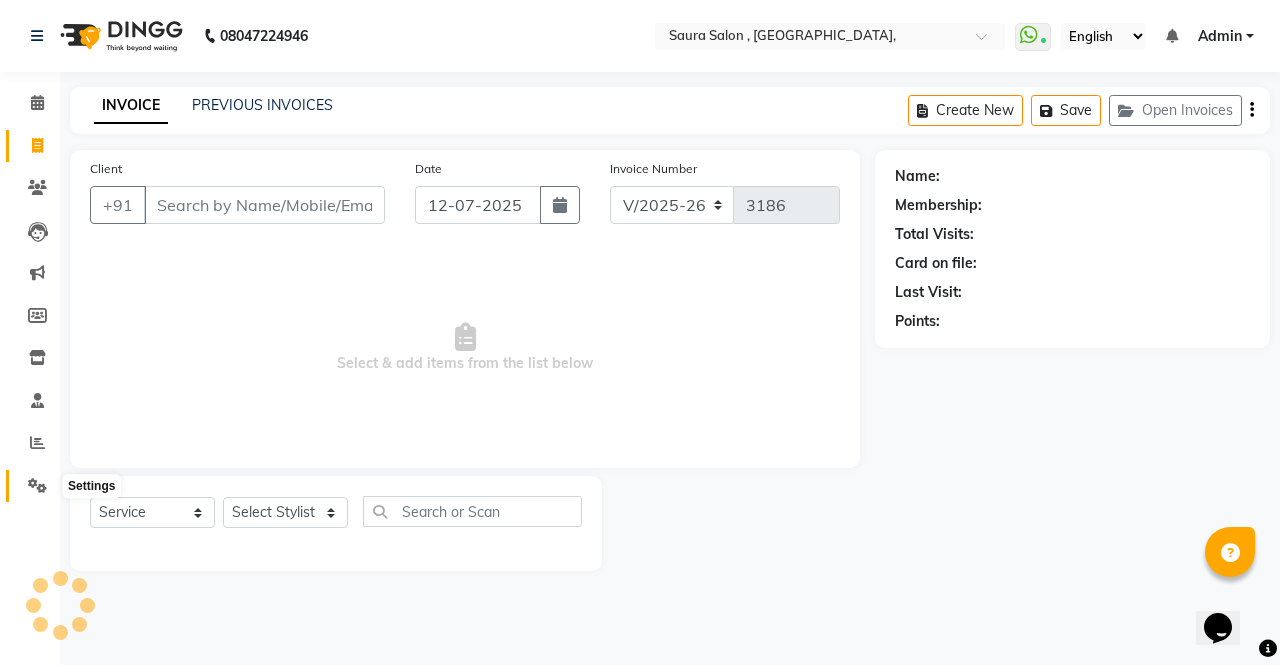 click 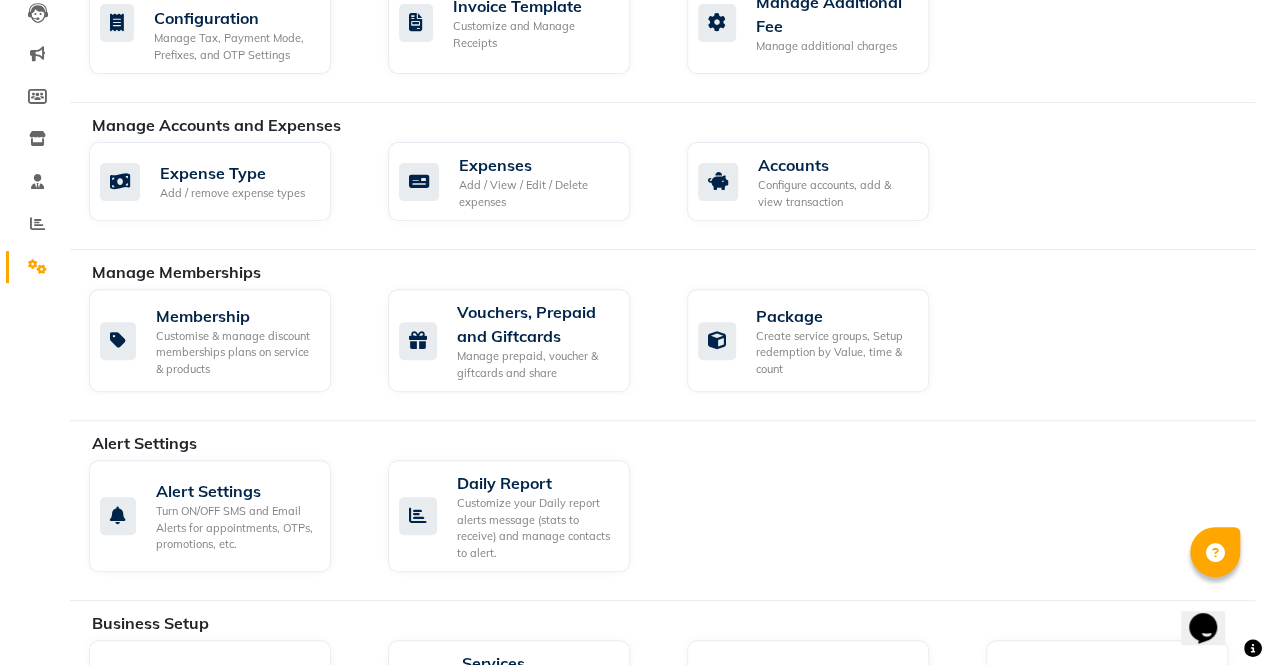 scroll, scrollTop: 500, scrollLeft: 0, axis: vertical 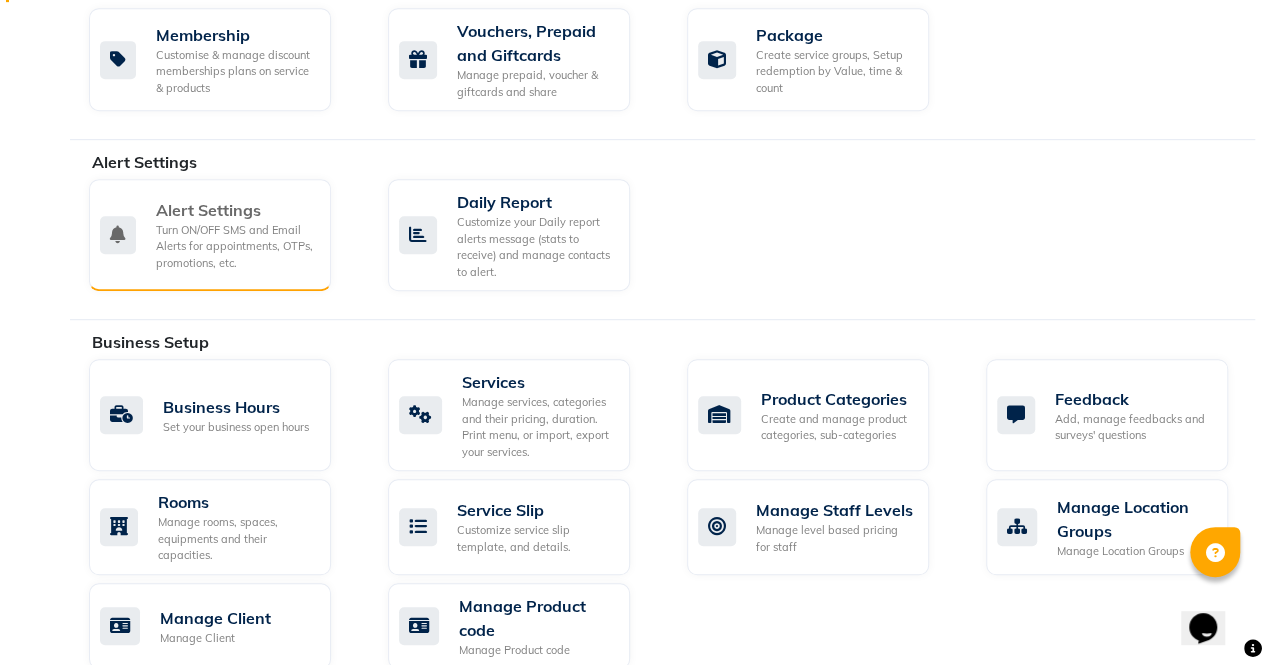 click on "Turn ON/OFF SMS and Email Alerts for appointments, OTPs, promotions, etc." 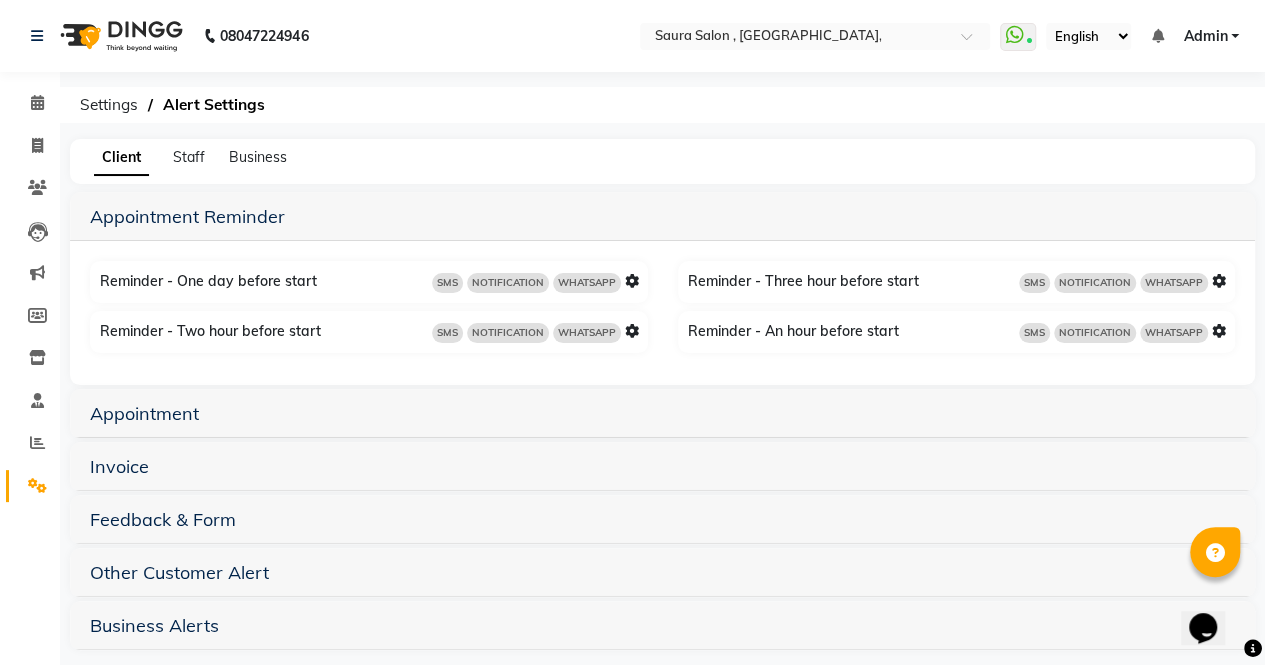 scroll, scrollTop: 16, scrollLeft: 0, axis: vertical 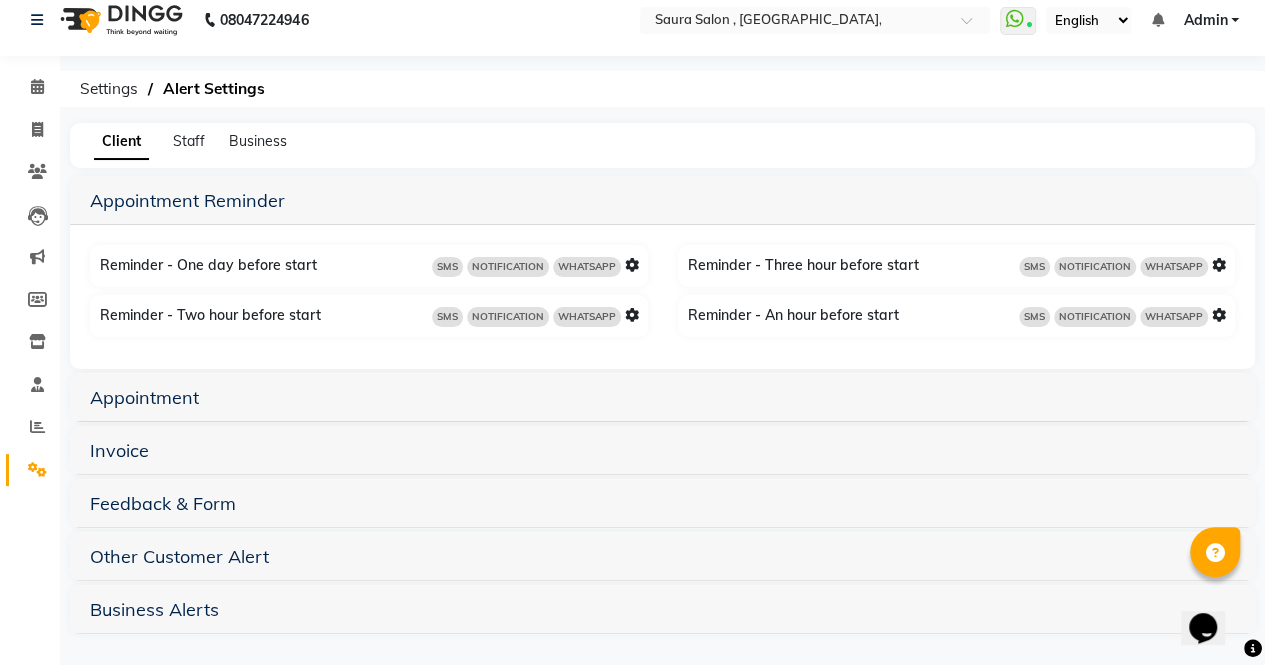 click on "Business Alerts" at bounding box center [662, 609] 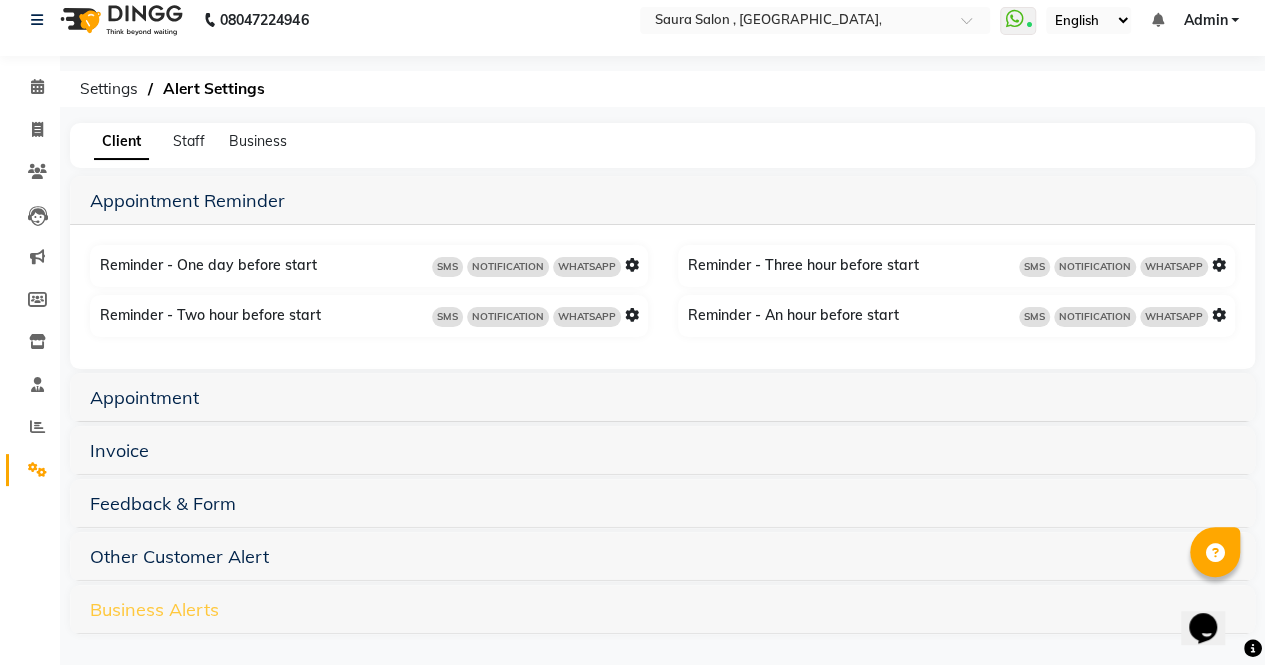 click on "Business Alerts" at bounding box center [154, 609] 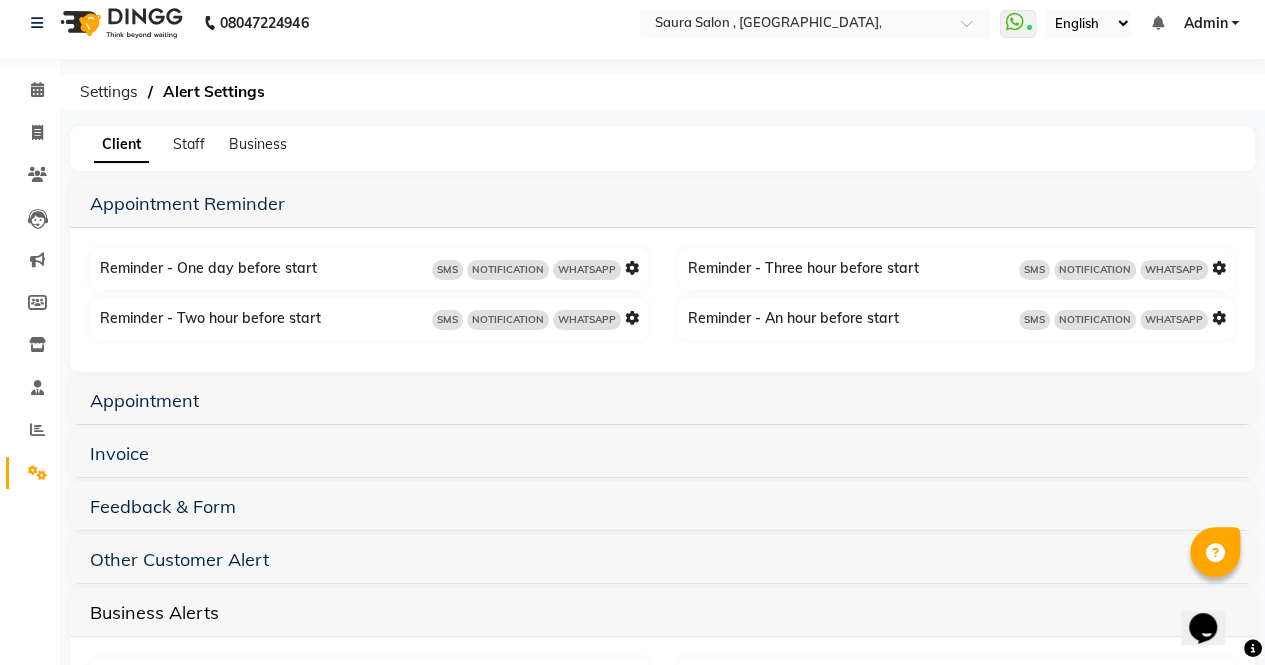 scroll, scrollTop: 0, scrollLeft: 0, axis: both 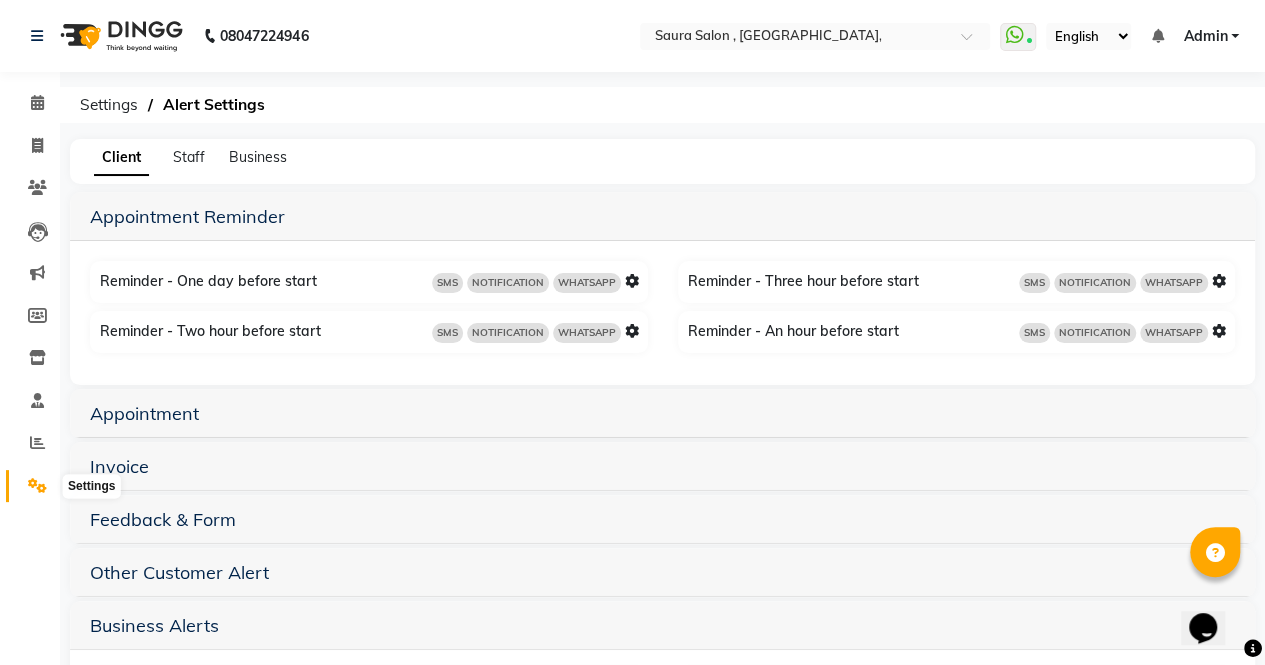 click 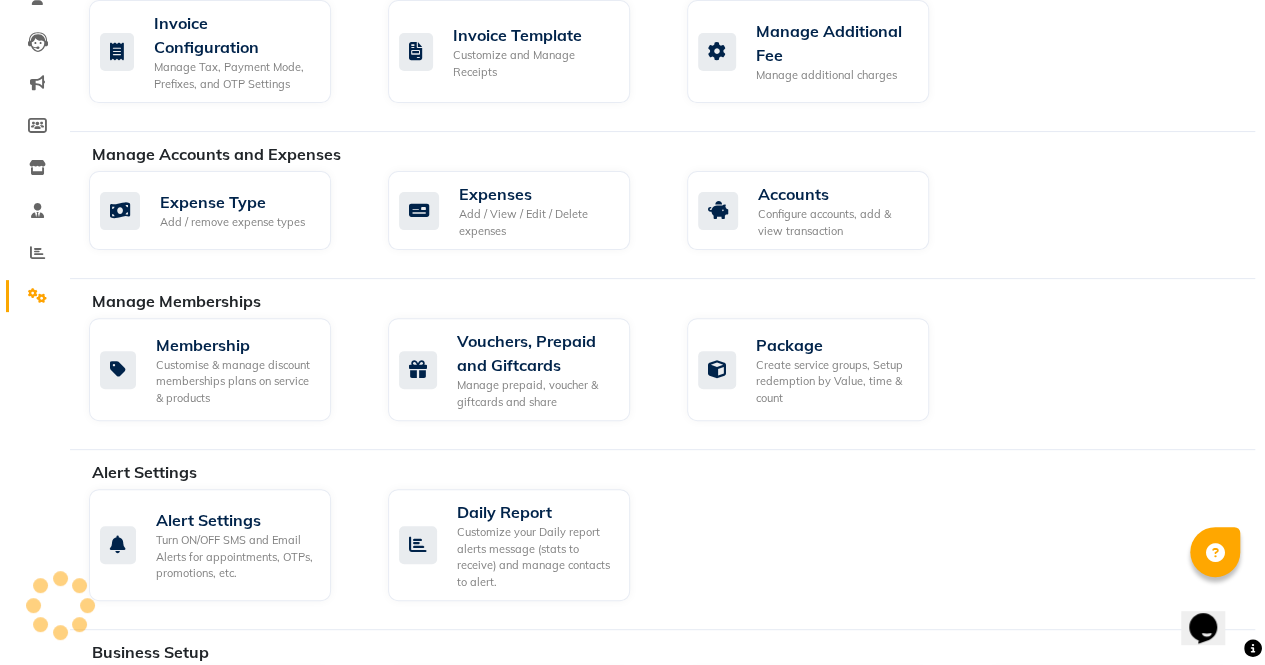 scroll, scrollTop: 100, scrollLeft: 0, axis: vertical 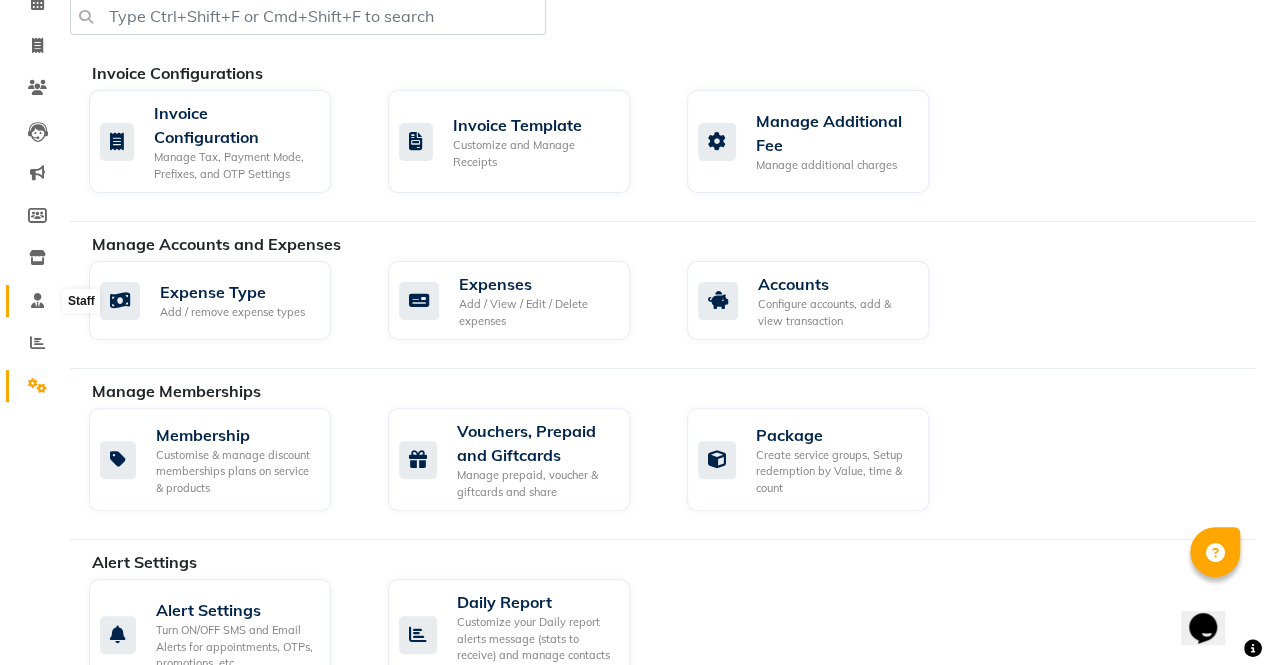 click 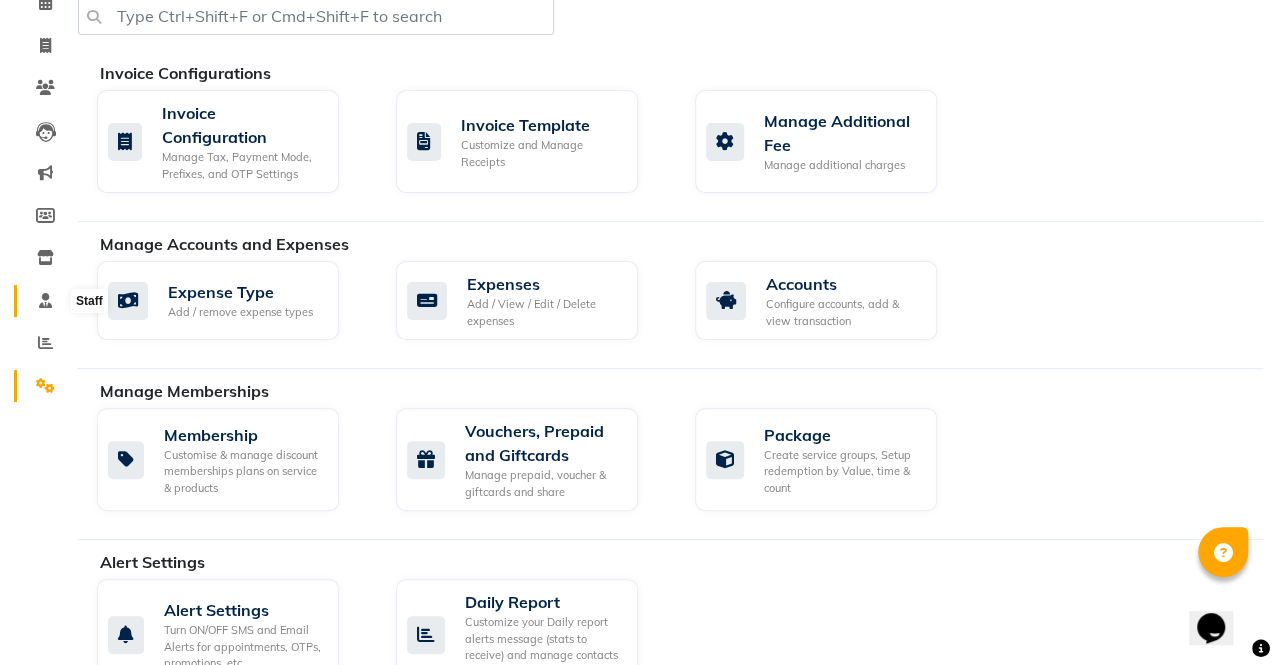 scroll, scrollTop: 0, scrollLeft: 0, axis: both 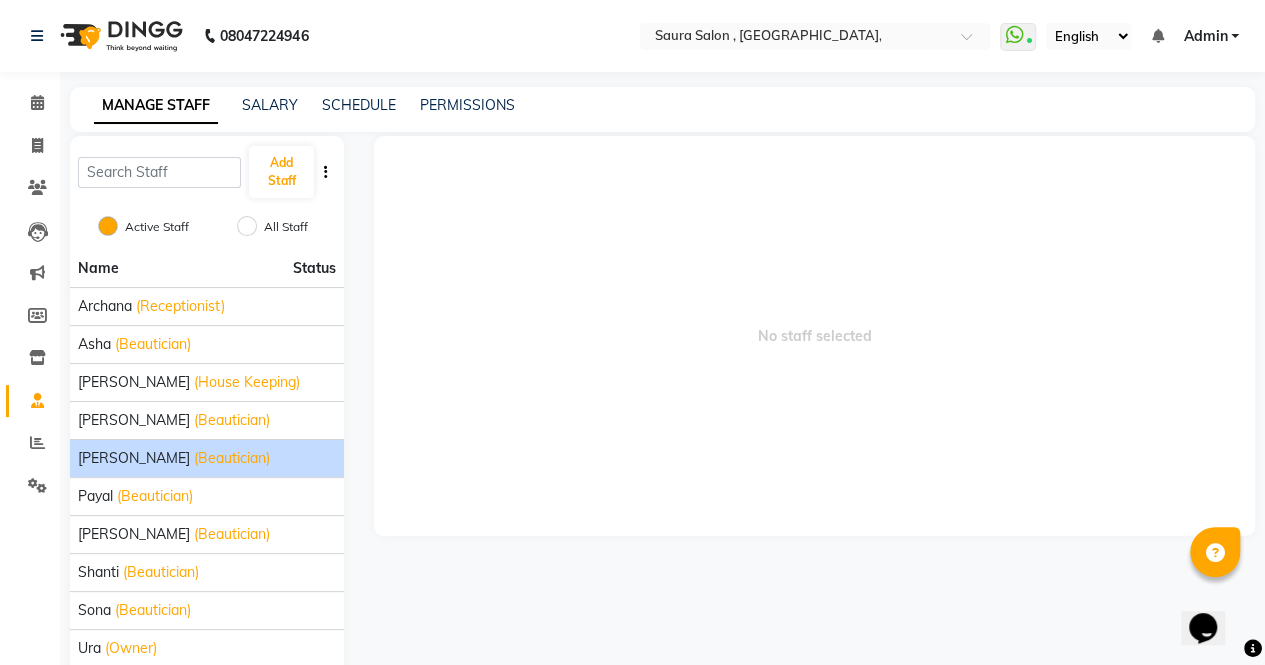 click on "(Beautician)" 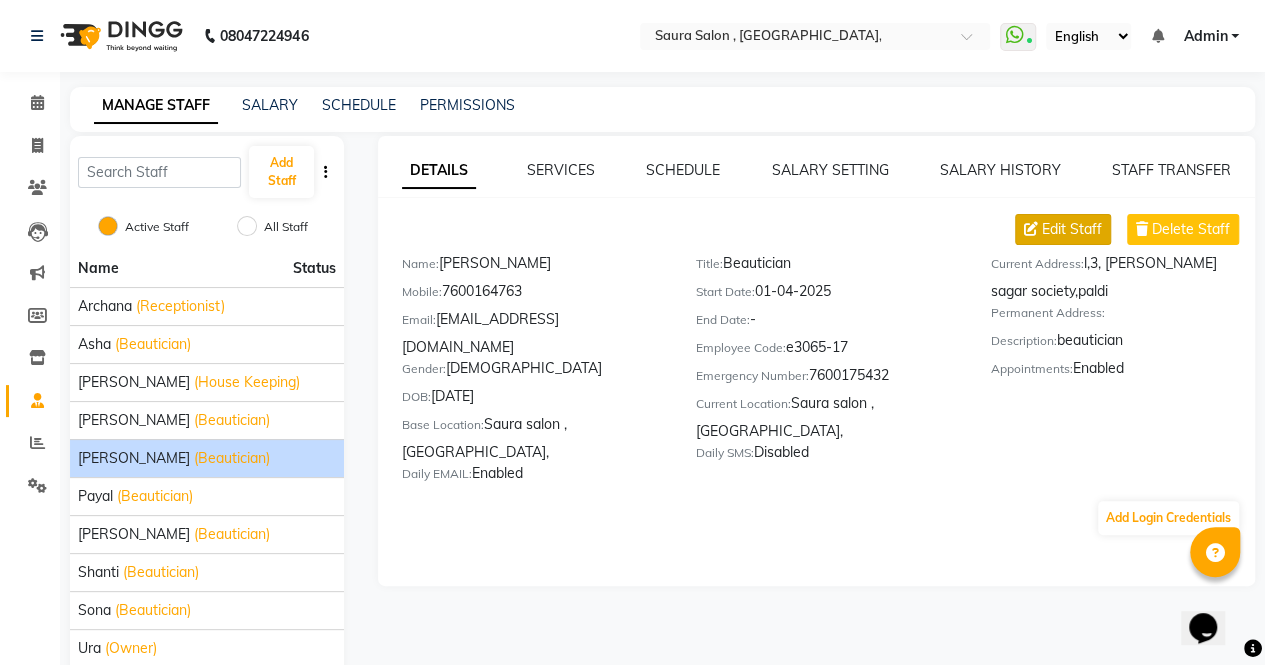 click on "Edit Staff" 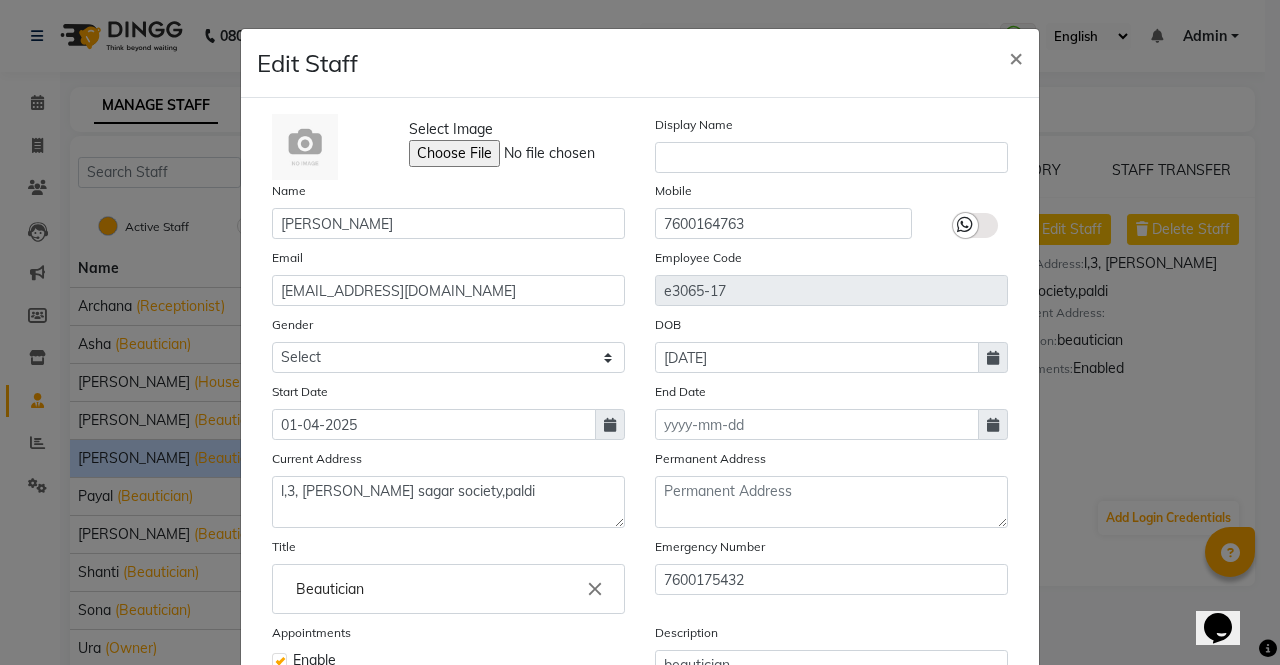 click 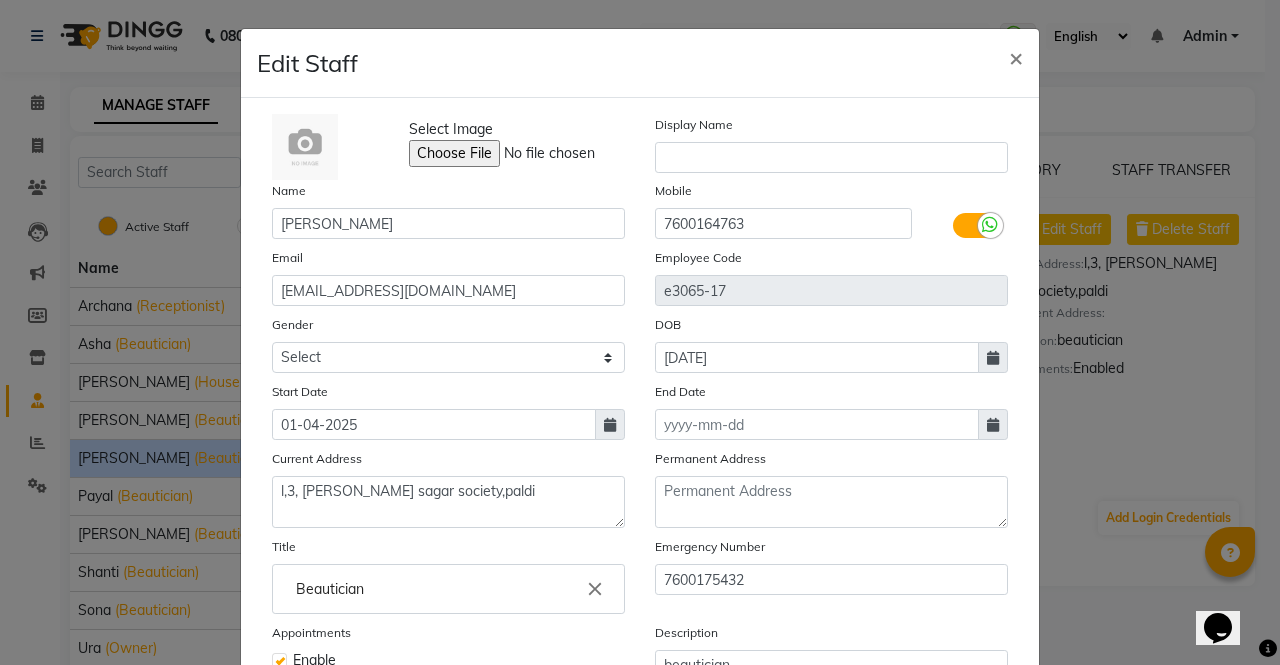 click 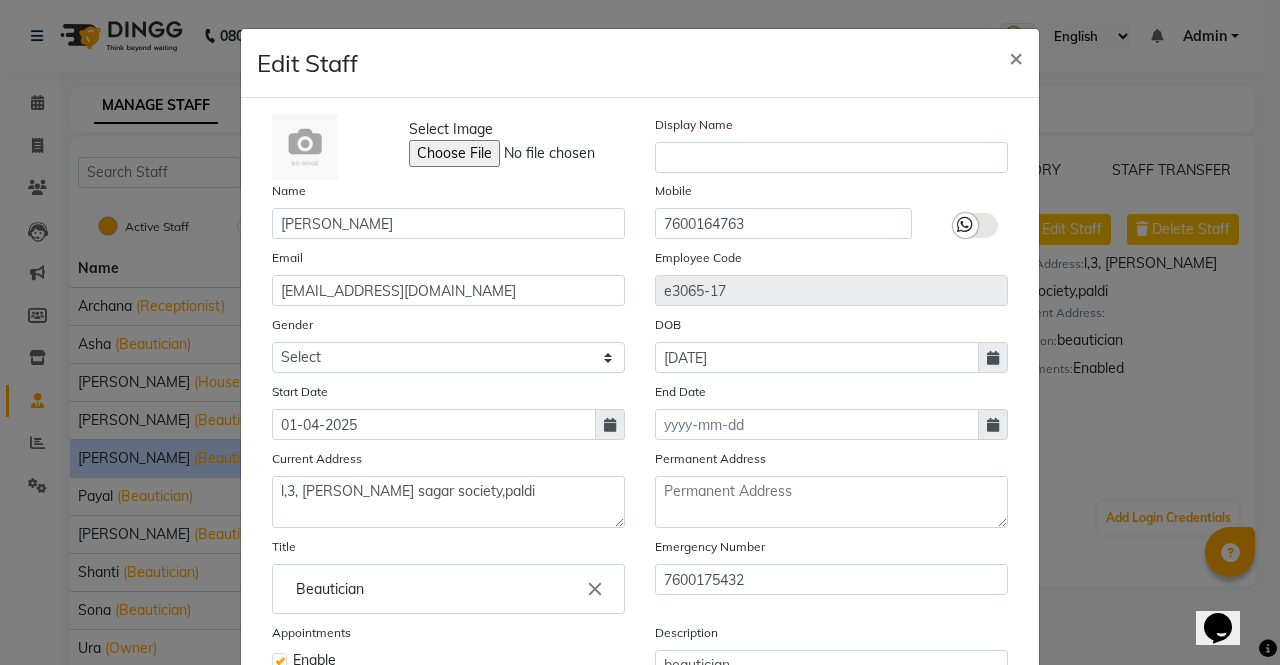 click 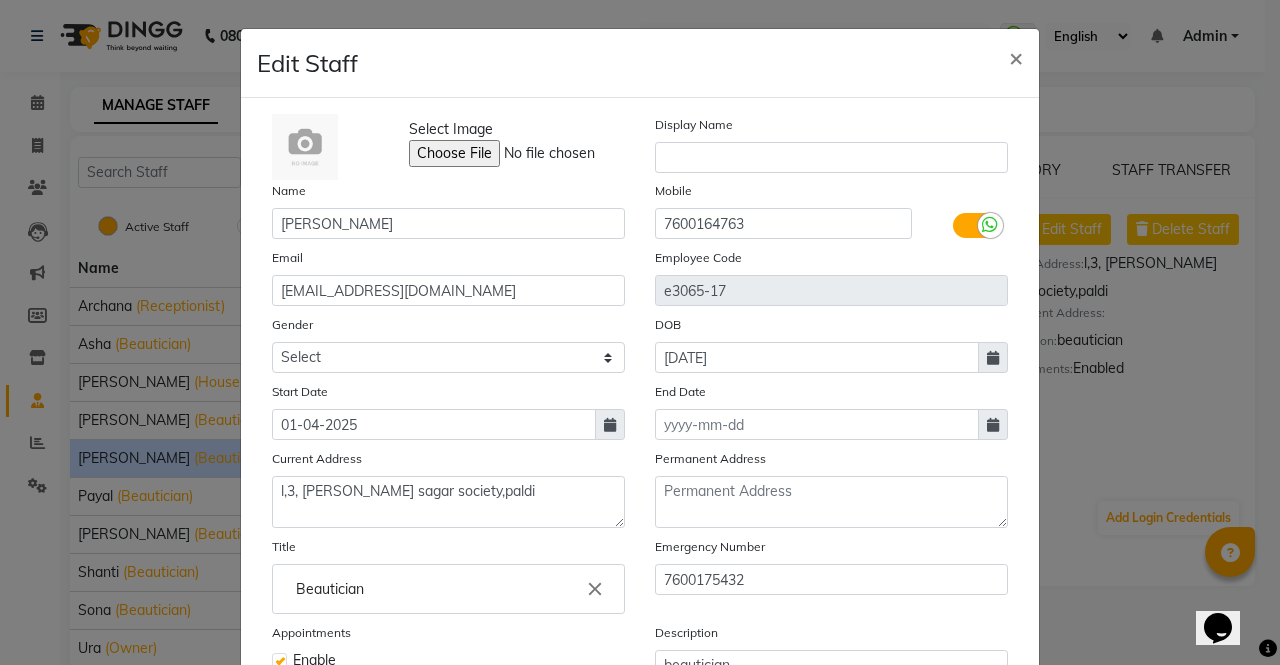 click 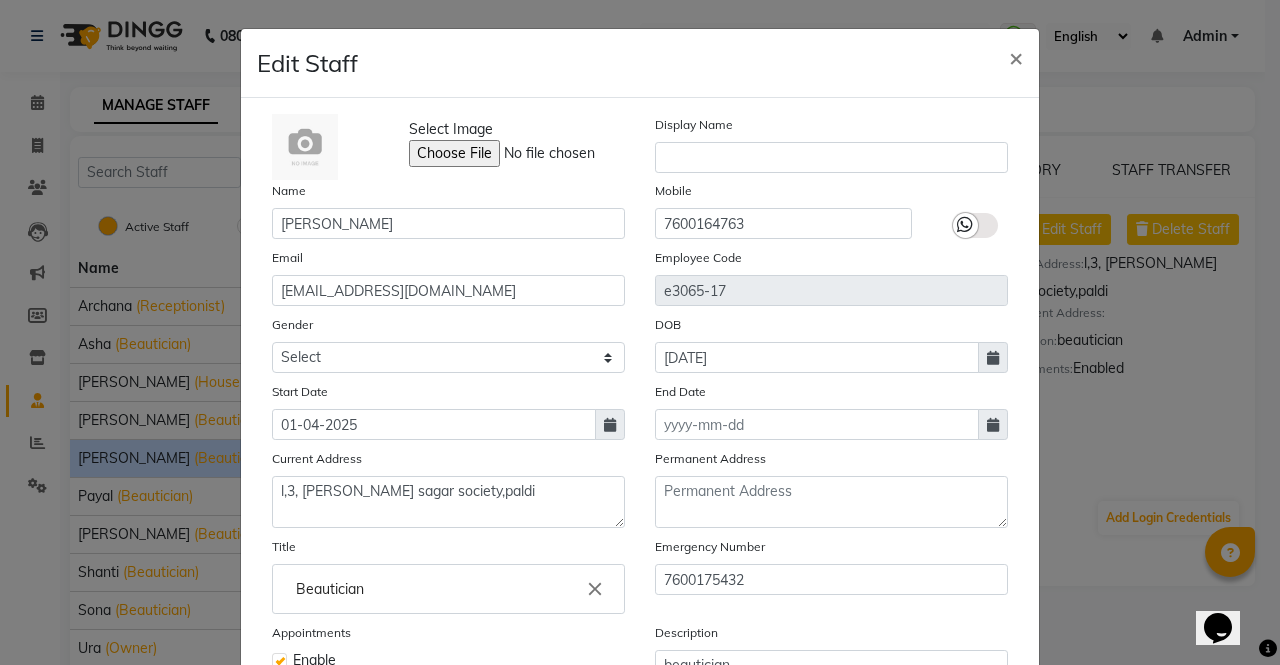 click 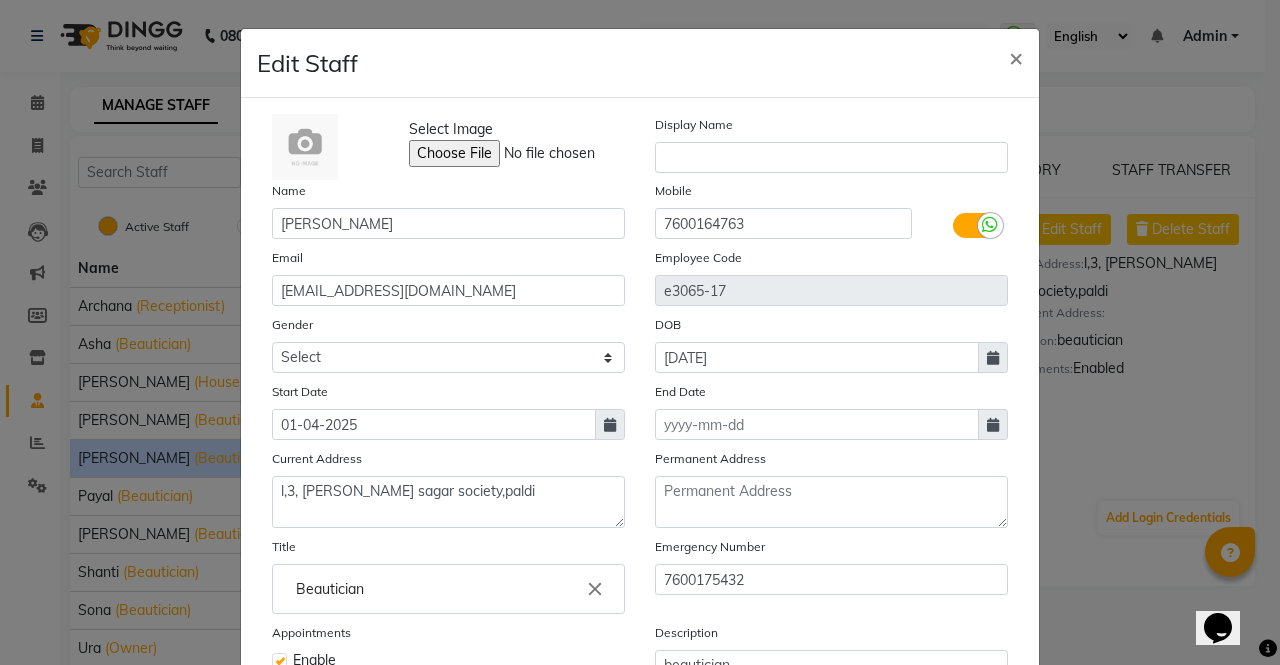 click 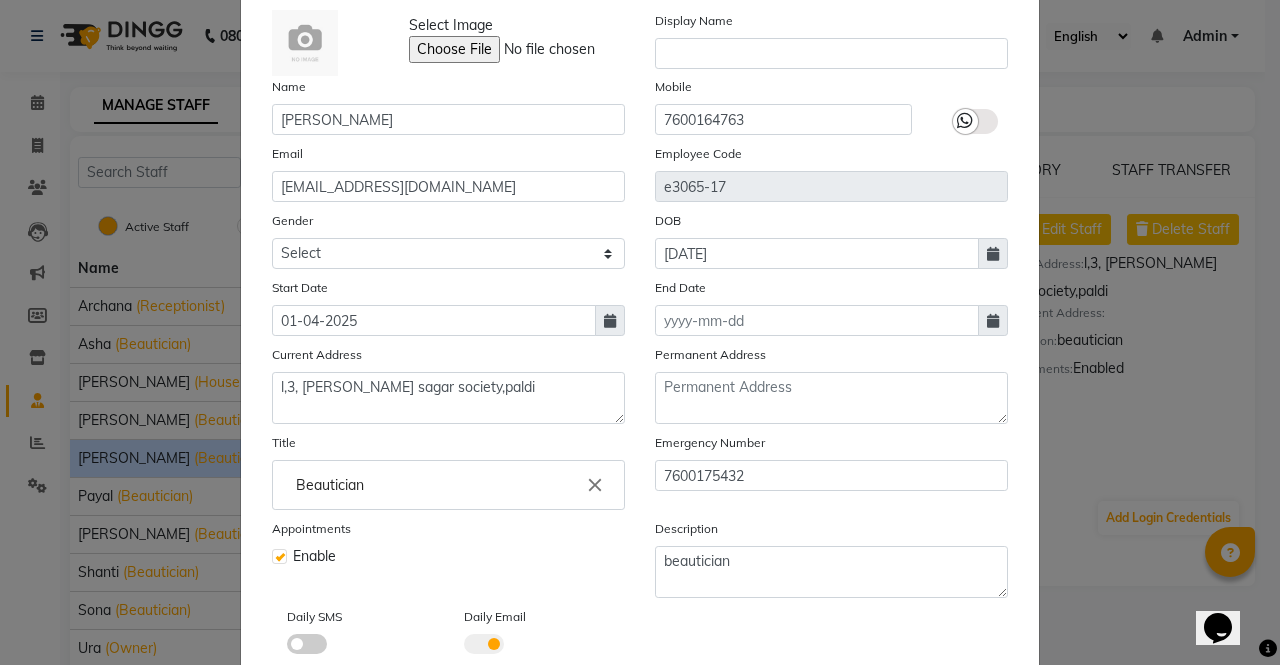 scroll, scrollTop: 0, scrollLeft: 0, axis: both 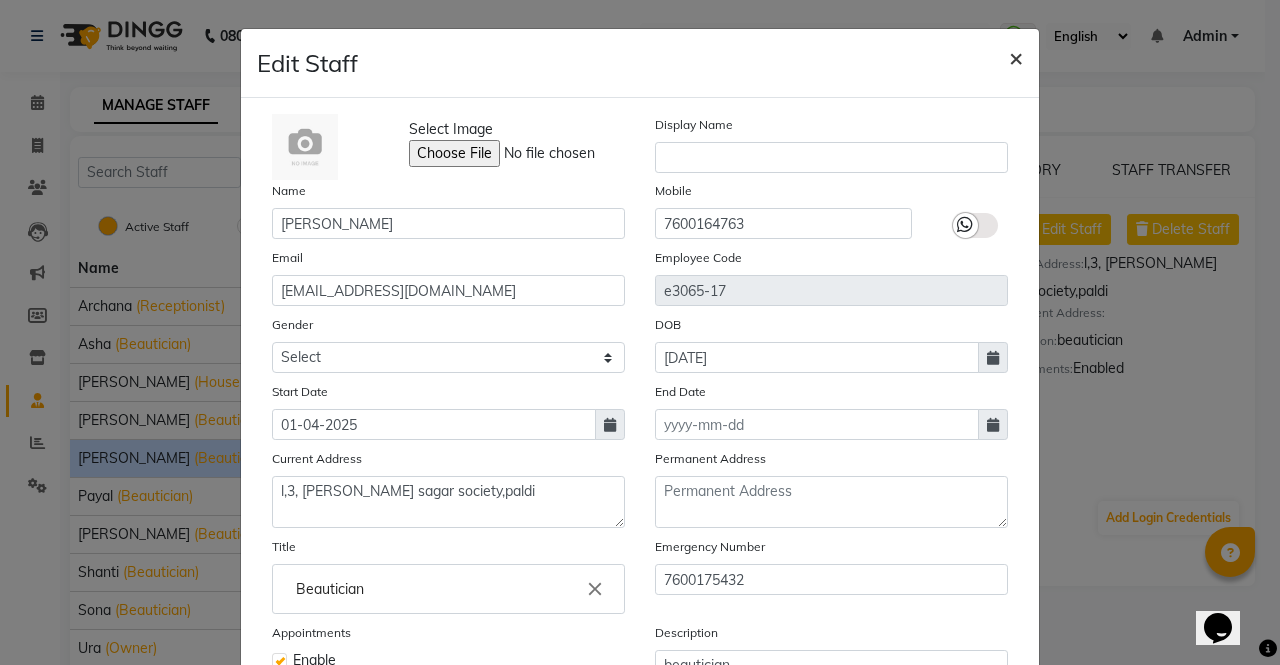 click on "×" 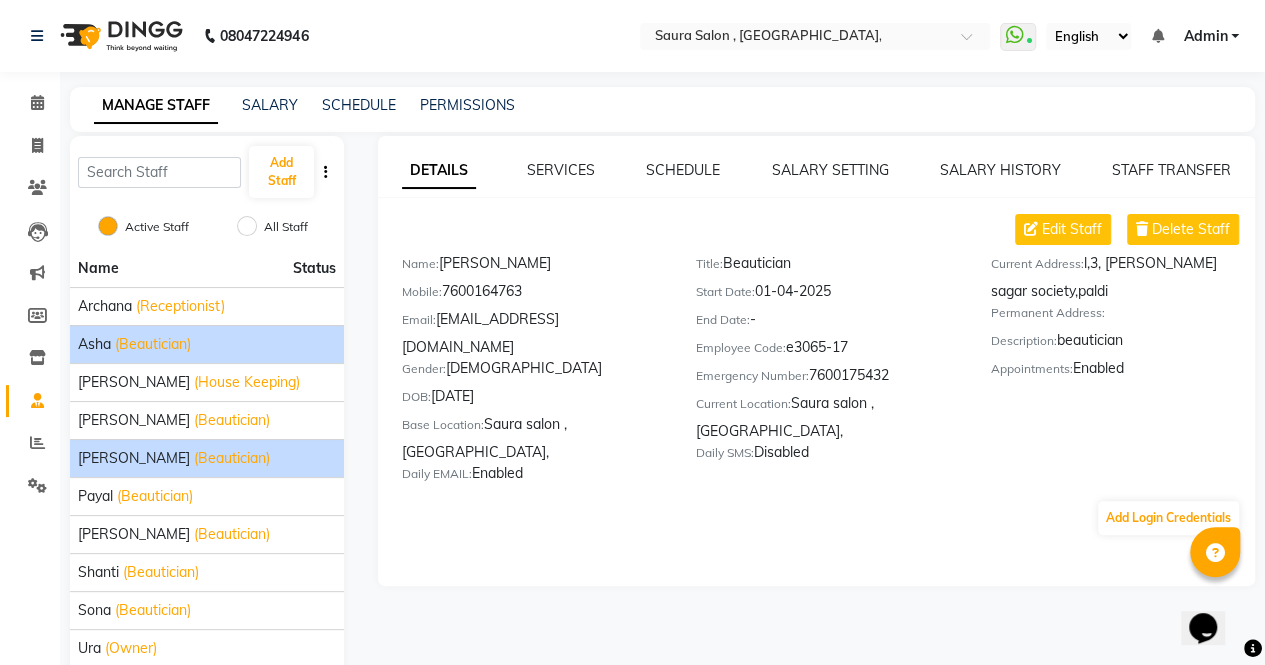 click on "(Beautician)" 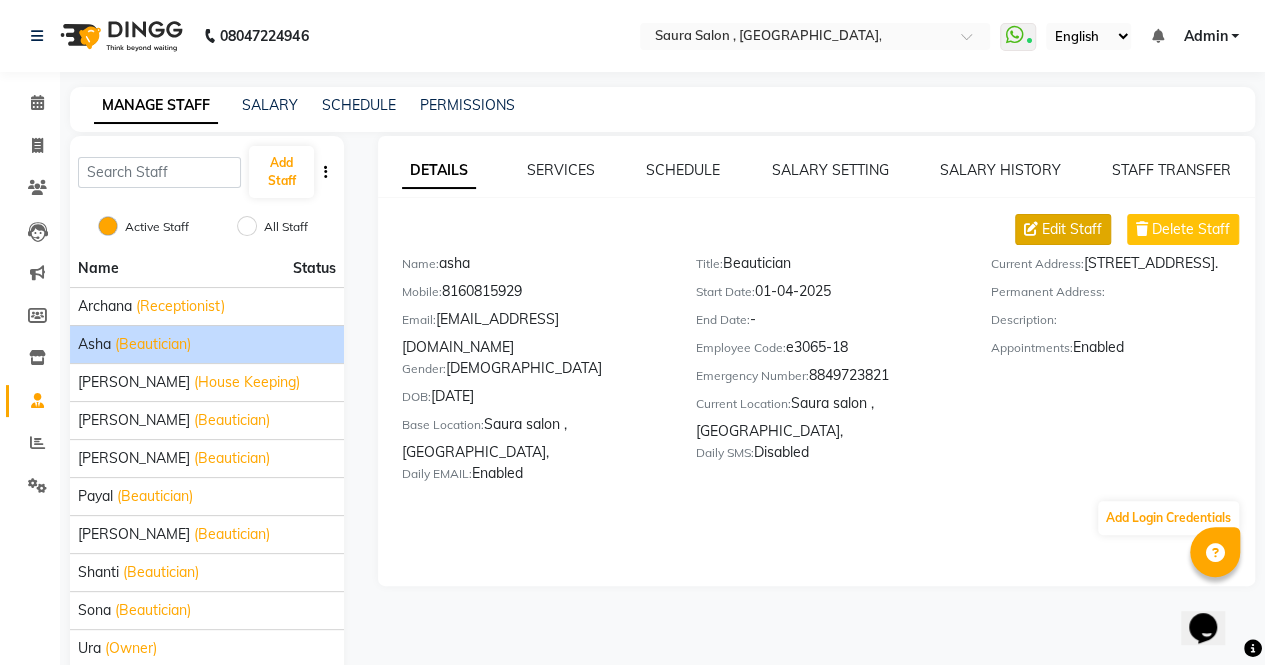 click on "Edit Staff" 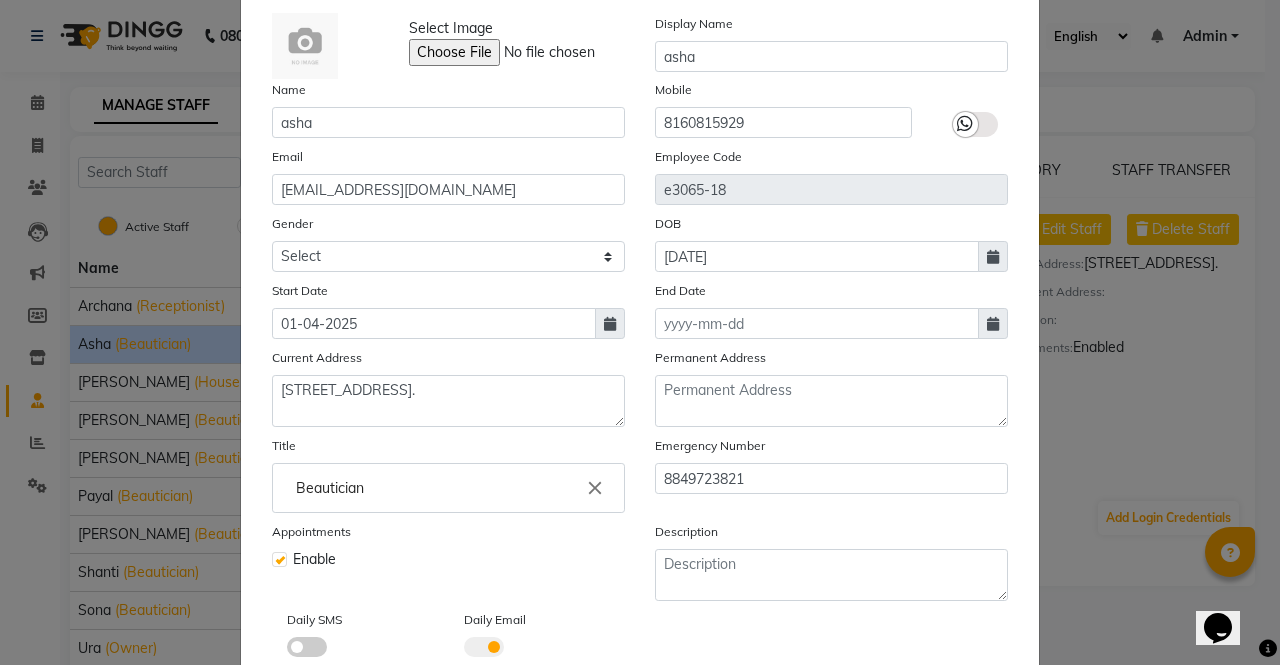scroll, scrollTop: 212, scrollLeft: 0, axis: vertical 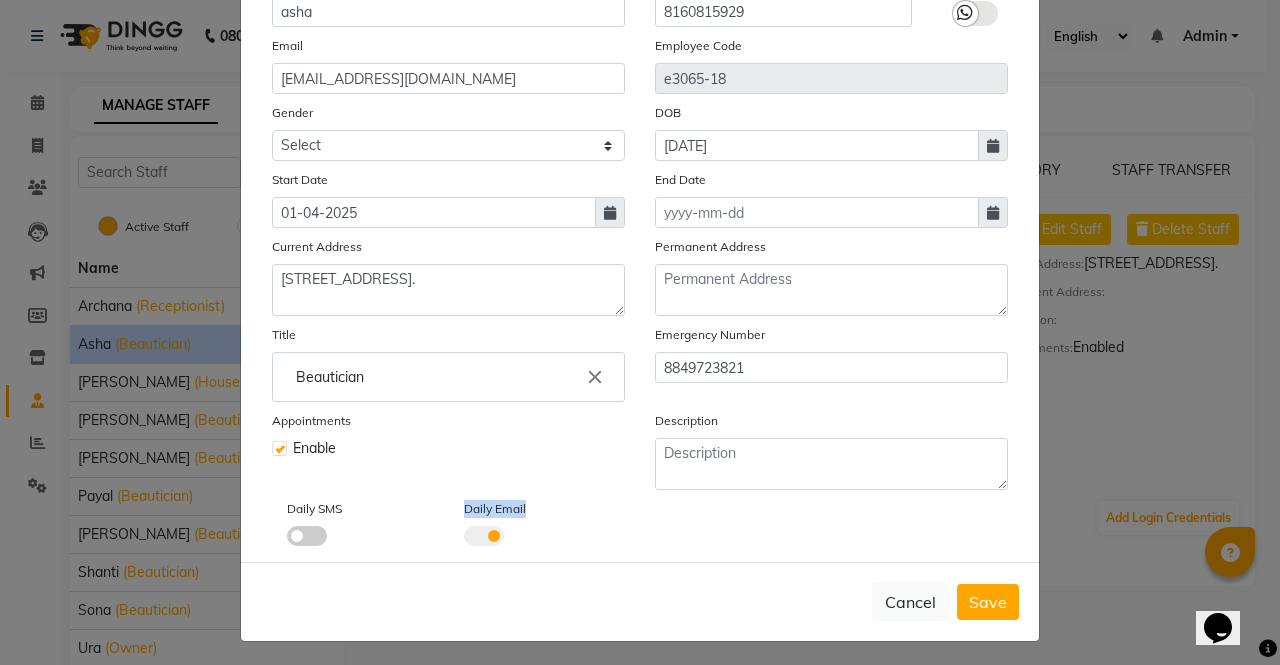 drag, startPoint x: 445, startPoint y: 509, endPoint x: 525, endPoint y: 507, distance: 80.024994 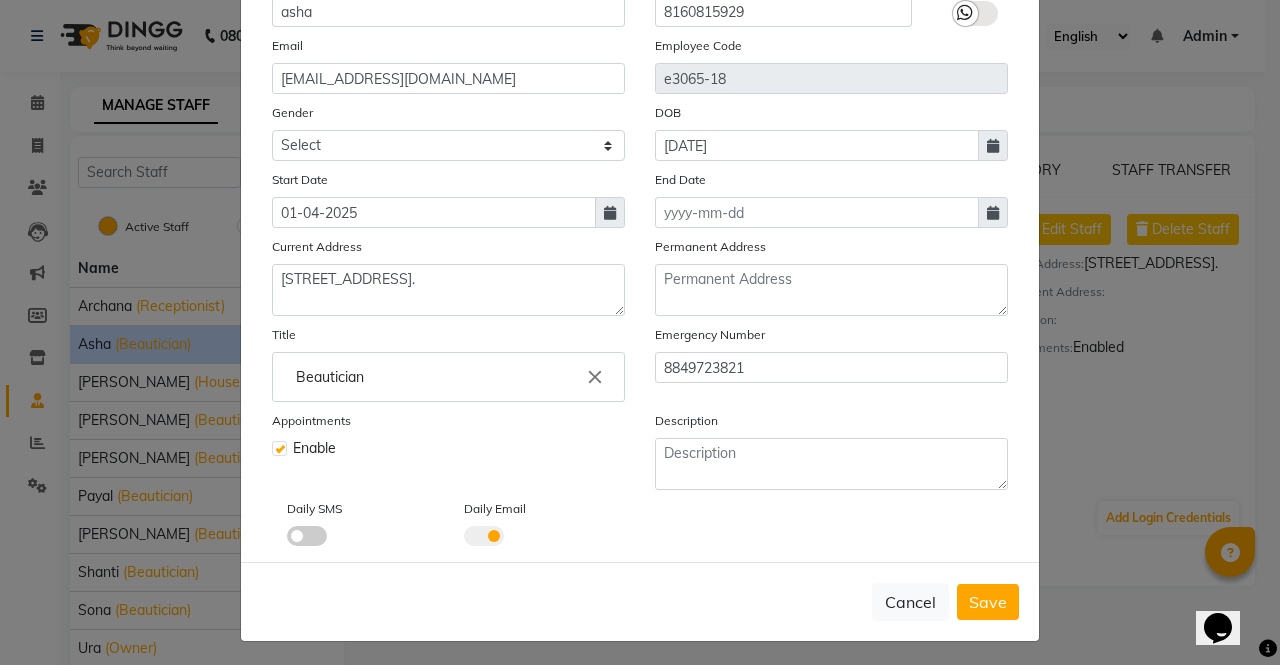 click on "Daily Email" 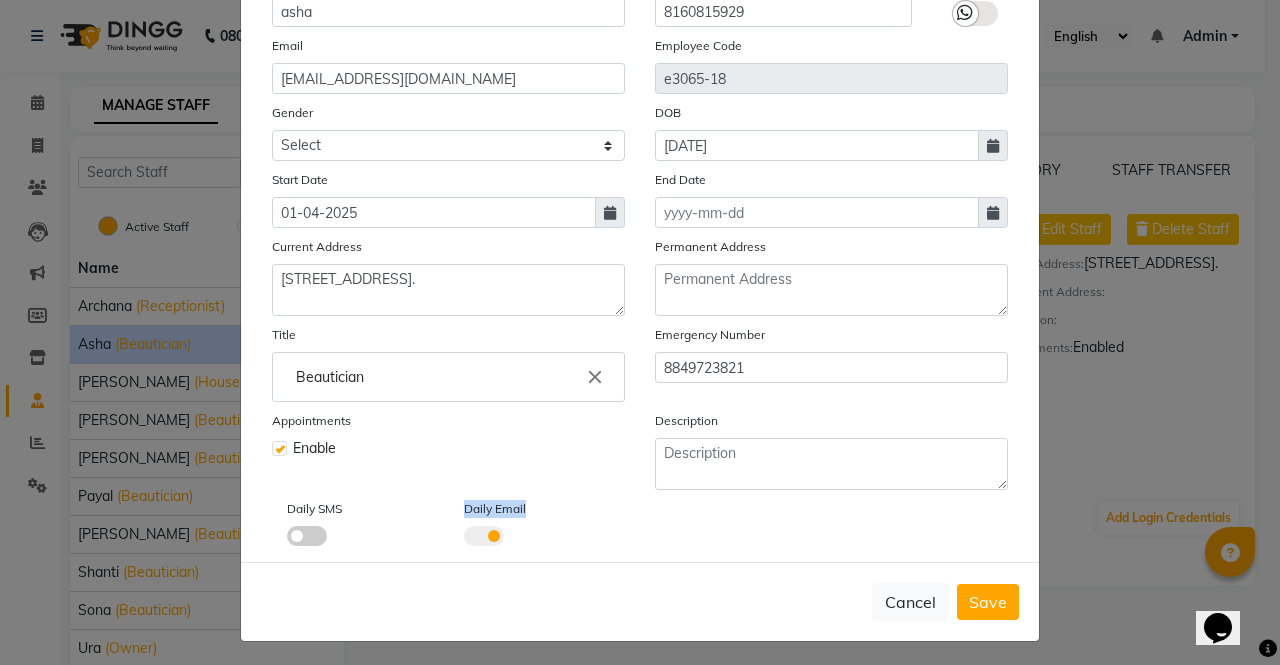 drag, startPoint x: 449, startPoint y: 505, endPoint x: 535, endPoint y: 509, distance: 86.09297 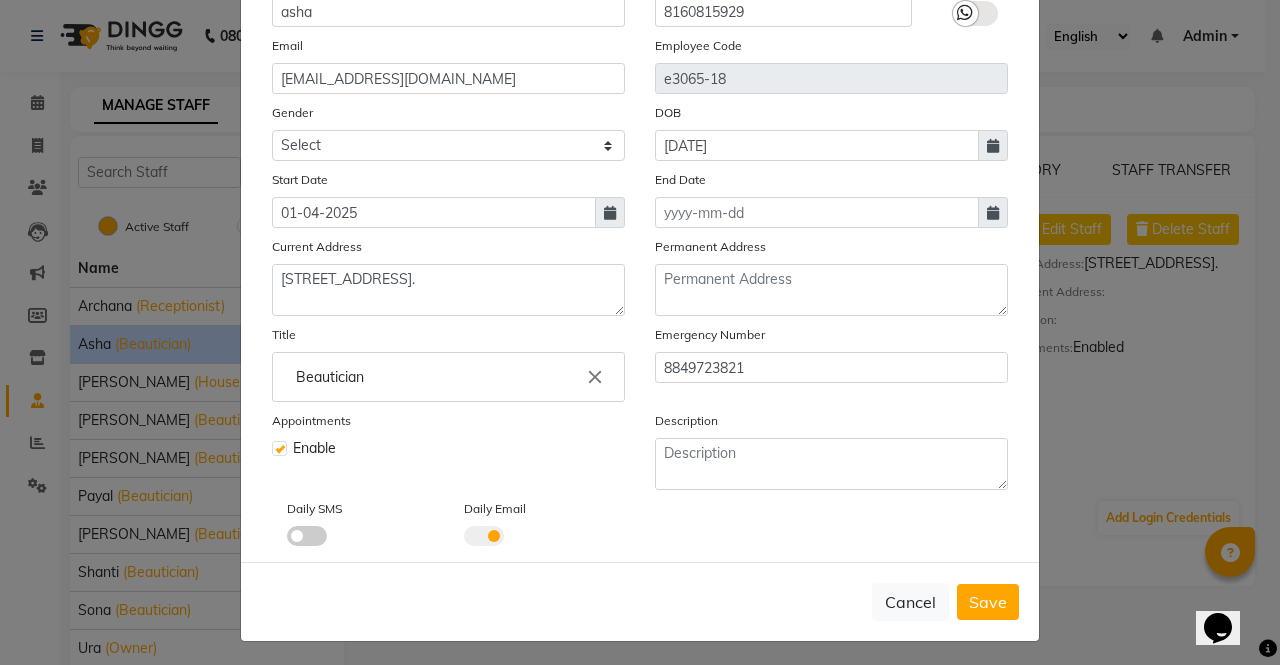 click 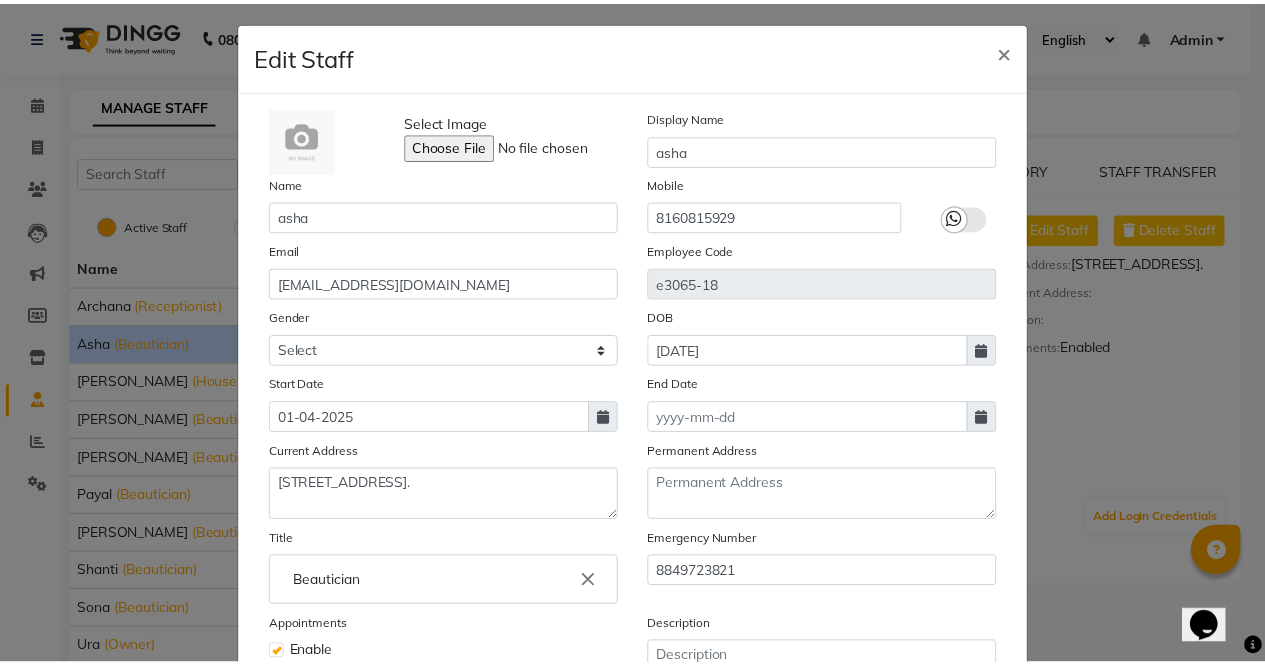 scroll, scrollTop: 0, scrollLeft: 0, axis: both 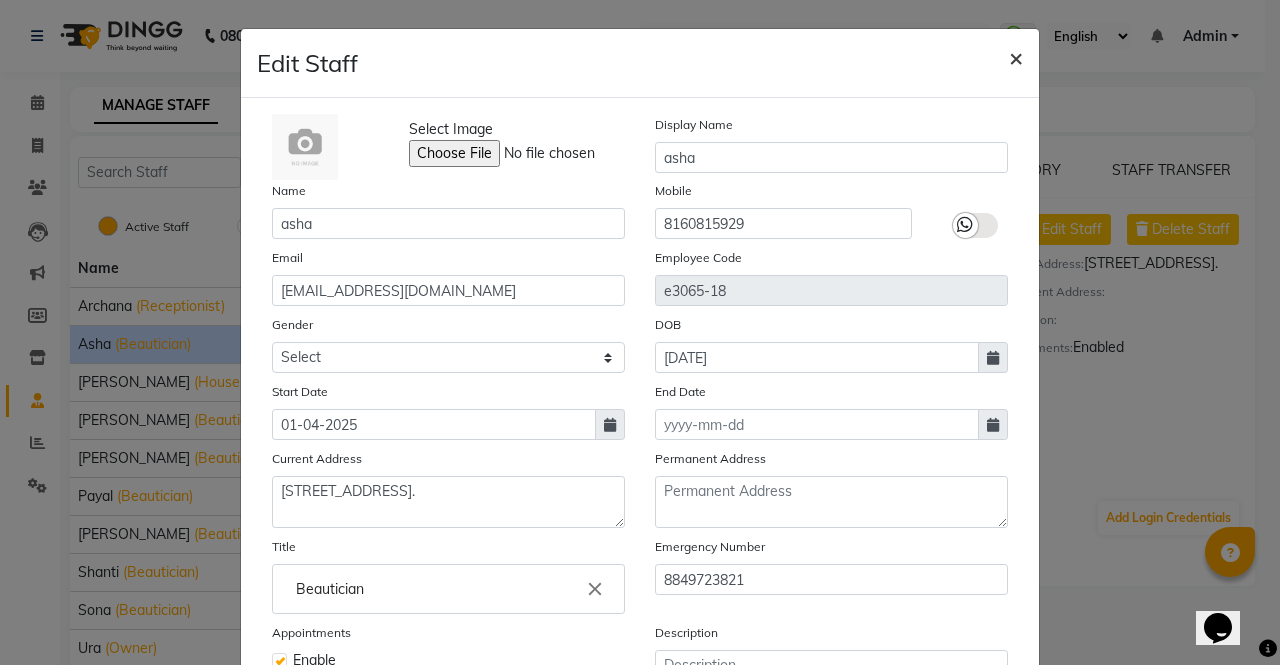 click on "×" 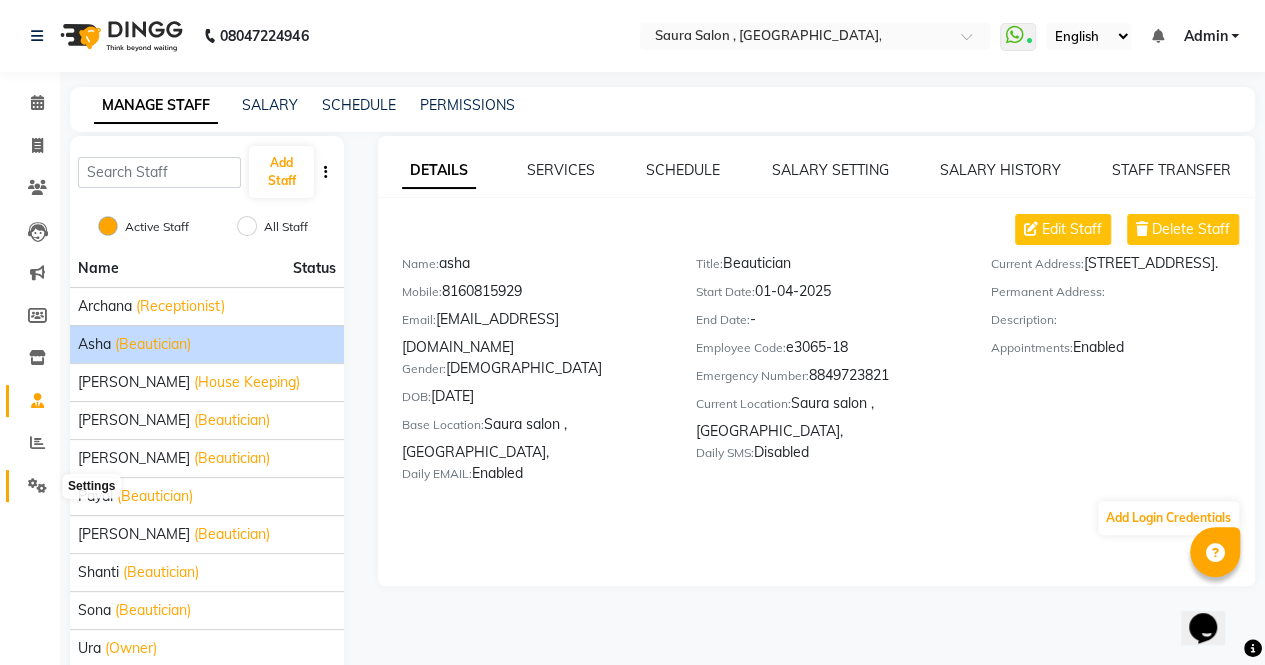 click 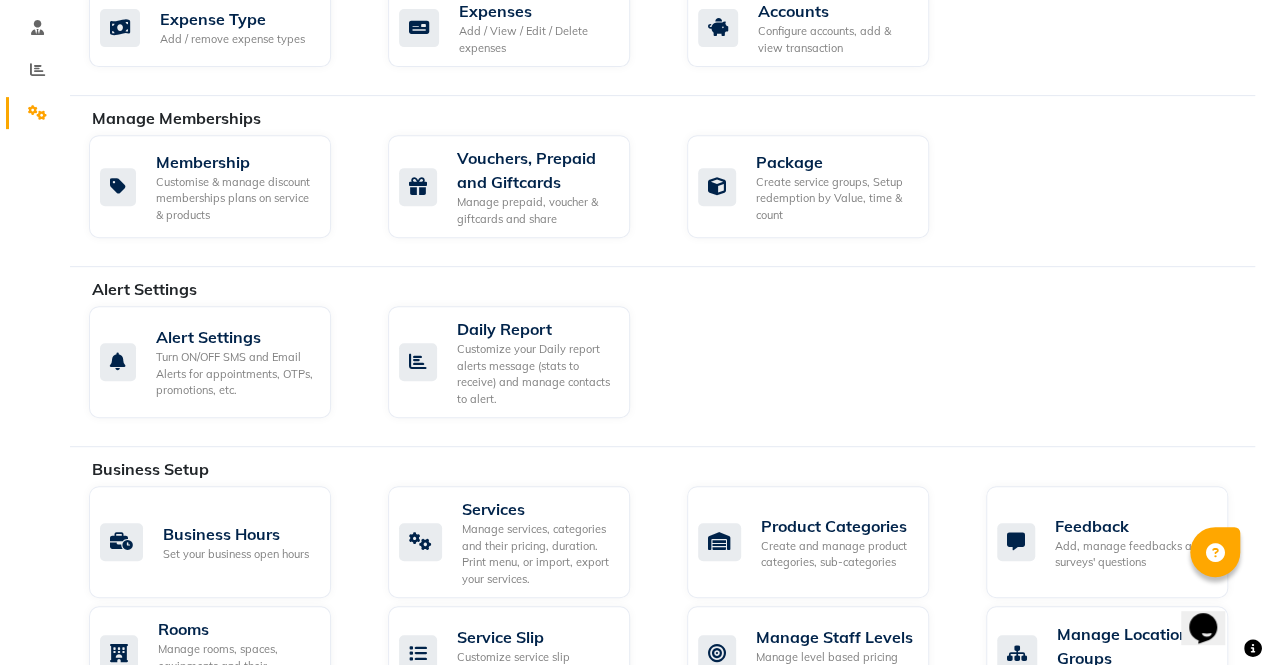 scroll, scrollTop: 400, scrollLeft: 0, axis: vertical 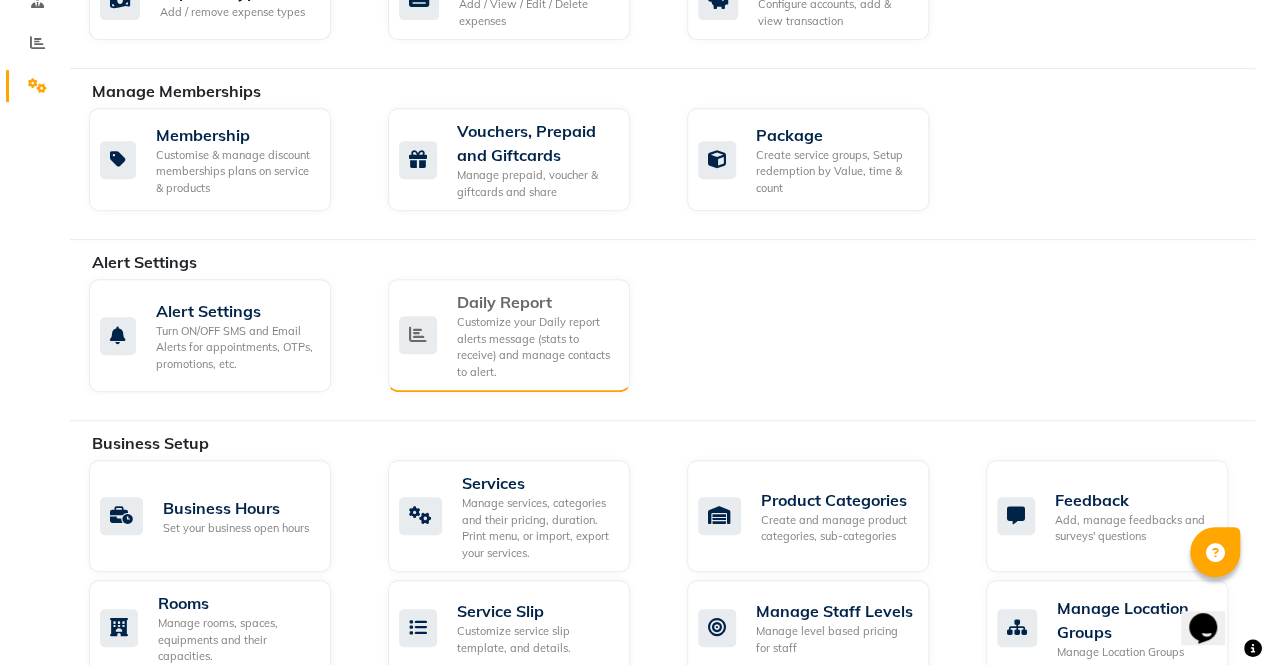 click on "Customize your Daily report alerts message (stats to receive) and manage contacts to alert." 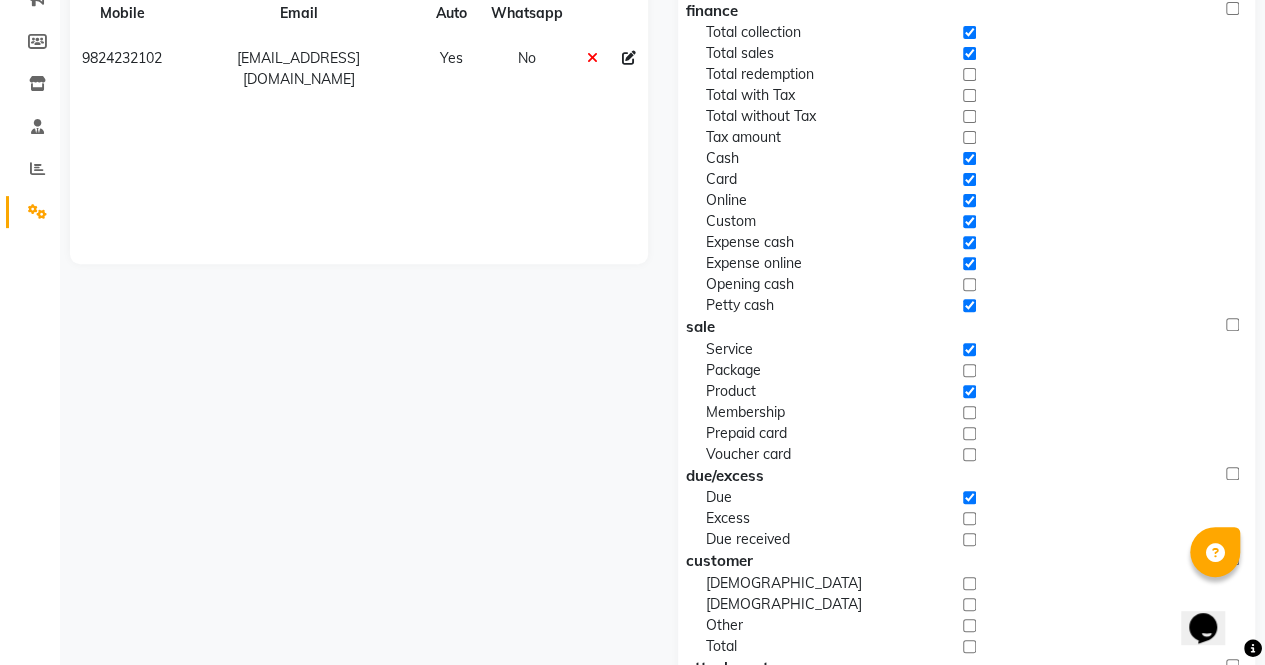 scroll, scrollTop: 0, scrollLeft: 0, axis: both 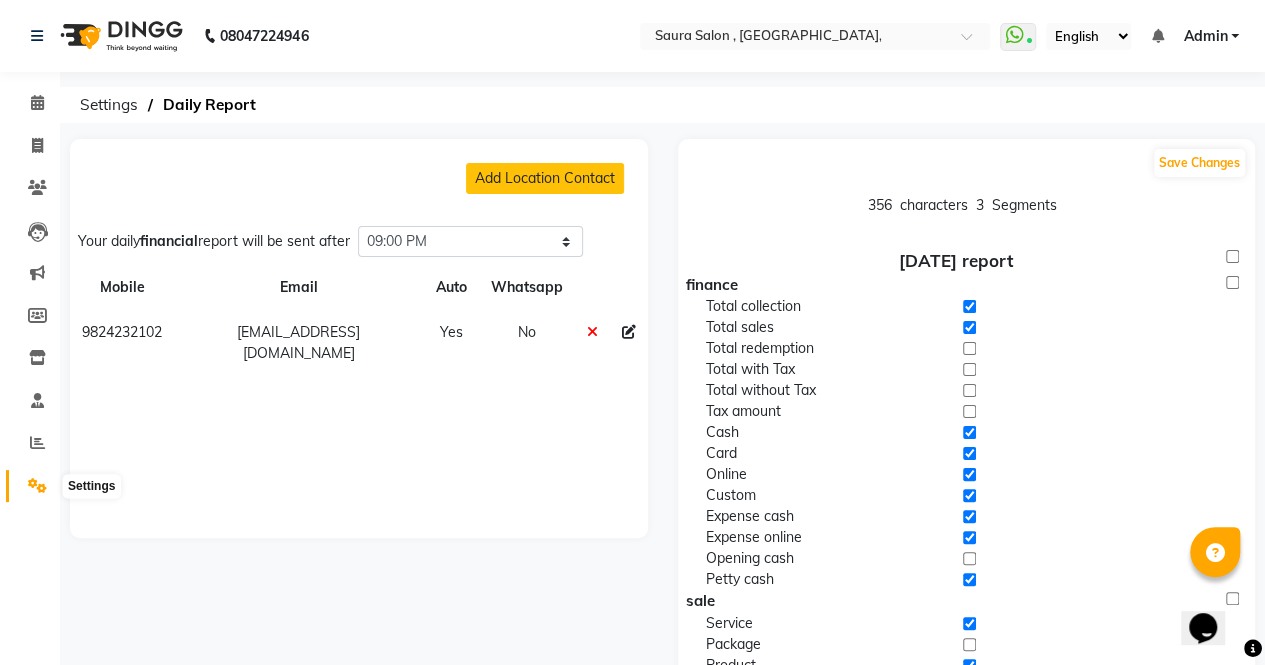 click 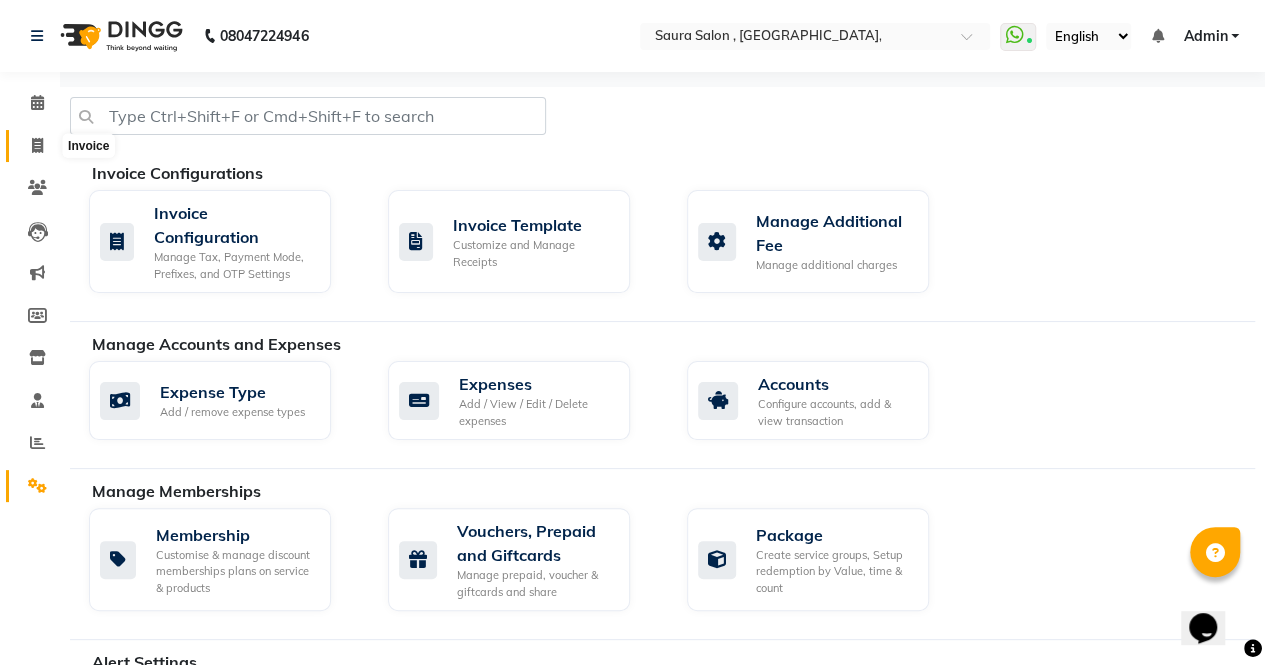 click 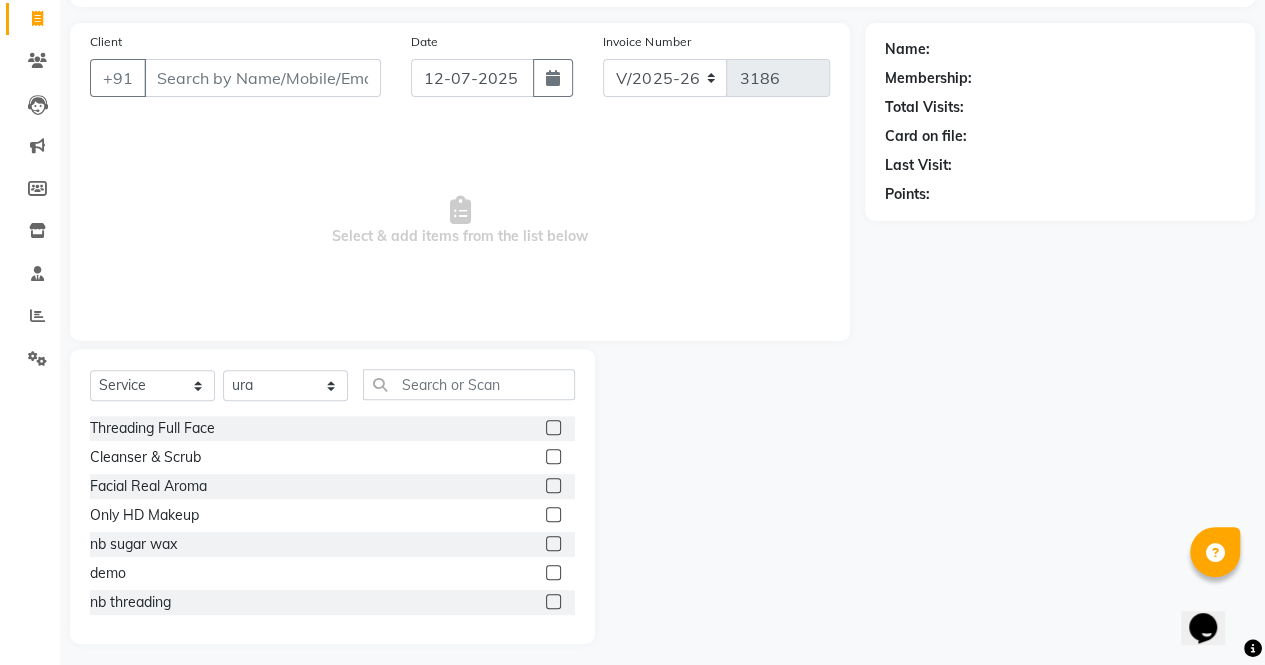 scroll, scrollTop: 135, scrollLeft: 0, axis: vertical 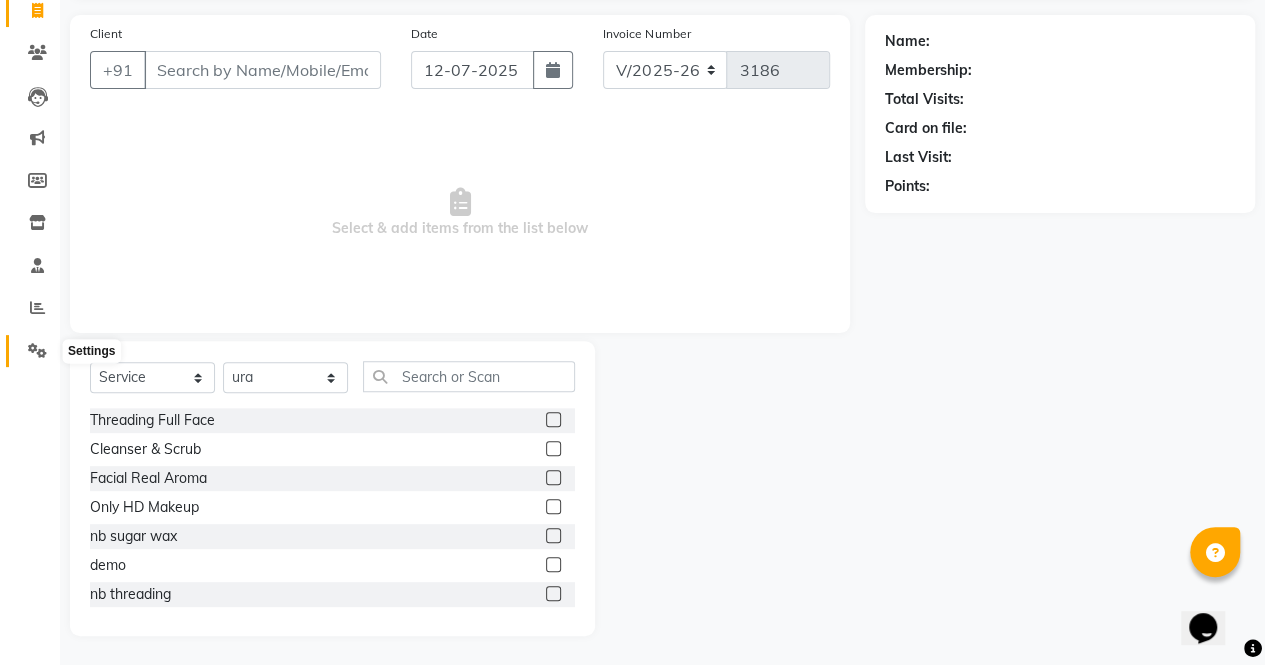 click 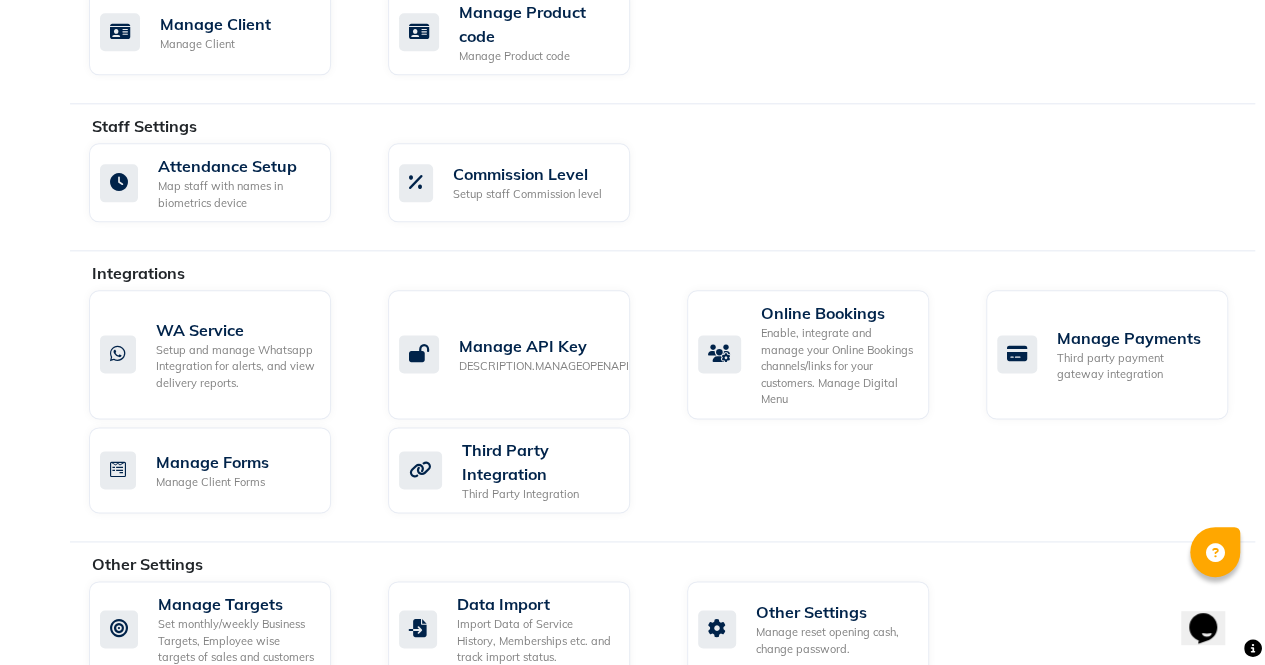 scroll, scrollTop: 1123, scrollLeft: 0, axis: vertical 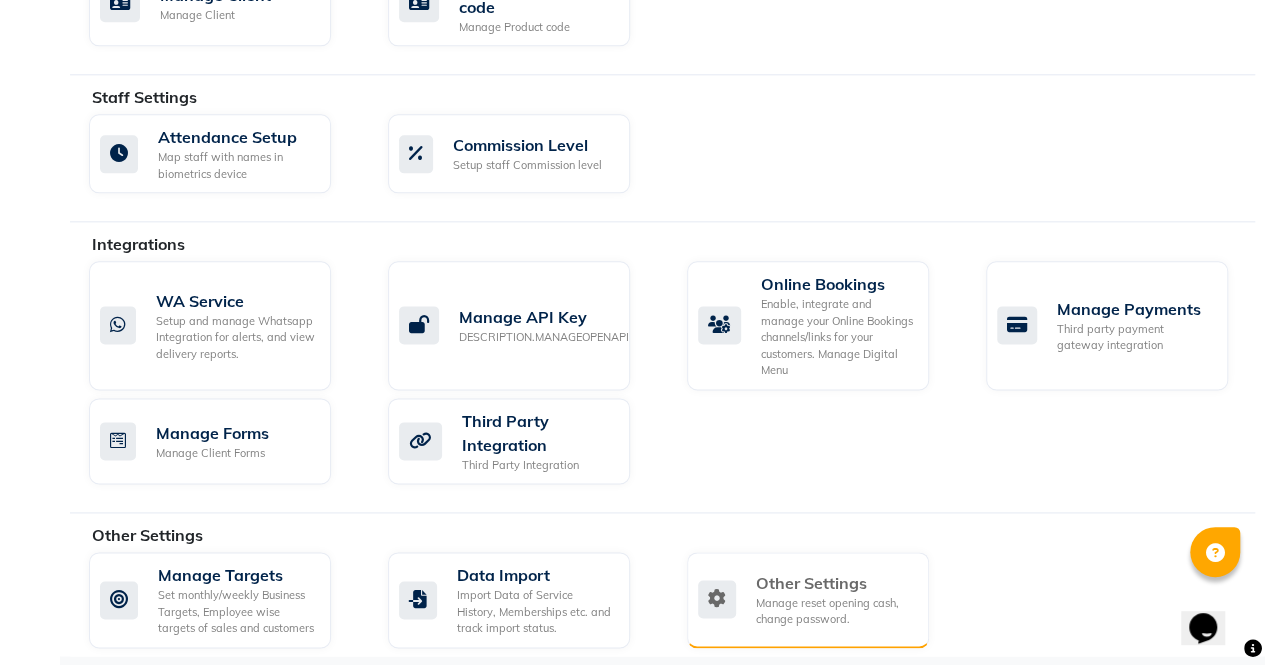 click on "Other Settings" 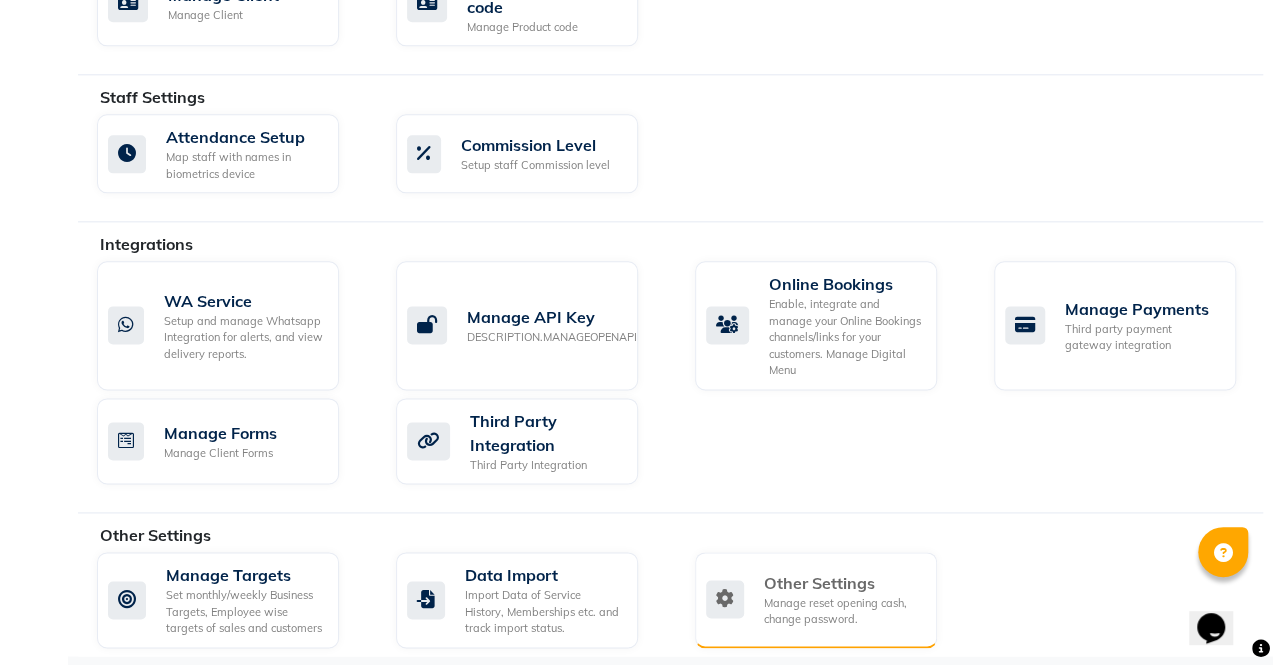 scroll, scrollTop: 0, scrollLeft: 0, axis: both 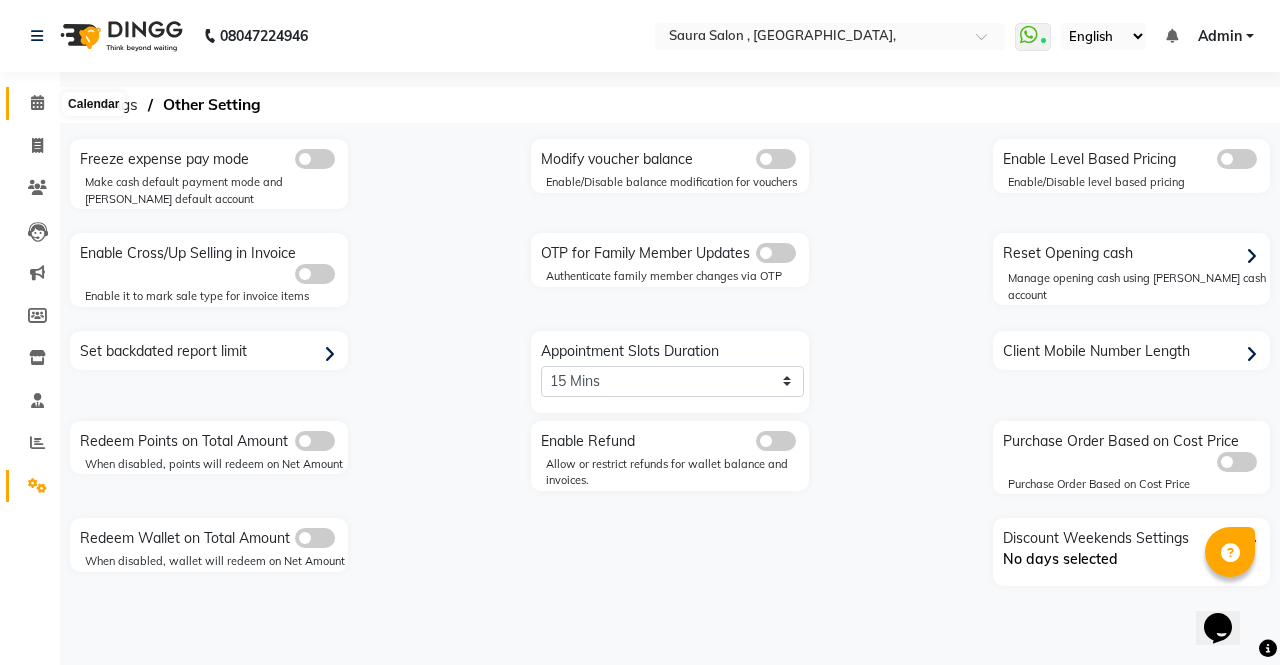 click 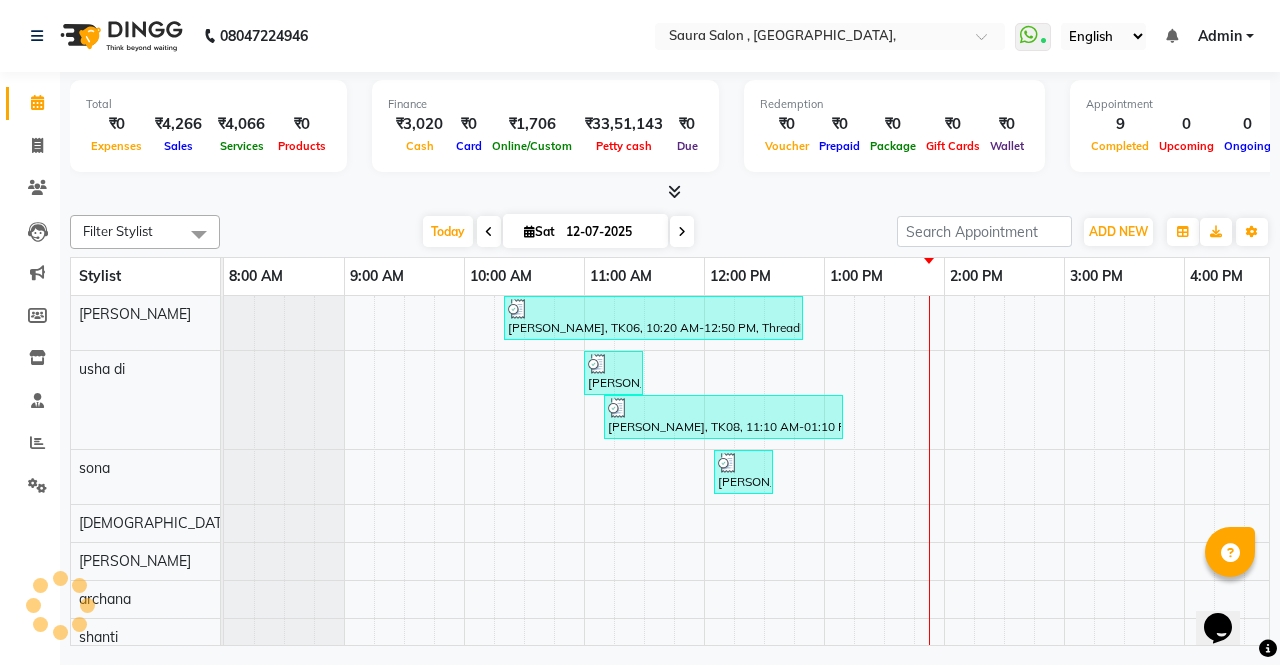 scroll, scrollTop: 0, scrollLeft: 514, axis: horizontal 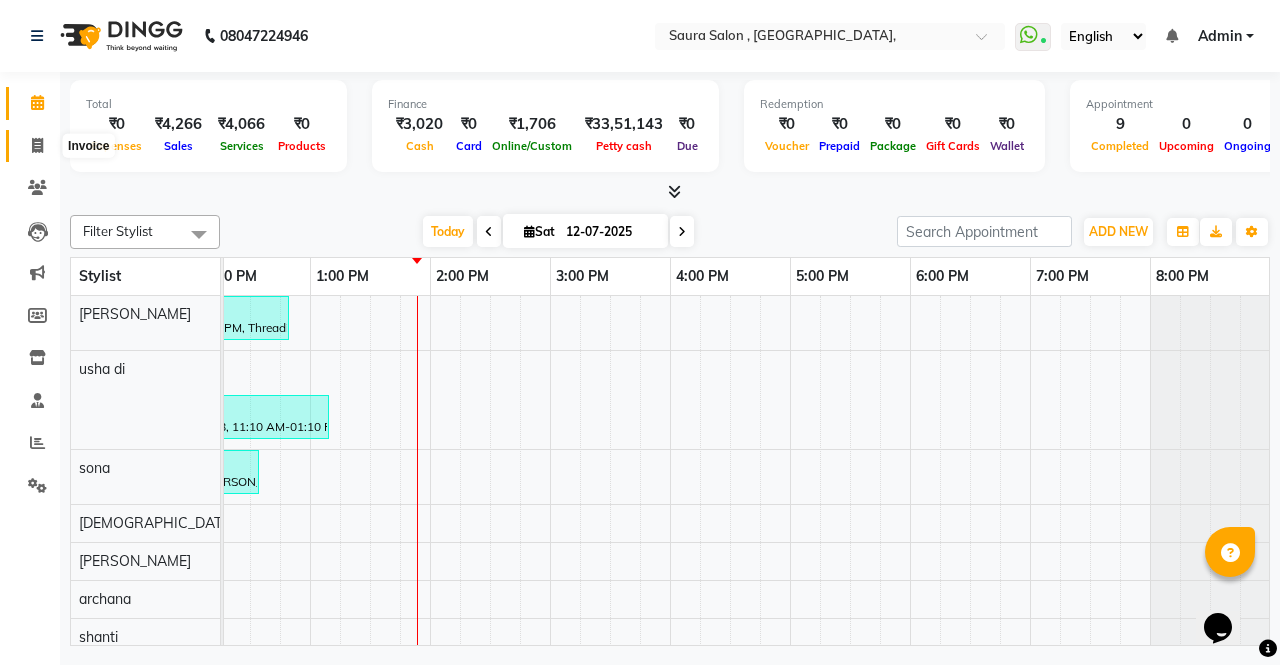 click 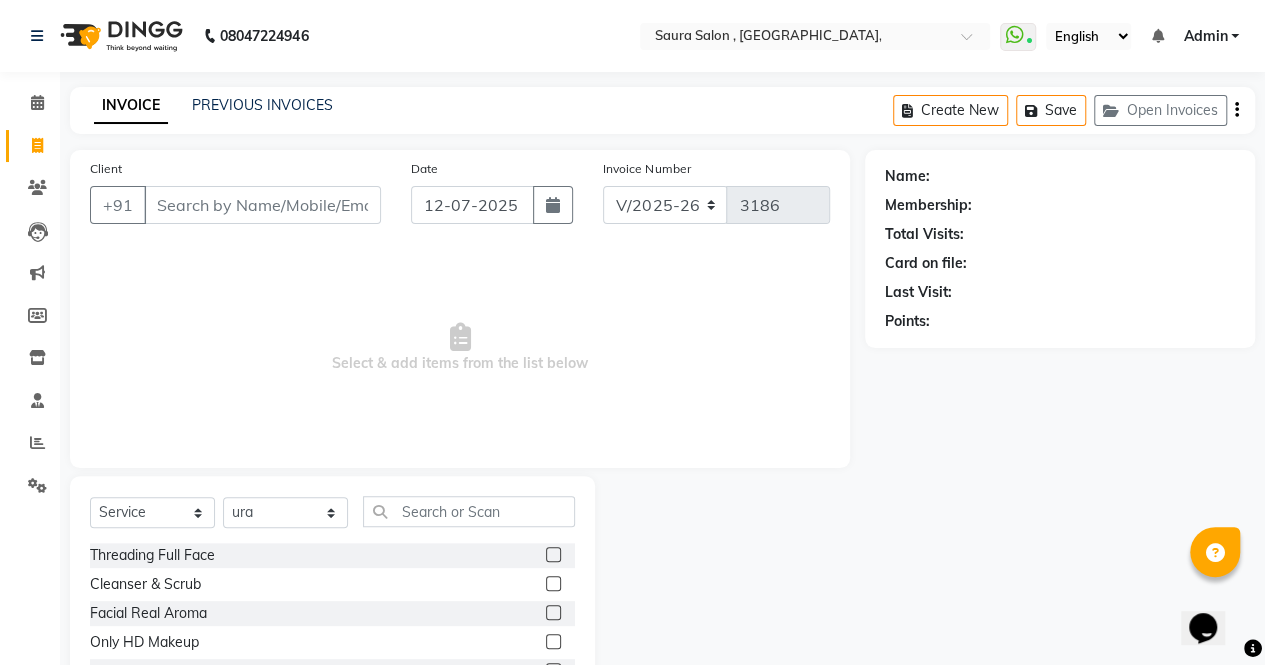 click on "Client" at bounding box center (262, 205) 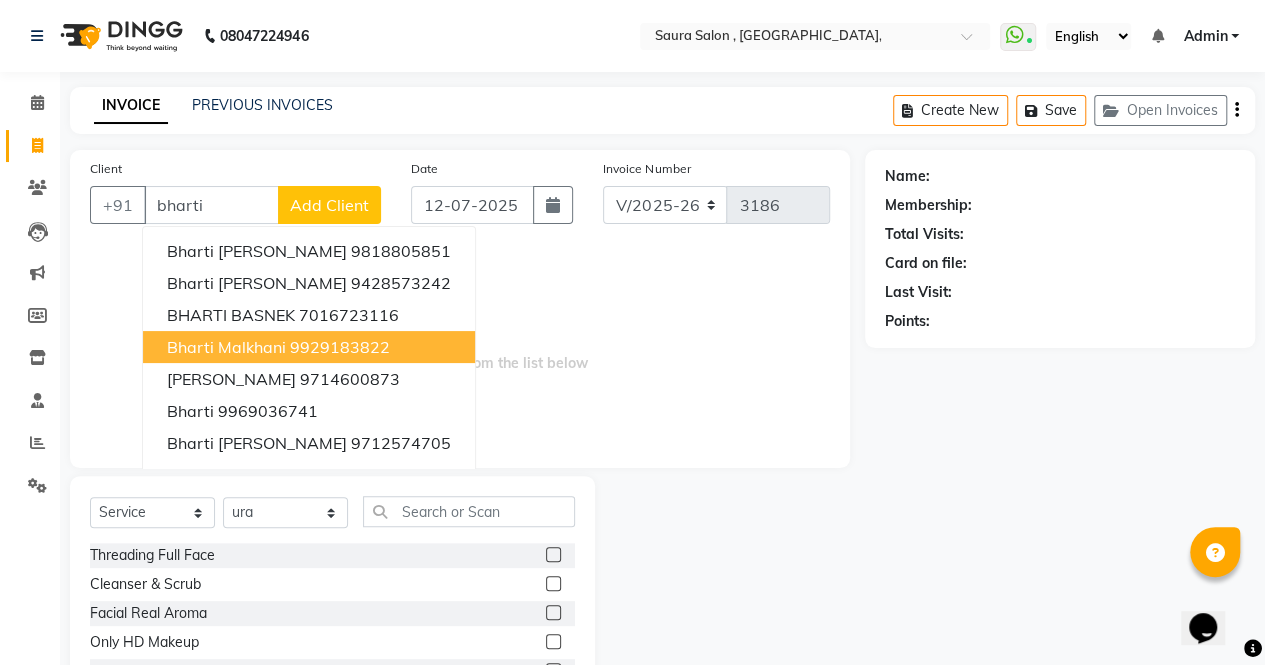 click on "9929183822" at bounding box center (340, 347) 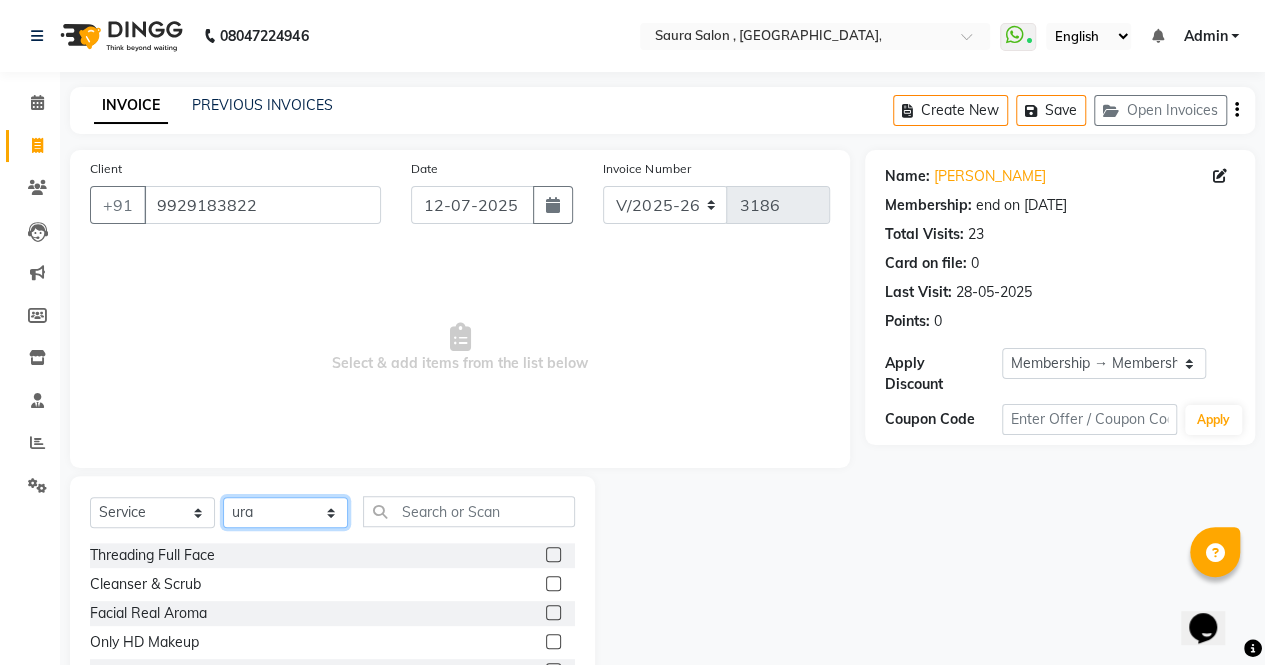 click on "Select Stylist archana  asha  [PERSON_NAME]  deepika [PERSON_NAME] [PERSON_NAME] [PERSON_NAME] khandala shanti  sona  ura usha di [PERSON_NAME]  [PERSON_NAME]" 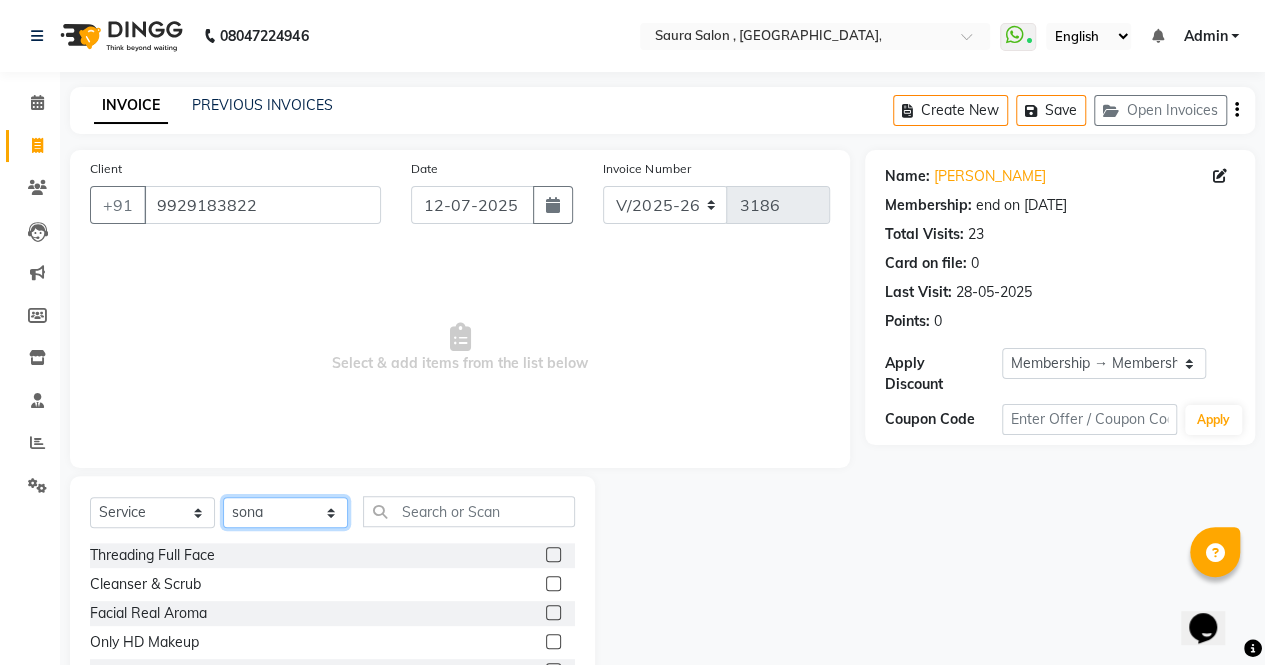 click on "Select Stylist archana  asha  [PERSON_NAME]  deepika [PERSON_NAME] [PERSON_NAME] [PERSON_NAME] khandala shanti  sona  ura usha di [PERSON_NAME]  [PERSON_NAME]" 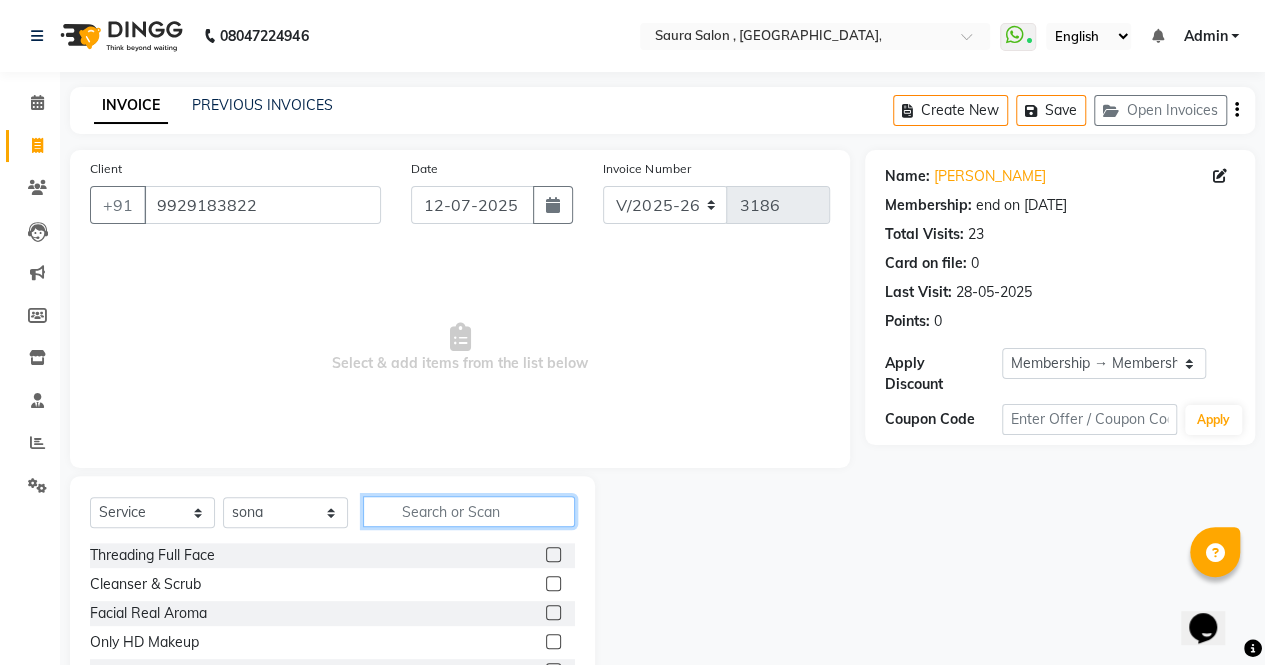 click 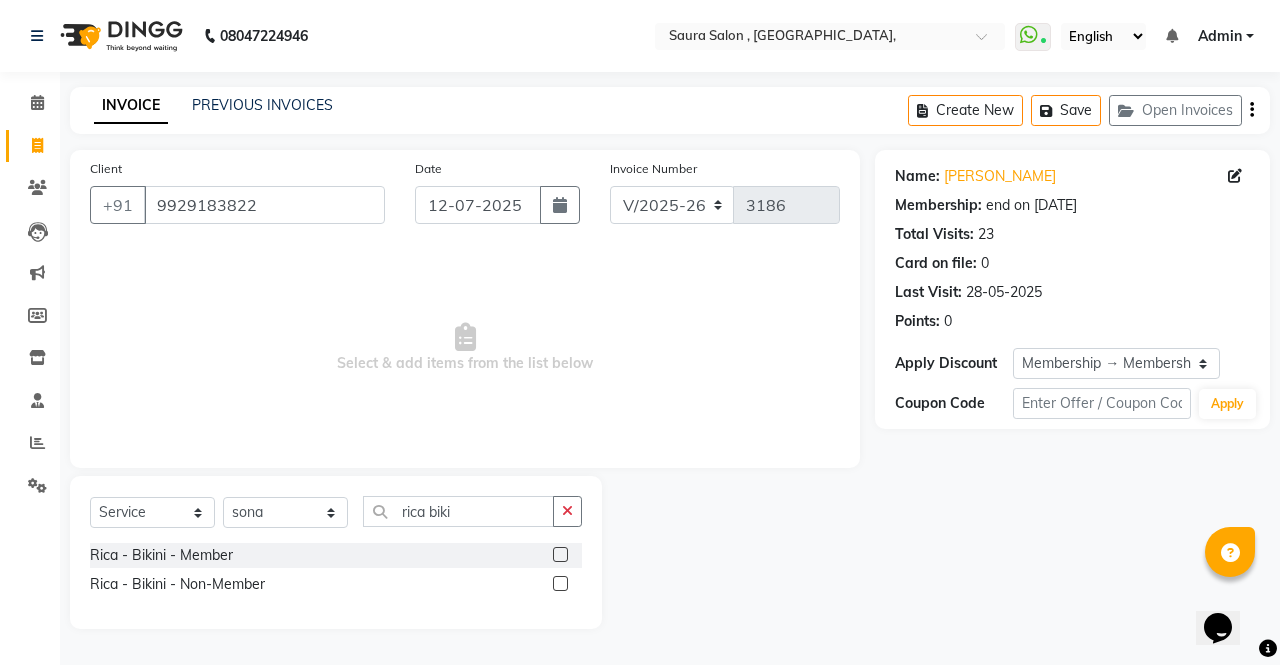 click 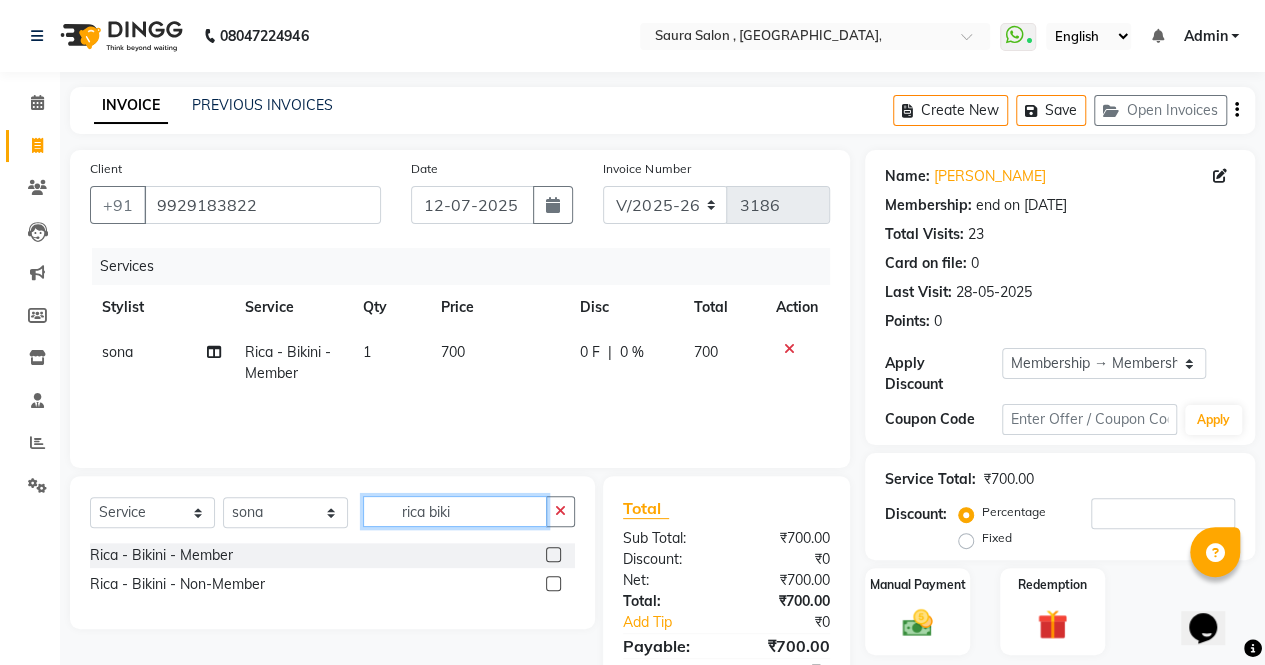 click on "rica biki" 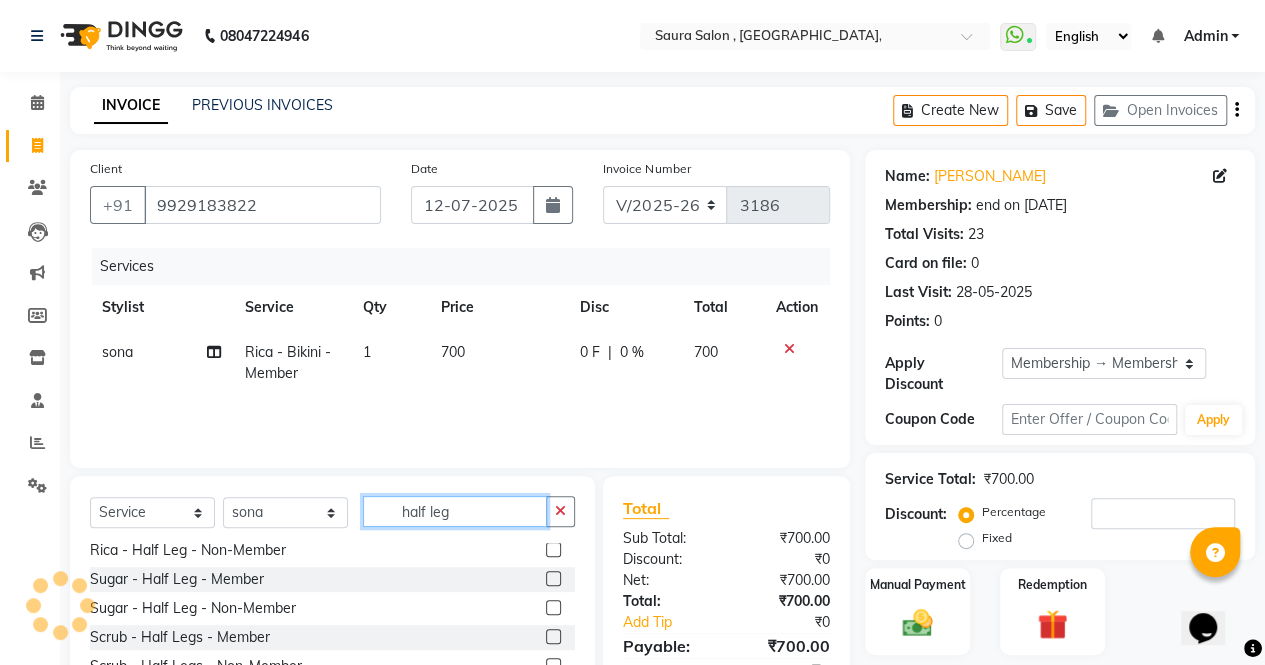 scroll, scrollTop: 93, scrollLeft: 0, axis: vertical 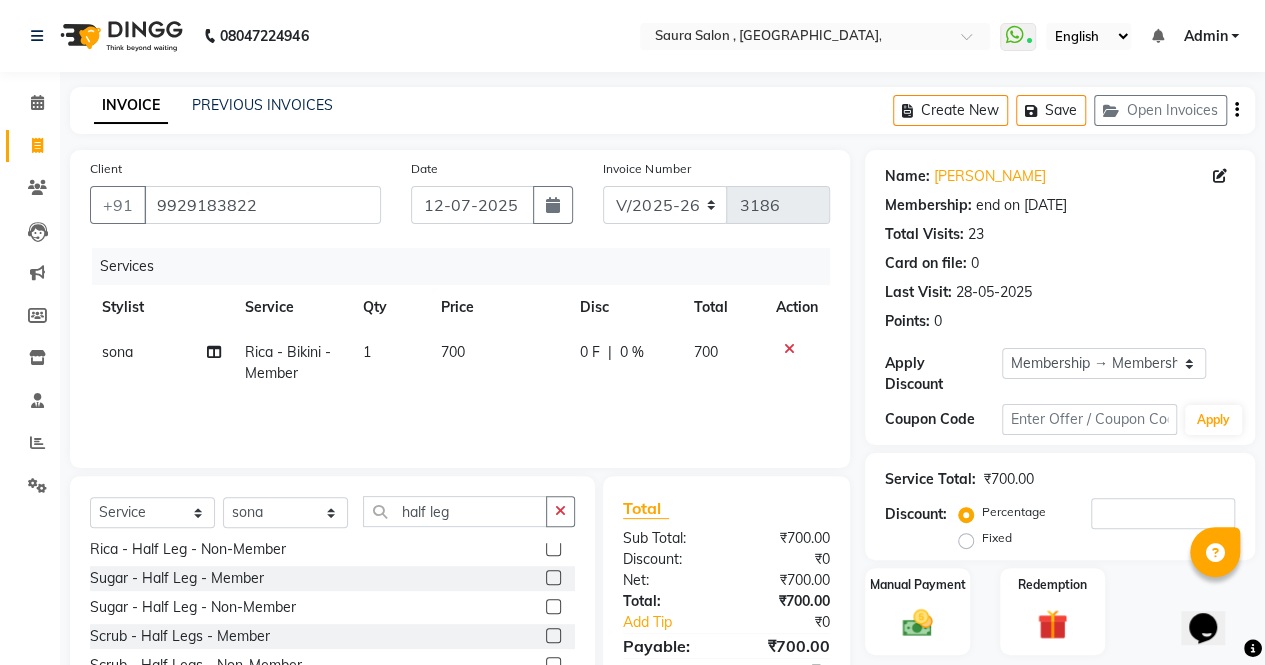 click 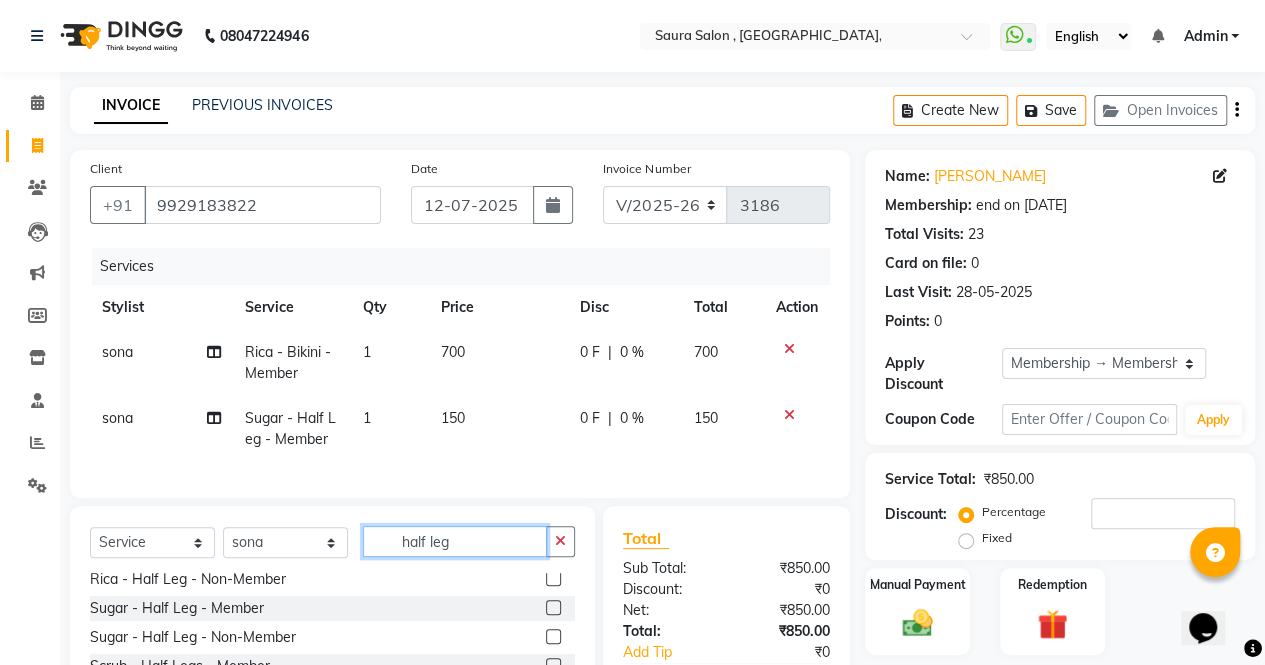click on "half leg" 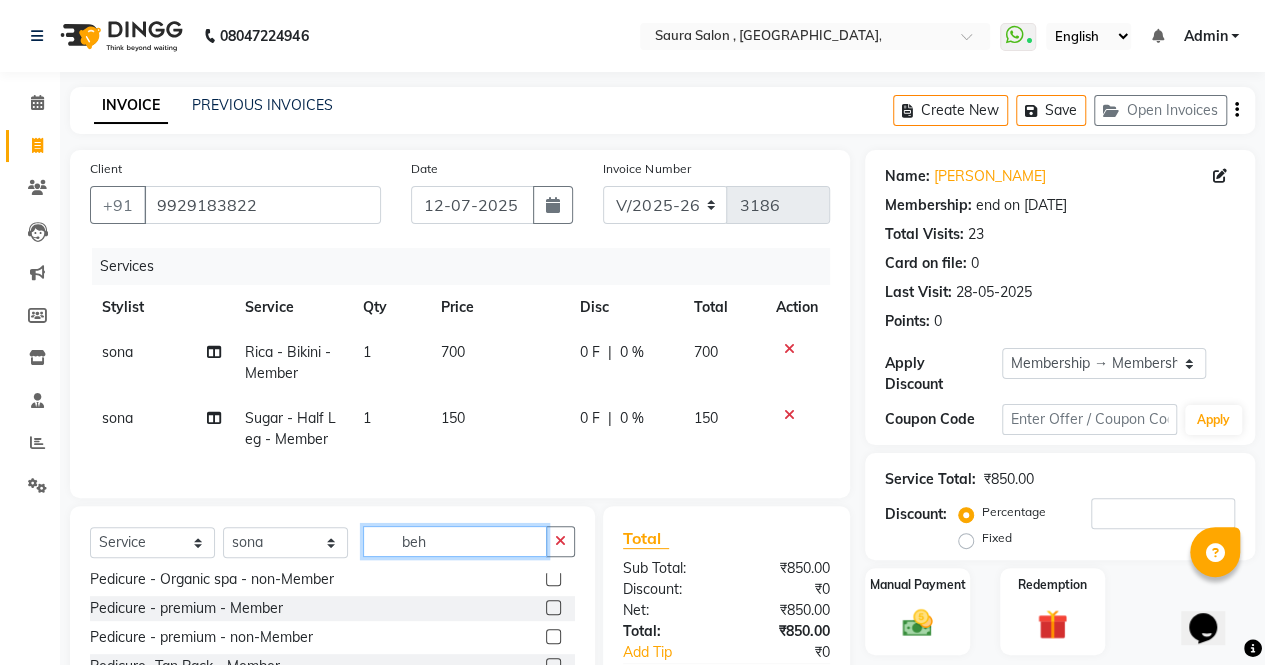 scroll, scrollTop: 90, scrollLeft: 0, axis: vertical 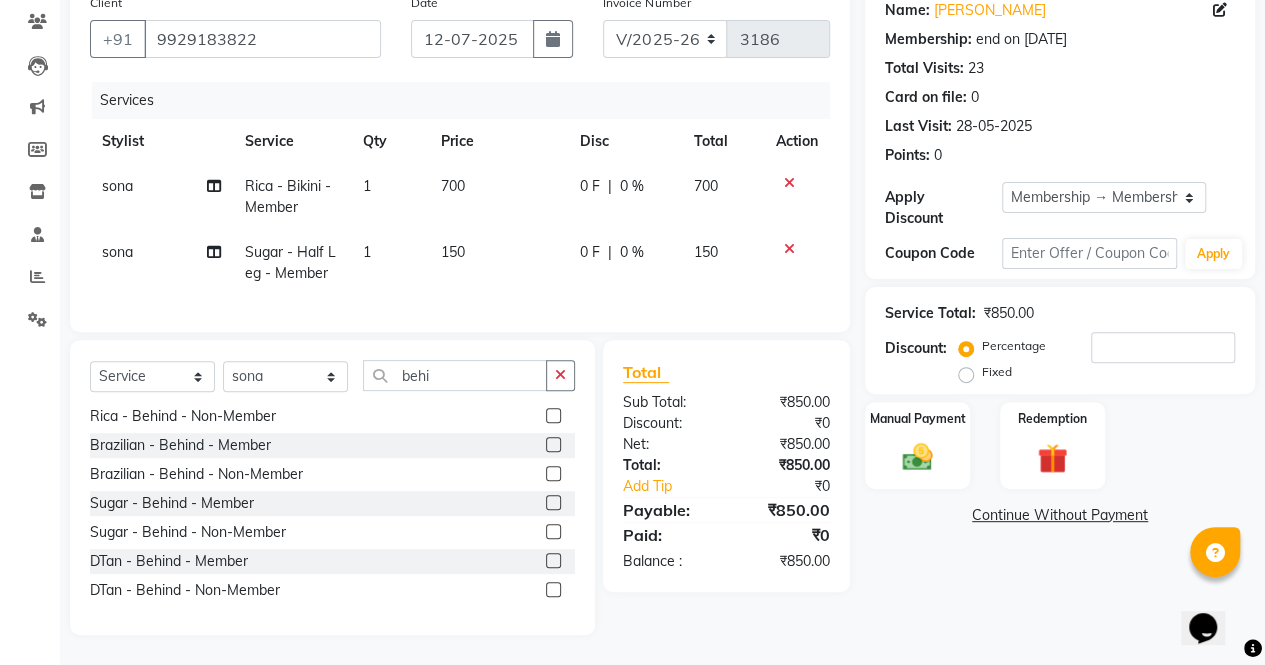 click 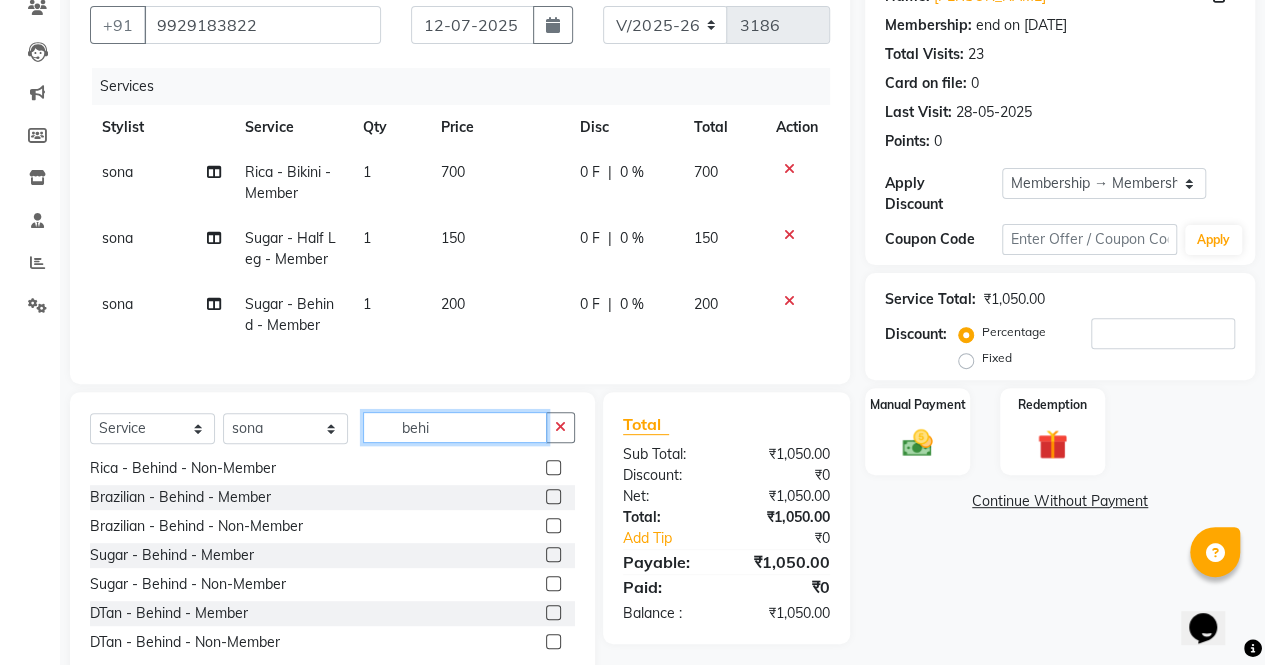 click on "behi" 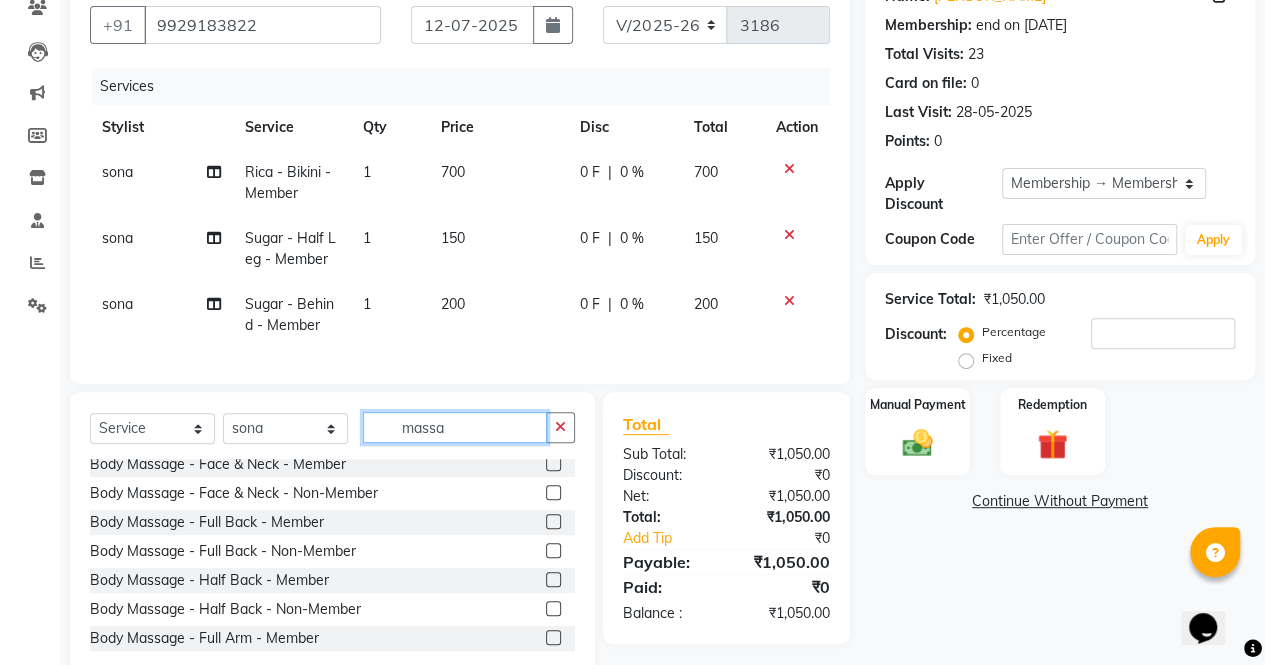 scroll, scrollTop: 190, scrollLeft: 0, axis: vertical 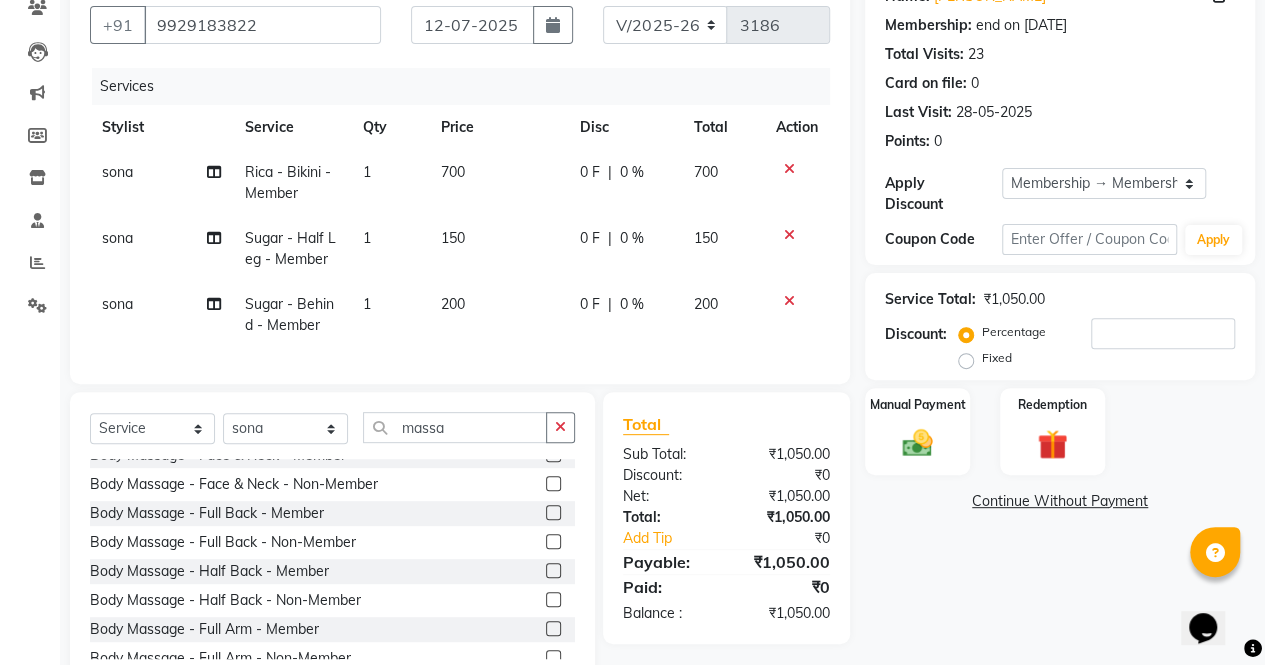 click 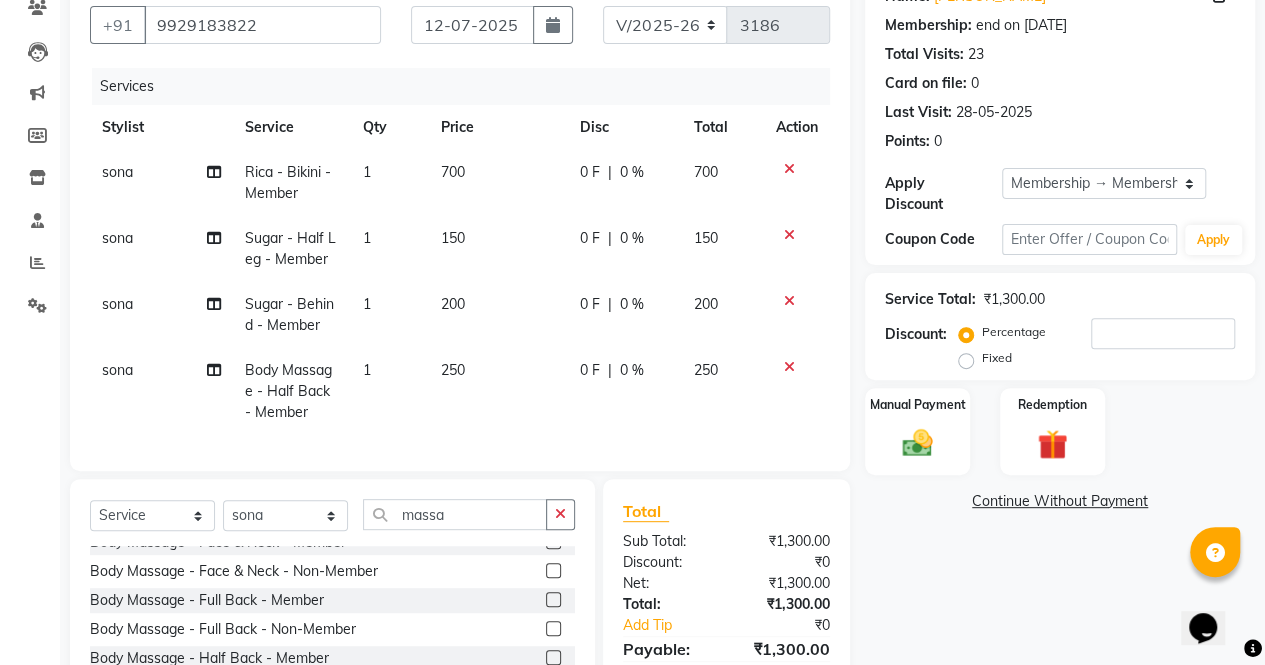click on "Name: Bharti Malkhani Membership: end on 12-04-2026 Total Visits:  23 Card on file:  0 Last Visit:   28-05-2025 Points:   0  Apply Discount Select Membership → Membership Coupon Code Apply Service Total:  ₹1,300.00  Discount:  Percentage   Fixed  Manual Payment Redemption  Continue Without Payment" 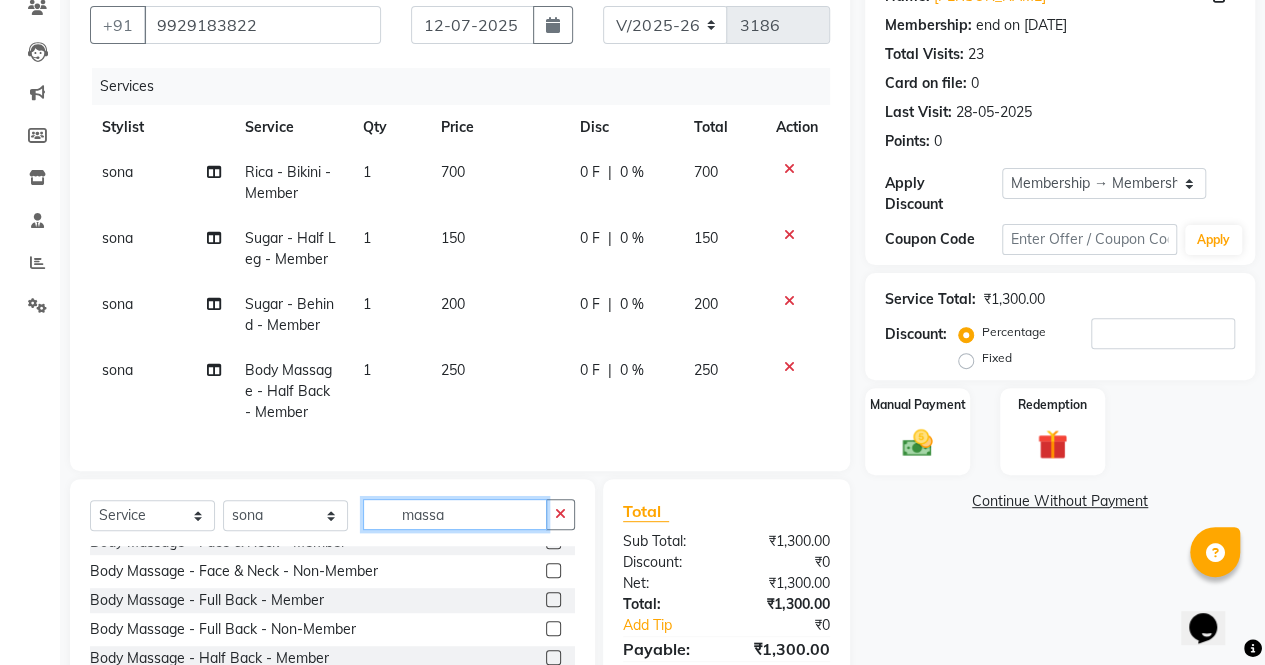 click on "massa" 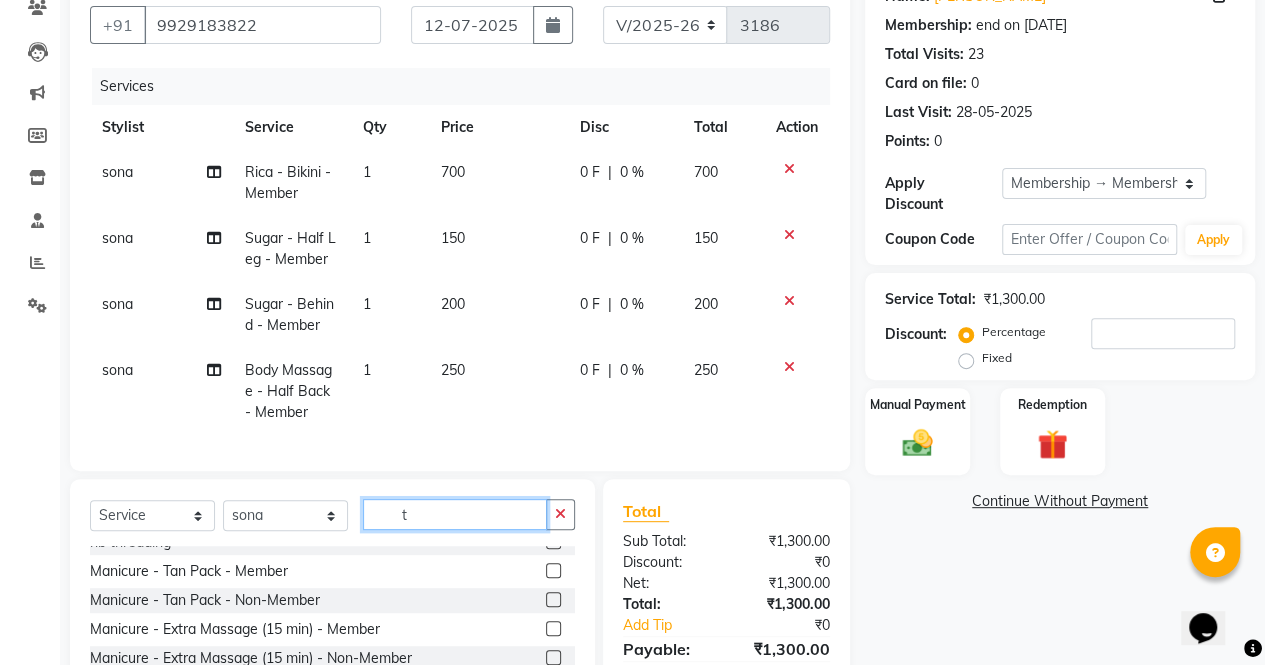 scroll, scrollTop: 45, scrollLeft: 0, axis: vertical 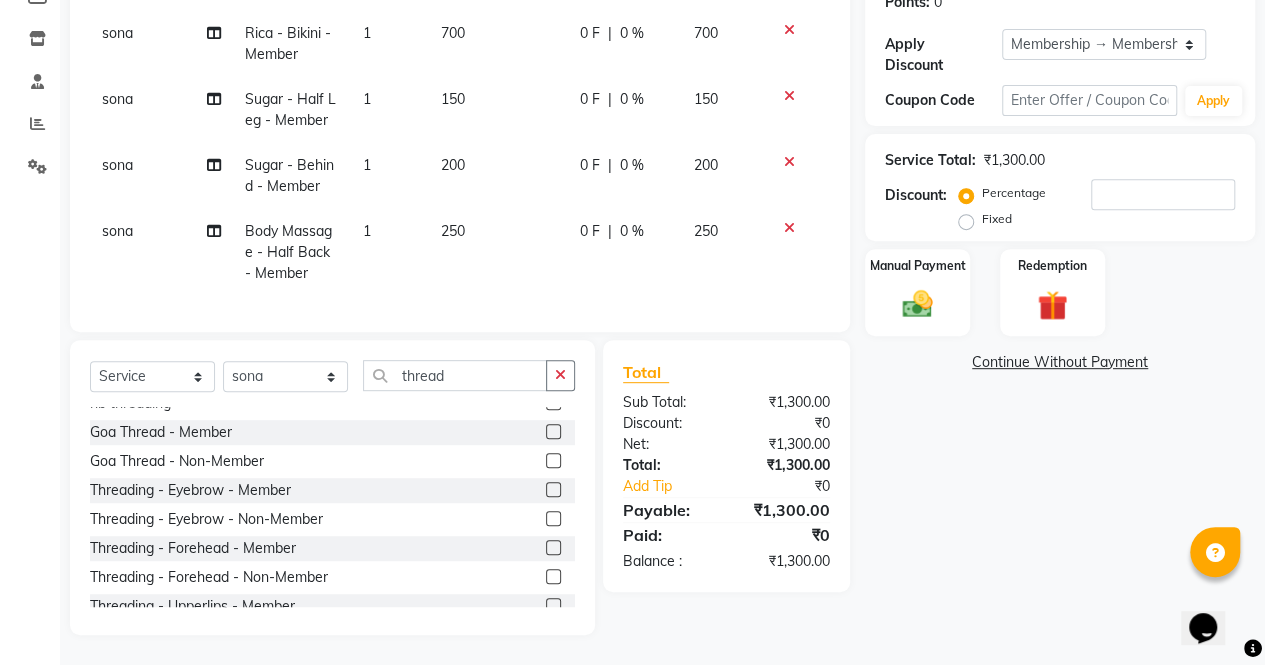 click 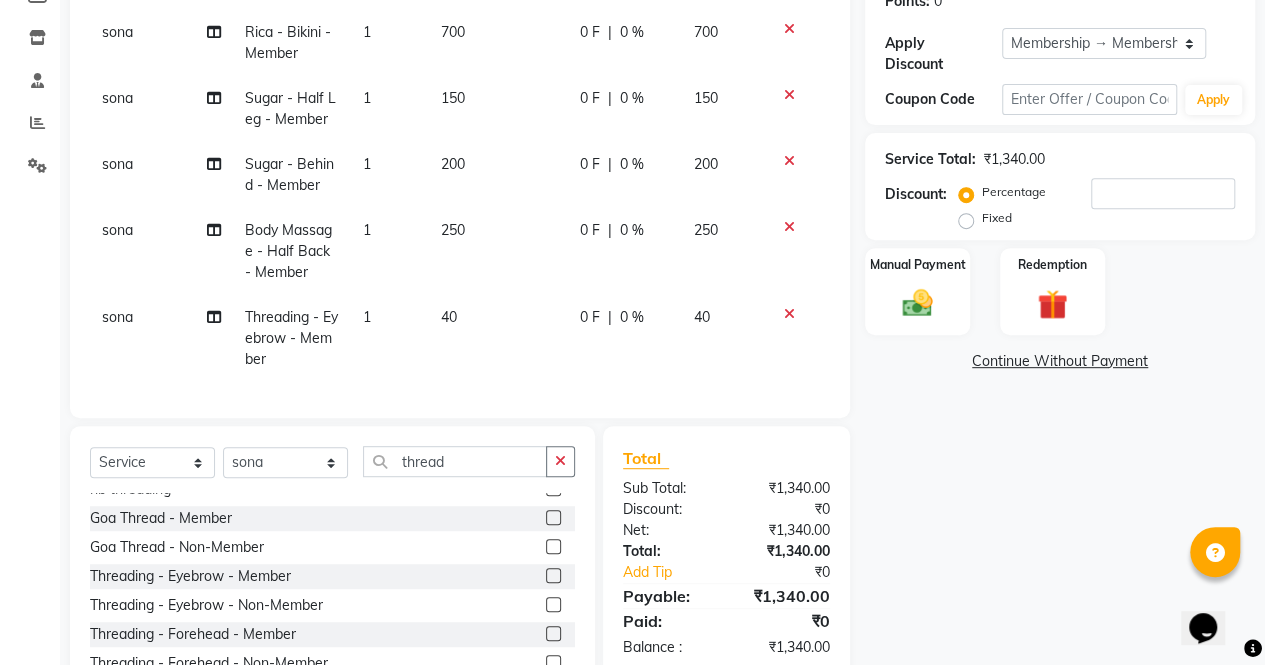click 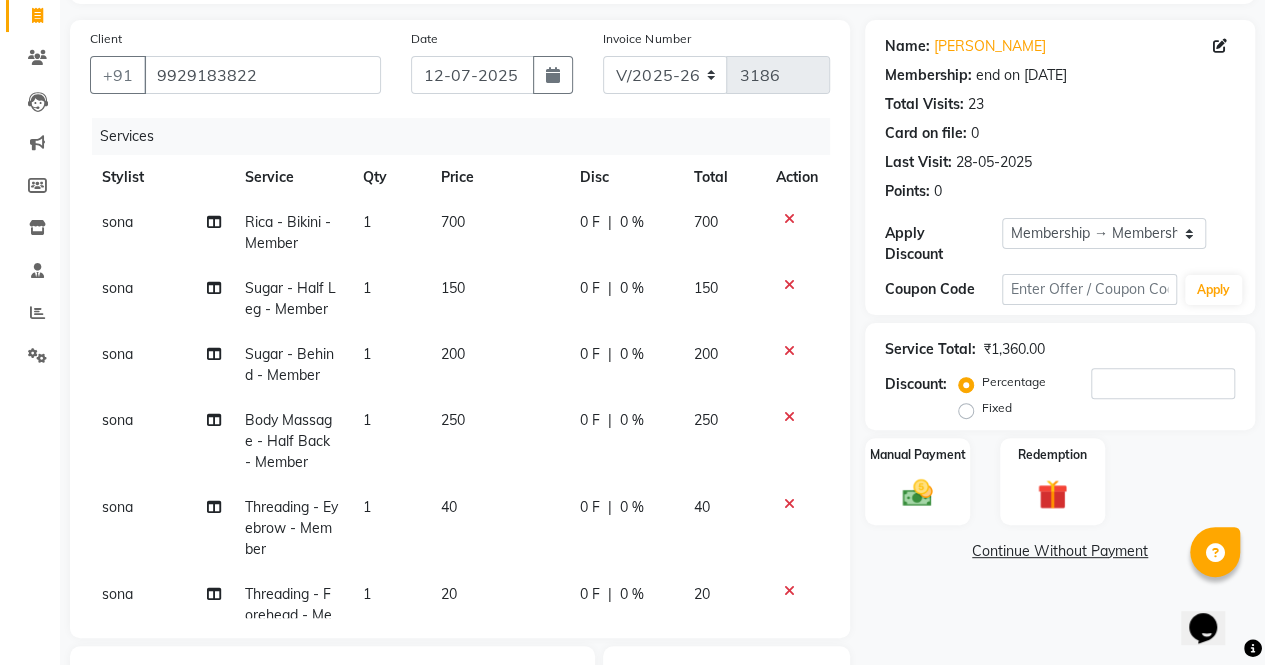 scroll, scrollTop: 128, scrollLeft: 0, axis: vertical 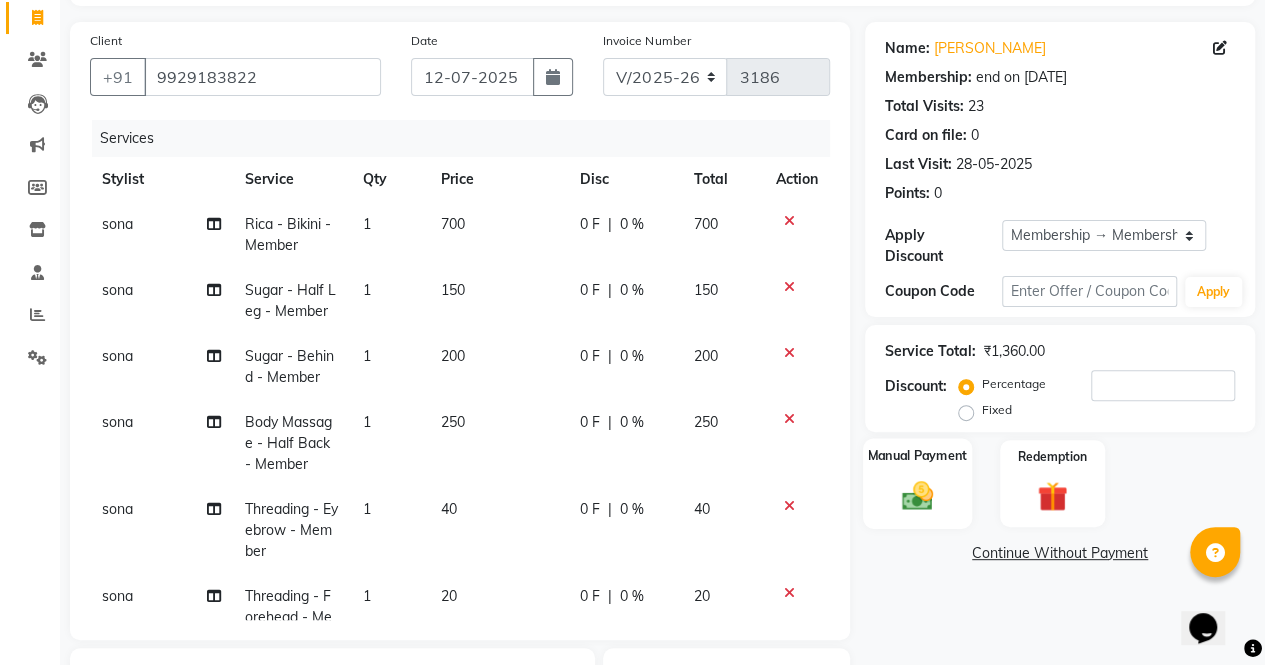 click 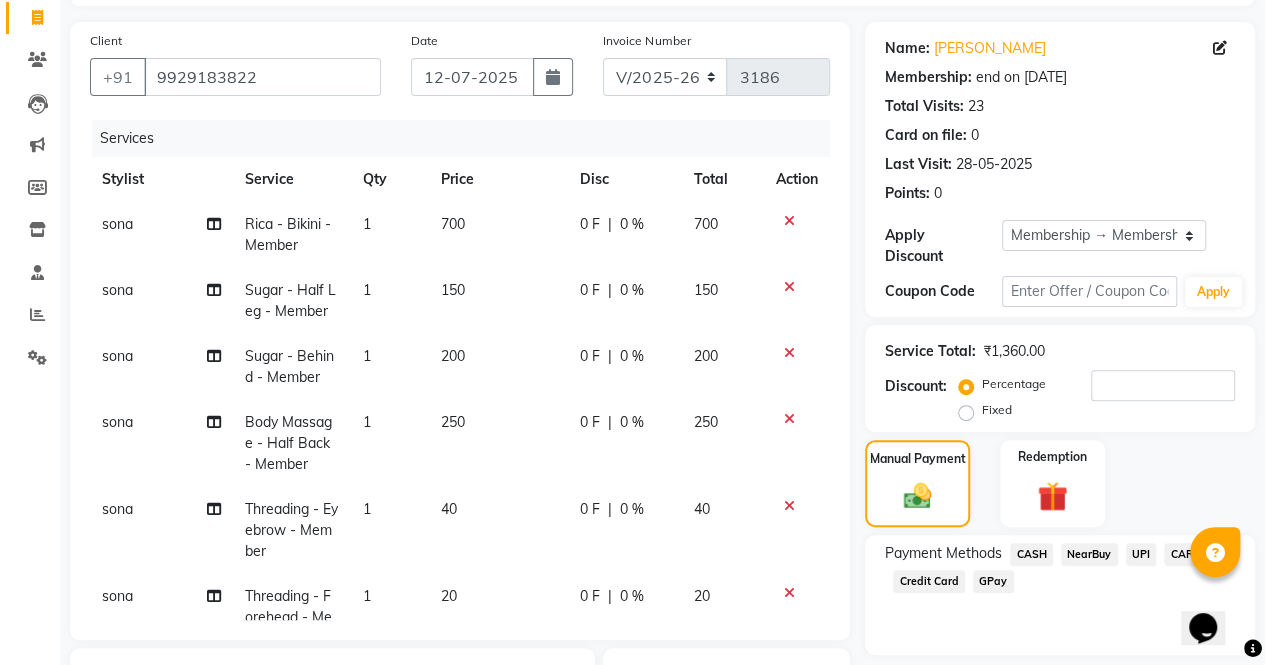 click on "UPI" 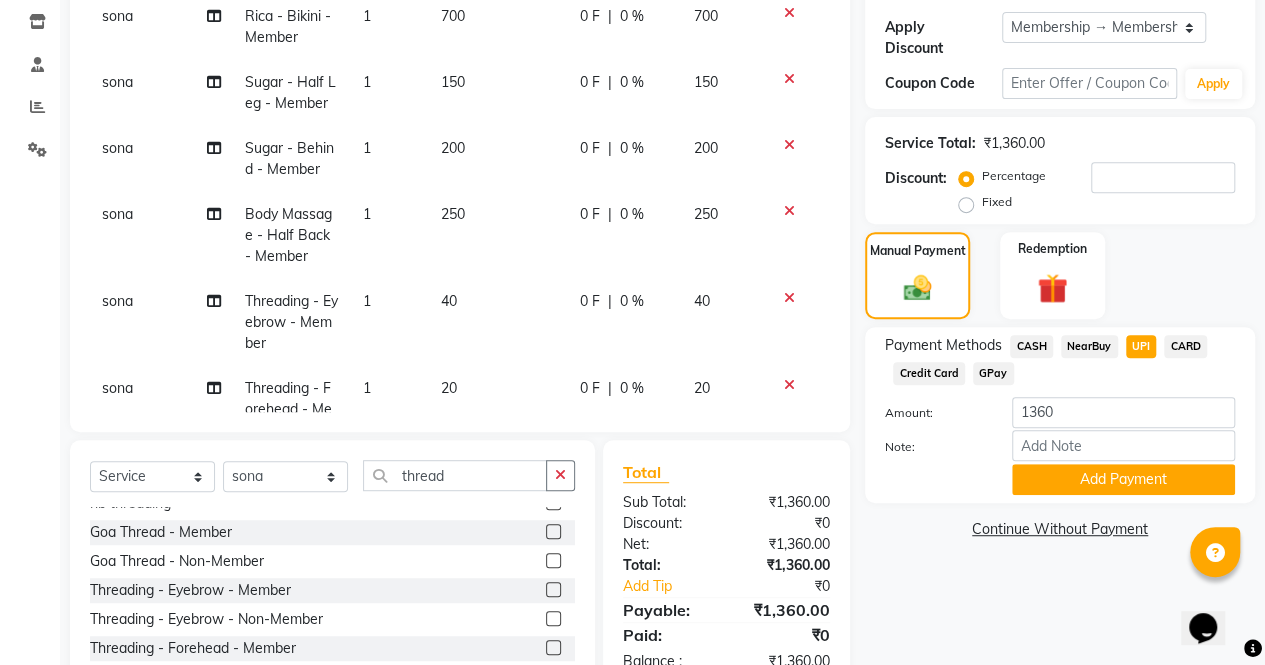 scroll, scrollTop: 336, scrollLeft: 0, axis: vertical 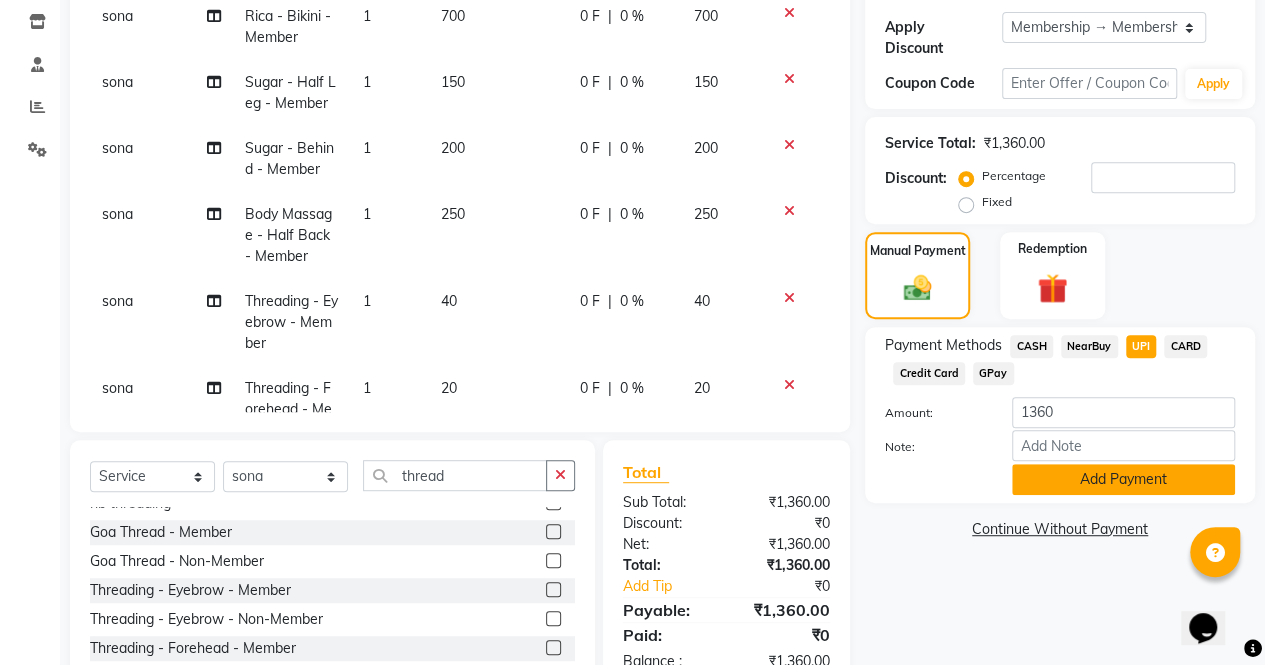 click on "Add Payment" 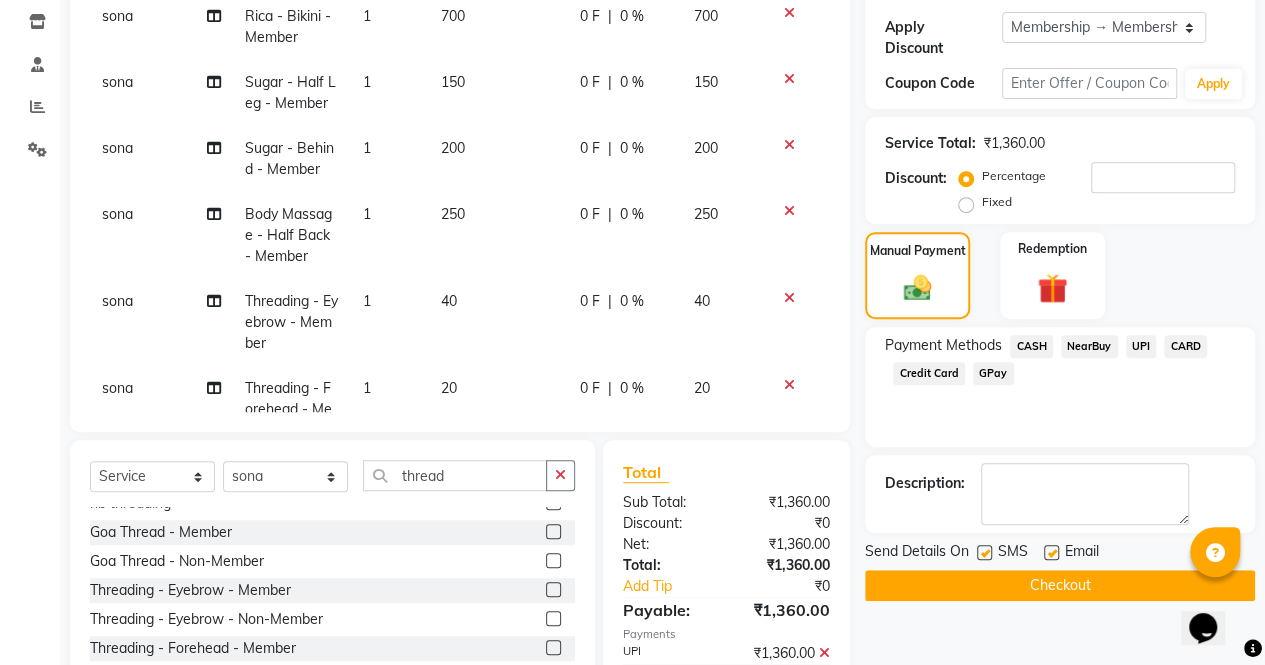 click on "Checkout" 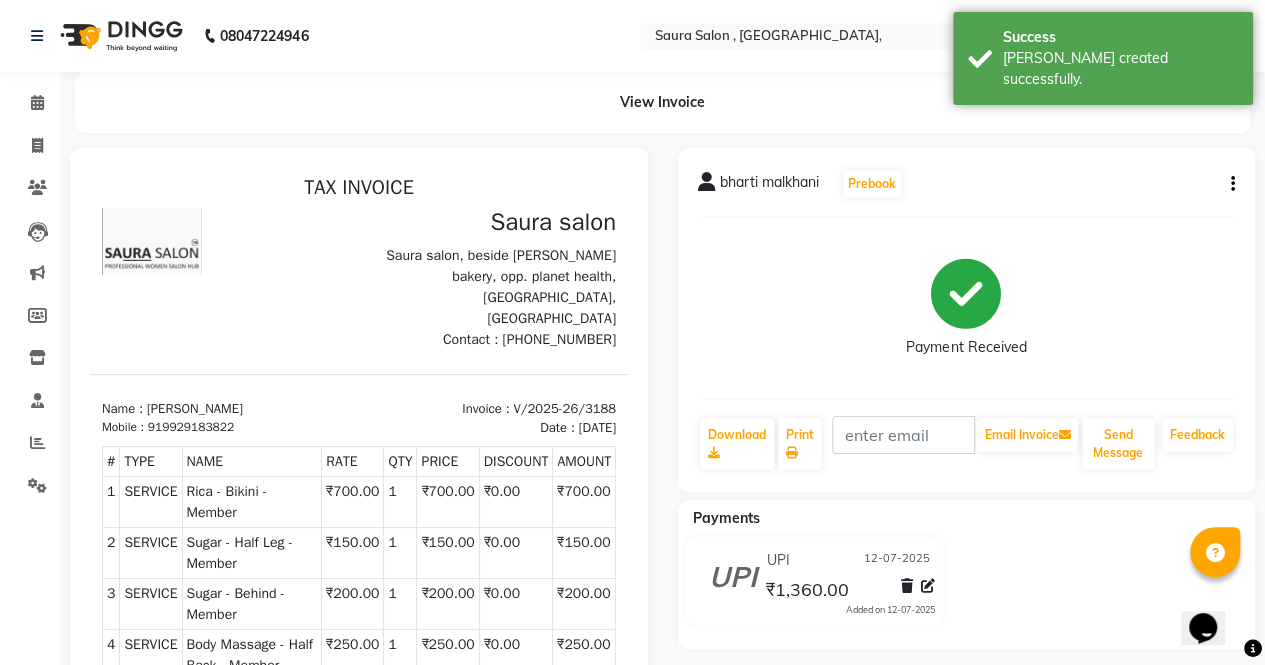scroll, scrollTop: 0, scrollLeft: 0, axis: both 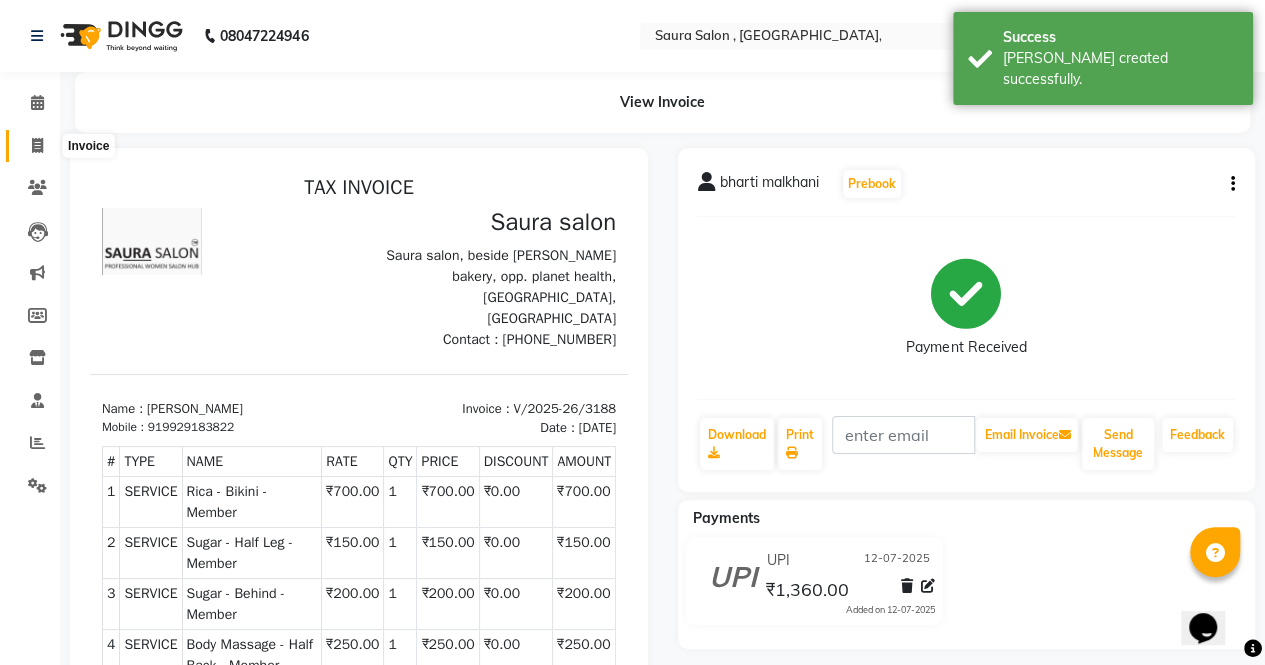 click 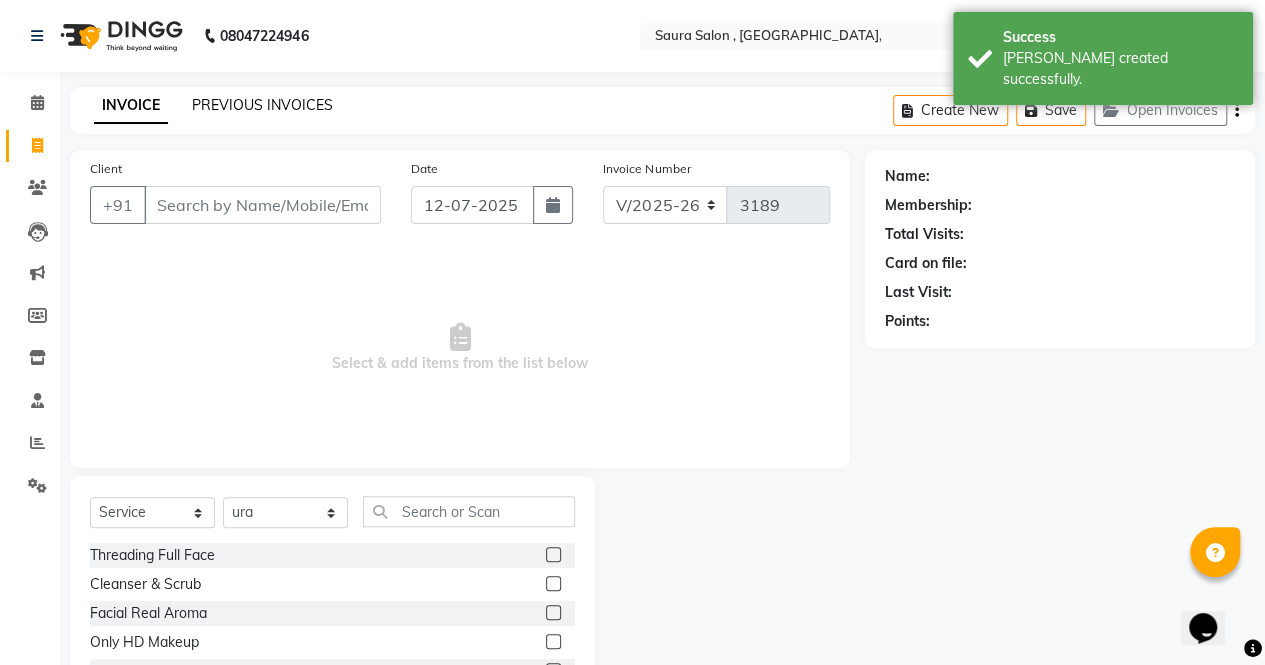 click on "PREVIOUS INVOICES" 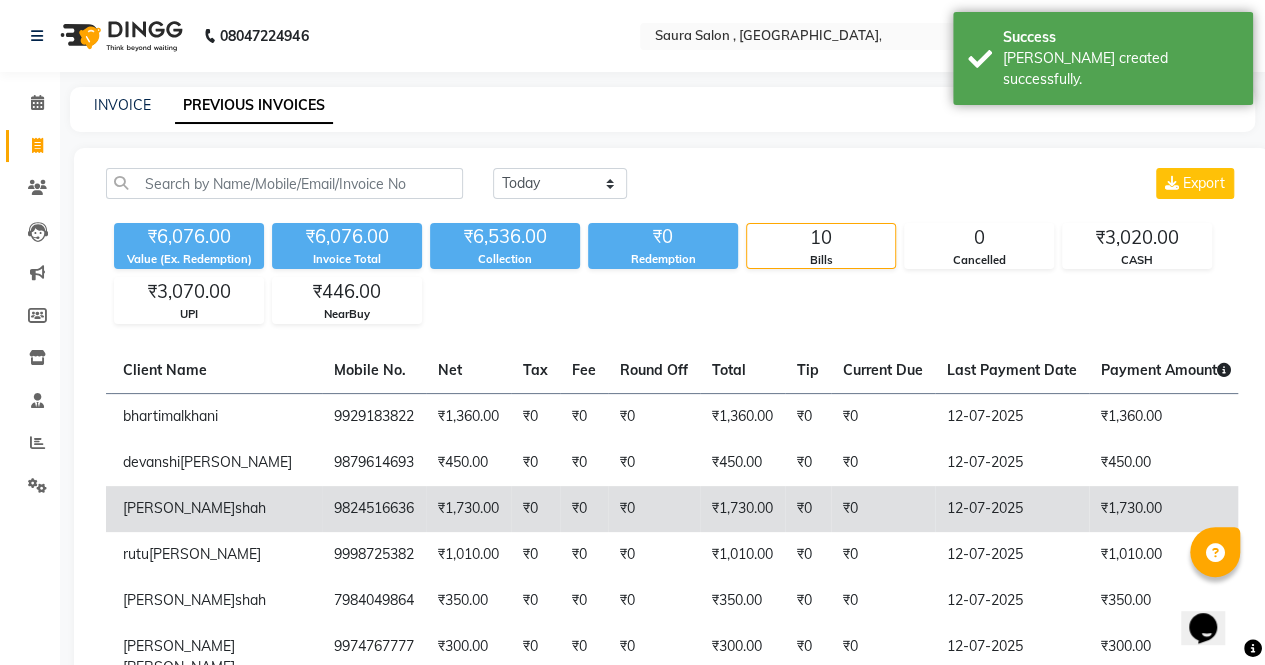 scroll, scrollTop: 0, scrollLeft: 223, axis: horizontal 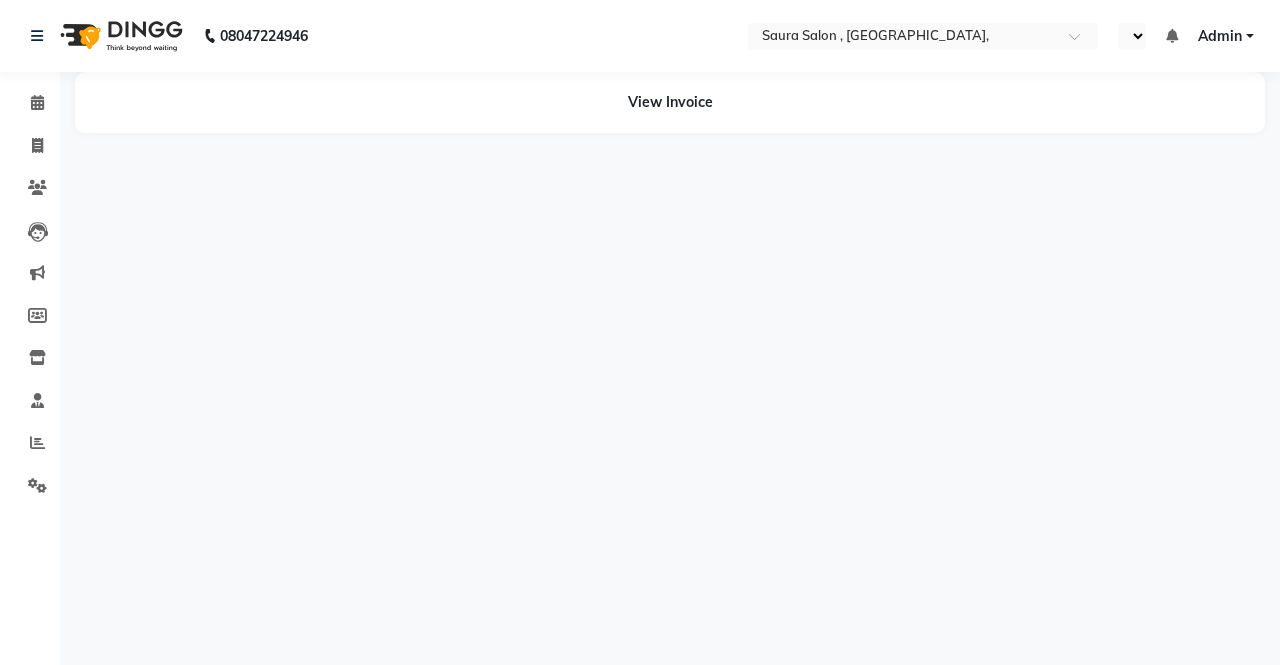 select on "en" 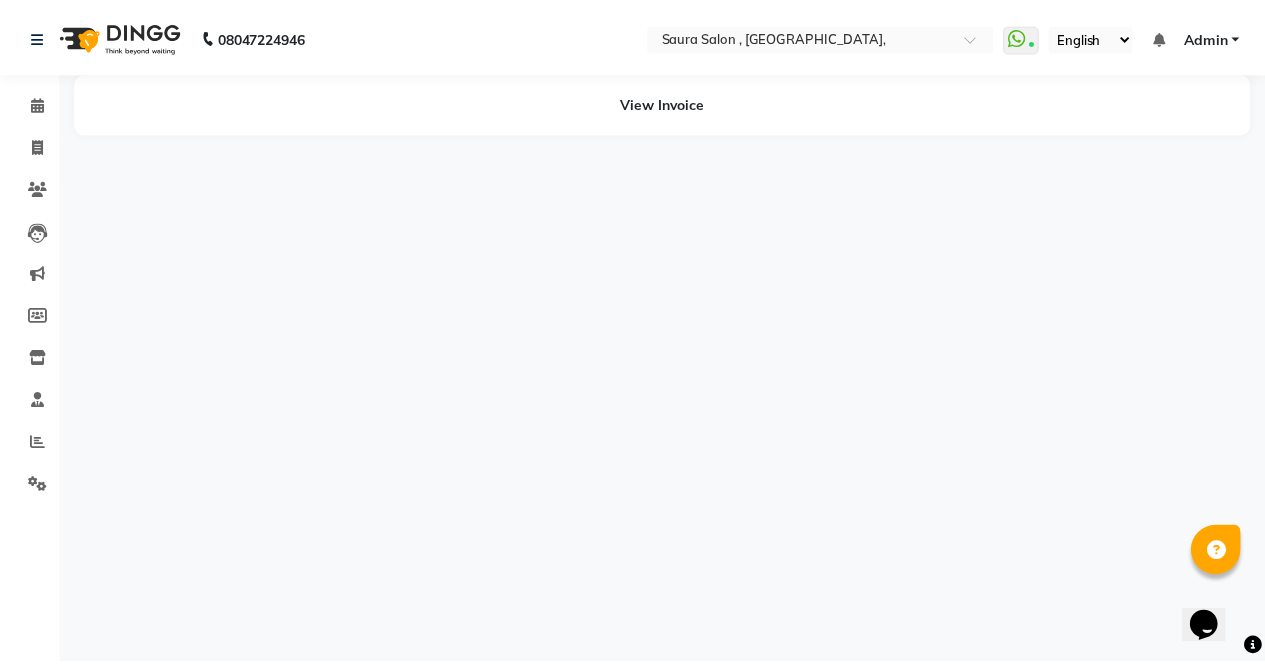 scroll, scrollTop: 0, scrollLeft: 0, axis: both 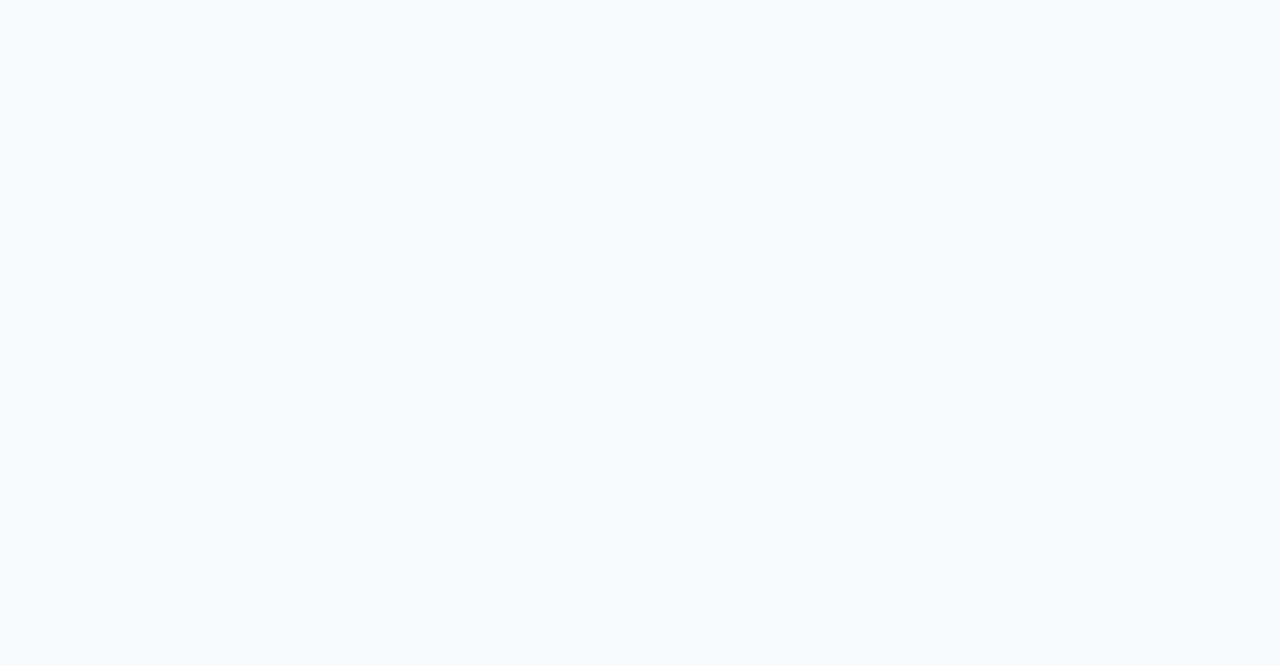 select on "service" 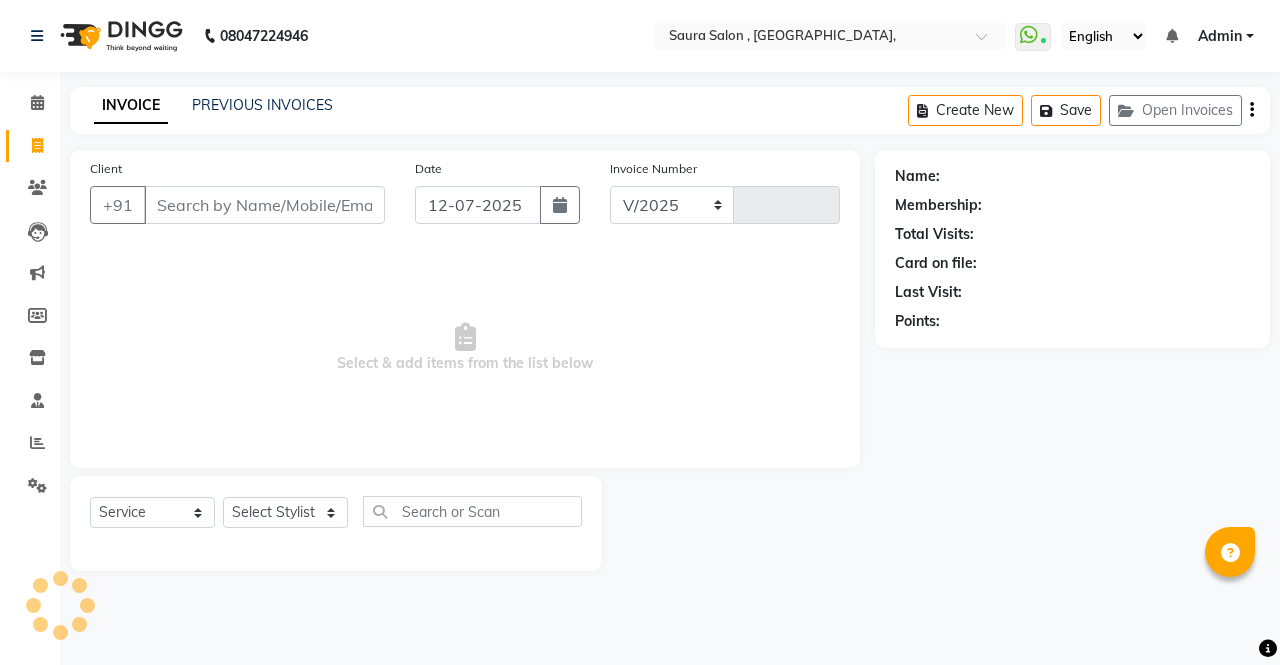 select on "6963" 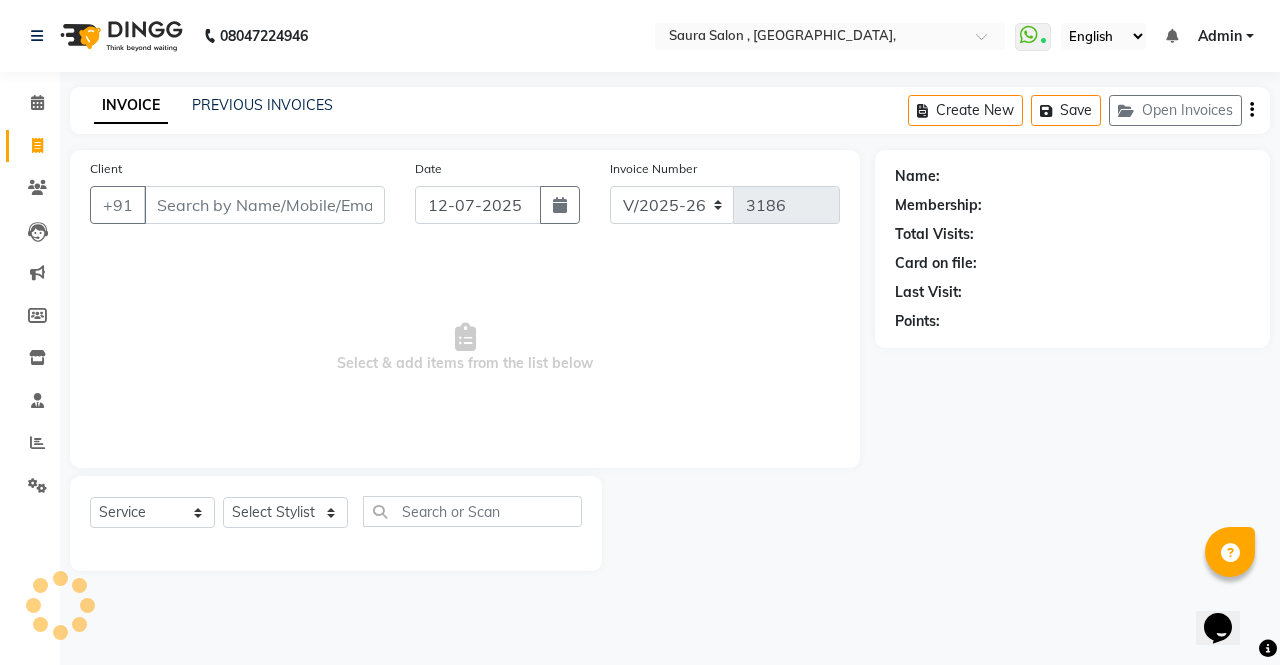 scroll, scrollTop: 0, scrollLeft: 0, axis: both 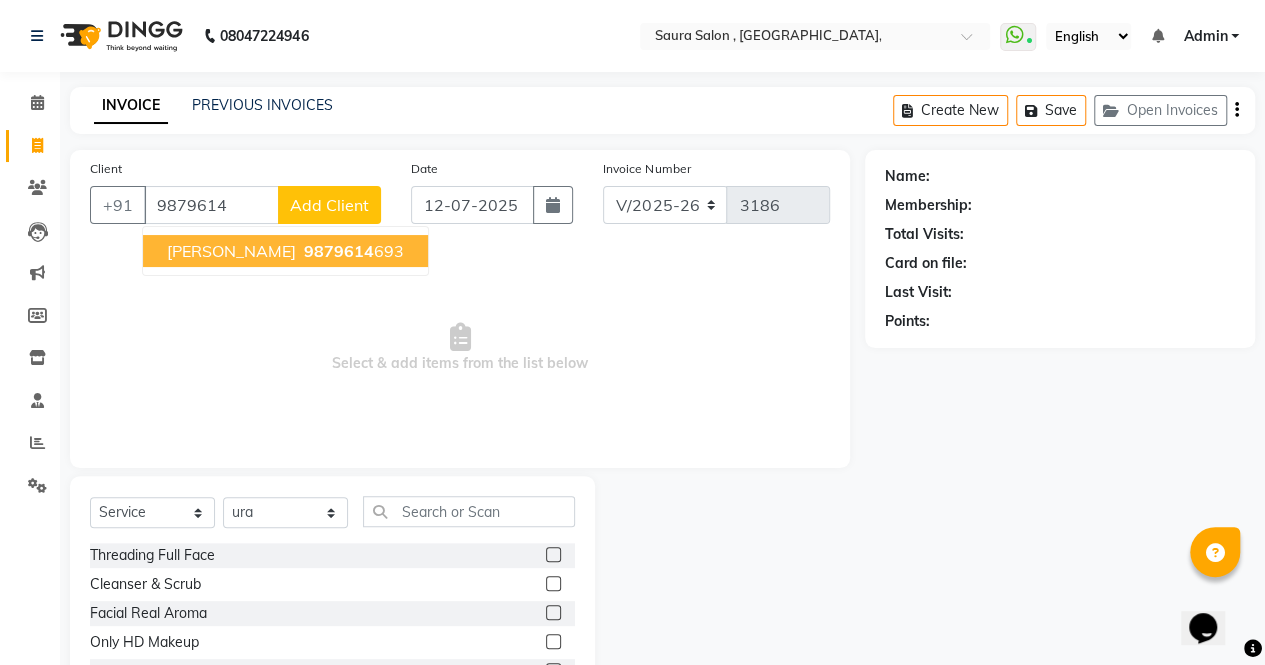 click on "[PERSON_NAME]" at bounding box center [231, 251] 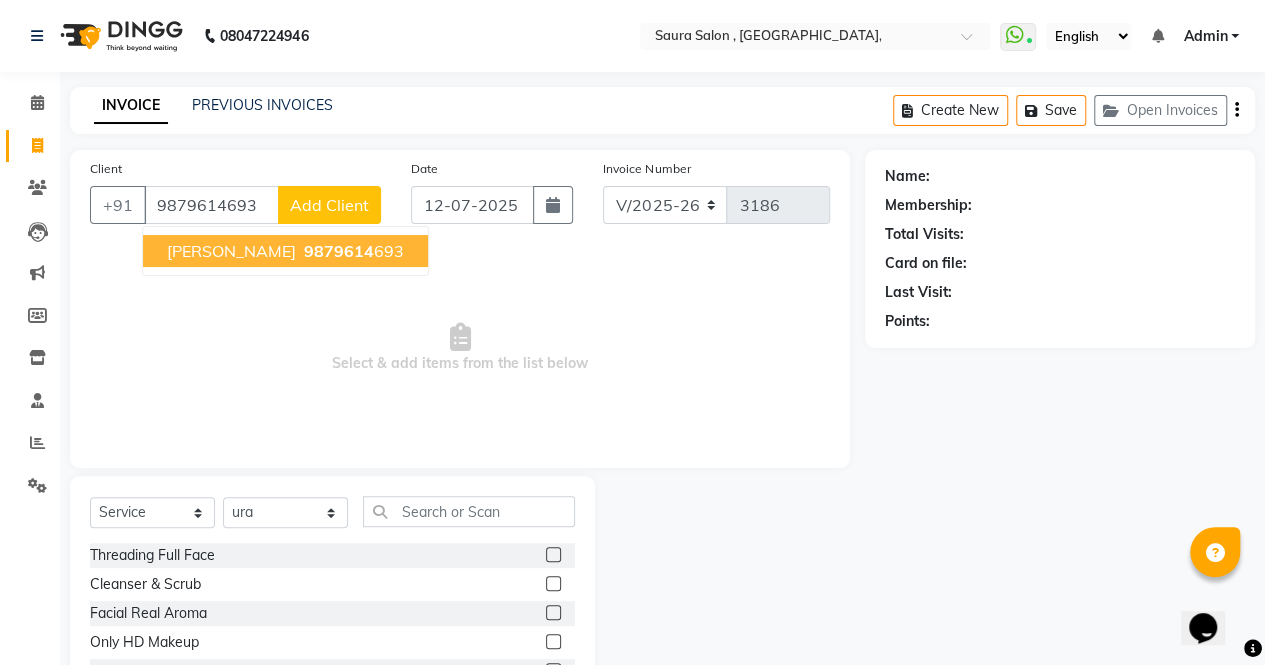 type on "9879614693" 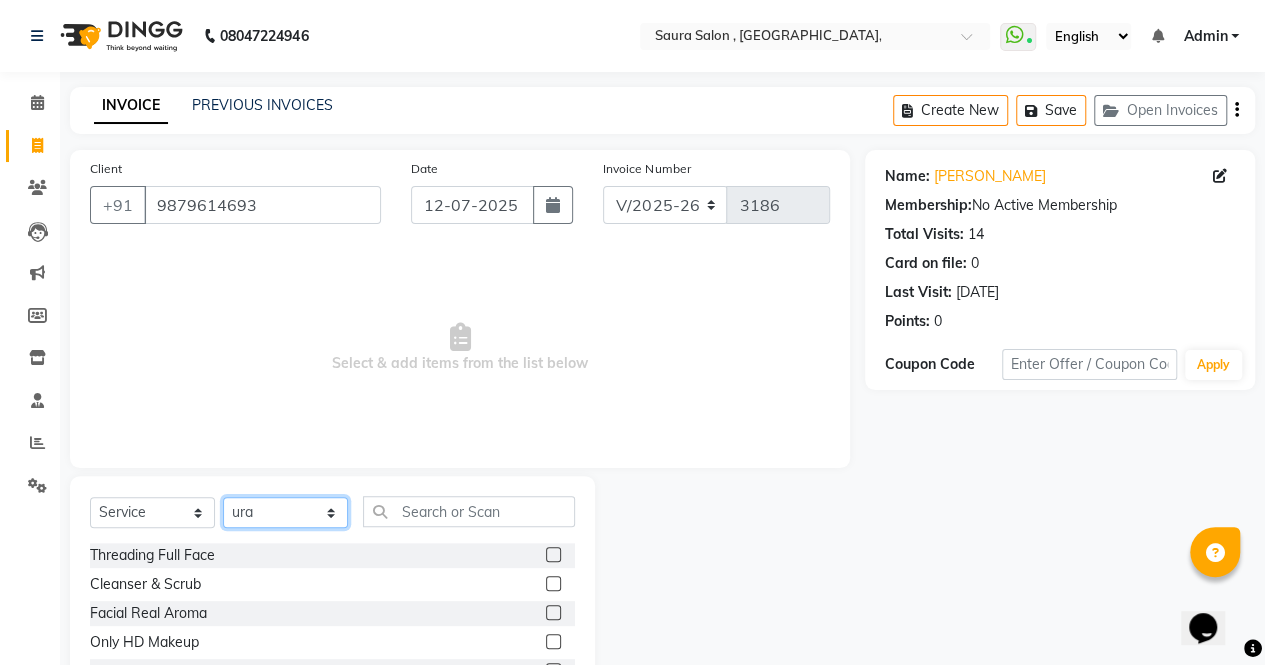 drag, startPoint x: 286, startPoint y: 509, endPoint x: 294, endPoint y: 437, distance: 72.443085 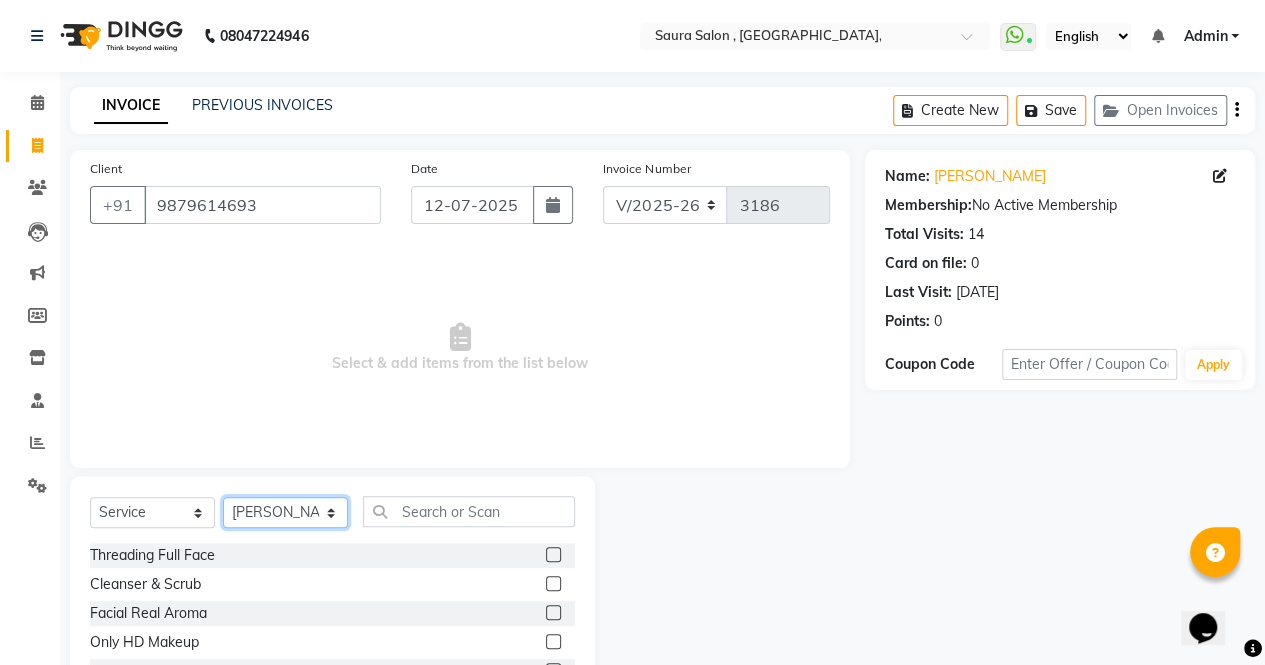click on "Select Stylist archana  asha  [PERSON_NAME]  deepika [PERSON_NAME] [PERSON_NAME] [PERSON_NAME] khandala shanti  sona  ura usha di [PERSON_NAME]  [PERSON_NAME]" 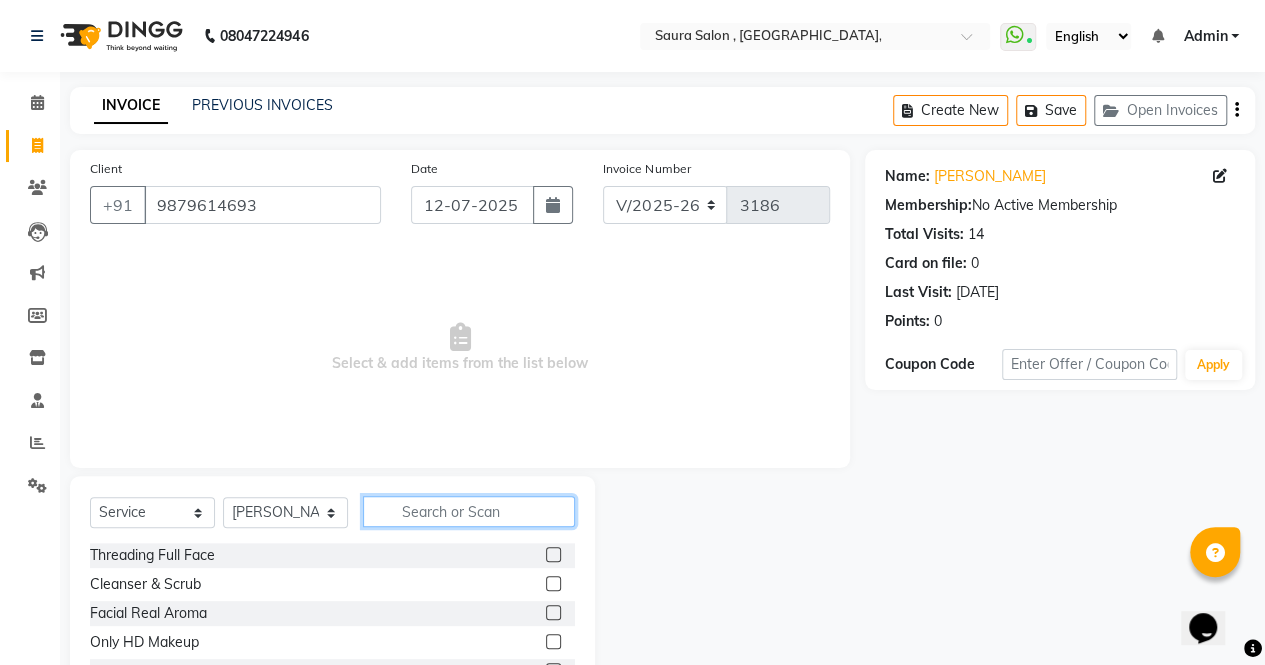 click 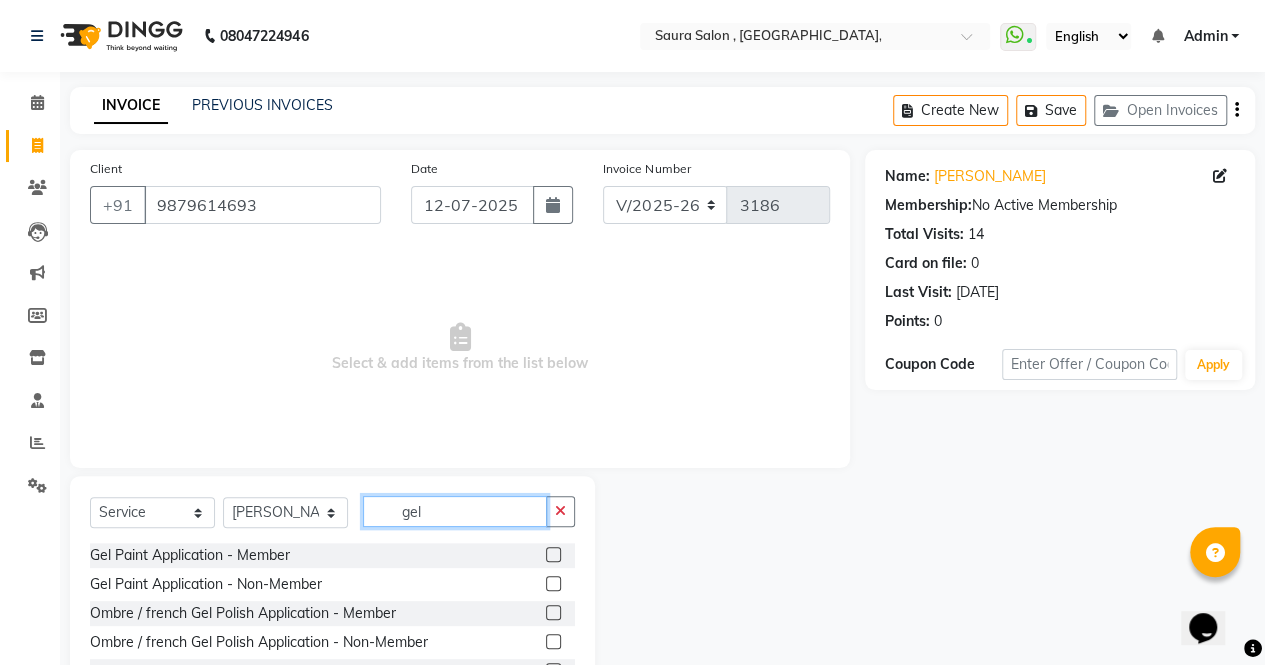 type on "gel" 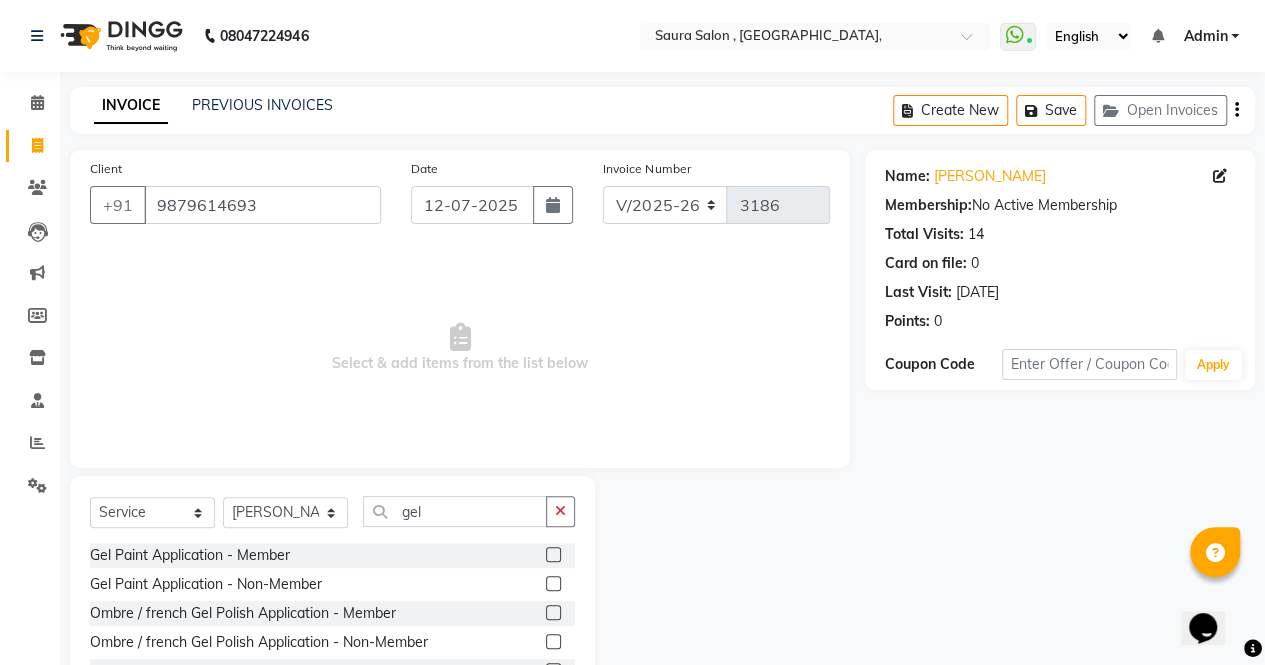 click 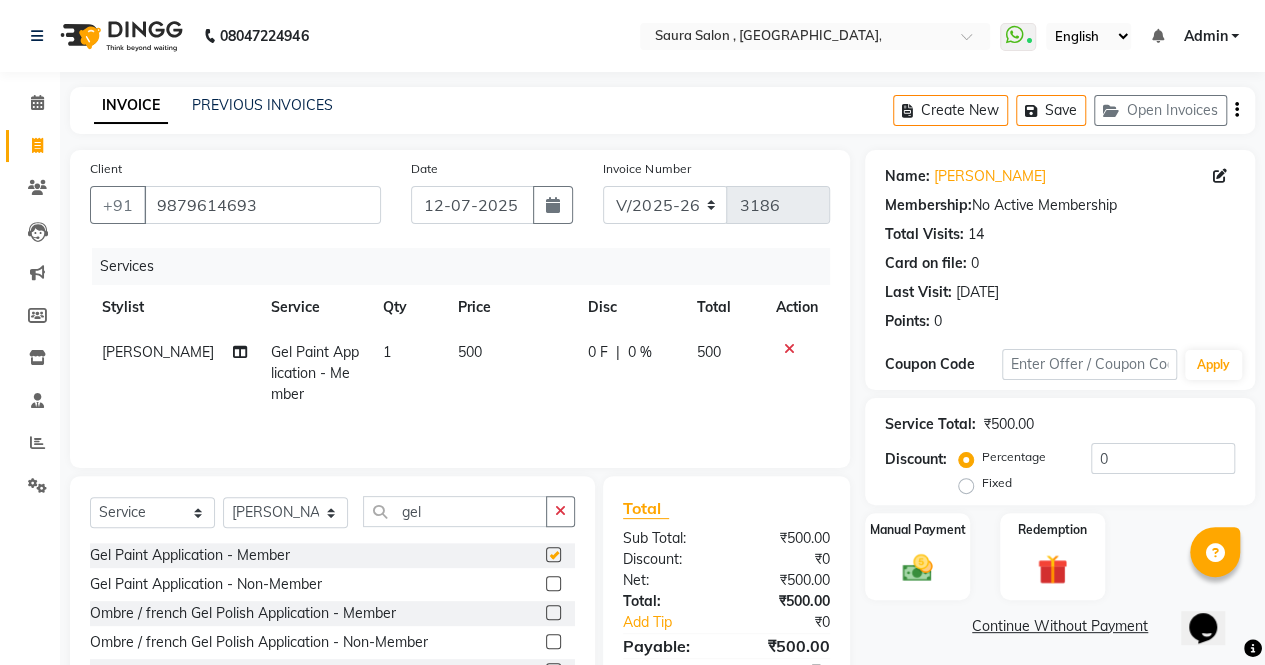 checkbox on "false" 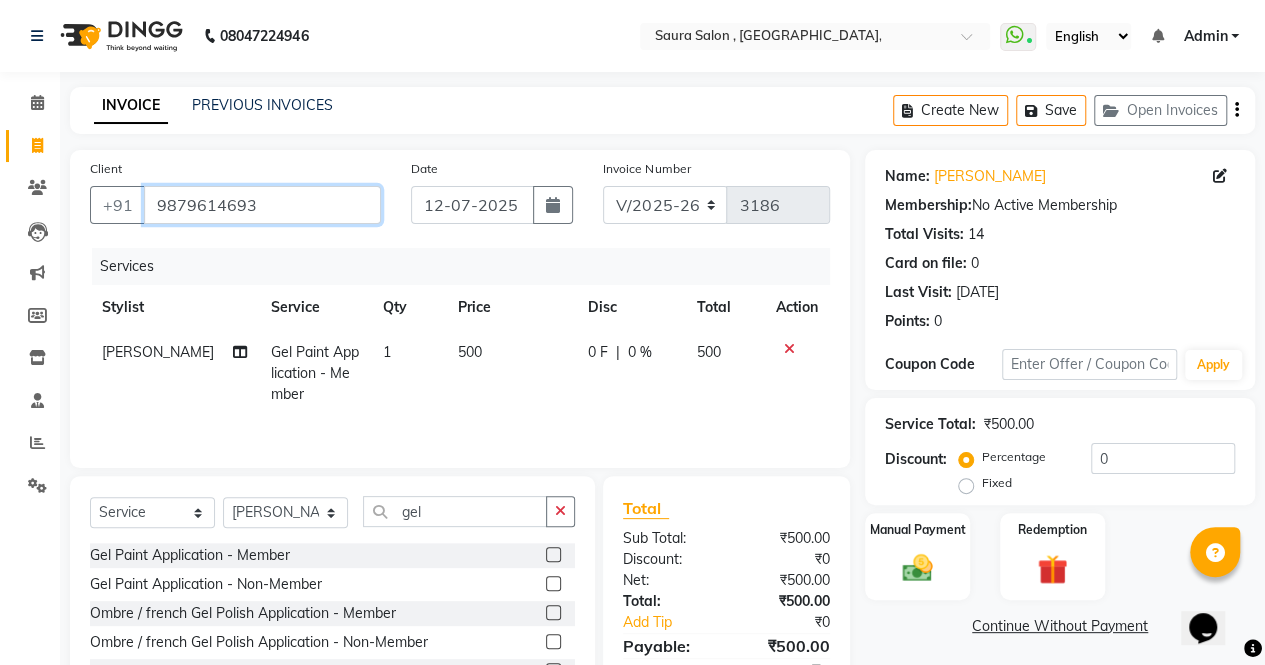 click on "9879614693" at bounding box center (262, 205) 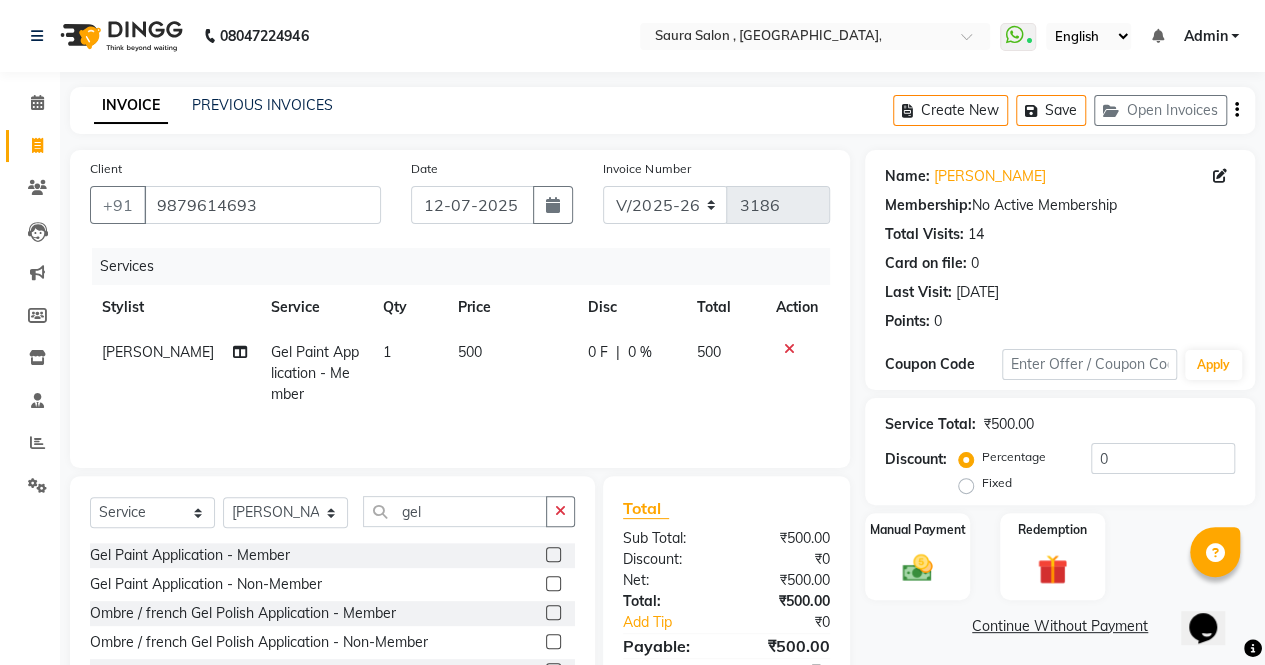 click on "500" 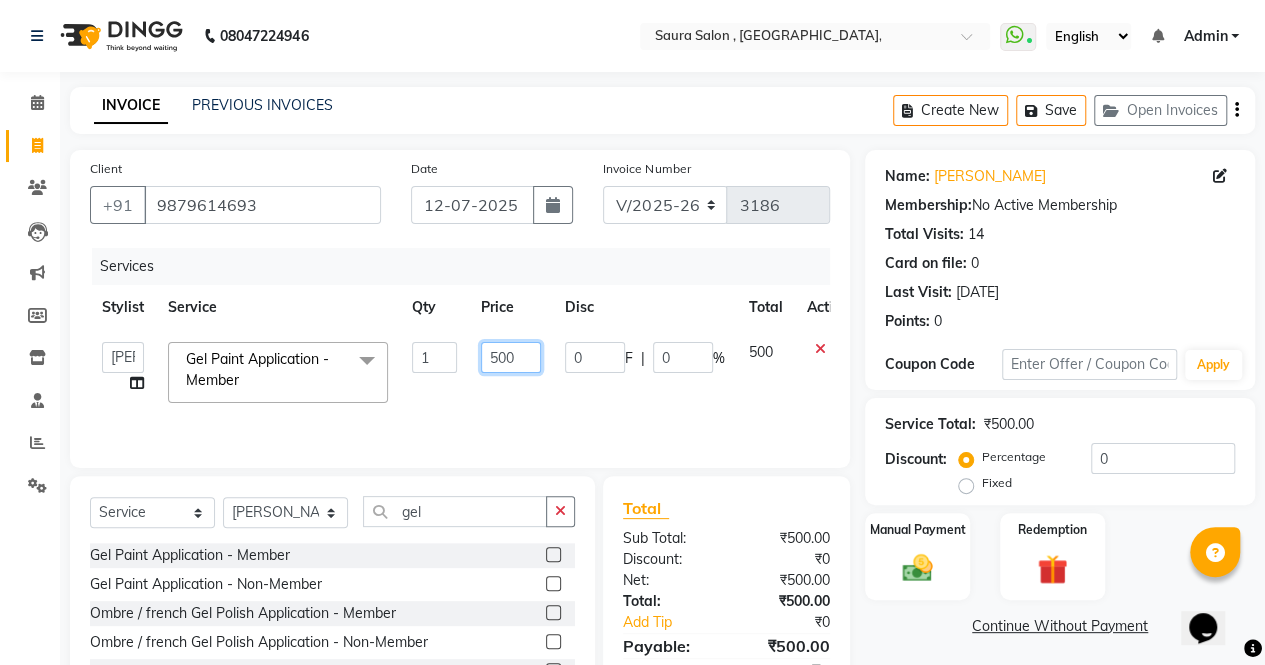 click on "500" 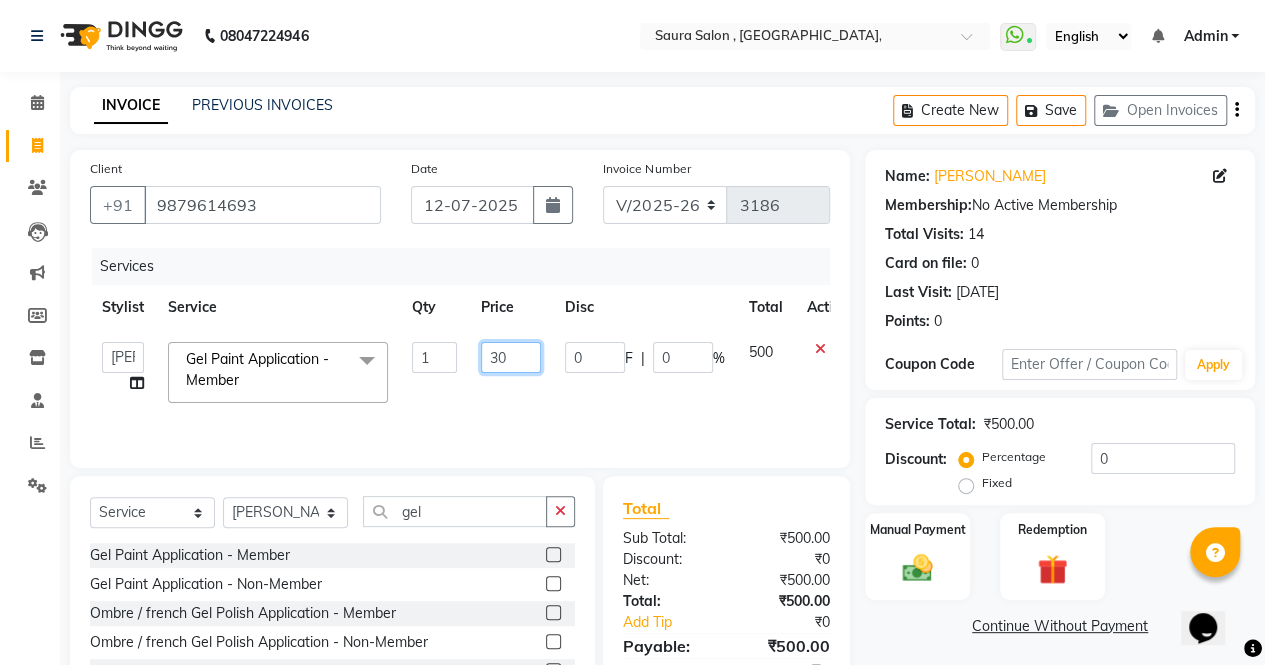 type on "350" 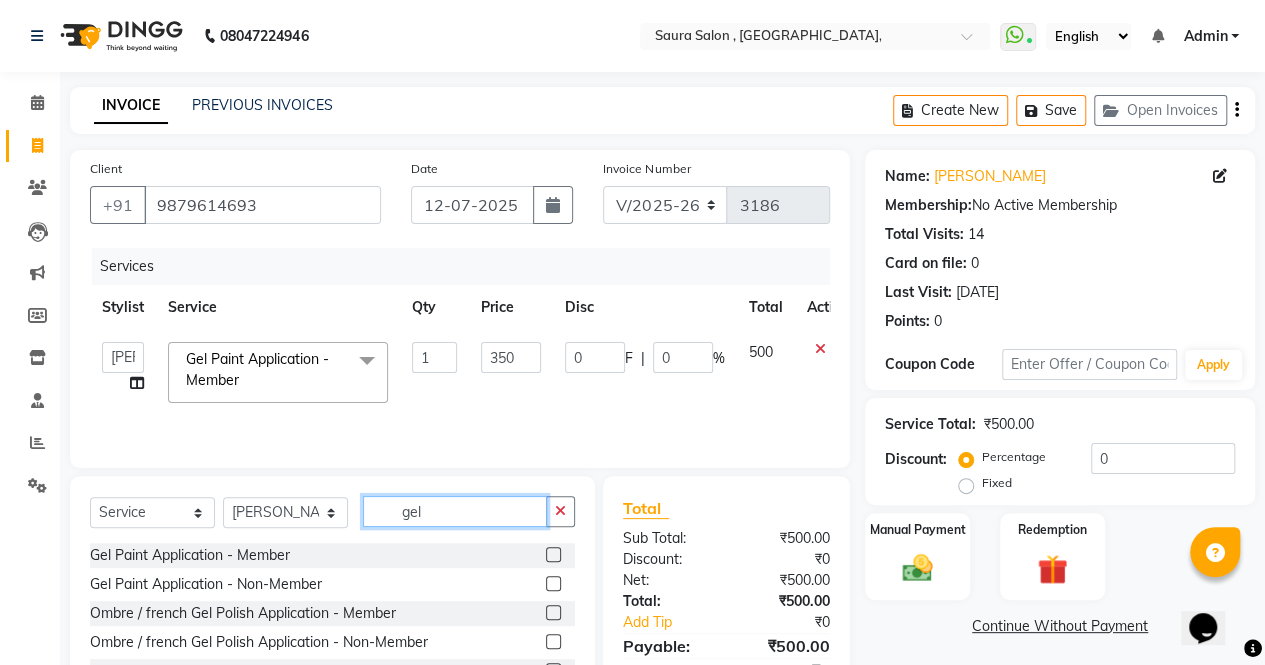 click on "gel" 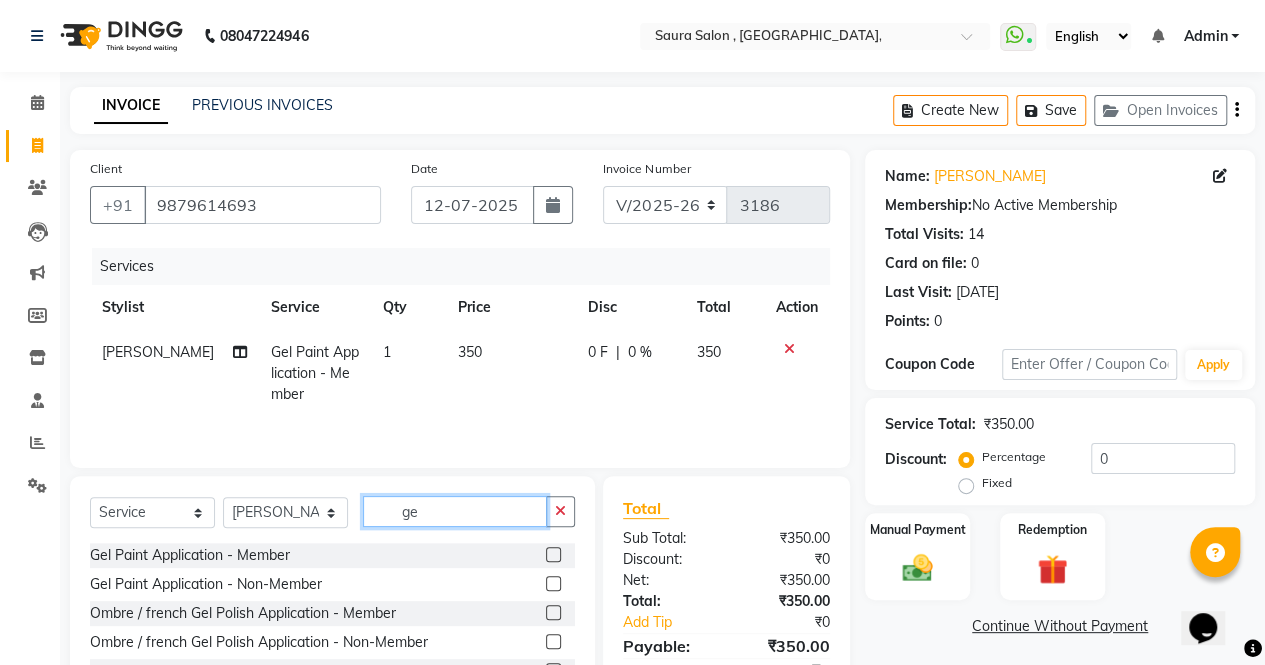type on "g" 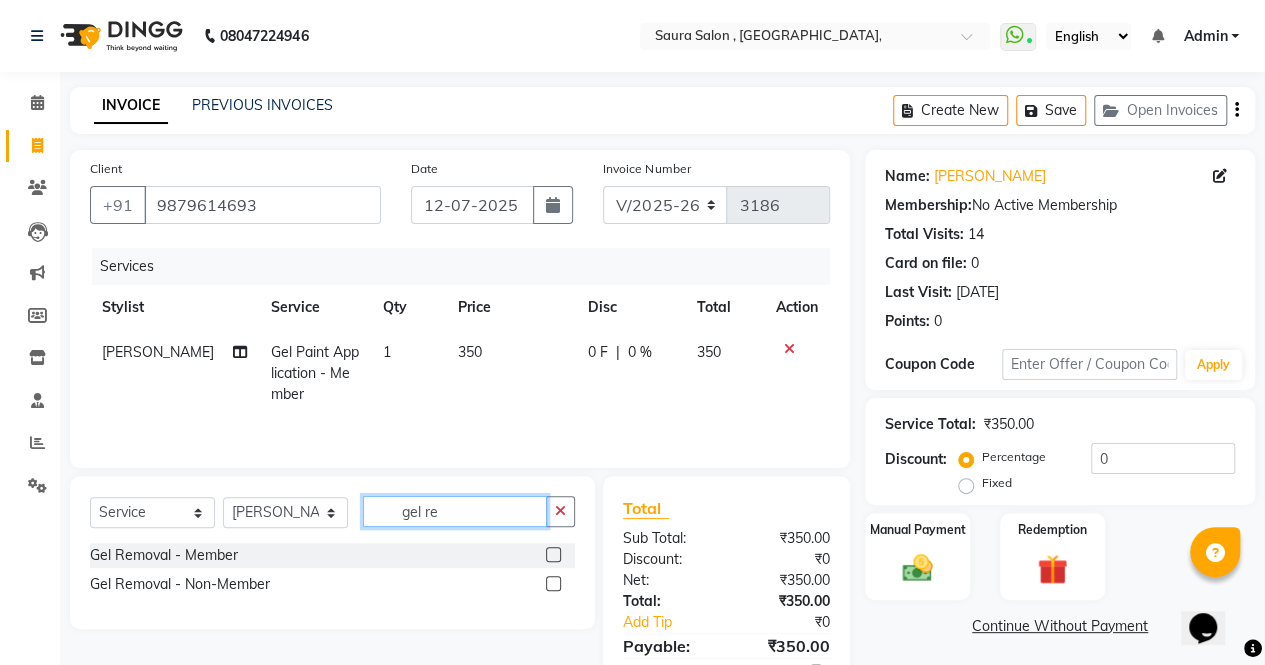 type on "gel re" 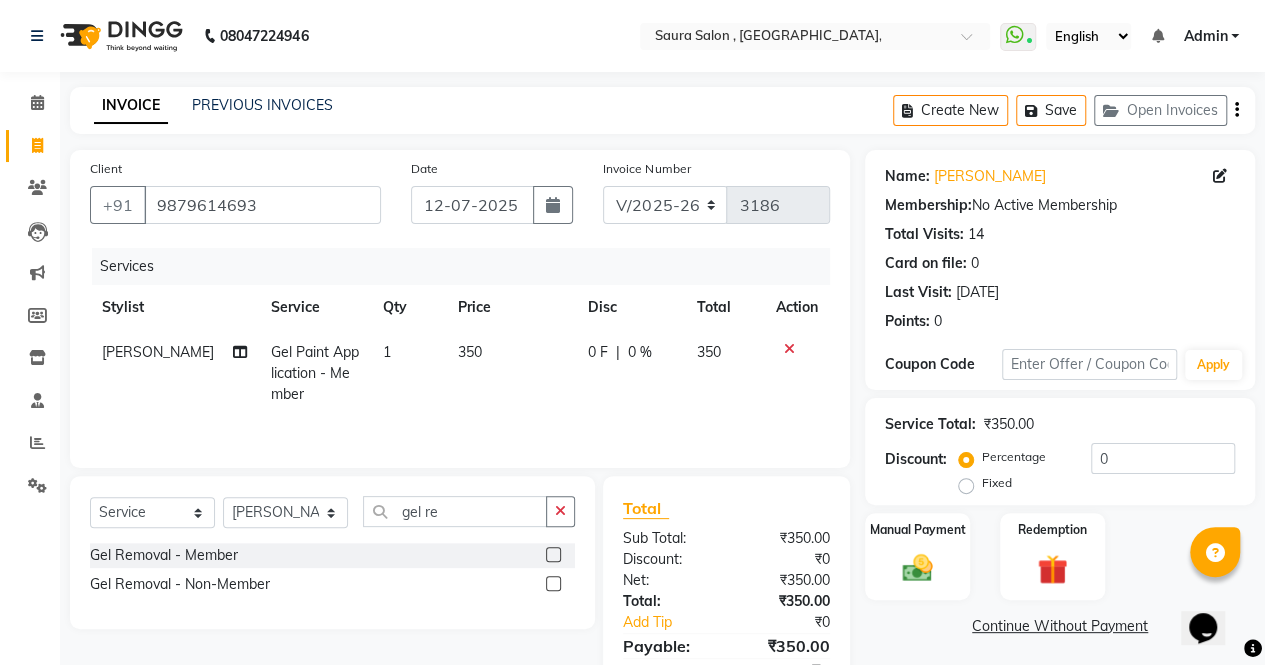 click 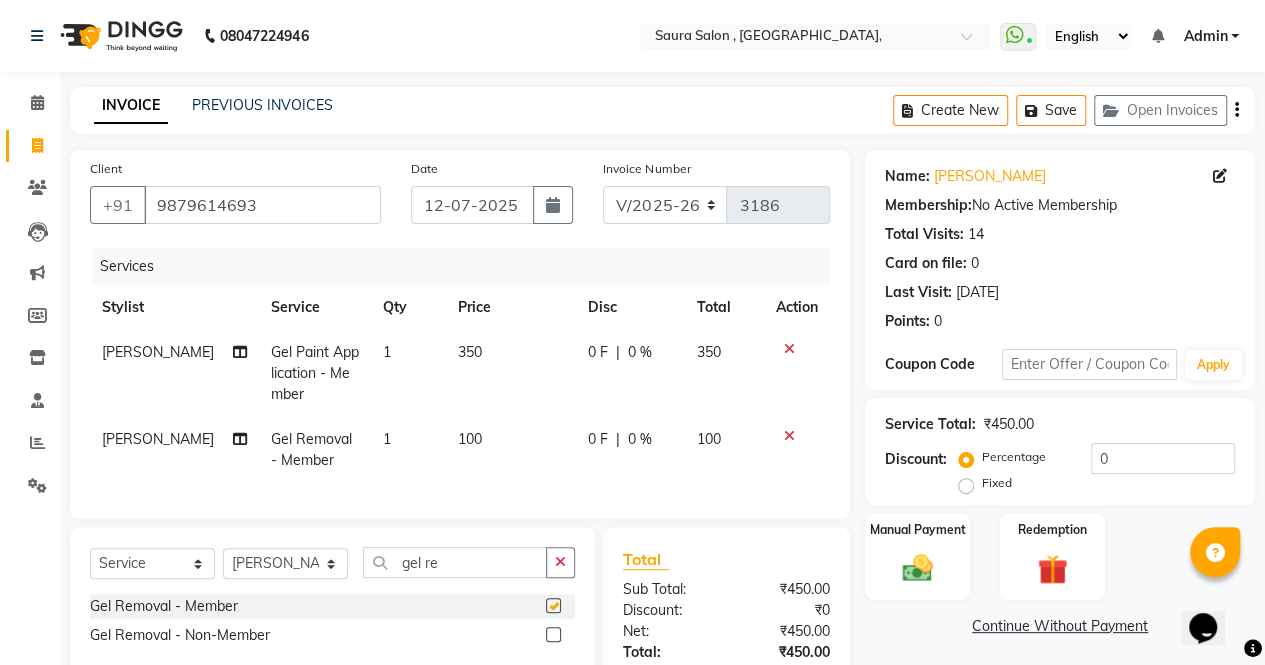 checkbox on "false" 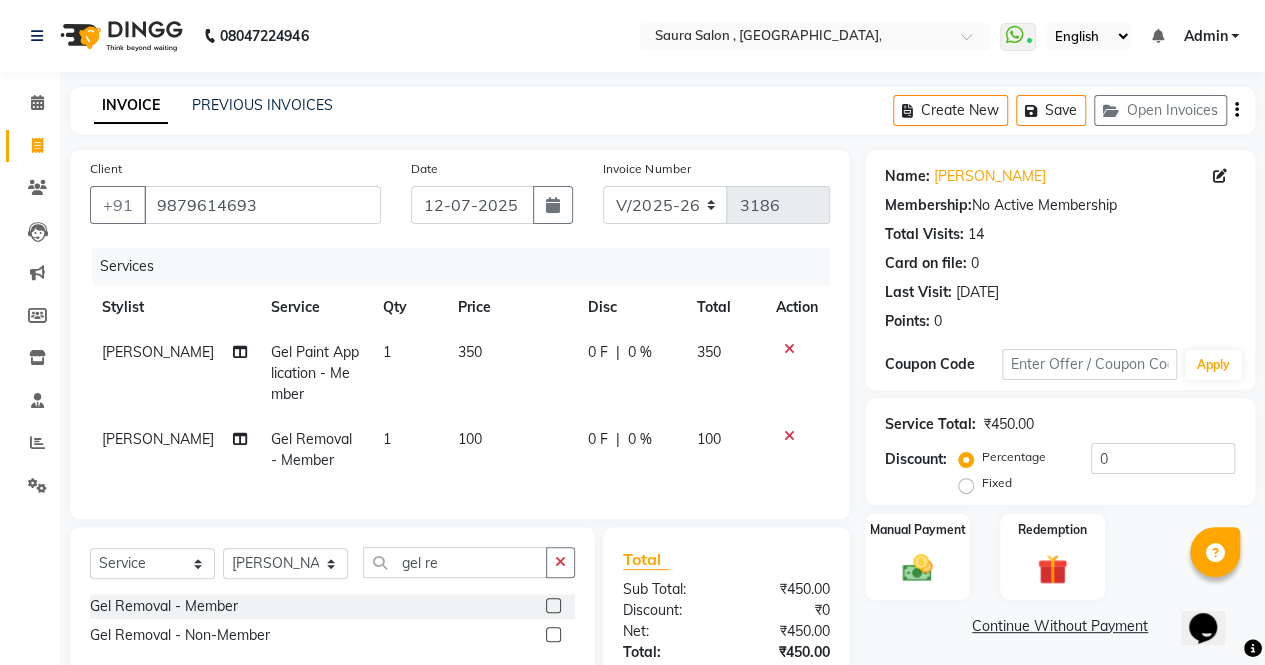 scroll, scrollTop: 158, scrollLeft: 0, axis: vertical 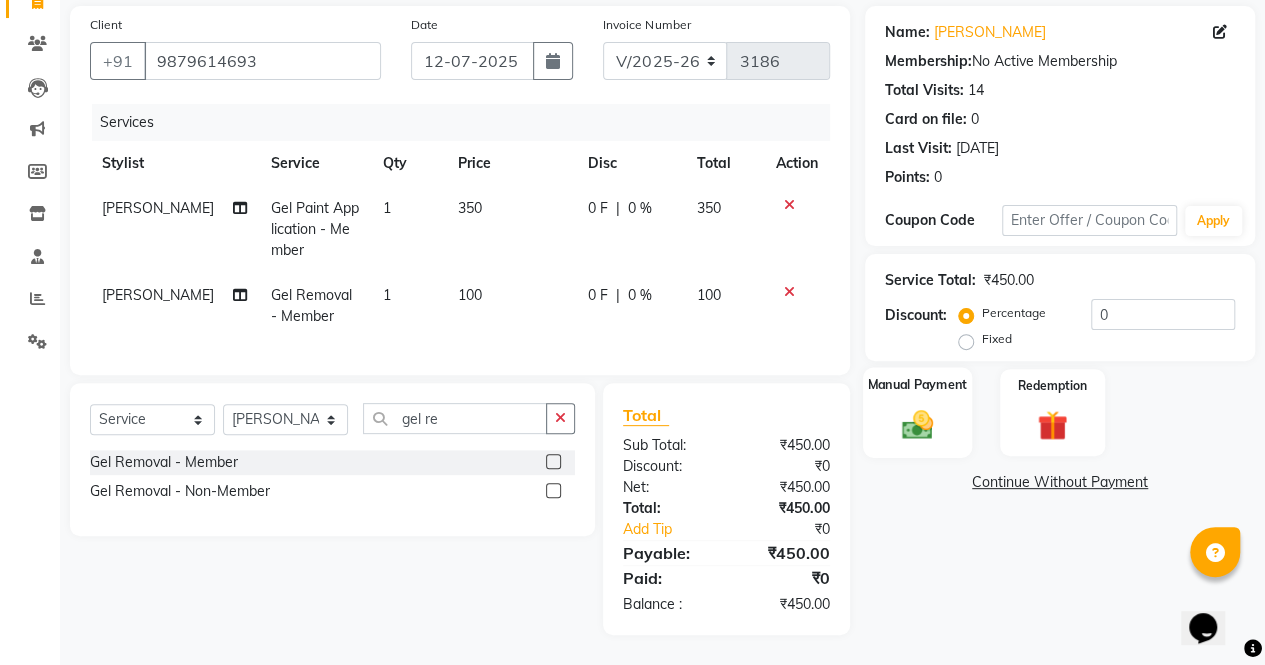 click on "Manual Payment" 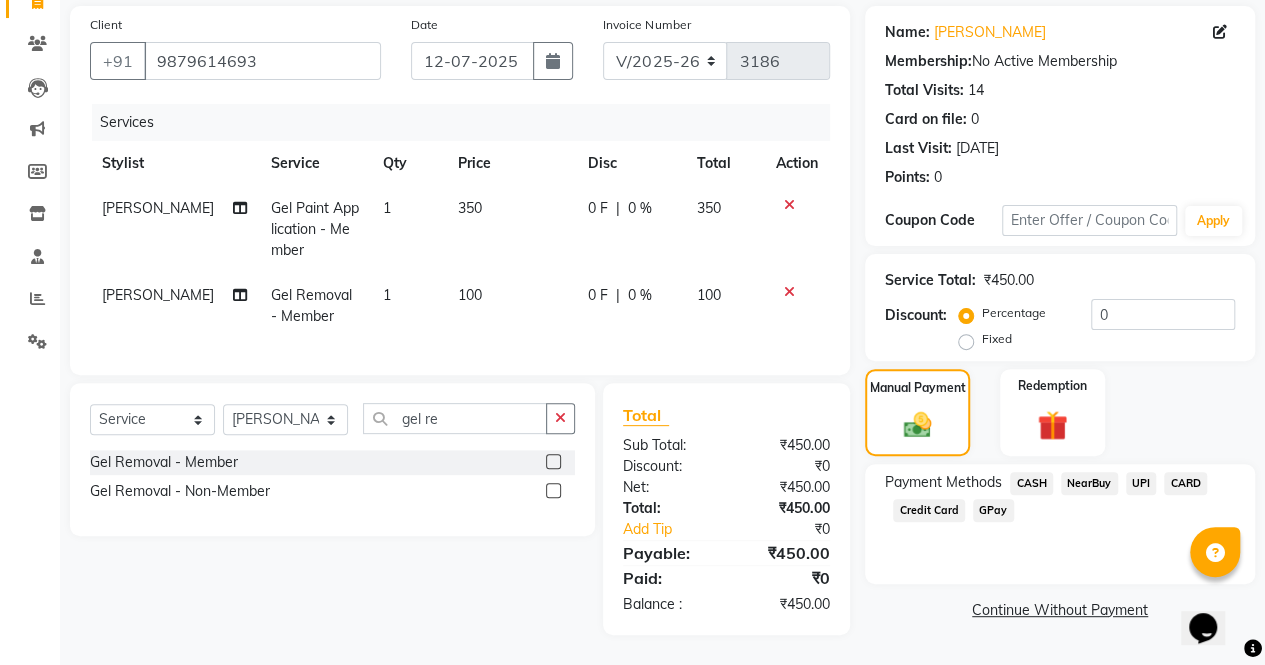 click on "UPI" 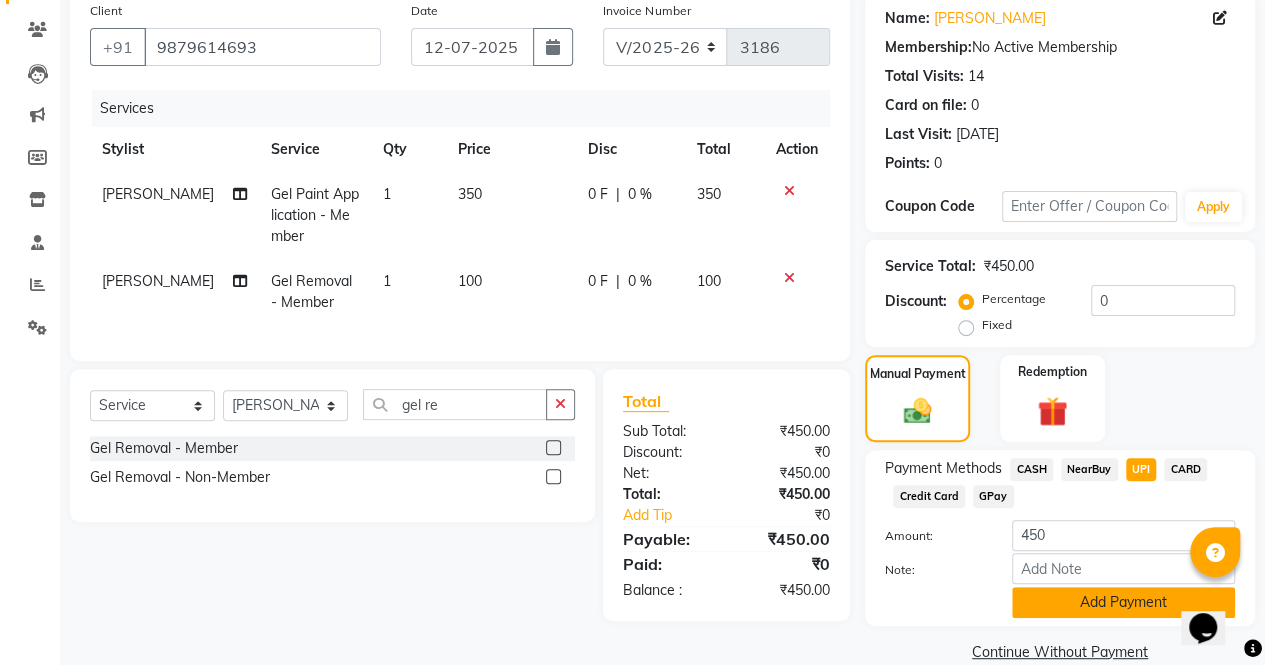 click on "Add Payment" 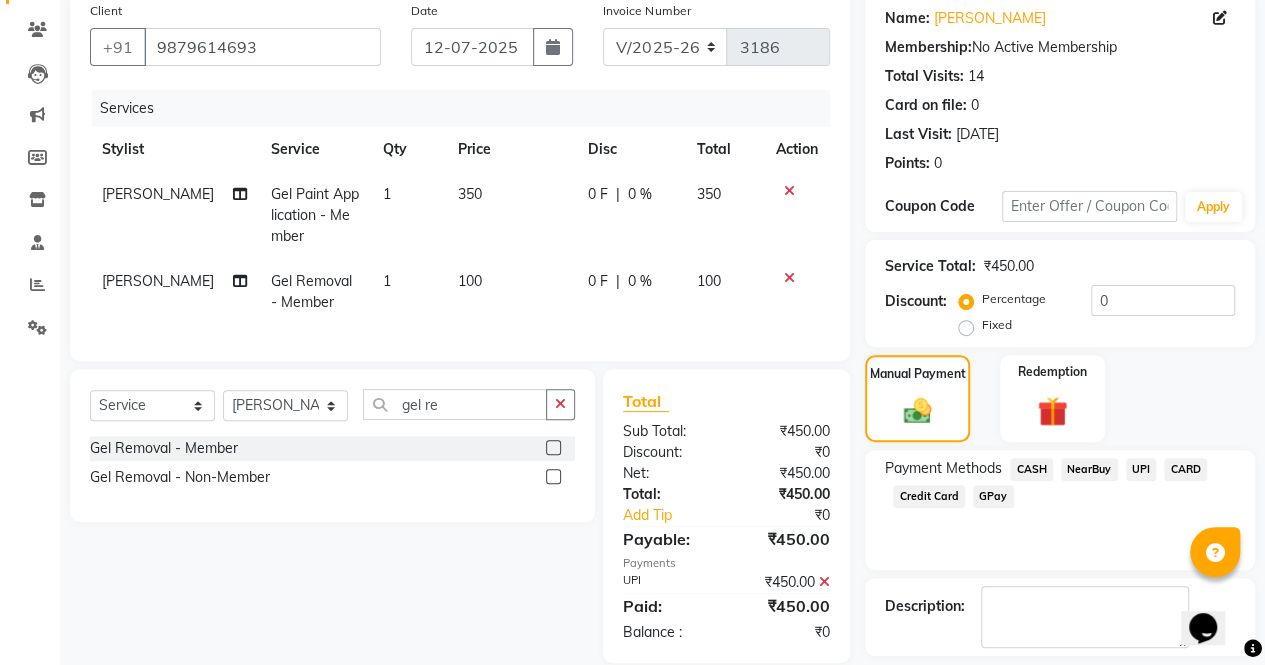scroll, scrollTop: 244, scrollLeft: 0, axis: vertical 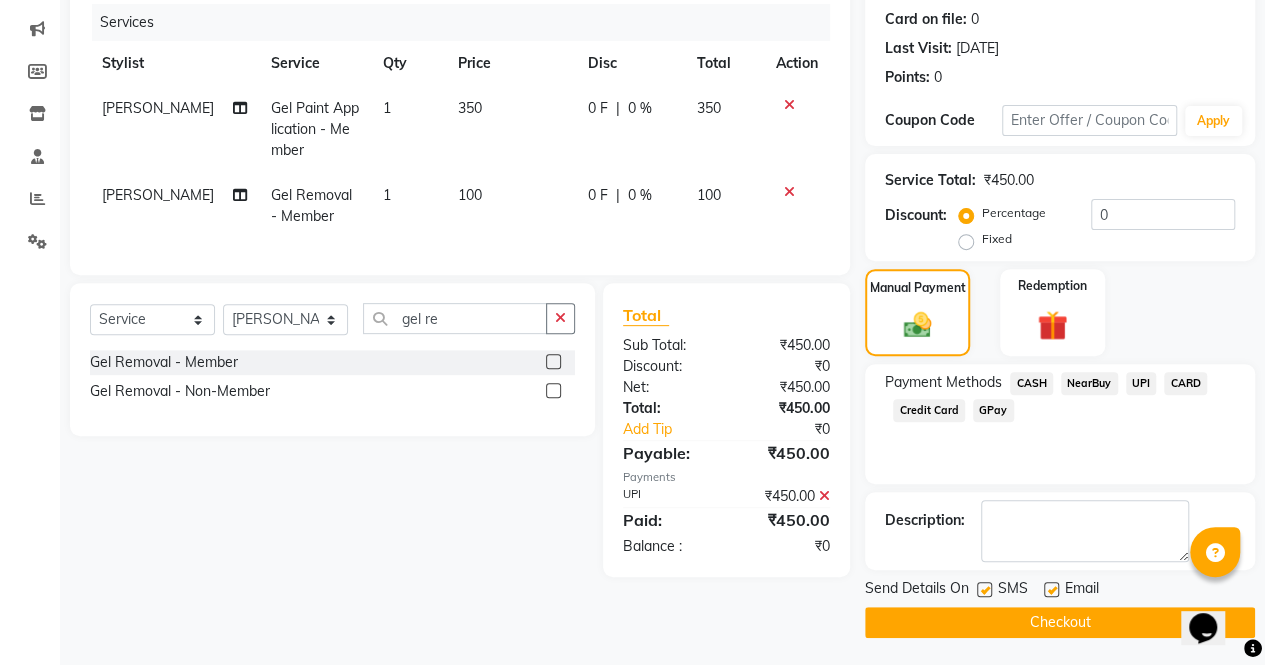 click on "Checkout" 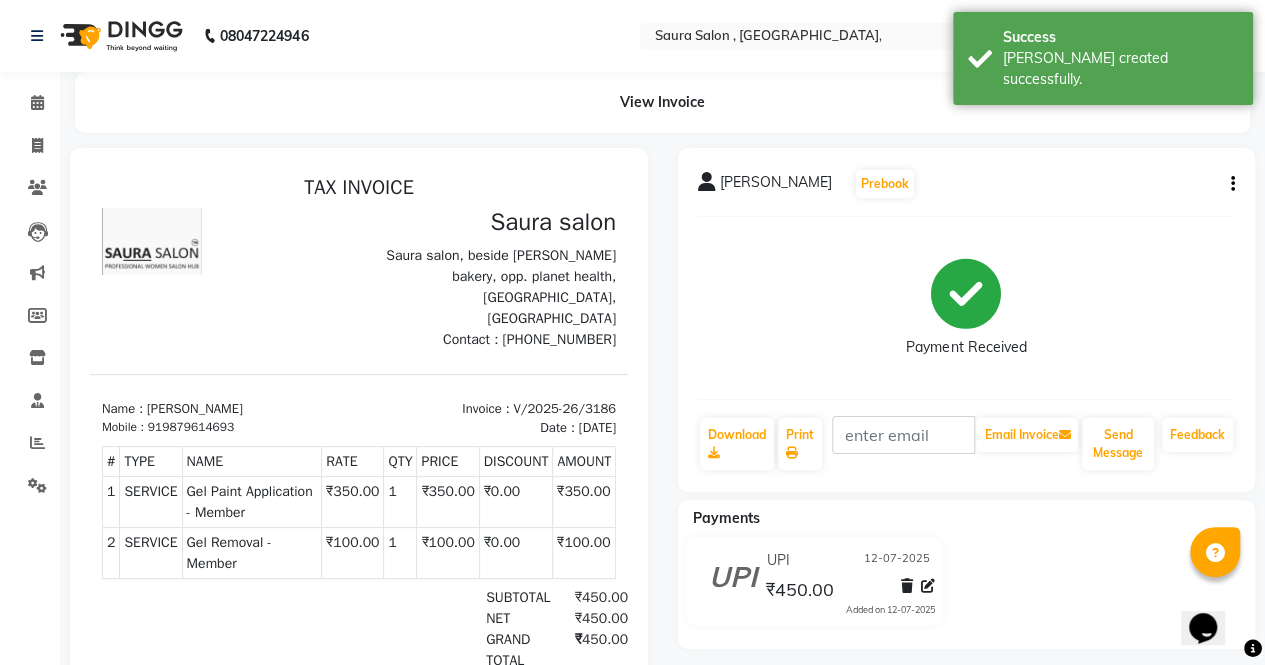 scroll, scrollTop: 0, scrollLeft: 0, axis: both 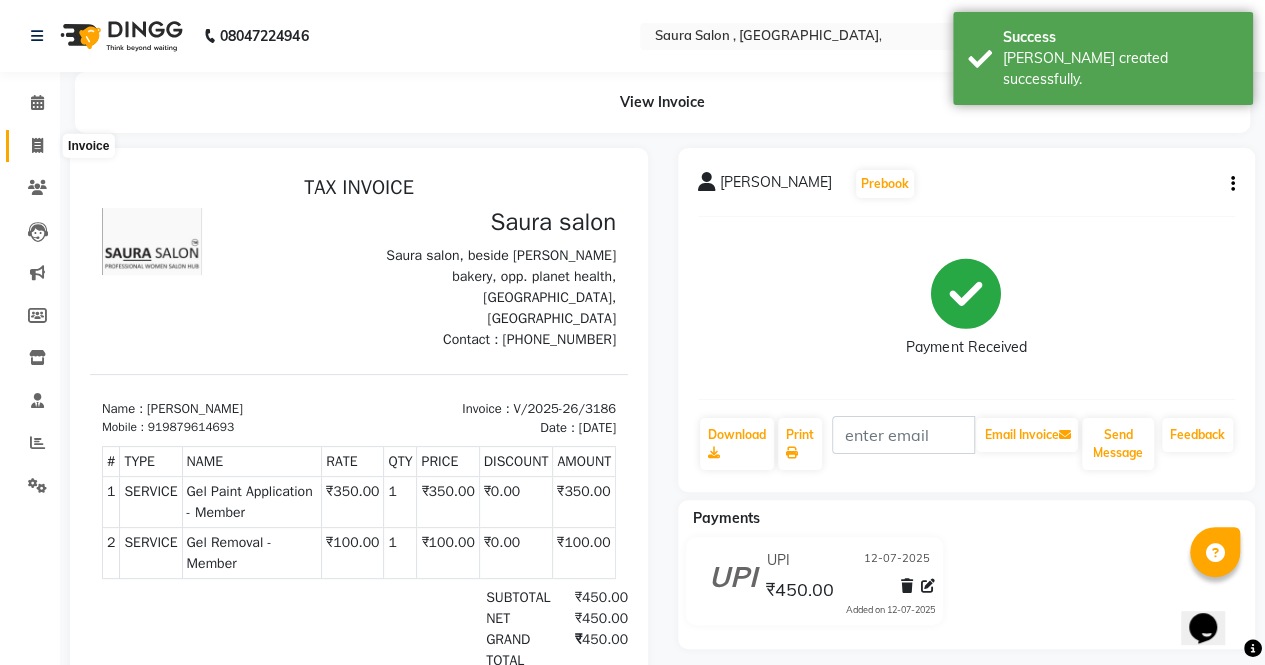 click 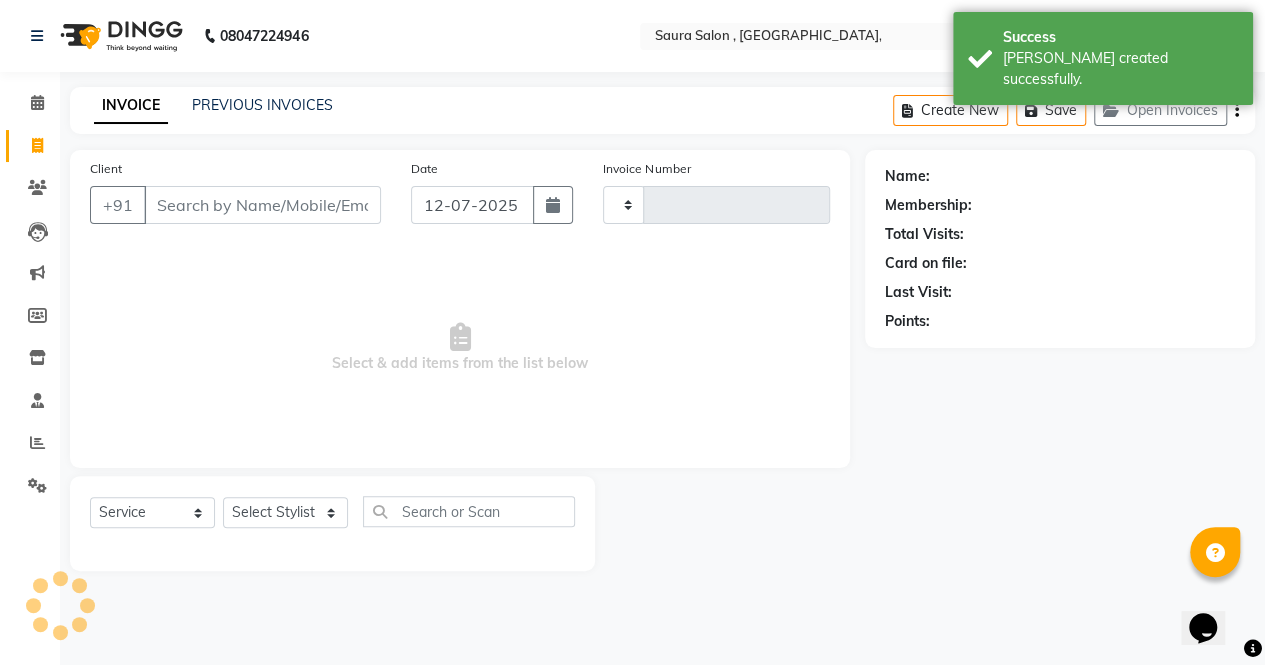 type on "3187" 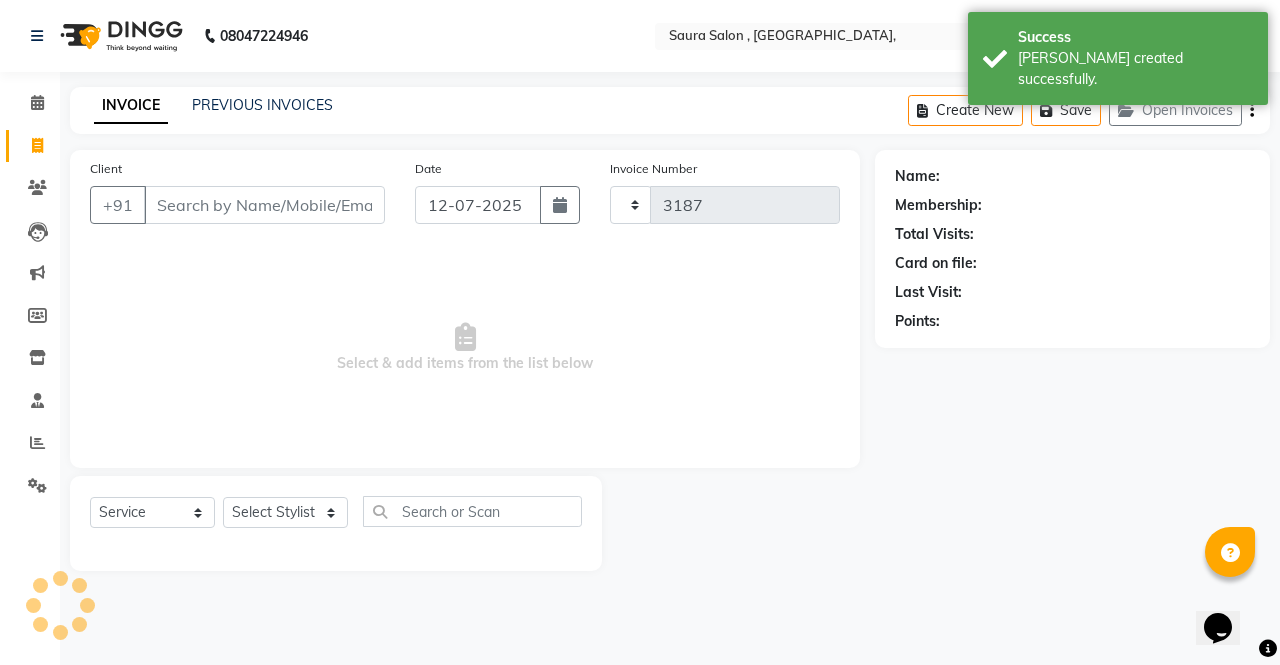 select on "6963" 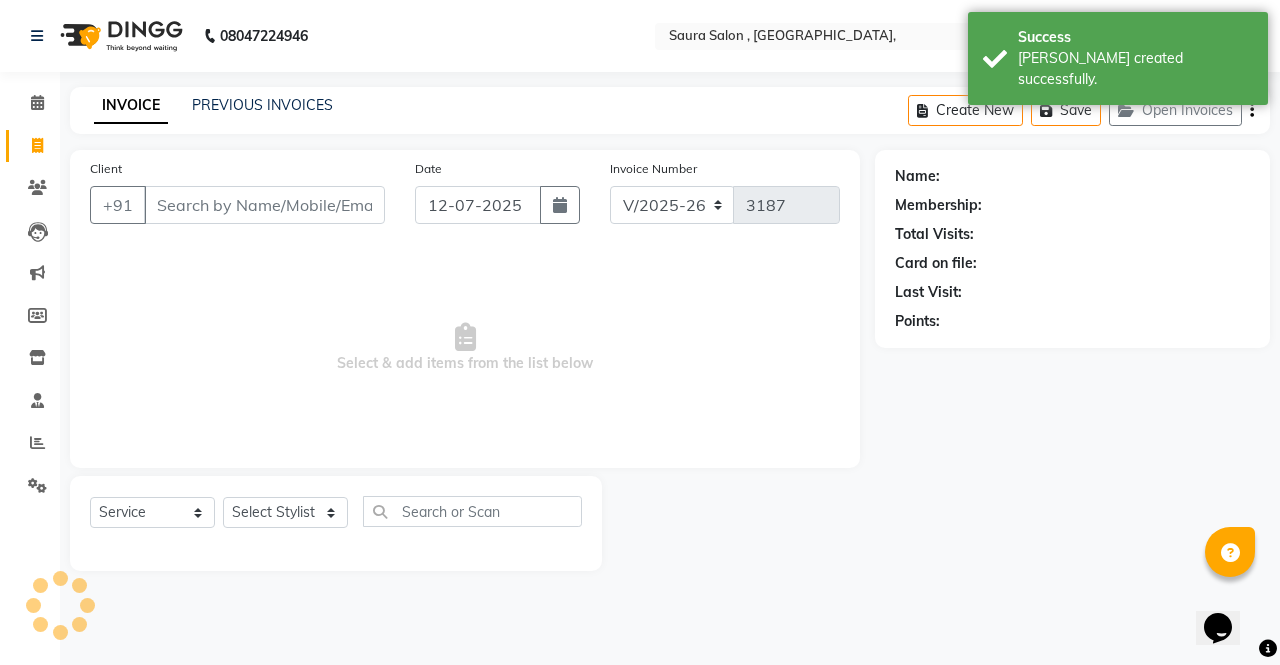 select on "57428" 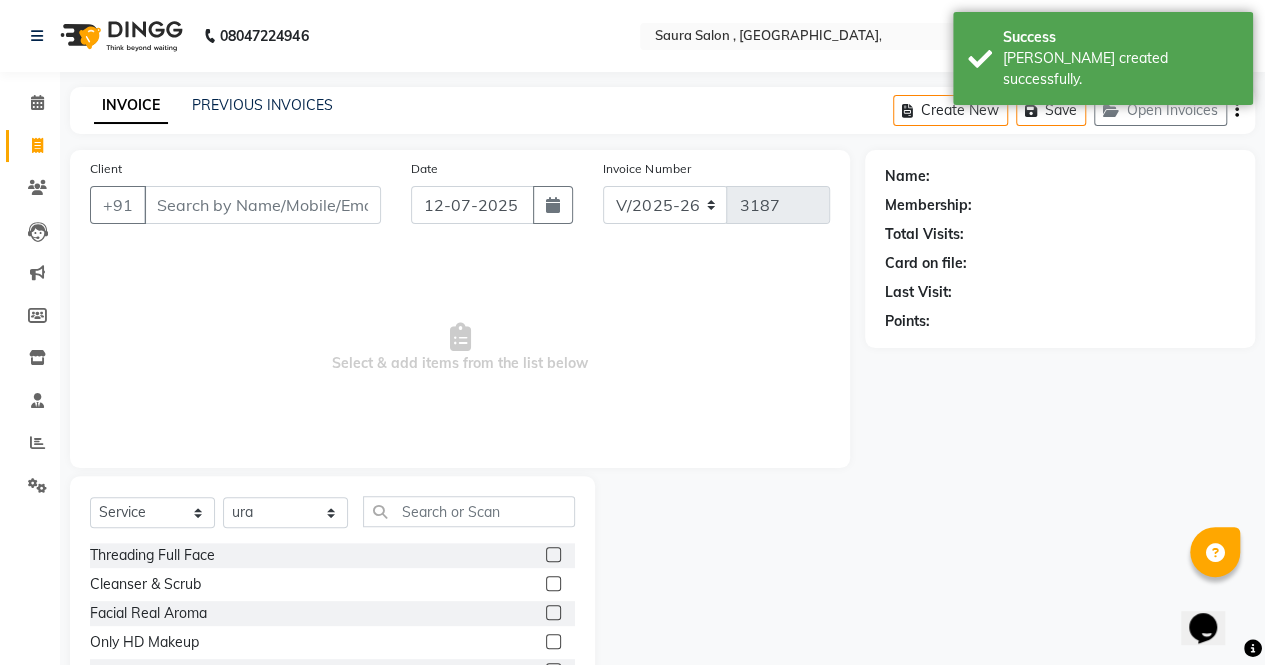 click on "Client" at bounding box center [262, 205] 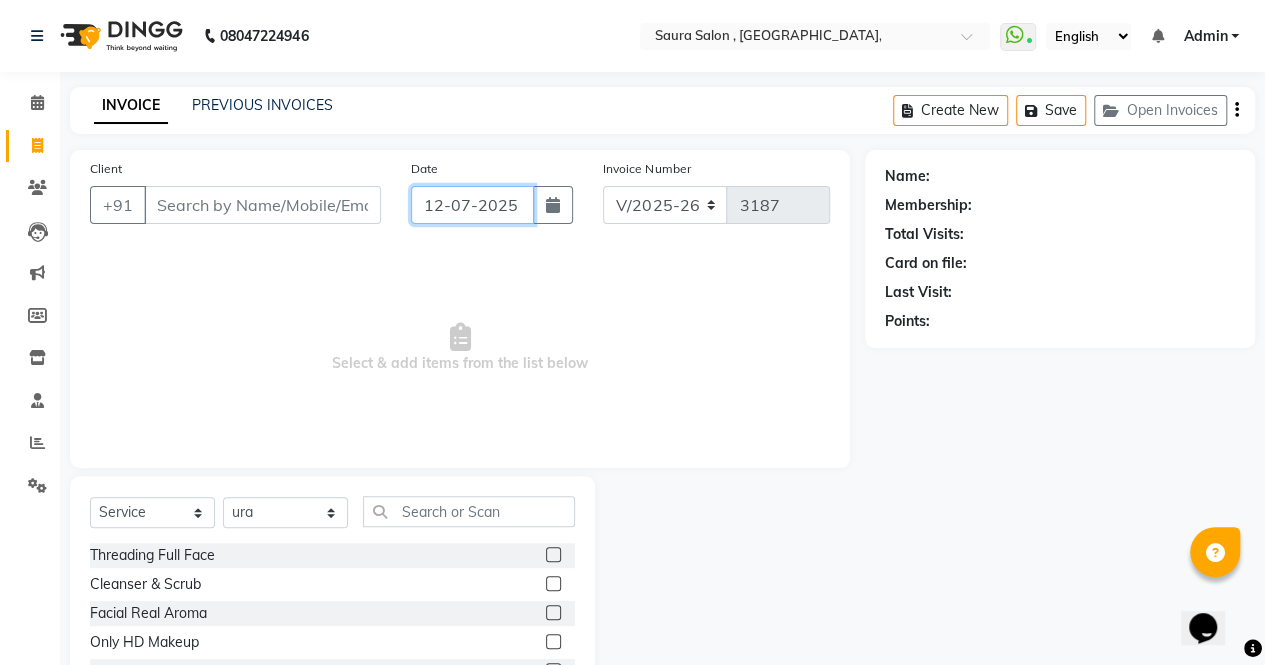click on "12-07-2025" 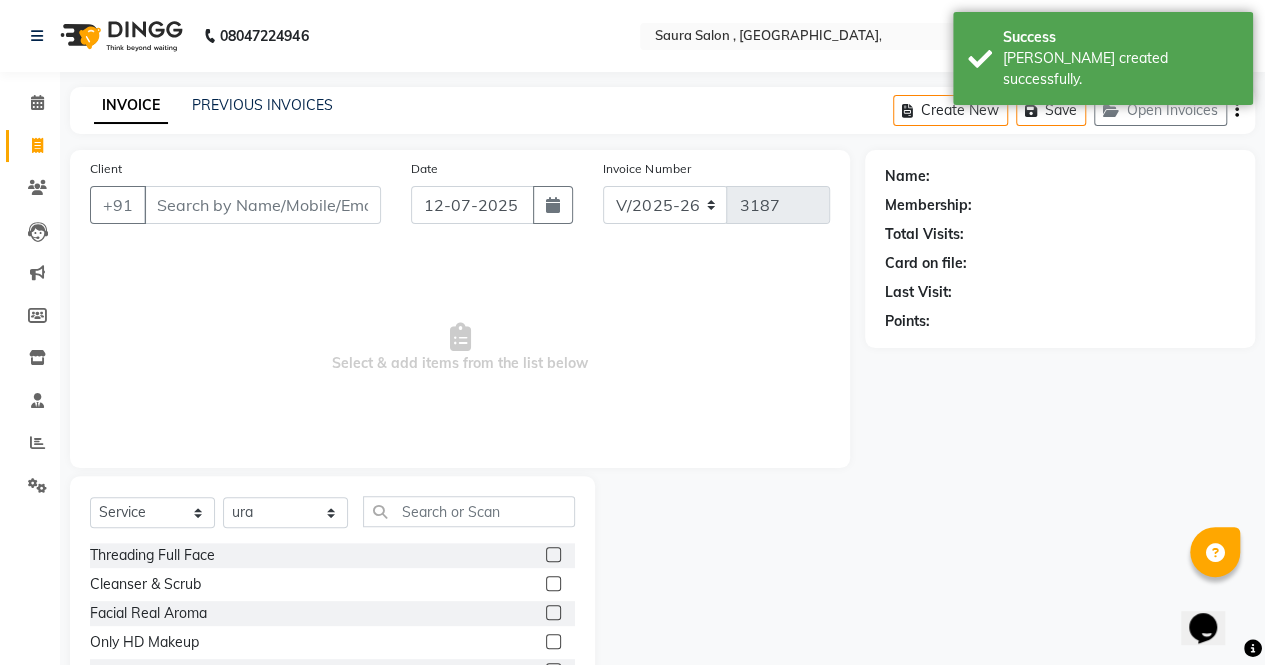 select on "7" 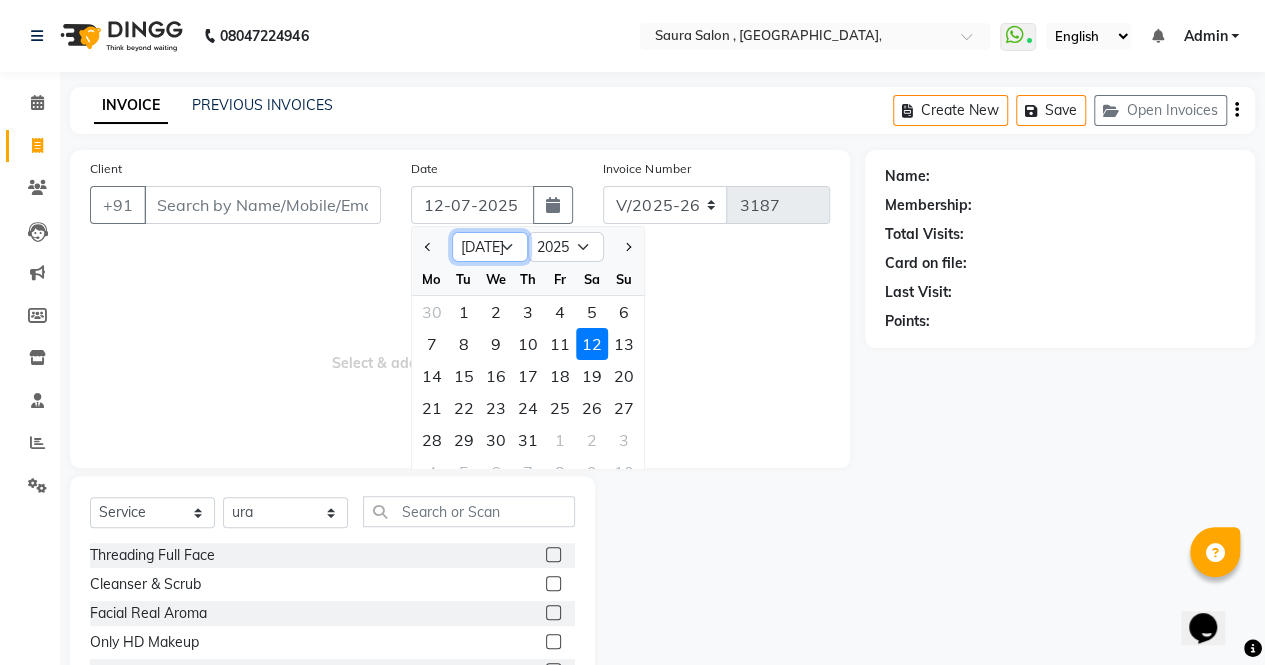 click on "Jan Feb Mar Apr May Jun [DATE] Aug Sep Oct Nov Dec" 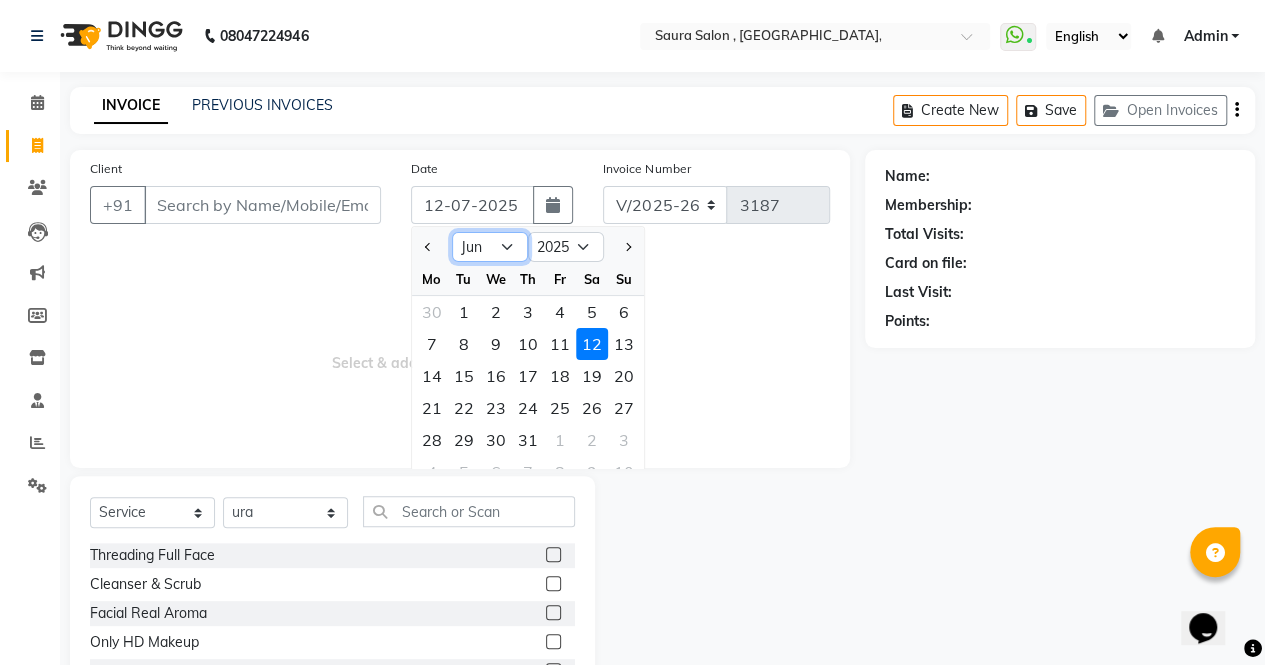 click on "Jan Feb Mar Apr May Jun [DATE] Aug Sep Oct Nov Dec" 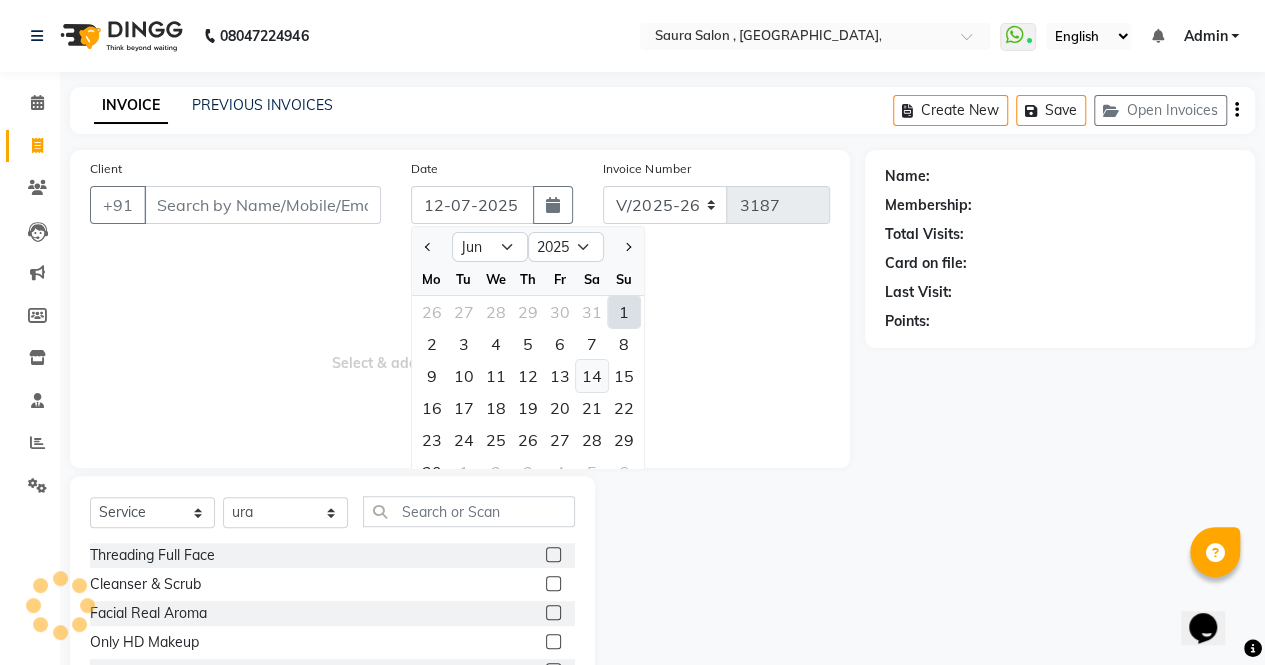 click on "14" 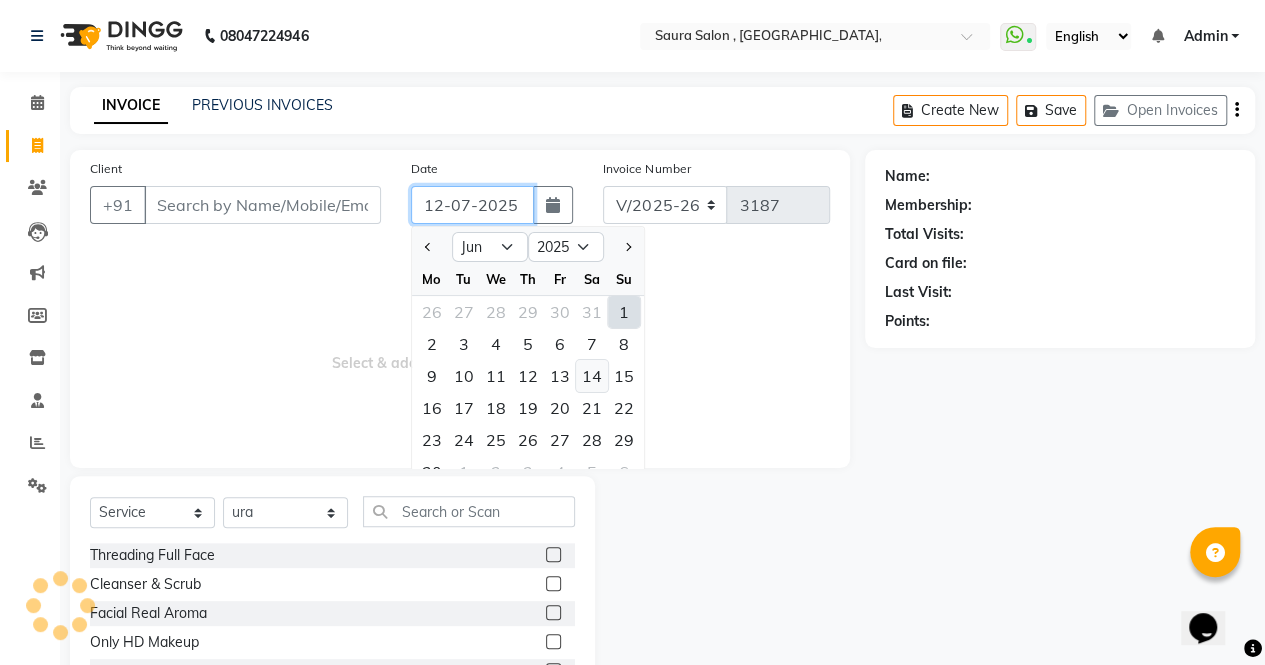 type on "[DATE]" 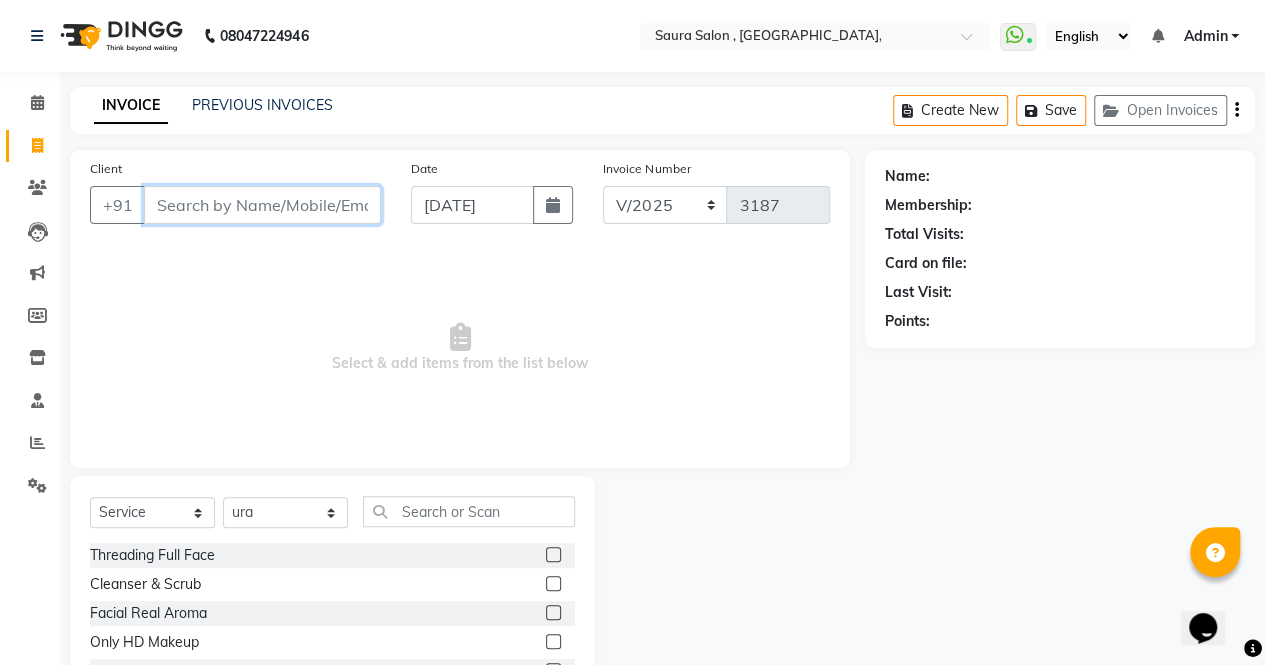 click on "Client" at bounding box center (262, 205) 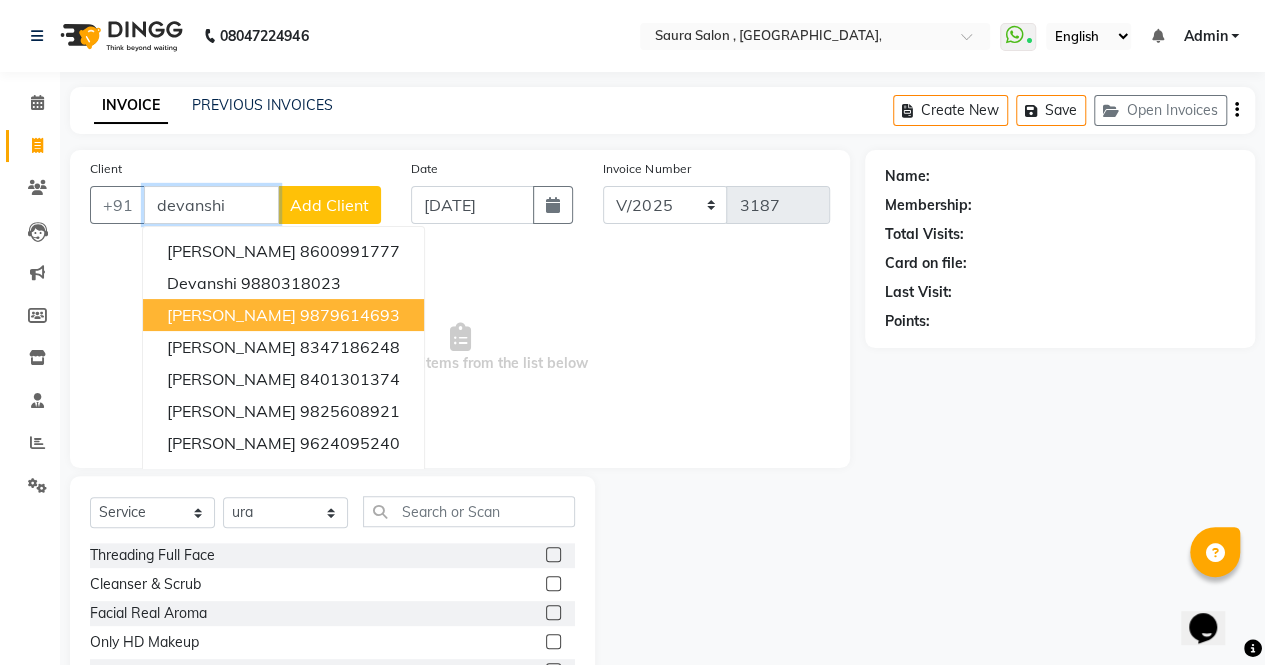 click on "[PERSON_NAME]" at bounding box center [231, 315] 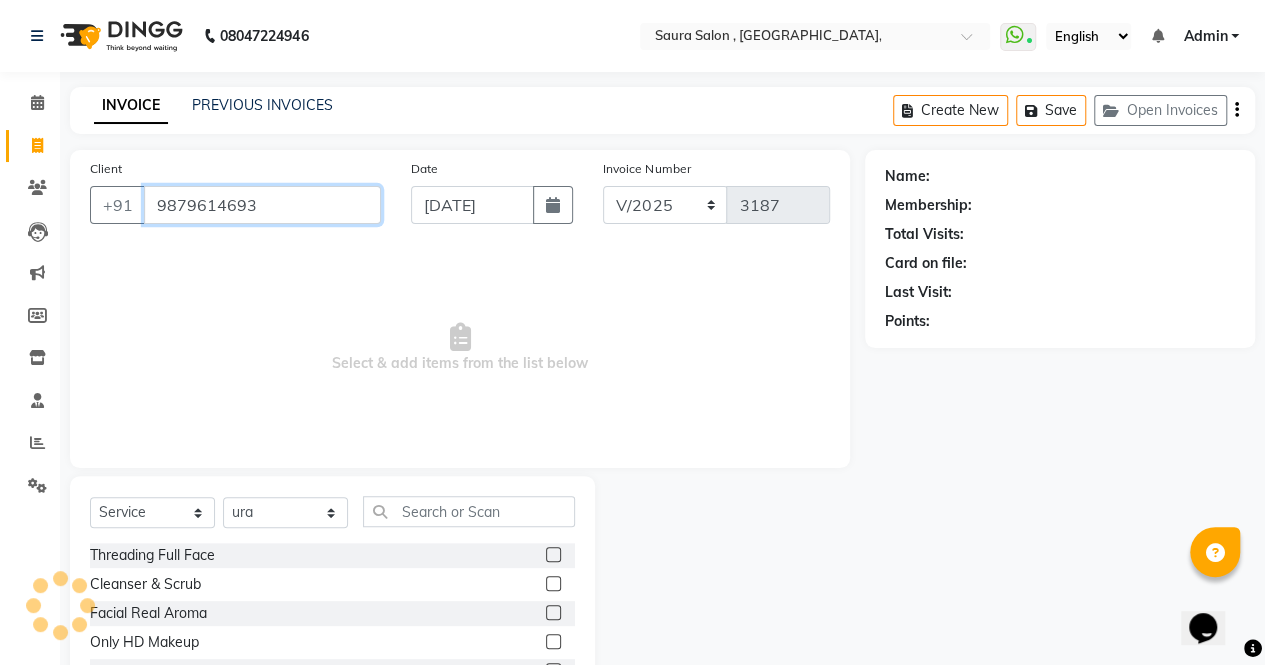 type on "9879614693" 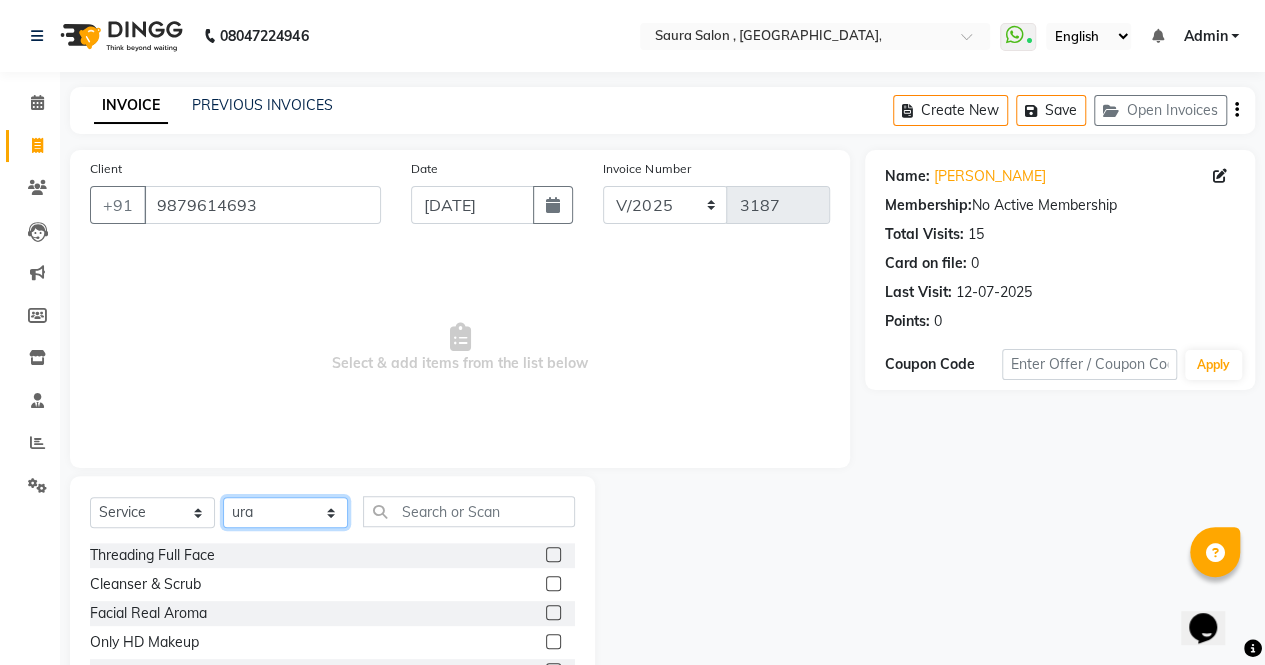 click on "Select Stylist archana  asha  [PERSON_NAME]  deepika [PERSON_NAME] [PERSON_NAME] [PERSON_NAME] khandala shanti  sona  ura usha di [PERSON_NAME]  [PERSON_NAME]" 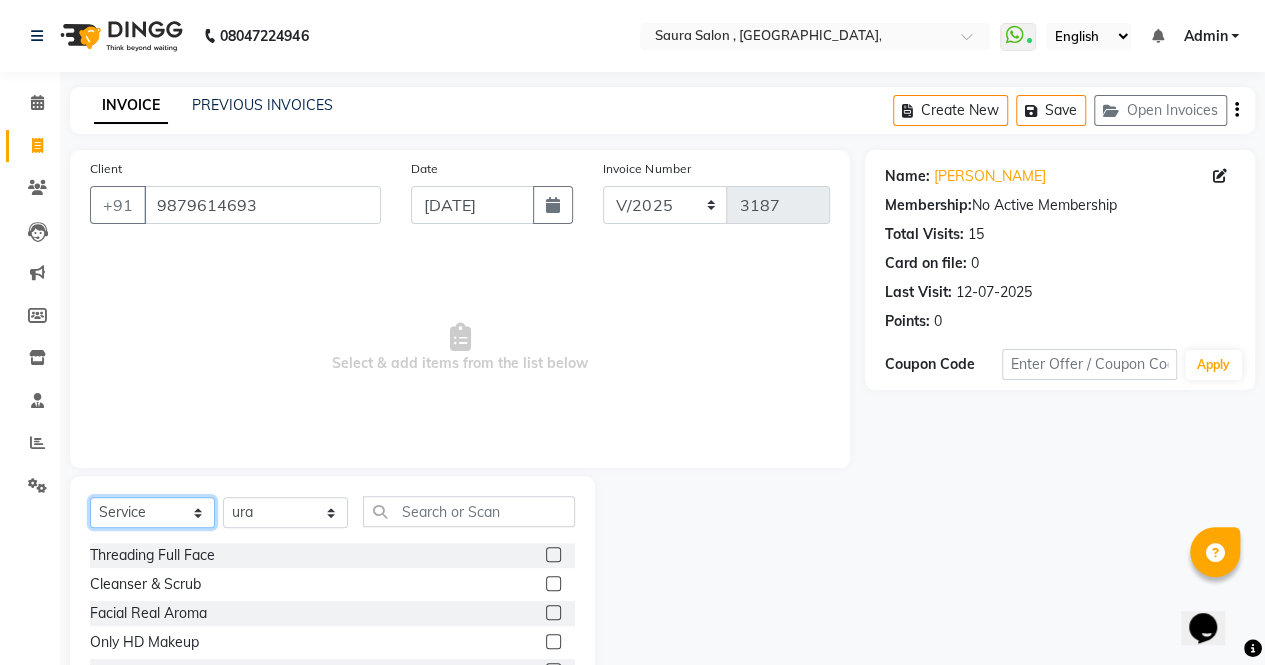 click on "Select  Service  Product  Membership  Package Voucher Prepaid Gift Card" 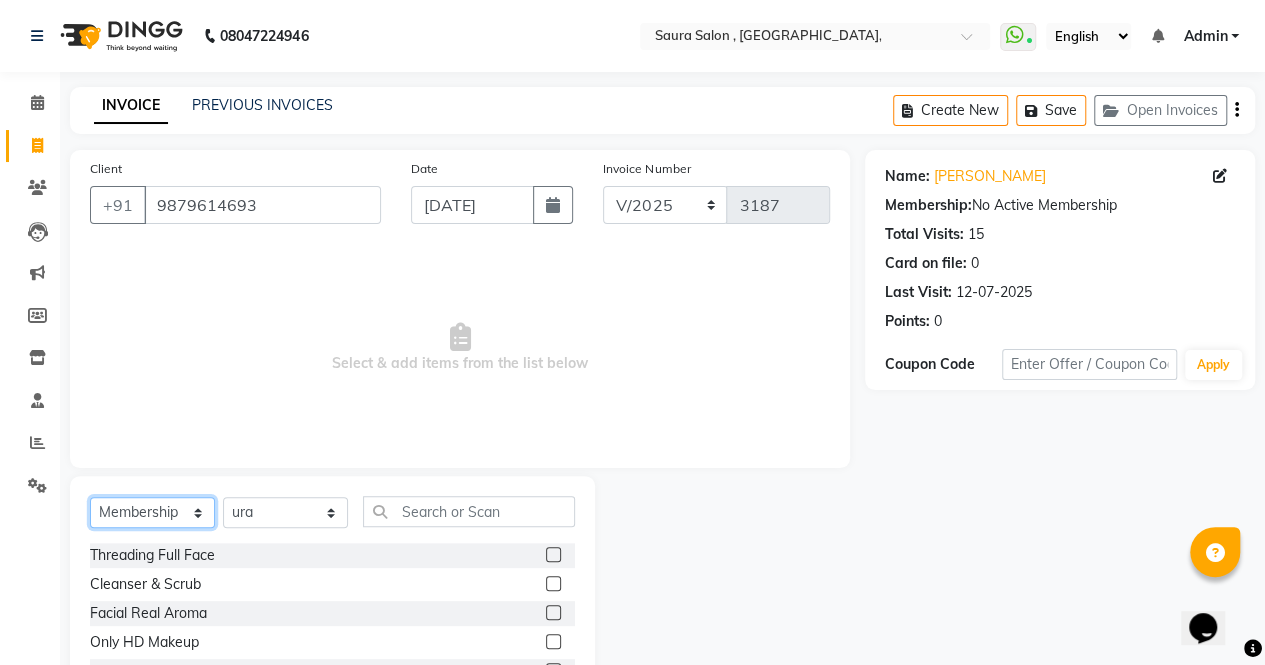 click on "Select  Service  Product  Membership  Package Voucher Prepaid Gift Card" 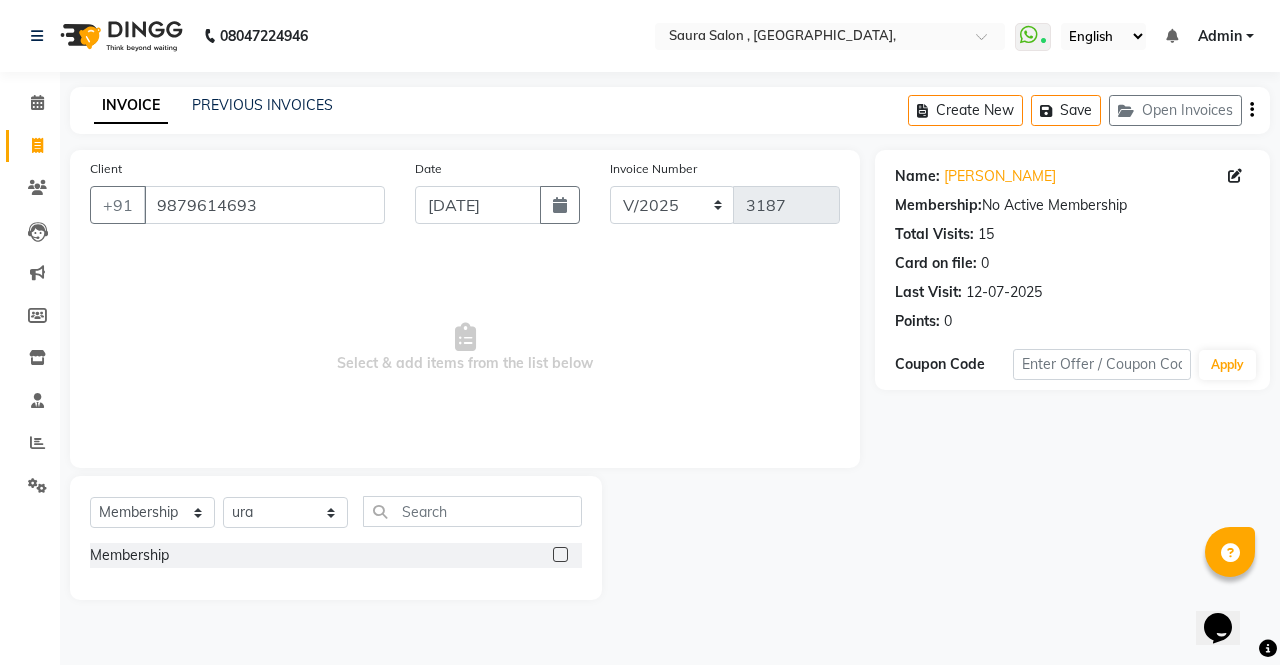 click 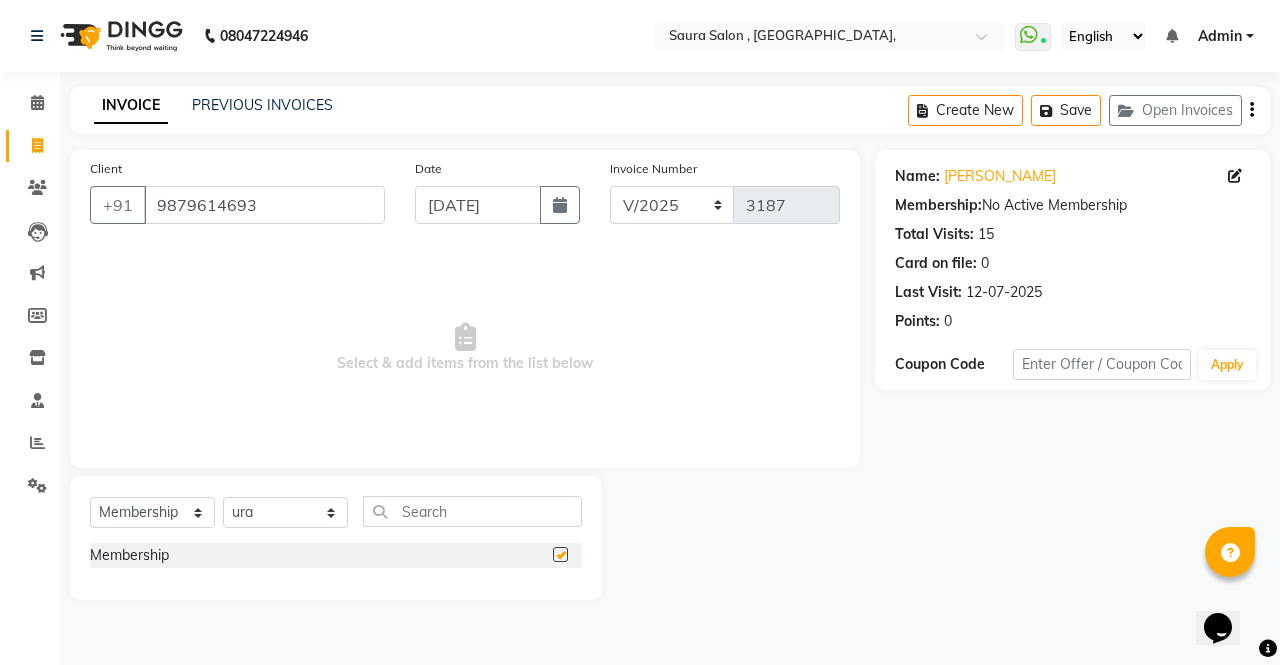 select on "select" 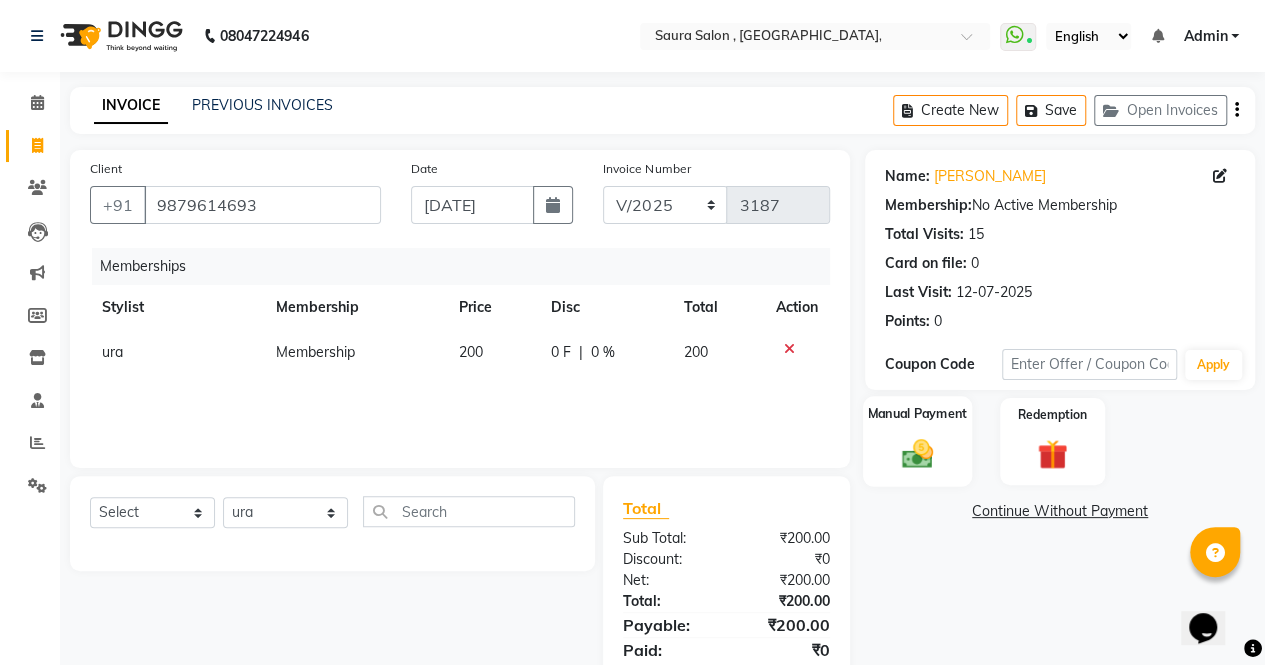 click on "Manual Payment" 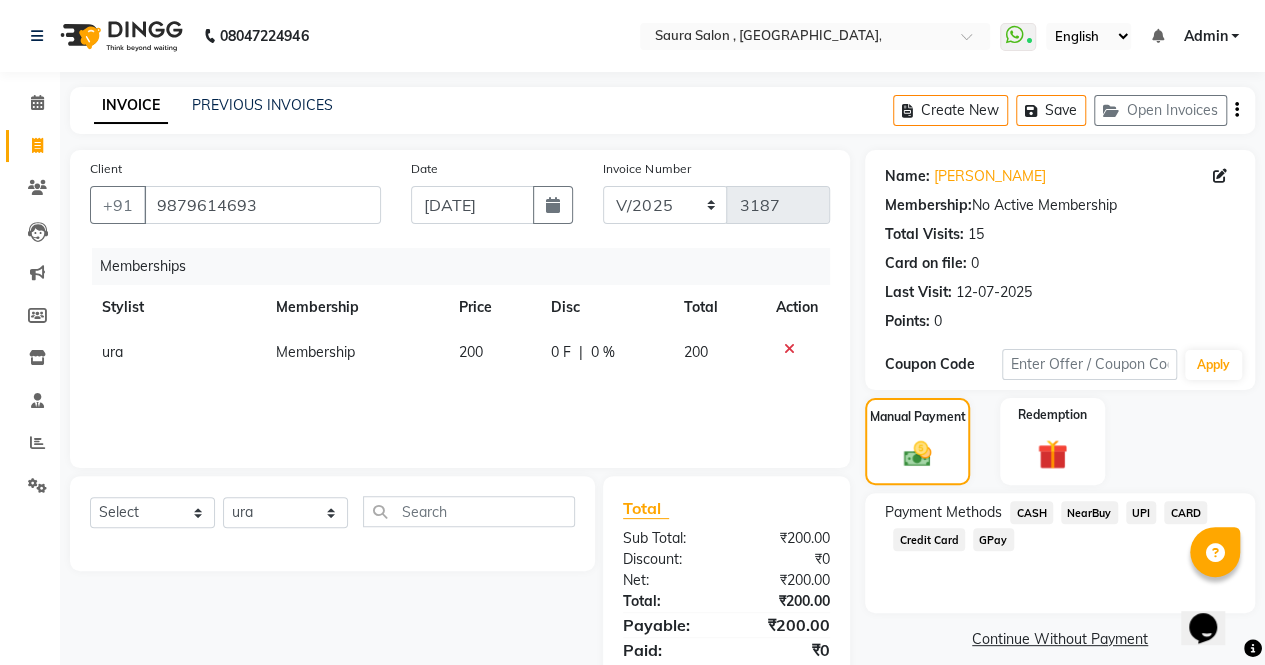 click on "UPI" 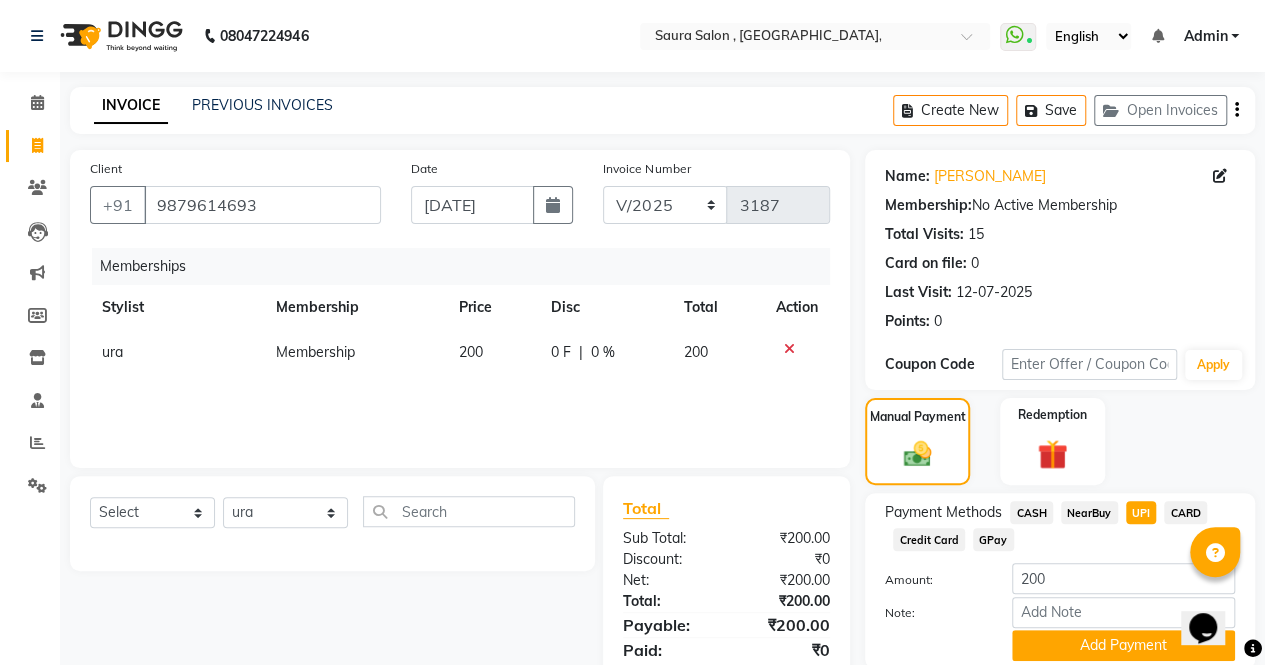 scroll, scrollTop: 74, scrollLeft: 0, axis: vertical 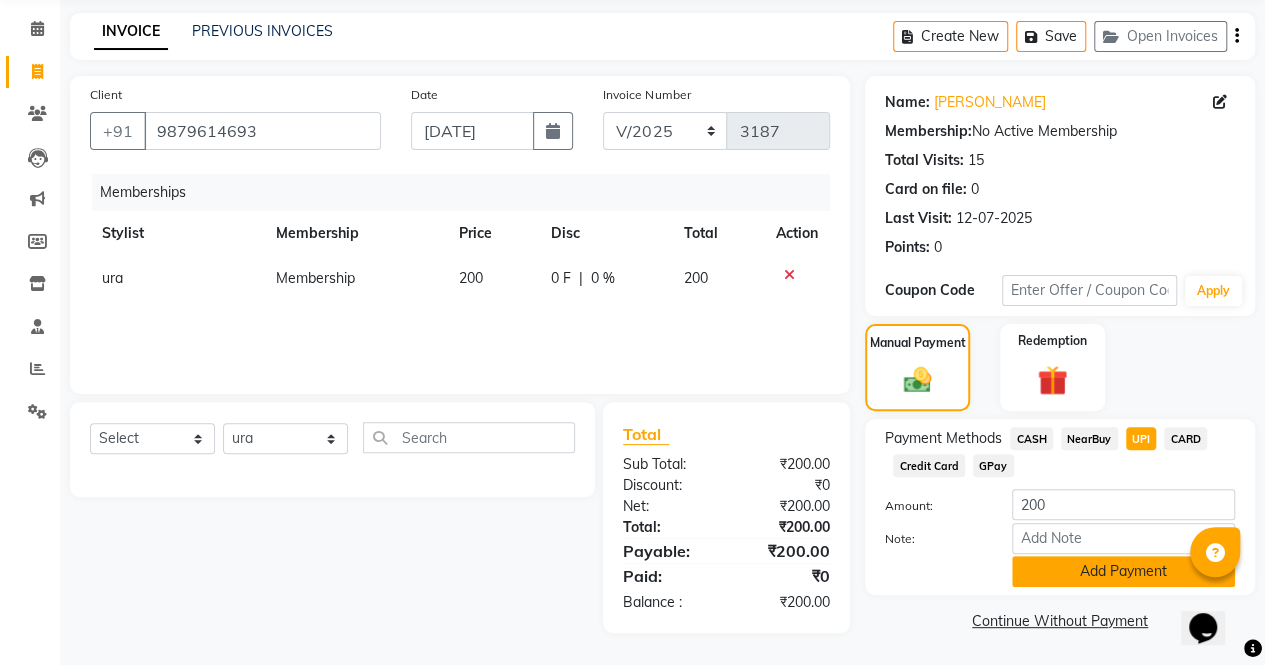 click on "Add Payment" 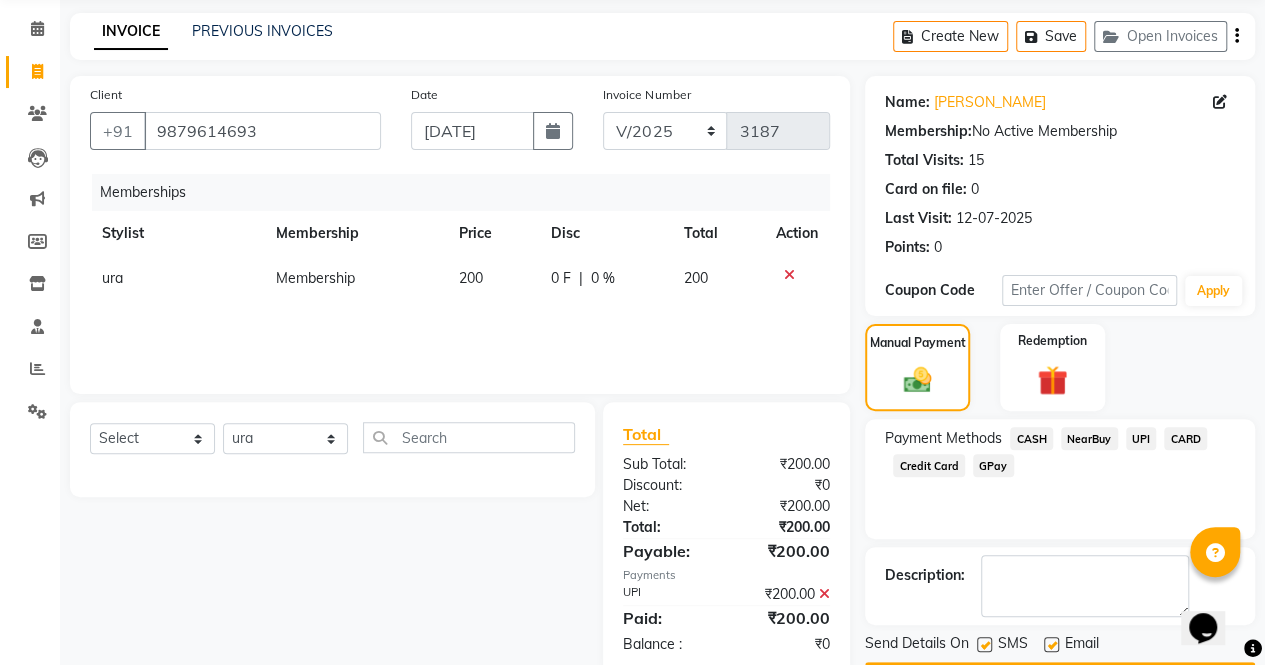 scroll, scrollTop: 130, scrollLeft: 0, axis: vertical 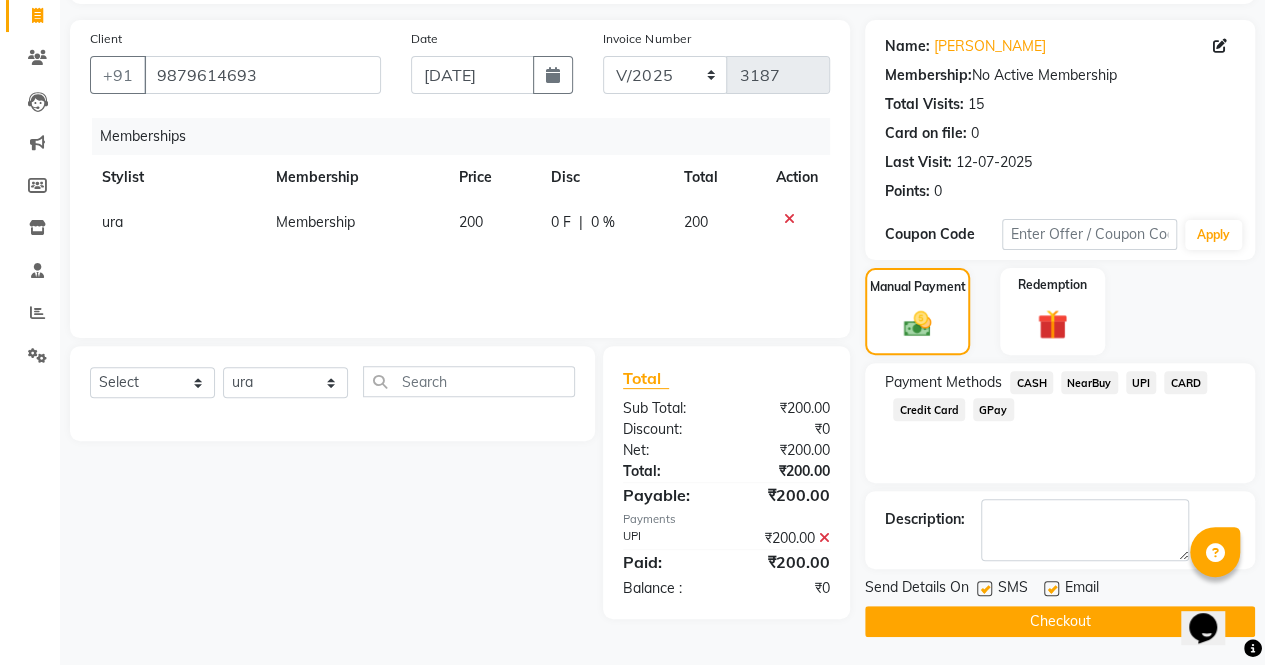 click on "Checkout" 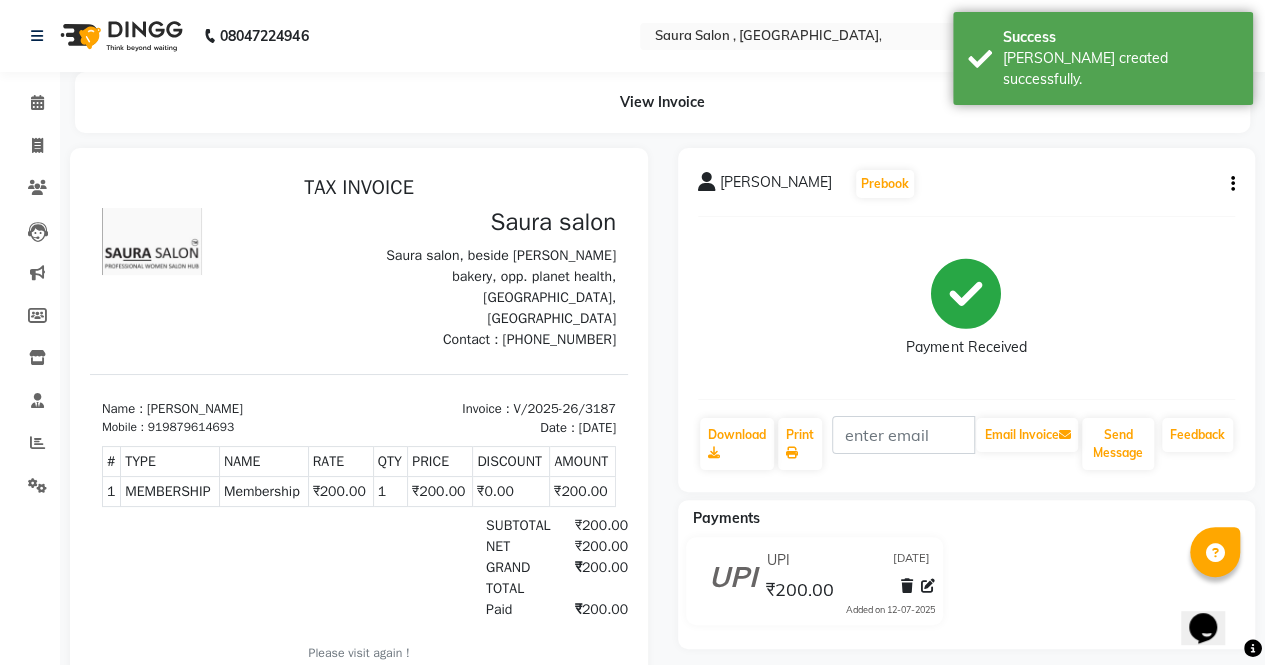 scroll, scrollTop: 0, scrollLeft: 0, axis: both 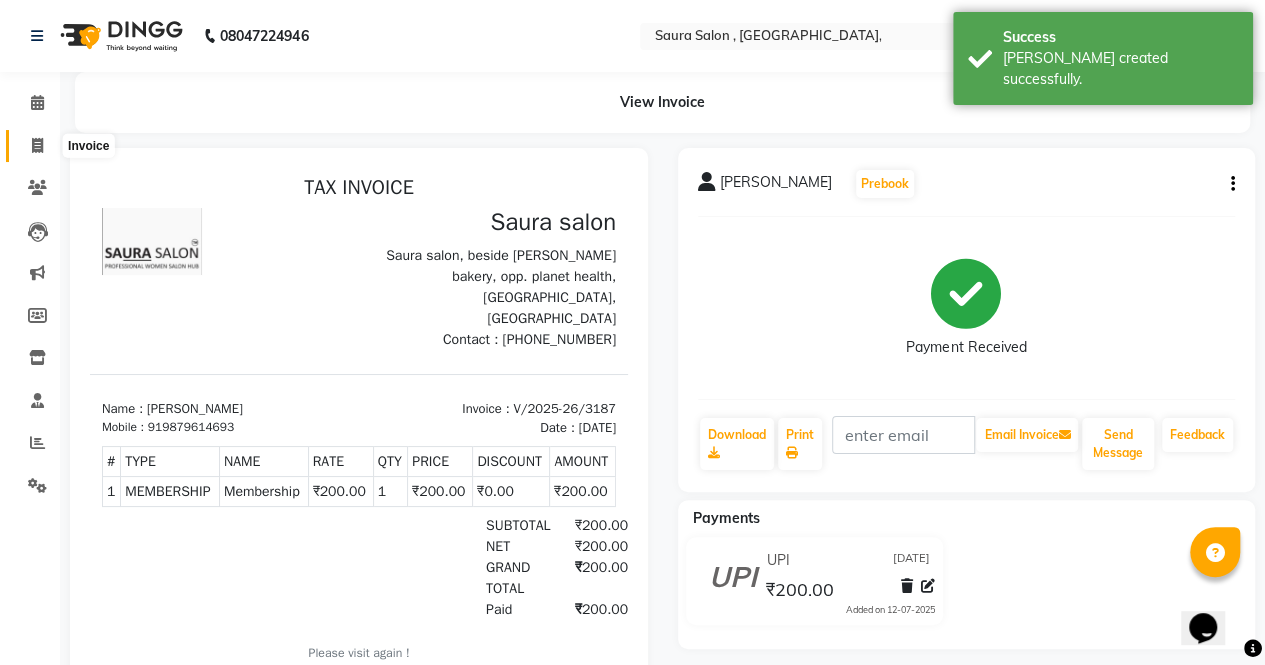 click 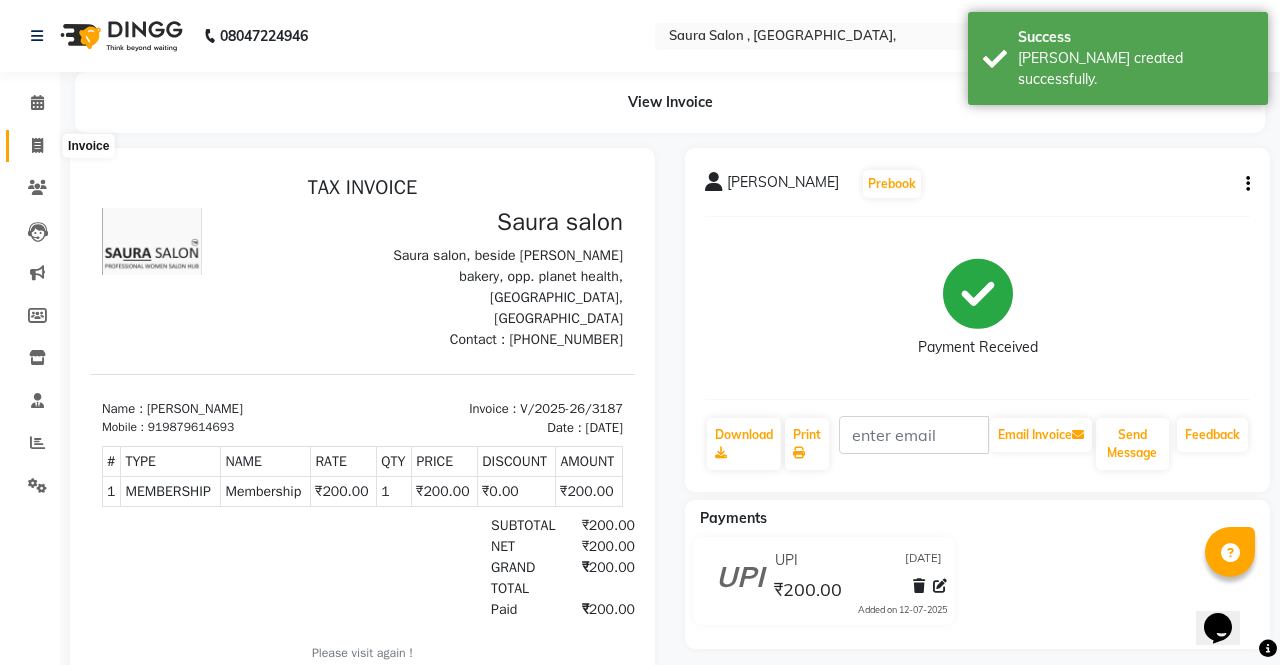 select on "6963" 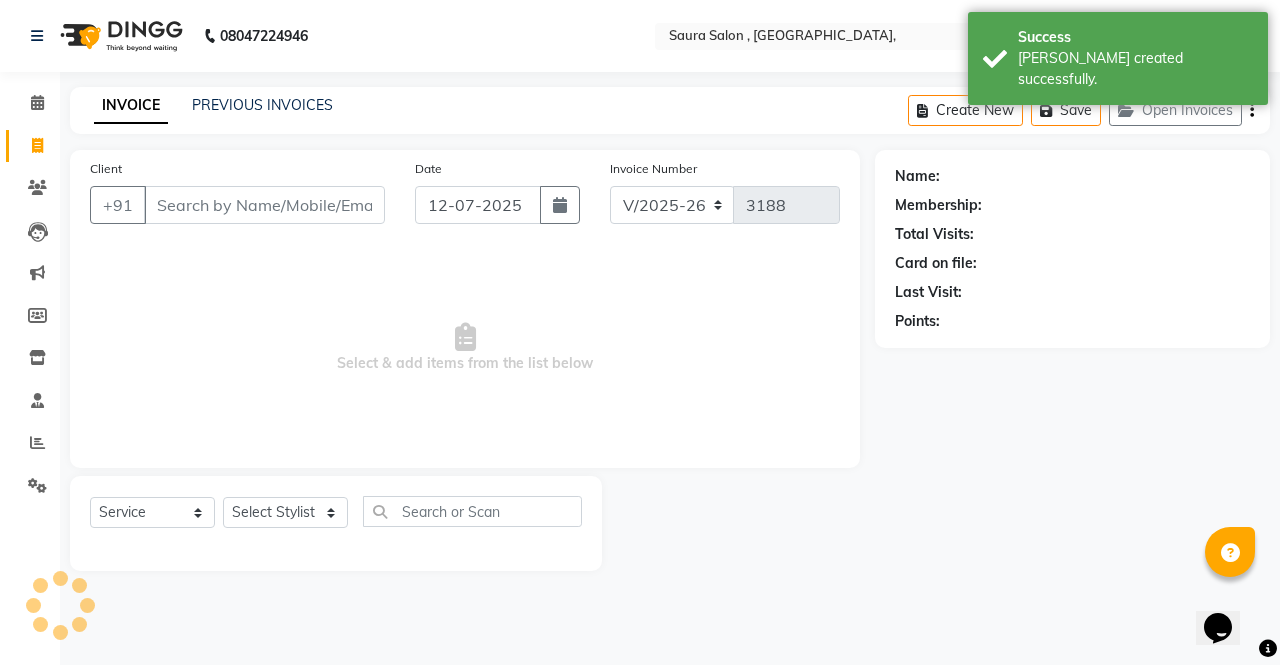 select on "57428" 